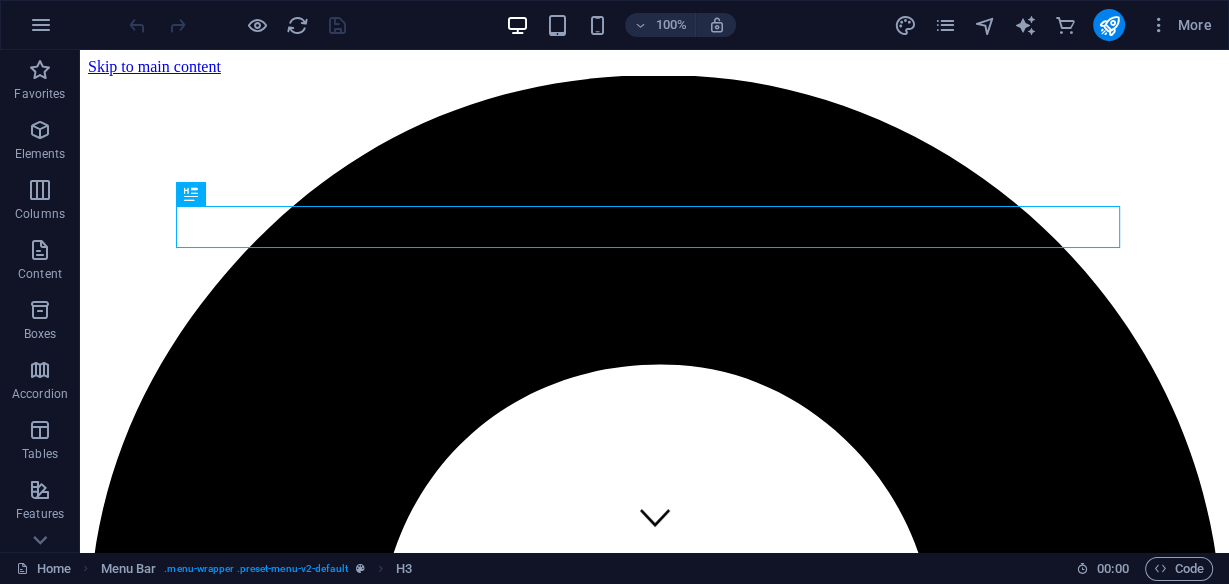 scroll, scrollTop: 0, scrollLeft: 0, axis: both 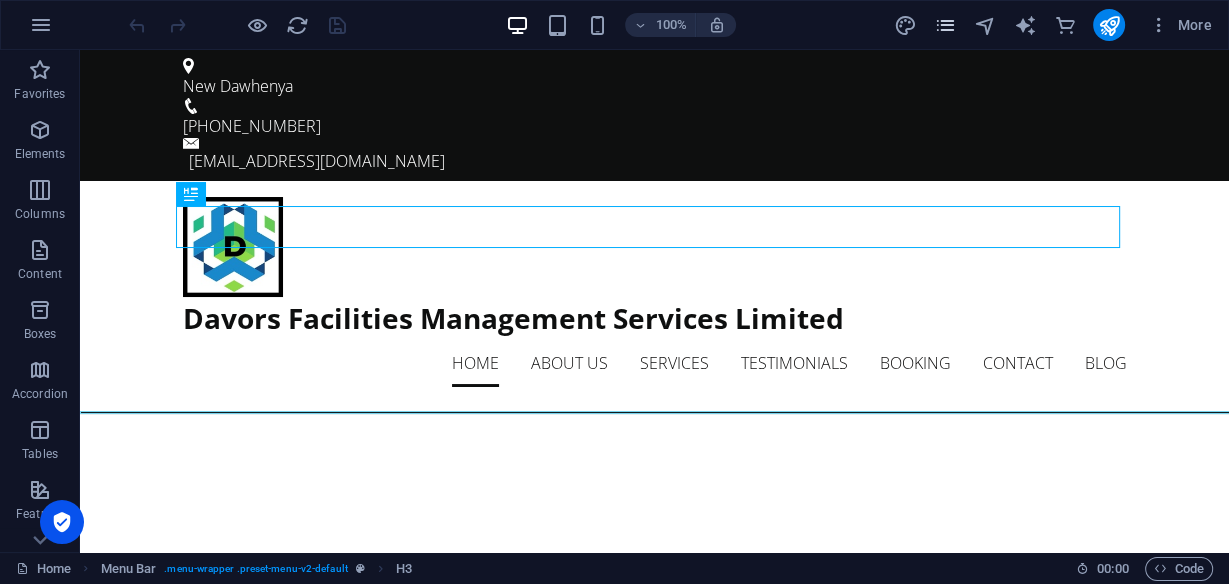 click at bounding box center [944, 25] 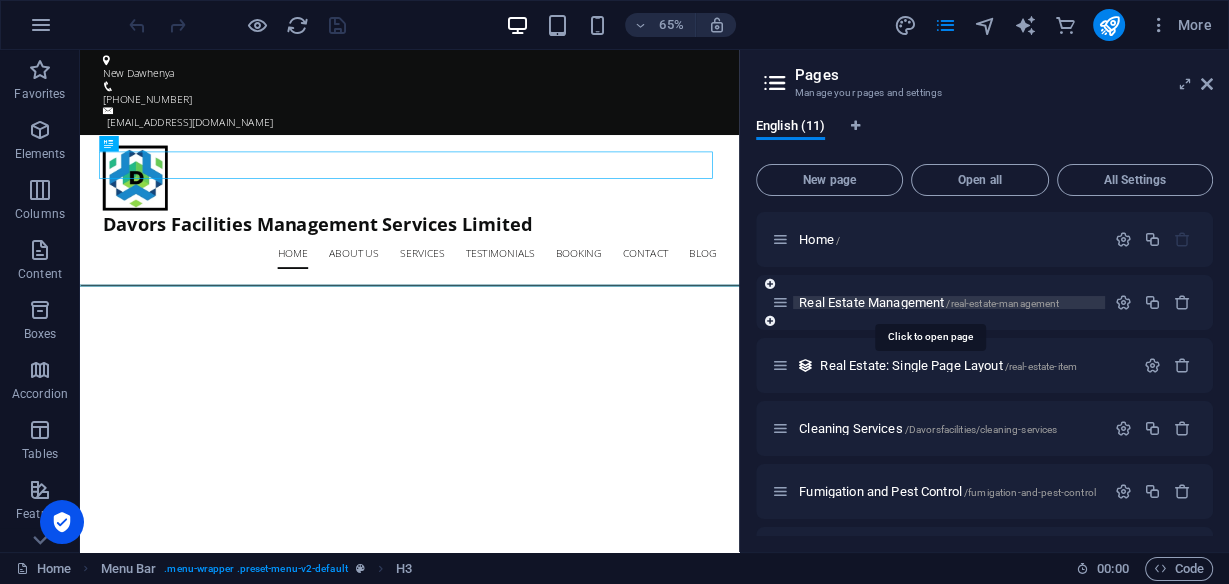 click on "Real Estate Management /real-estate-management" at bounding box center [929, 302] 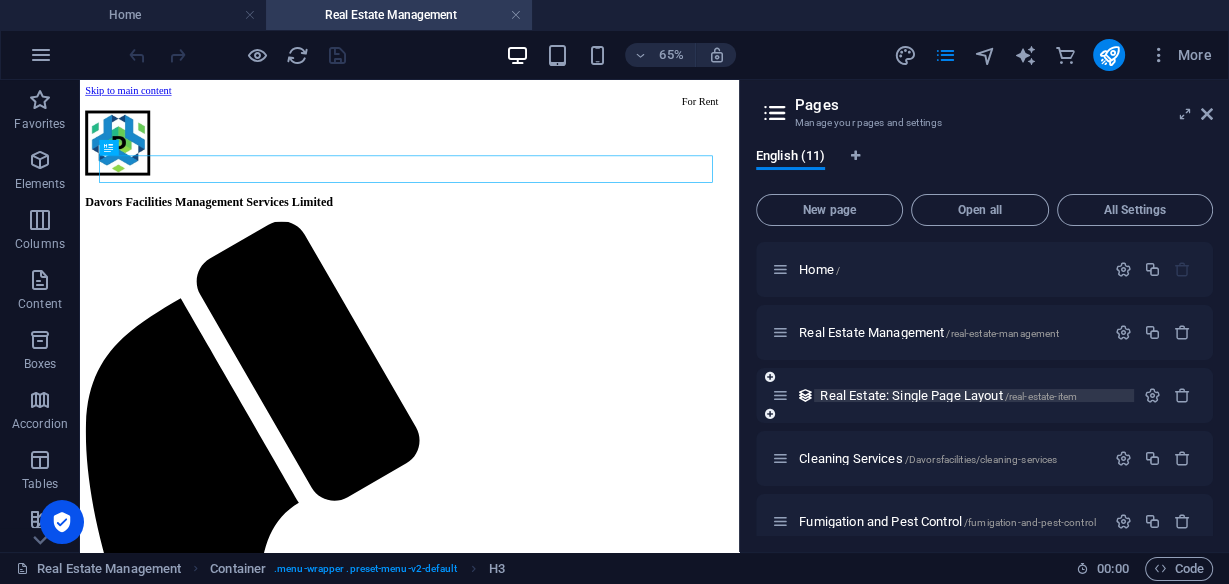 scroll, scrollTop: 0, scrollLeft: 0, axis: both 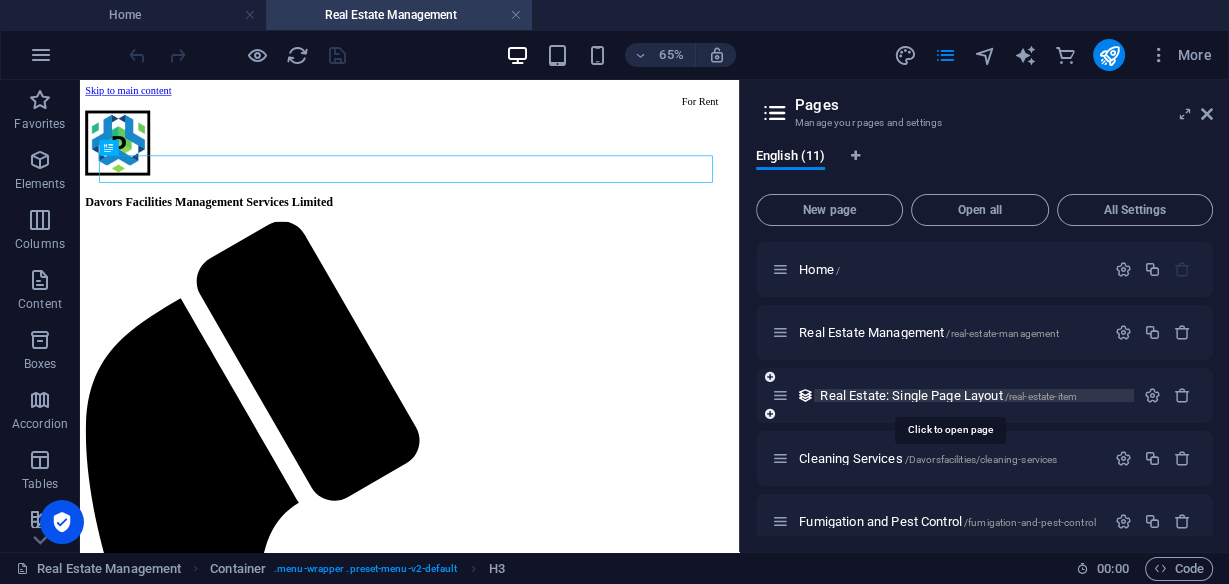 click on "Real Estate: Single Page Layout /real-estate-item" at bounding box center (948, 395) 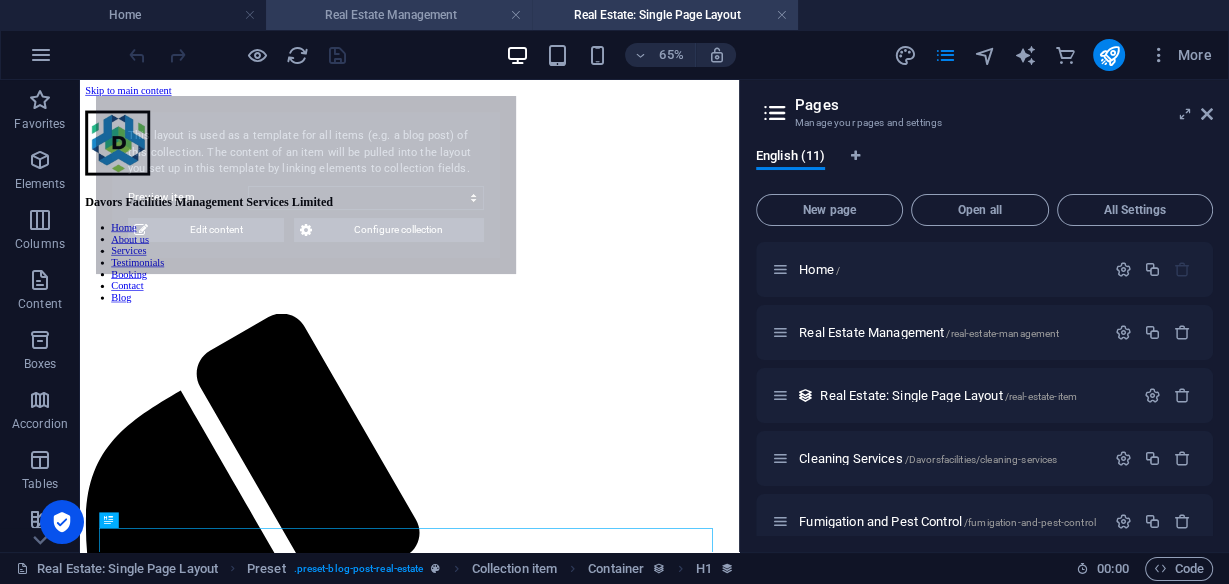 scroll, scrollTop: 0, scrollLeft: 0, axis: both 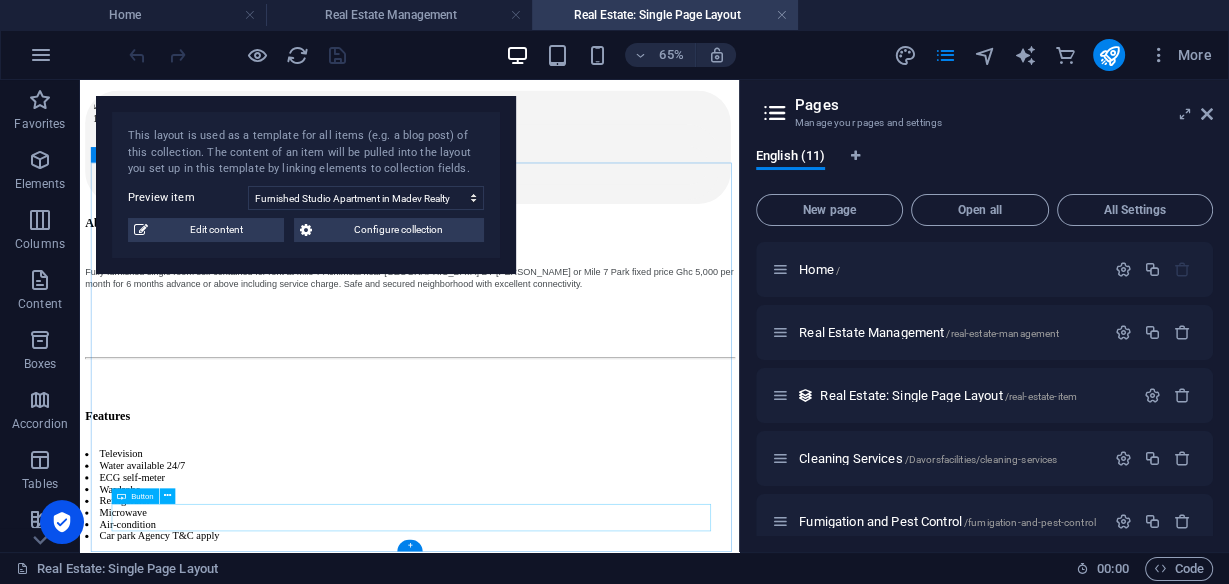 click on "Submit a Request" at bounding box center [595, 4500] 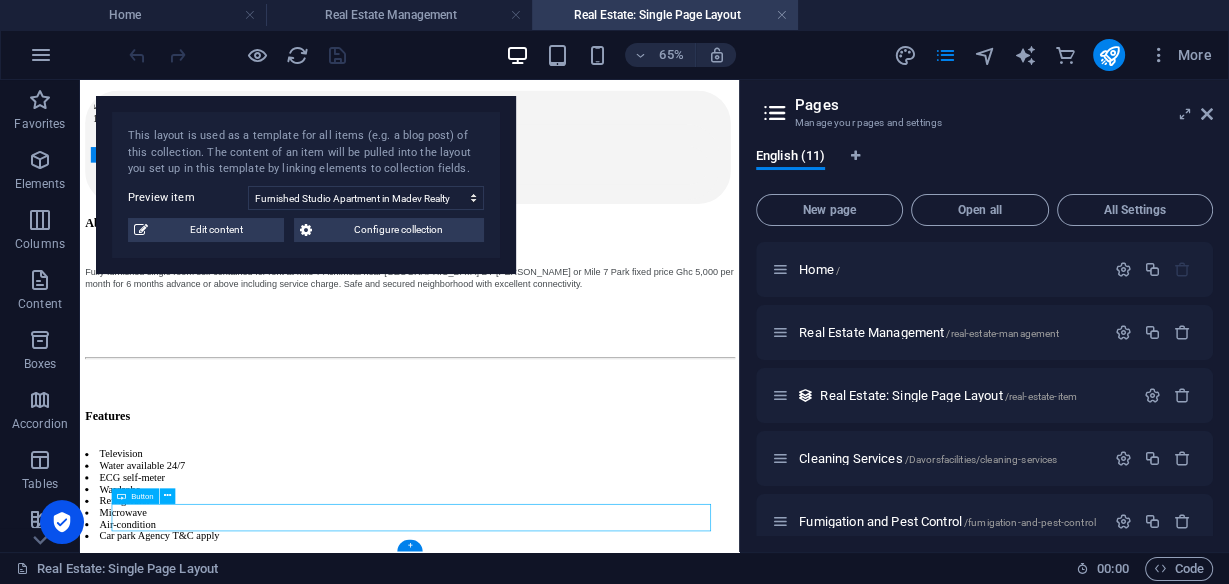 click on "Submit a Request" at bounding box center (595, 4500) 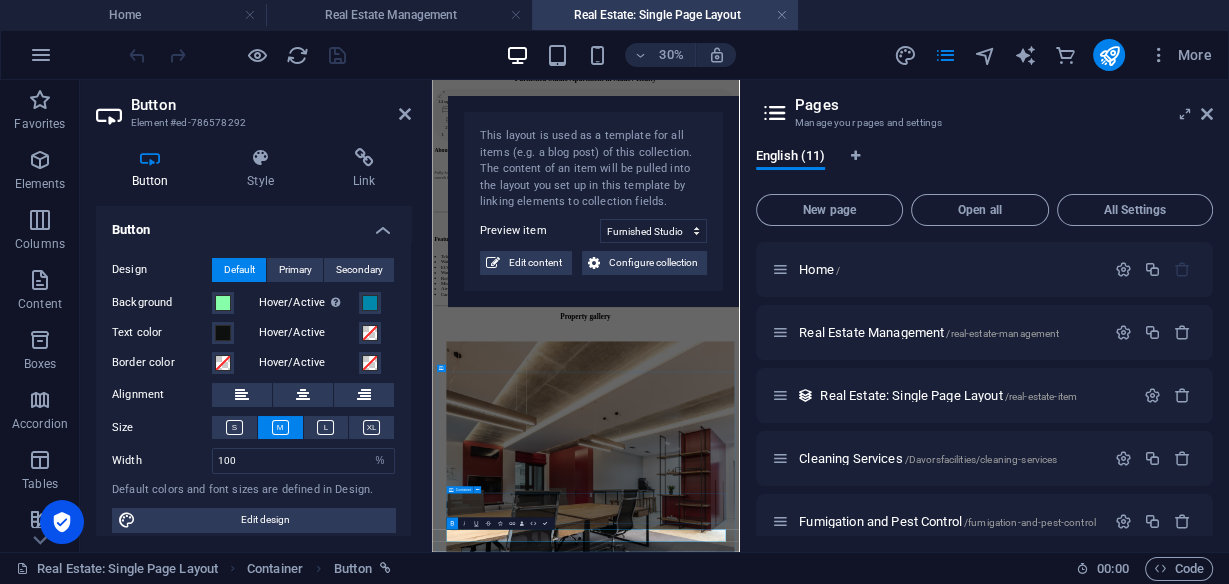 scroll, scrollTop: 1343, scrollLeft: 0, axis: vertical 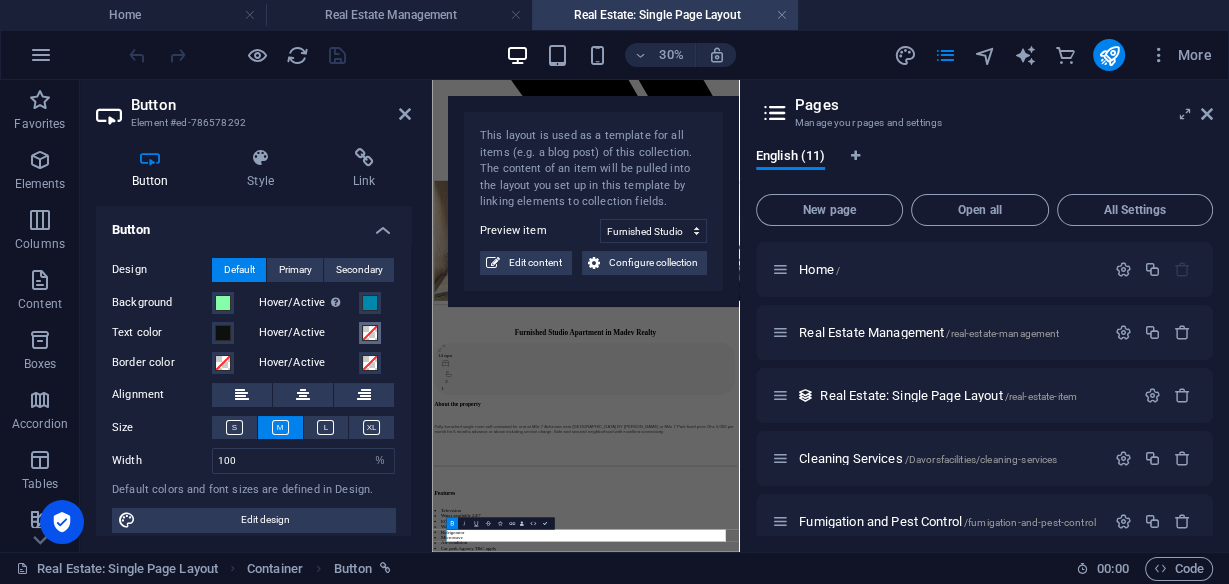 click at bounding box center (370, 333) 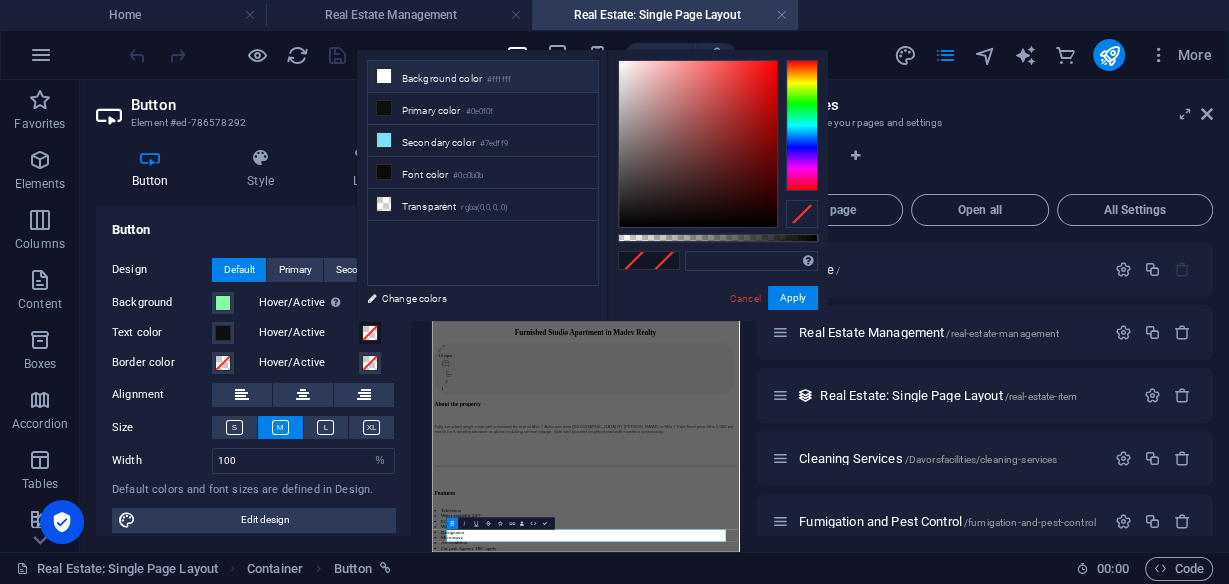 click at bounding box center [384, 76] 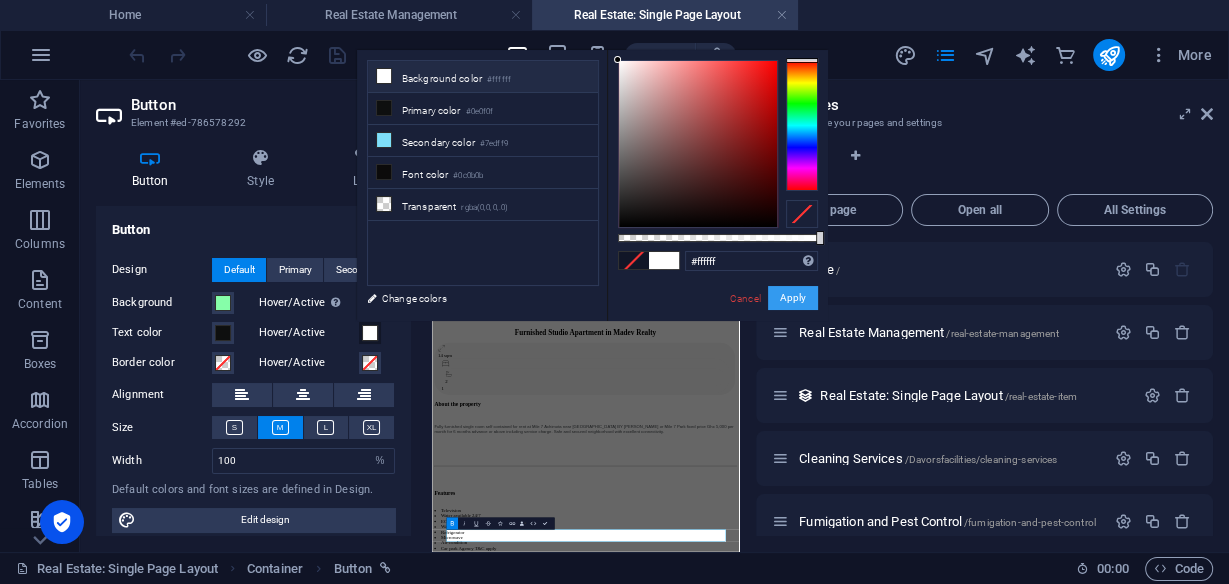 click on "Apply" at bounding box center (793, 298) 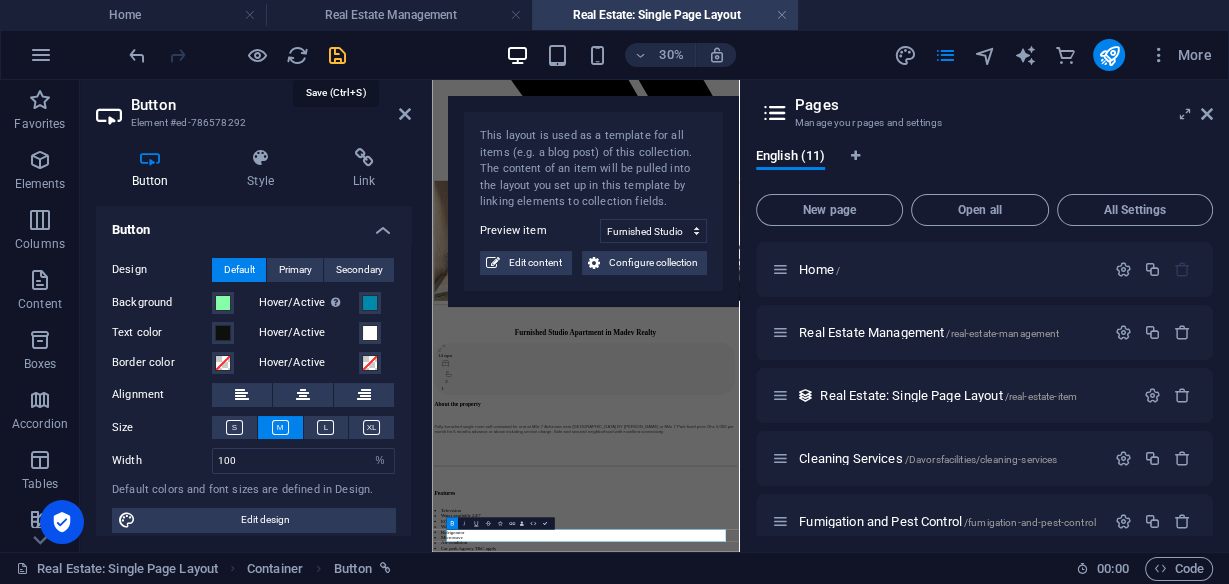 click at bounding box center (337, 55) 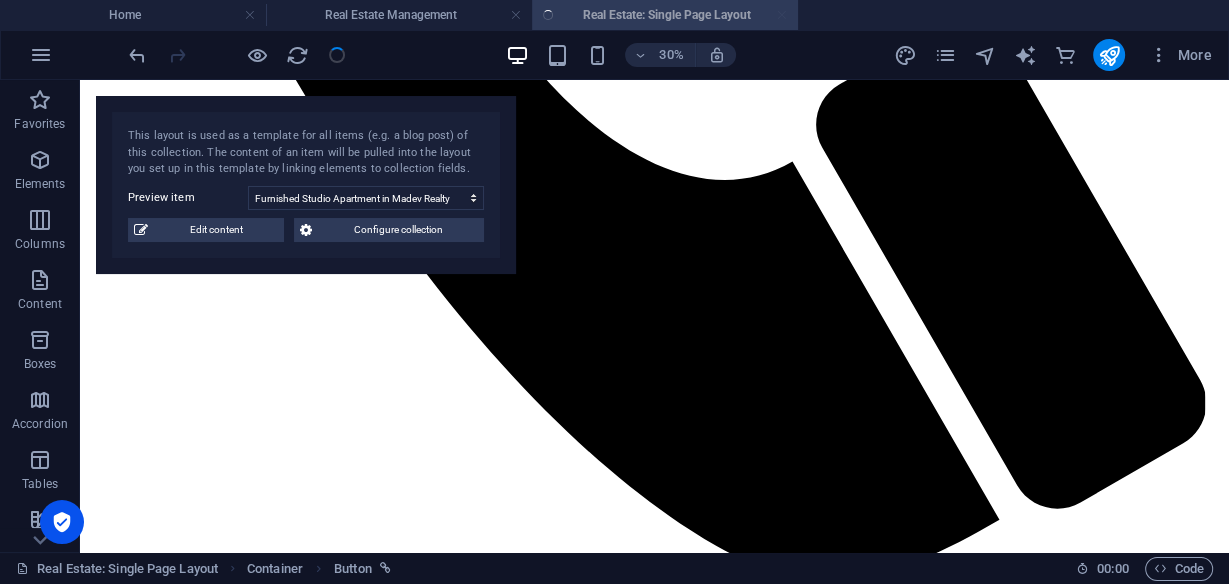 scroll, scrollTop: 2401, scrollLeft: 0, axis: vertical 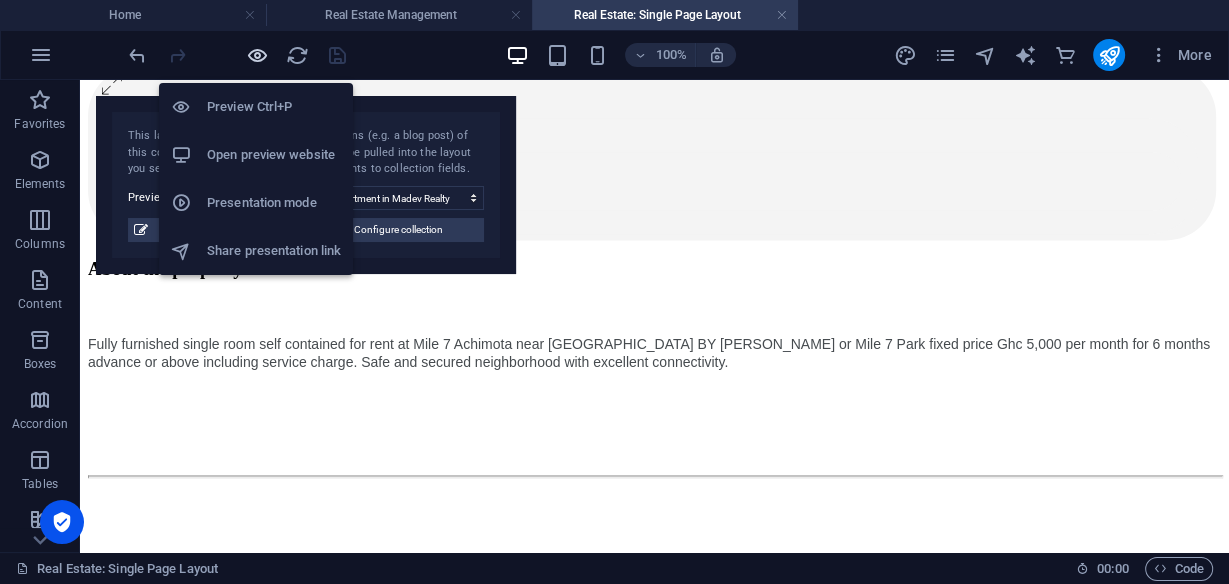 click at bounding box center [257, 55] 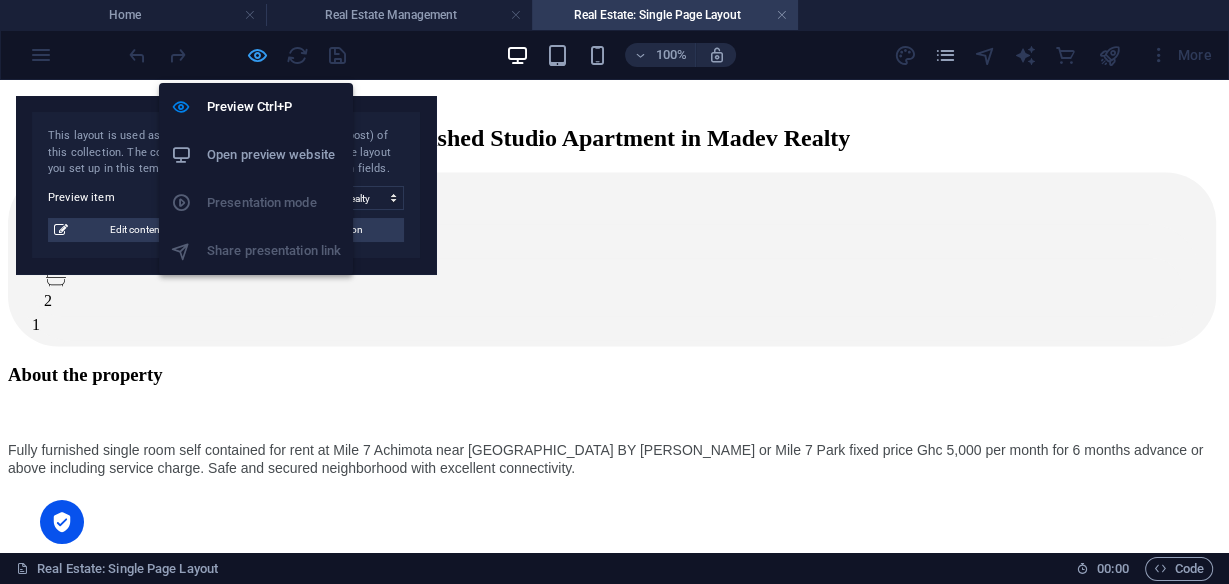 click at bounding box center (257, 55) 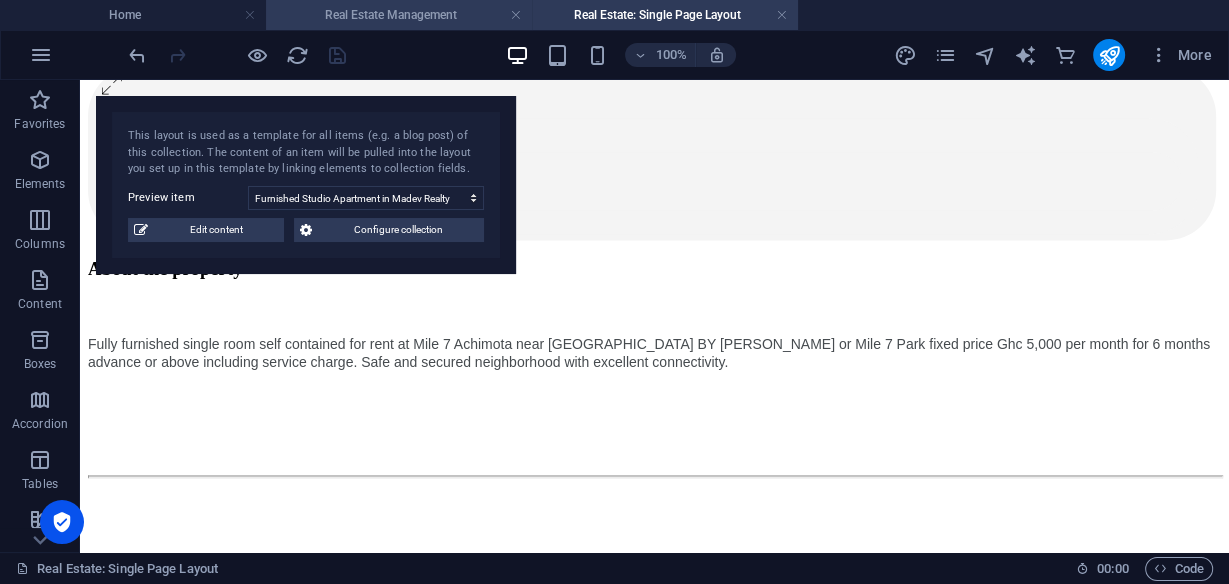 click on "Real Estate Management" at bounding box center (399, 15) 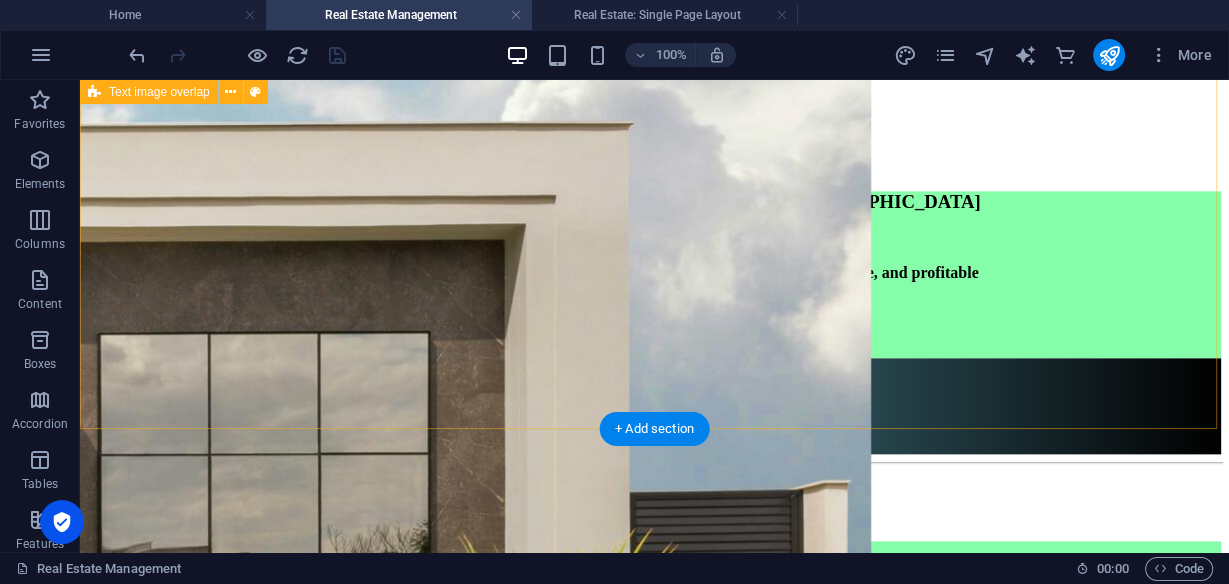 scroll, scrollTop: 1889, scrollLeft: 0, axis: vertical 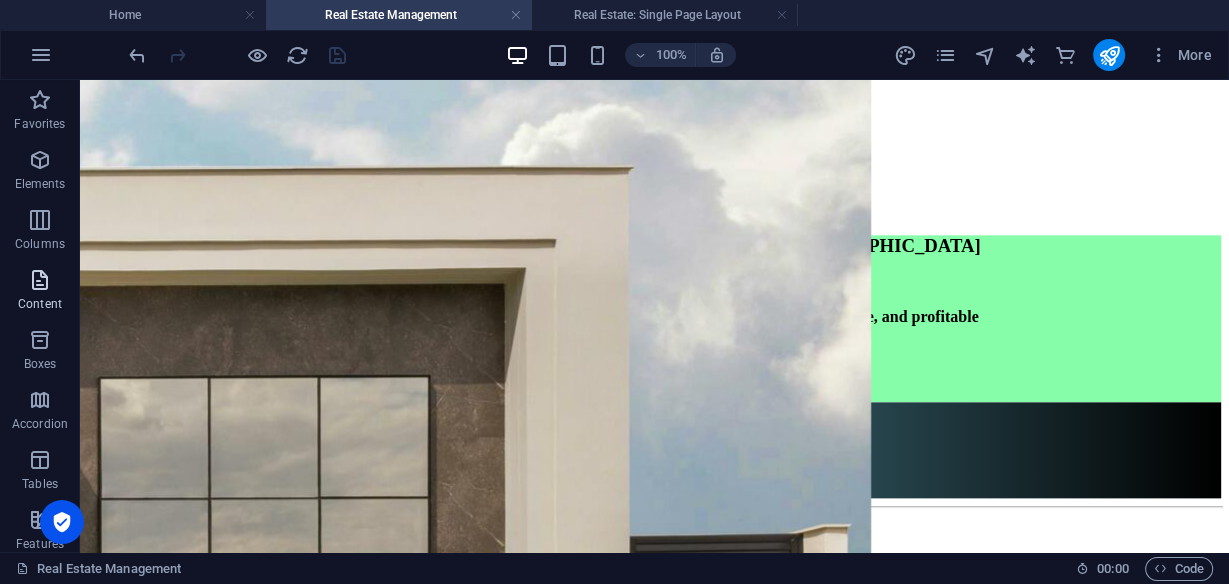 click on "Content" at bounding box center (40, 304) 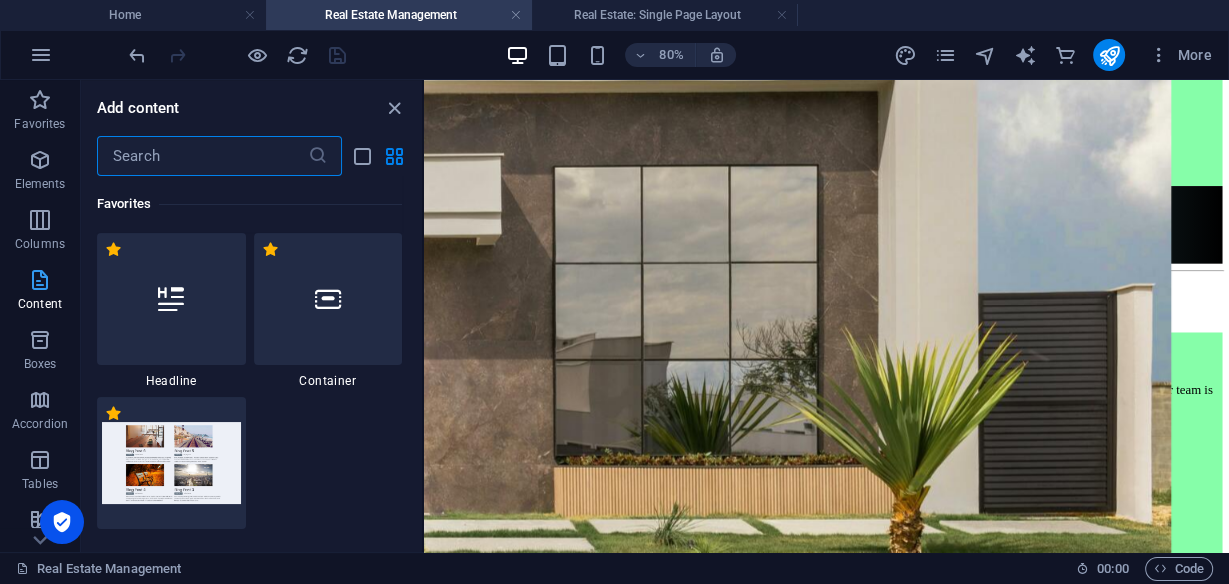 scroll, scrollTop: 1736, scrollLeft: 0, axis: vertical 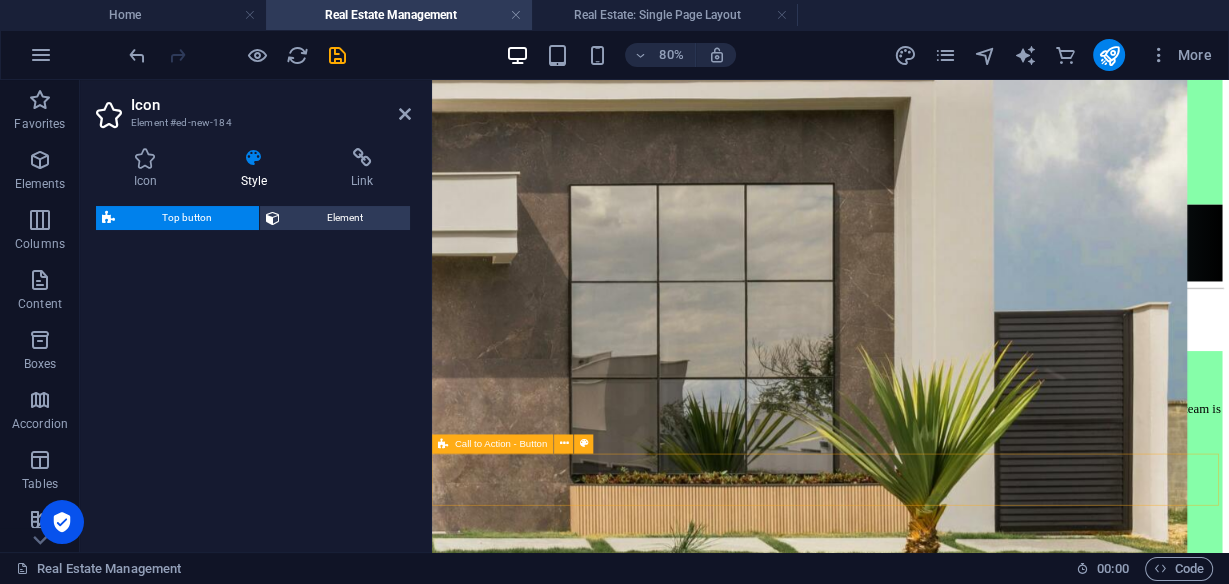 select on "rem" 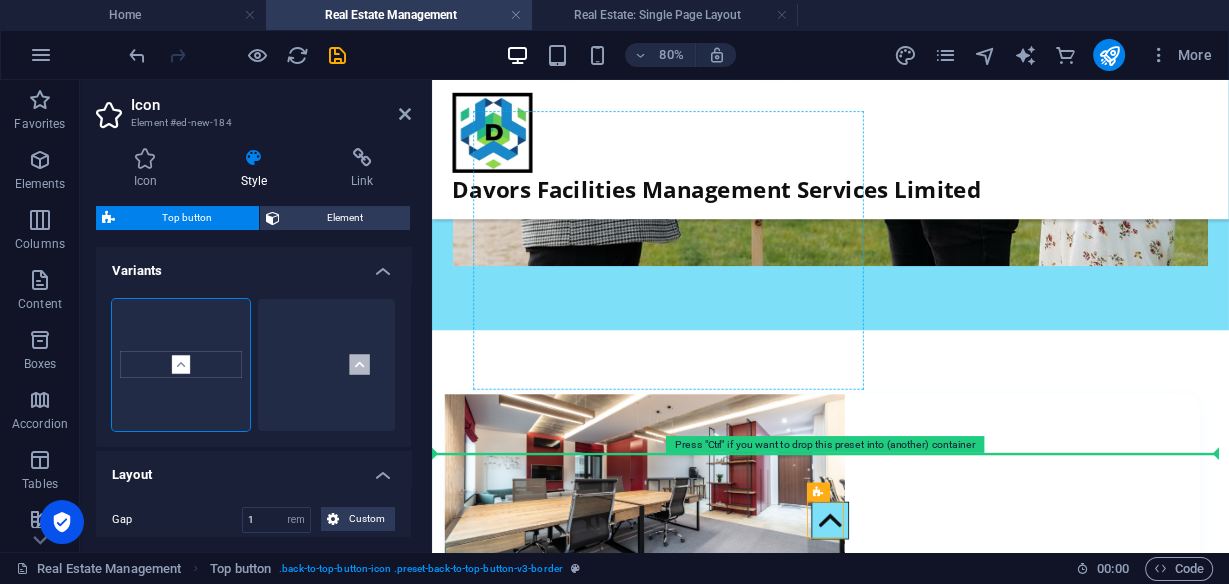 drag, startPoint x: 928, startPoint y: 632, endPoint x: 929, endPoint y: 441, distance: 191.00262 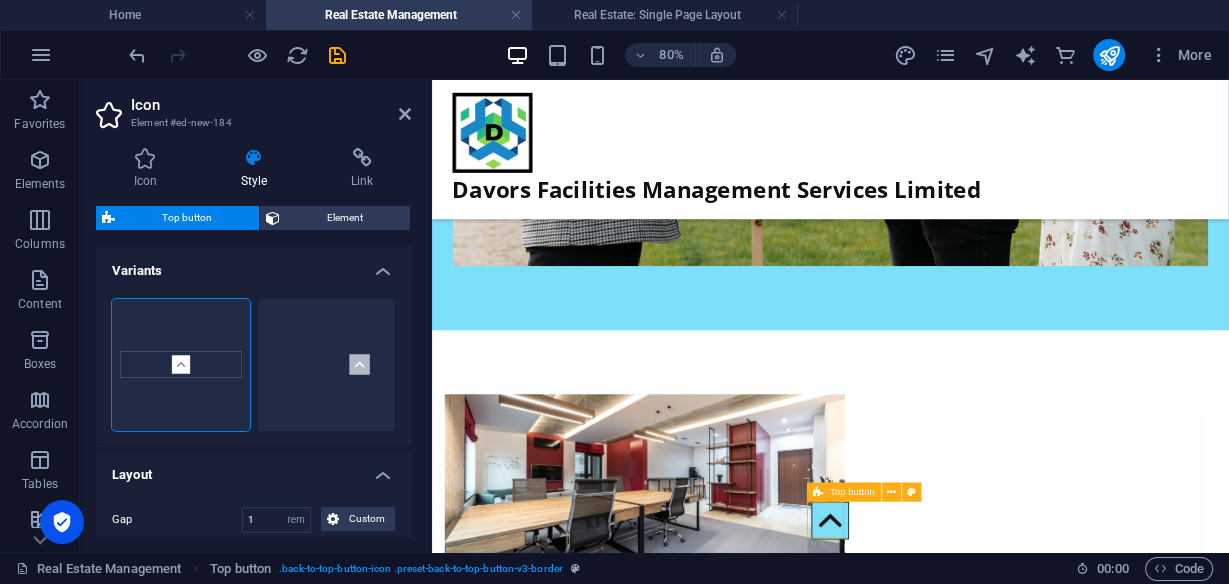 click at bounding box center [930, 630] 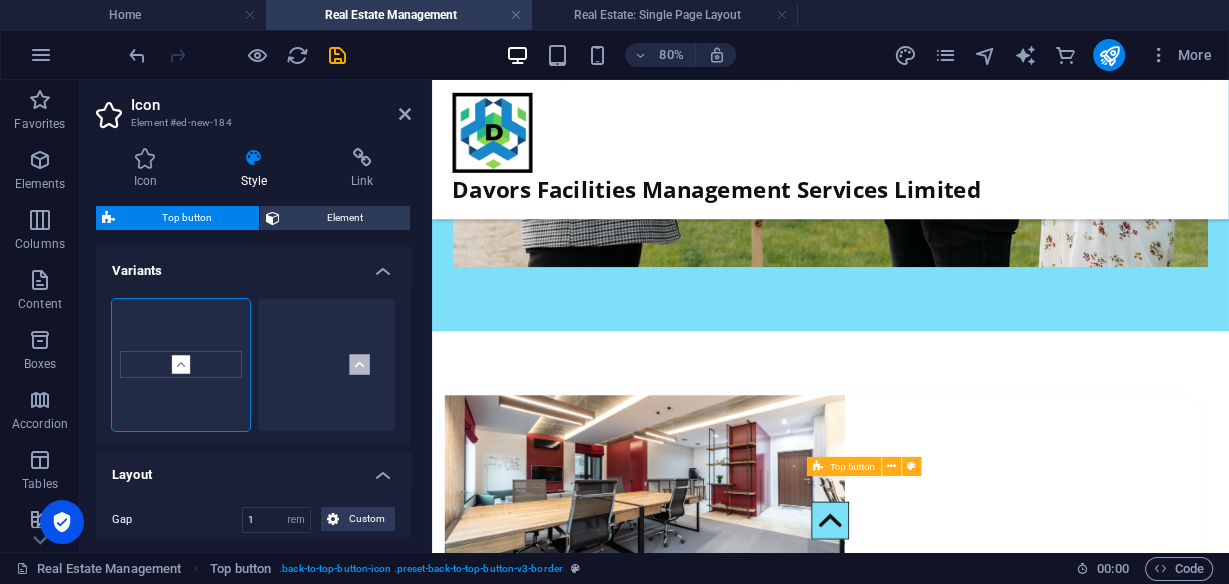 scroll, scrollTop: 1852, scrollLeft: 0, axis: vertical 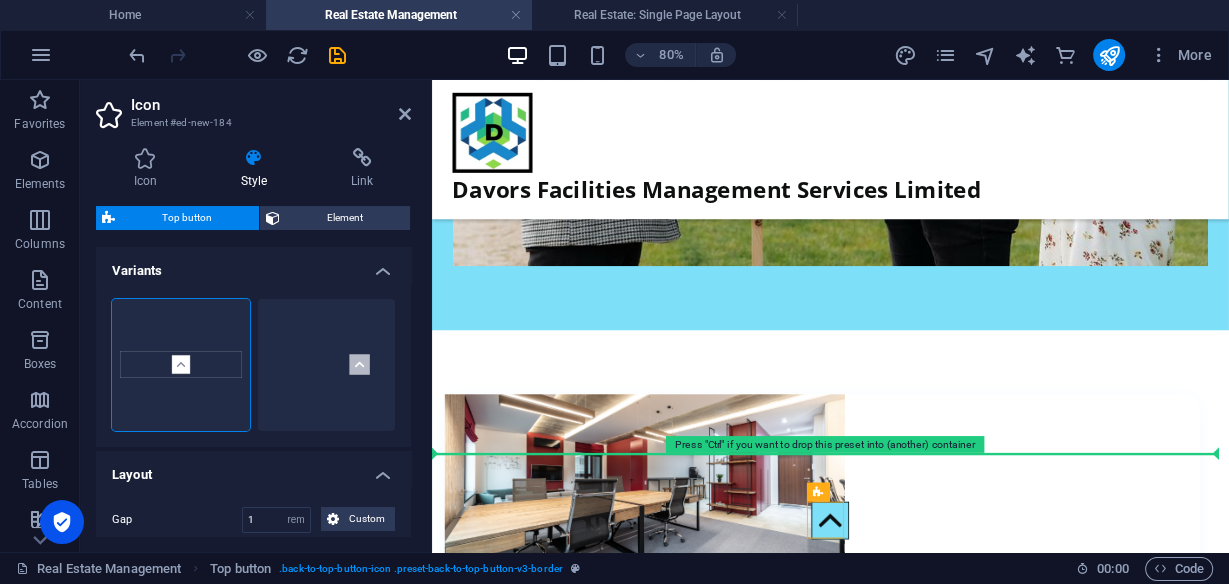drag, startPoint x: 924, startPoint y: 632, endPoint x: 1022, endPoint y: 520, distance: 148.82204 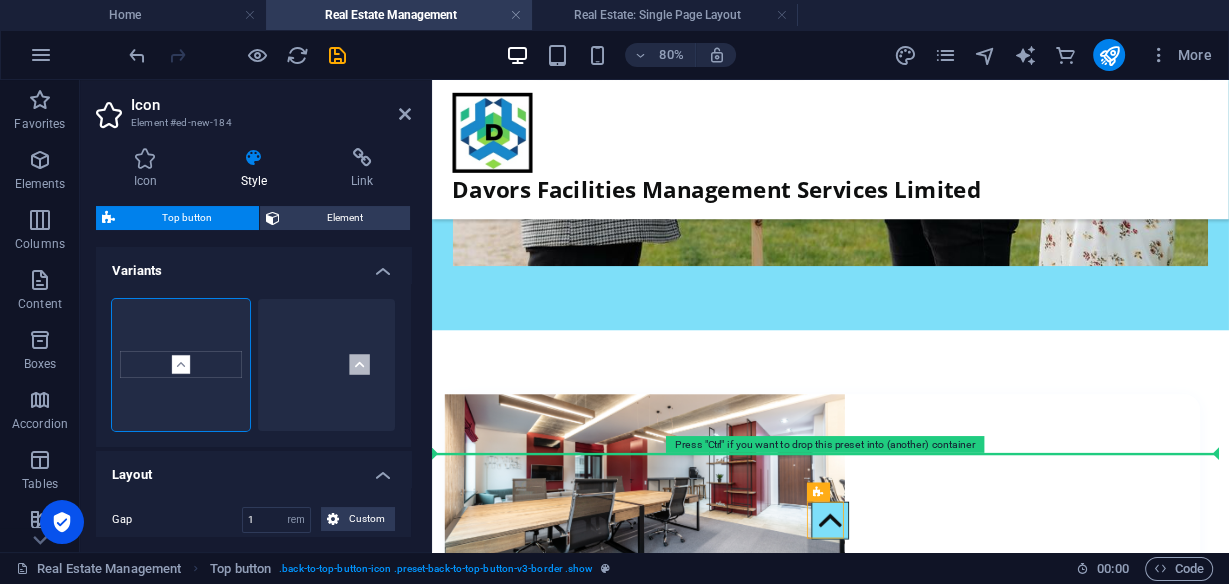 drag, startPoint x: 924, startPoint y: 640, endPoint x: 928, endPoint y: 544, distance: 96.0833 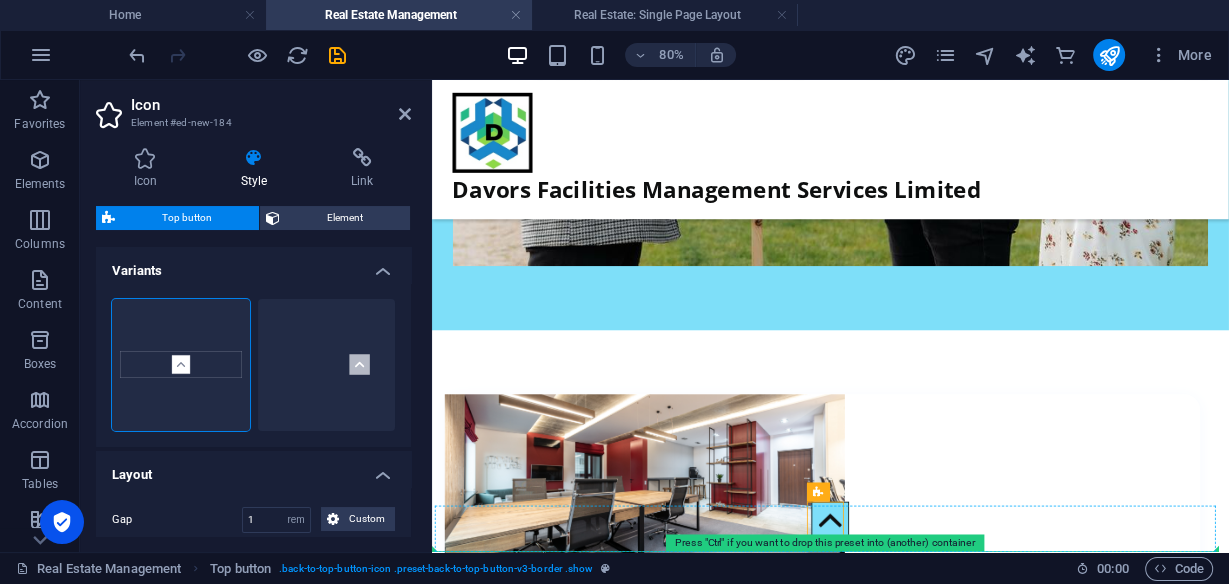 drag, startPoint x: 913, startPoint y: 641, endPoint x: 945, endPoint y: 643, distance: 32.06244 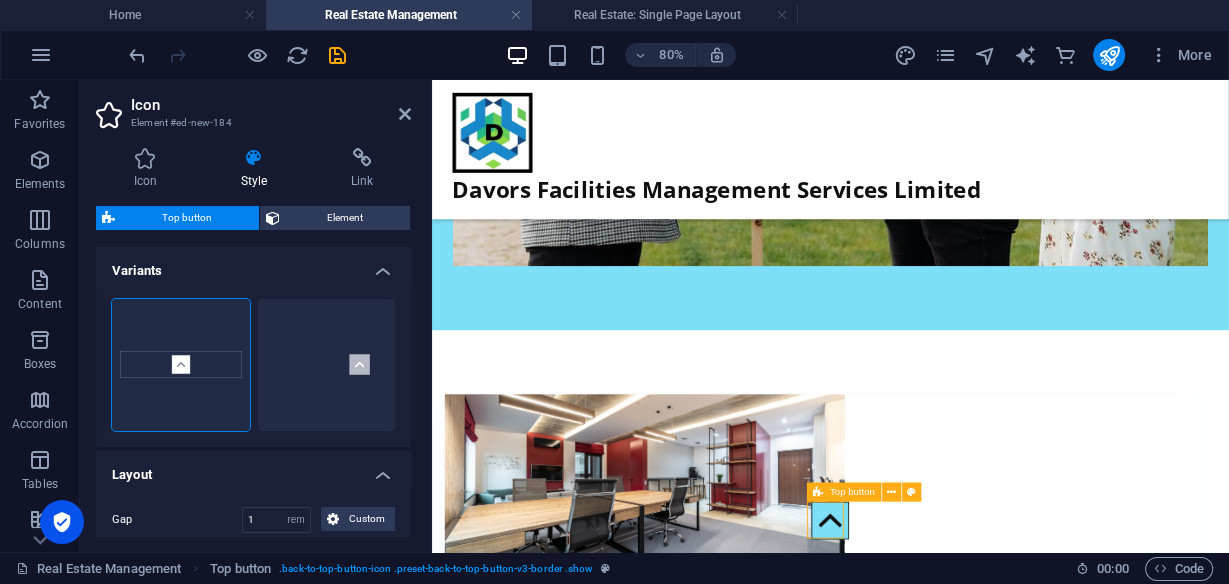 drag, startPoint x: 926, startPoint y: 633, endPoint x: 931, endPoint y: 619, distance: 14.866069 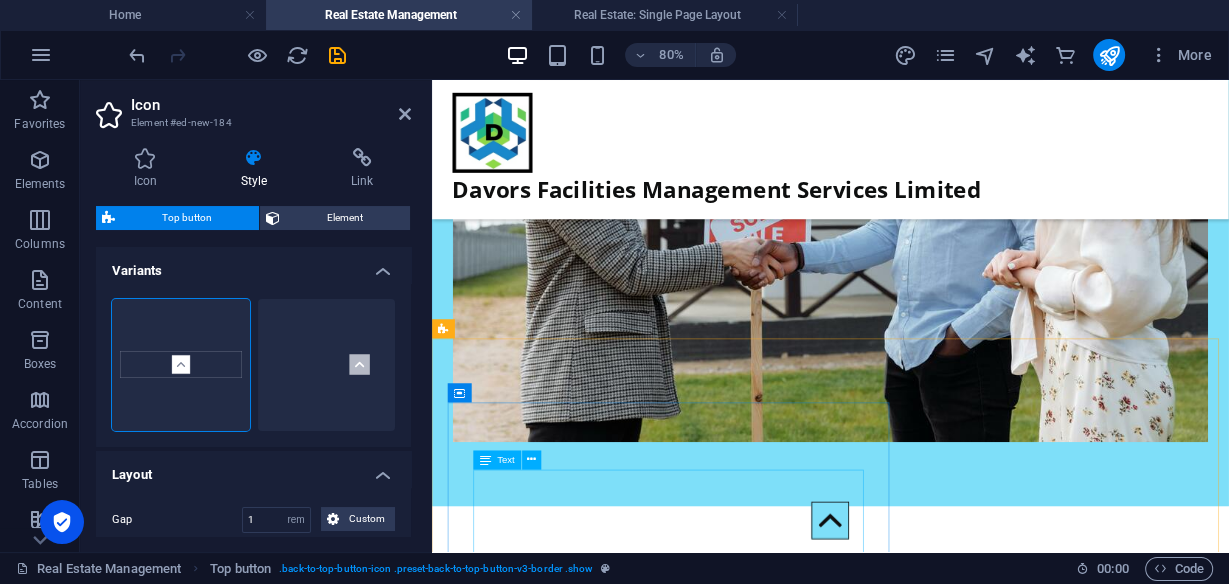 scroll, scrollTop: 0, scrollLeft: 0, axis: both 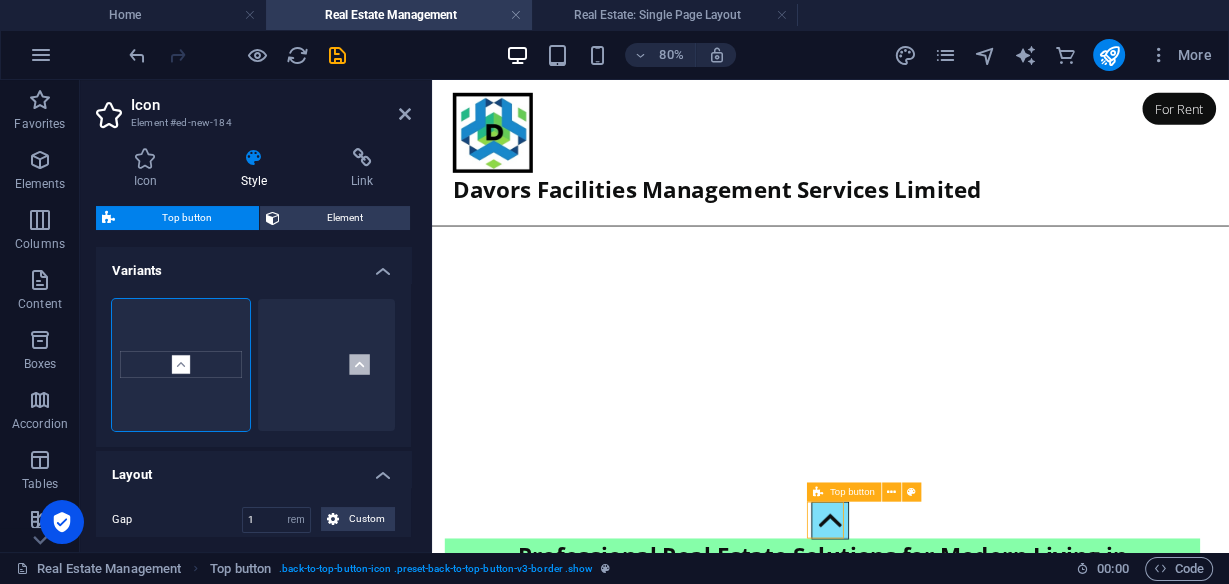 click at bounding box center (930, 630) 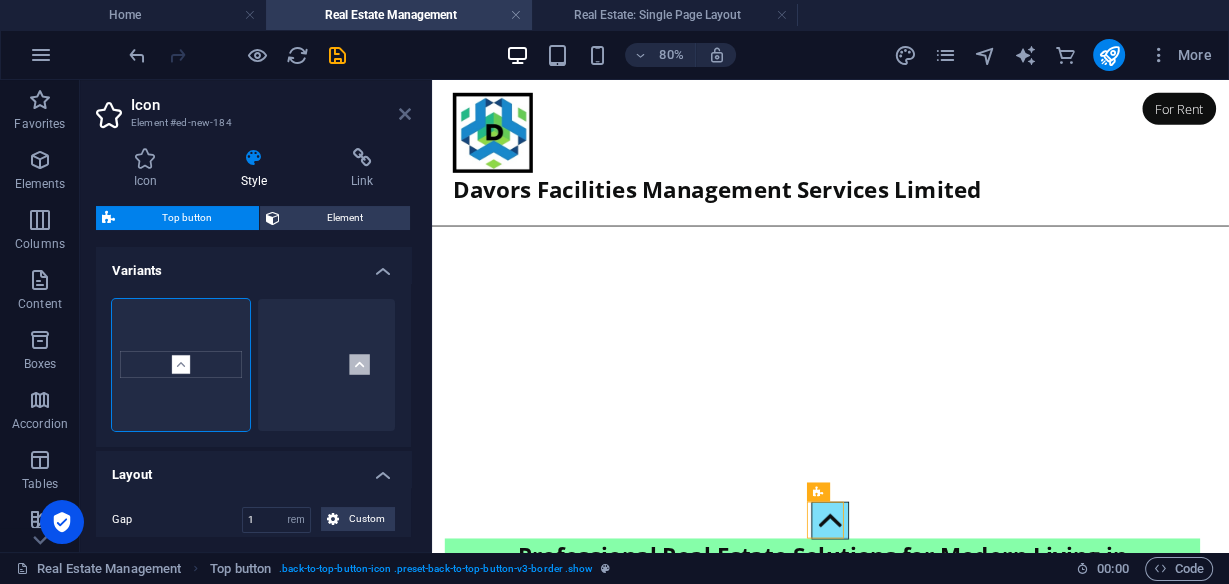 click at bounding box center [405, 114] 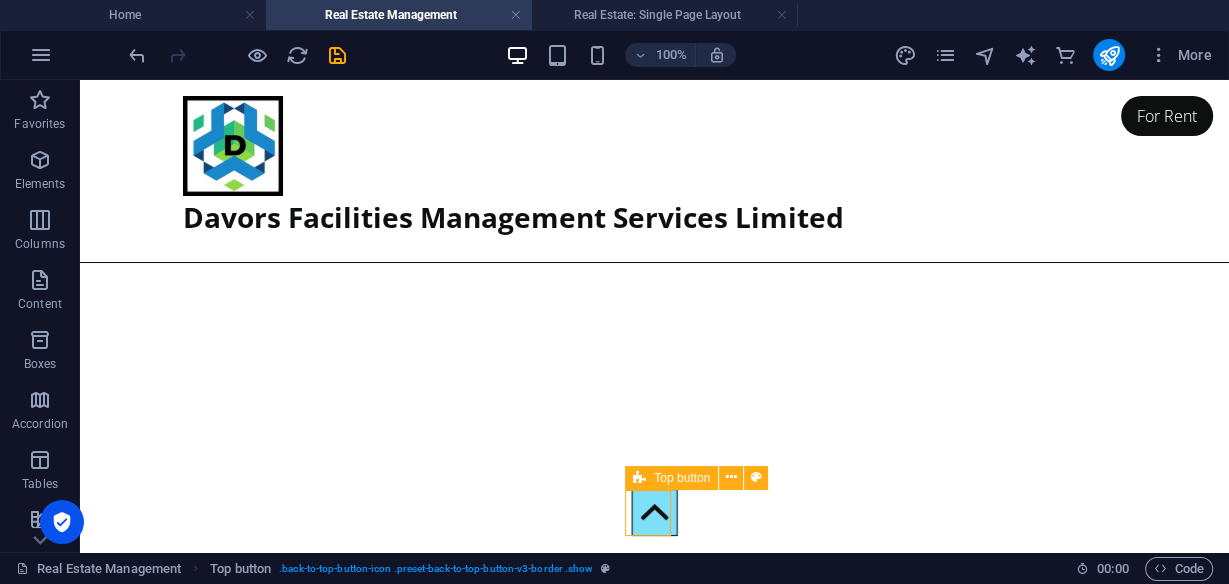 click at bounding box center (654, 512) 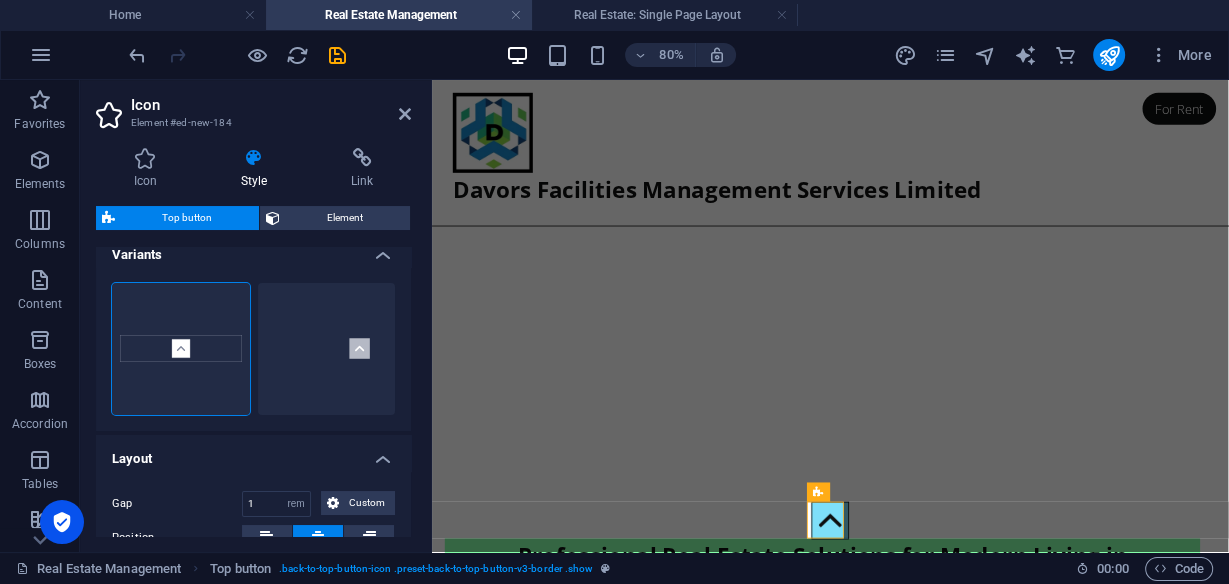 scroll, scrollTop: 0, scrollLeft: 0, axis: both 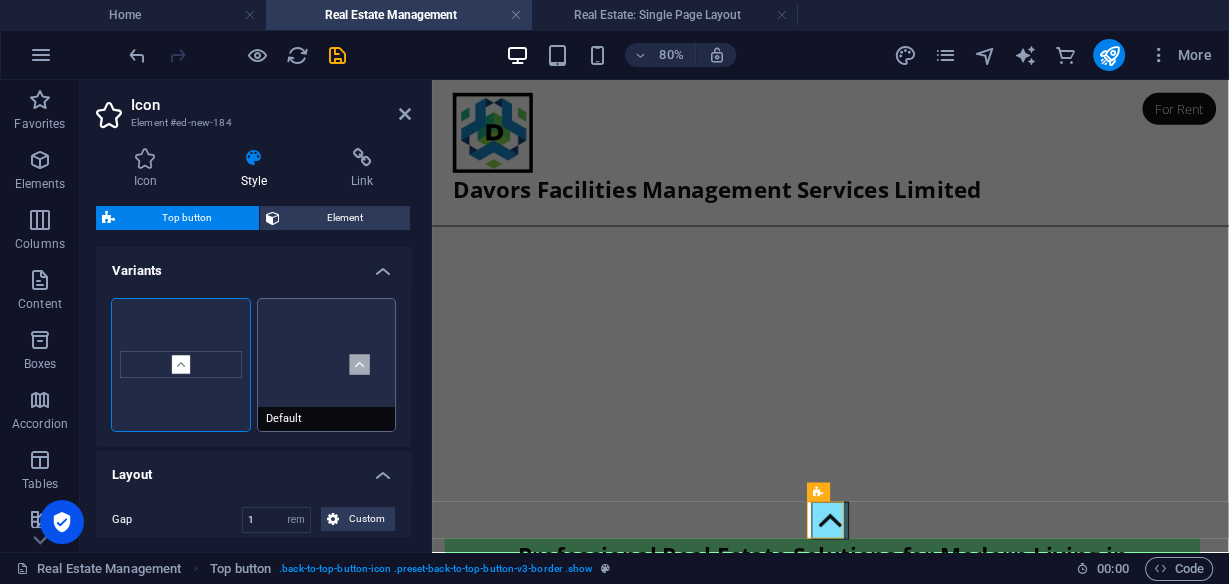 click on "Default" at bounding box center (327, 365) 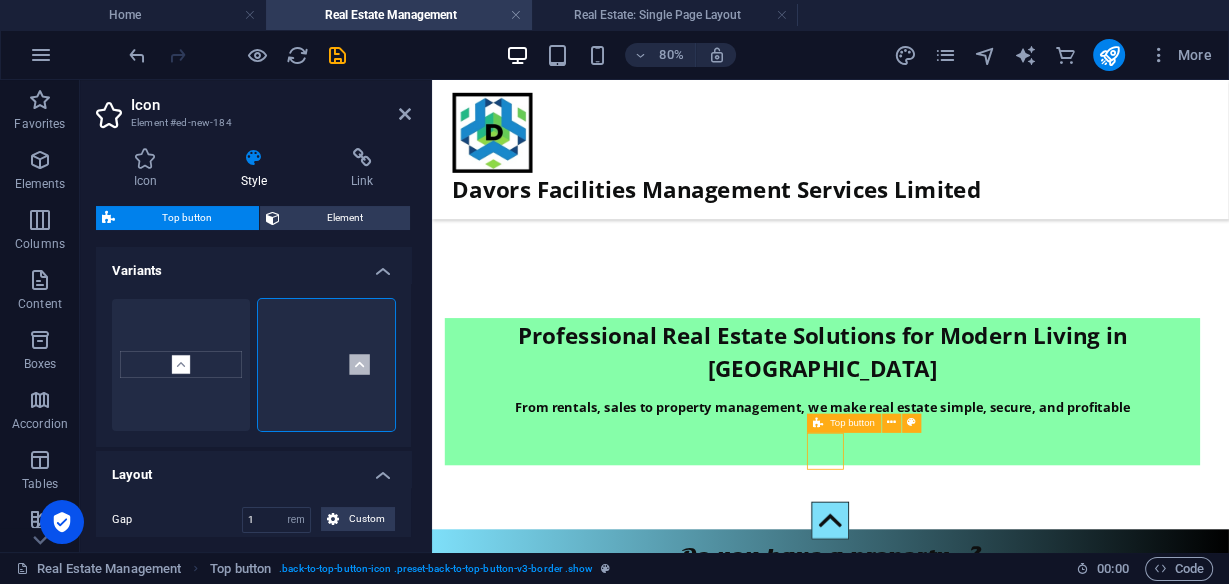 drag, startPoint x: 913, startPoint y: 634, endPoint x: 937, endPoint y: 637, distance: 24.186773 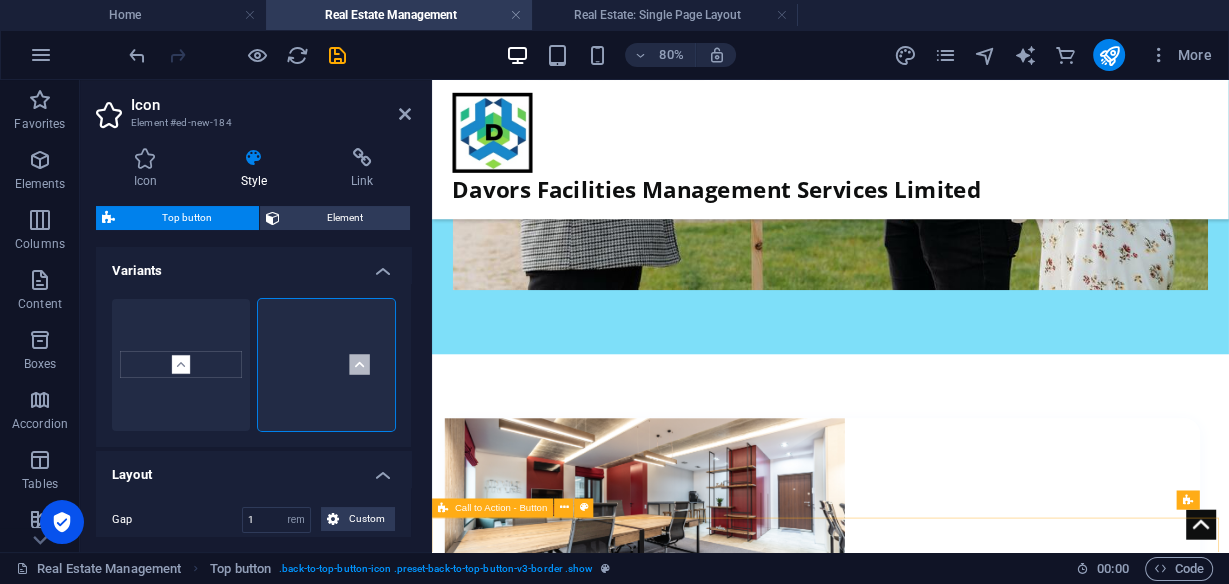 scroll, scrollTop: 1852, scrollLeft: 0, axis: vertical 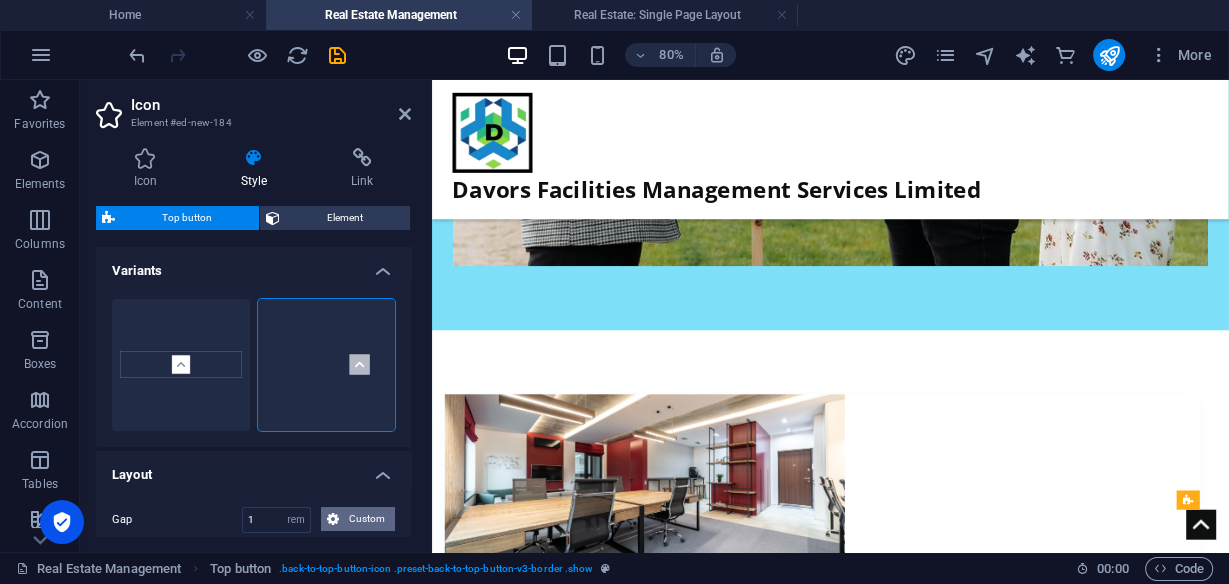 click on "Custom" at bounding box center [367, 519] 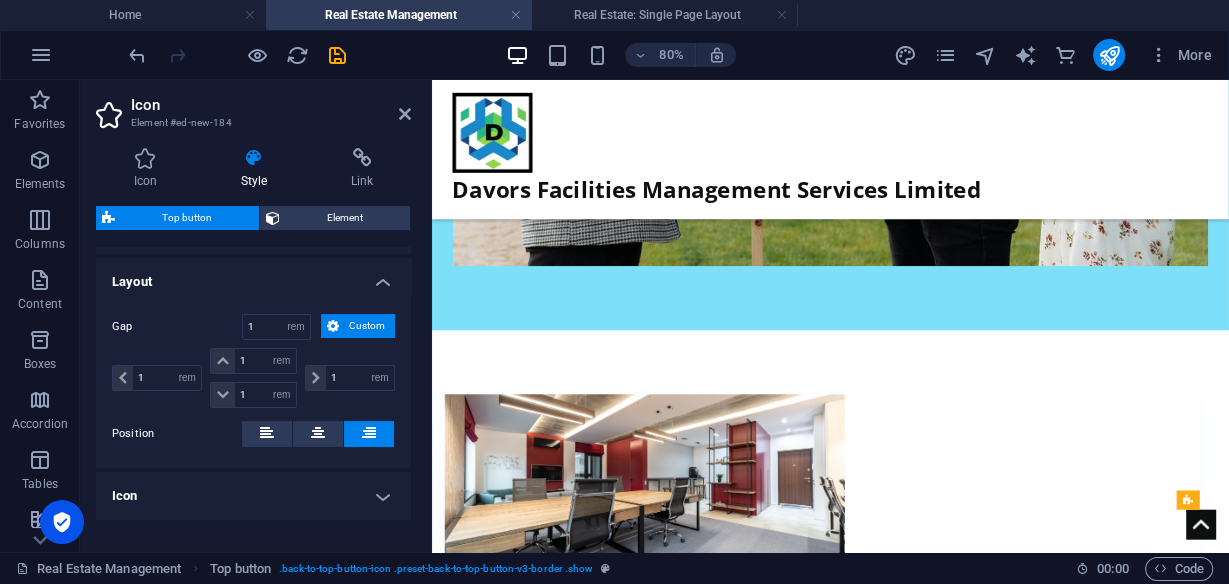 scroll, scrollTop: 254, scrollLeft: 0, axis: vertical 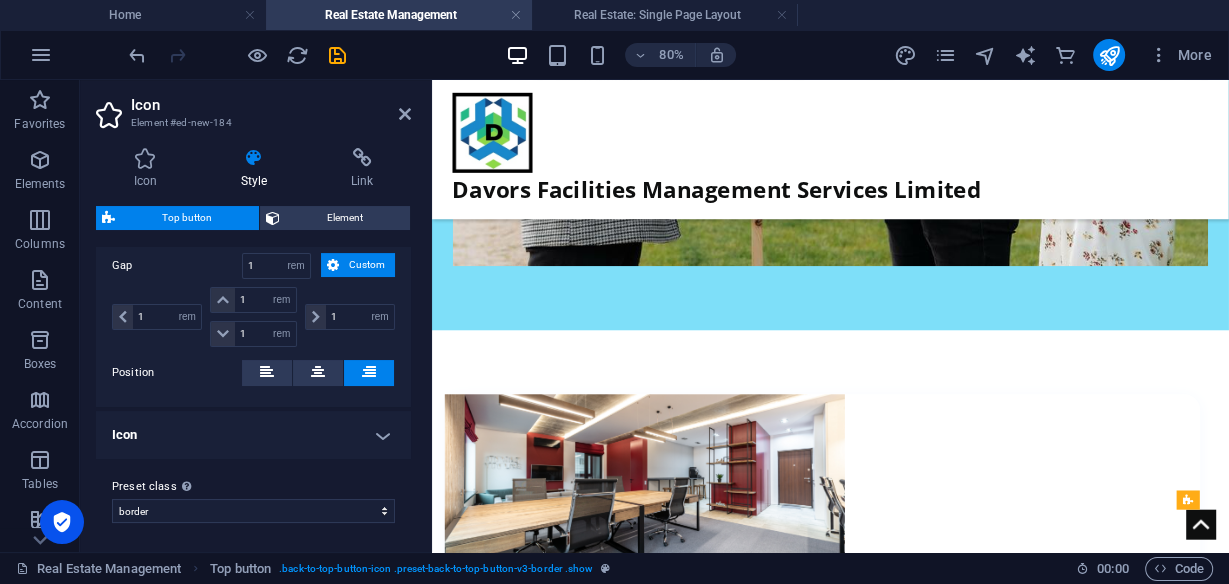 click on "Icon" at bounding box center (253, 435) 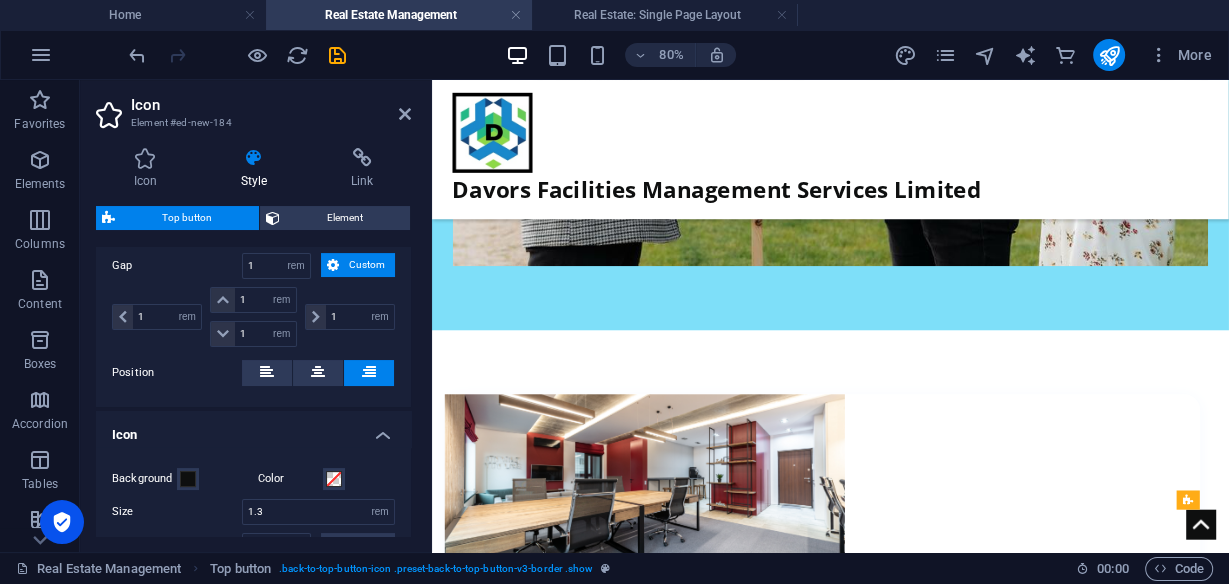 scroll, scrollTop: 414, scrollLeft: 0, axis: vertical 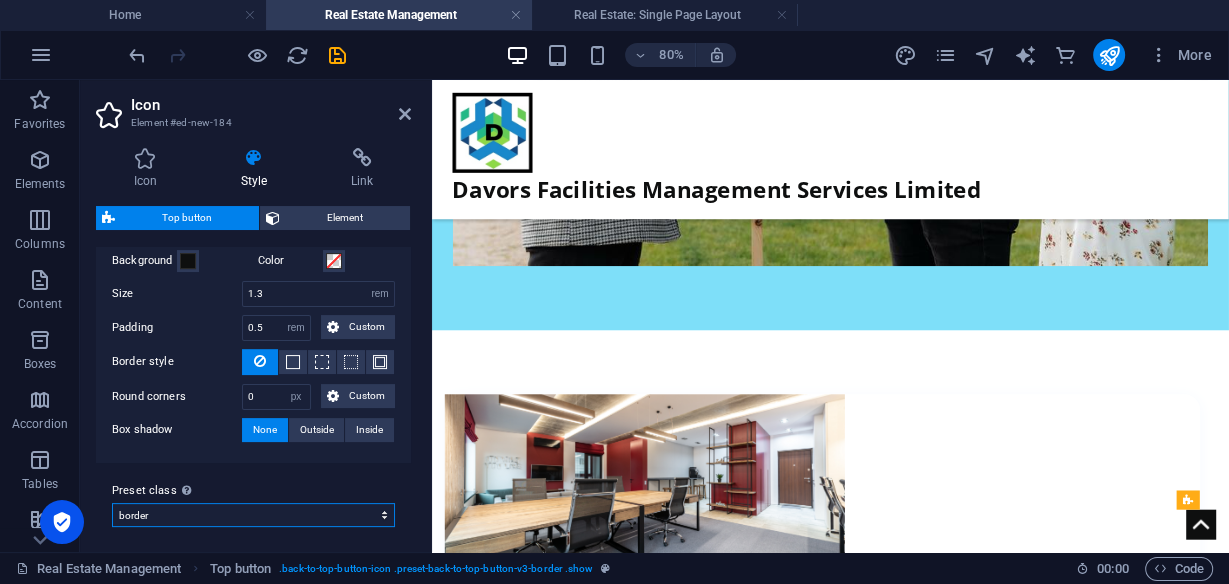 click on "border Add preset class" at bounding box center [253, 515] 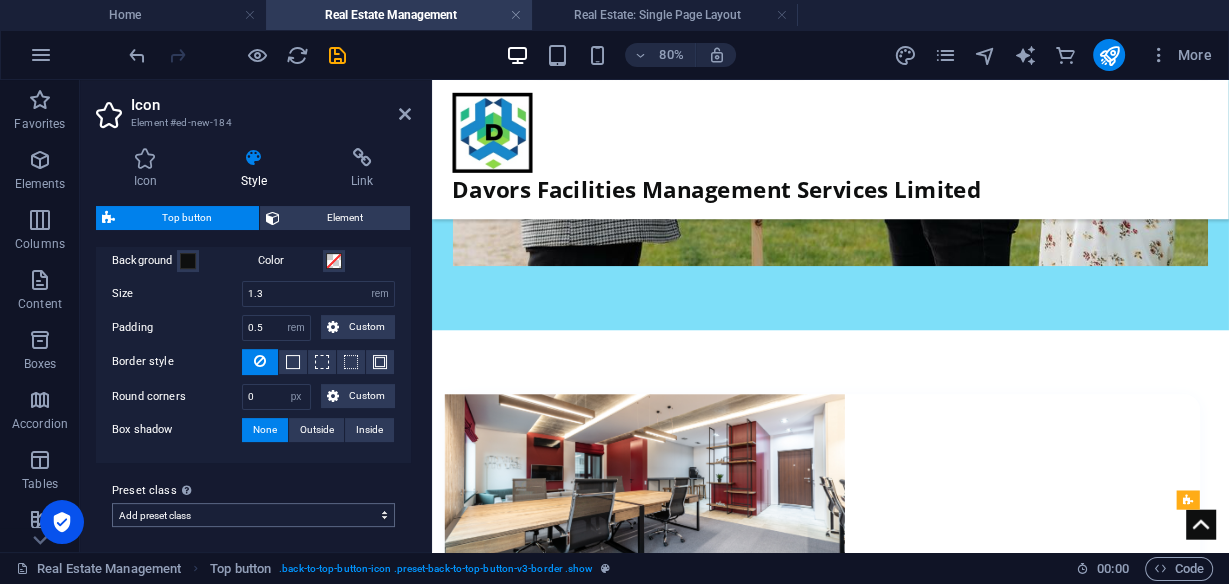 click on "border Add preset class" at bounding box center [253, 515] 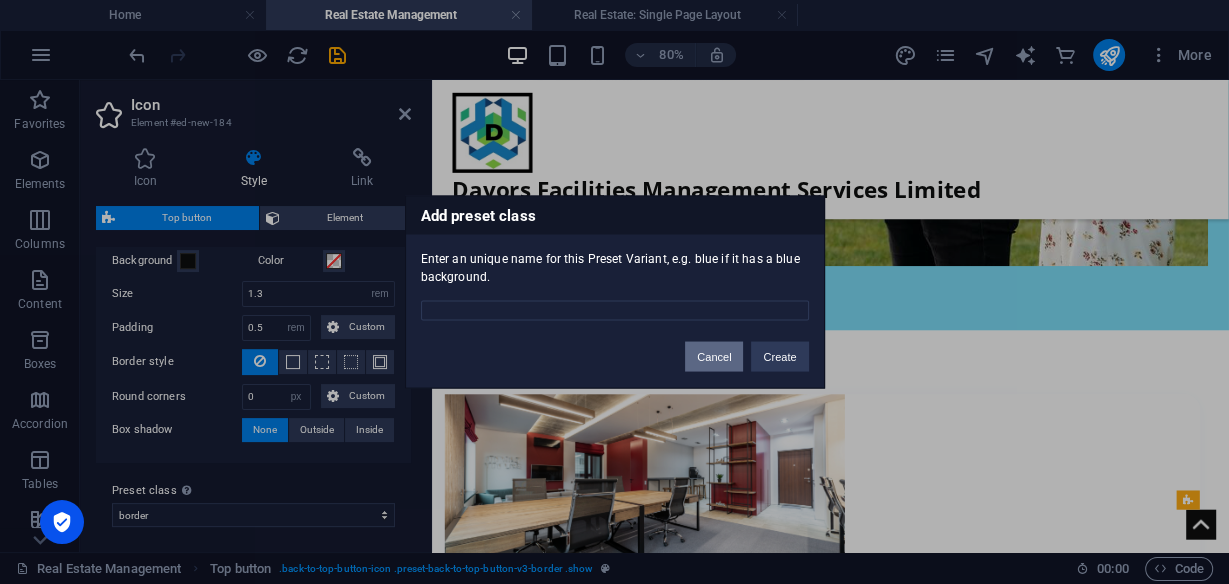 click on "Cancel" at bounding box center [714, 357] 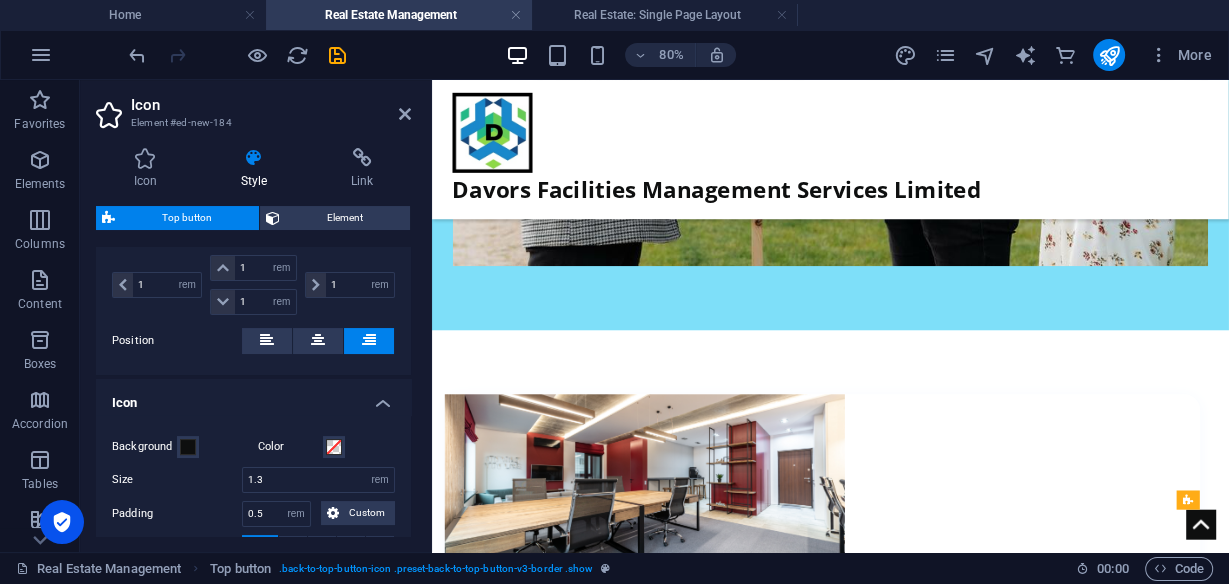 scroll, scrollTop: 232, scrollLeft: 0, axis: vertical 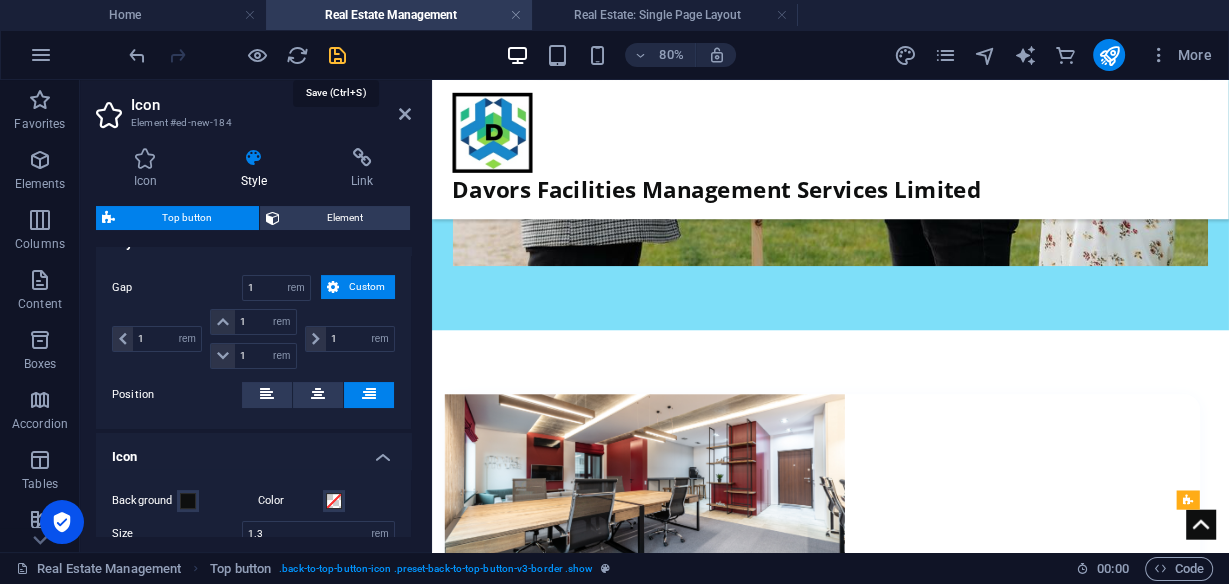 click at bounding box center (337, 55) 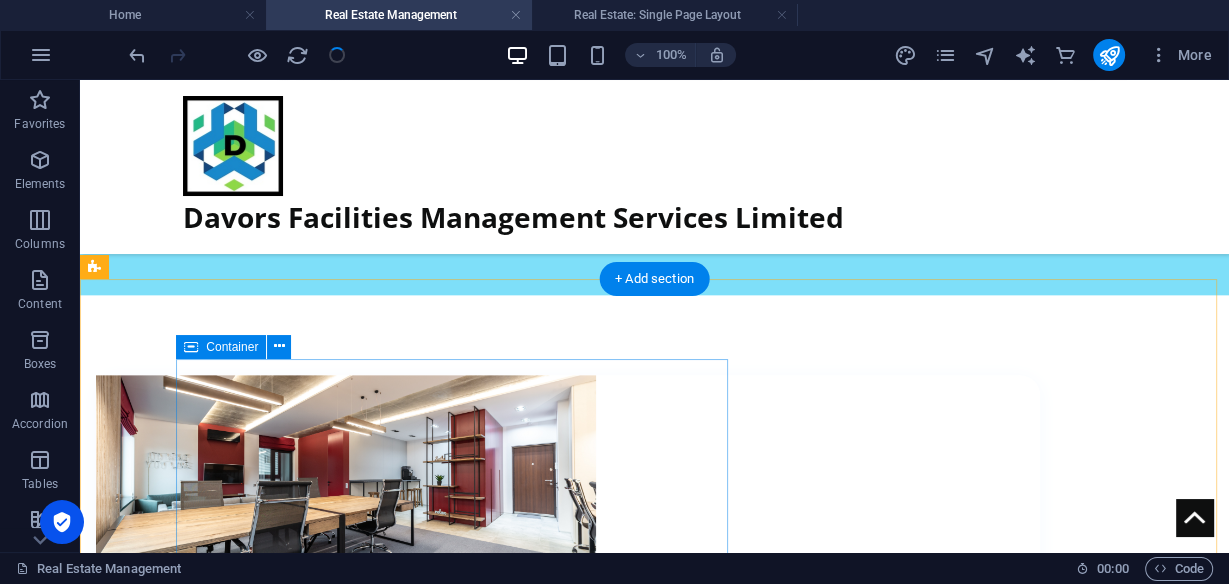 scroll, scrollTop: 1969, scrollLeft: 0, axis: vertical 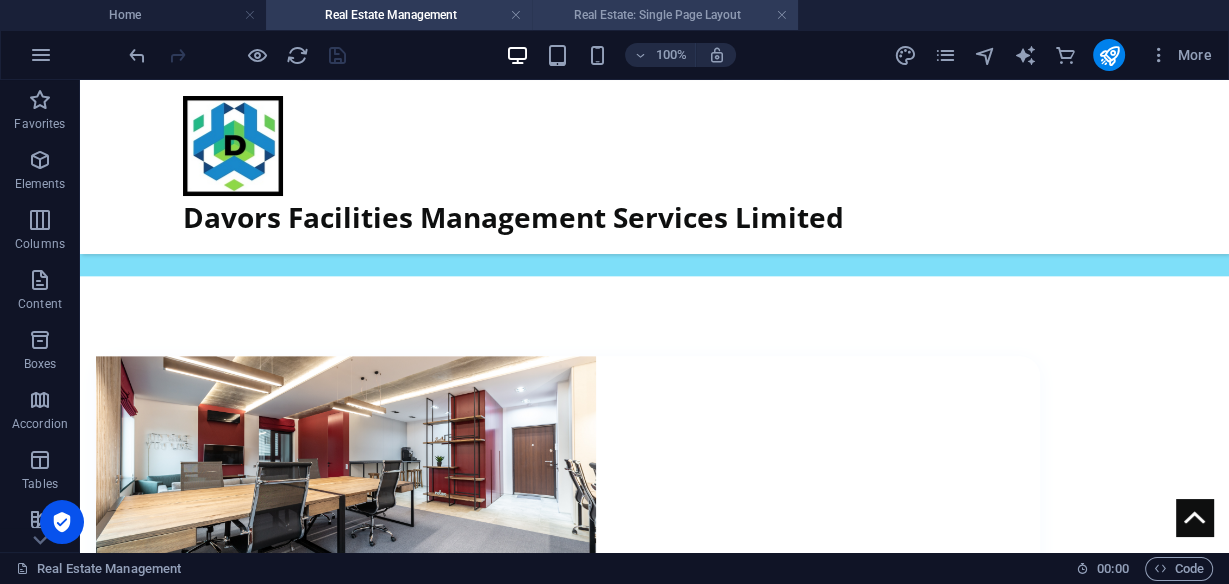 click on "Real Estate: Single Page Layout" at bounding box center (665, 15) 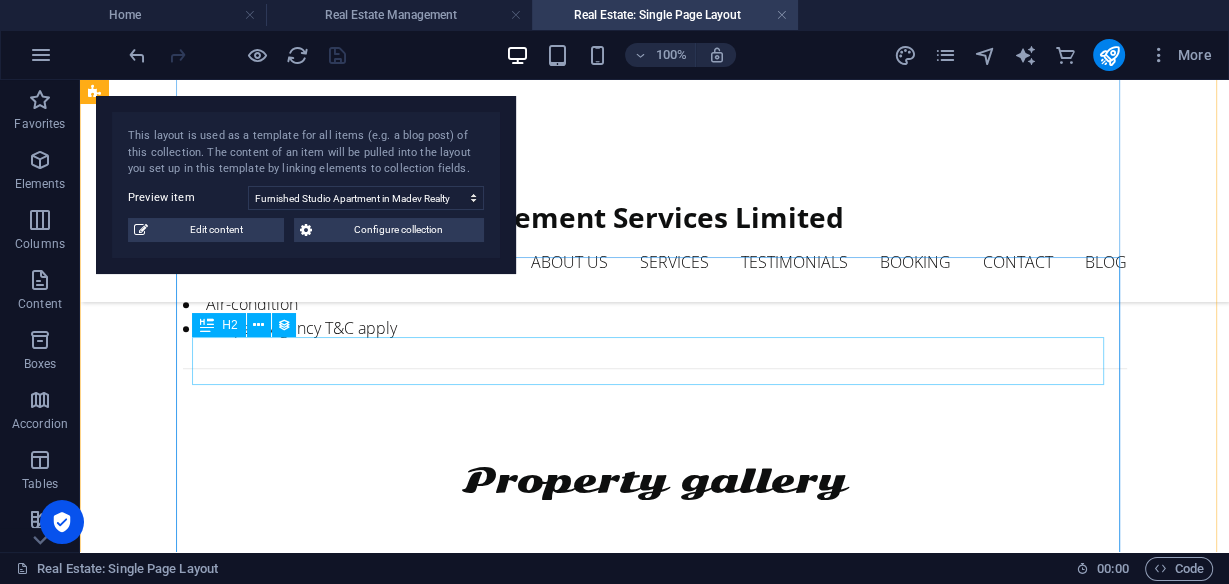 scroll, scrollTop: 1440, scrollLeft: 0, axis: vertical 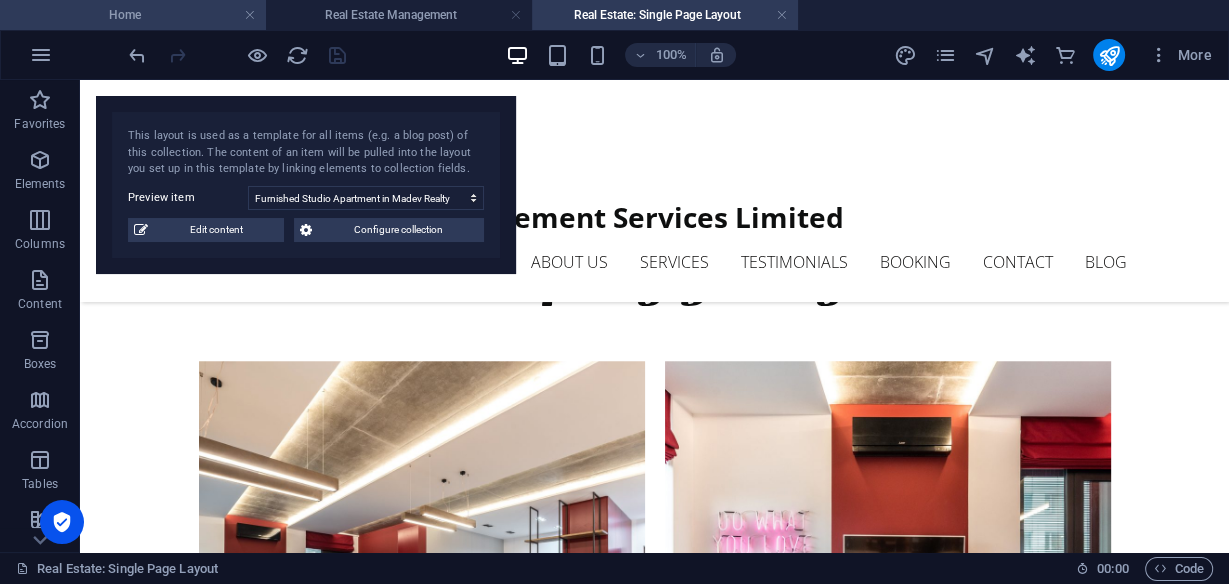 drag, startPoint x: 150, startPoint y: 17, endPoint x: 144, endPoint y: 2, distance: 16.155495 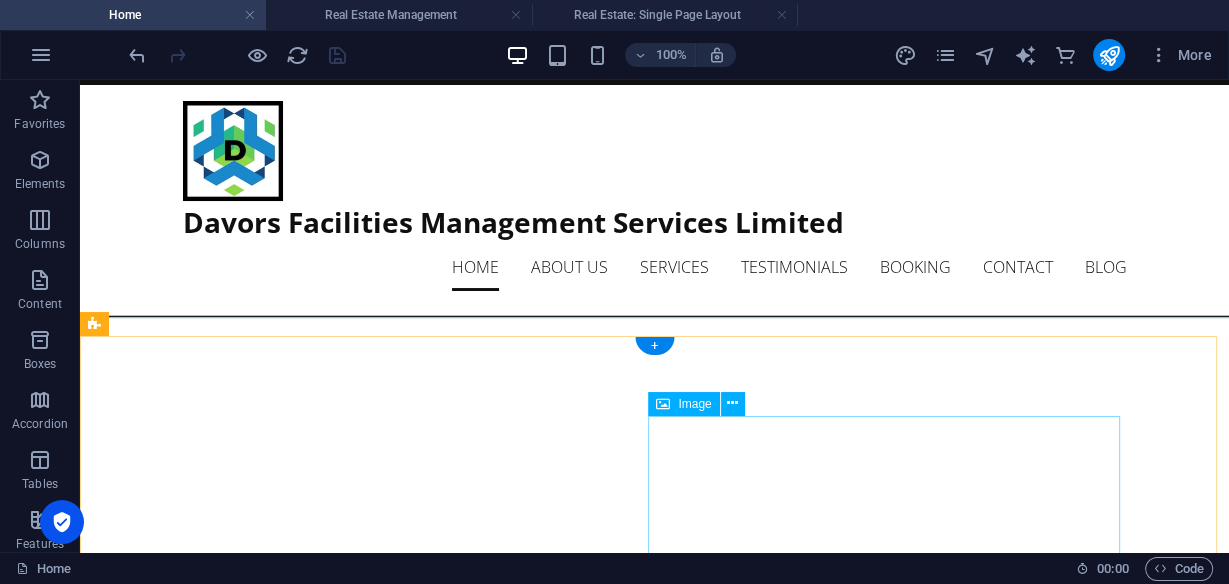 scroll, scrollTop: 320, scrollLeft: 0, axis: vertical 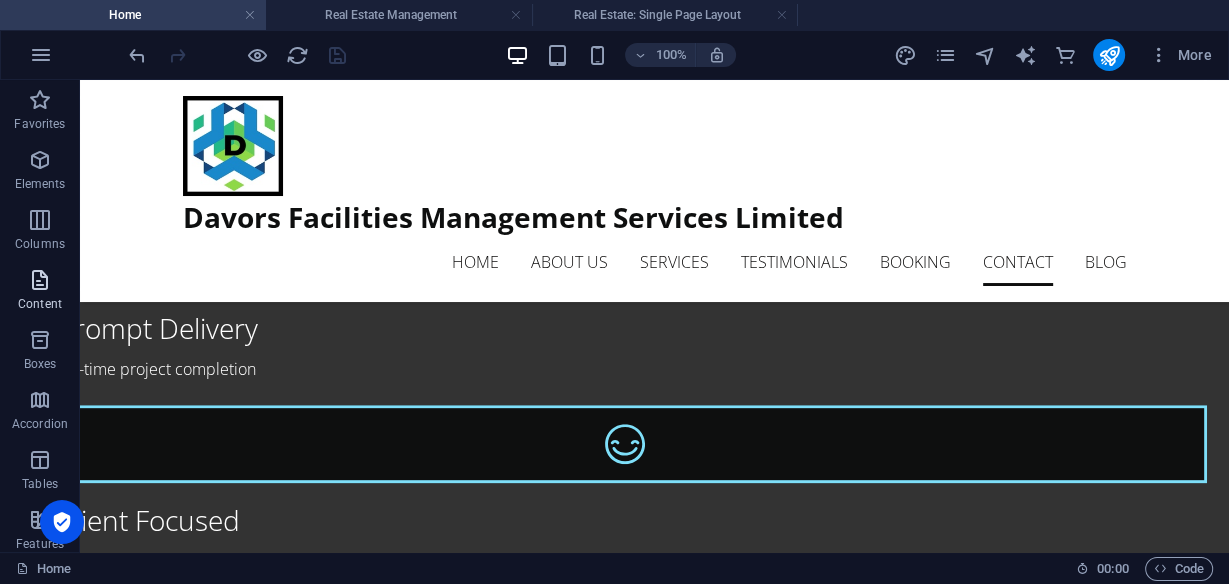 click at bounding box center (40, 280) 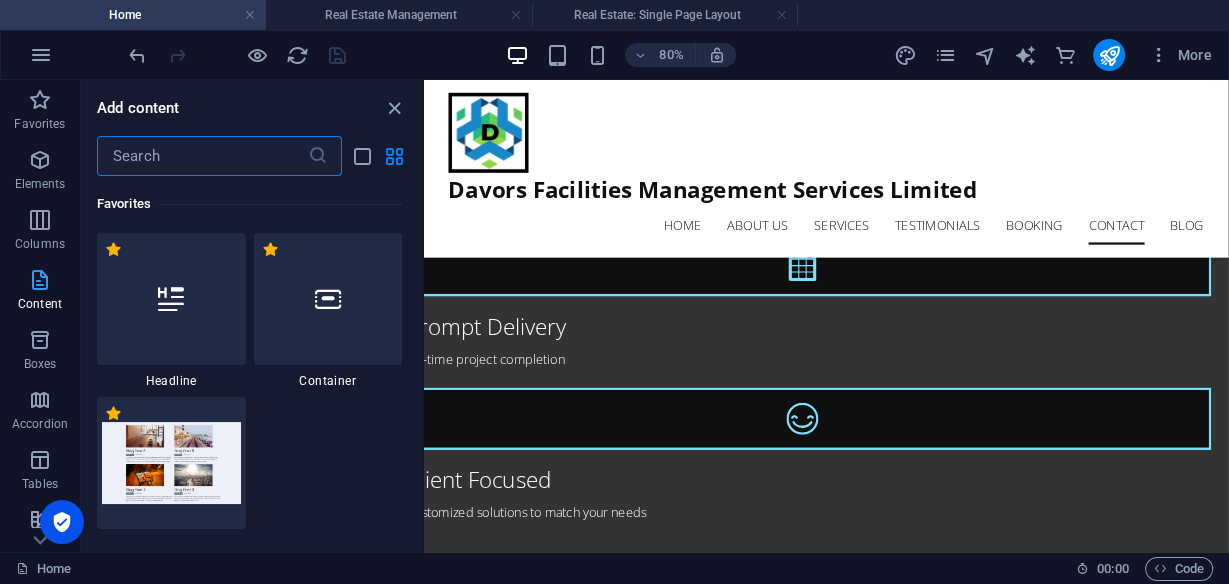 scroll, scrollTop: 6845, scrollLeft: 0, axis: vertical 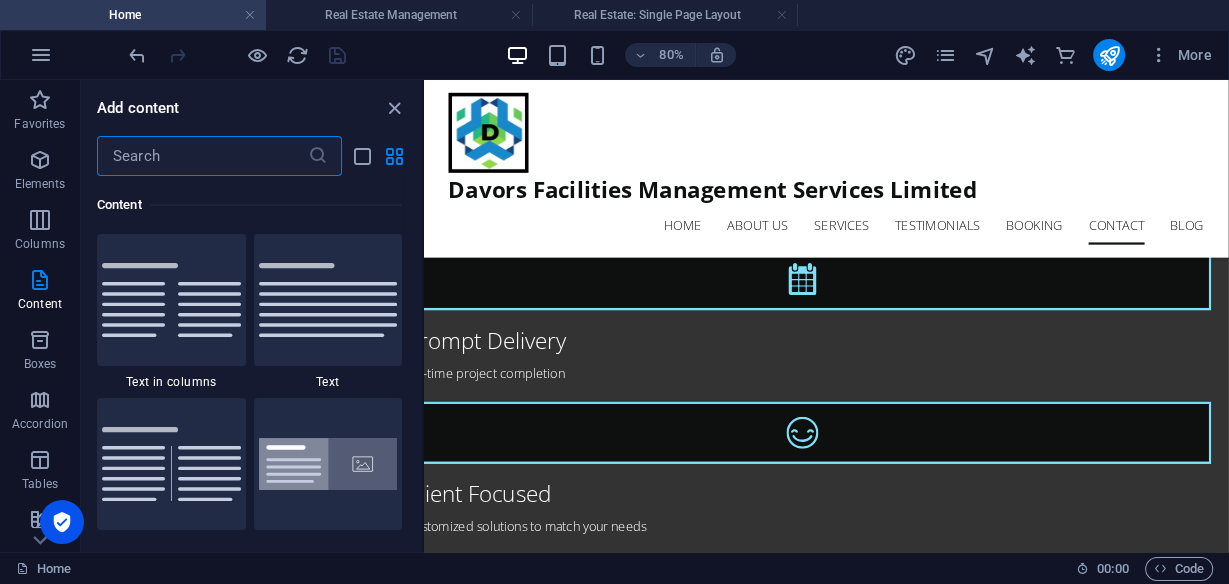 click at bounding box center [202, 156] 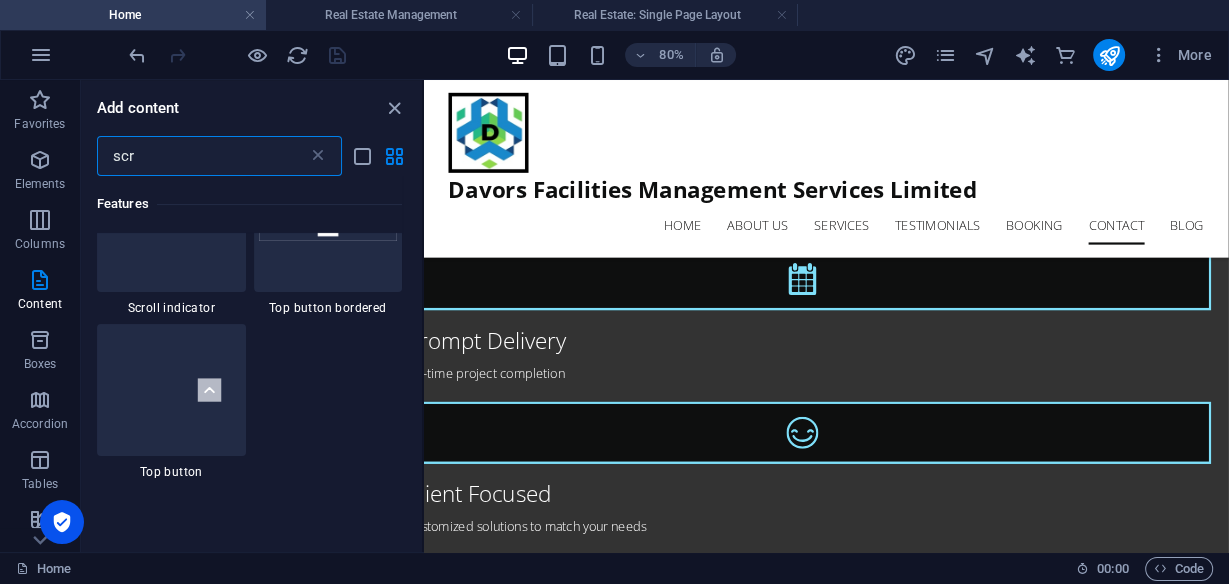 scroll, scrollTop: 480, scrollLeft: 0, axis: vertical 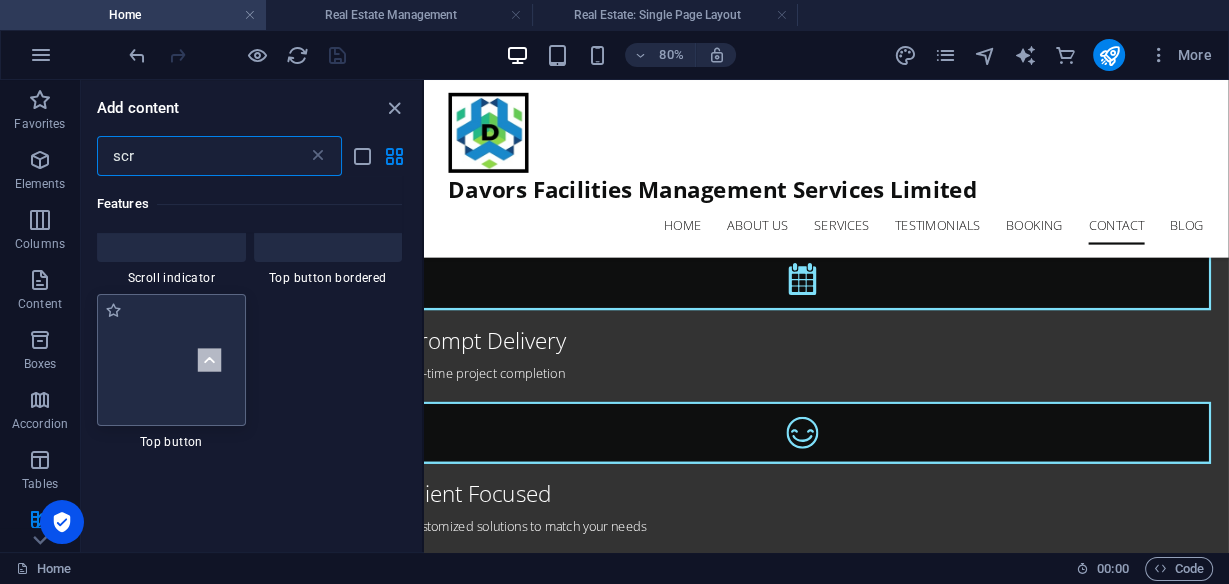 type on "scr" 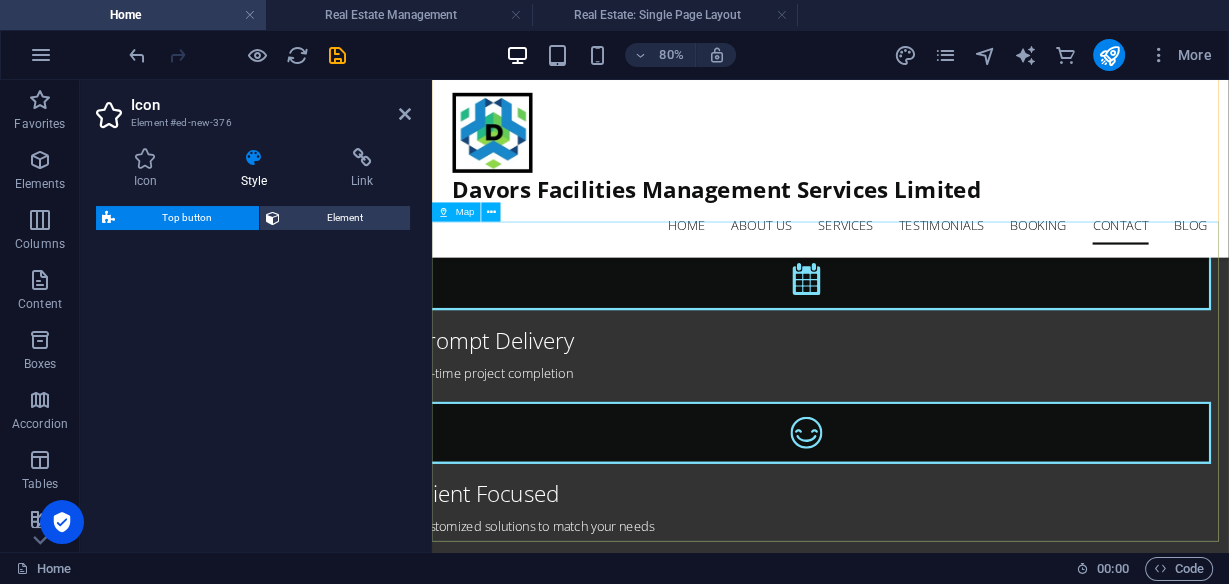 select on "rem" 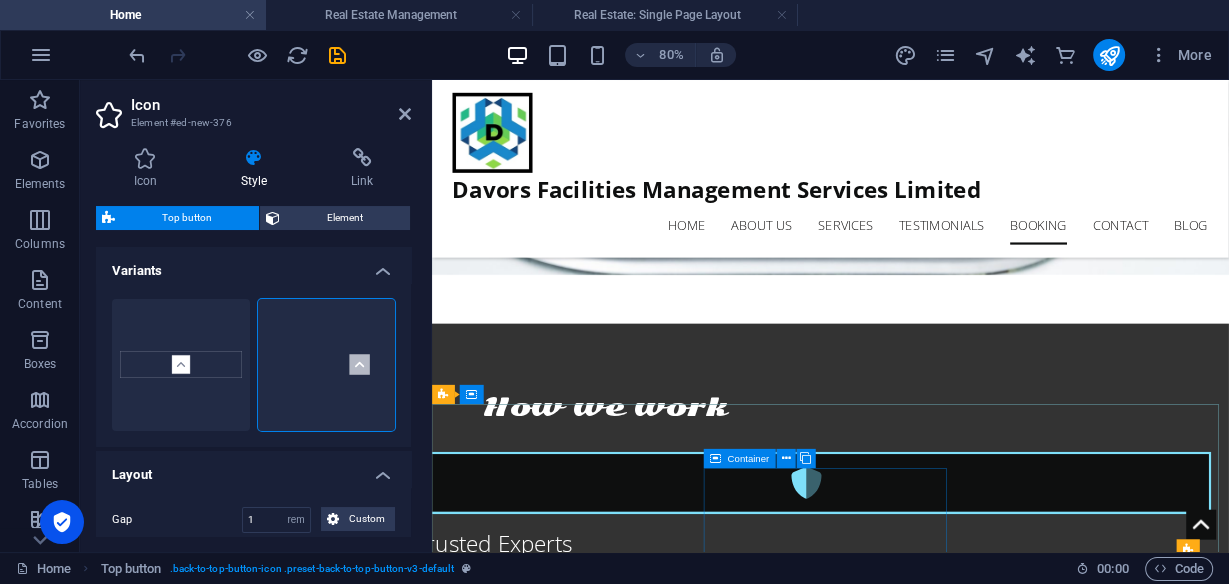 scroll, scrollTop: 6205, scrollLeft: 0, axis: vertical 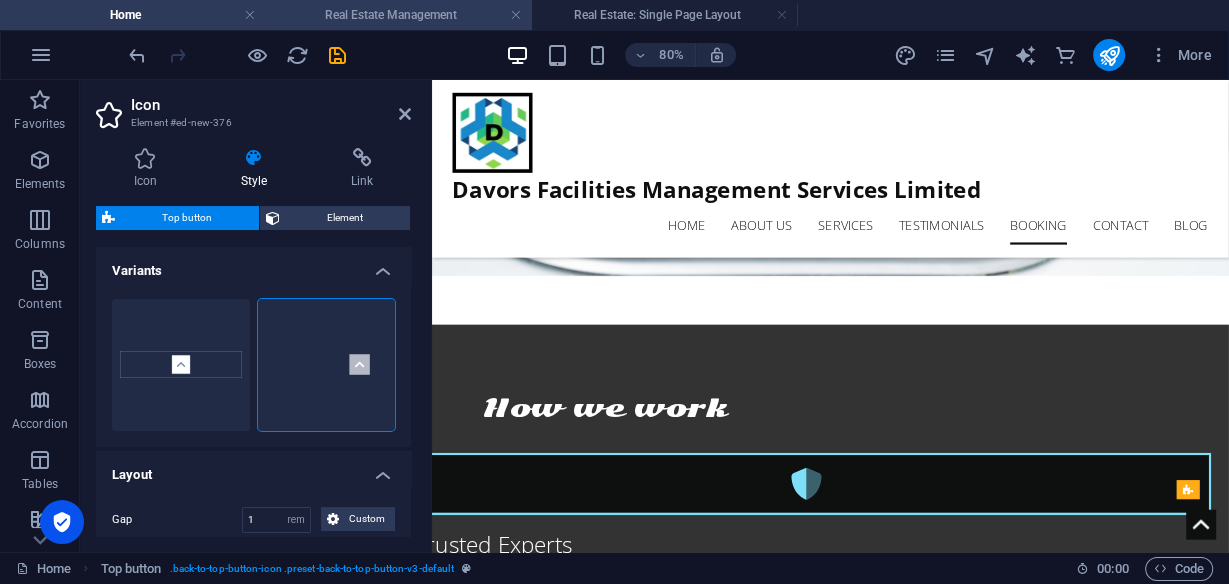 click on "Real Estate Management" at bounding box center [399, 15] 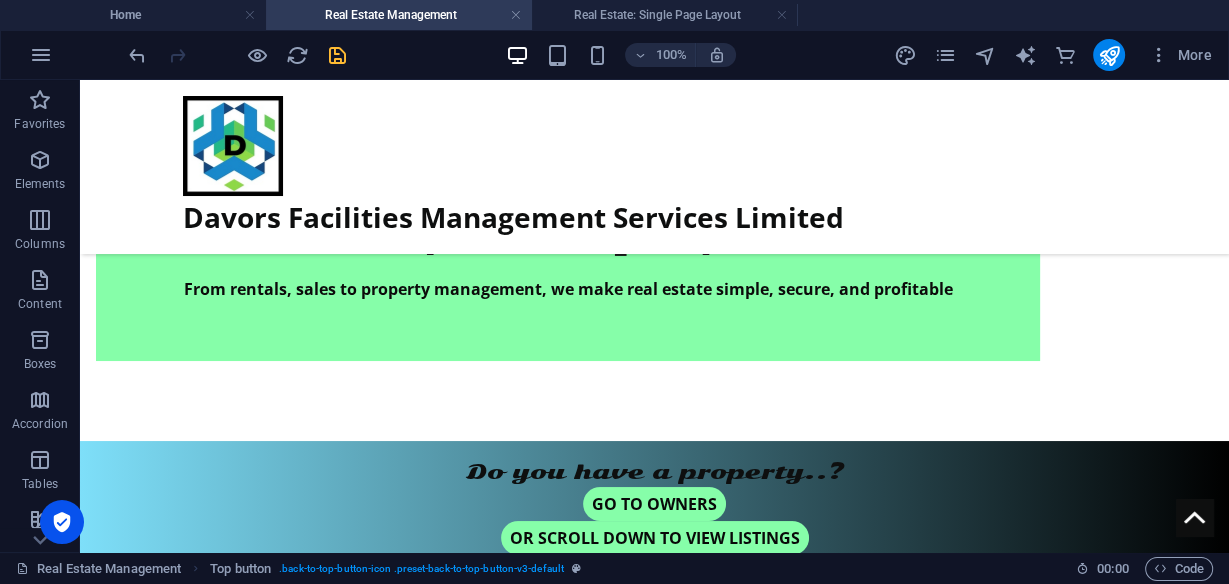 scroll, scrollTop: 1969, scrollLeft: 0, axis: vertical 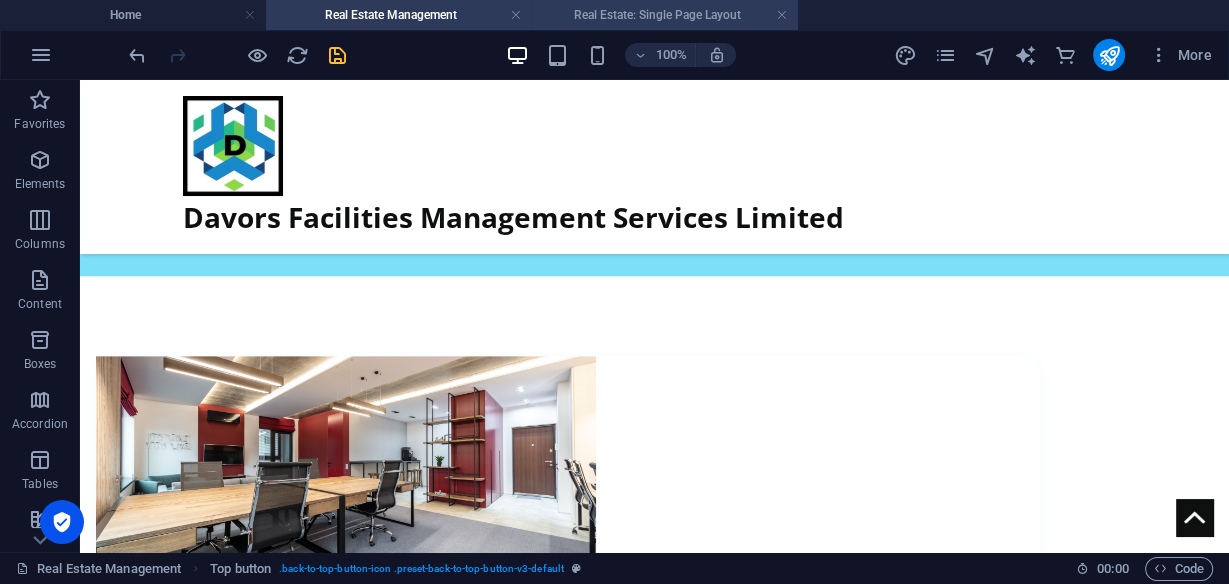 click on "Real Estate: Single Page Layout" at bounding box center (665, 15) 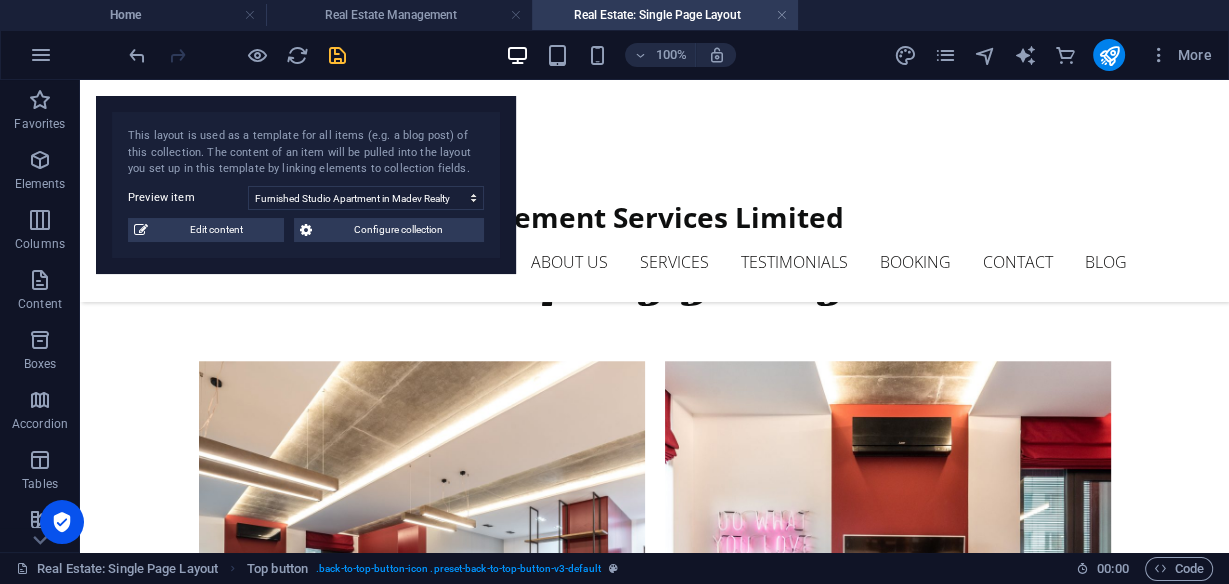 scroll, scrollTop: 0, scrollLeft: 0, axis: both 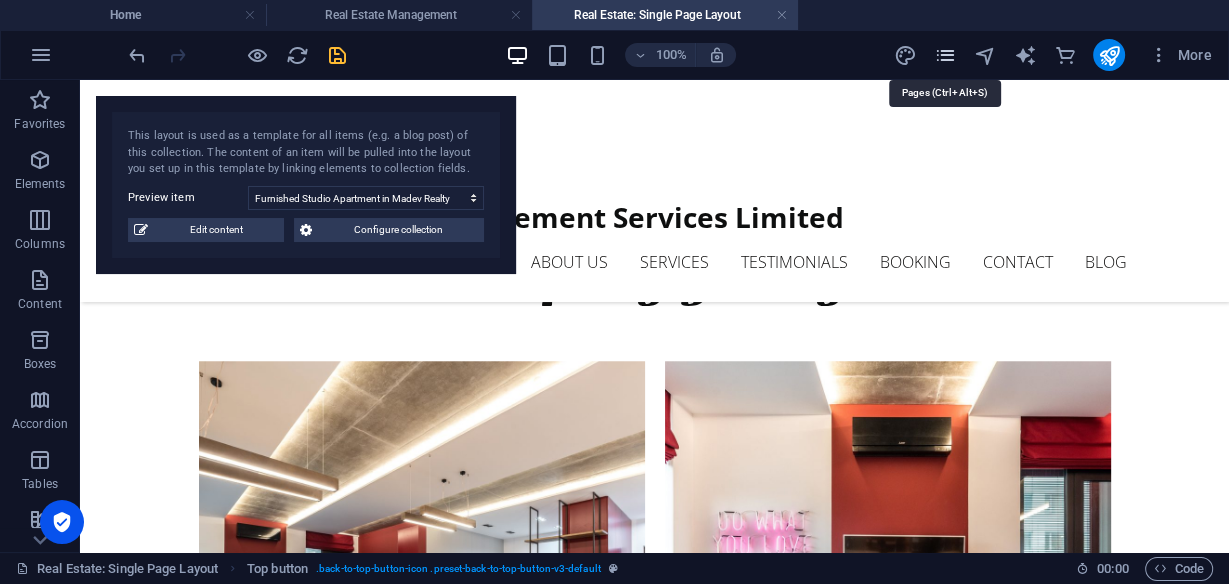 click at bounding box center [944, 55] 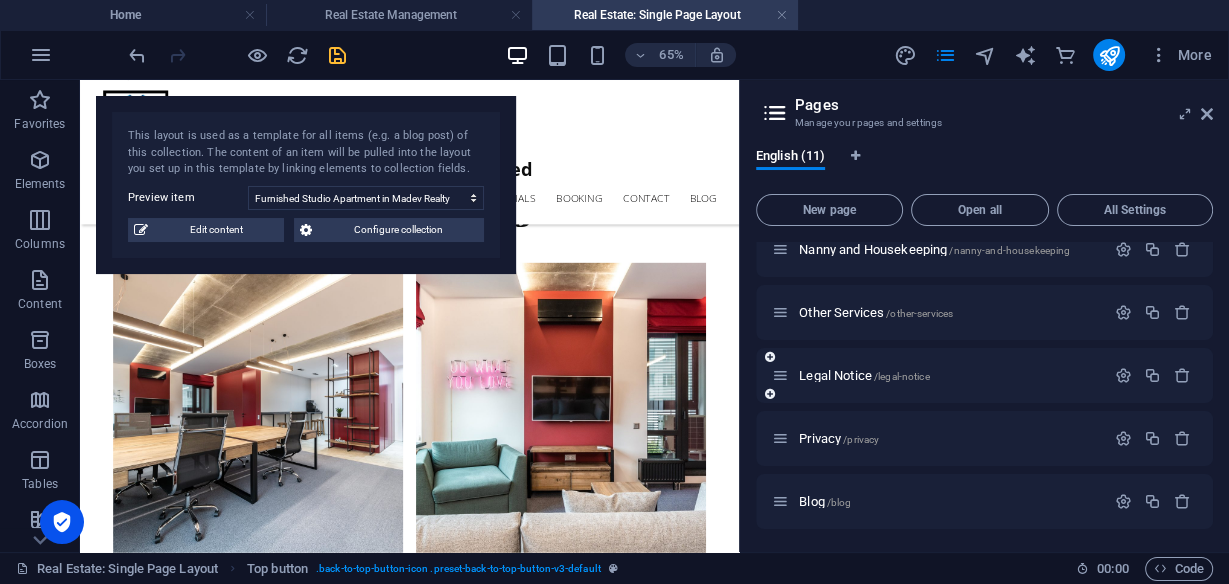 scroll, scrollTop: 399, scrollLeft: 0, axis: vertical 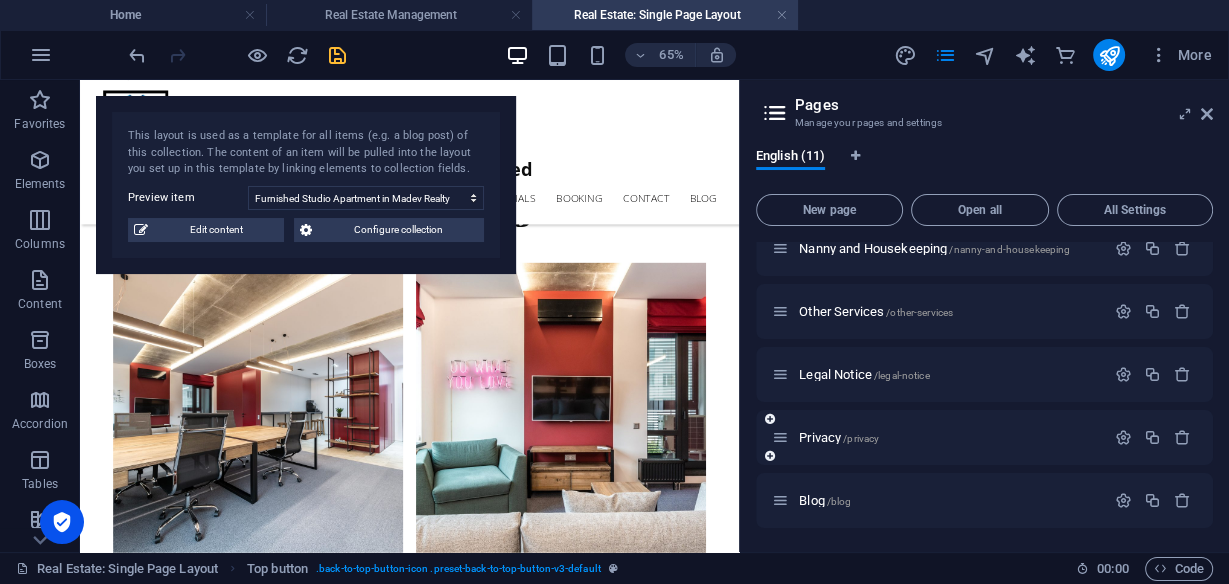 click on "Blog /blog" at bounding box center (825, 500) 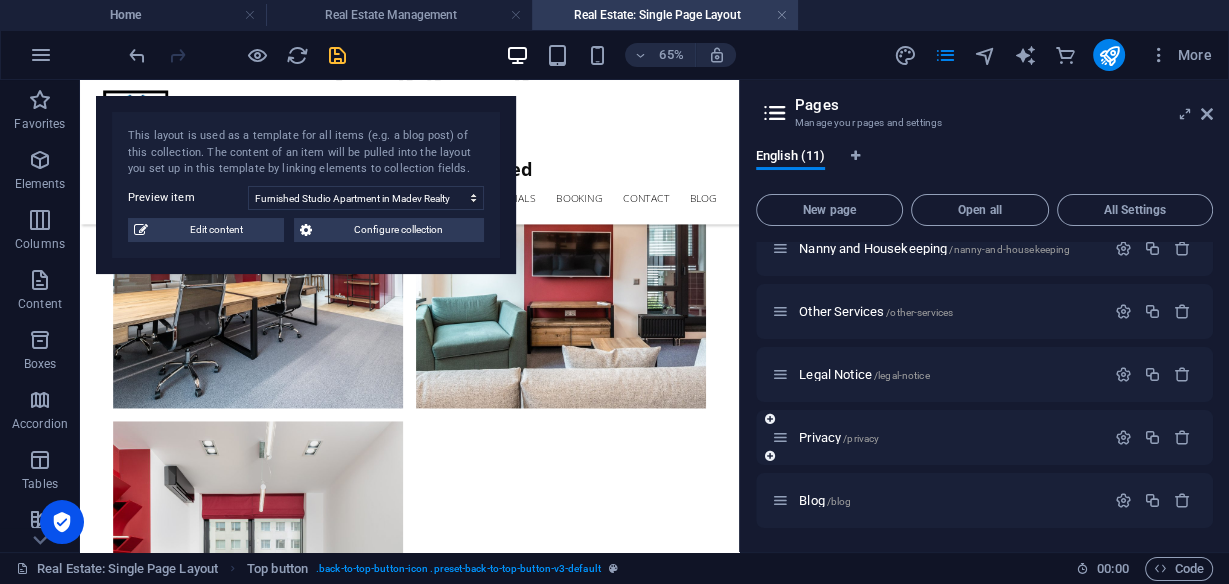 scroll, scrollTop: 318, scrollLeft: 0, axis: vertical 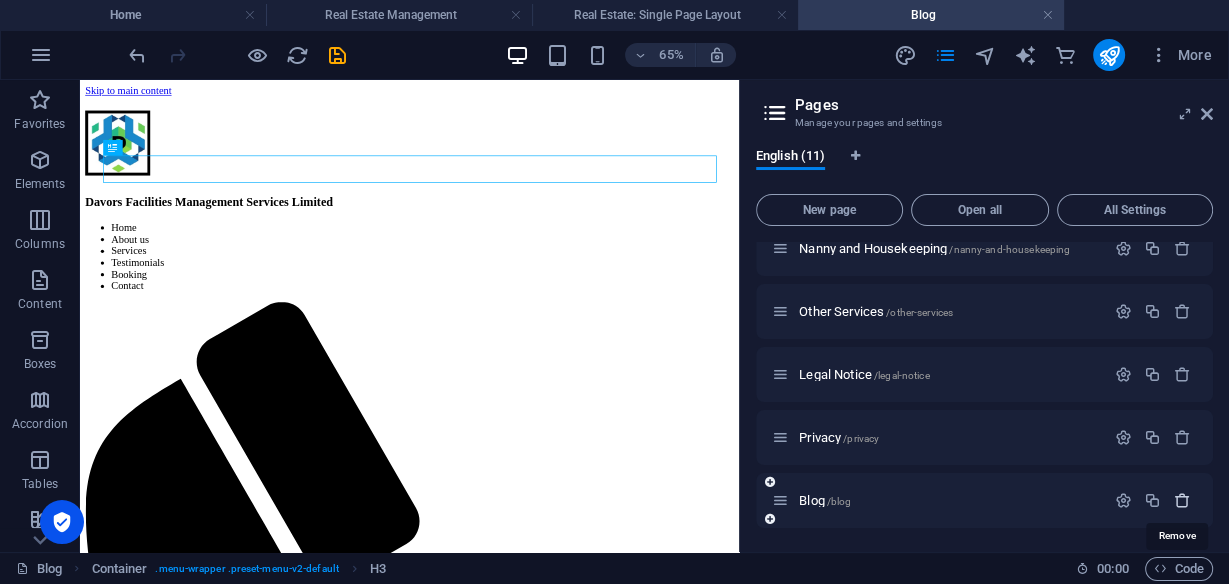 click at bounding box center [1182, 500] 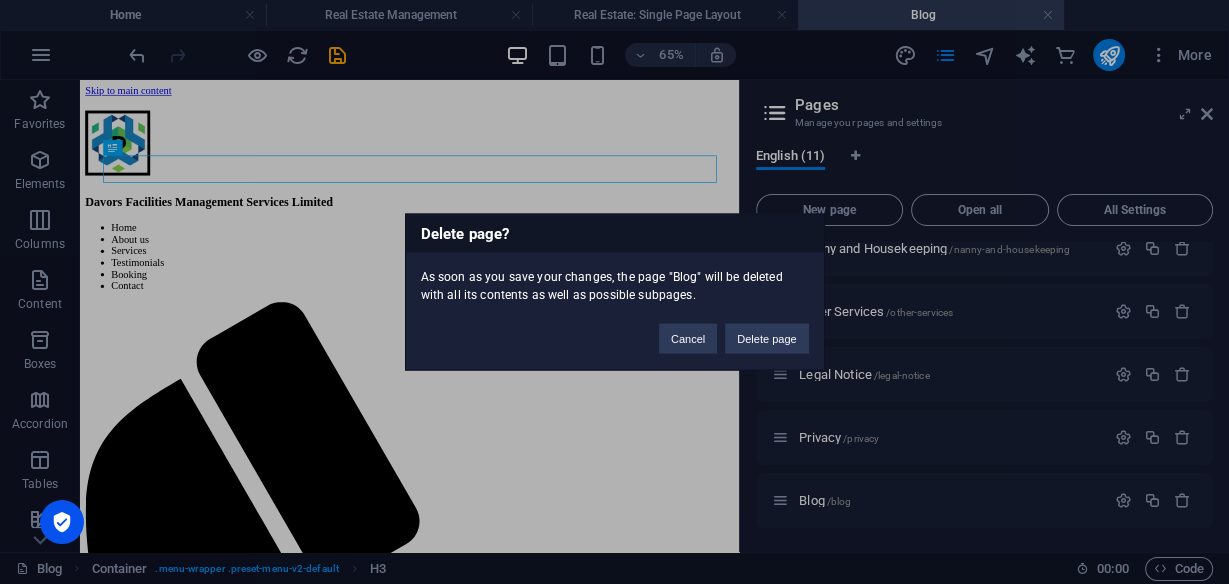 click on "Delete page" at bounding box center (766, 339) 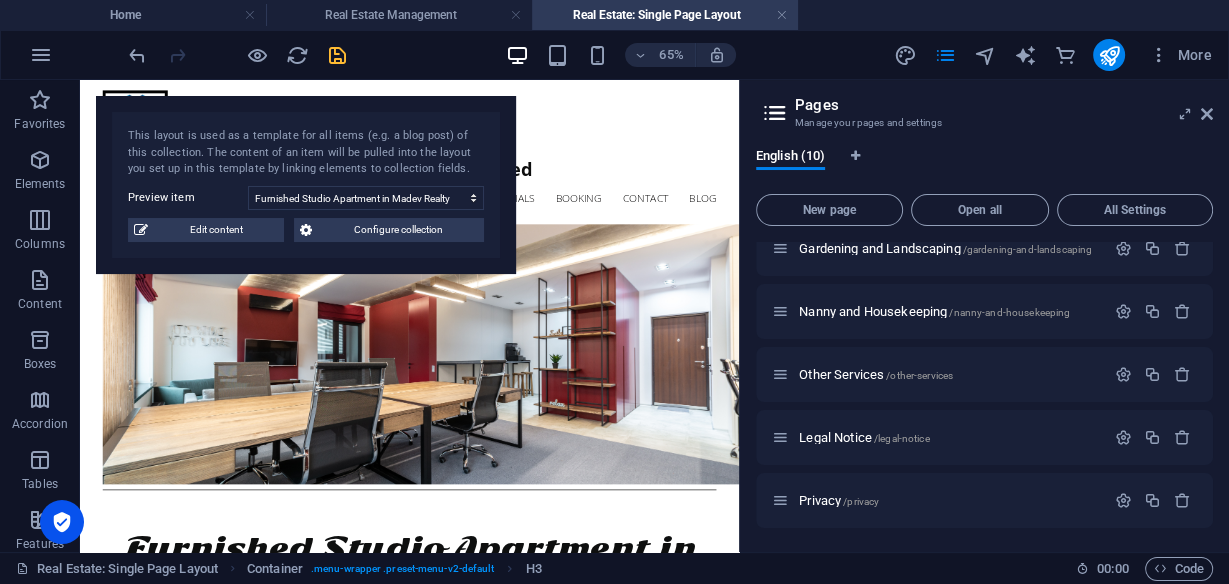 scroll, scrollTop: 336, scrollLeft: 0, axis: vertical 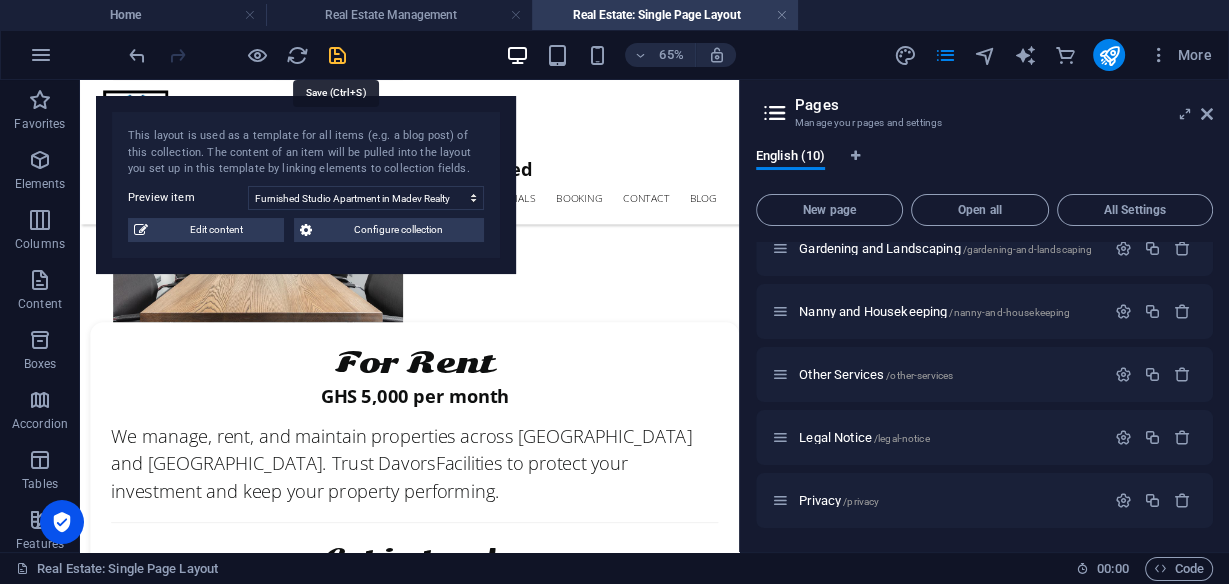 click at bounding box center [337, 55] 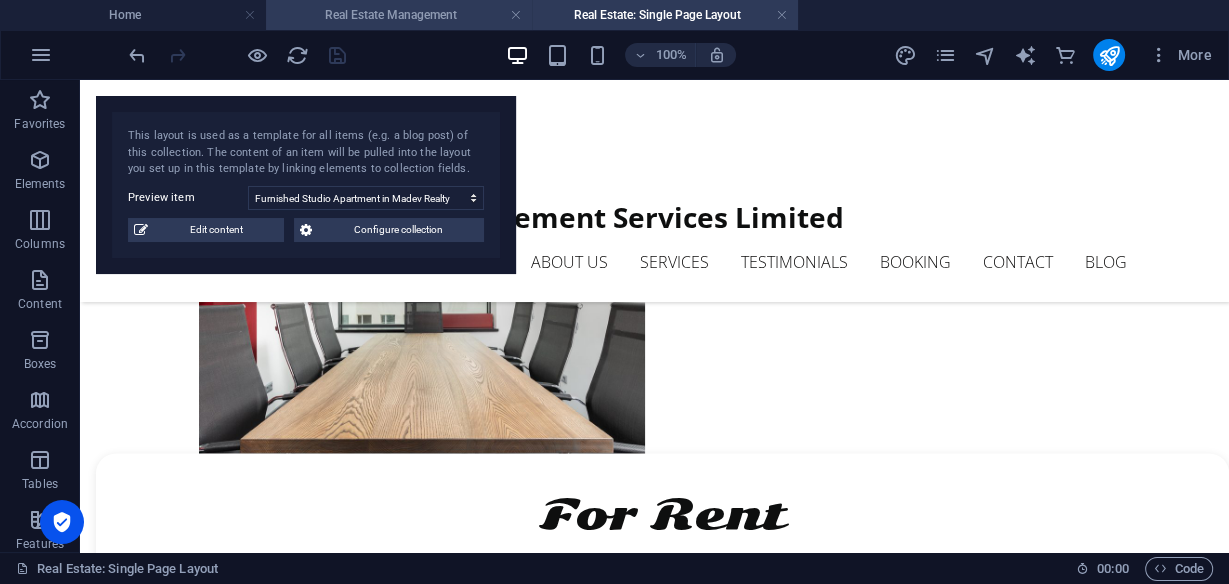 click on "Real Estate Management" at bounding box center [399, 15] 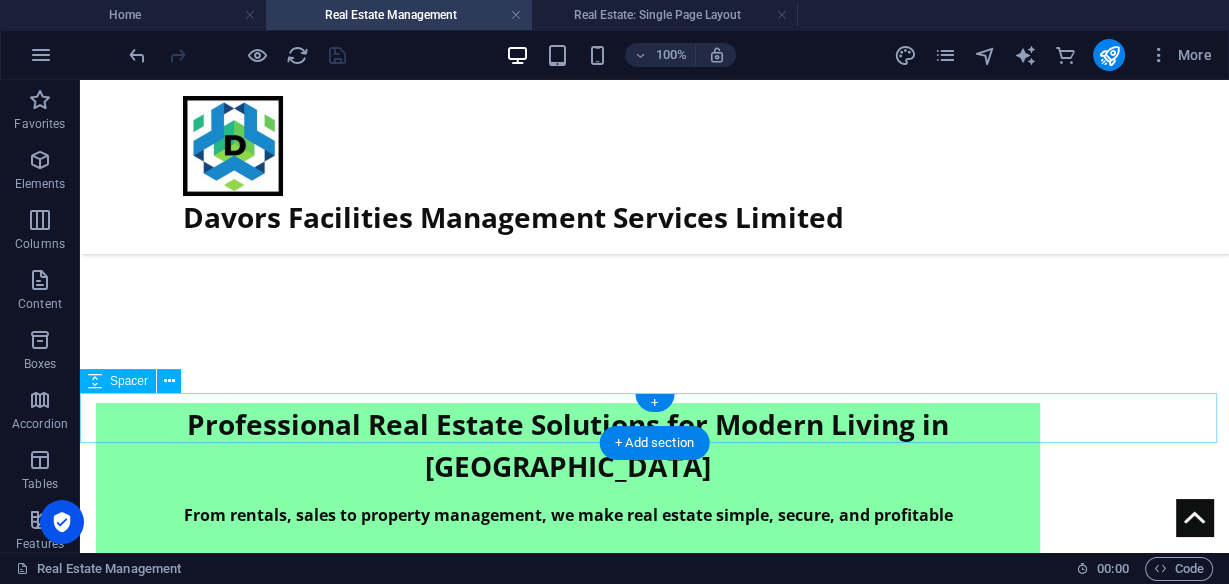scroll, scrollTop: 240, scrollLeft: 0, axis: vertical 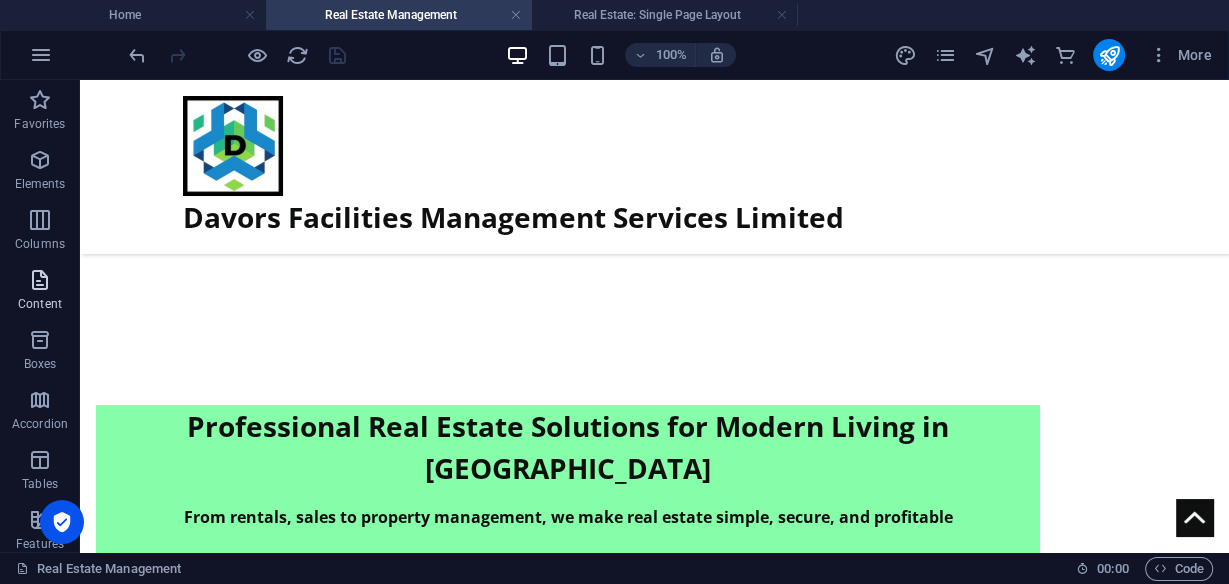 click at bounding box center (40, 280) 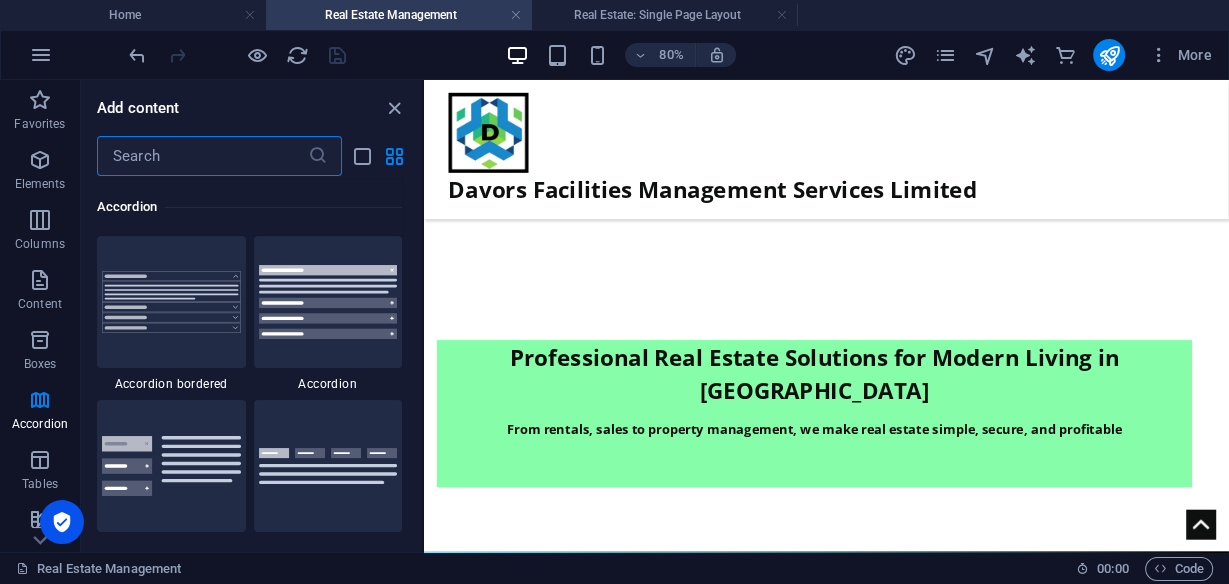 scroll, scrollTop: 6382, scrollLeft: 0, axis: vertical 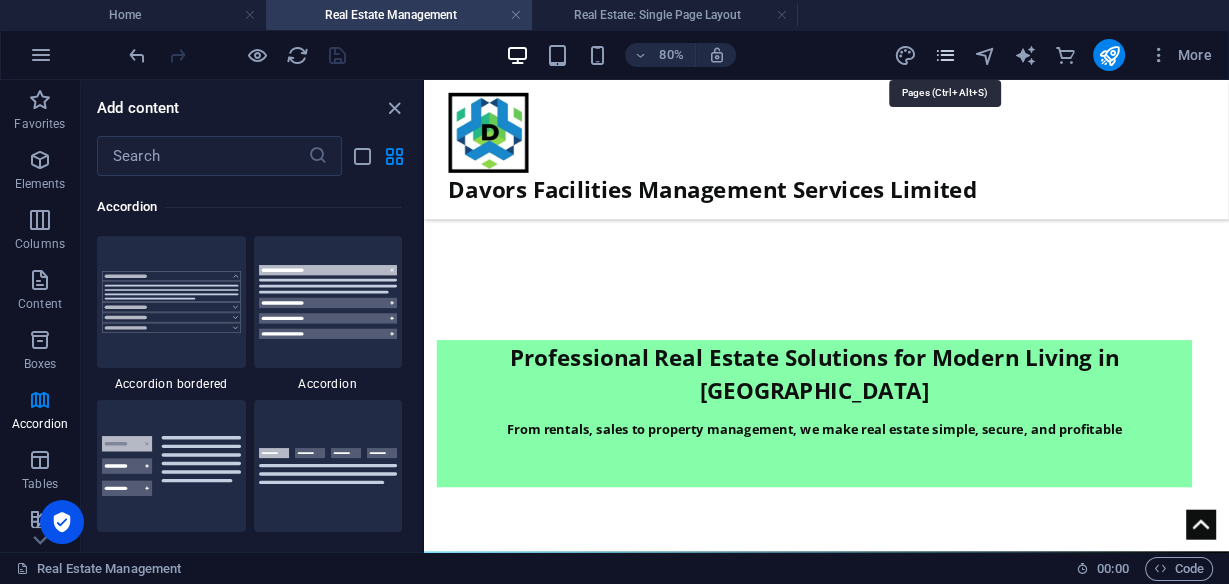 click at bounding box center (944, 55) 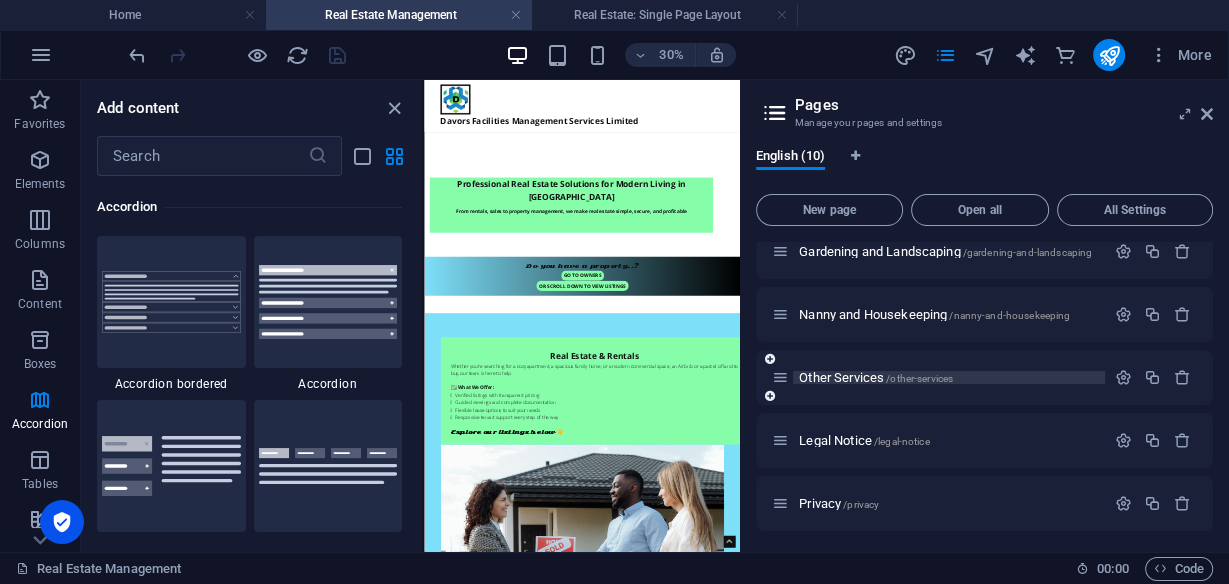 scroll, scrollTop: 336, scrollLeft: 0, axis: vertical 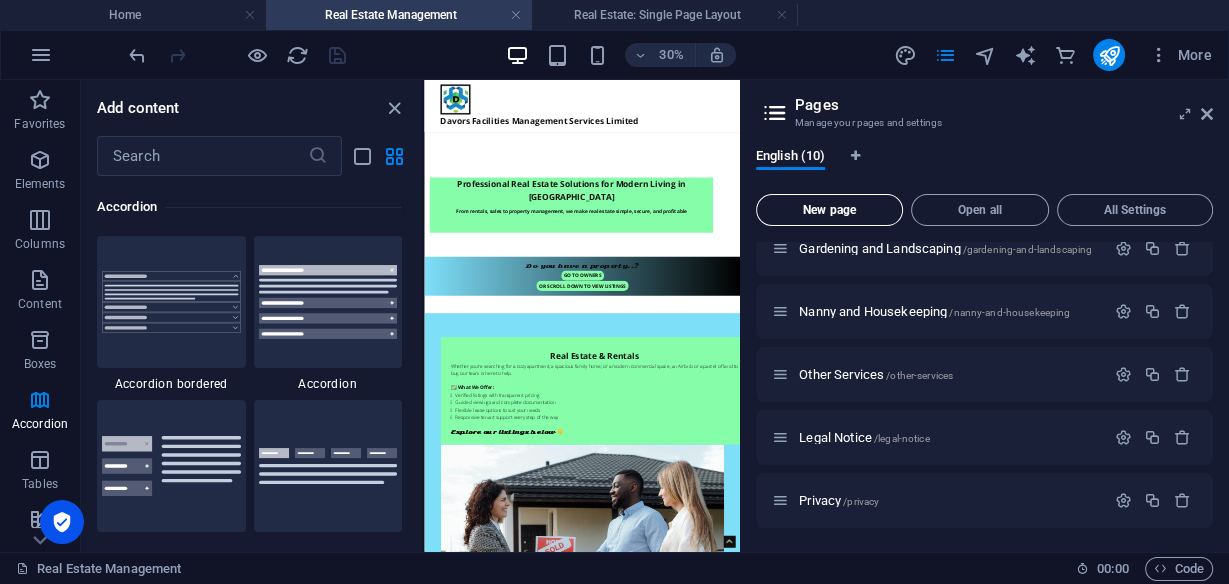 click on "New page" at bounding box center [829, 210] 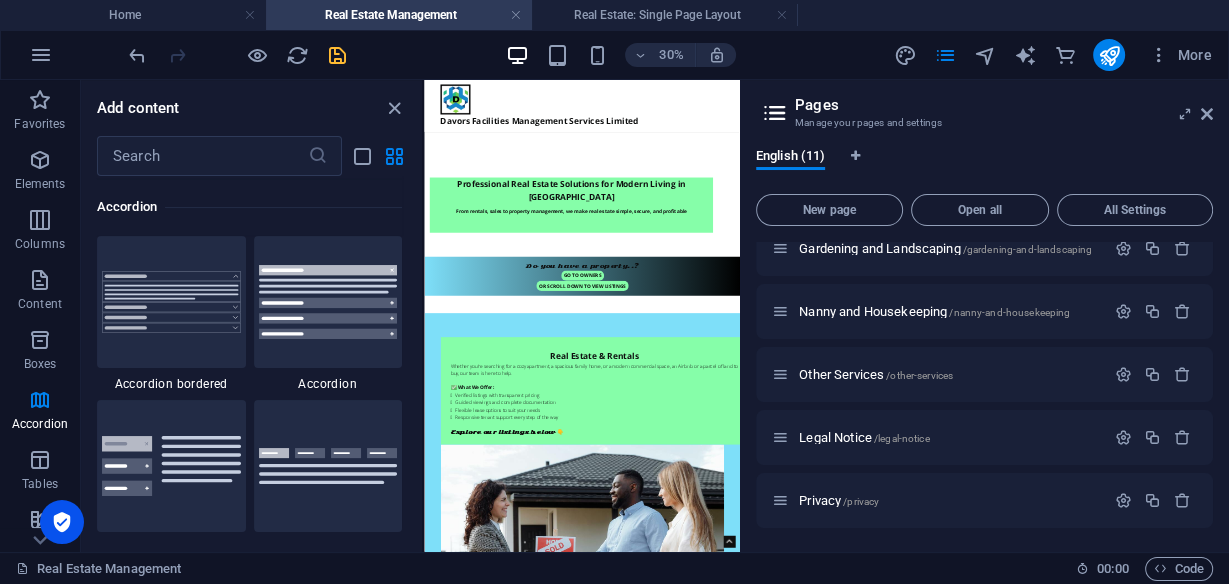 scroll, scrollTop: 586, scrollLeft: 0, axis: vertical 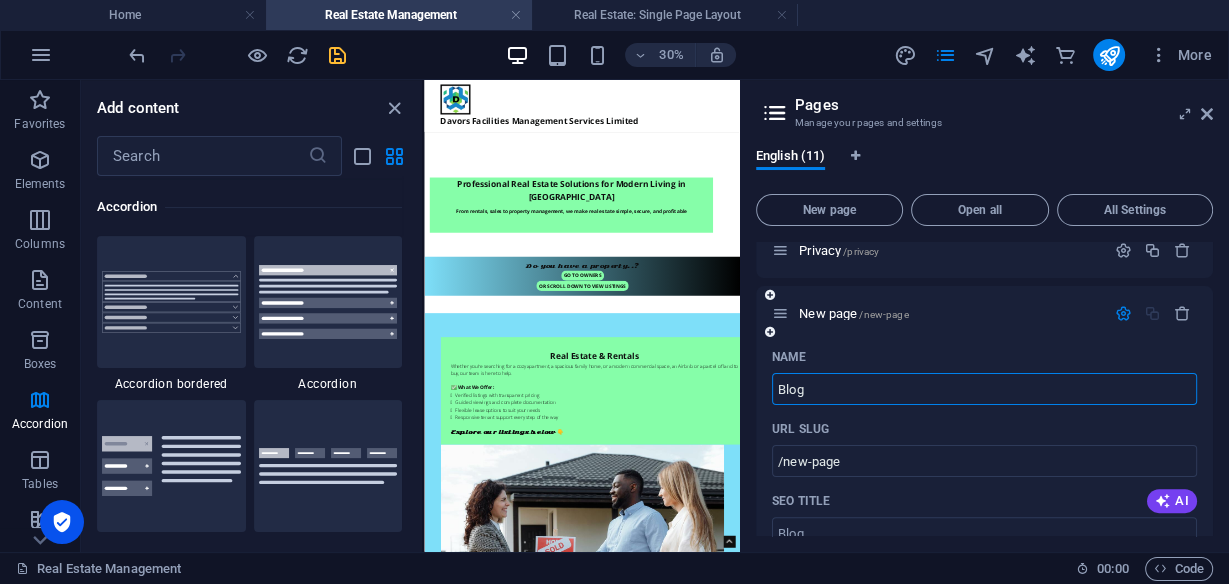 type on "Blog" 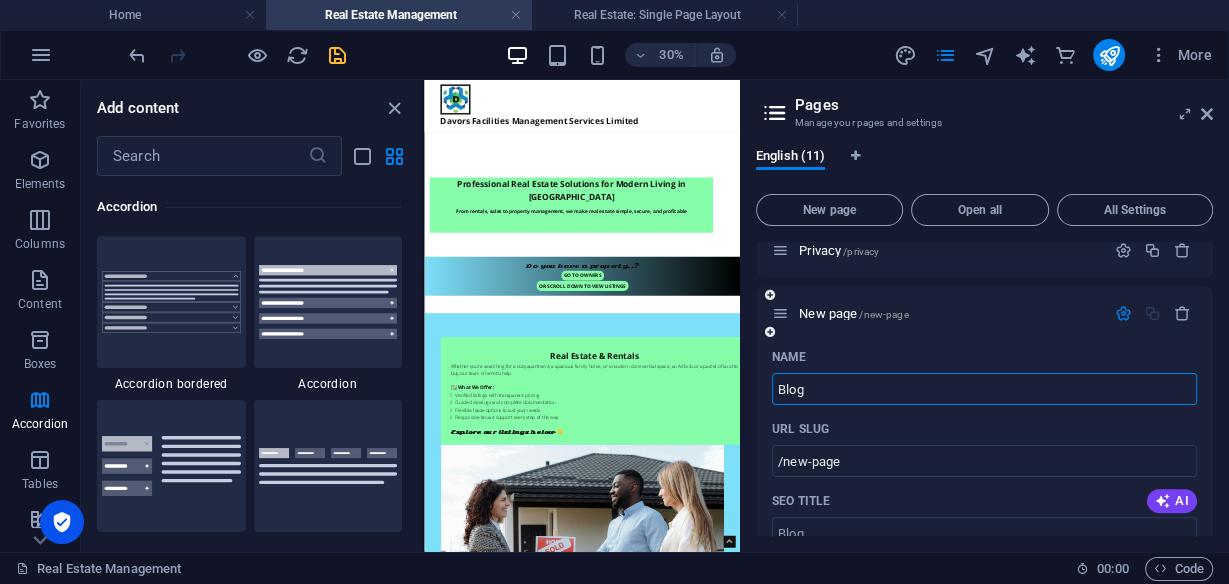 type on "/blog" 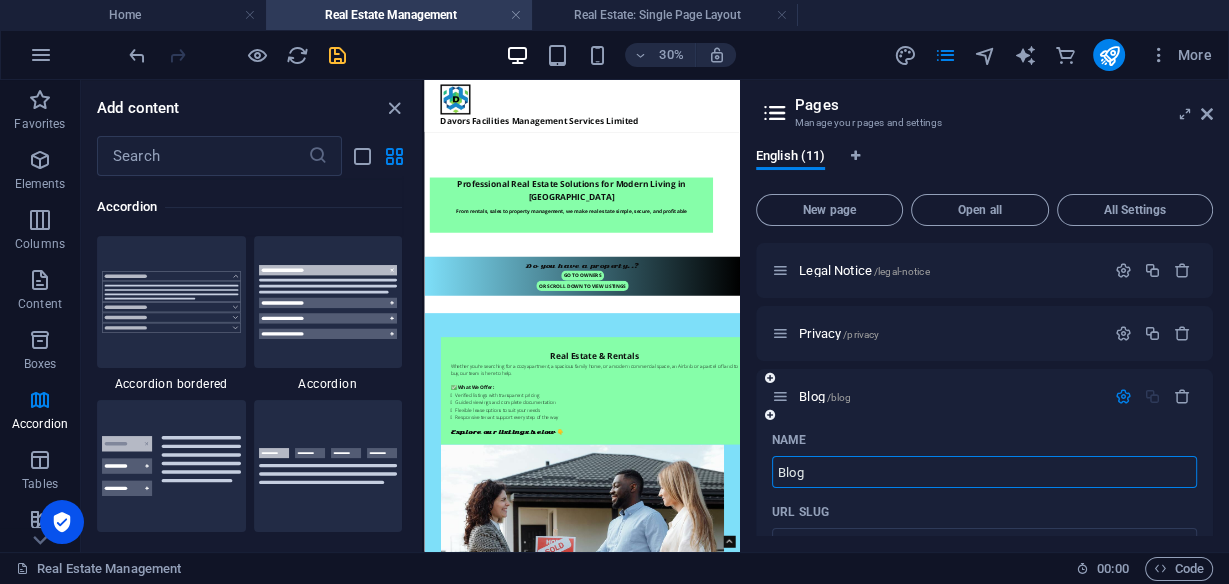 scroll, scrollTop: 455, scrollLeft: 0, axis: vertical 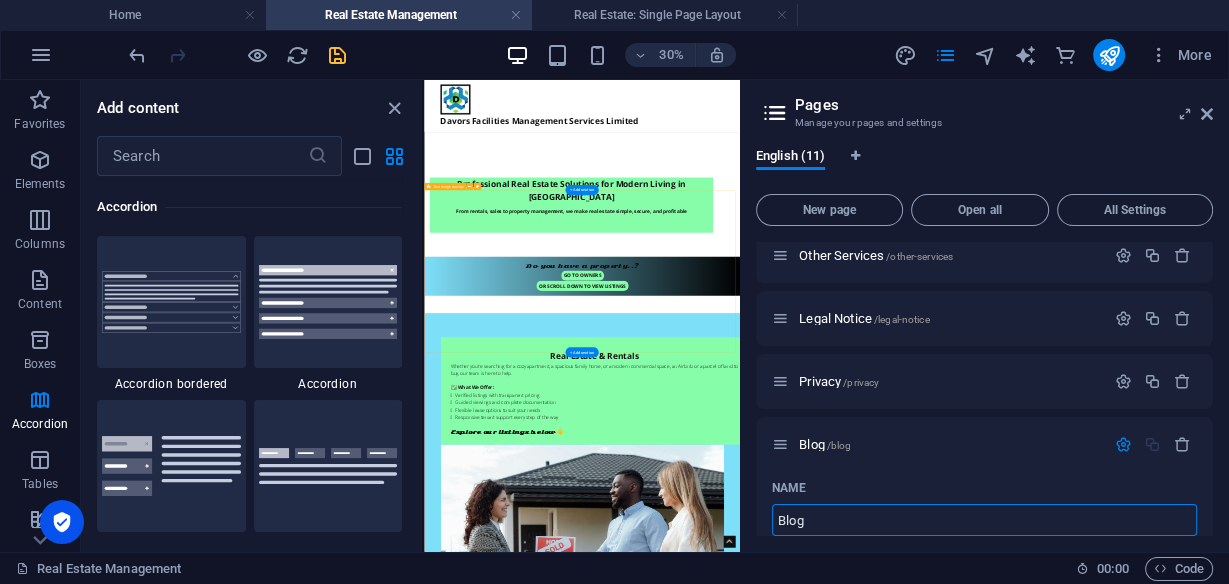 type on "Blog" 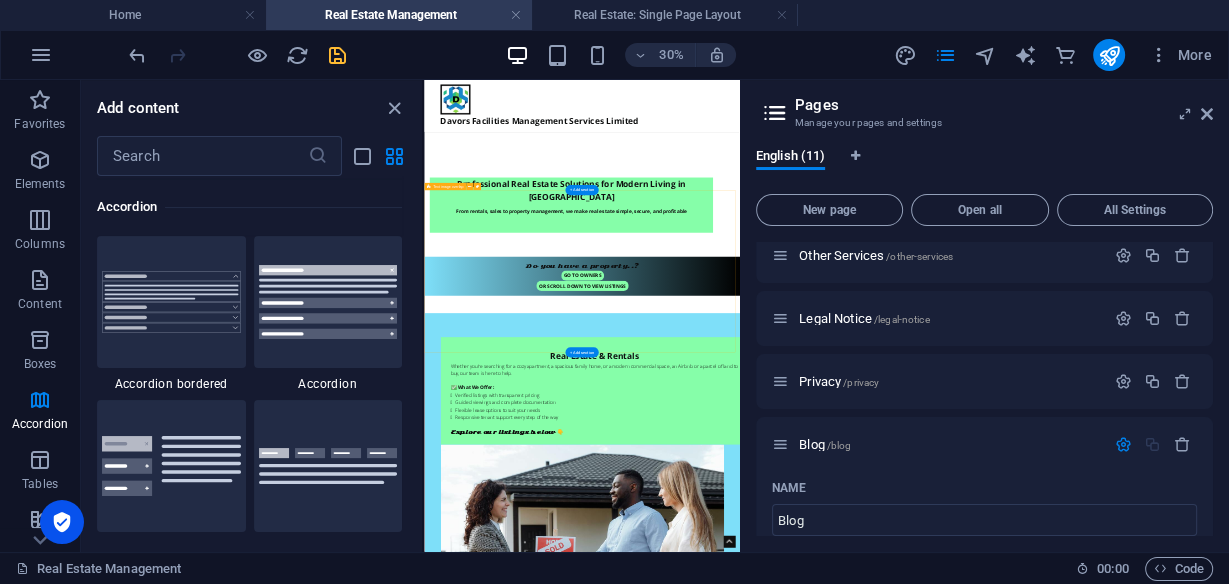 click on "Real Estate & Rentals Whether you're searching for a cozy apartment, a spacious family home, or a modern commercial space, an Airbnb or a parcel of land to buy, our team is here to help.  ✅ What We Offer: Verified listings with transparent pricing Guided viewings and complete documentation Flexible lease options to suit your needs Responsive tenant support every step of the way Explore our listings below 👇" at bounding box center (949, 1431) 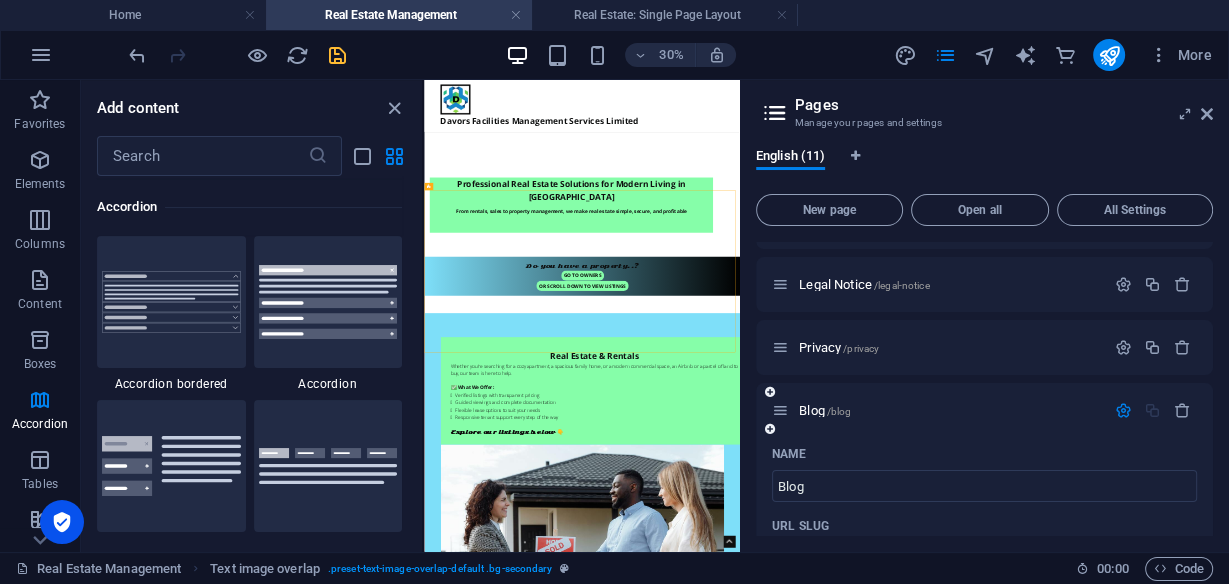 scroll, scrollTop: 535, scrollLeft: 0, axis: vertical 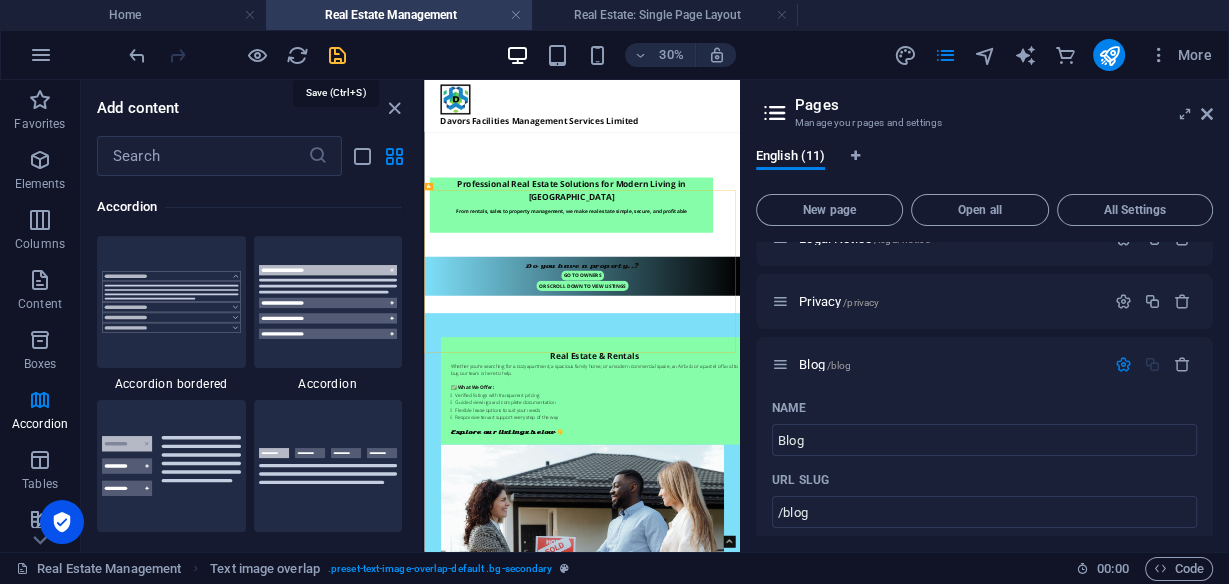click at bounding box center (337, 55) 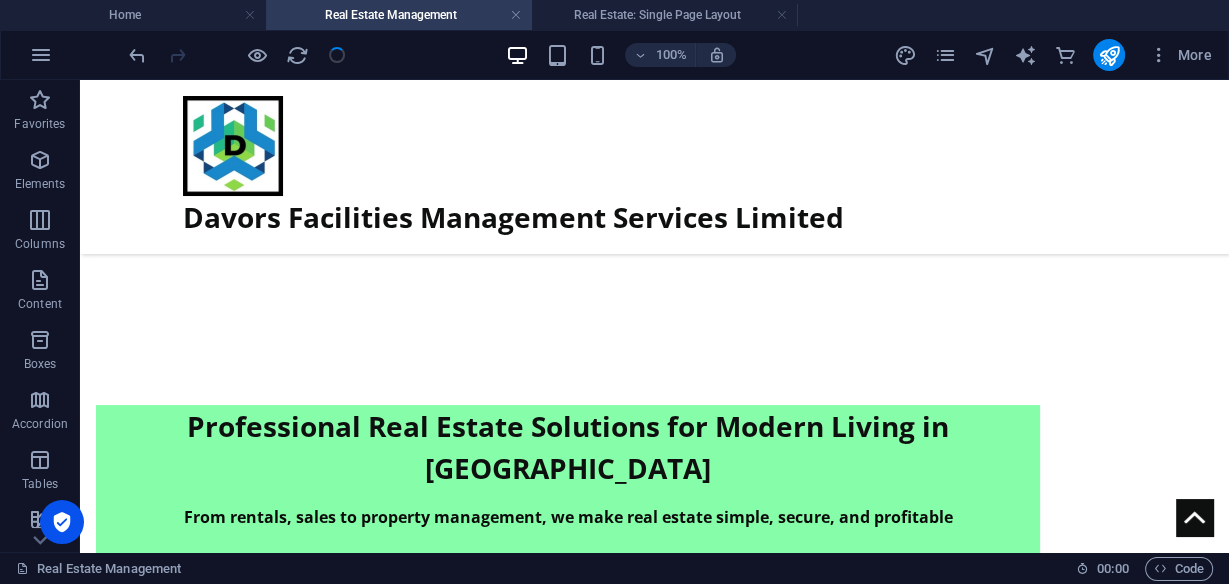 click on "More" at bounding box center [1056, 55] 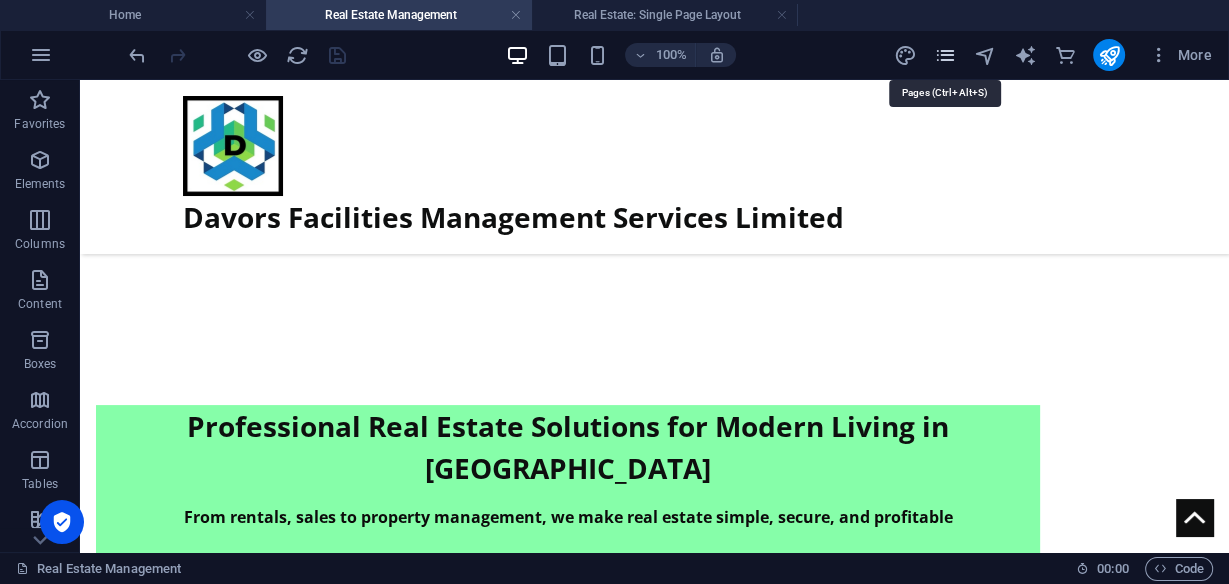 click at bounding box center (944, 55) 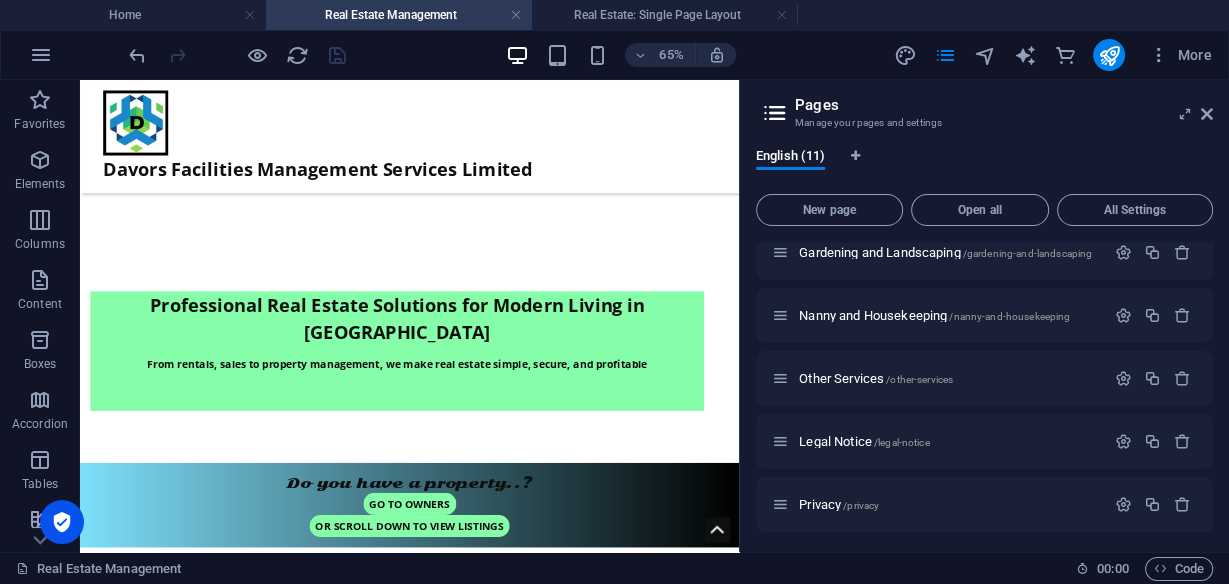 scroll, scrollTop: 399, scrollLeft: 0, axis: vertical 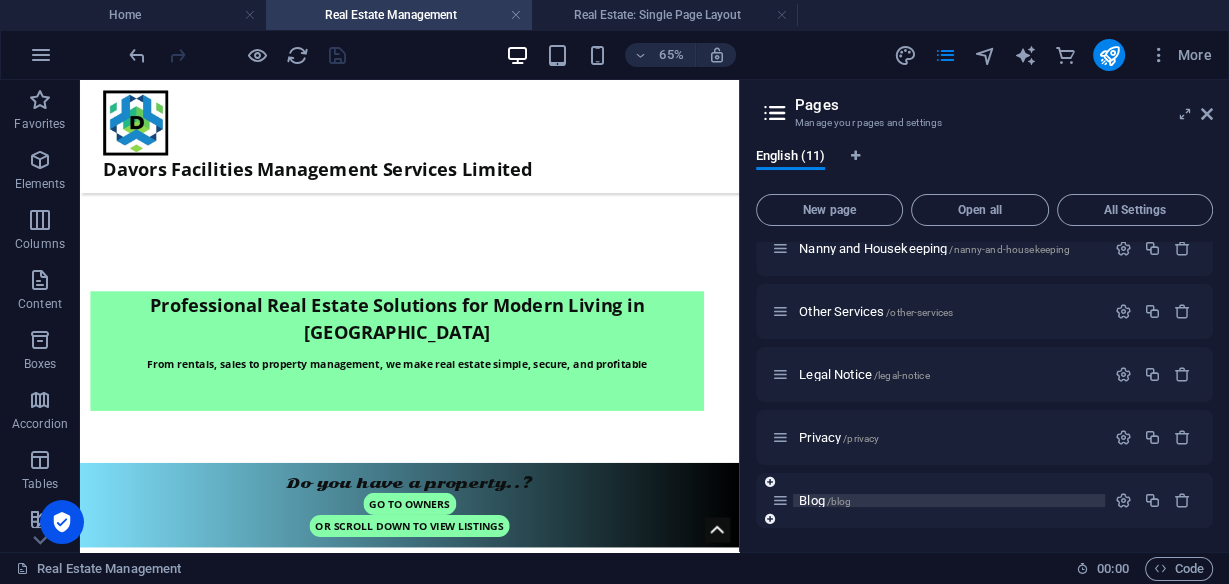 click on "Blog /blog" at bounding box center [825, 500] 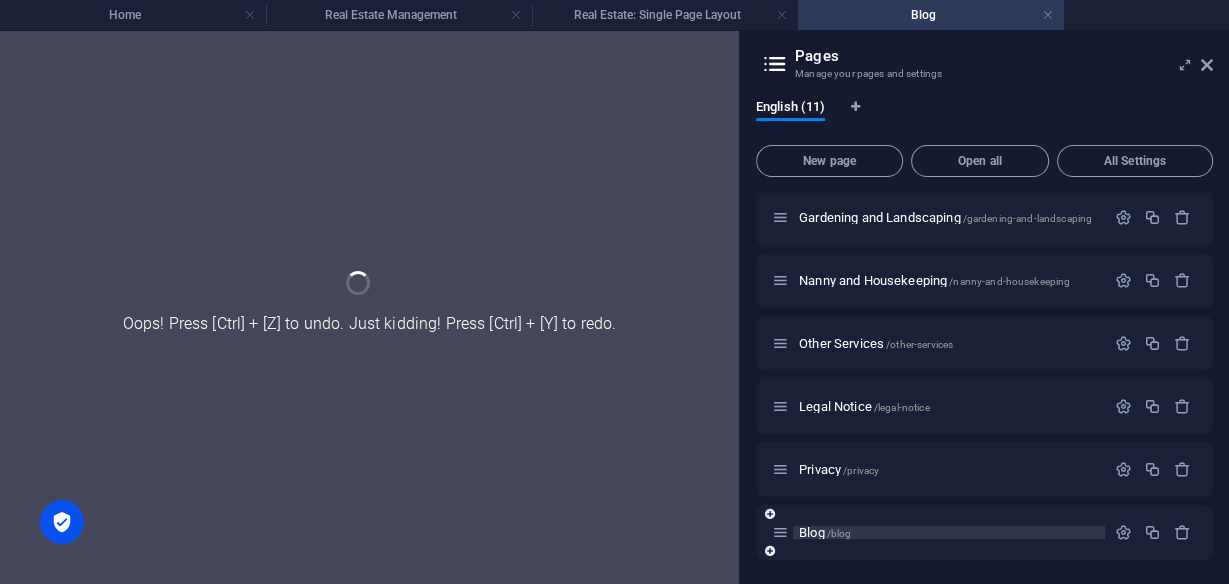 scroll, scrollTop: 0, scrollLeft: 0, axis: both 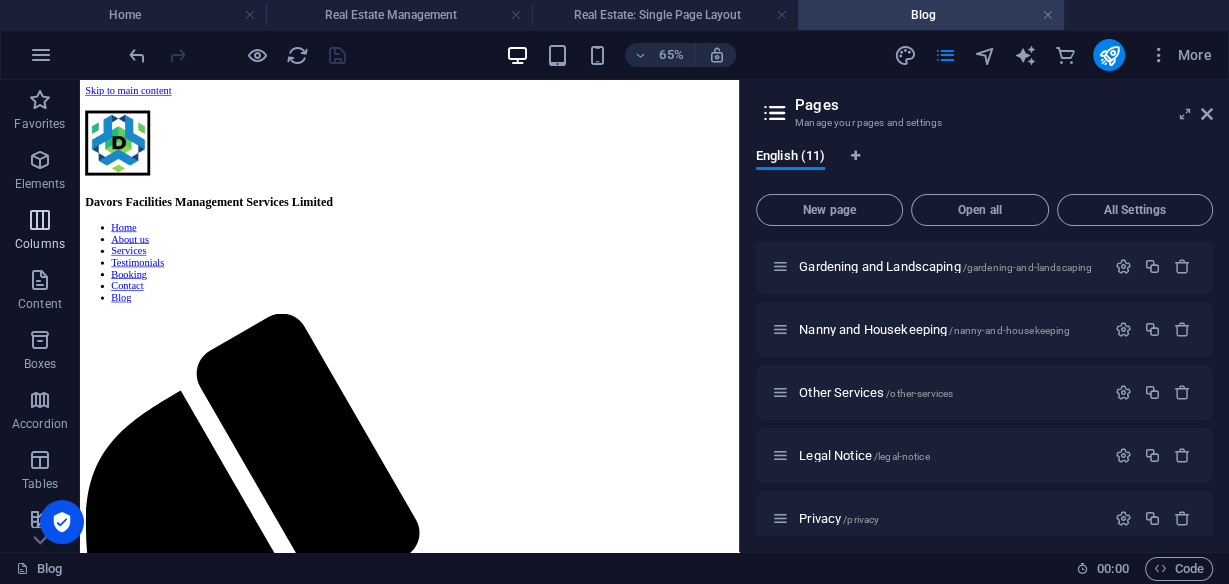 click at bounding box center [40, 220] 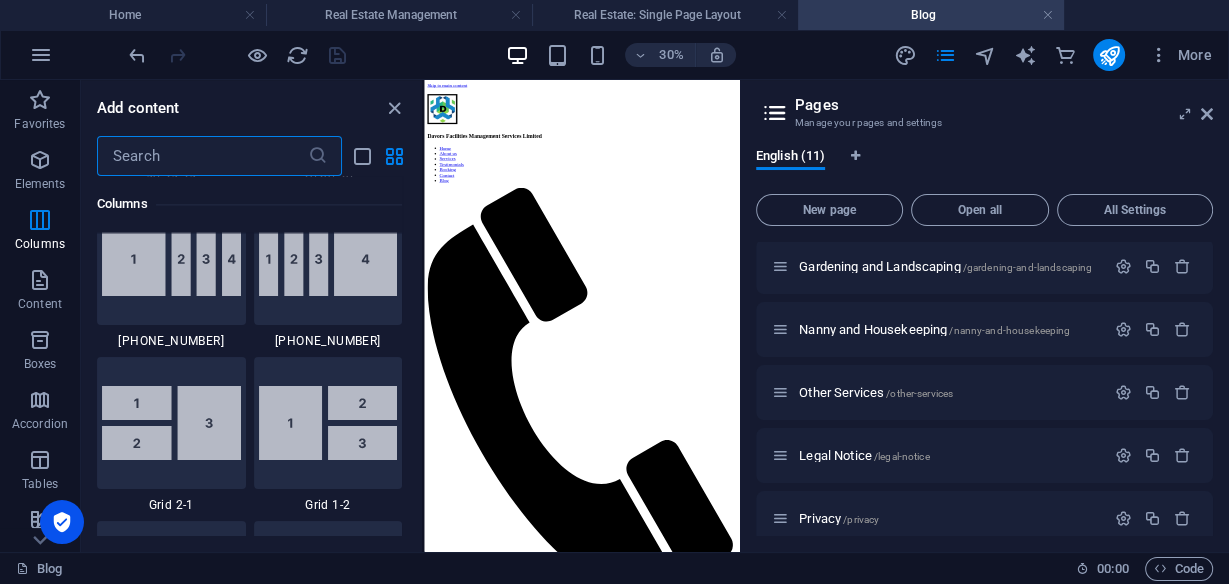 scroll, scrollTop: 2673, scrollLeft: 0, axis: vertical 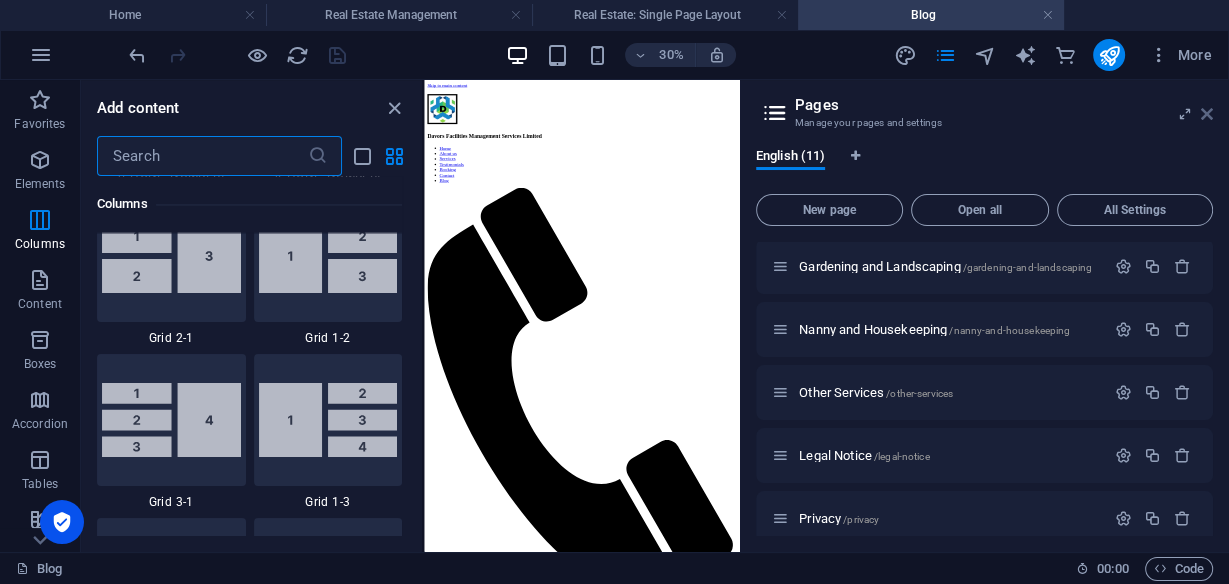 click at bounding box center (1207, 114) 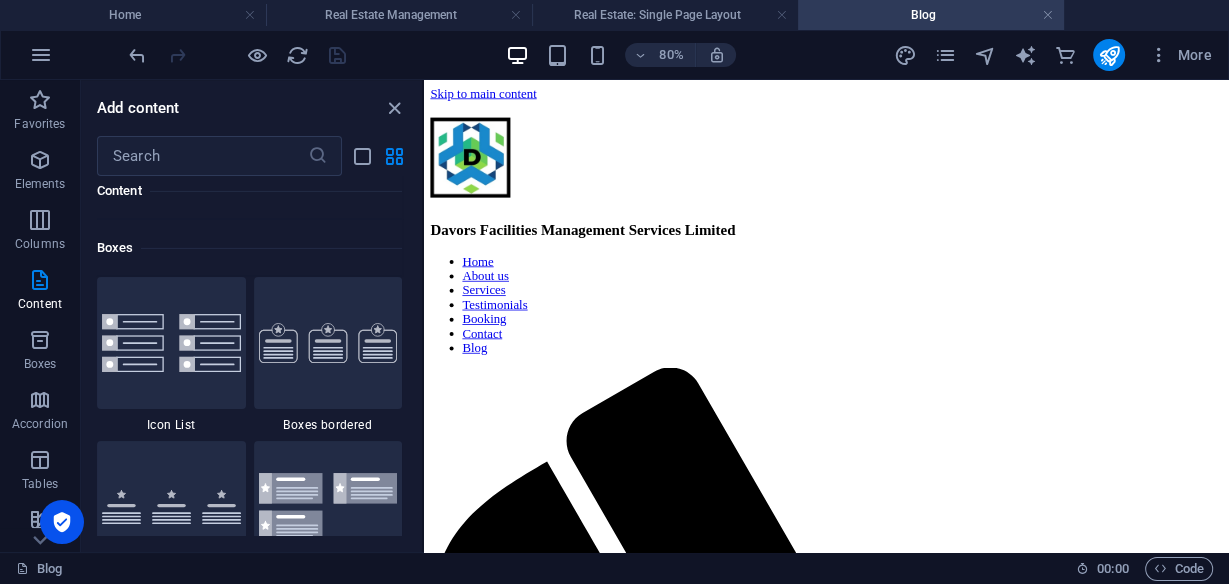 scroll, scrollTop: 5473, scrollLeft: 0, axis: vertical 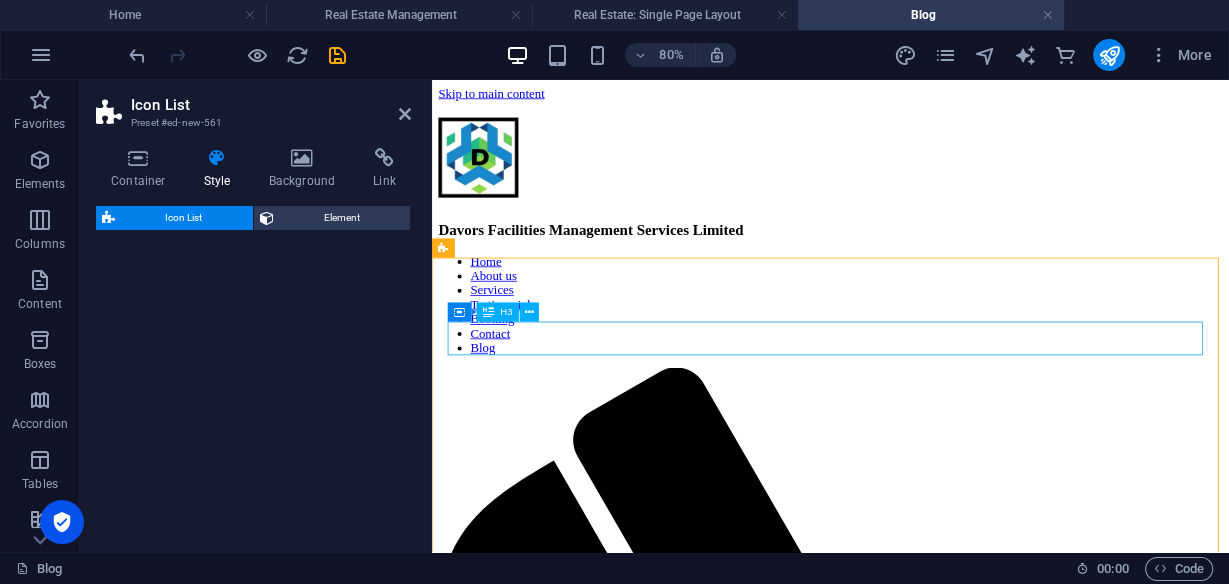 select on "rem" 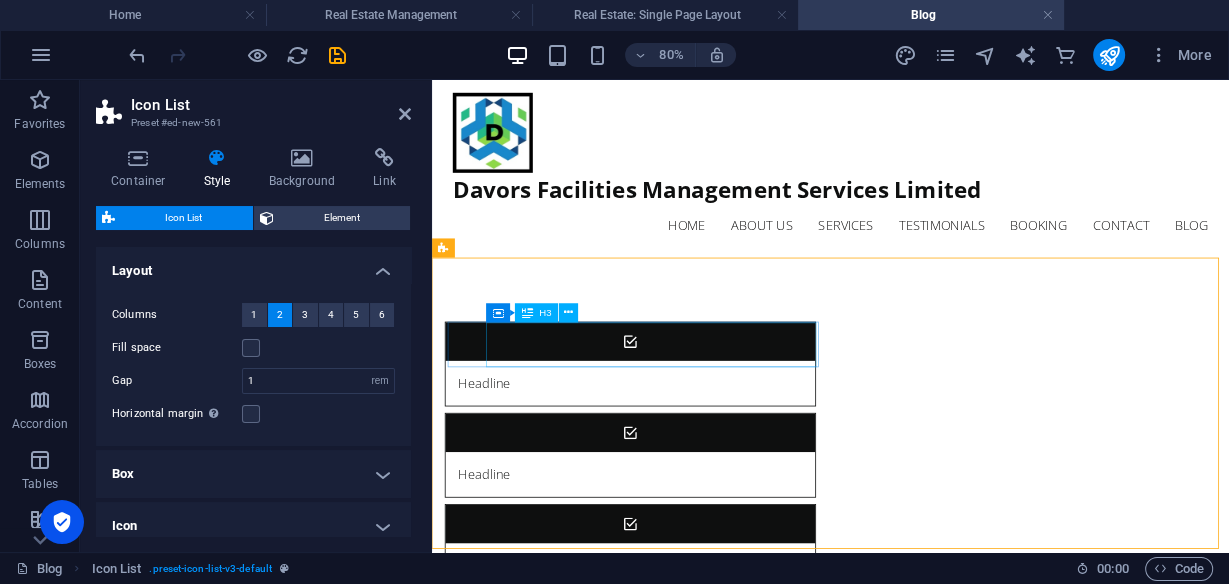 click on "Headline" at bounding box center (655, 459) 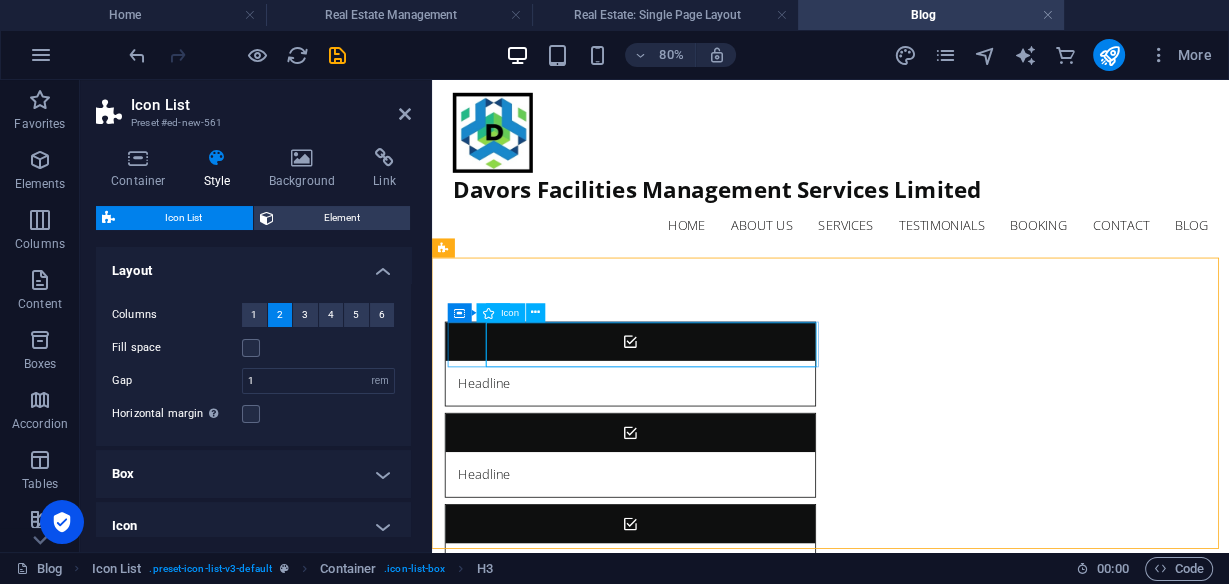 click at bounding box center (680, 407) 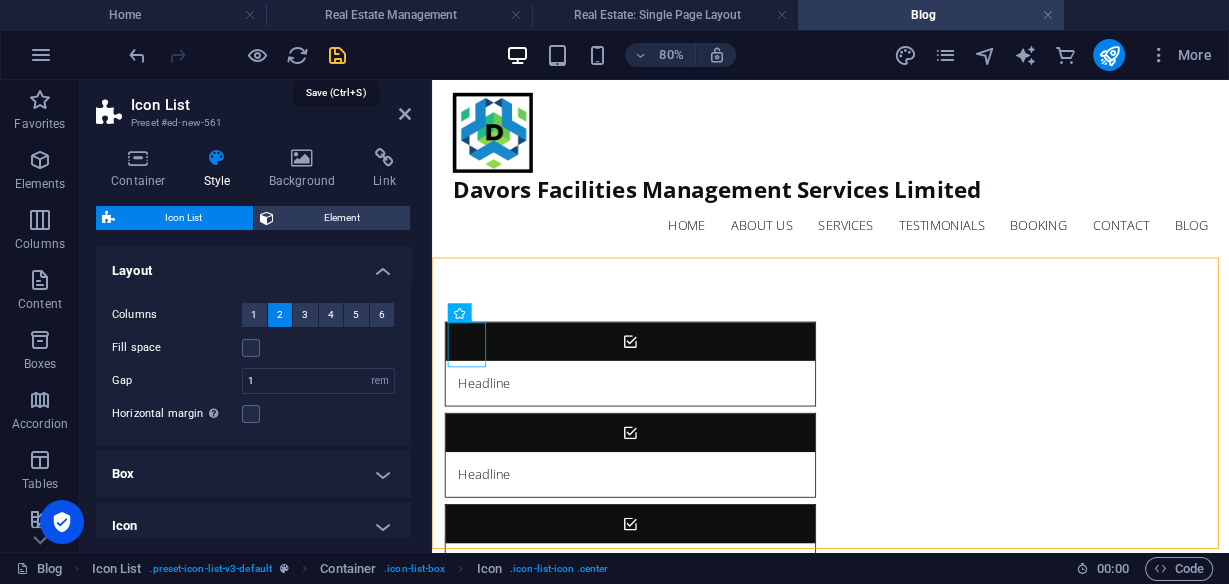 click at bounding box center (337, 55) 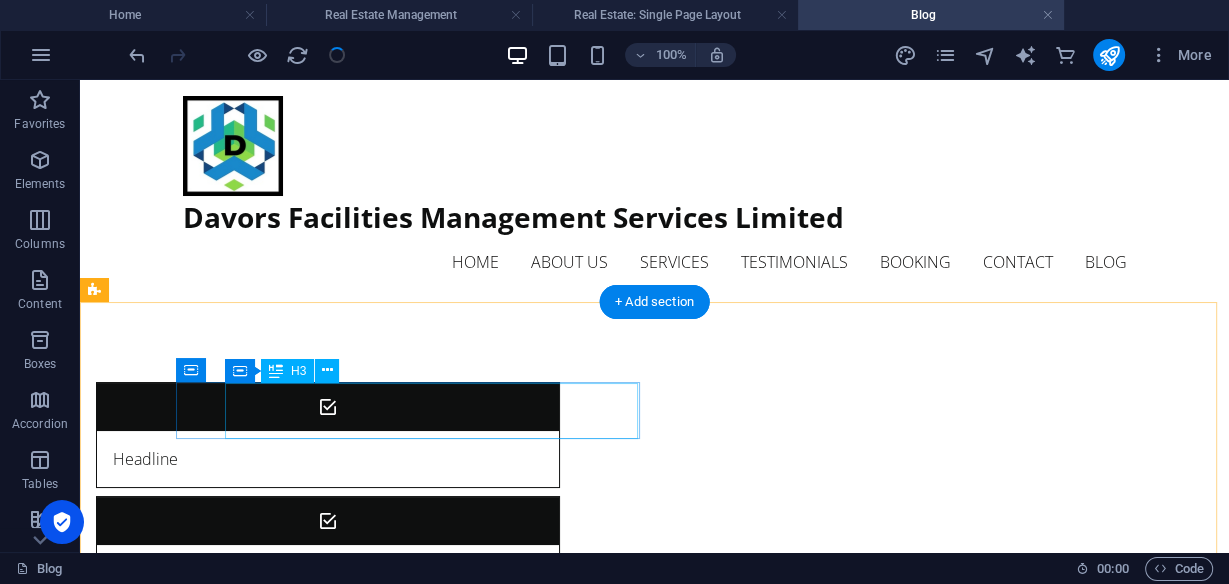 click on "Headline" at bounding box center [303, 459] 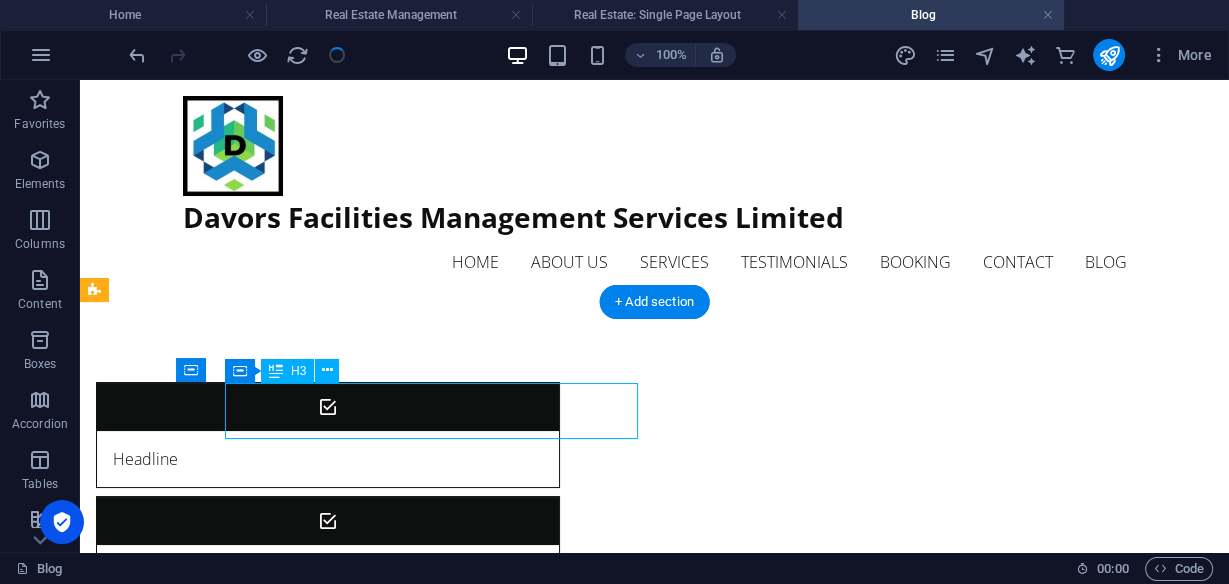 click on "Headline" at bounding box center [303, 459] 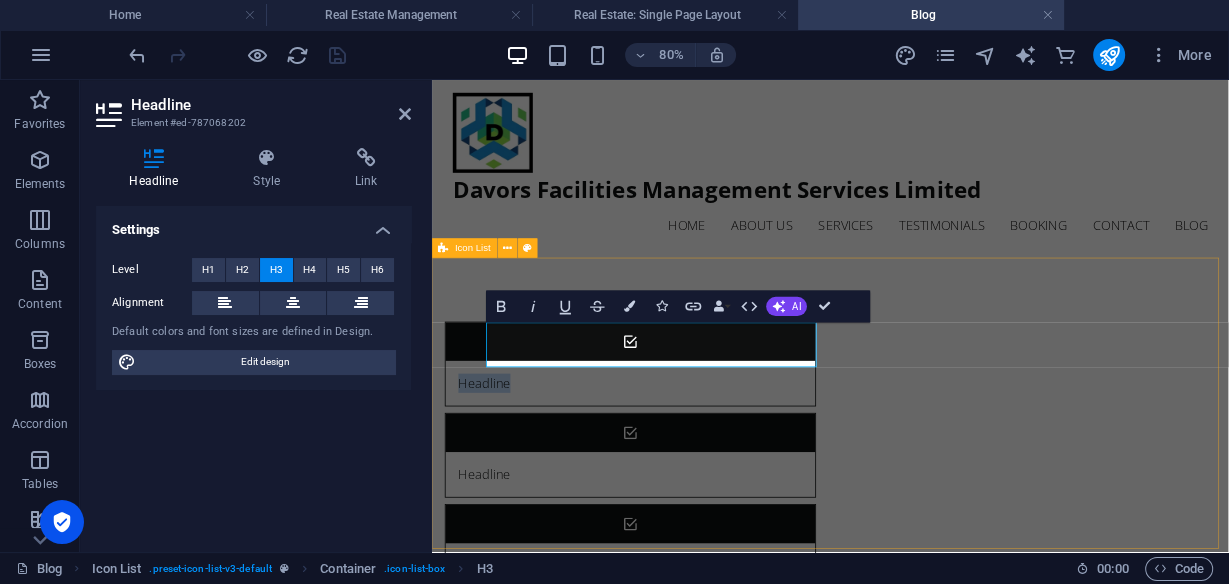 click on "Headline Headline Headline Headline Headline Headline" at bounding box center [930, 720] 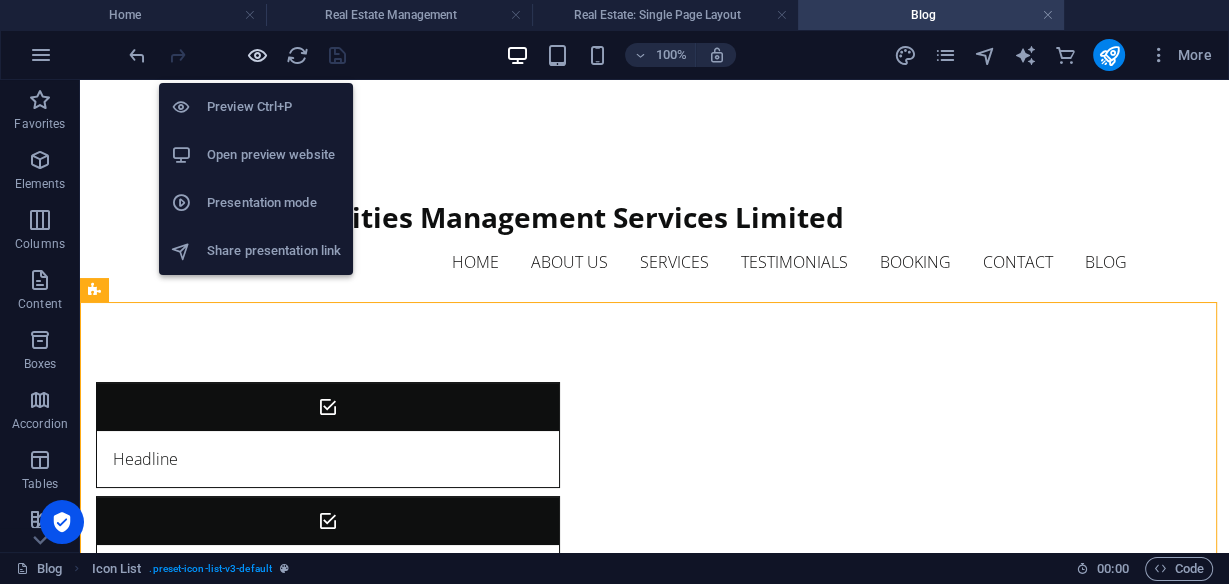 click at bounding box center (257, 55) 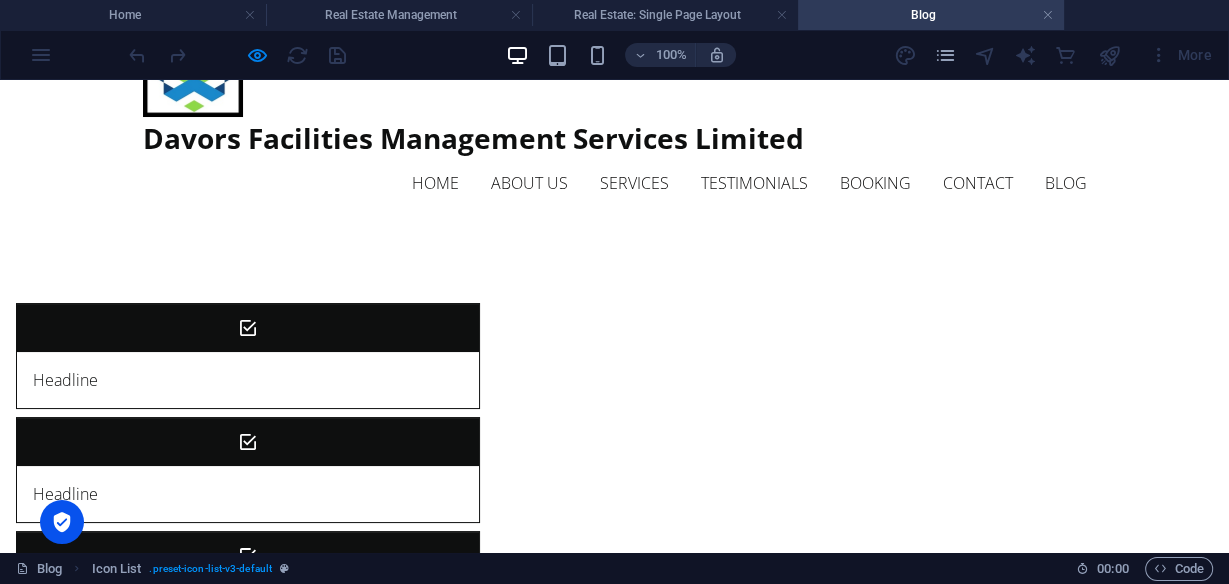 scroll, scrollTop: 0, scrollLeft: 0, axis: both 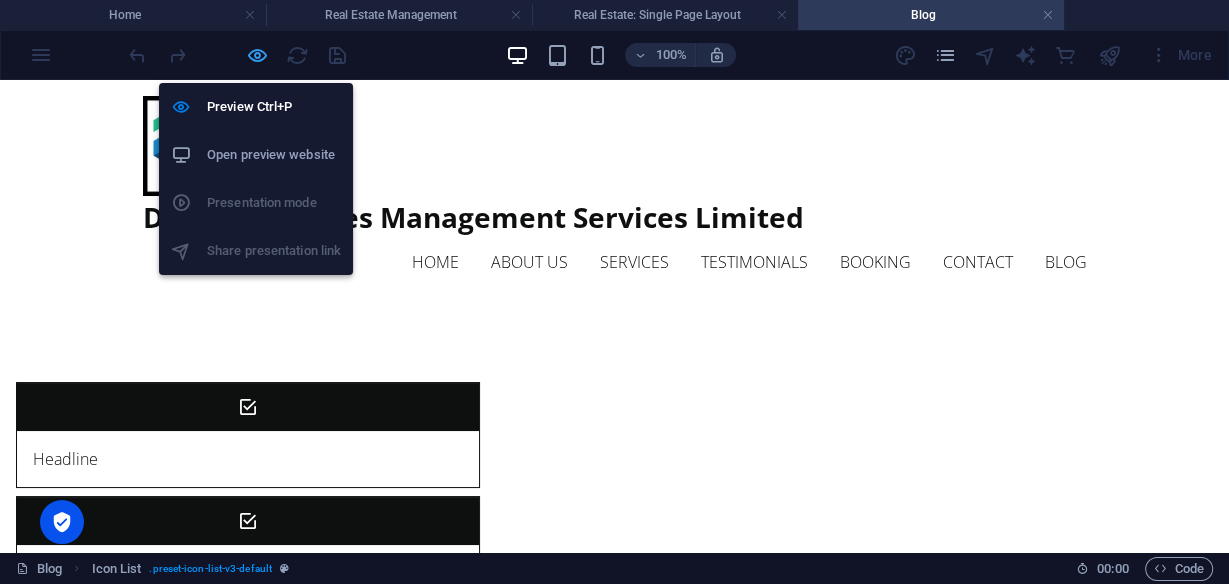 click at bounding box center [257, 55] 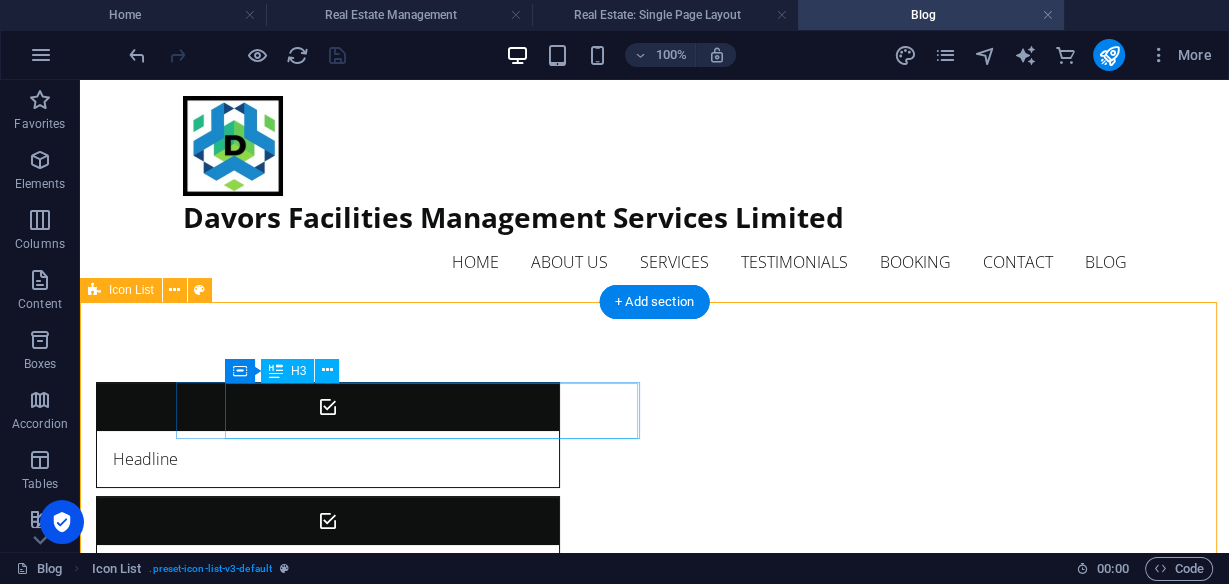 click on "Headline" at bounding box center (303, 459) 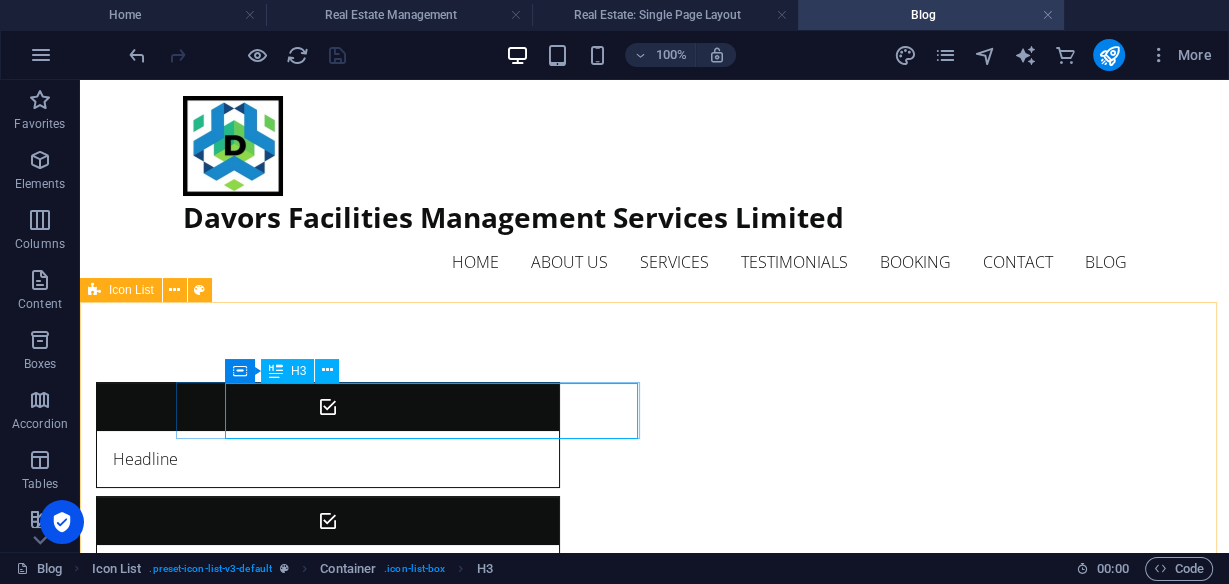 click at bounding box center [276, 371] 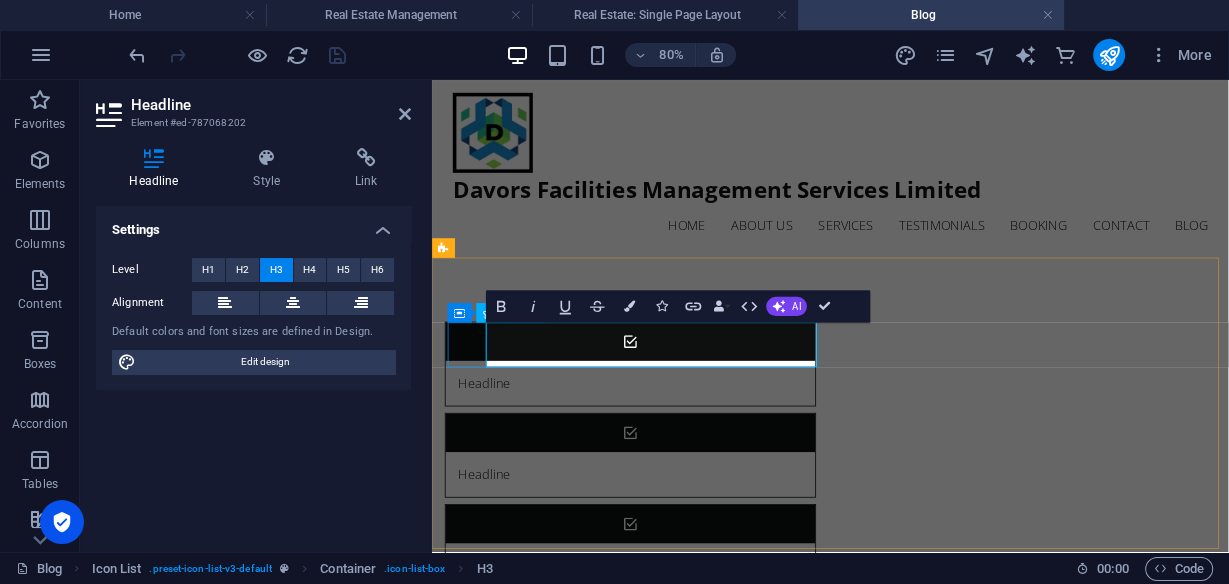 click at bounding box center [680, 407] 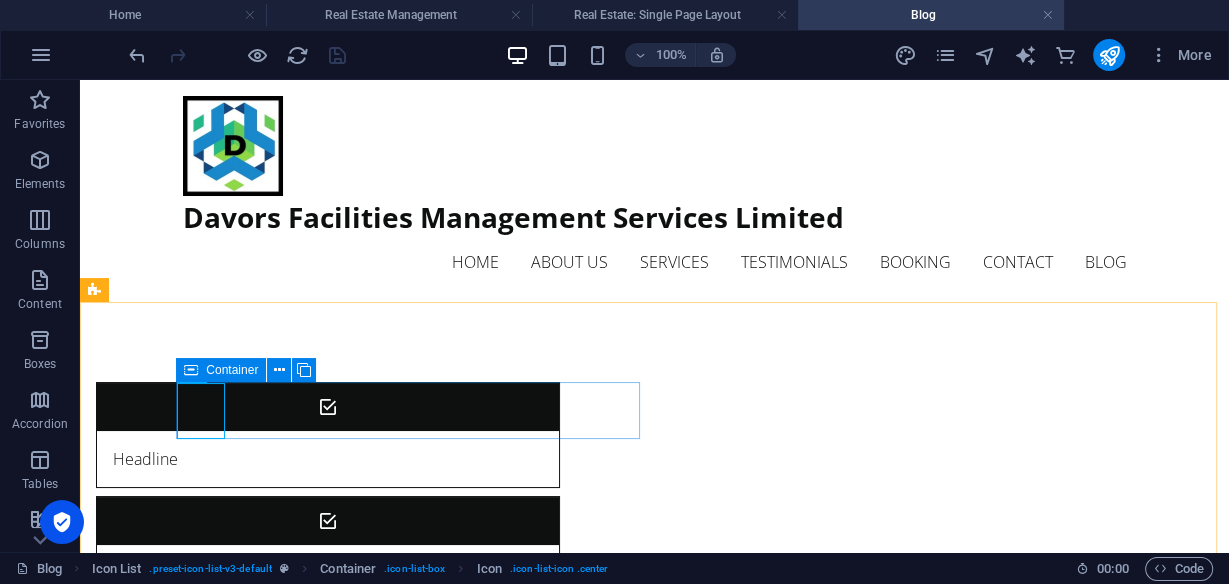 click at bounding box center [191, 370] 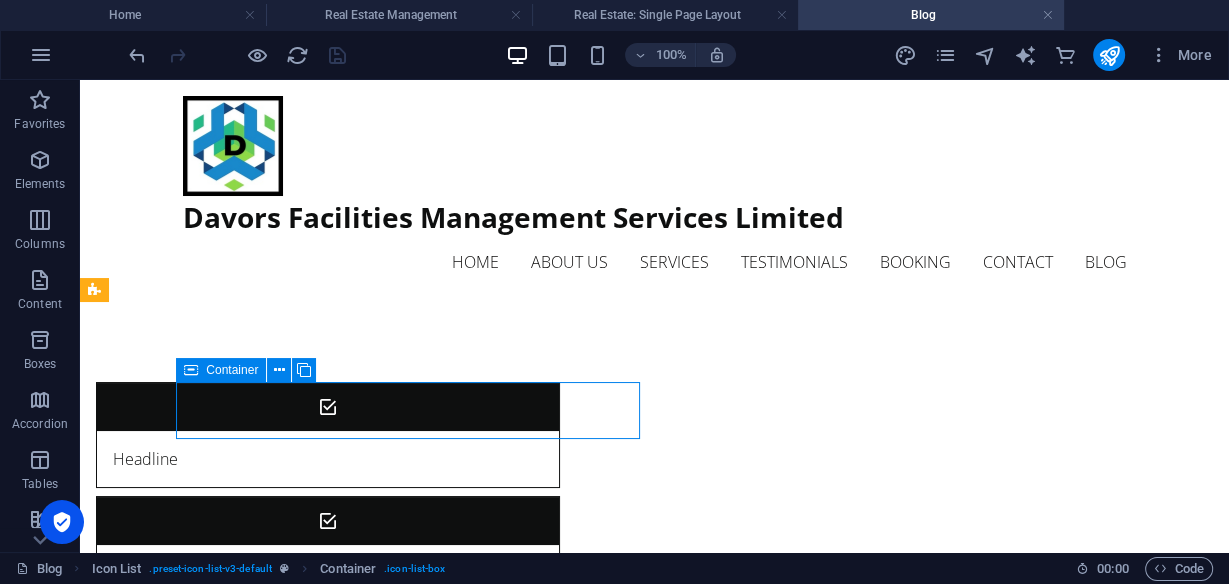click at bounding box center (191, 370) 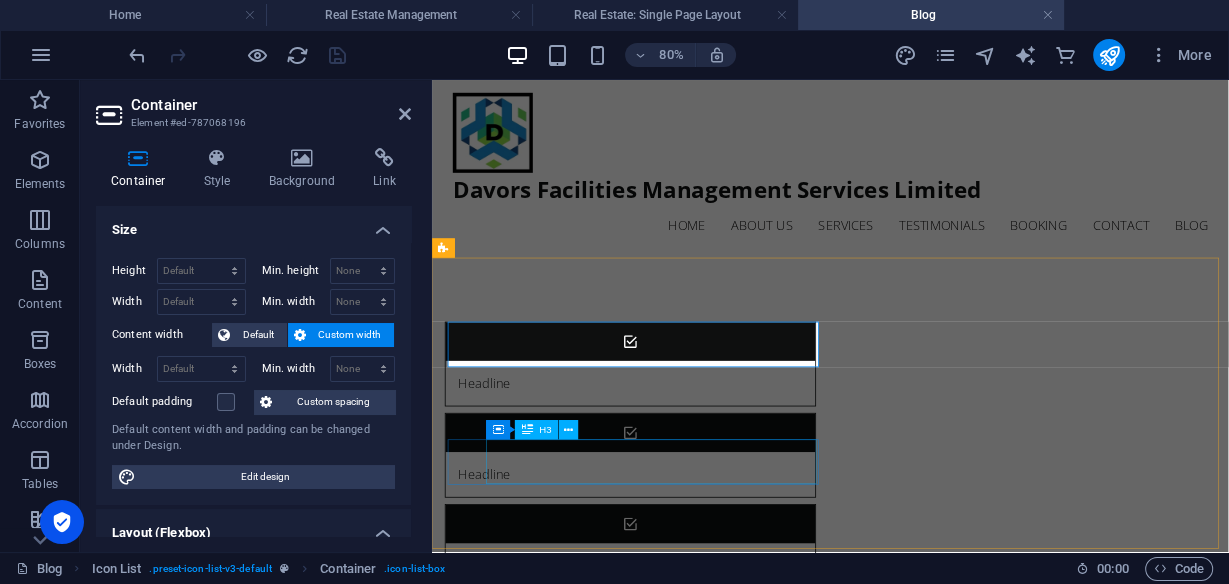 click on "Headline" at bounding box center (655, 915) 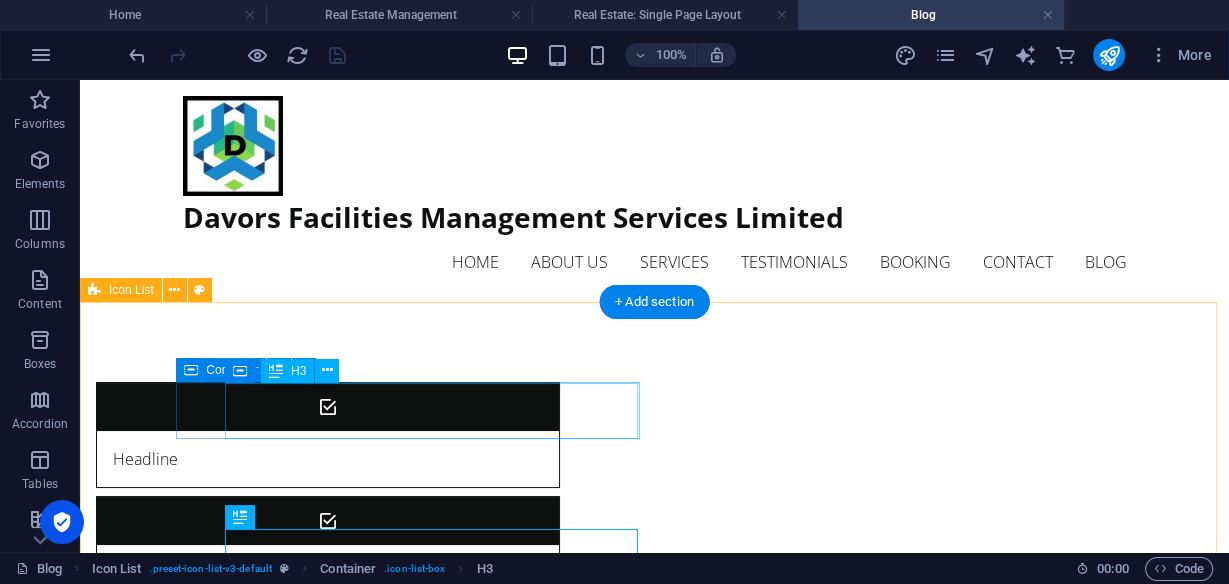 click on "Headline" at bounding box center (303, 459) 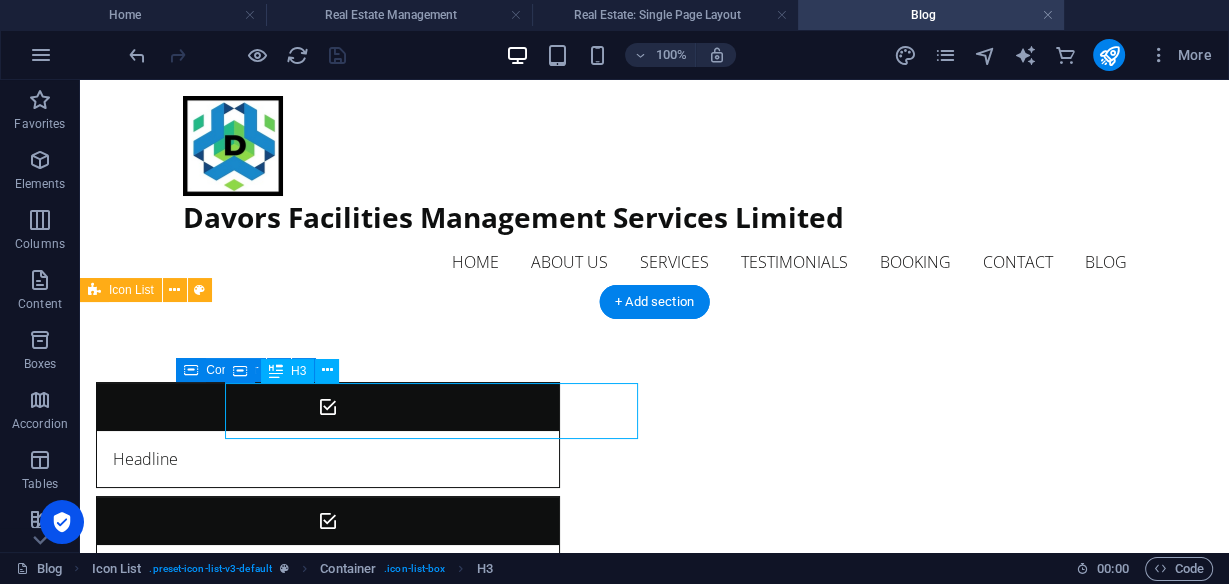 click on "Headline" at bounding box center (303, 459) 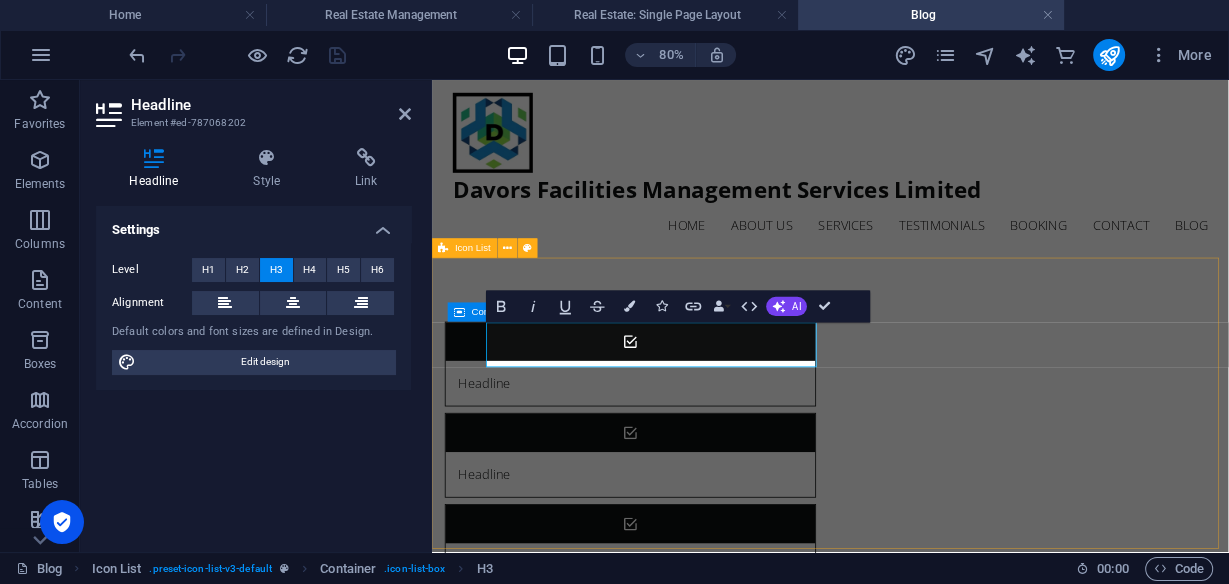 drag, startPoint x: 654, startPoint y: 519, endPoint x: 935, endPoint y: 419, distance: 298.2633 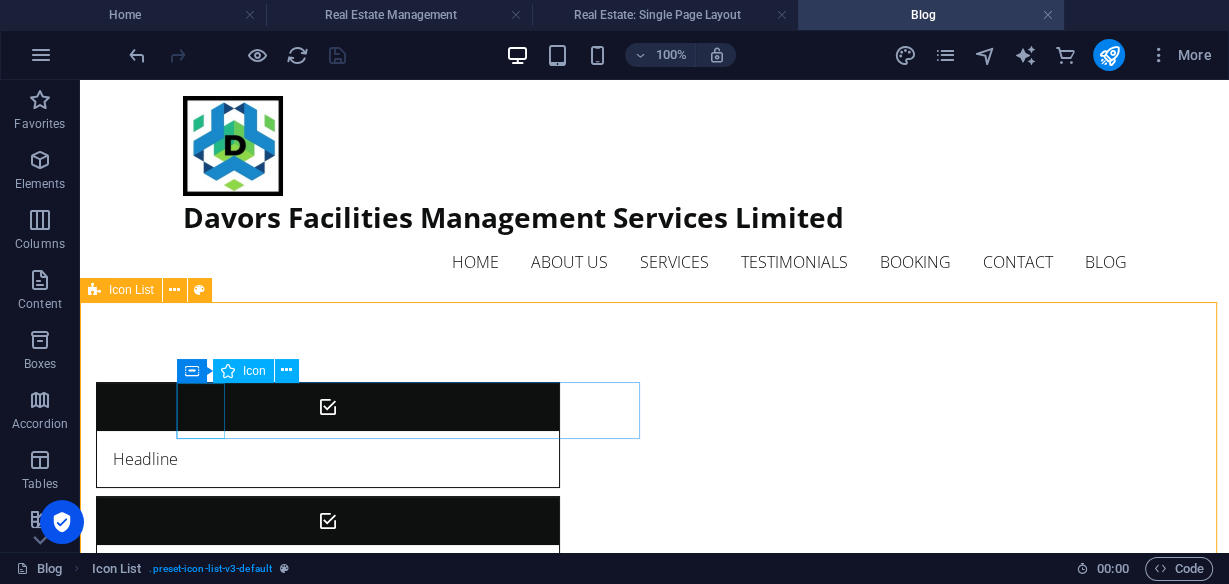 click on "Icon" at bounding box center (243, 371) 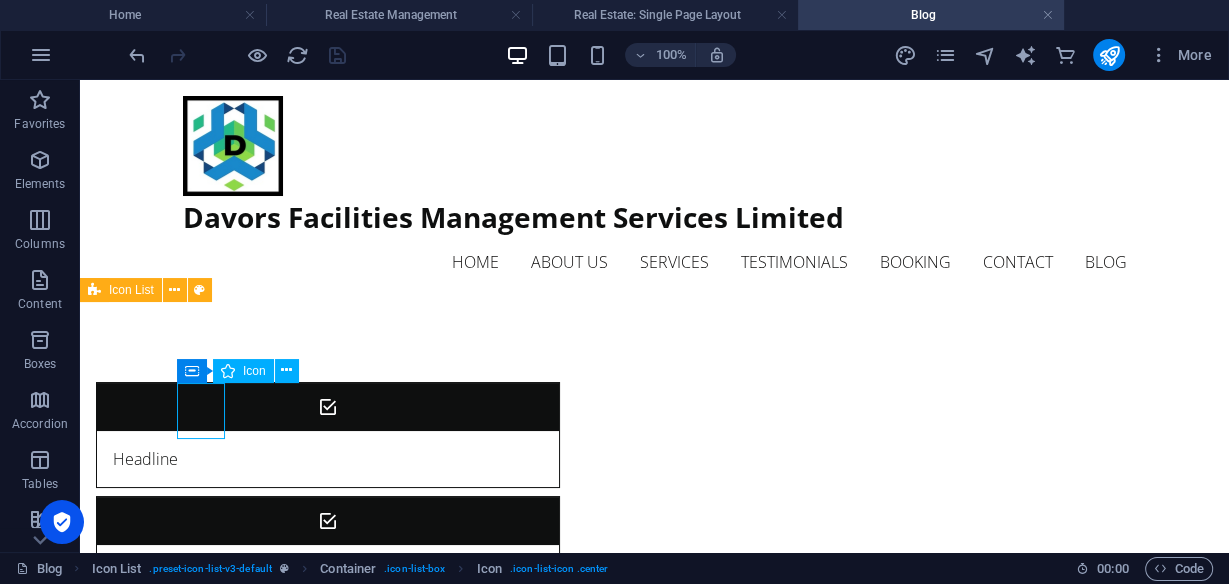 click on "Icon" at bounding box center (243, 371) 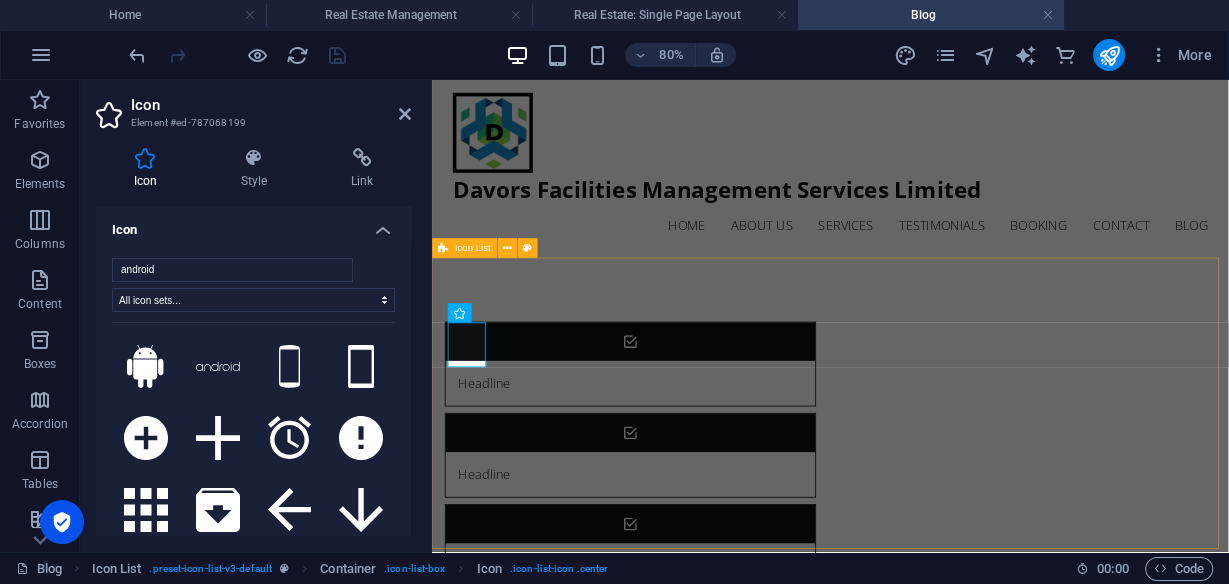 click on "Headline Headline Headline Headline Headline Headline" at bounding box center [930, 720] 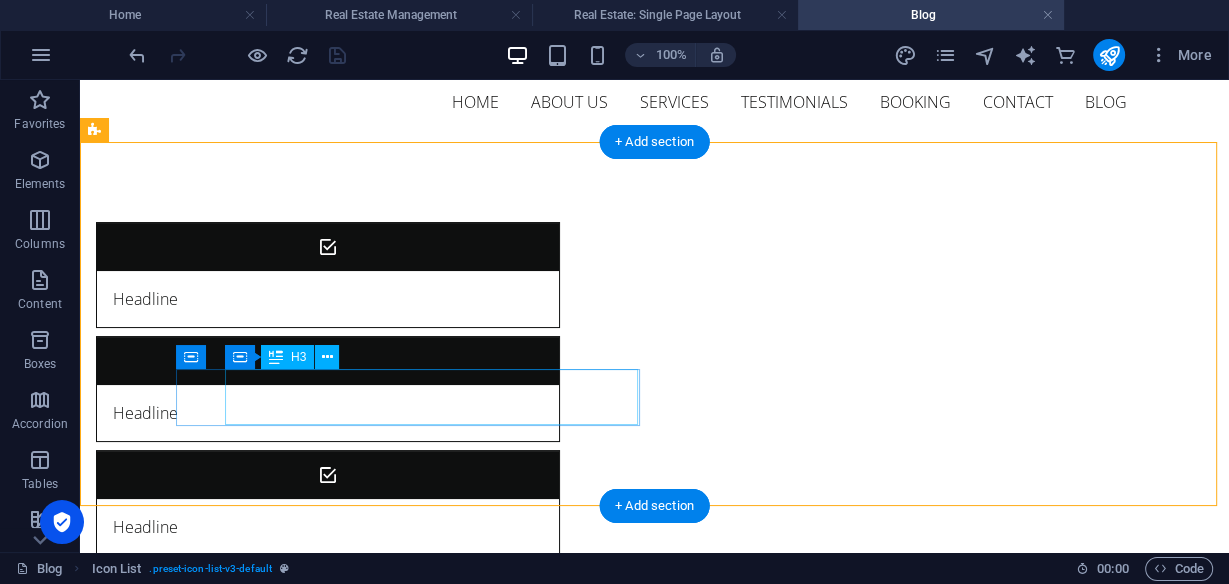 scroll, scrollTop: 160, scrollLeft: 0, axis: vertical 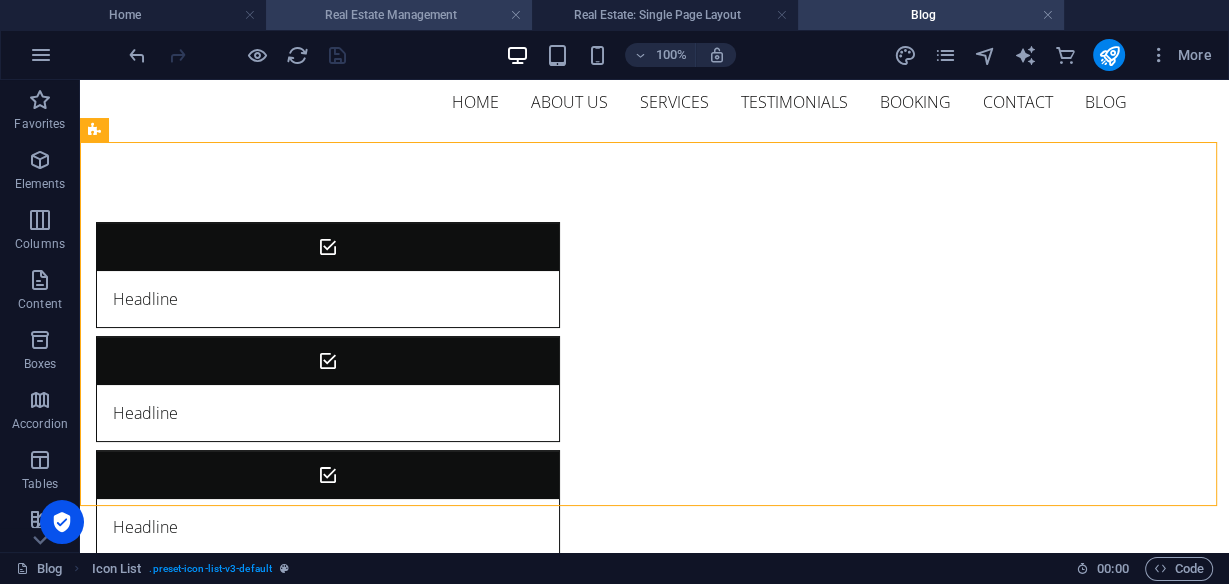 click on "Real Estate Management" at bounding box center [399, 15] 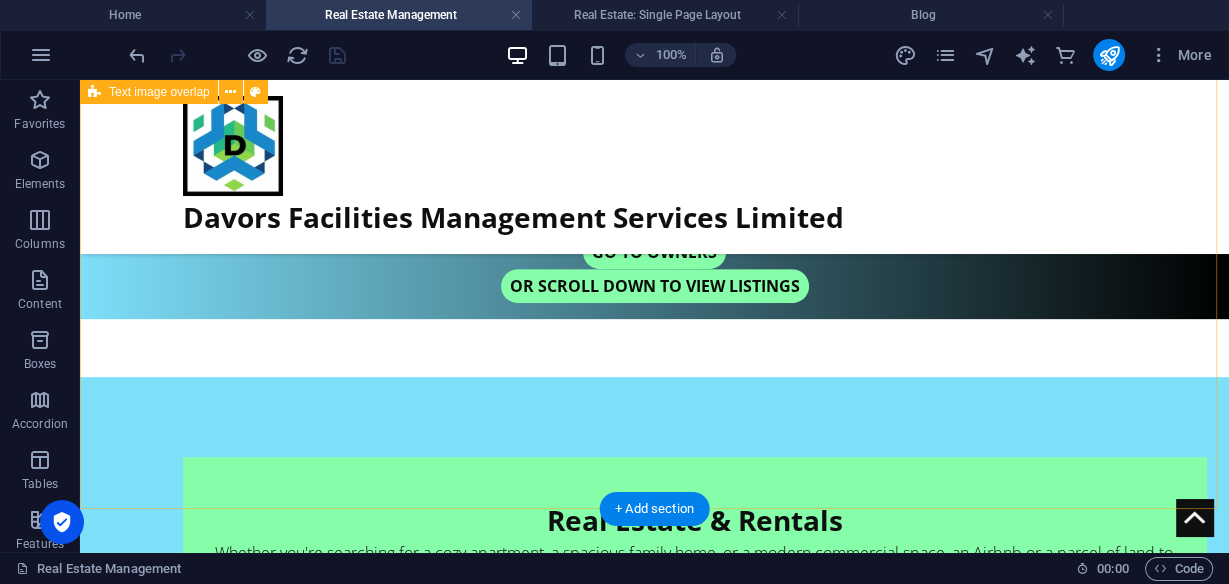 scroll, scrollTop: 640, scrollLeft: 0, axis: vertical 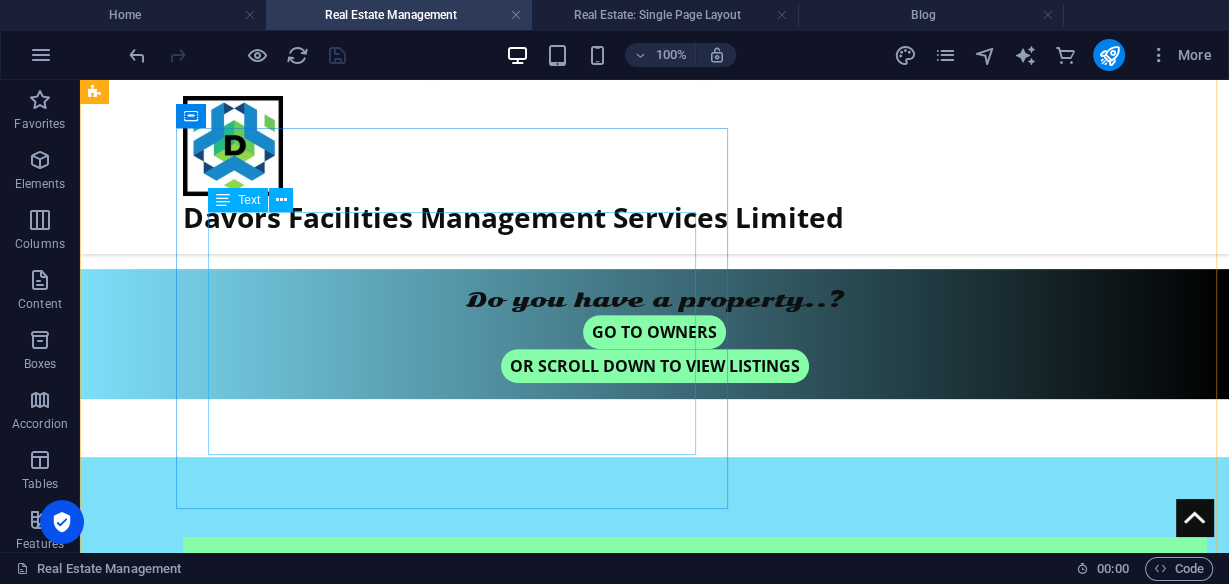 click on "Whether you're searching for a cozy apartment, a spacious family home, or a modern commercial space, an Airbnb or a parcel of land to buy, our team is here to help.  ✅ What We Offer: Verified listings with transparent pricing Guided viewings and complete documentation Flexible lease options to suit your needs Responsive tenant support every step of the way" at bounding box center [695, 731] 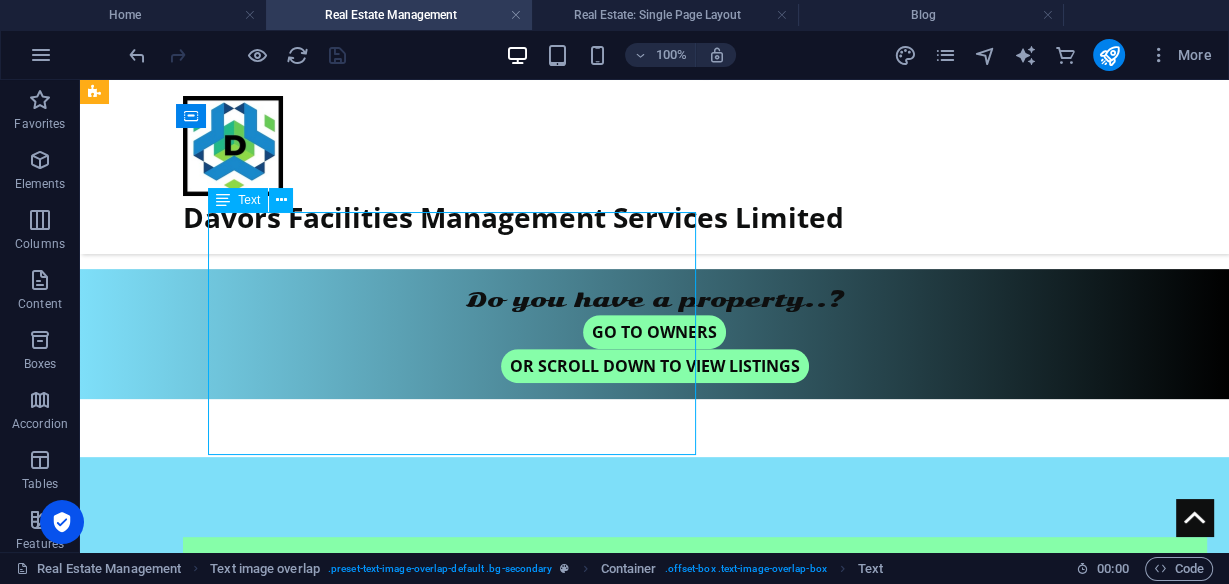 drag, startPoint x: 449, startPoint y: 316, endPoint x: 102, endPoint y: 376, distance: 352.1491 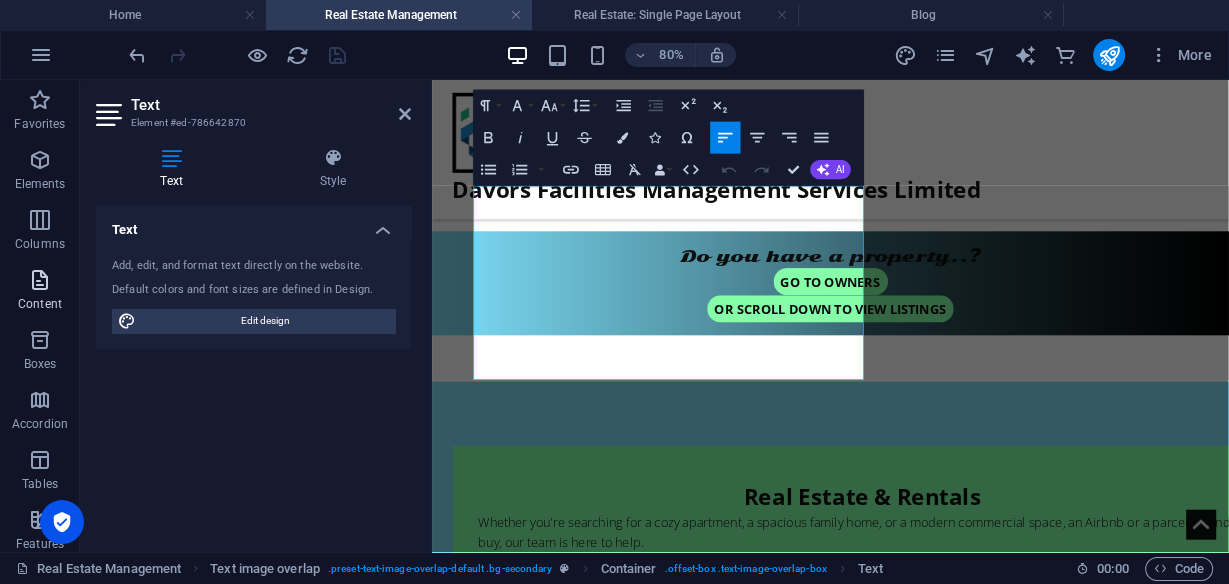 click on "Content" at bounding box center (40, 292) 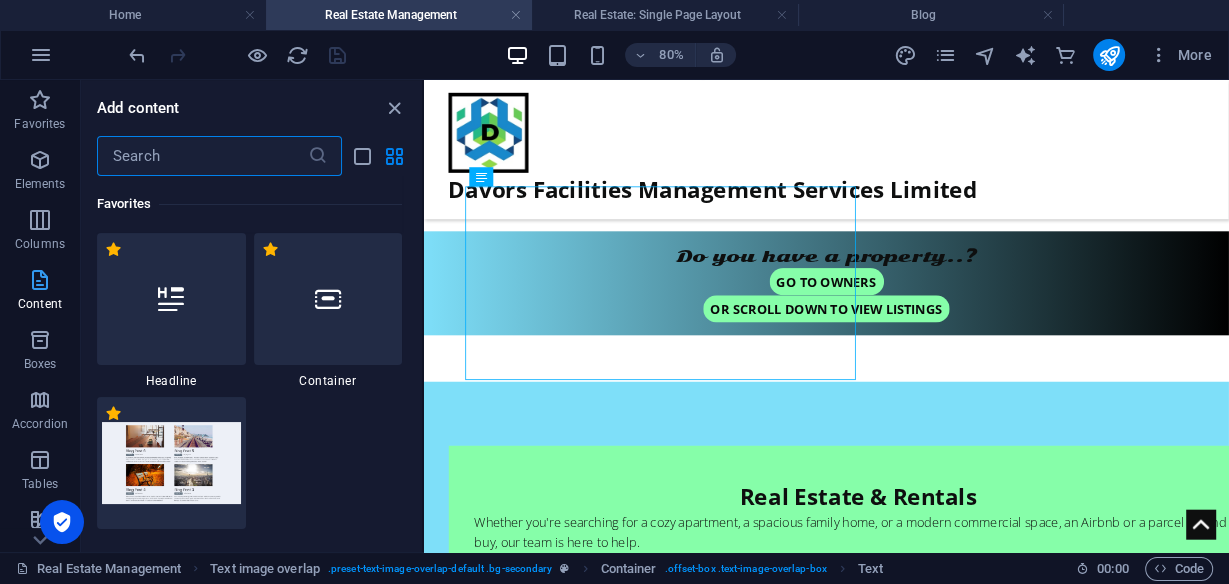 scroll, scrollTop: 639, scrollLeft: 0, axis: vertical 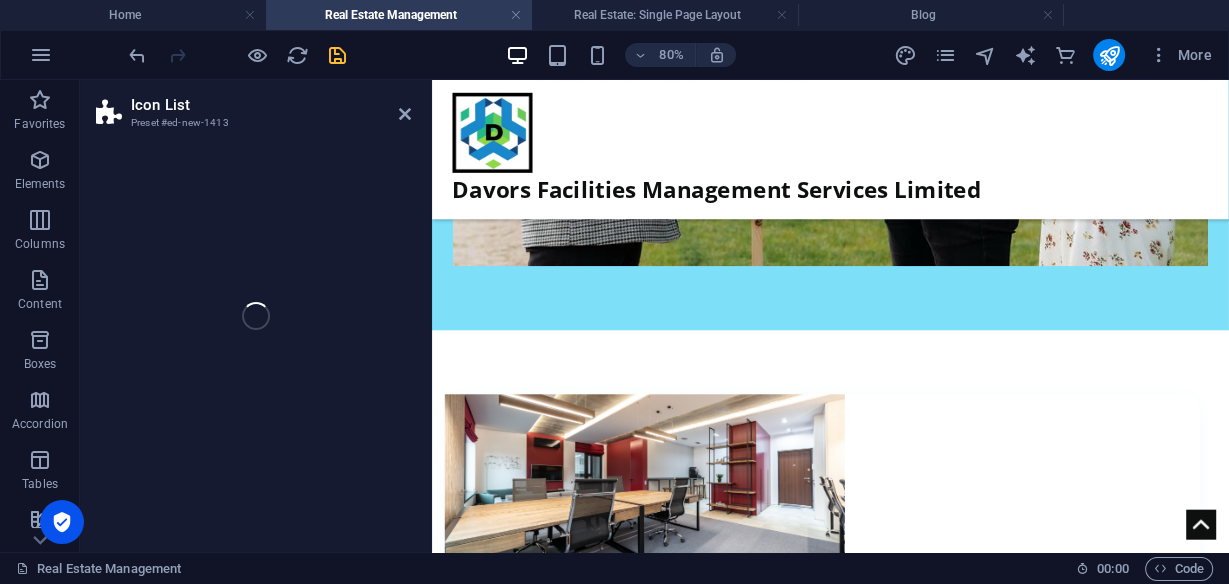select on "rem" 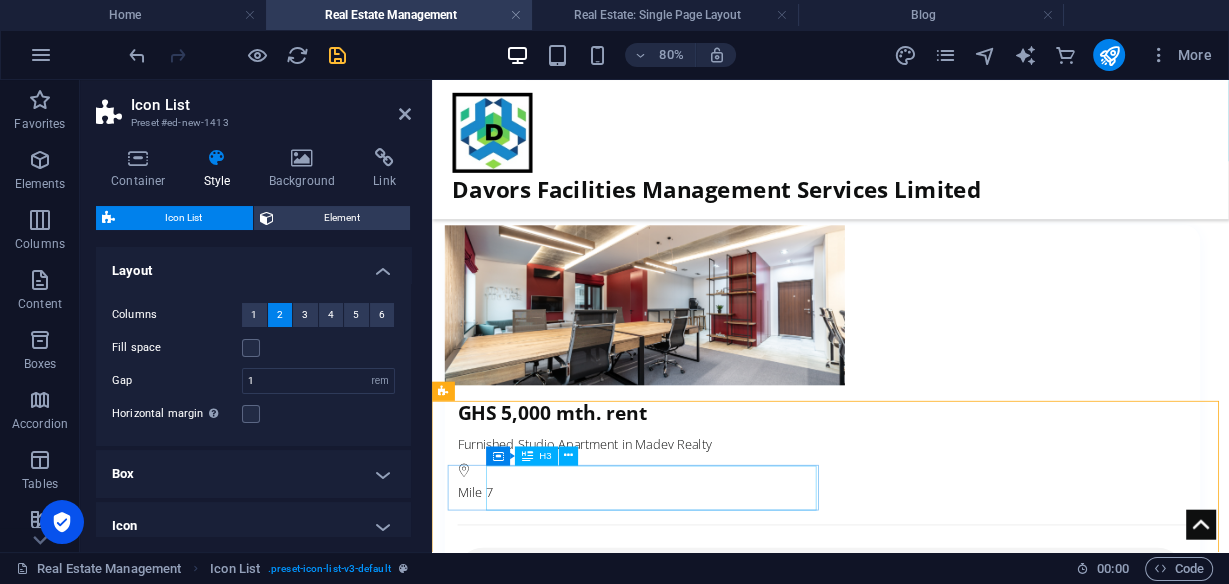 scroll, scrollTop: 1932, scrollLeft: 0, axis: vertical 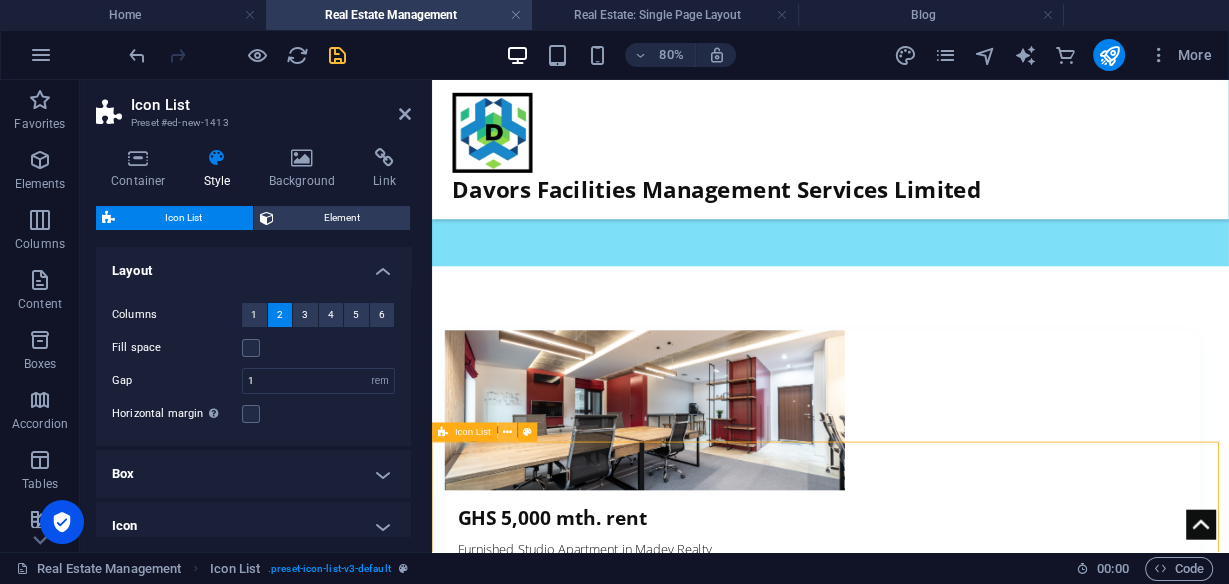 click at bounding box center [507, 432] 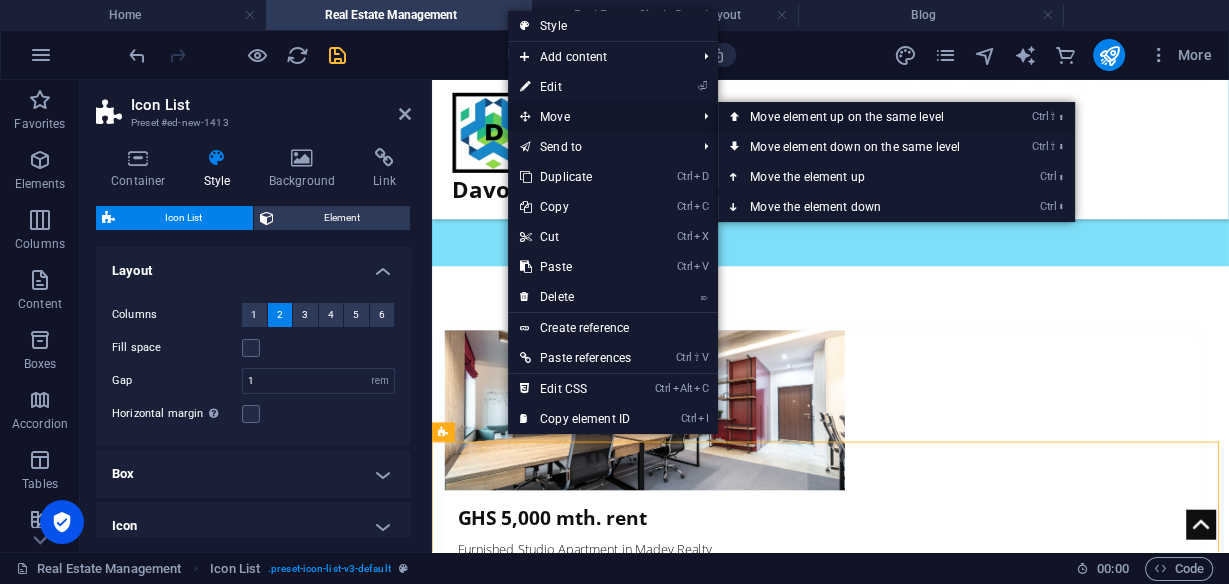 drag, startPoint x: 745, startPoint y: 116, endPoint x: 392, endPoint y: 47, distance: 359.68042 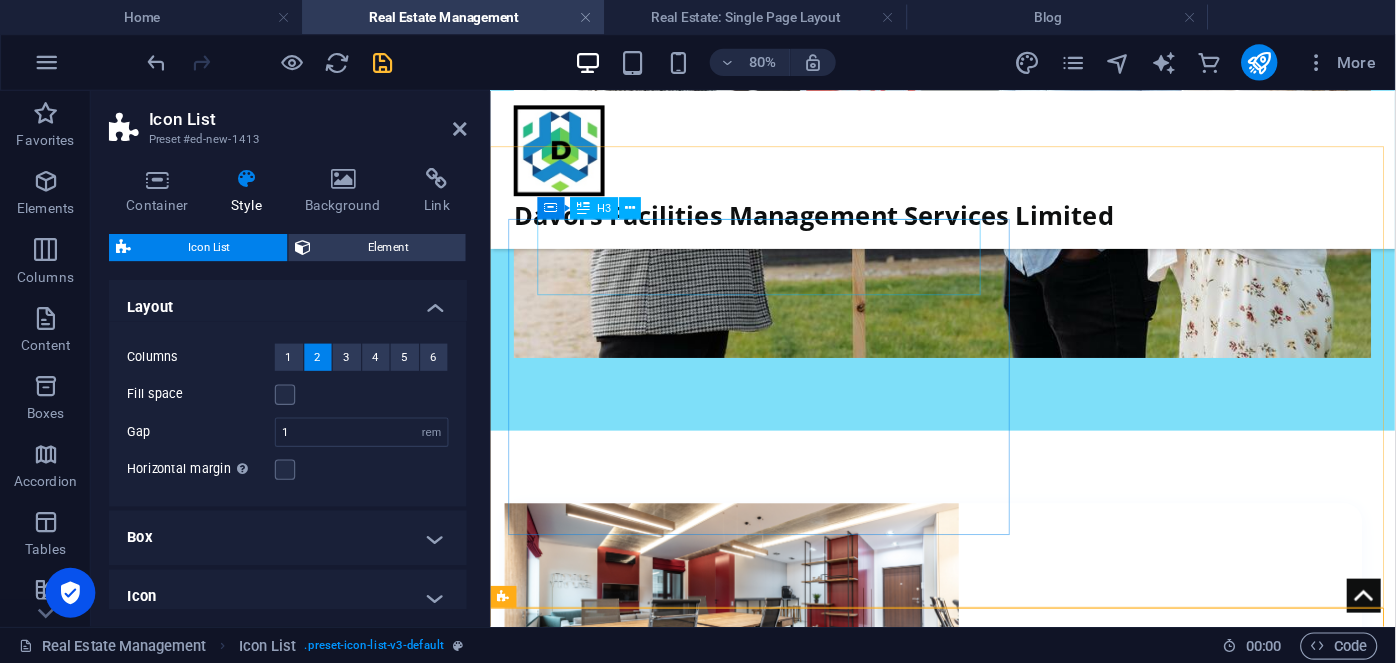 scroll, scrollTop: 1736, scrollLeft: 0, axis: vertical 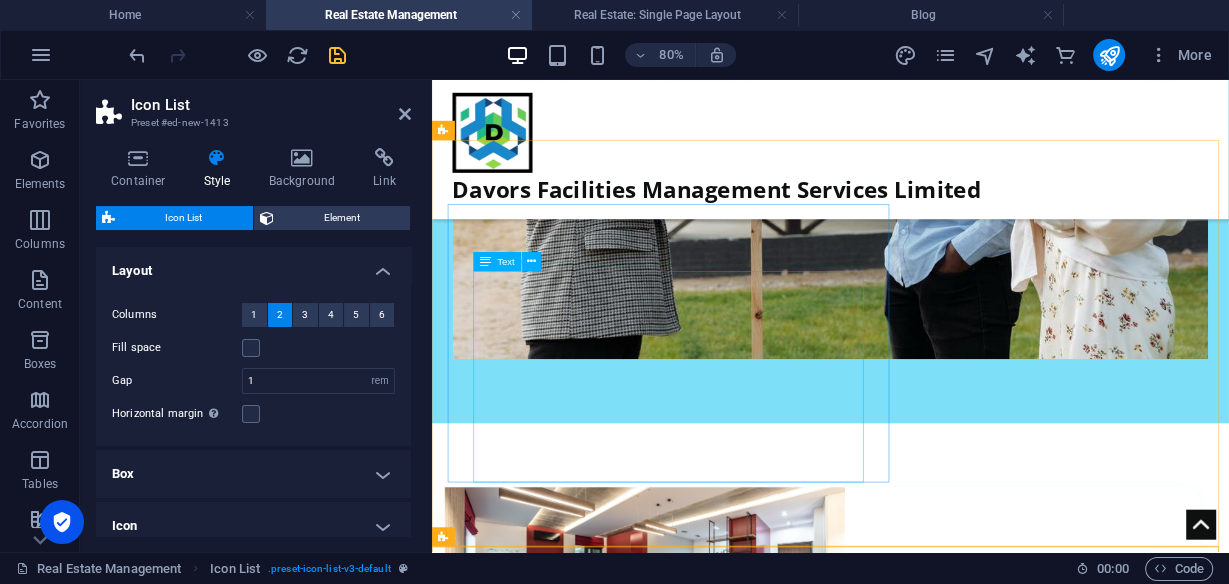 click on "Let  DavorsFacilities  handle the day-to-day management of your property while you enjoy peace of mind and maximum returns. Our packages include: ✅ Tenant sourcing and screening ✅ Rent collection and disbursement ✅ Facility maintenance and repairs ✅ Periodic property inspections ✅ Monthly performance reporting" at bounding box center [970, 1658] 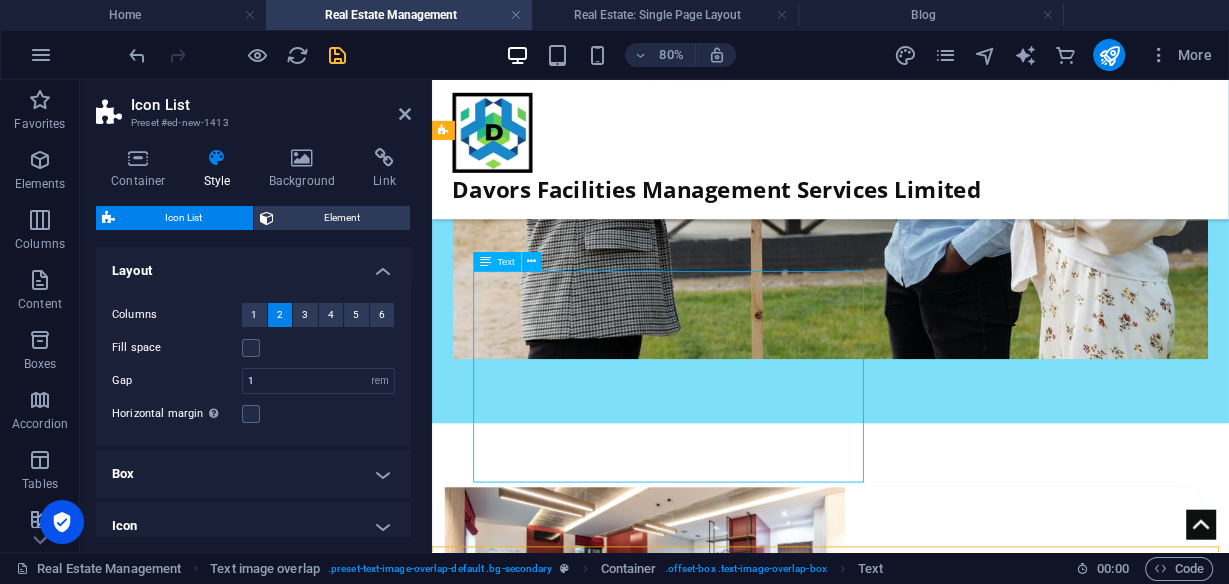 click on "Let  DavorsFacilities  handle the day-to-day management of your property while you enjoy peace of mind and maximum returns. Our packages include: ✅ Tenant sourcing and screening ✅ Rent collection and disbursement ✅ Facility maintenance and repairs ✅ Periodic property inspections ✅ Monthly performance reporting" at bounding box center (970, 1658) 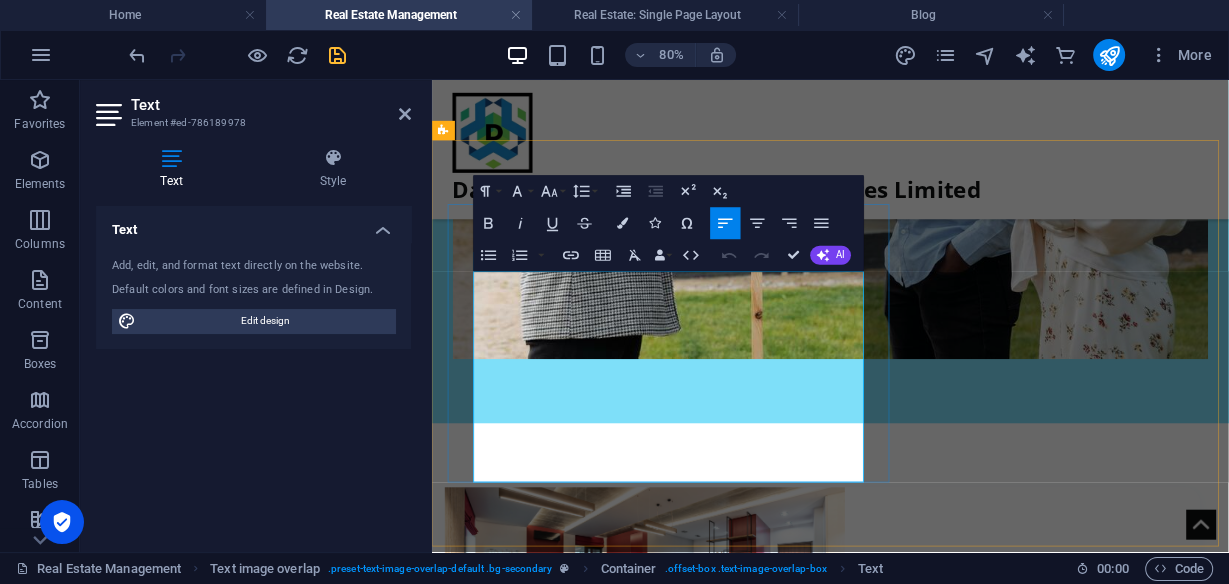 drag, startPoint x: 723, startPoint y: 426, endPoint x: 514, endPoint y: 417, distance: 209.1937 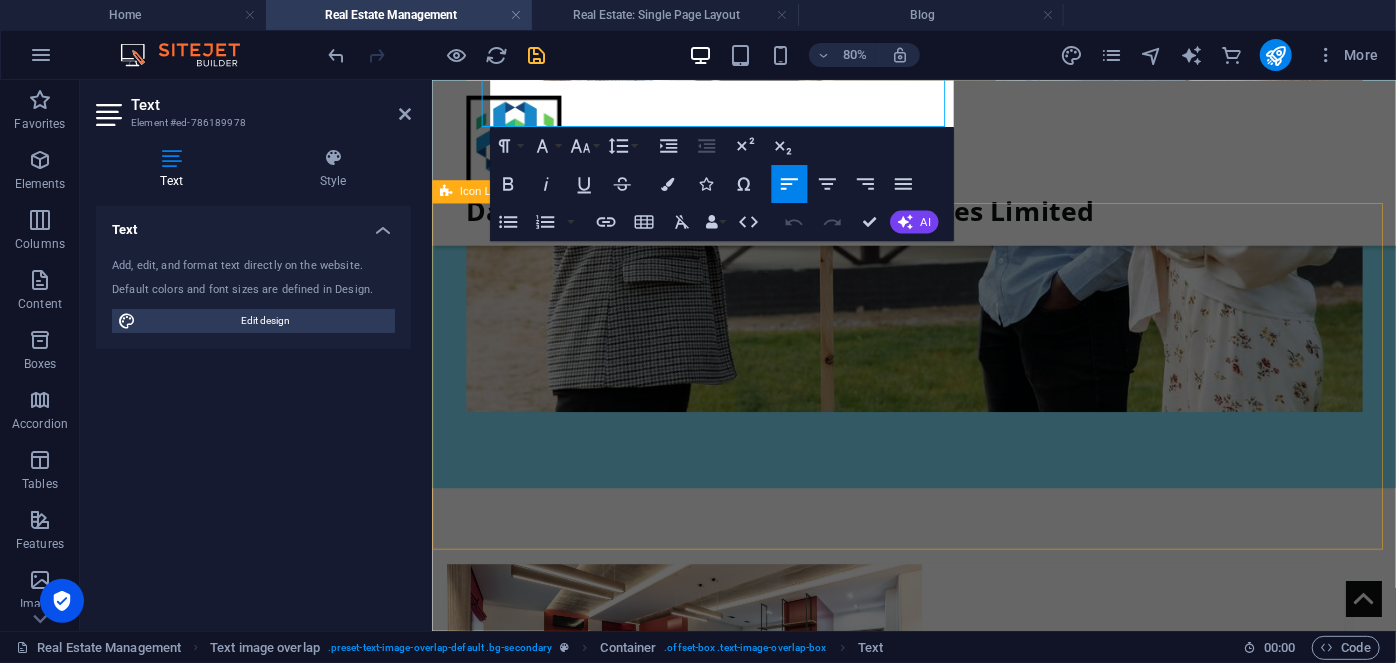 scroll, scrollTop: 2190, scrollLeft: 0, axis: vertical 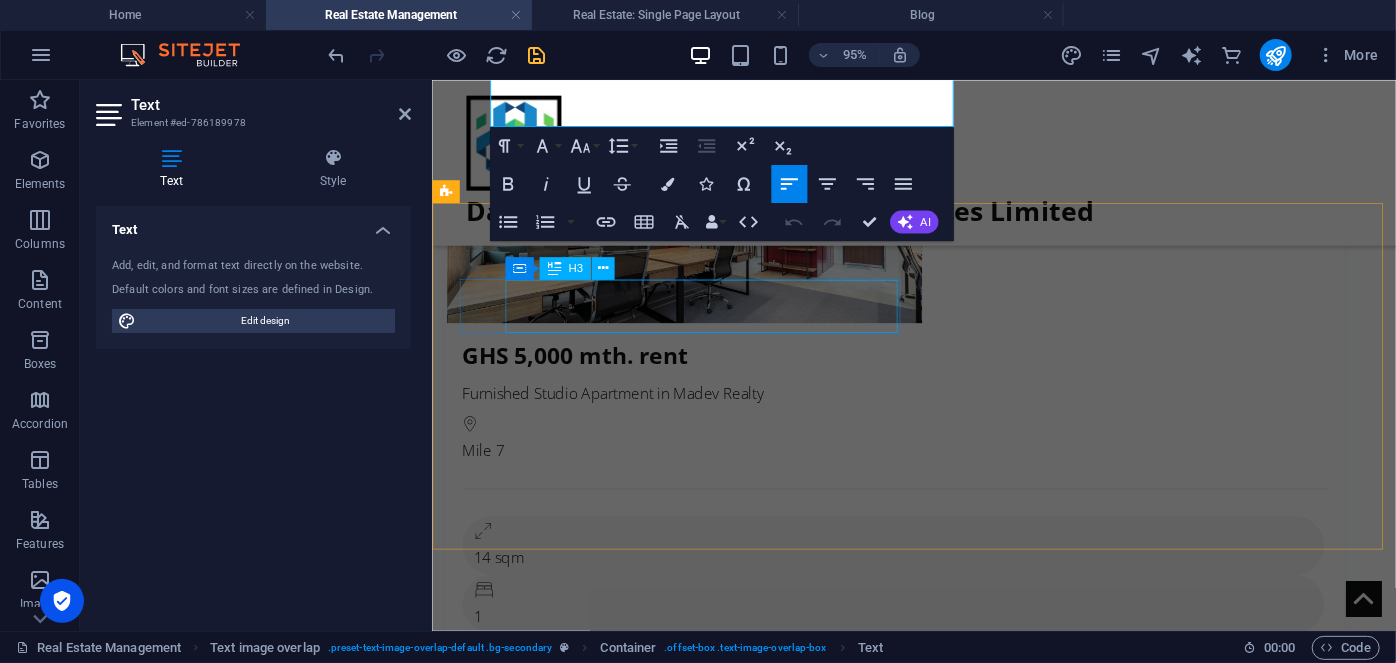 click on "Headline" at bounding box center [654, 2190] 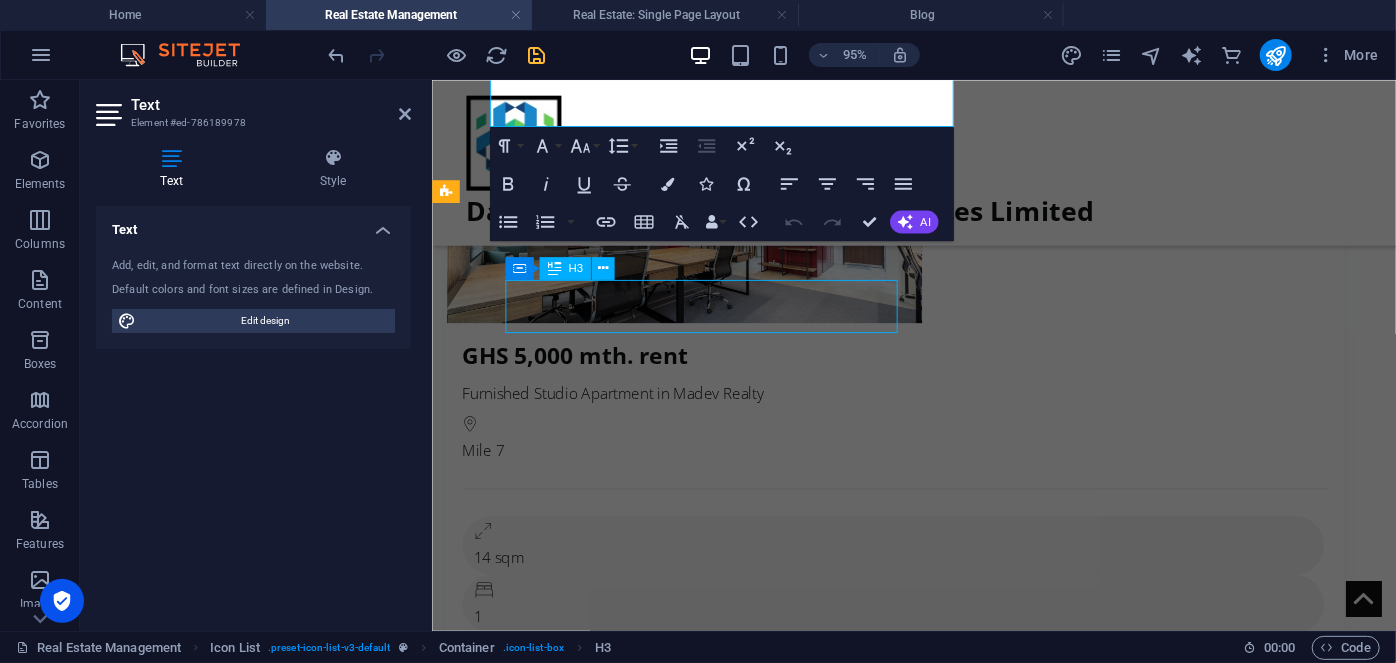 click on "Headline" at bounding box center (654, 2190) 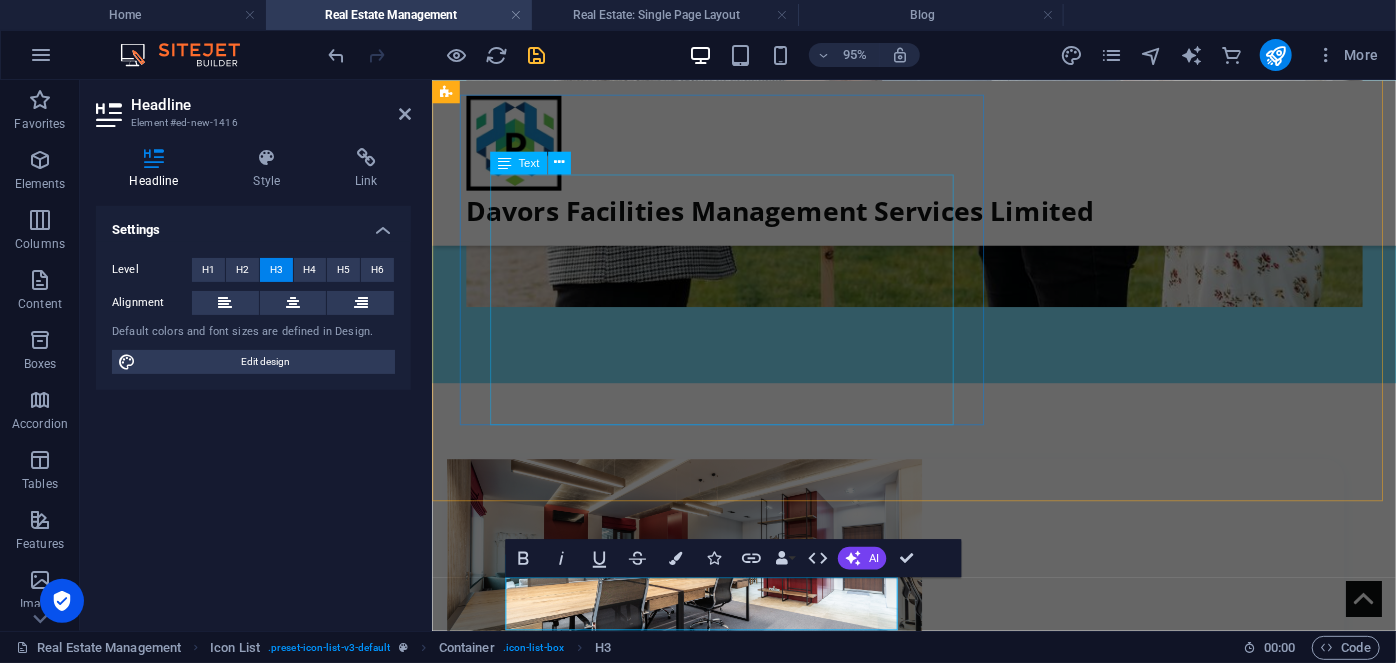 scroll, scrollTop: 1826, scrollLeft: 0, axis: vertical 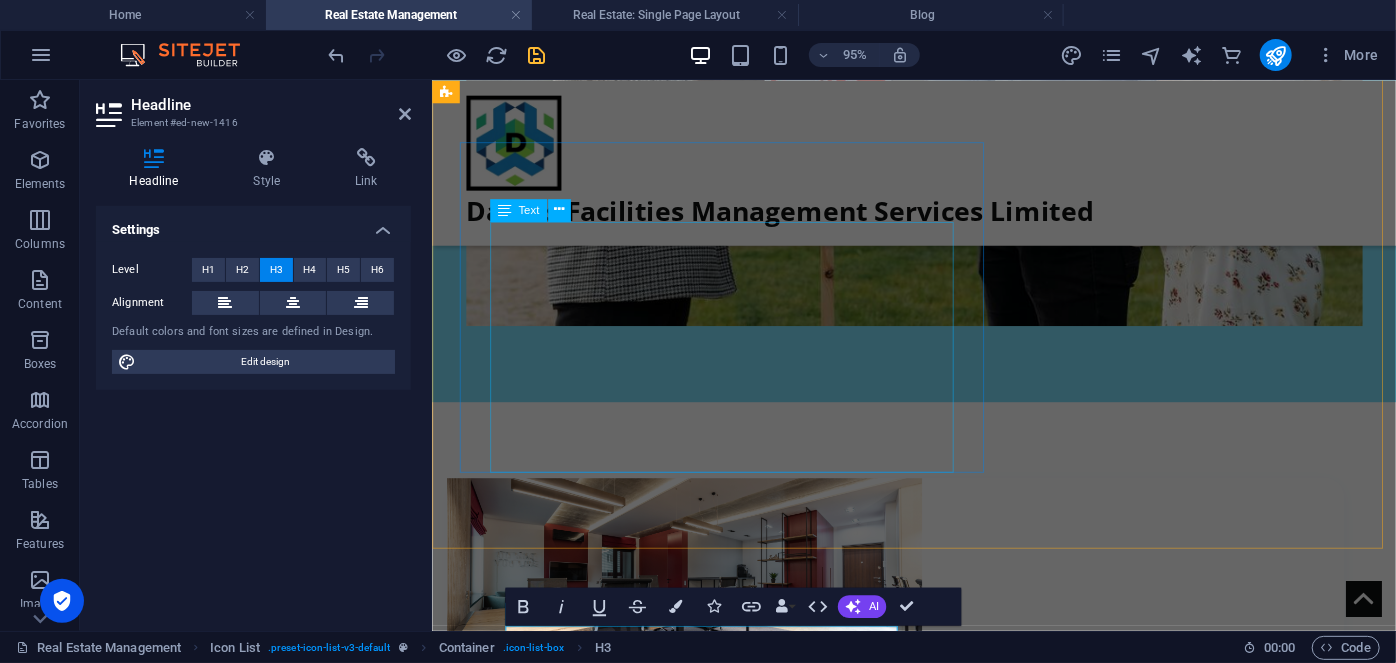 click on "Let  DavorsFacilities  handle the day-to-day management of your property while you enjoy peace of mind and maximum returns. Our packages include: ✅ Tenant sourcing and screening ✅ Rent collection and disbursement ✅ Facility maintenance and repairs ✅ Periodic property inspections ✅ Monthly performance reporting" at bounding box center [979, 1568] 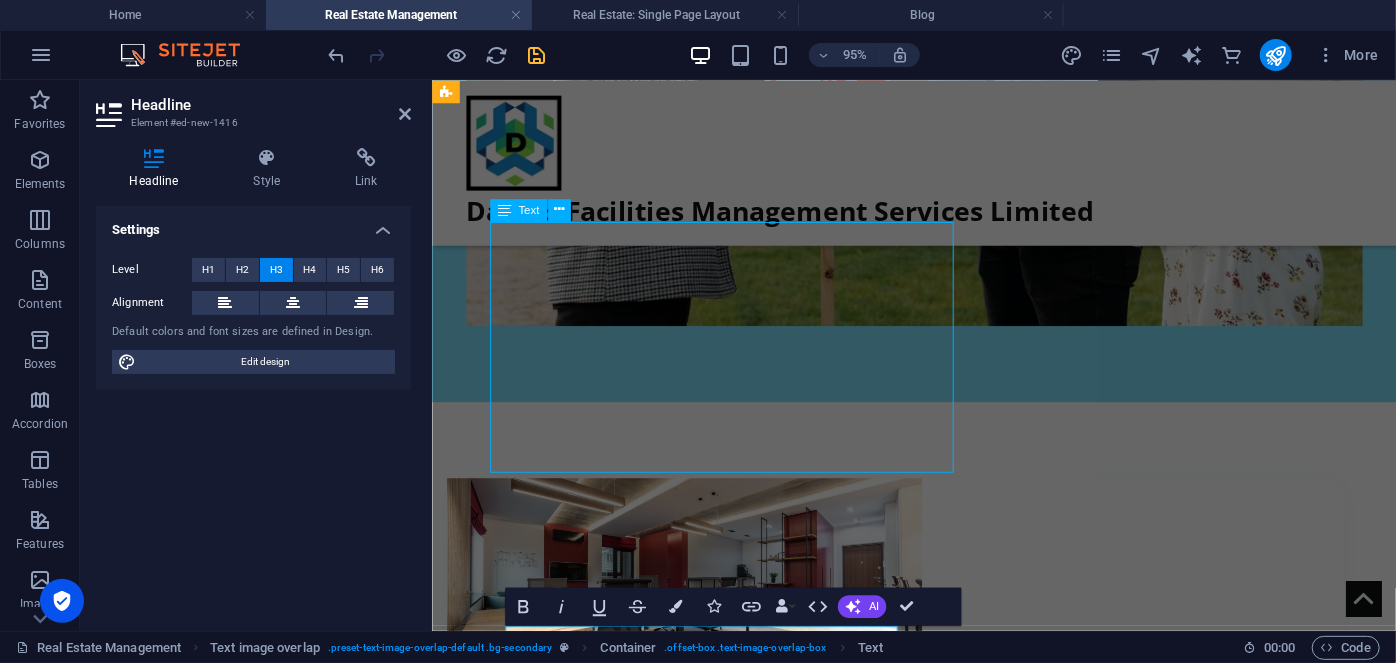 scroll, scrollTop: 2138, scrollLeft: 0, axis: vertical 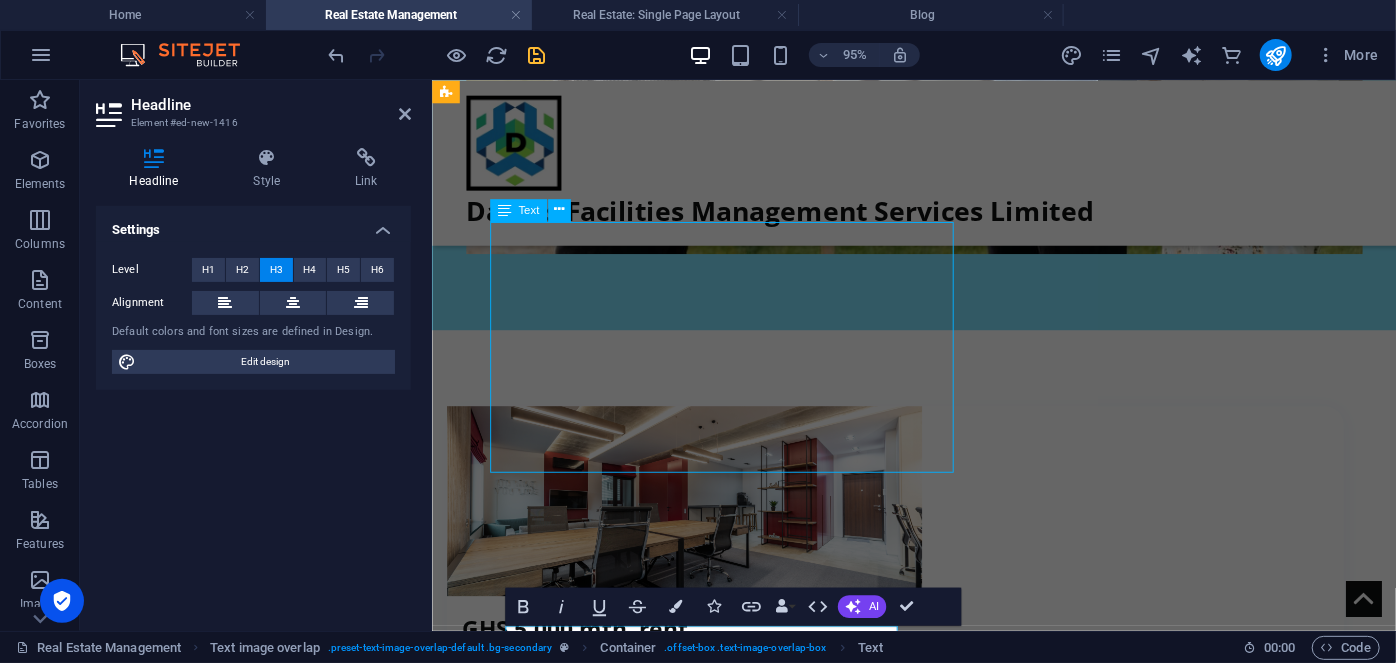 drag, startPoint x: 657, startPoint y: 364, endPoint x: 637, endPoint y: 323, distance: 45.617977 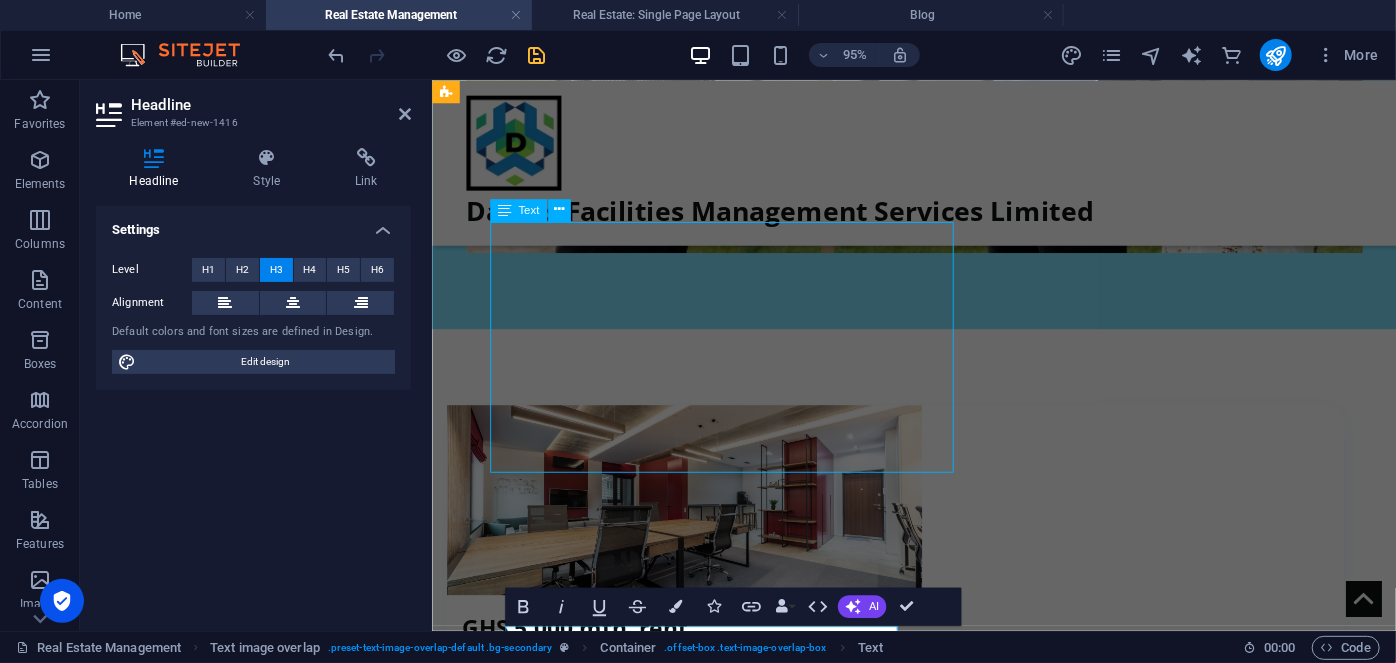 click on "Let  DavorsFacilities  handle the day-to-day management of your property while you enjoy peace of mind and maximum returns. Our packages include: ✅ Tenant sourcing and screening ✅ Rent collection and disbursement ✅ Facility maintenance and repairs ✅ Periodic property inspections ✅ Monthly performance reporting" at bounding box center [979, 1491] 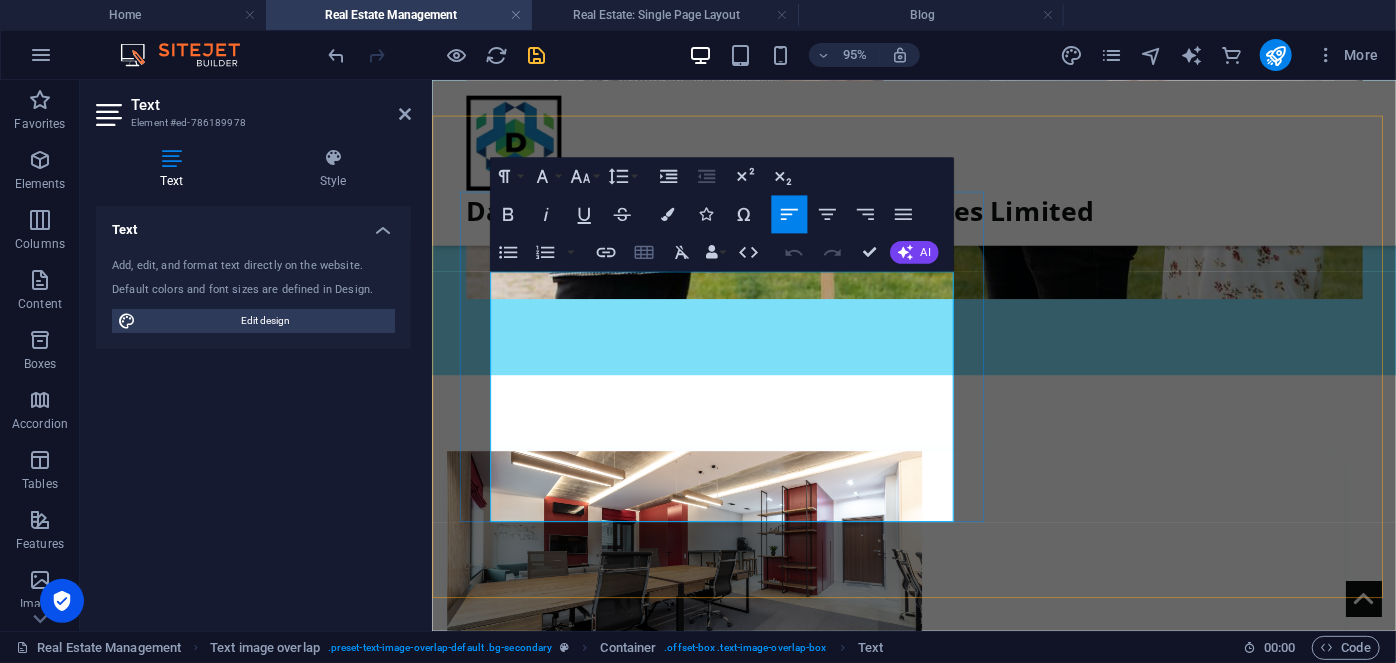 scroll, scrollTop: 1775, scrollLeft: 0, axis: vertical 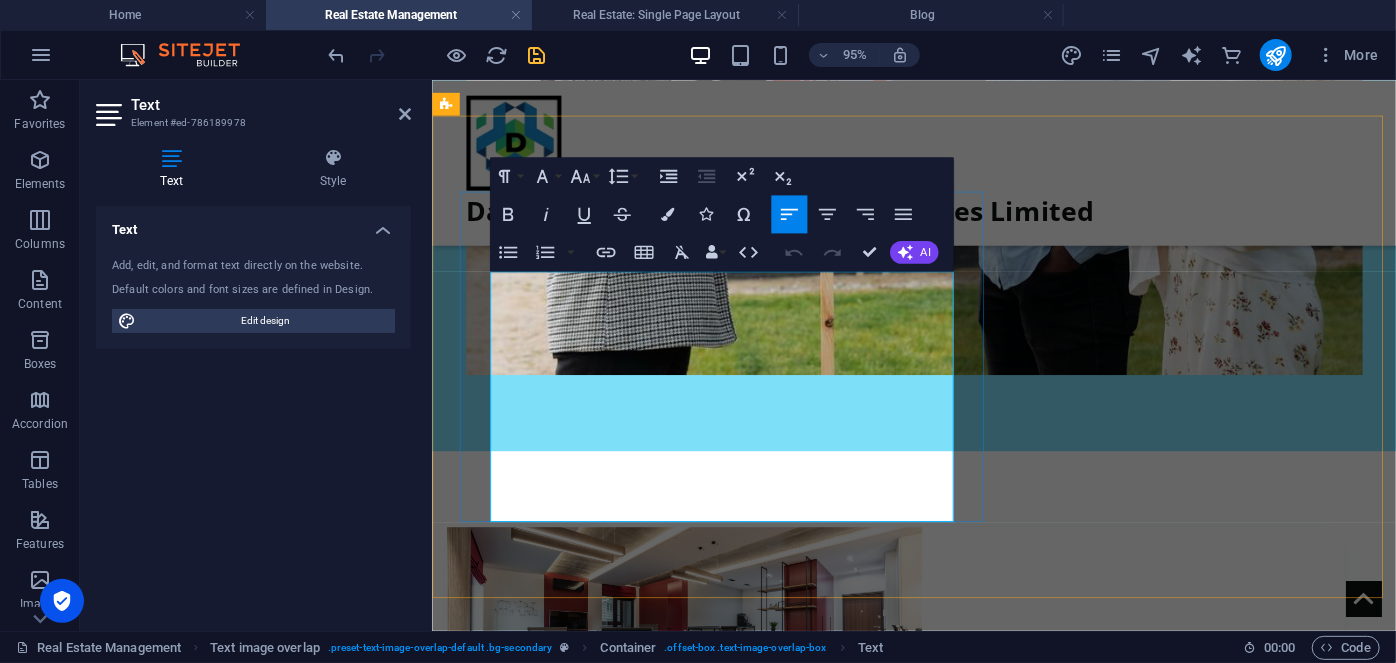 drag, startPoint x: 766, startPoint y: 408, endPoint x: 523, endPoint y: 413, distance: 243.05144 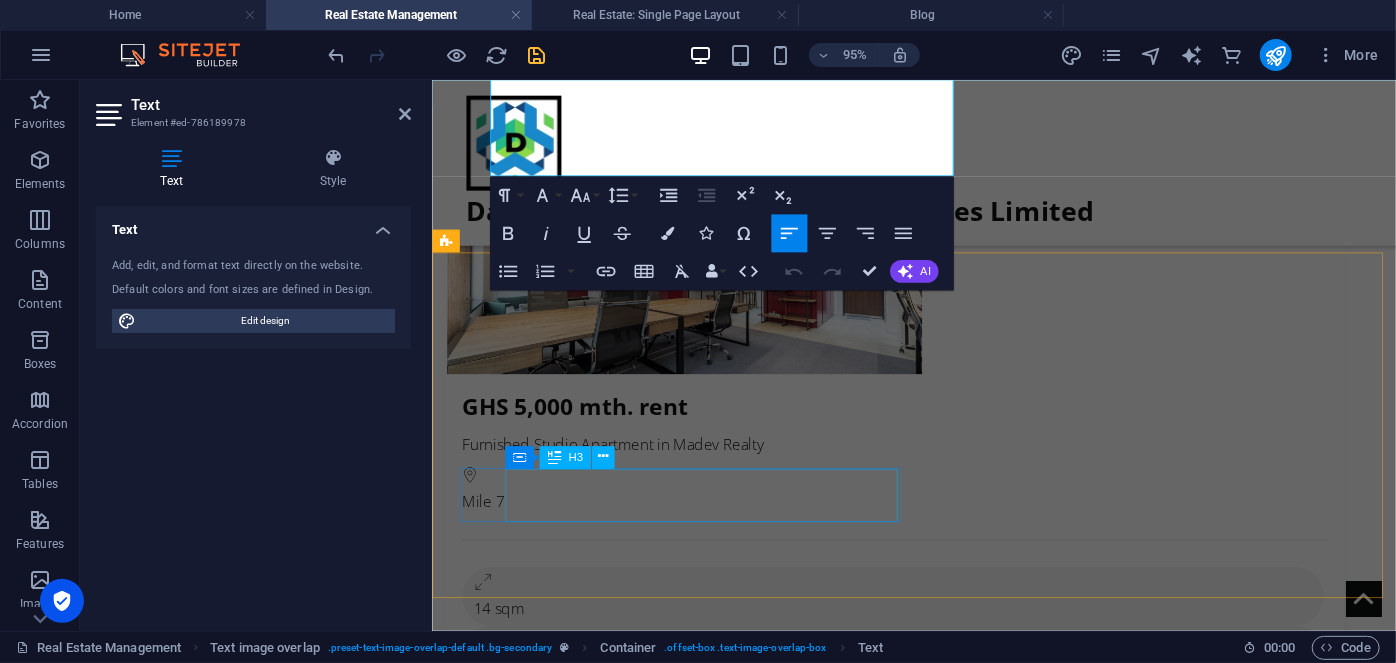 scroll, scrollTop: 2138, scrollLeft: 0, axis: vertical 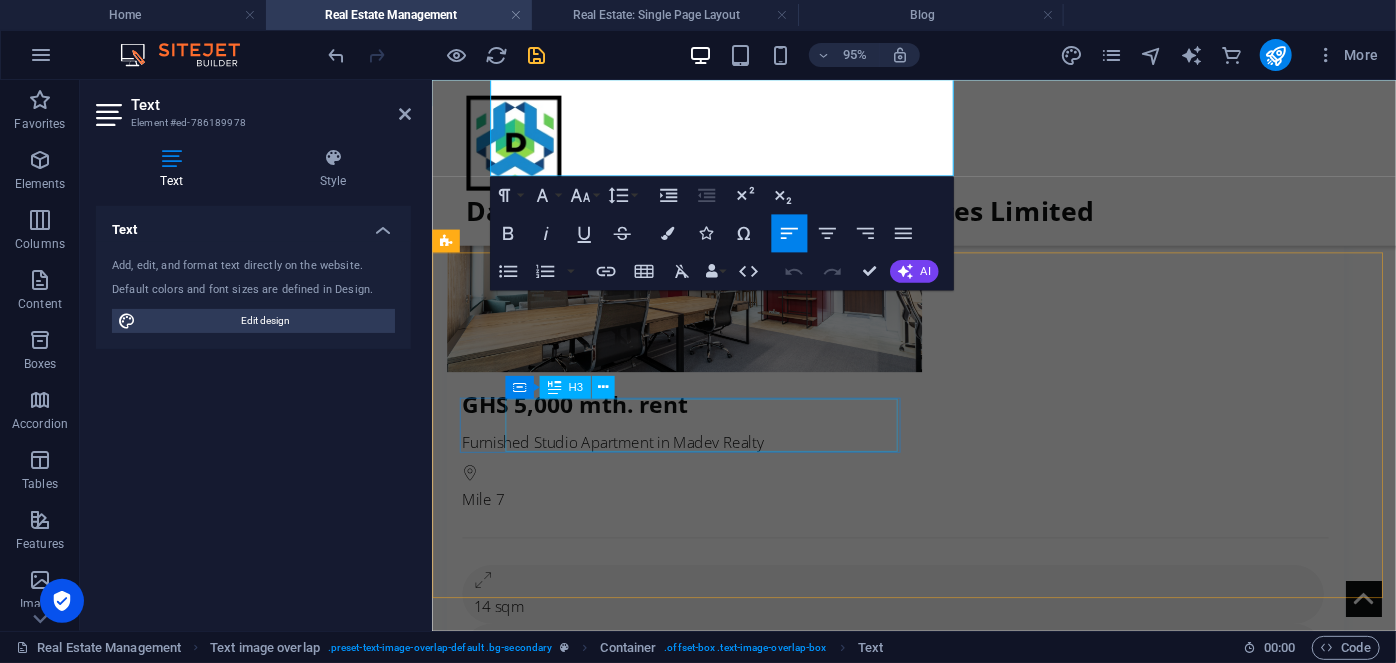 click on "Headline" at bounding box center [654, 2470] 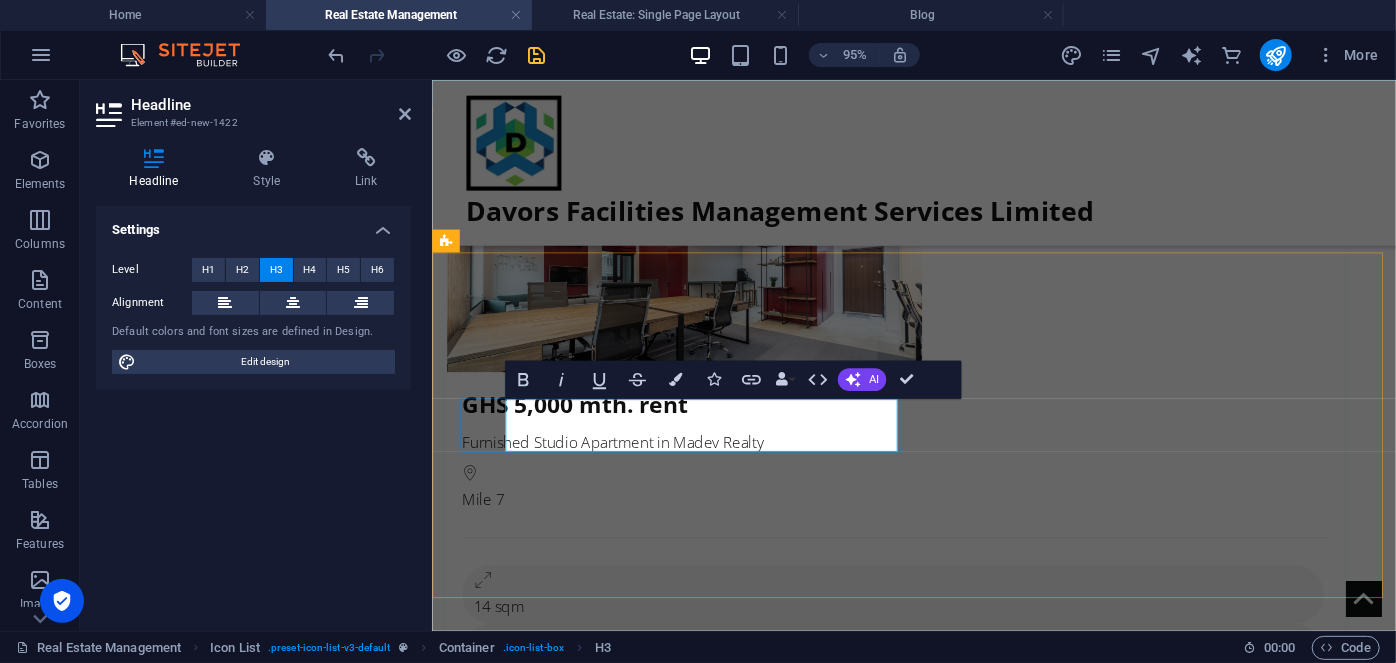 click on "ent collection and disbursement" at bounding box center (579, 2470) 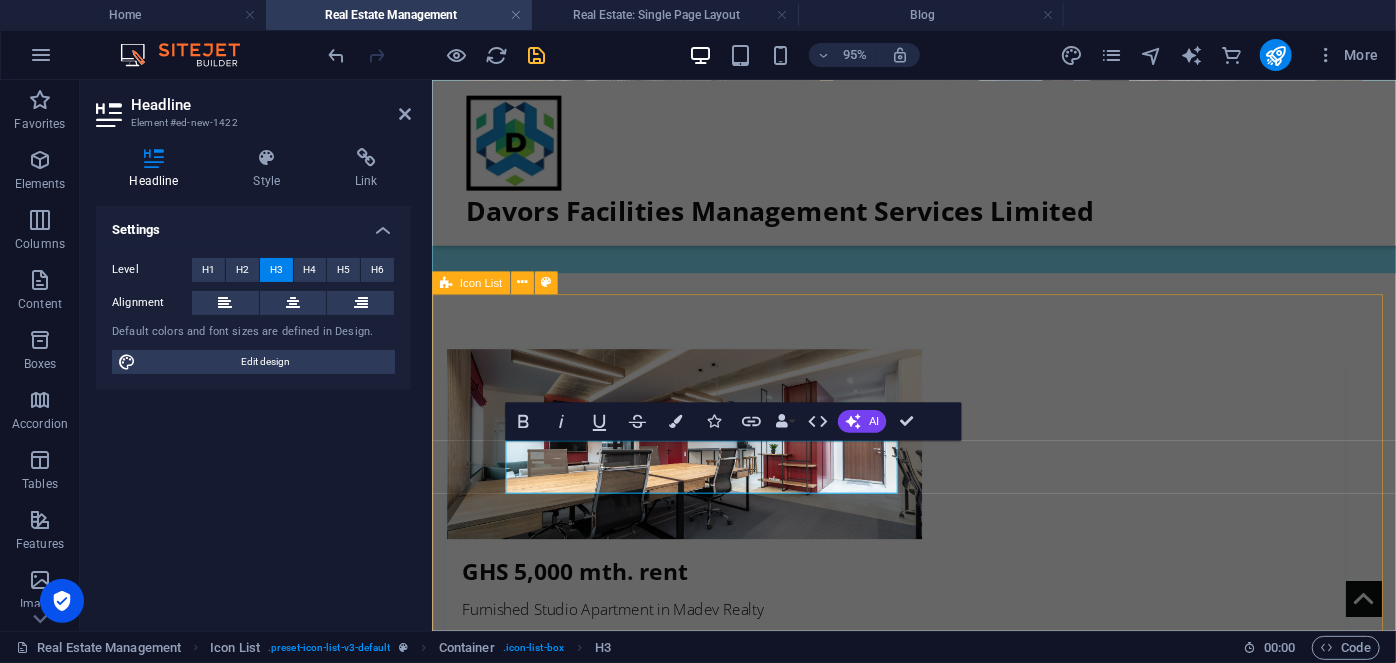 scroll, scrollTop: 1866, scrollLeft: 0, axis: vertical 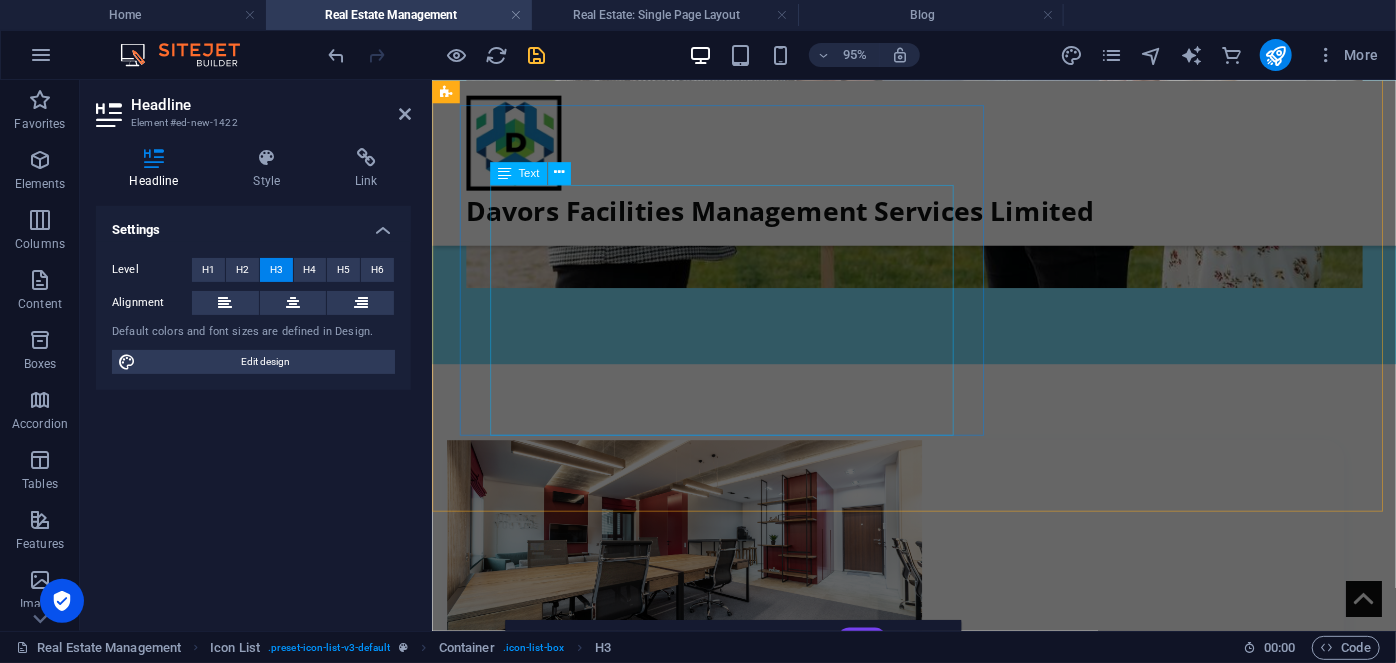 drag, startPoint x: 647, startPoint y: 342, endPoint x: 675, endPoint y: 340, distance: 28.071337 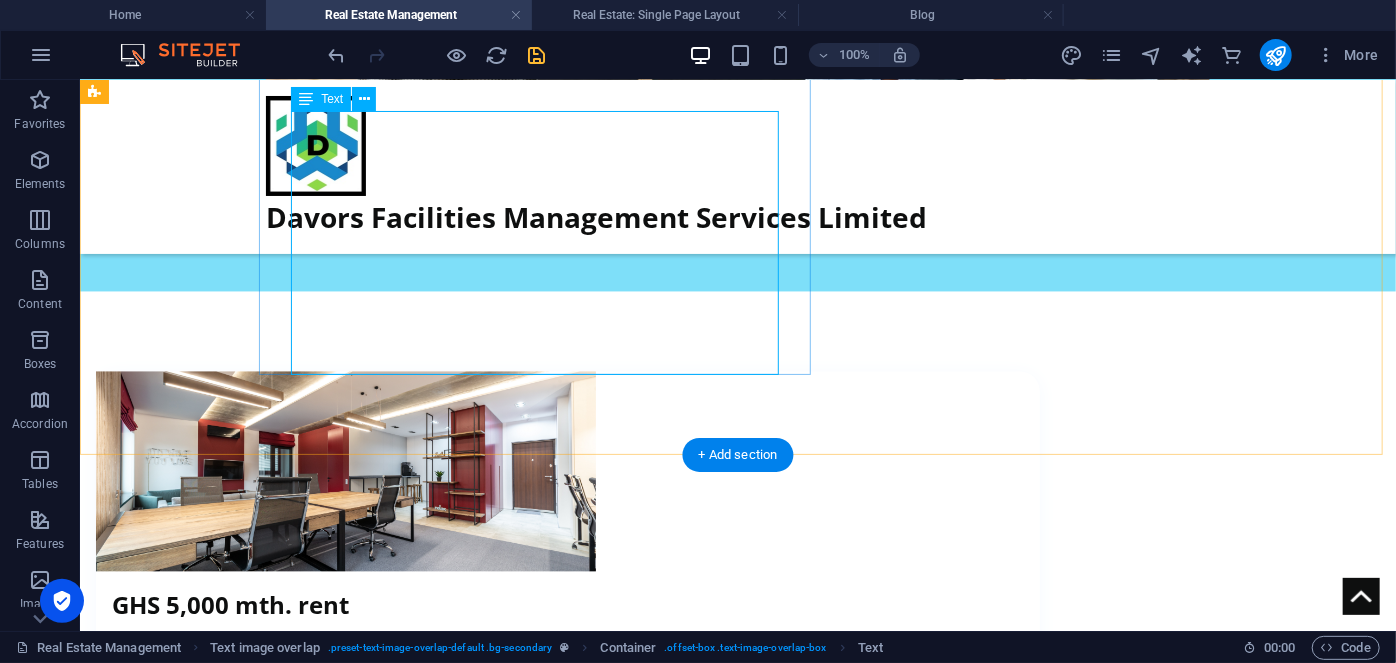 scroll, scrollTop: 1862, scrollLeft: 0, axis: vertical 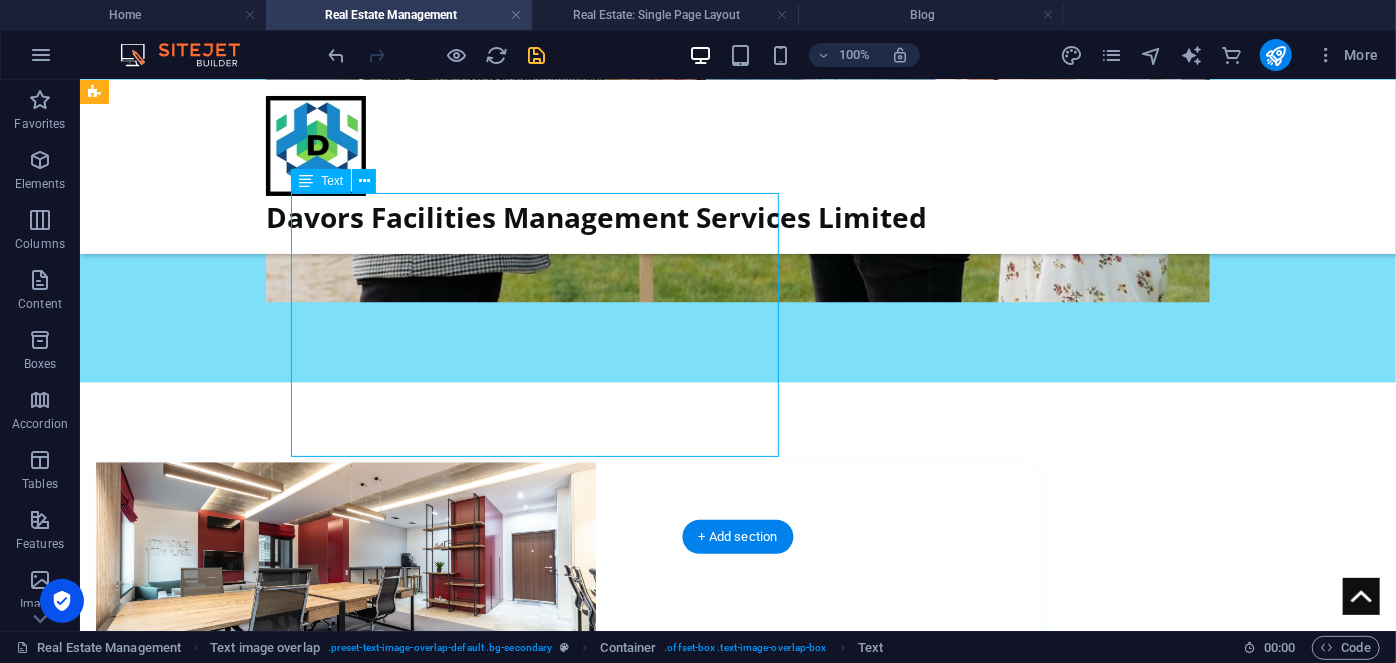 drag, startPoint x: 550, startPoint y: 351, endPoint x: 481, endPoint y: 353, distance: 69.02898 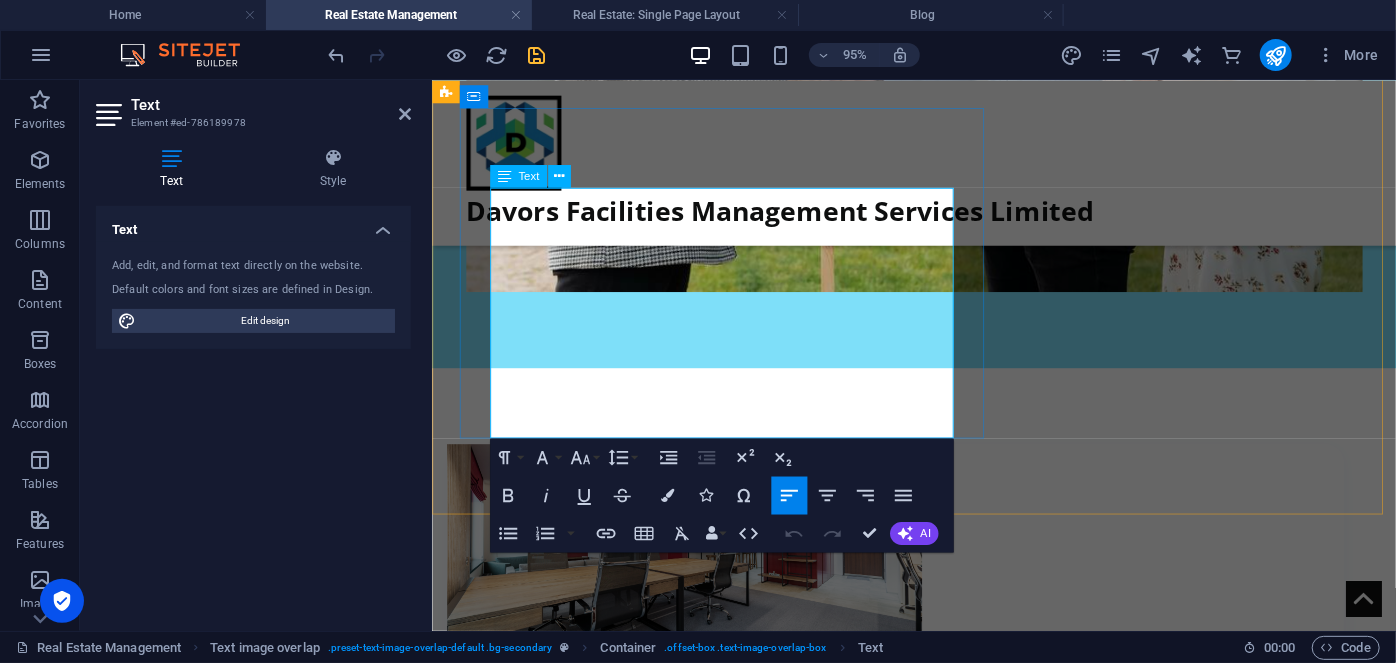 drag, startPoint x: 752, startPoint y: 350, endPoint x: 515, endPoint y: 344, distance: 237.07594 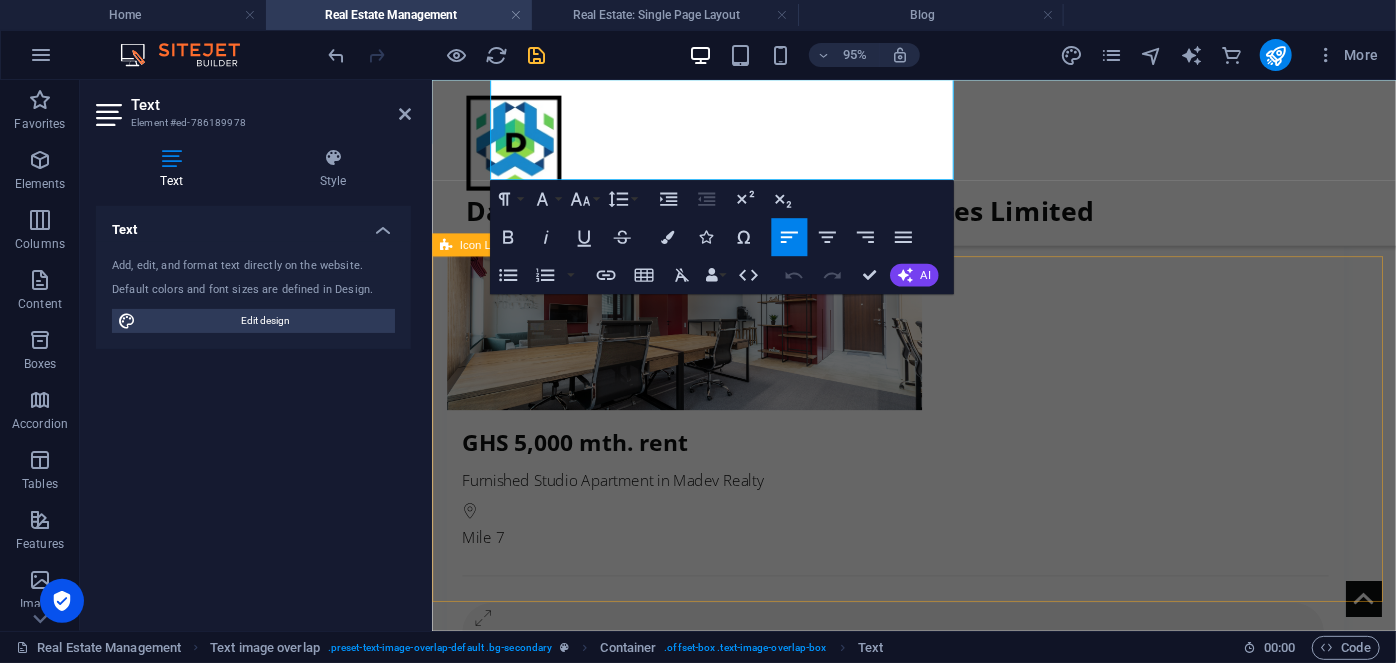 scroll, scrollTop: 2135, scrollLeft: 0, axis: vertical 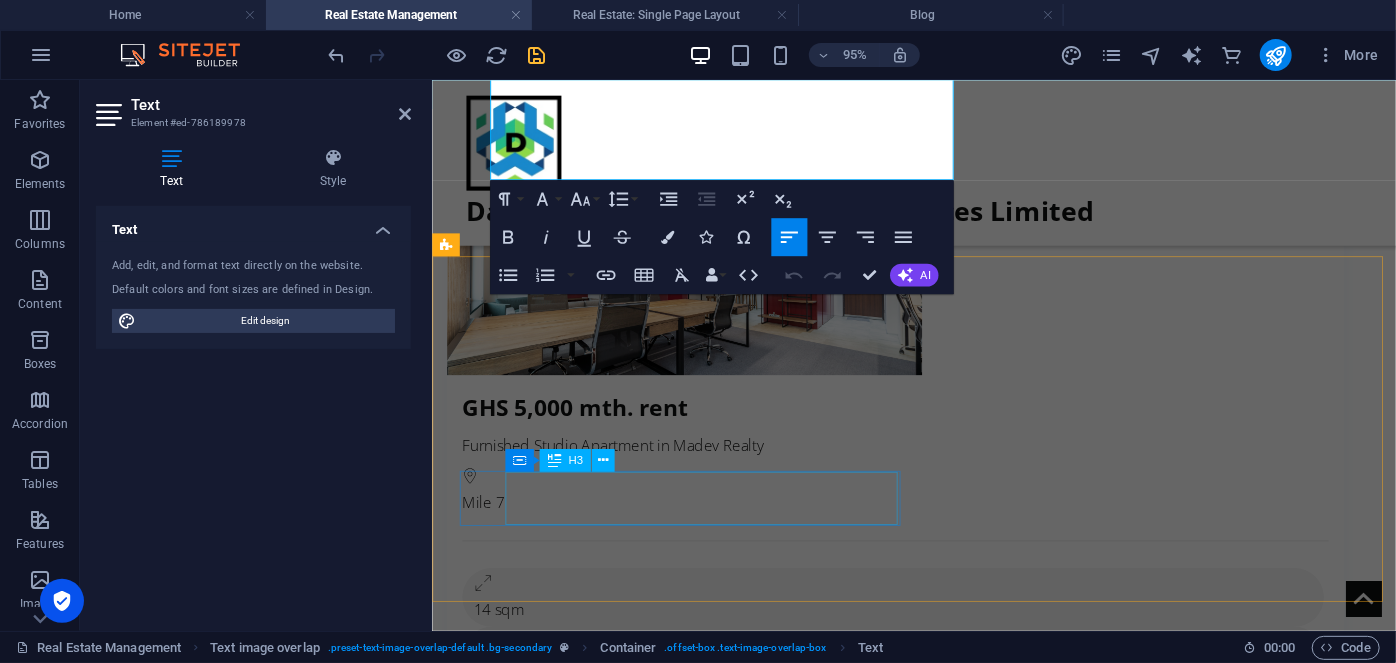 click on "Headline" at bounding box center (654, 2701) 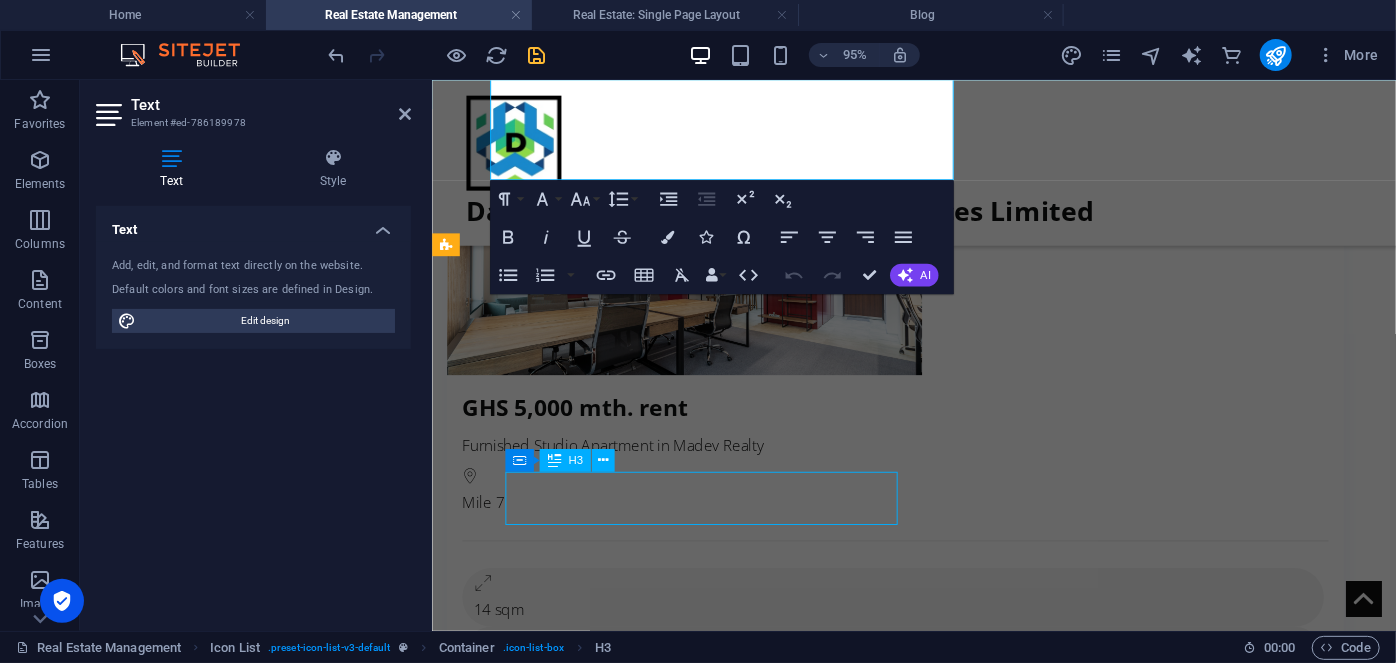 click on "Headline" at bounding box center (654, 2701) 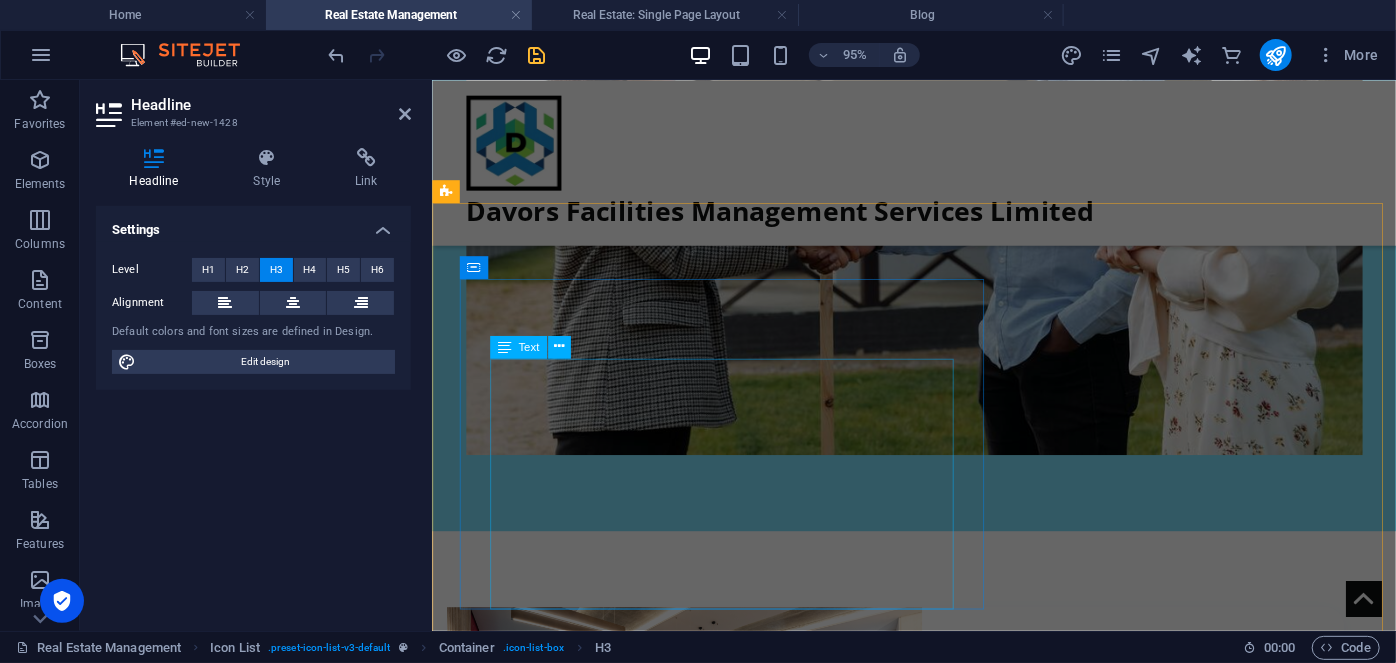 scroll, scrollTop: 1680, scrollLeft: 0, axis: vertical 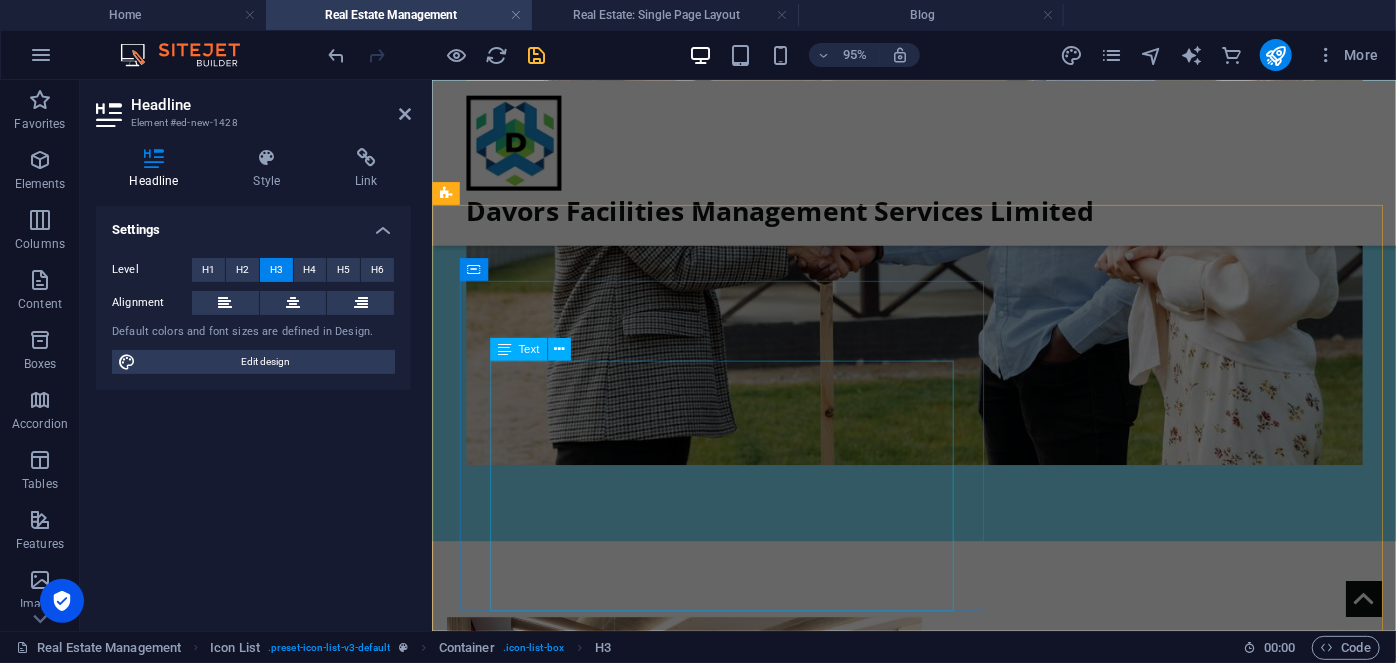 click on "Let  DavorsFacilities  handle the day-to-day management of your property while you enjoy peace of mind and maximum returns. Our packages include: ✅ Tenant sourcing and screening ✅ Rent collection and disbursement ✅ Facility maintenance and repairs ✅ Periodic property inspections ✅ Monthly performance reporting" at bounding box center [979, 1714] 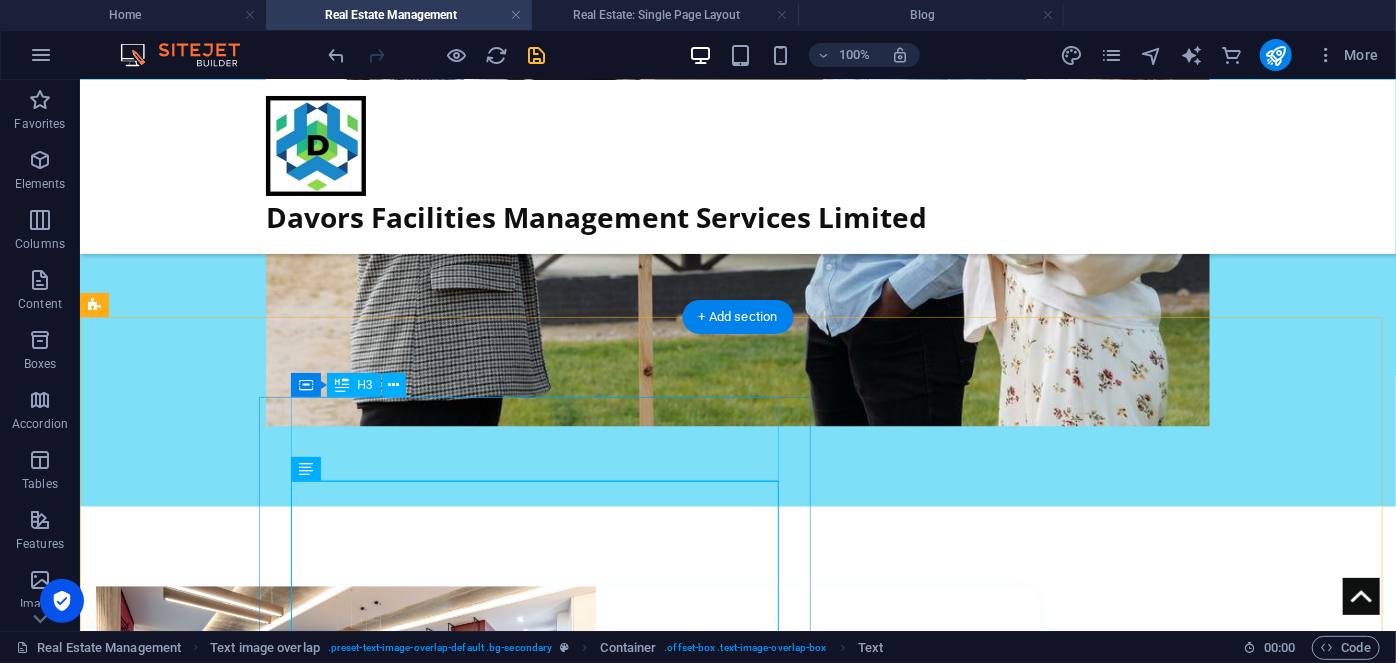 scroll, scrollTop: 1741, scrollLeft: 0, axis: vertical 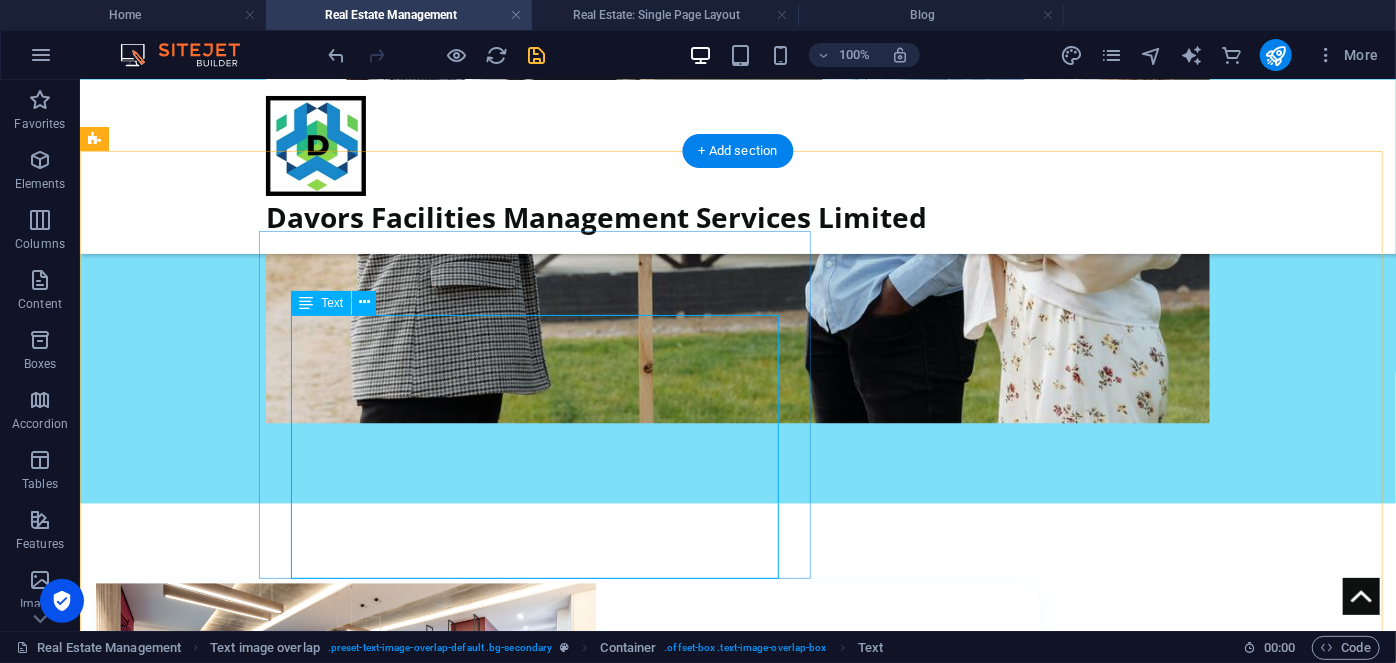 click on "Let  DavorsFacilities  handle the day-to-day management of your property while you enjoy peace of mind and maximum returns. Our packages include: ✅ Tenant sourcing and screening ✅ Rent collection and disbursement ✅ Facility maintenance and repairs ✅ Periodic property inspections ✅ Monthly performance reporting" at bounding box center [777, 1652] 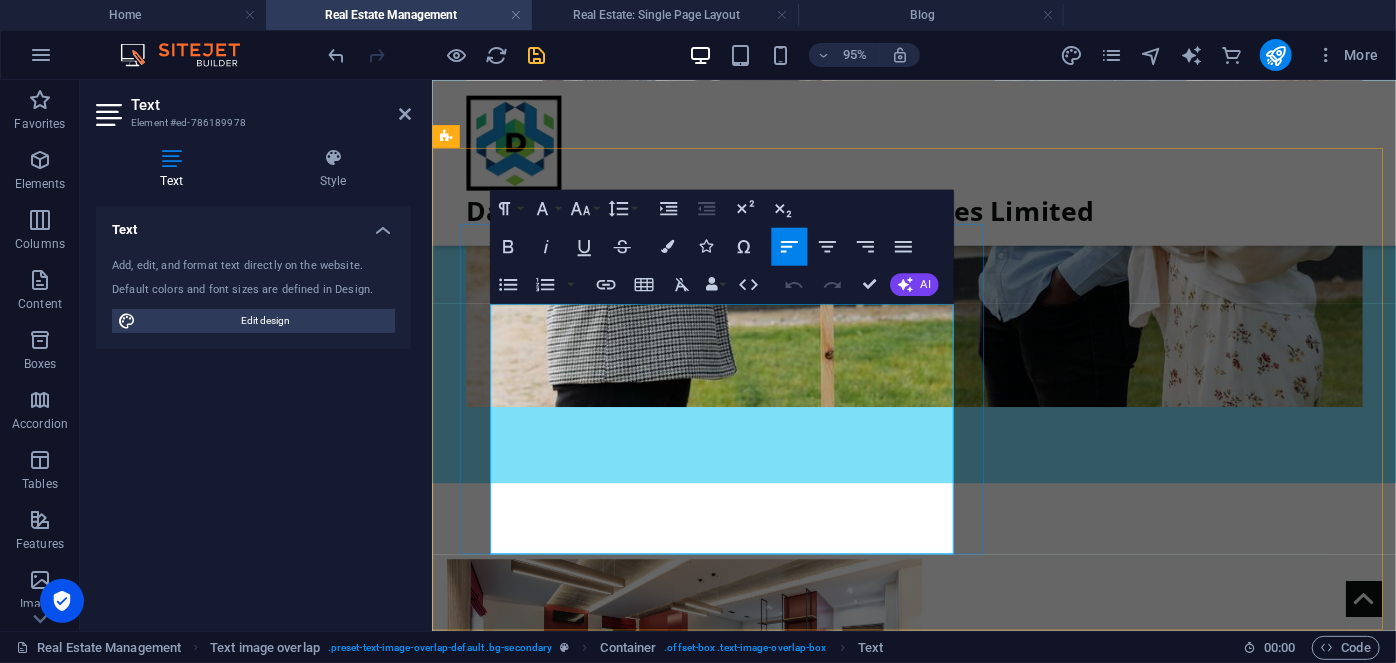 drag, startPoint x: 736, startPoint y: 493, endPoint x: 518, endPoint y: 495, distance: 218.00917 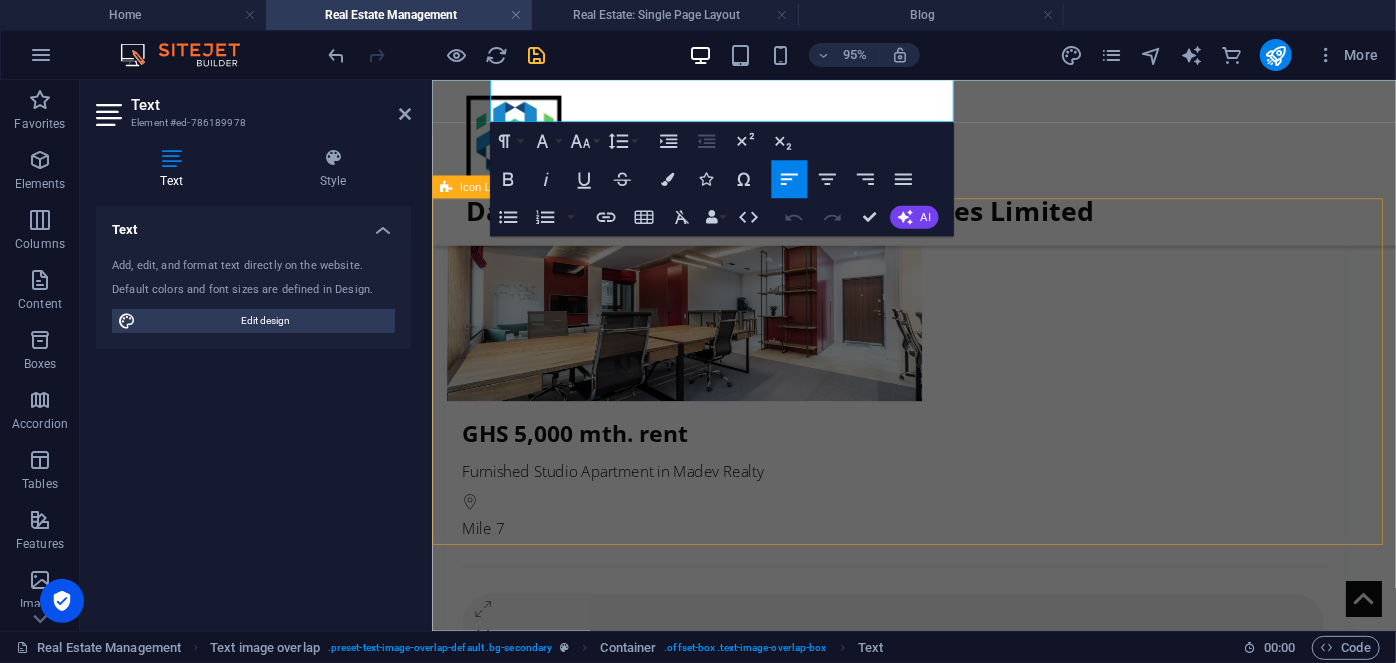 scroll, scrollTop: 2195, scrollLeft: 0, axis: vertical 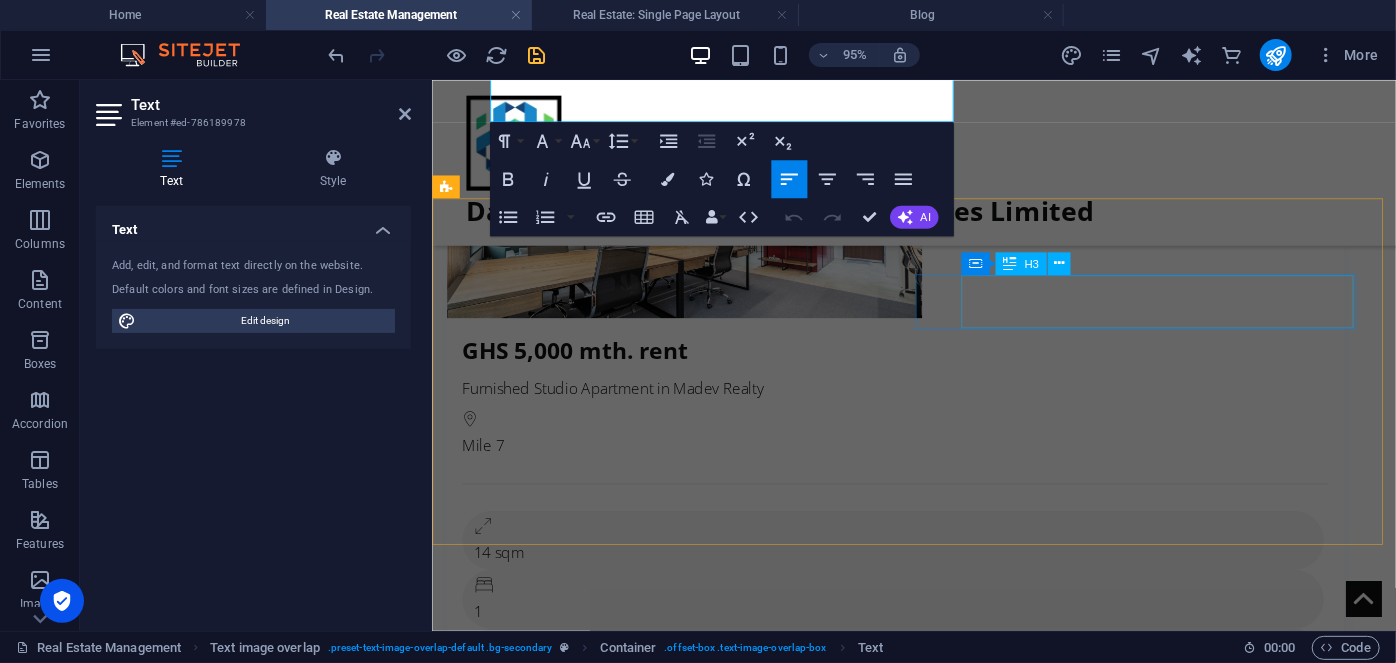 click on "Headline" at bounding box center [654, 2299] 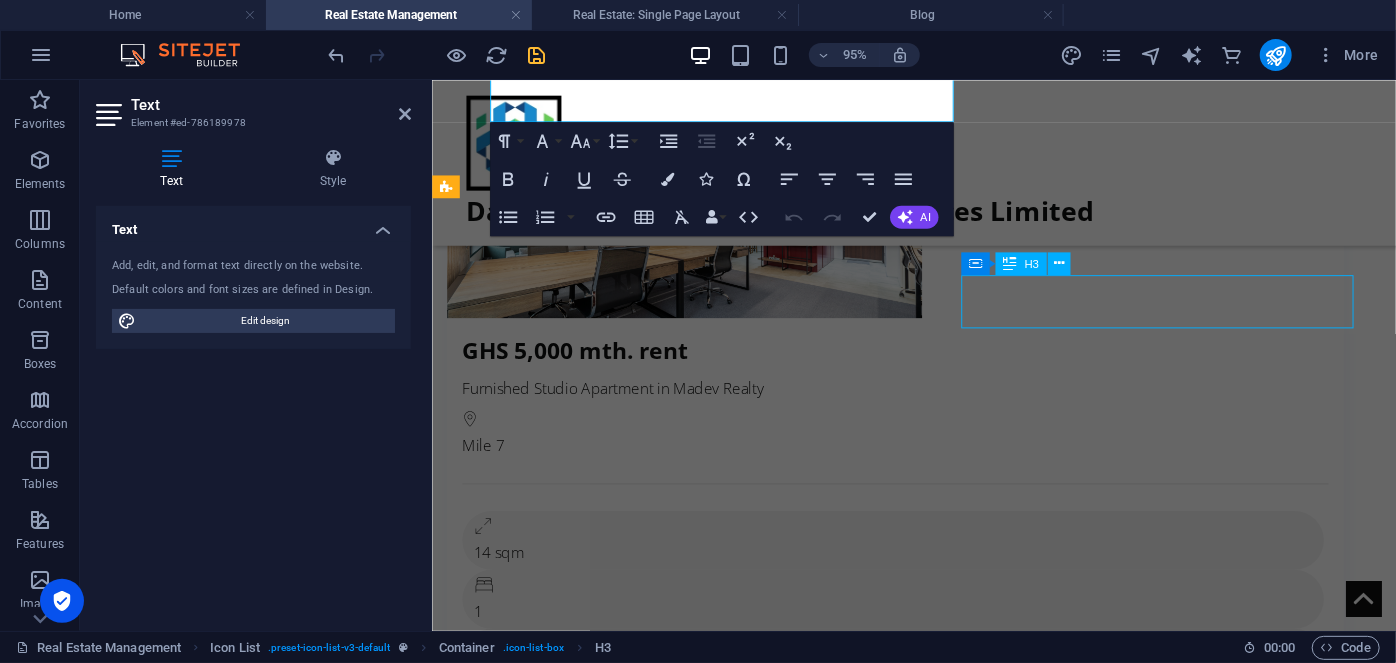 drag, startPoint x: 1076, startPoint y: 310, endPoint x: 1072, endPoint y: 322, distance: 12.649111 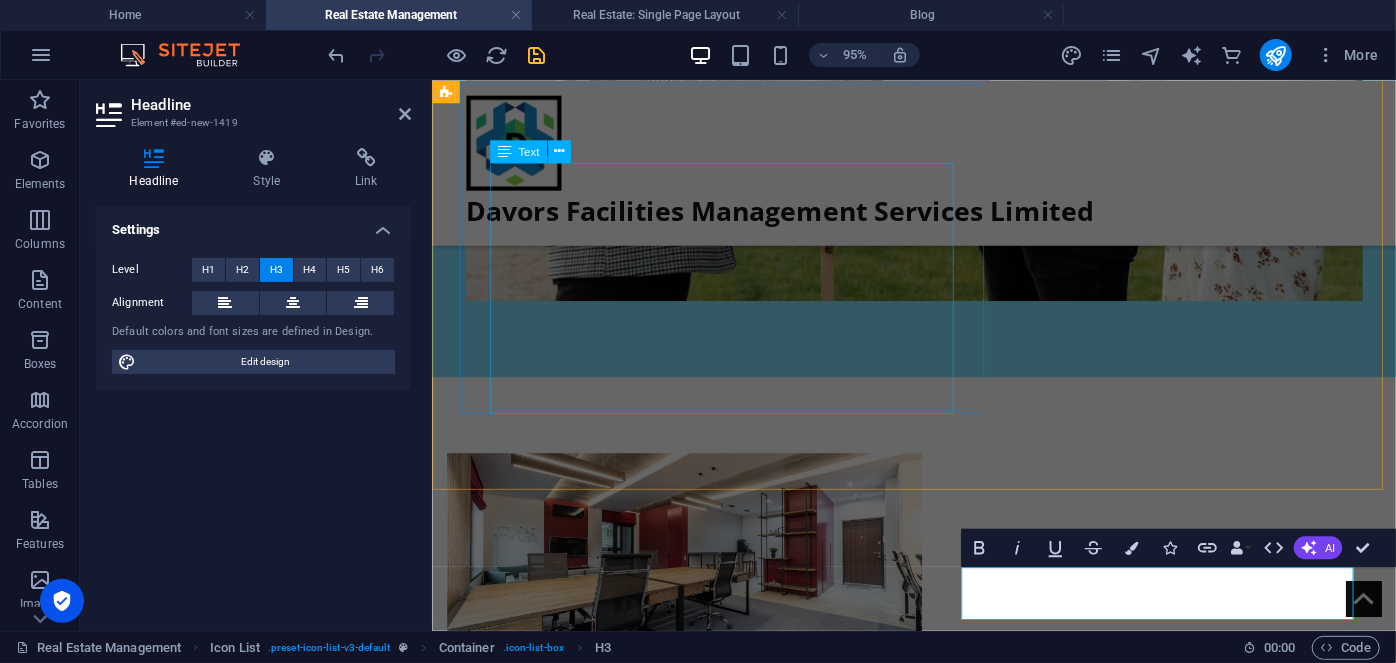 scroll, scrollTop: 1832, scrollLeft: 0, axis: vertical 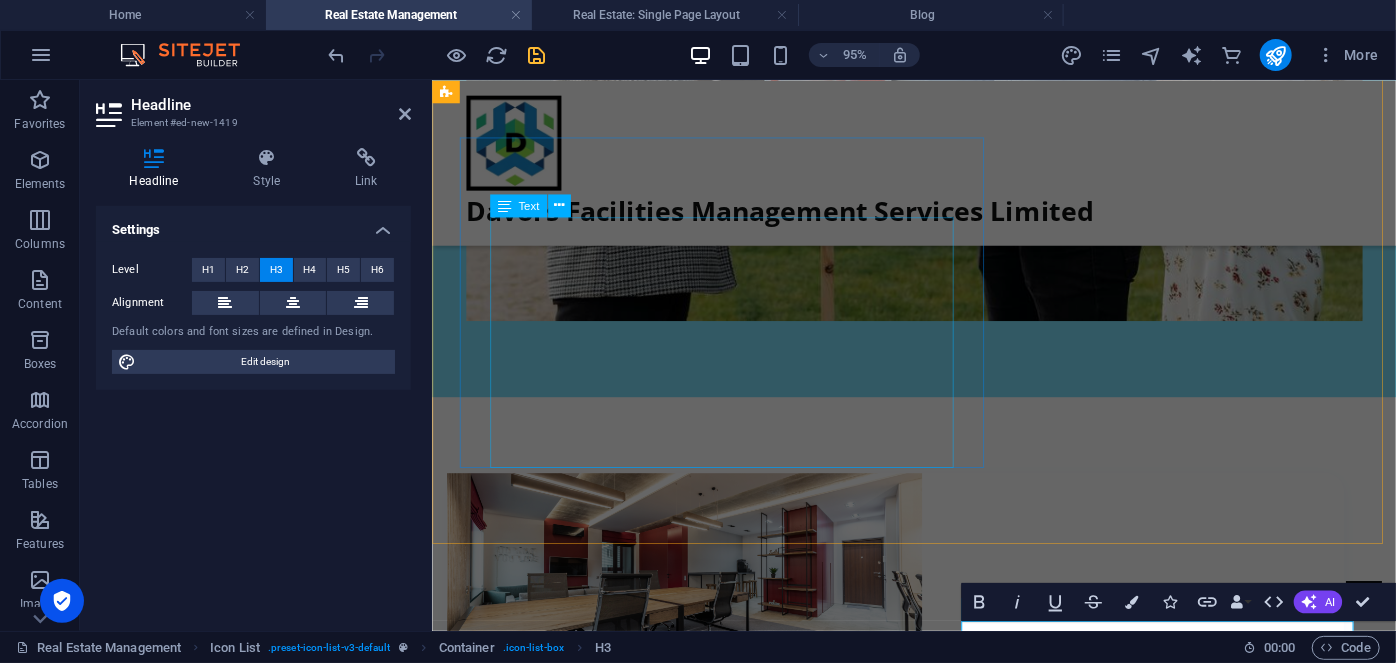 click on "Let  DavorsFacilities  handle the day-to-day management of your property while you enjoy peace of mind and maximum returns. Our packages include: ✅ Tenant sourcing and screening ✅ Rent collection and disbursement ✅ Facility maintenance and repairs ✅ Periodic property inspections ✅ Monthly performance reporting" at bounding box center [979, 1562] 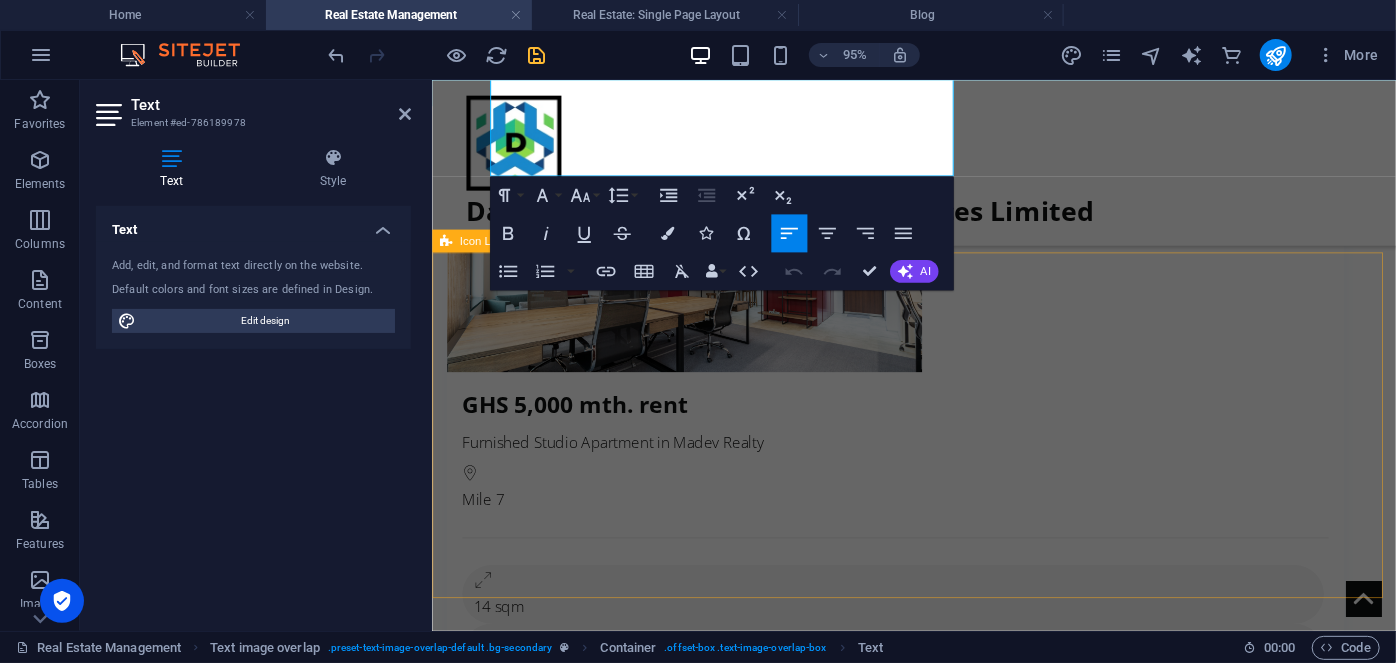 scroll, scrollTop: 1866, scrollLeft: 0, axis: vertical 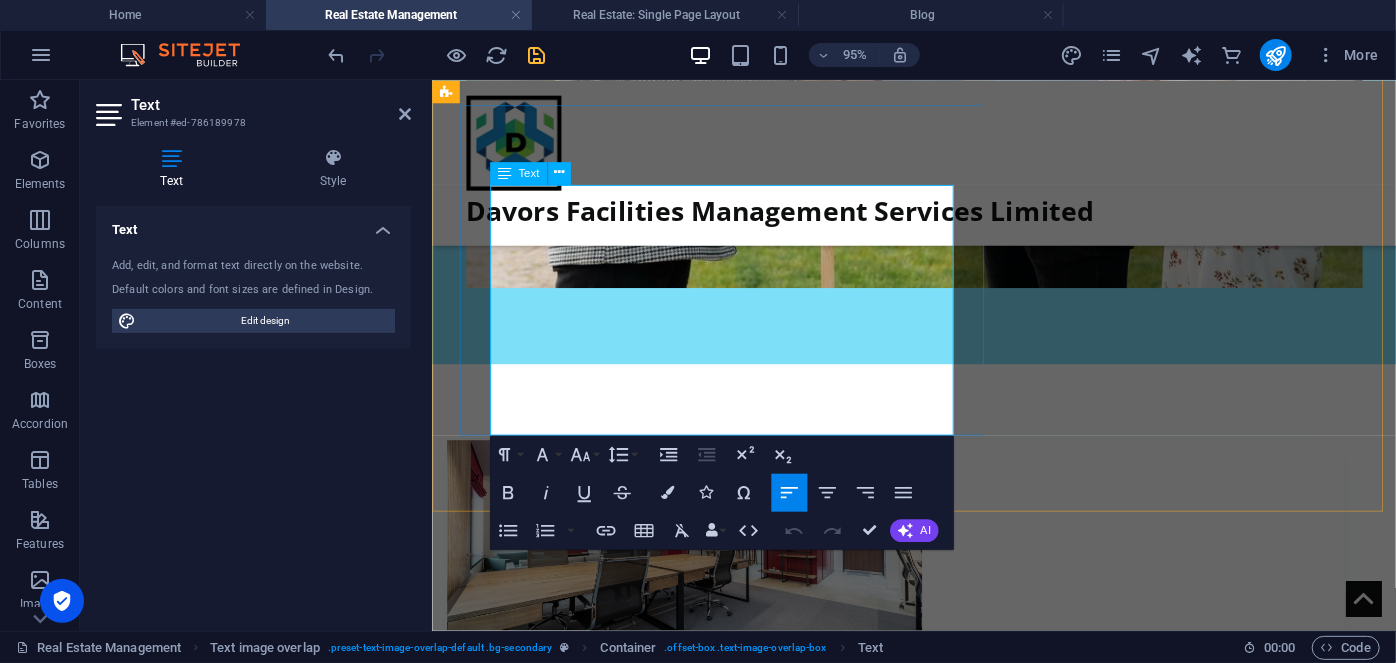 drag, startPoint x: 754, startPoint y: 404, endPoint x: 520, endPoint y: 397, distance: 234.10468 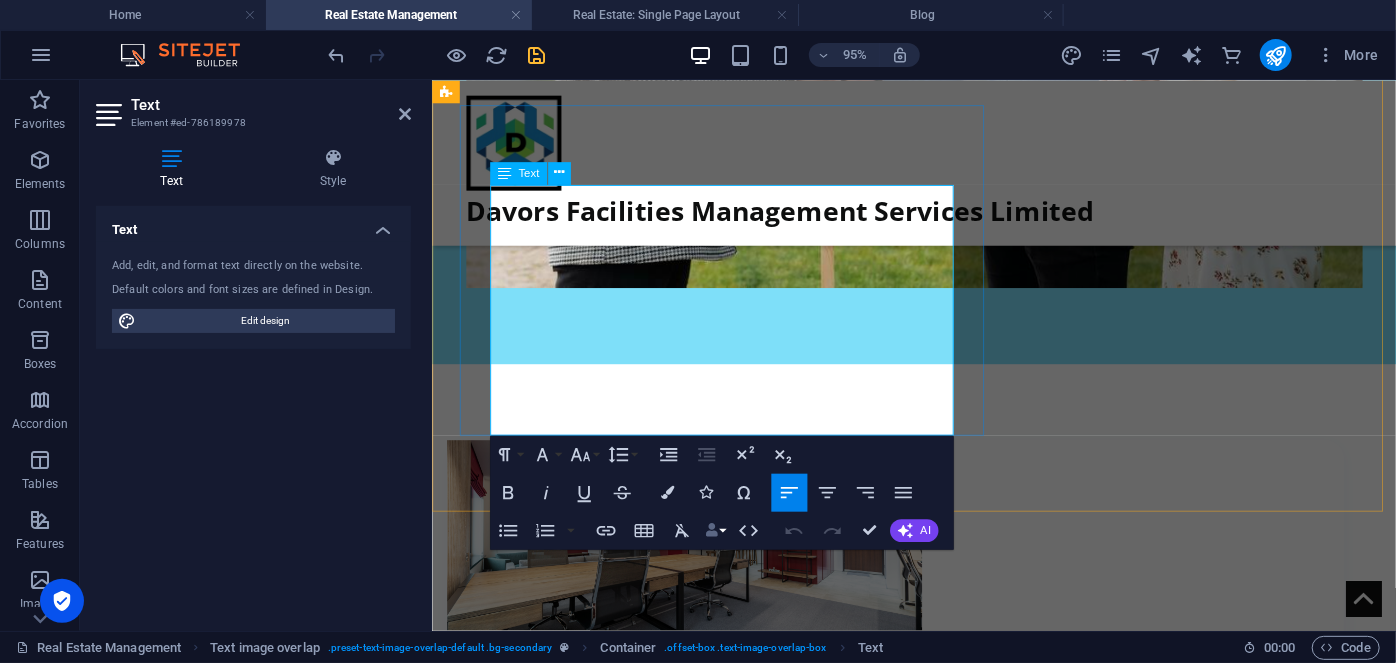 copy on "Monthly performance reporting" 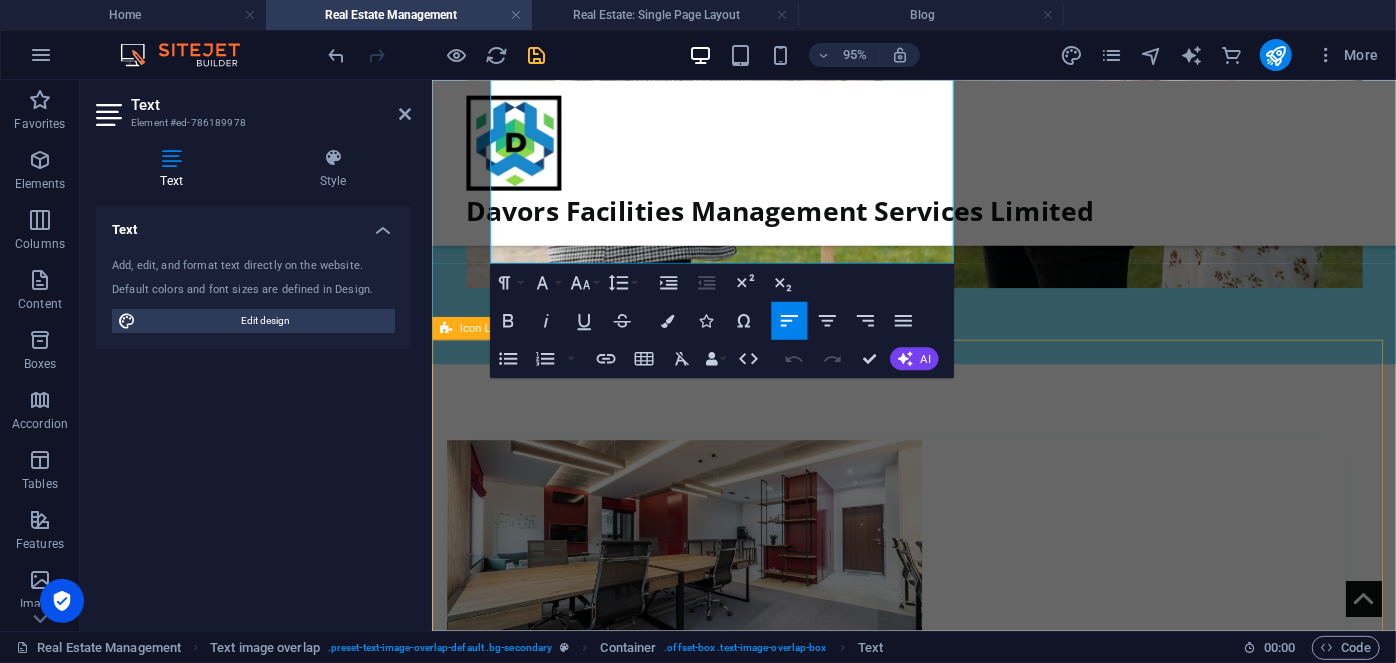 scroll, scrollTop: 2138, scrollLeft: 0, axis: vertical 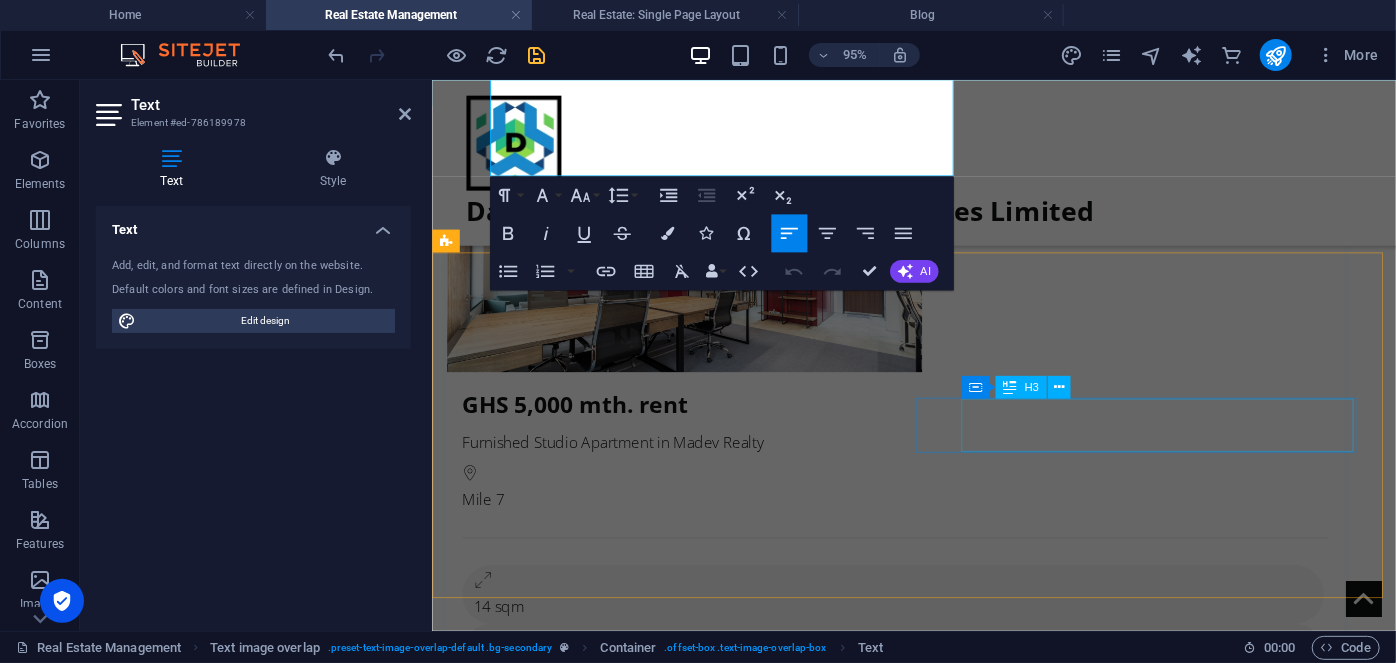 click on "Headline" at bounding box center (654, 2584) 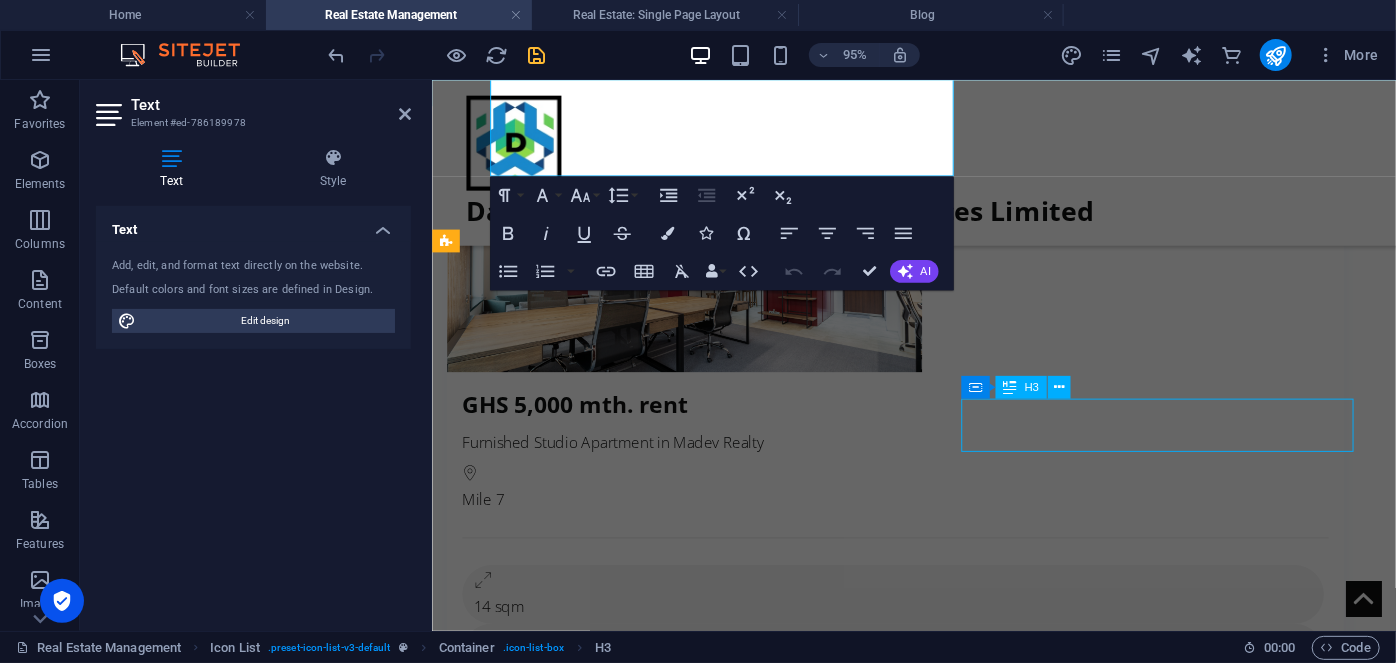 click on "Headline" at bounding box center [654, 2584] 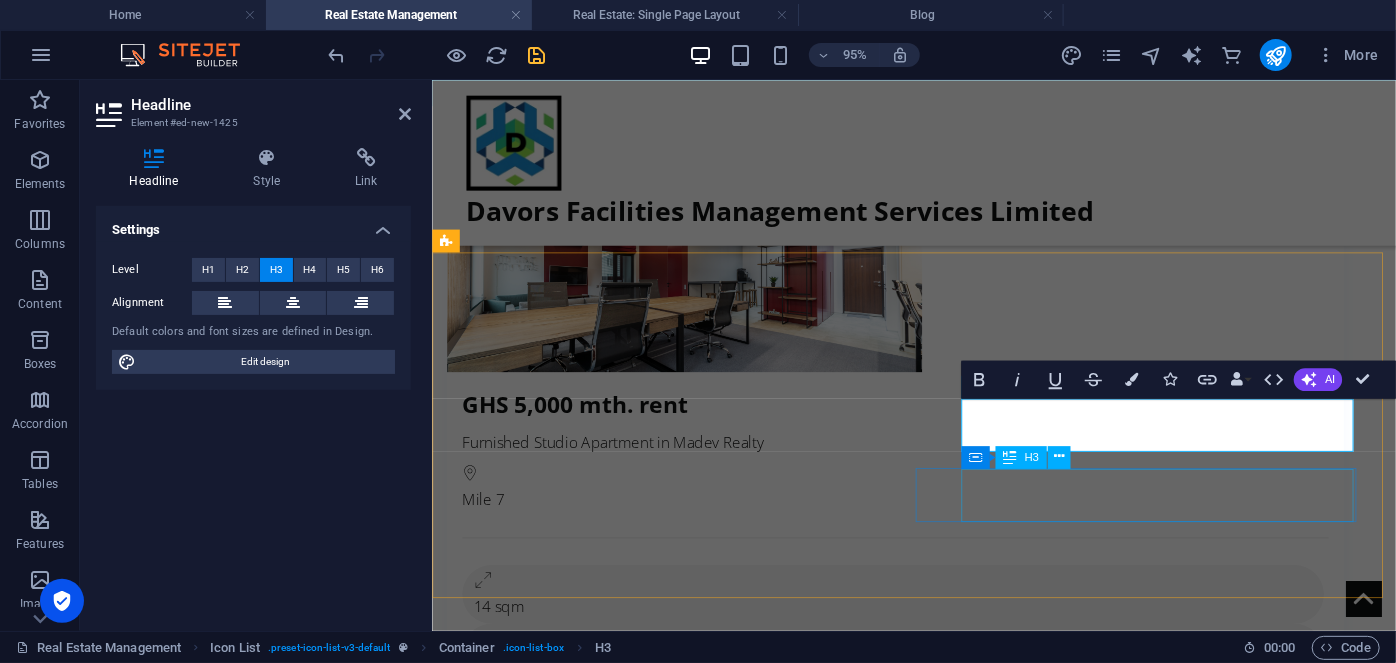 click on "Headline" at bounding box center [654, 2812] 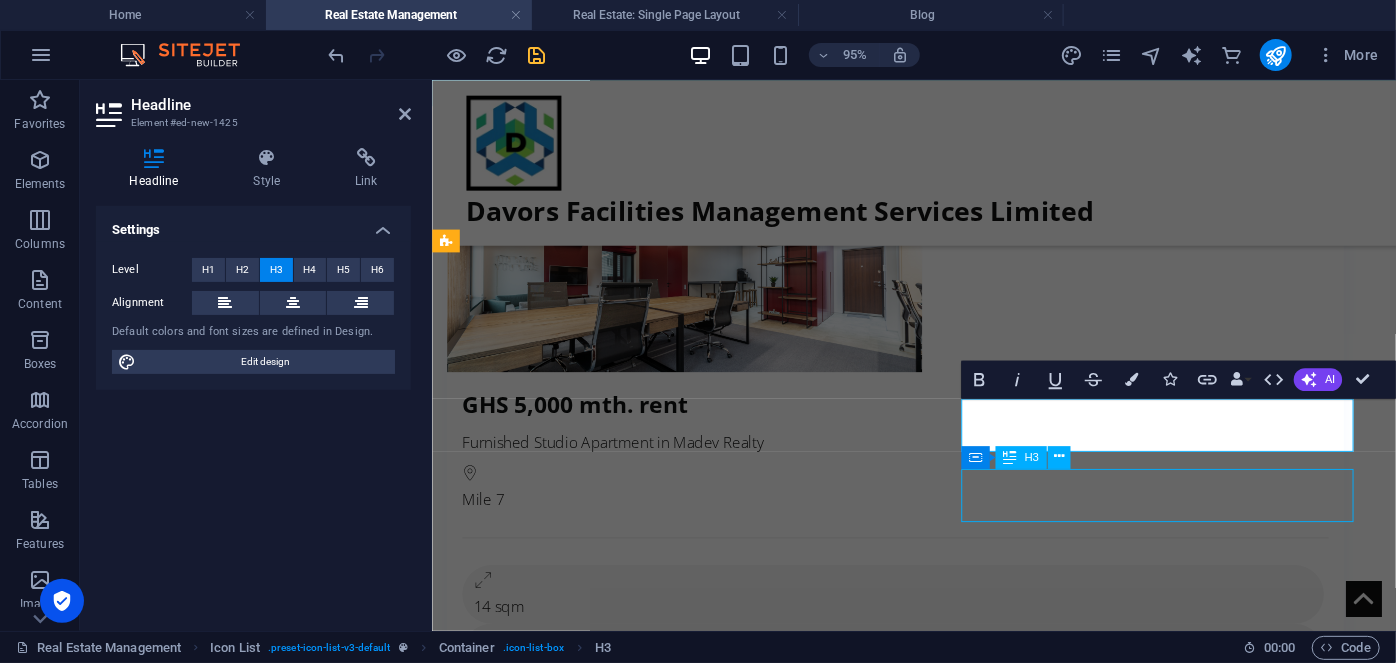 click on "Headline" at bounding box center (654, 2812) 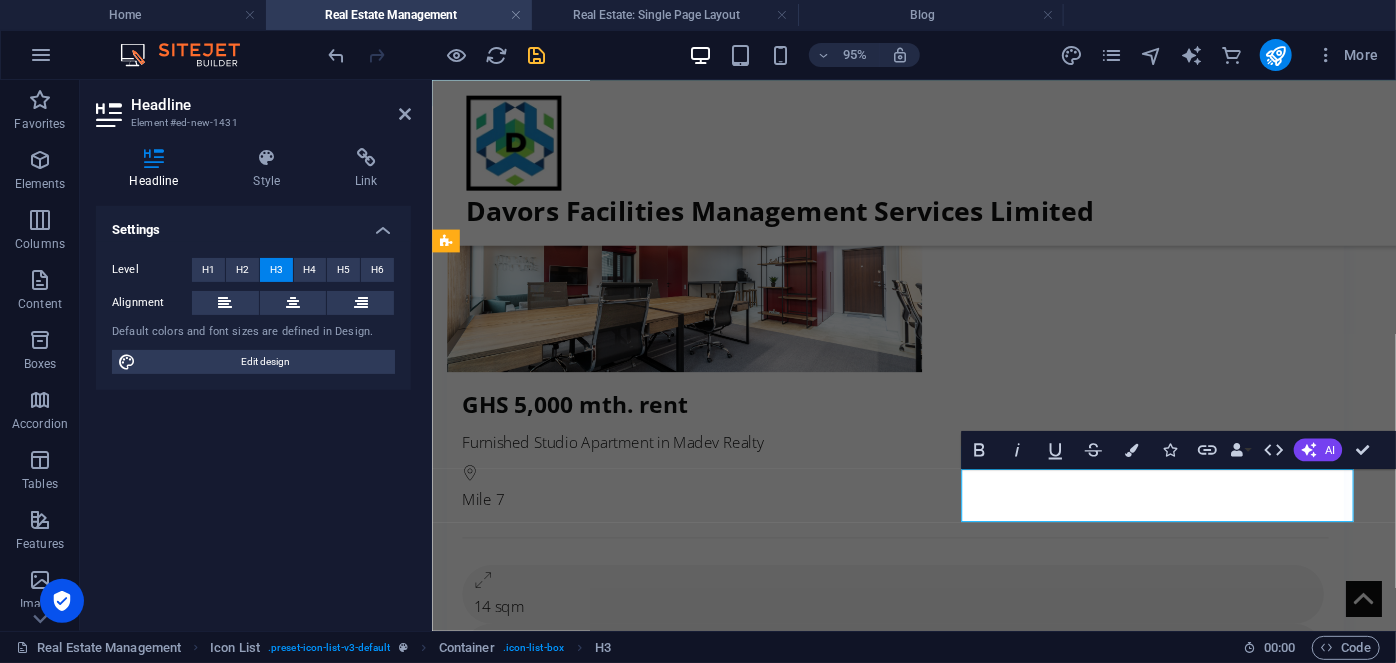 type 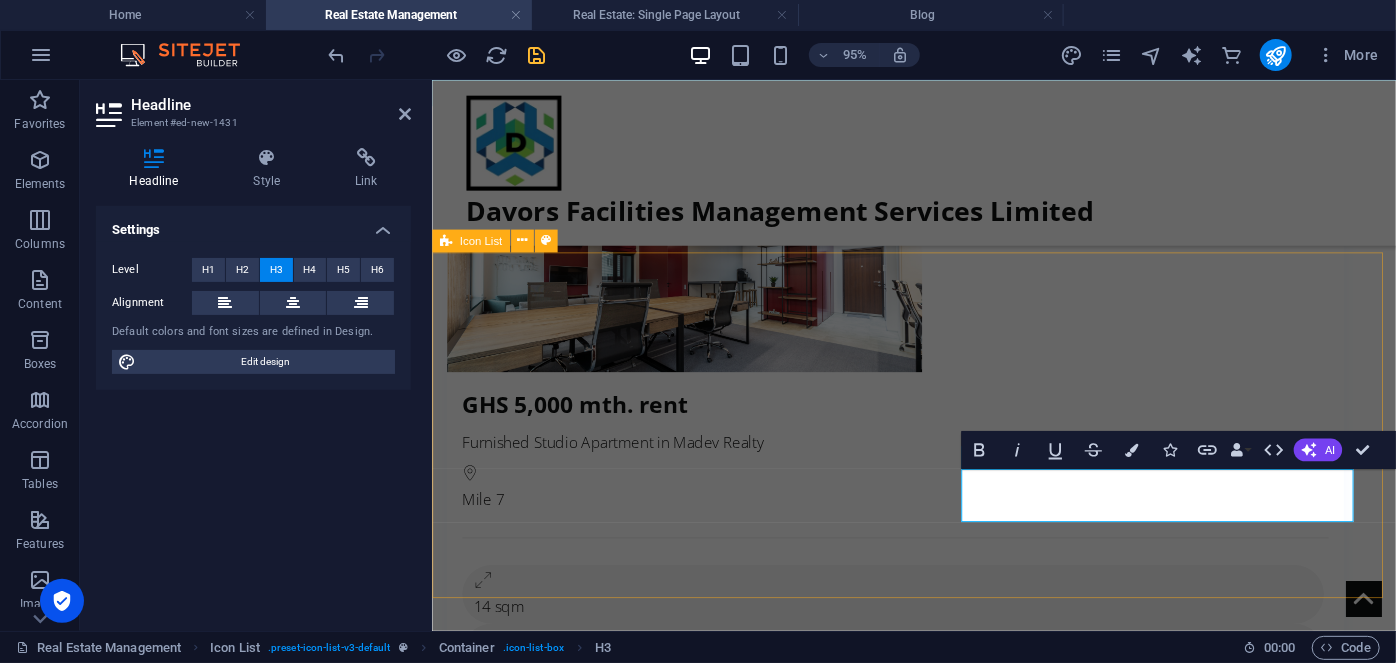 click on "Tenant sourcing and screening Periodic property inspections Rent collection and disbursement Monthly performance reporting Facility maintenance and repairs Property listing" at bounding box center [938, 2503] 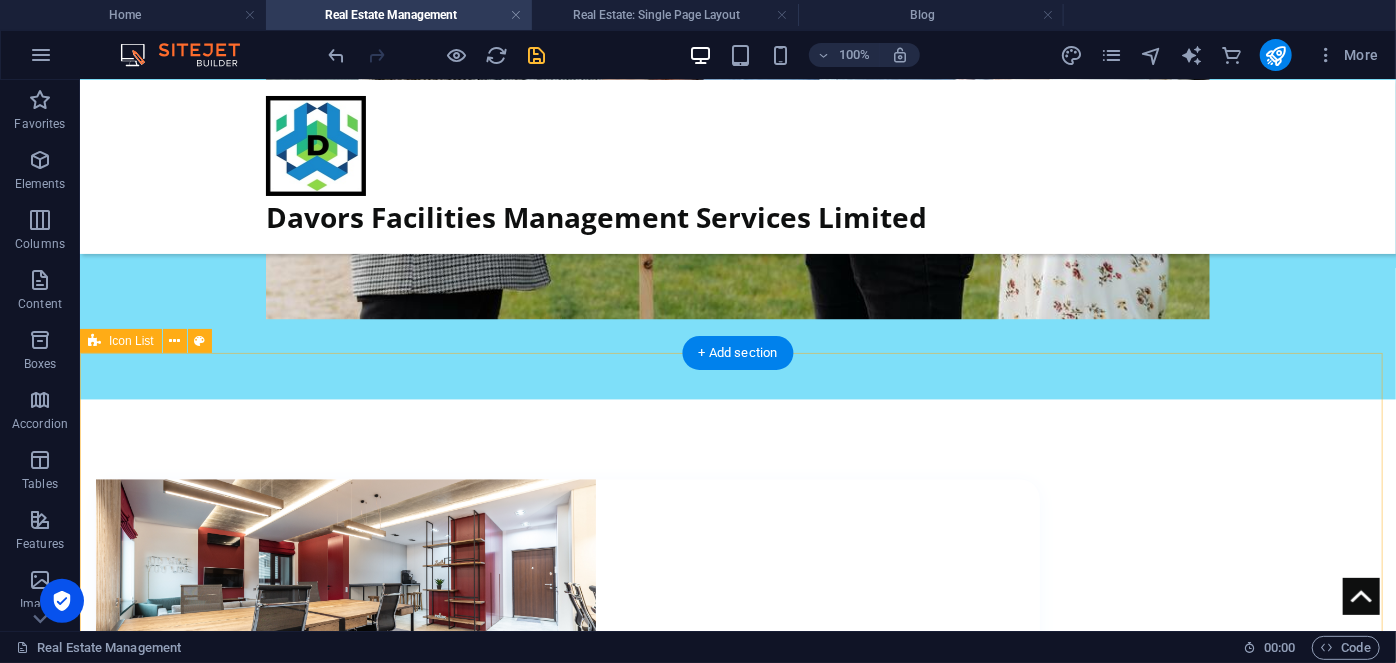 scroll, scrollTop: 1775, scrollLeft: 0, axis: vertical 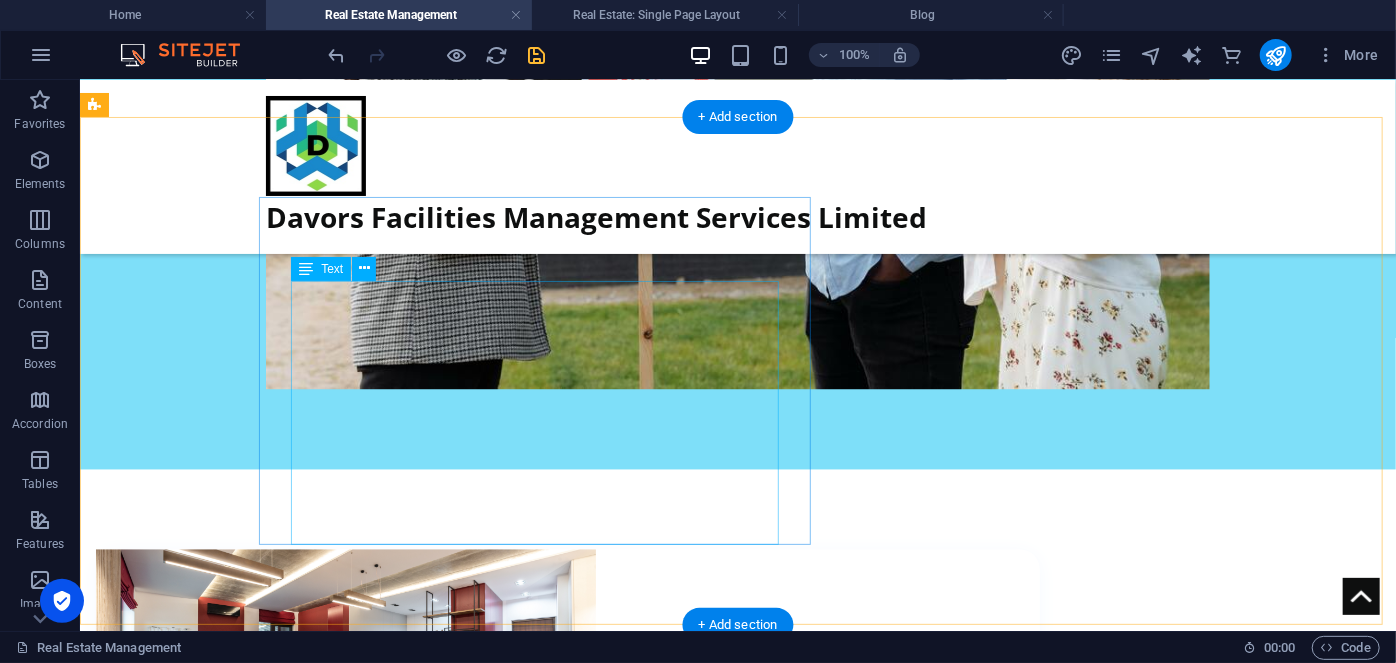 click on "Let  DavorsFacilities  handle the day-to-day management of your property while you enjoy peace of mind and maximum returns. Our packages include: ✅ Tenant sourcing and screening ✅ Rent collection and disbursement ✅ Facility maintenance and repairs ✅ Periodic property inspections ✅ Monthly performance reporting" at bounding box center (777, 1618) 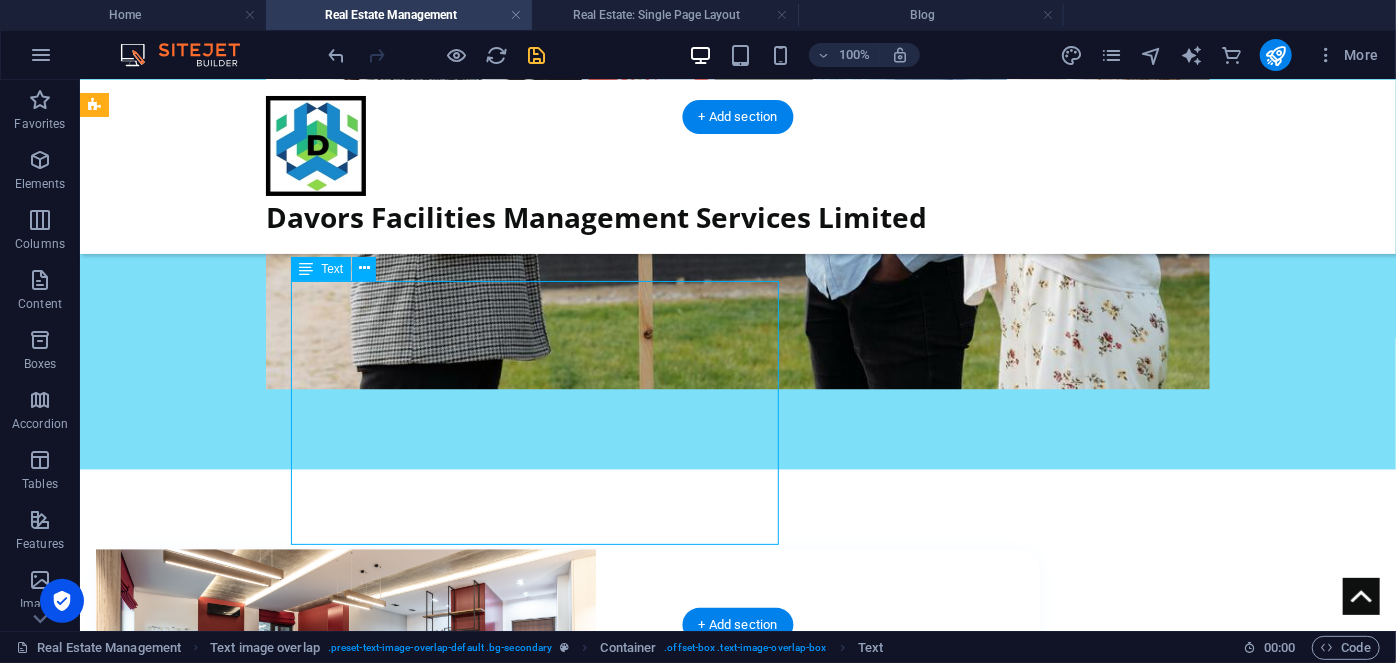 click on "Let  DavorsFacilities  handle the day-to-day management of your property while you enjoy peace of mind and maximum returns. Our packages include: ✅ Tenant sourcing and screening ✅ Rent collection and disbursement ✅ Facility maintenance and repairs ✅ Periodic property inspections ✅ Monthly performance reporting" at bounding box center [777, 1618] 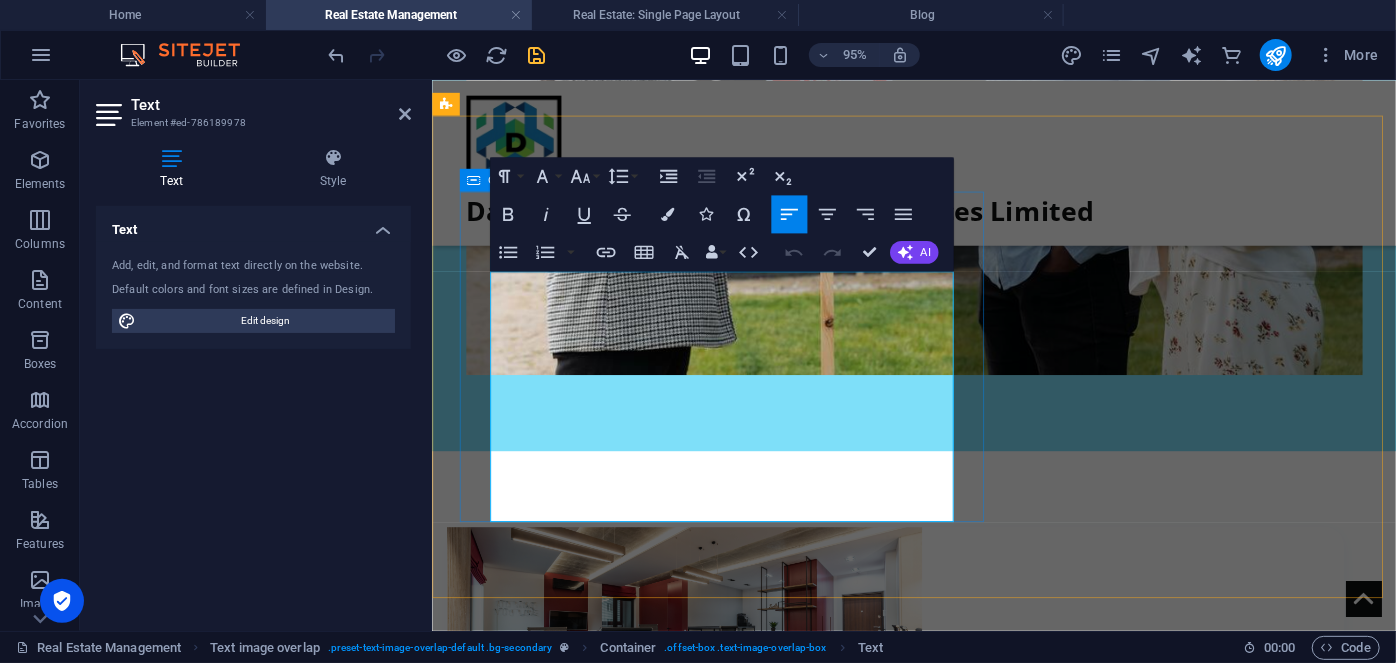 drag, startPoint x: 757, startPoint y: 490, endPoint x: 490, endPoint y: 378, distance: 289.53928 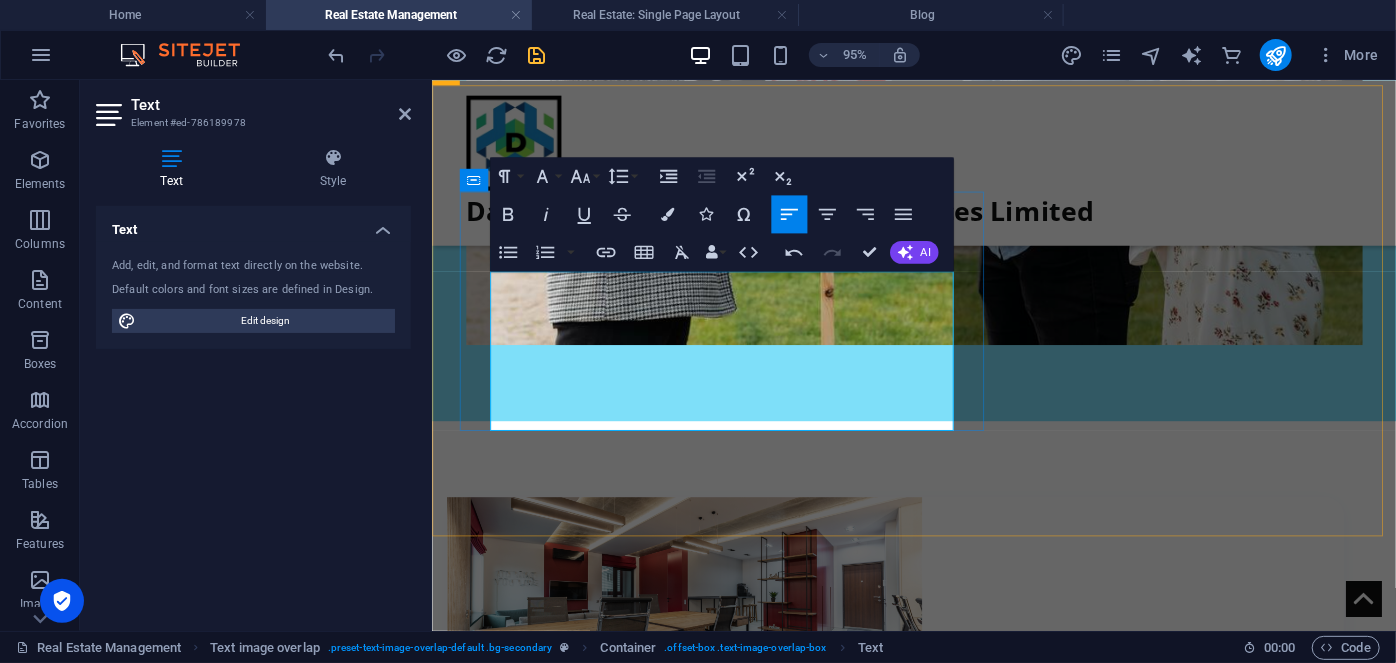 click on "Let  DavorsFacilities  handle the day-to-day management of your property while you enjoy peace of mind and maximum returns. Our packages include:" at bounding box center (979, 1492) 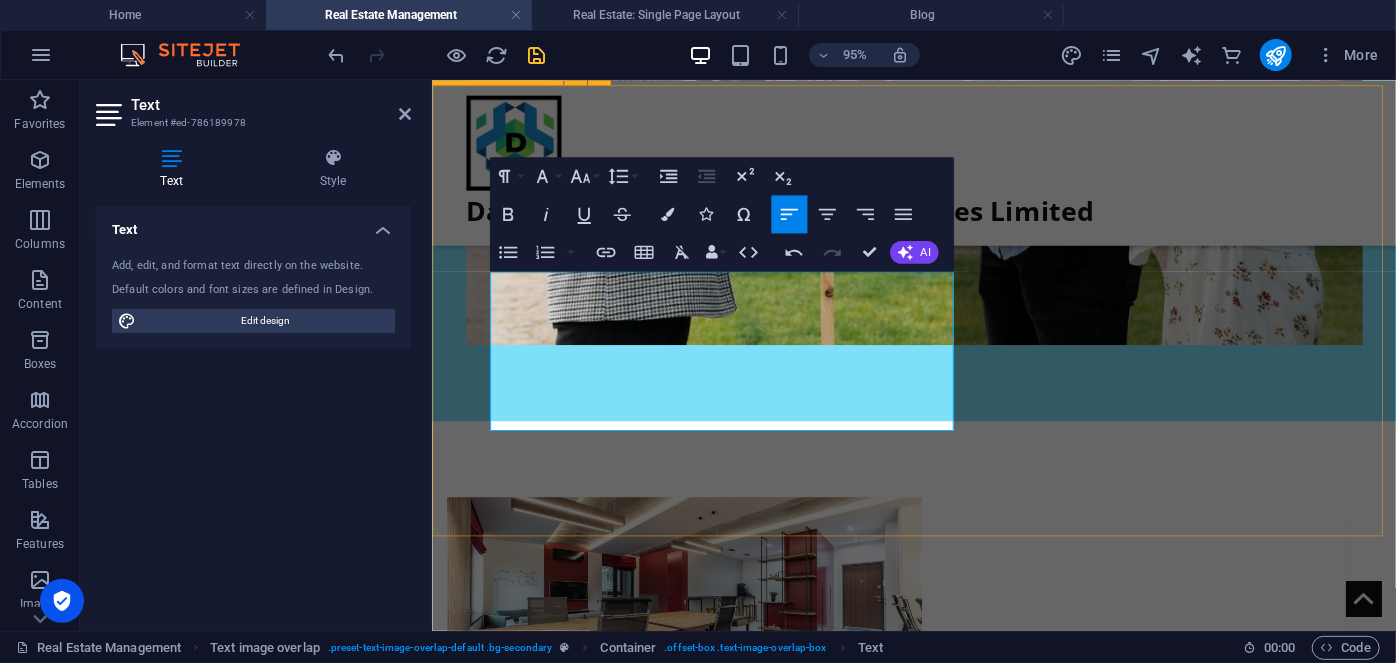 click on "Services for Property Owners Let  DavorsFacilities  handle the day-to-day management of your property while you enjoy peace of mind and maximum returns. Our packages." at bounding box center (938, 1813) 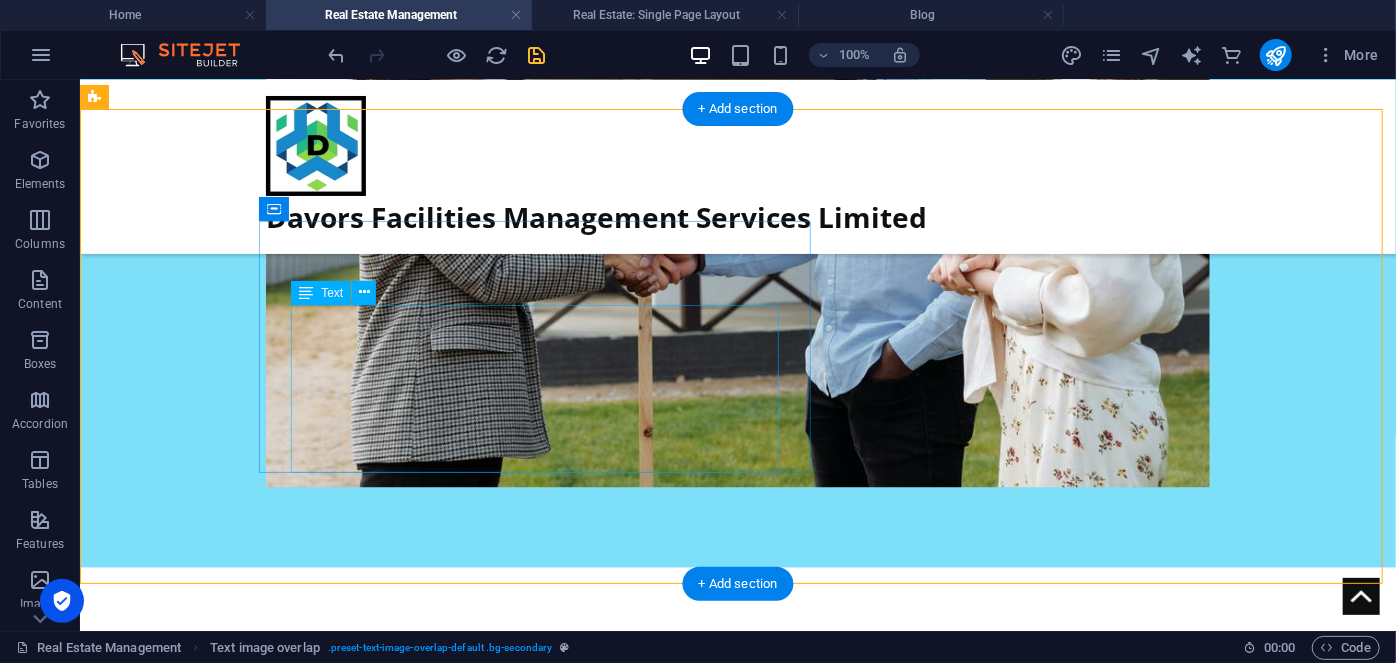 scroll, scrollTop: 1624, scrollLeft: 0, axis: vertical 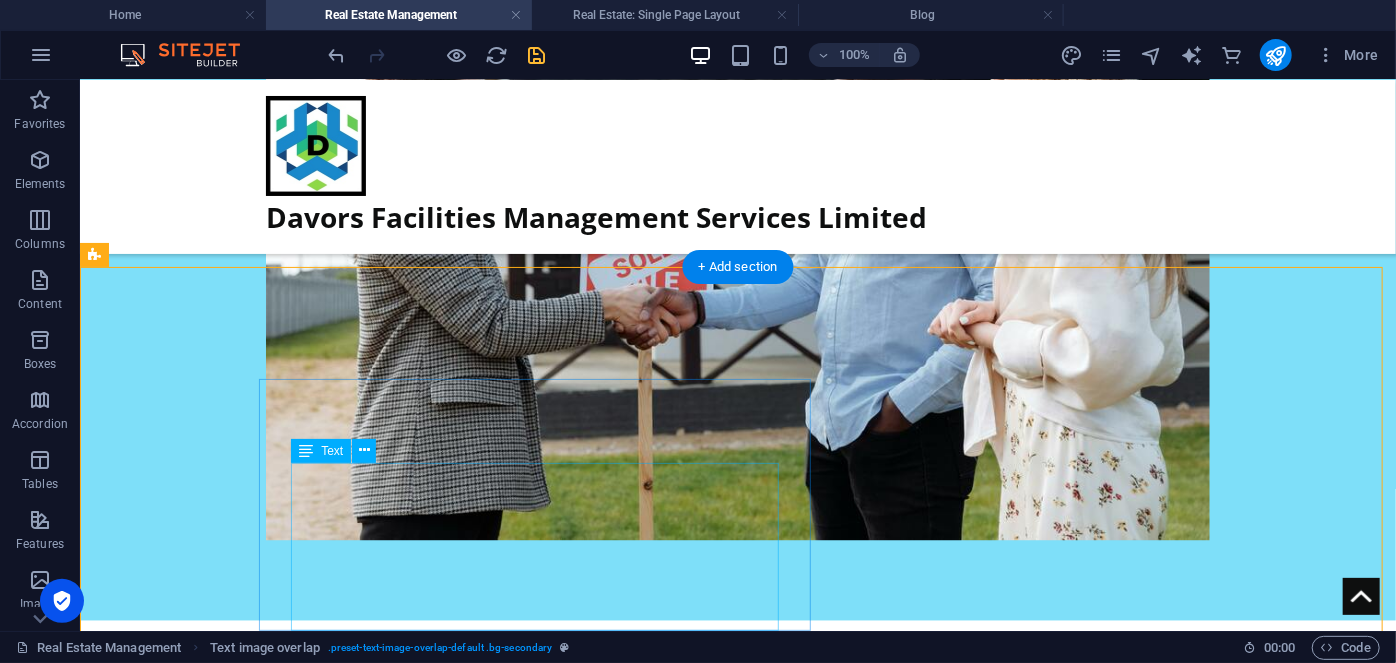 click on "Let  DavorsFacilities  handle the day-to-day management of your property while you enjoy peace of mind and maximum returns. Our packages." at bounding box center (777, 1721) 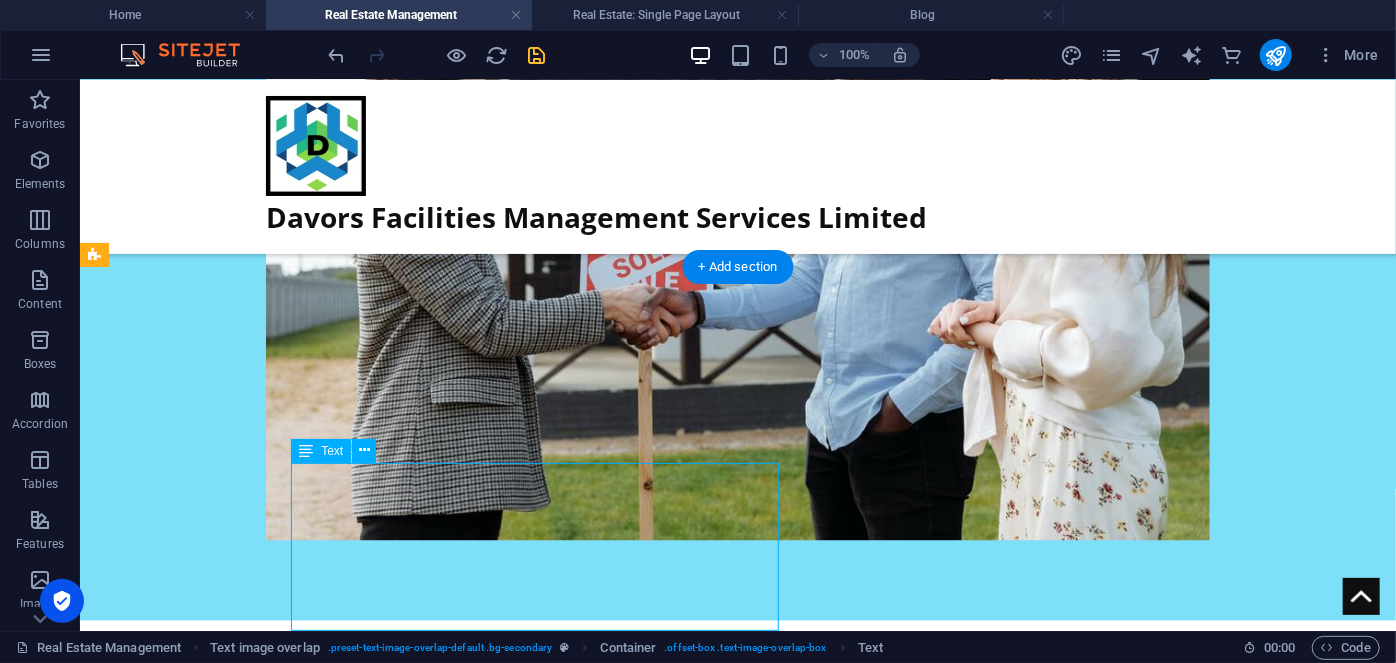 click on "Let  DavorsFacilities  handle the day-to-day management of your property while you enjoy peace of mind and maximum returns. Our packages." at bounding box center (777, 1721) 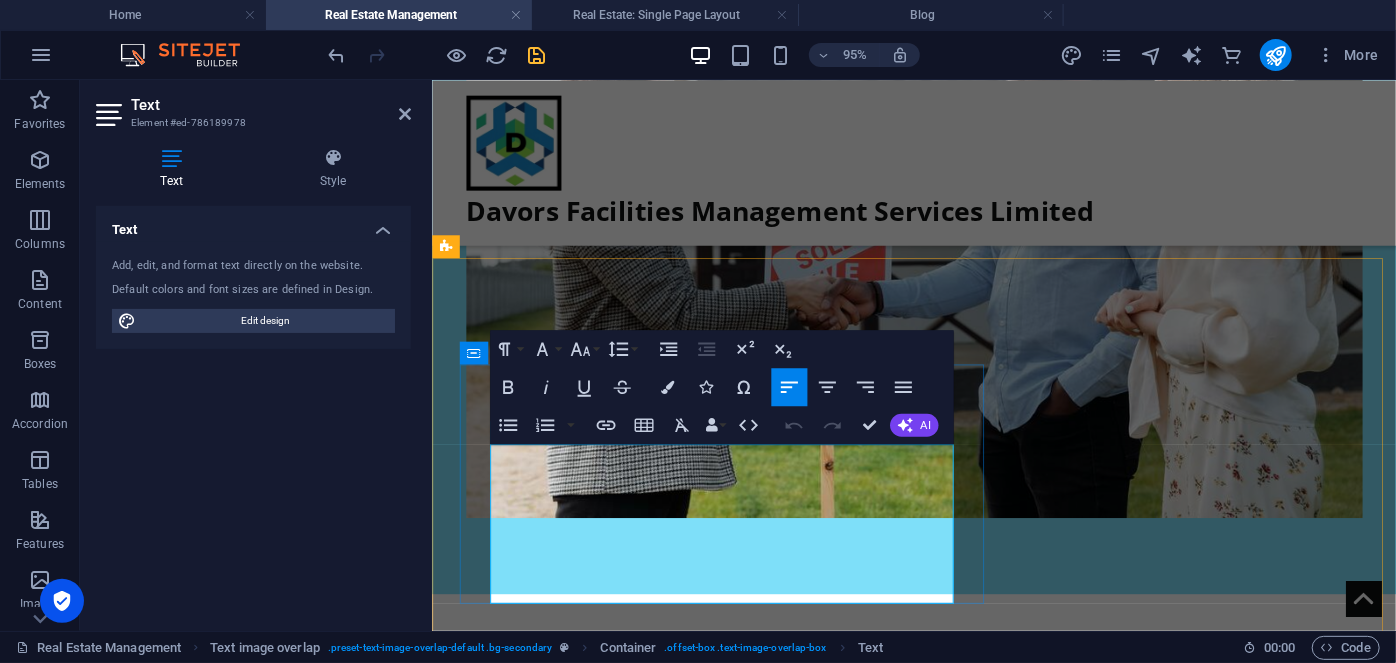 click on "Let  DavorsFacilities  handle the day-to-day management of your property while you enjoy peace of mind and maximum returns. Our packages." at bounding box center (979, 1674) 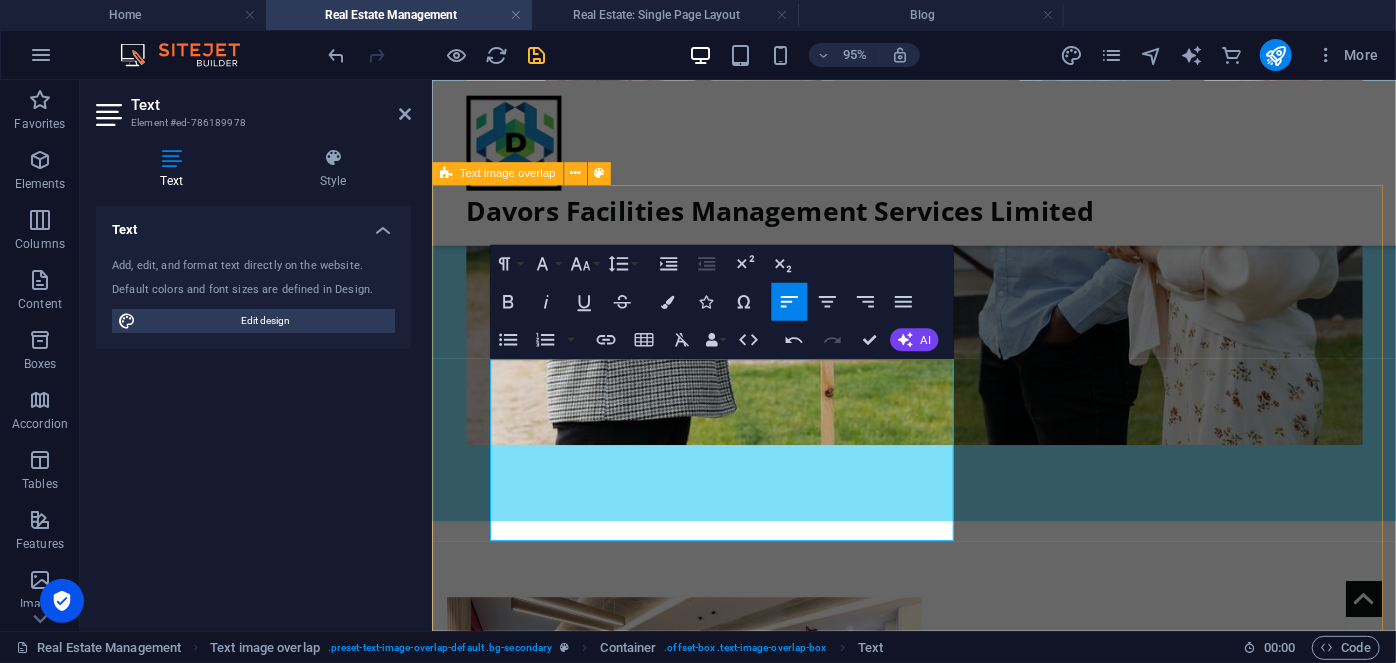 scroll, scrollTop: 1794, scrollLeft: 0, axis: vertical 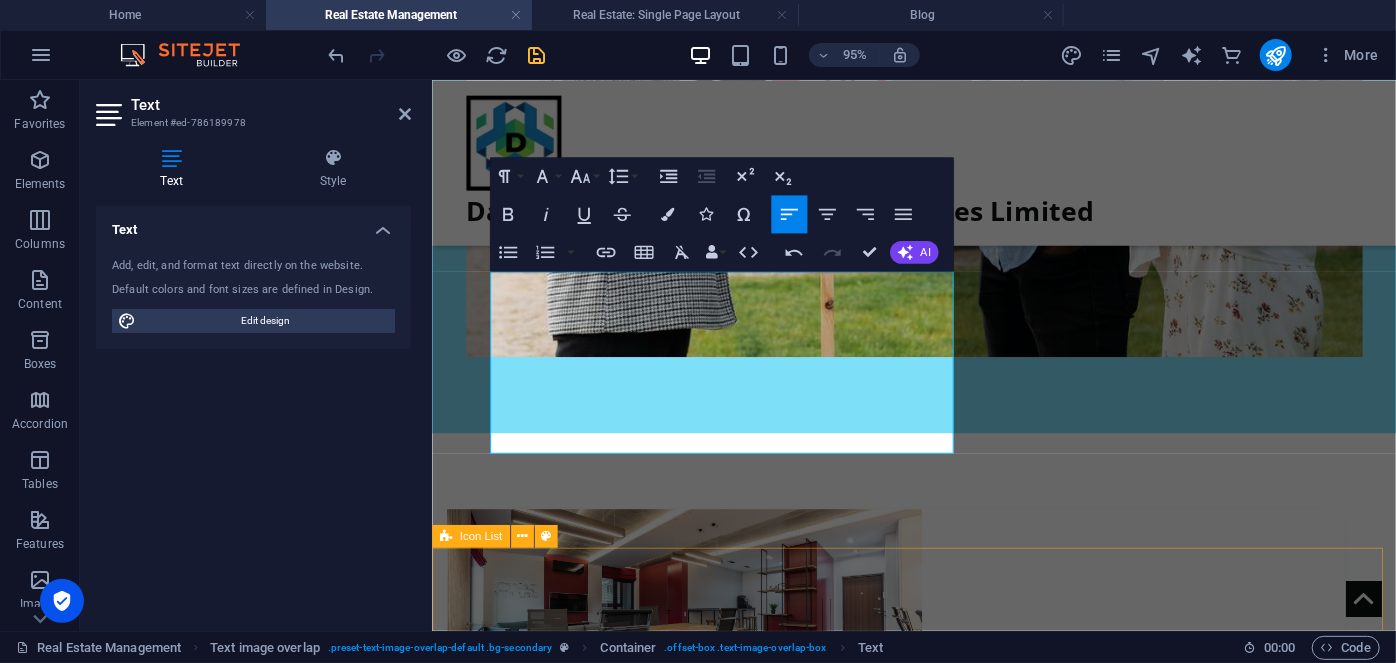 click on "Tenant sourcing and screening Periodic property inspections Rent collection and disbursement Monthly performance reporting Facility maintenance and repairs Property listing" at bounding box center [938, 2775] 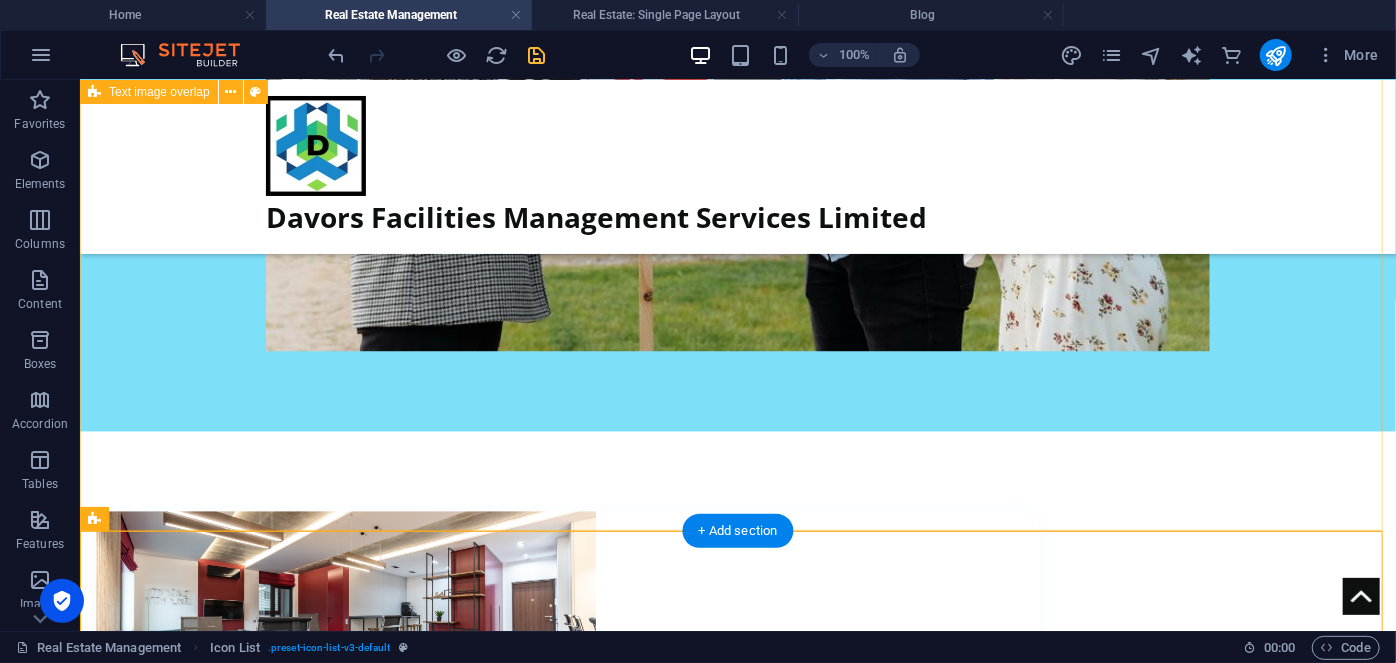 scroll, scrollTop: 1703, scrollLeft: 0, axis: vertical 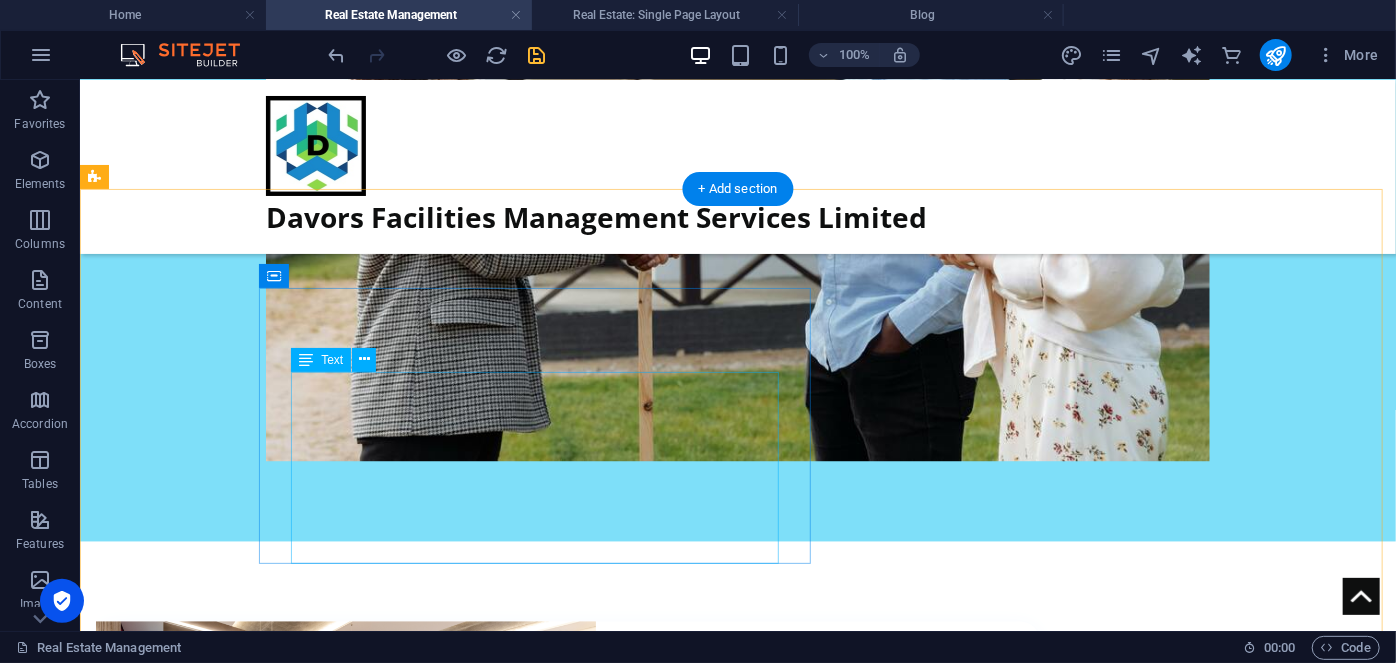 click on "Let  DavorsFacilities  handle the day-to-day management of your property while you enjoy peace of mind and maximum returns. Our packages." at bounding box center (777, 1654) 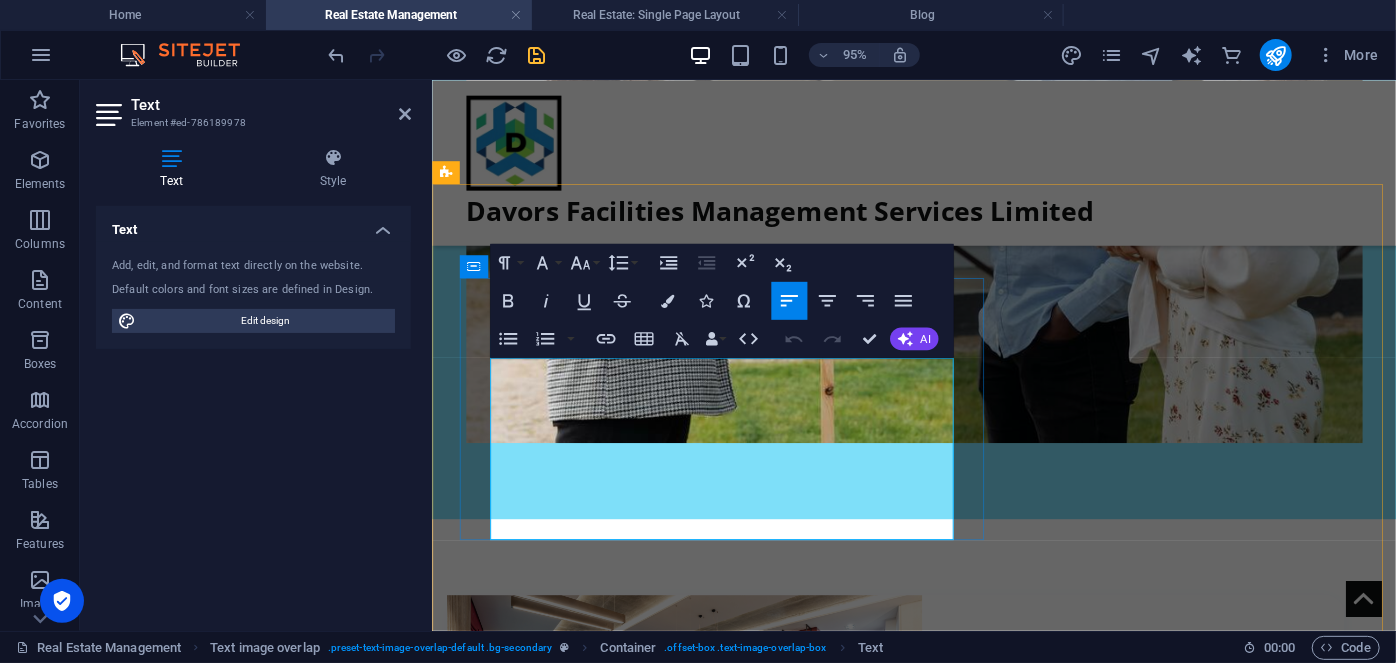 drag, startPoint x: 947, startPoint y: 430, endPoint x: 950, endPoint y: 482, distance: 52.086468 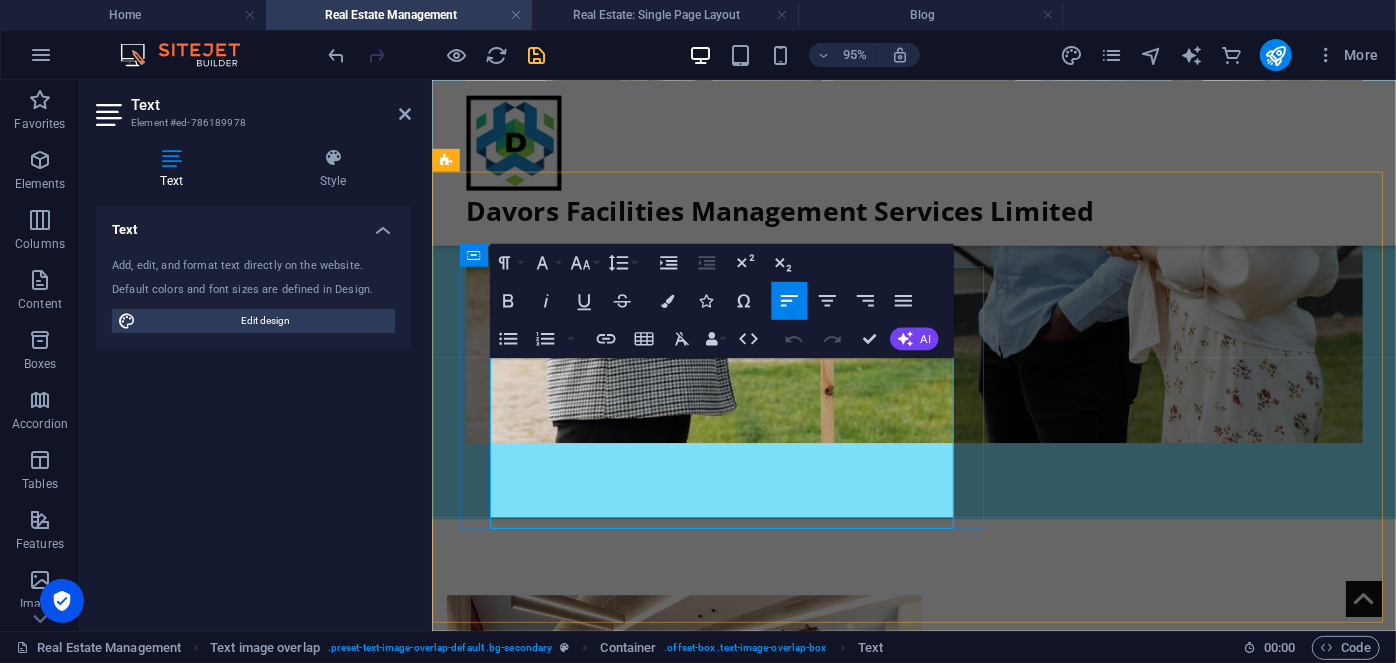 scroll, scrollTop: 1715, scrollLeft: 0, axis: vertical 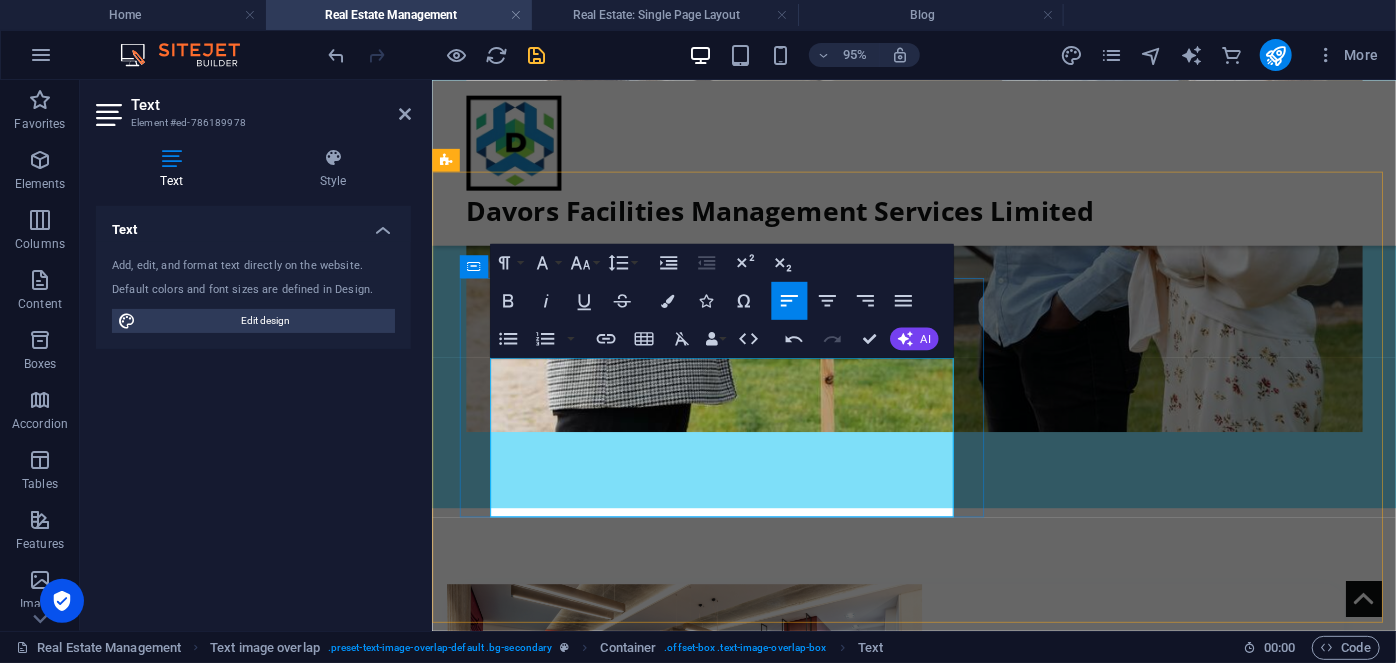 click at bounding box center (979, 1667) 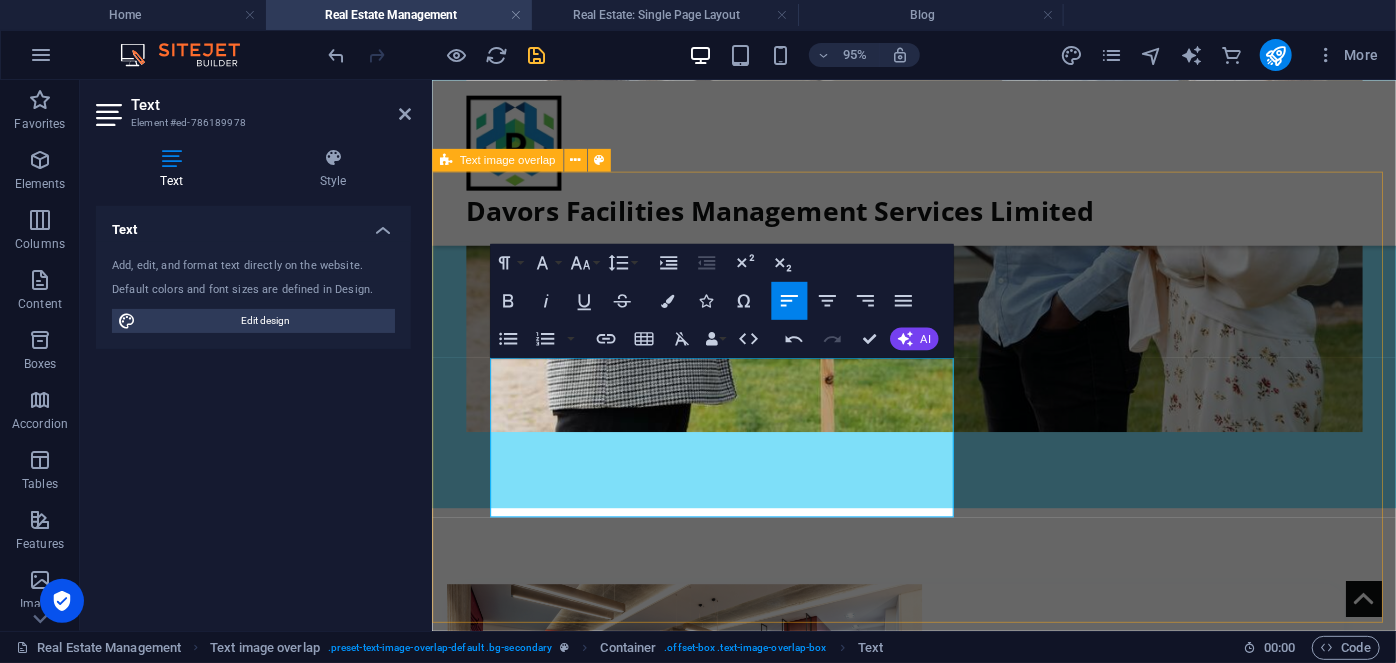 click on "Services for Property Owners Let  DavorsFacilities  handle the day-to-day management of your property while you enjoy peace of mind and maximum returns." at bounding box center (938, 1904) 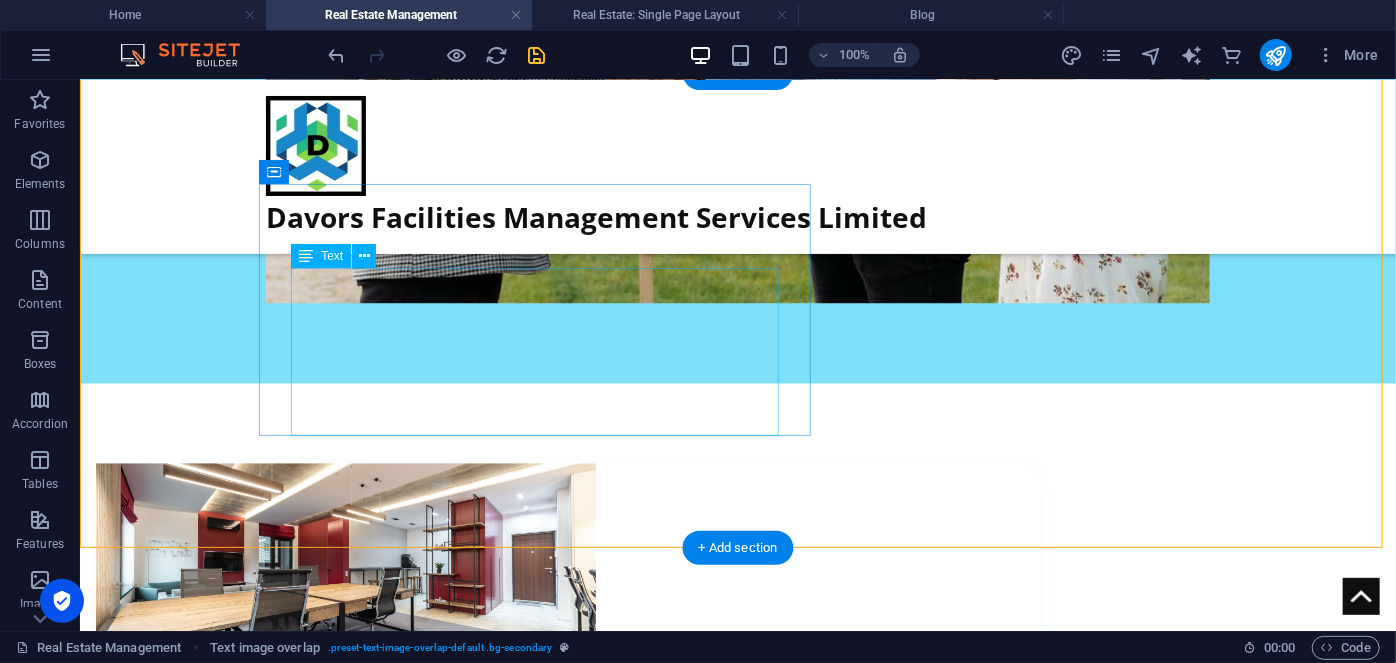scroll, scrollTop: 1897, scrollLeft: 0, axis: vertical 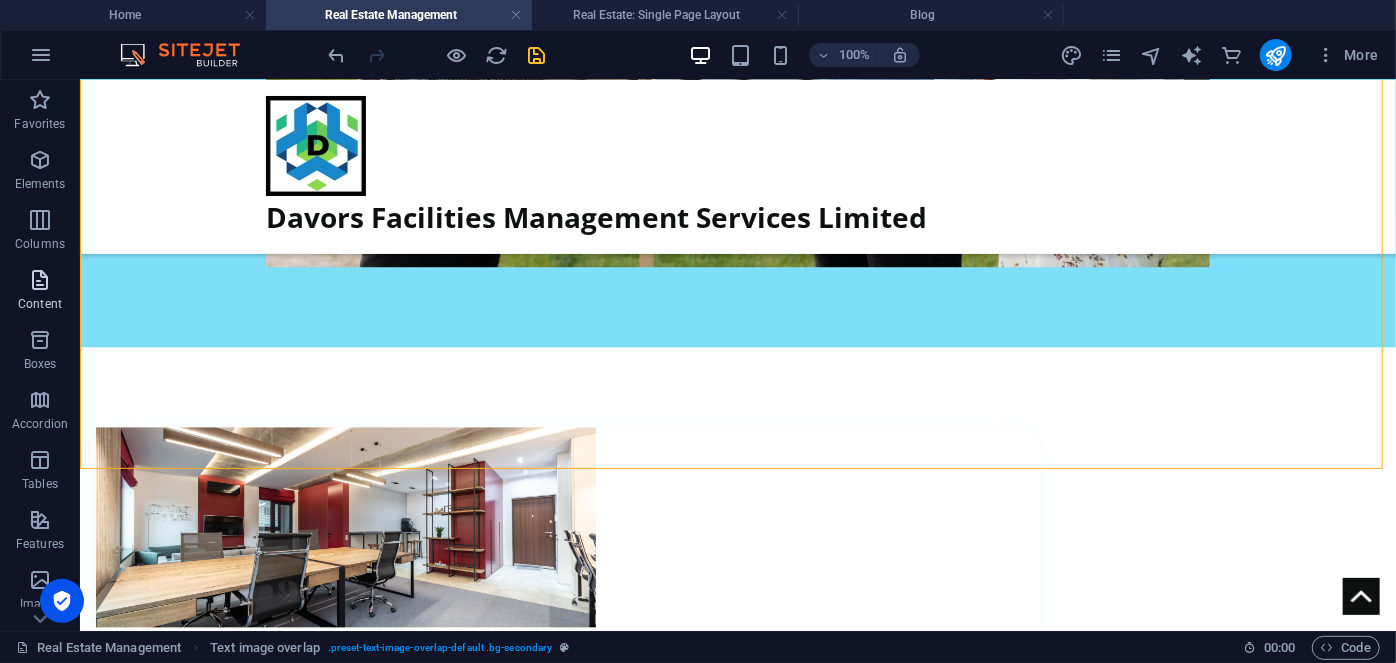 click at bounding box center [40, 280] 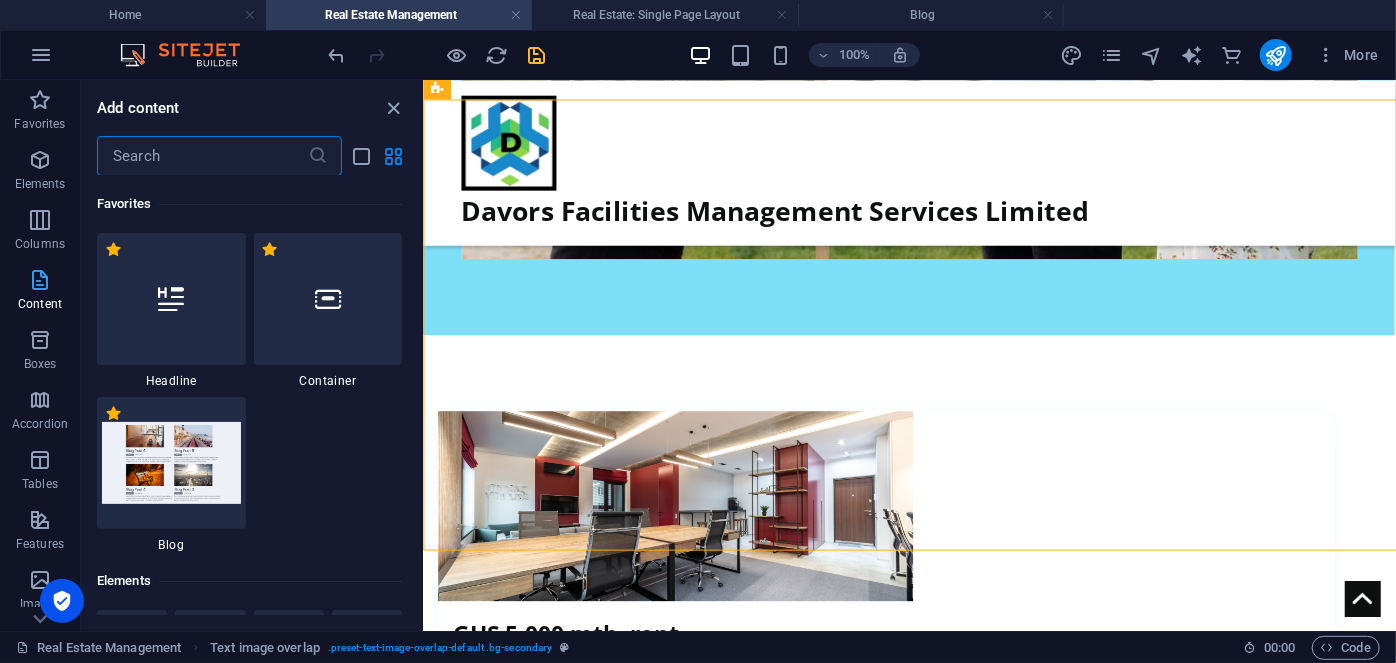 scroll, scrollTop: 1792, scrollLeft: 0, axis: vertical 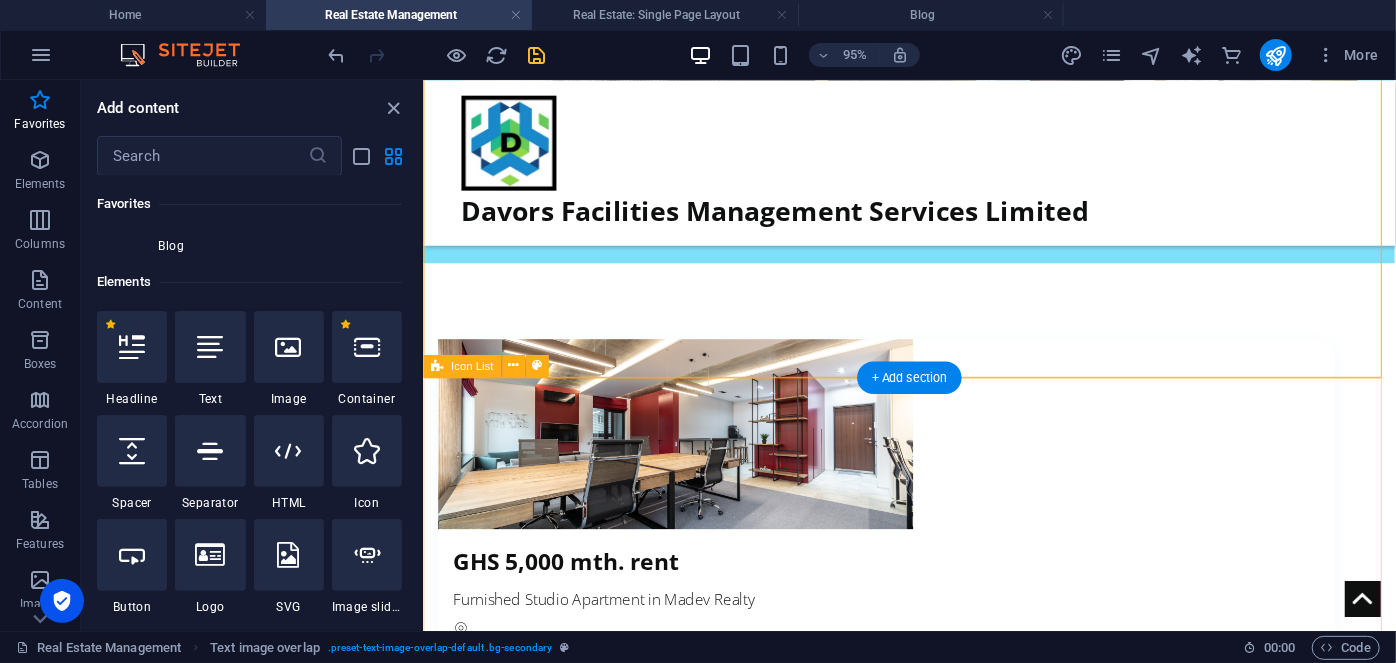 click on "Tenant sourcing and screening Periodic property inspections Rent collection and disbursement Monthly performance reporting Facility maintenance and repairs Property listing" at bounding box center [934, 2572] 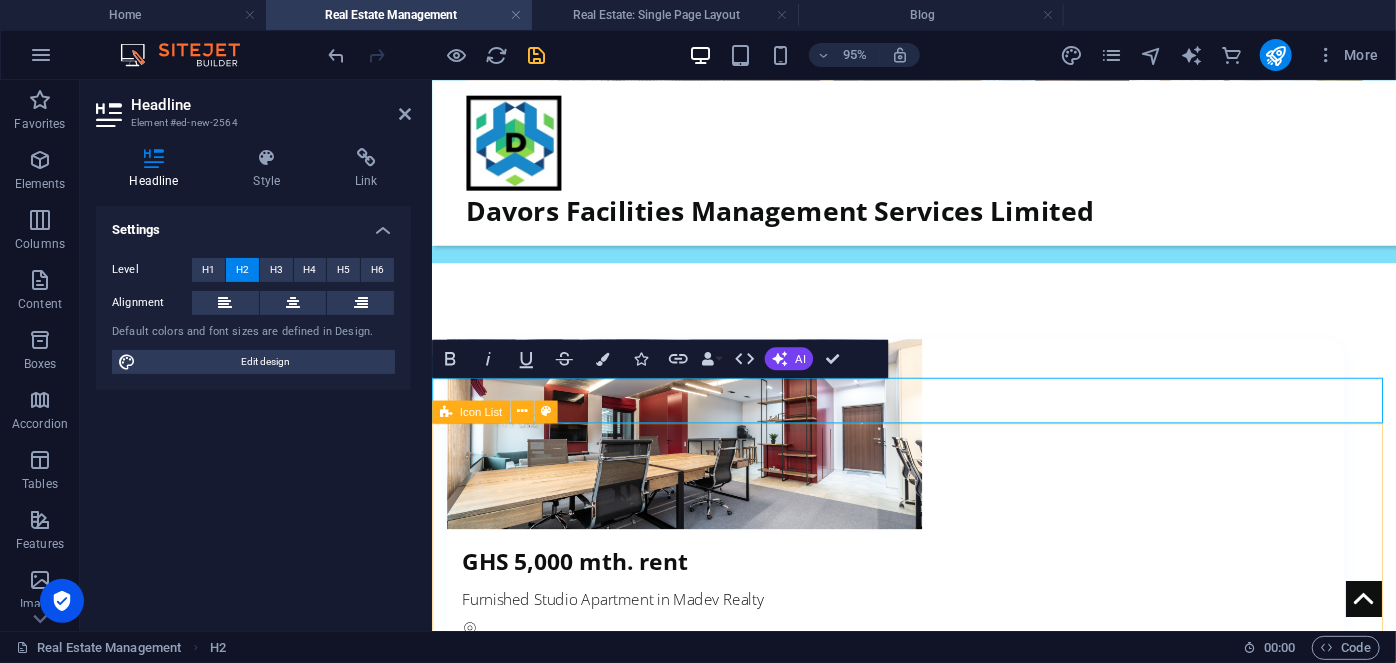 type 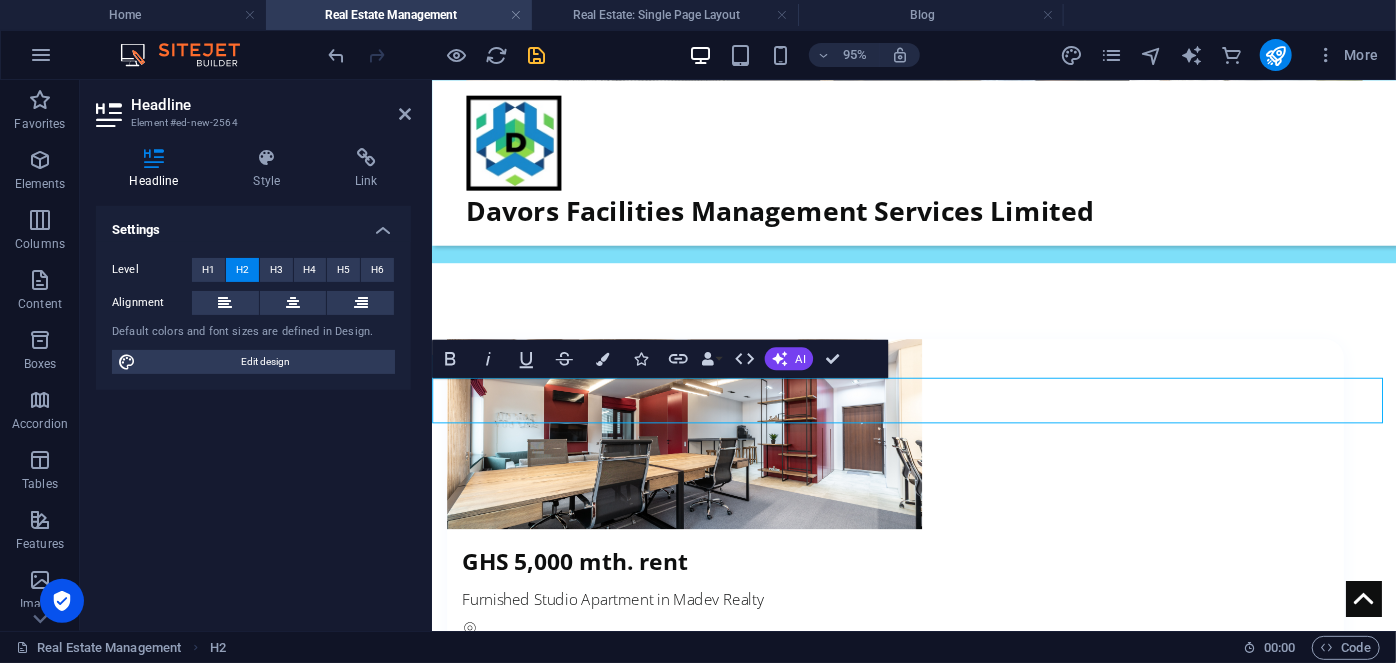 click on "ourt pacages includes" at bounding box center (938, 2178) 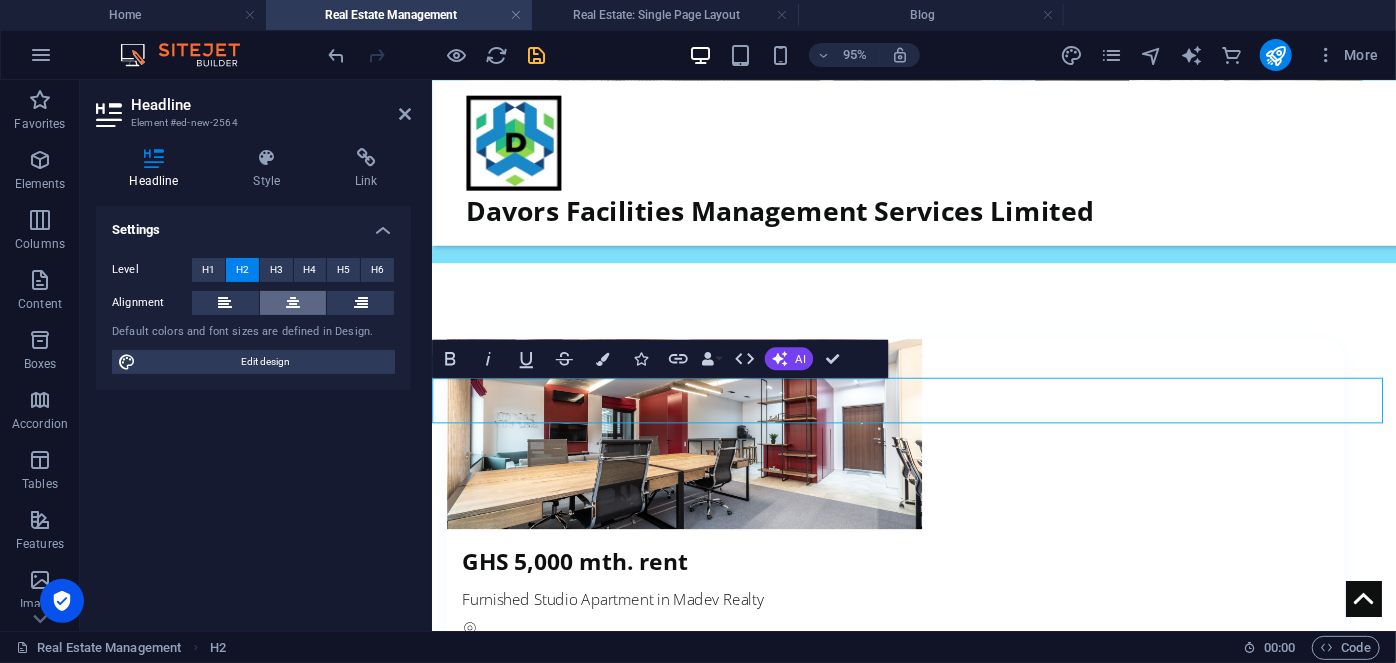 click at bounding box center [293, 303] 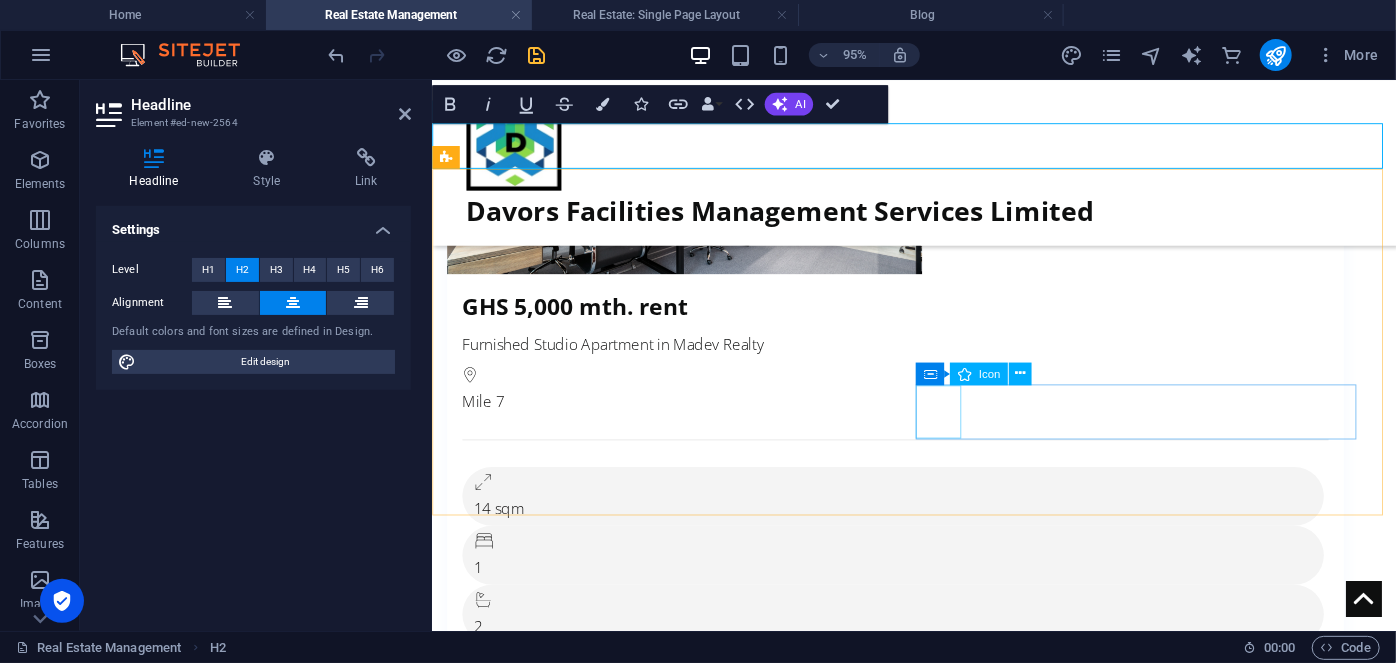 scroll, scrollTop: 2059, scrollLeft: 0, axis: vertical 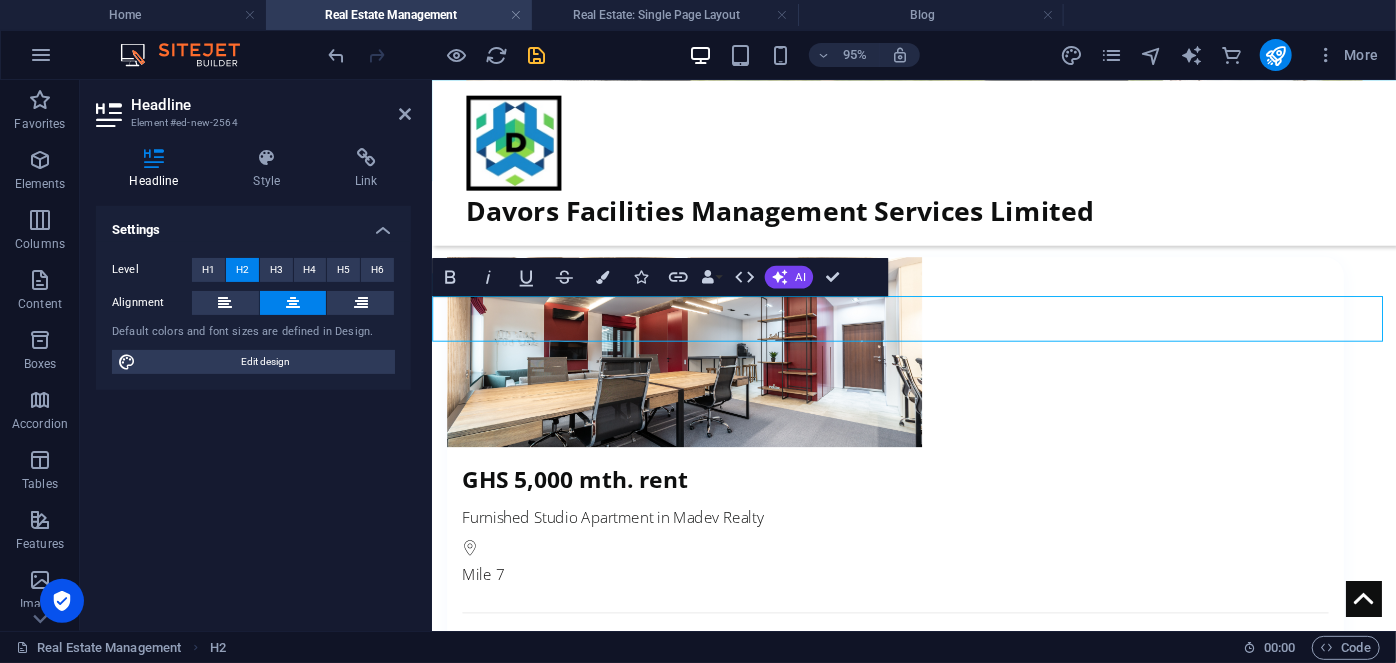 click on "our packages includes" at bounding box center (938, 2092) 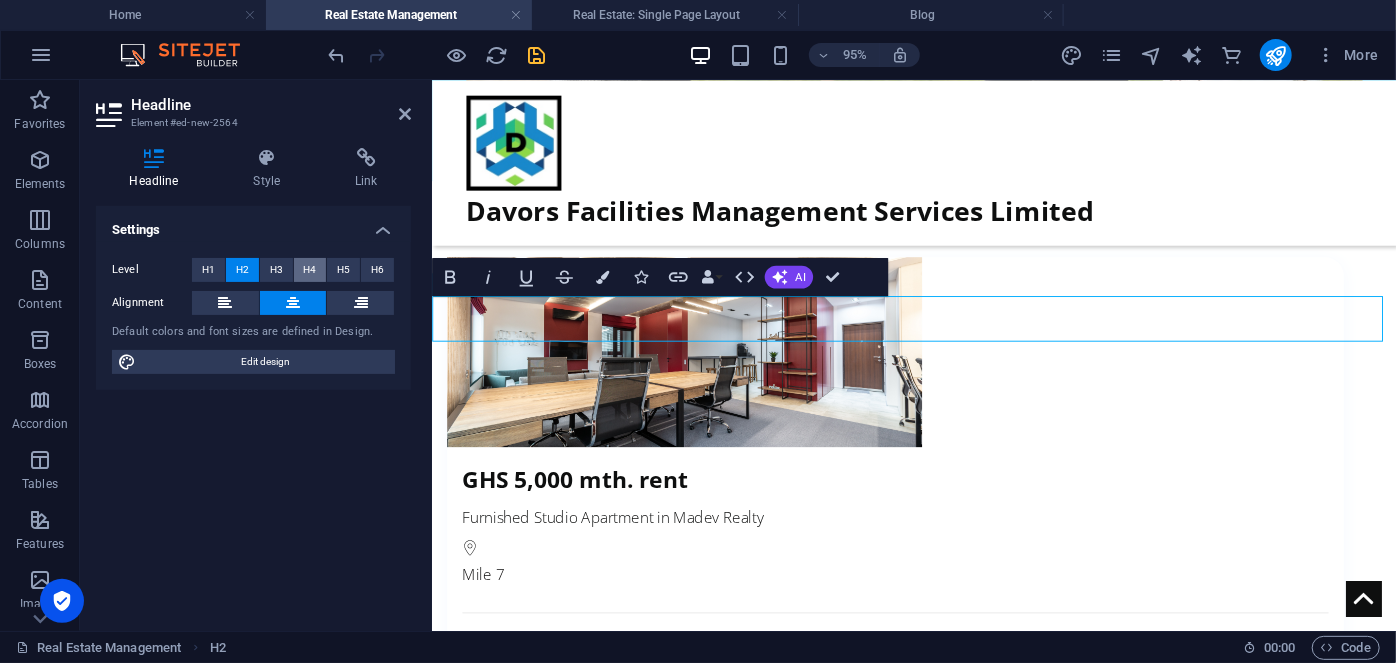 click on "H4" at bounding box center [309, 270] 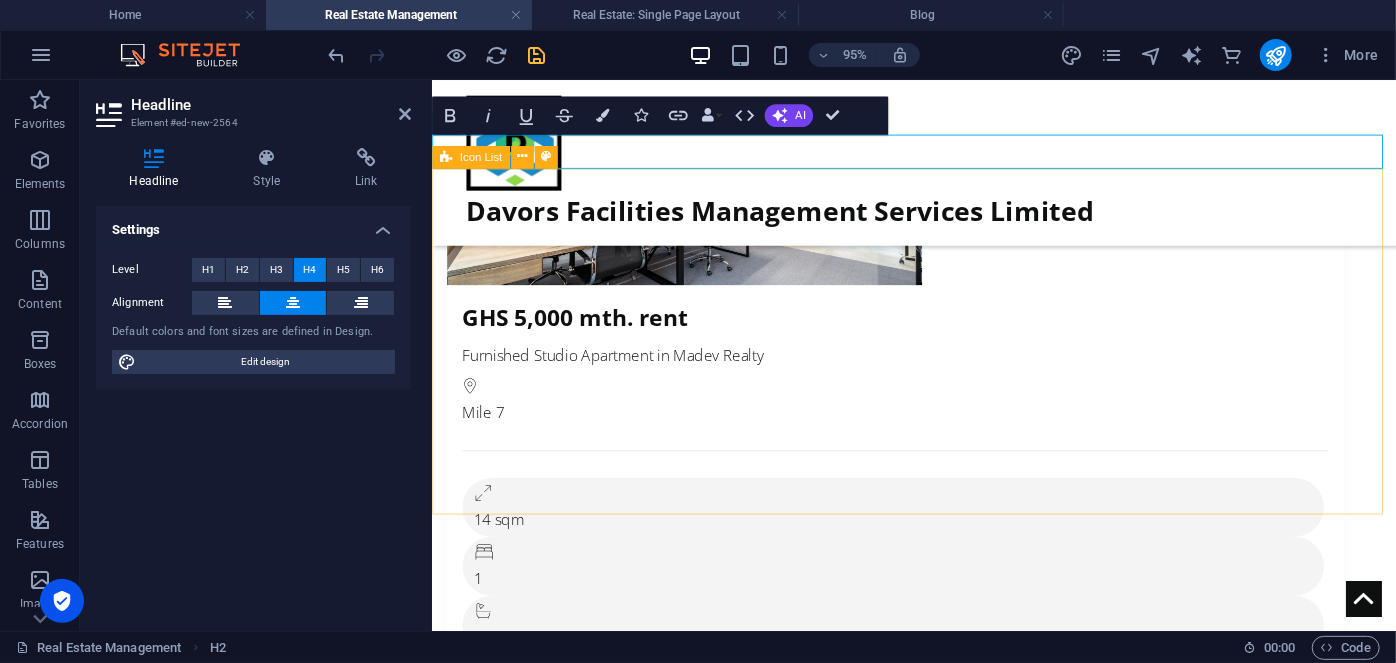 scroll, scrollTop: 2138, scrollLeft: 0, axis: vertical 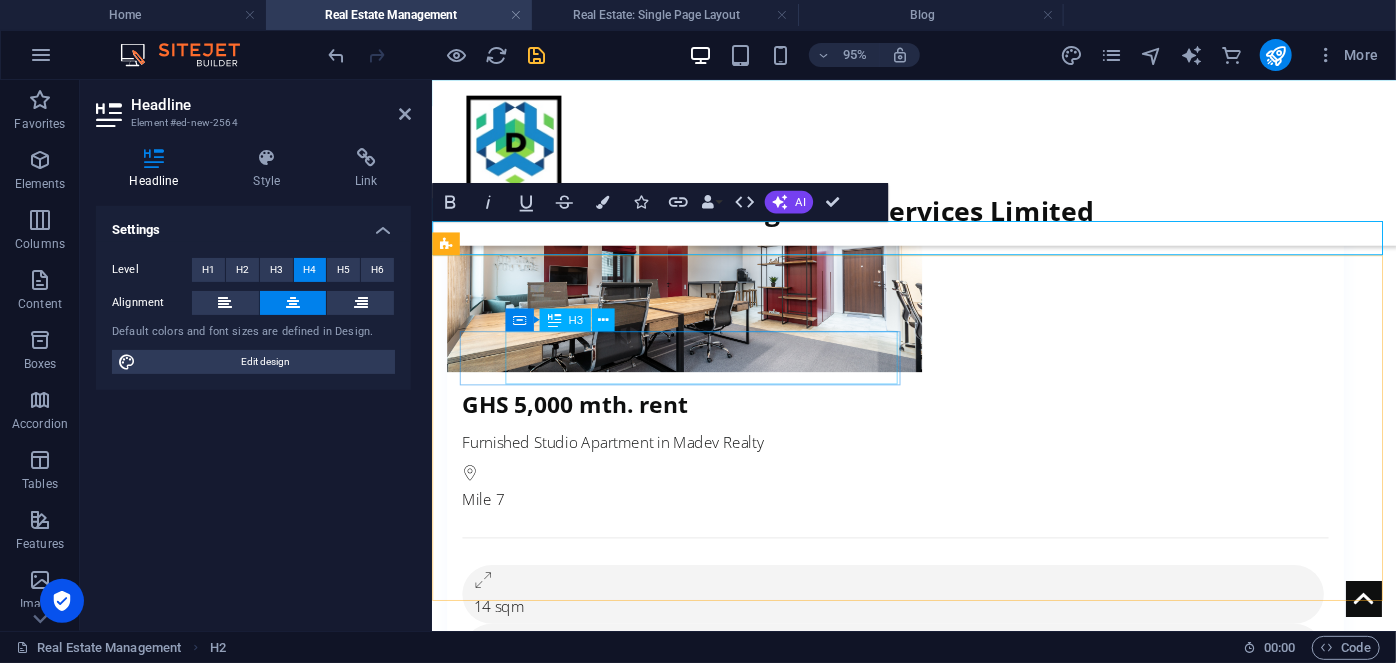 click on "Tenant sourcing and screening" at bounding box center [654, 2182] 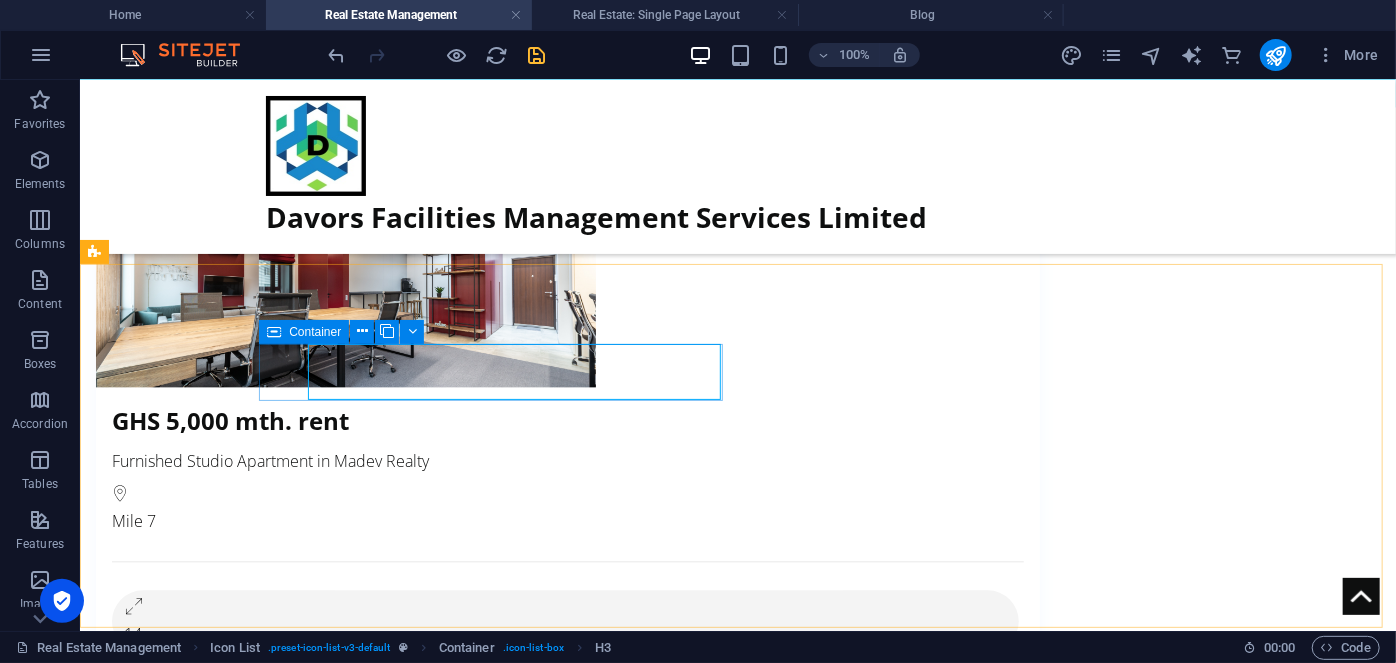 click on "Container" at bounding box center (315, 332) 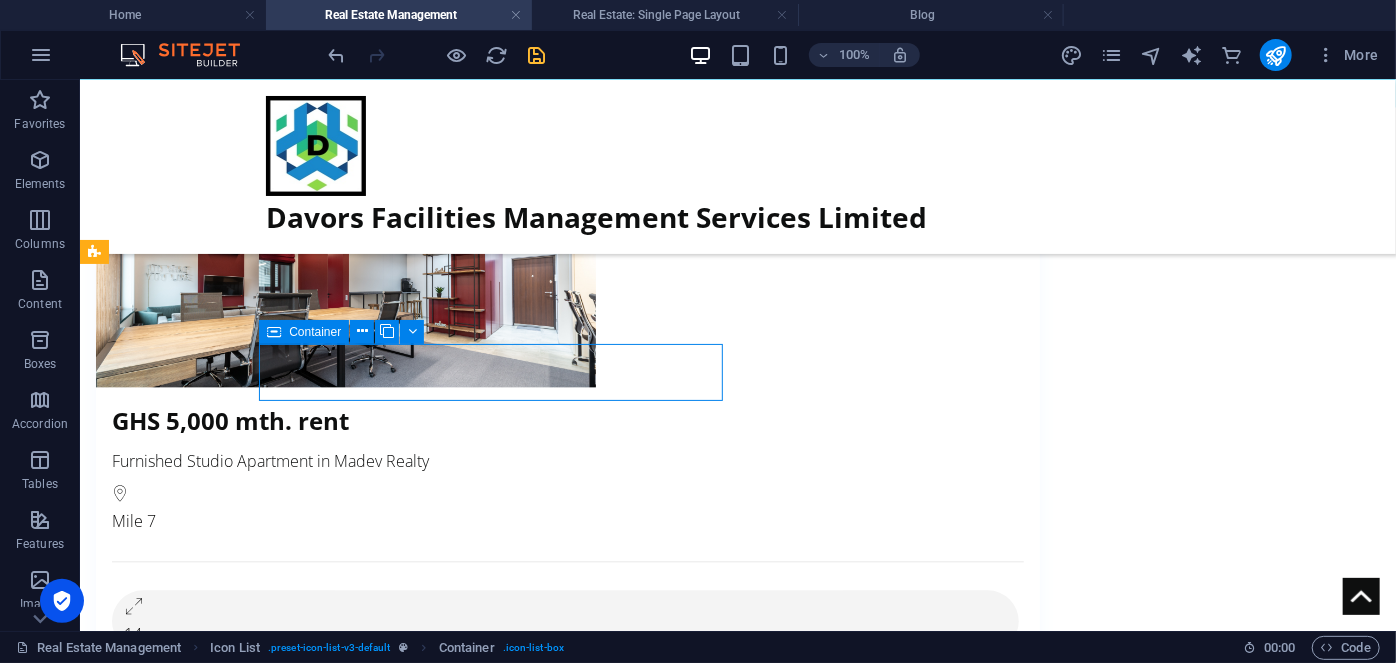 click on "Container" at bounding box center [315, 332] 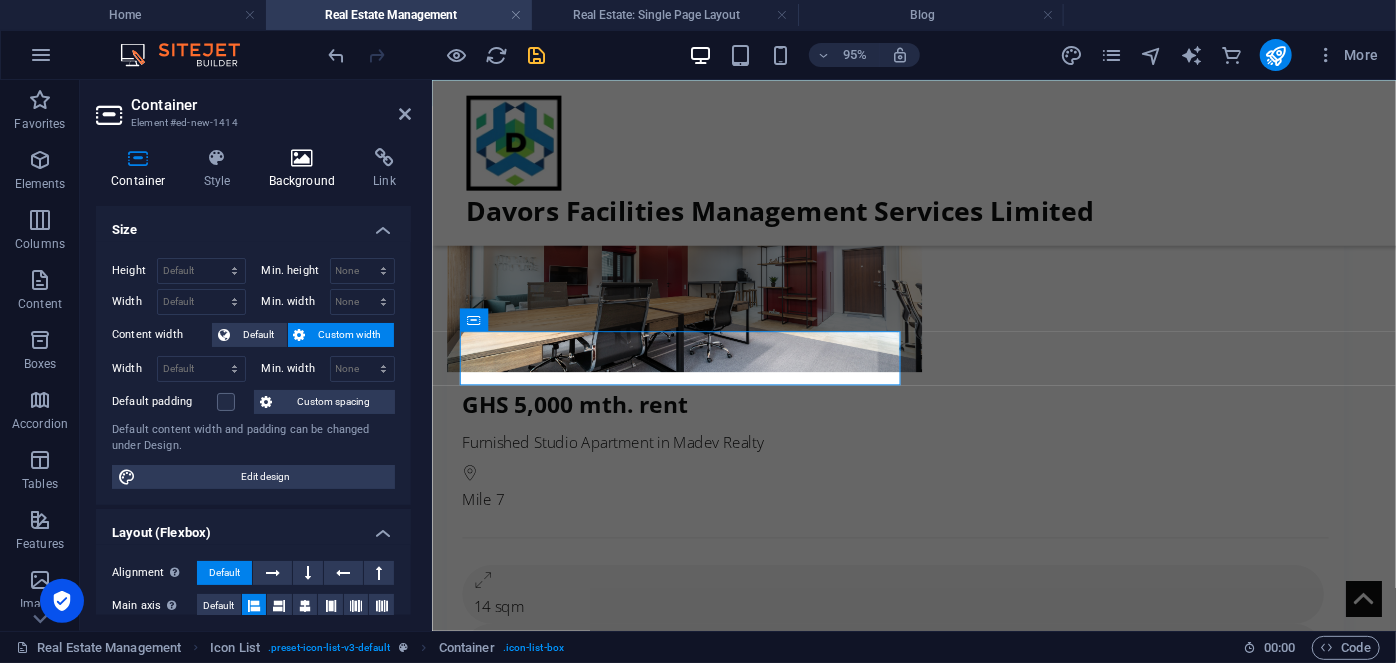 click at bounding box center (302, 158) 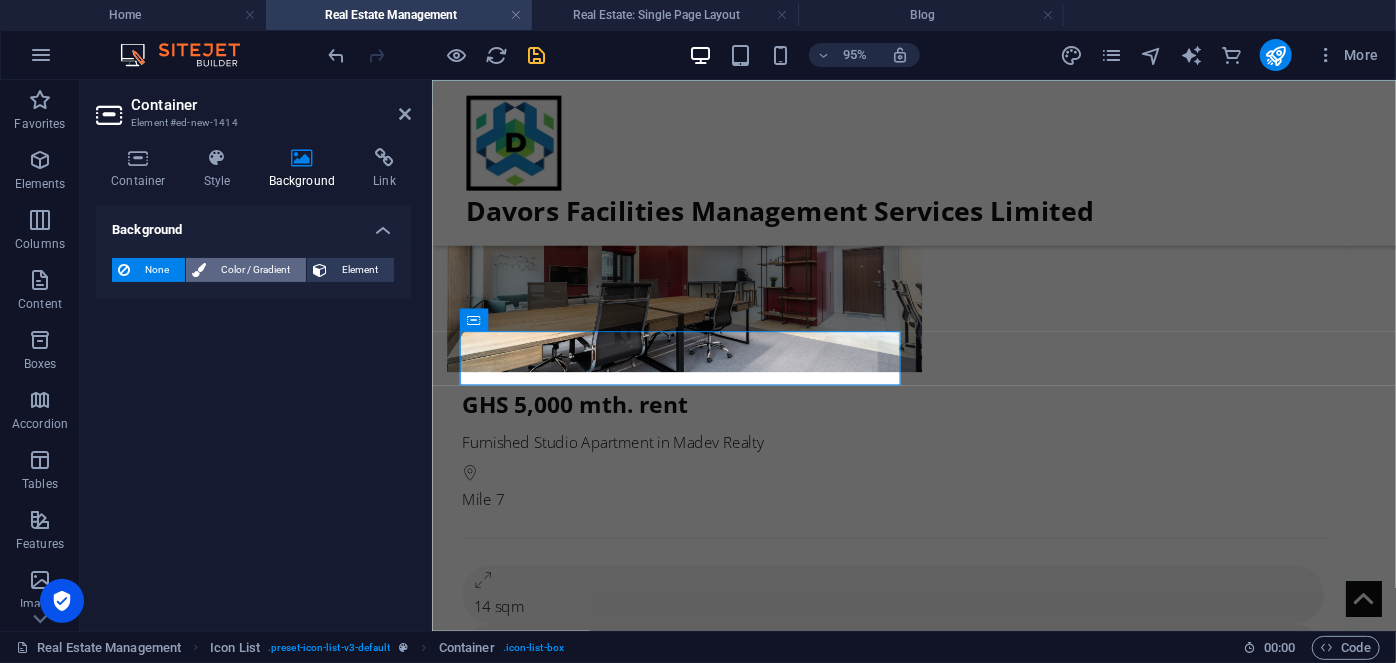 click on "Color / Gradient" at bounding box center (256, 270) 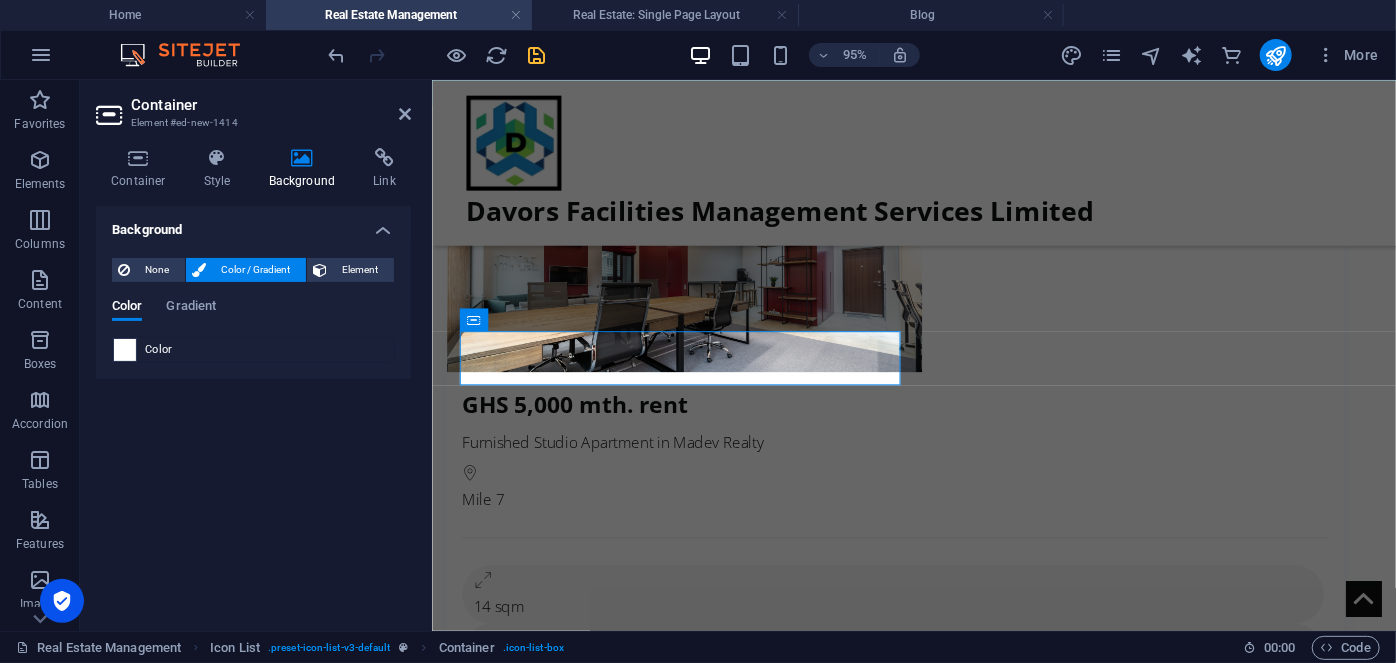 click at bounding box center (125, 350) 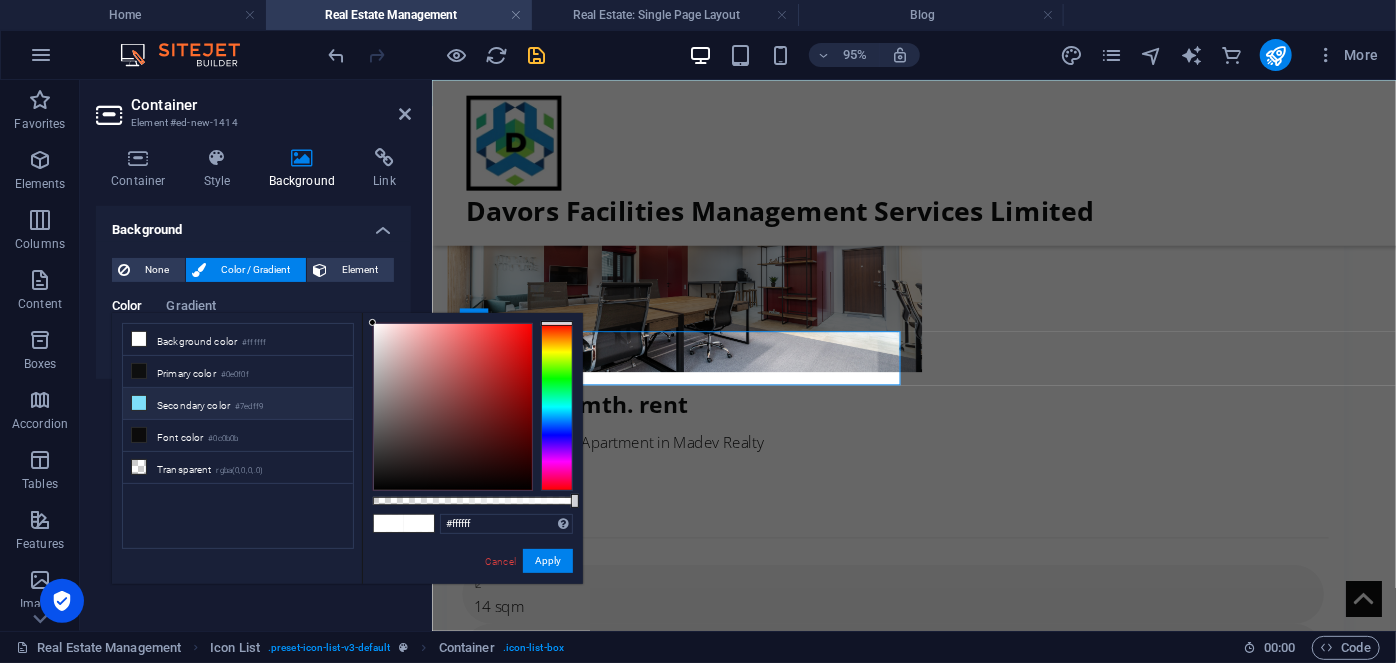 click on "Secondary color
#7edff9" at bounding box center (238, 404) 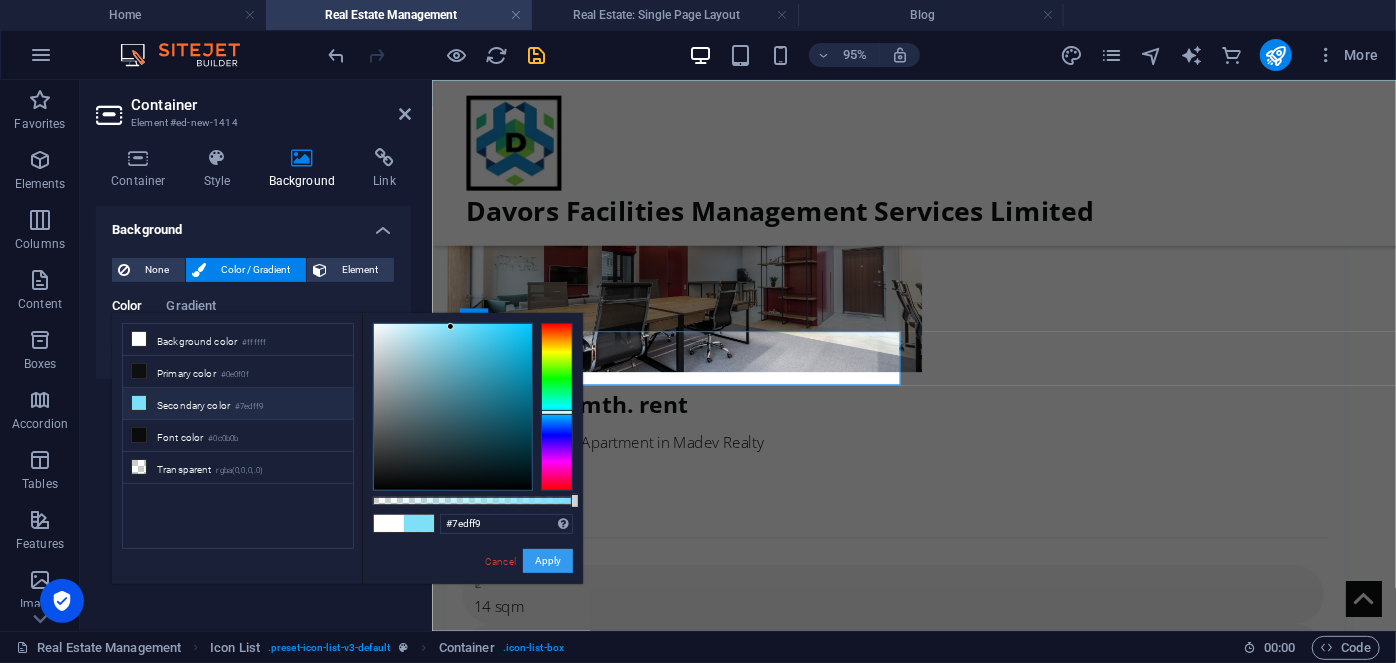 drag, startPoint x: 546, startPoint y: 565, endPoint x: 140, endPoint y: 493, distance: 412.3348 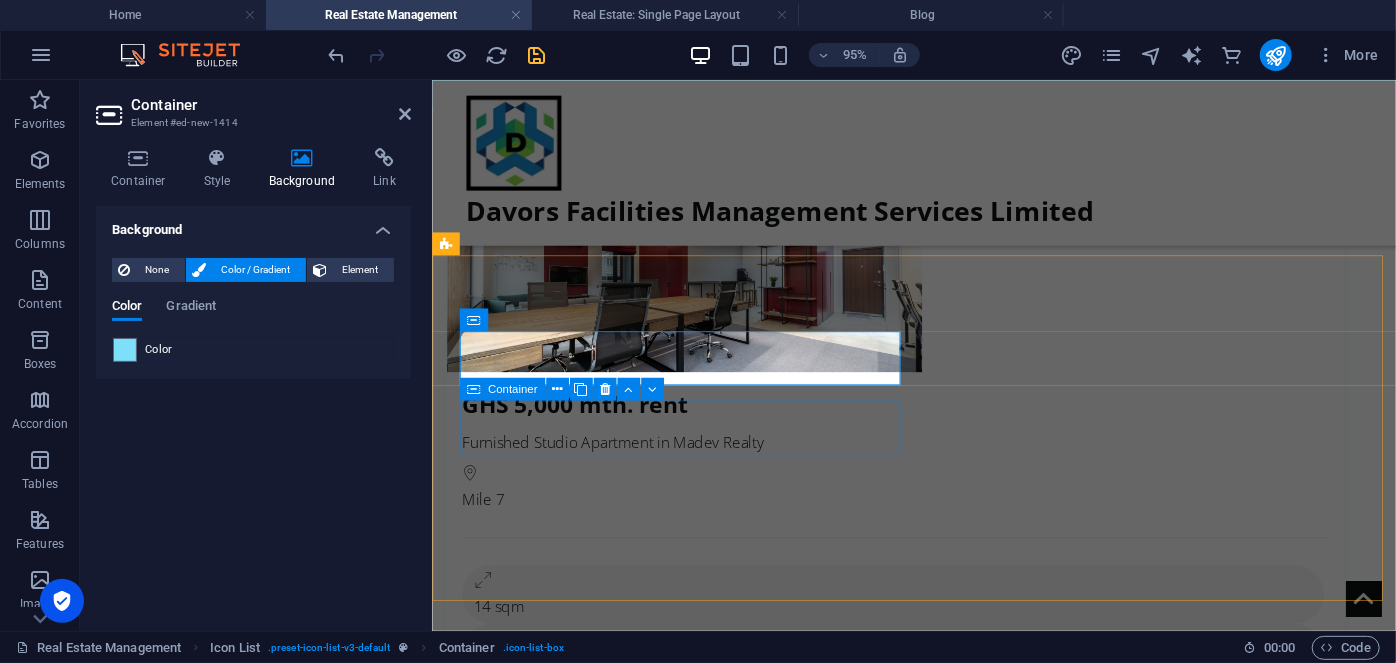 click on "Container" at bounding box center [512, 388] 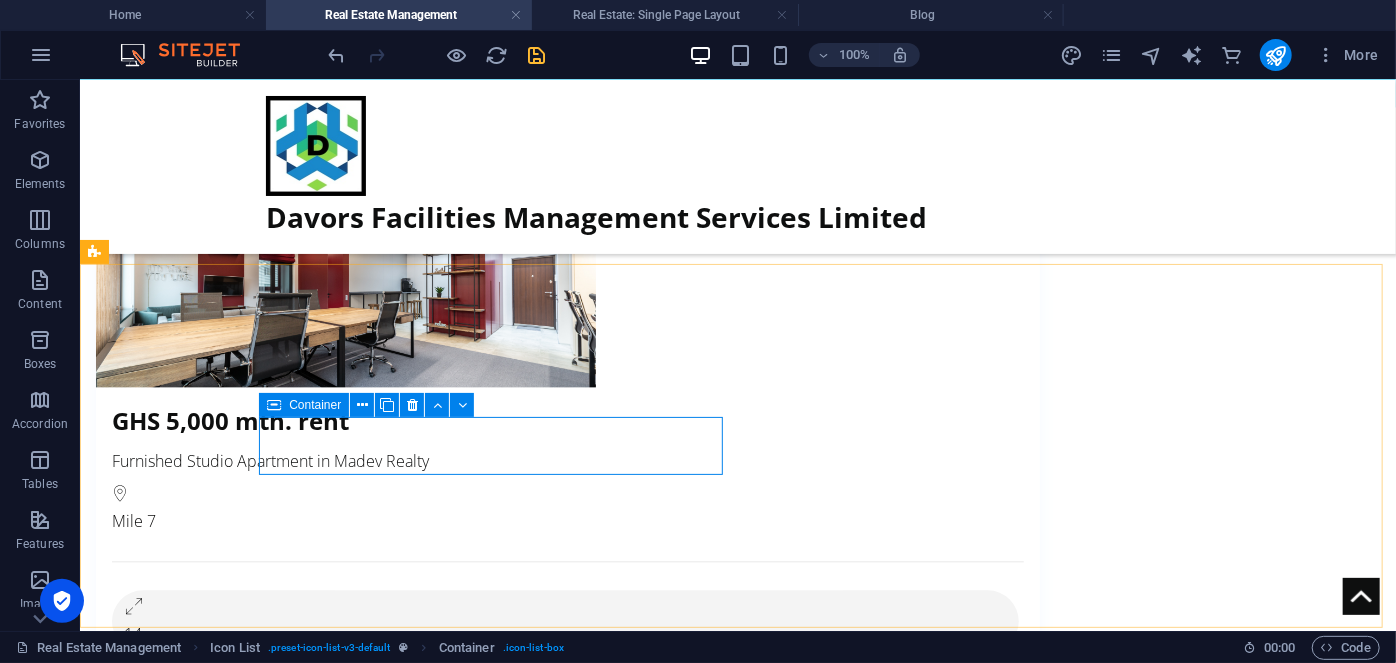 click on "Container" at bounding box center (315, 405) 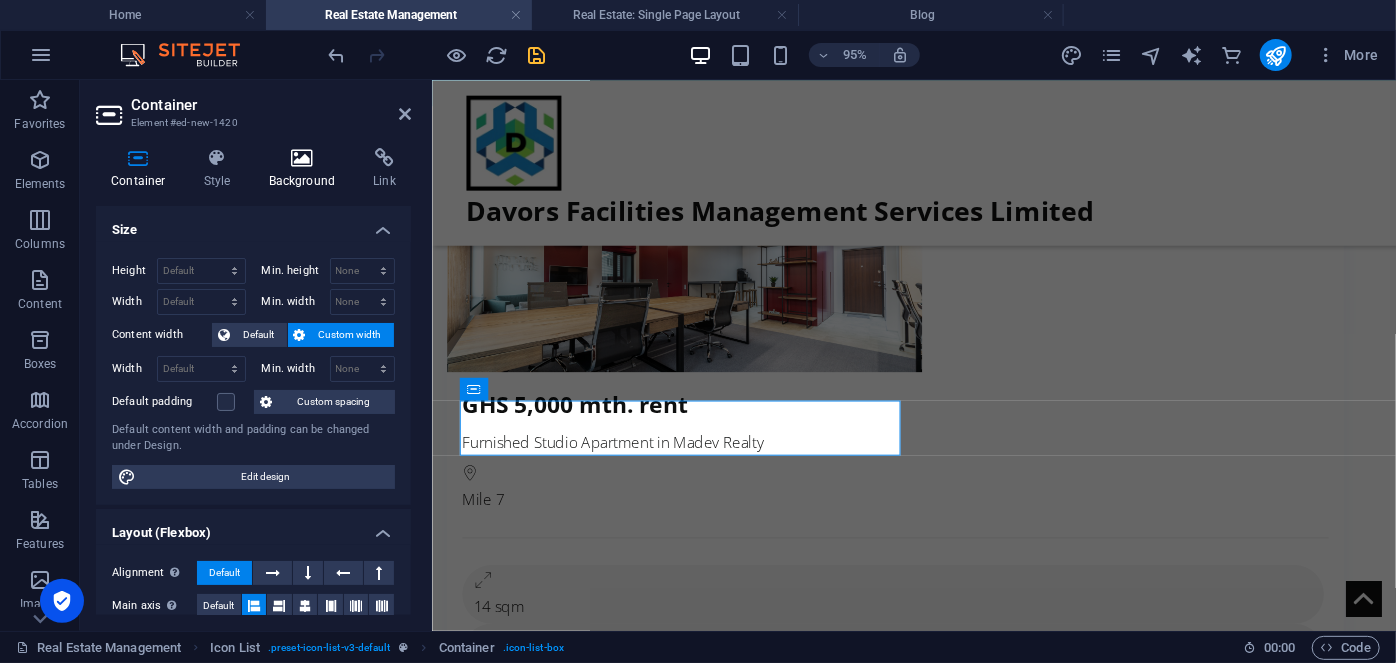 click on "Background" at bounding box center (306, 169) 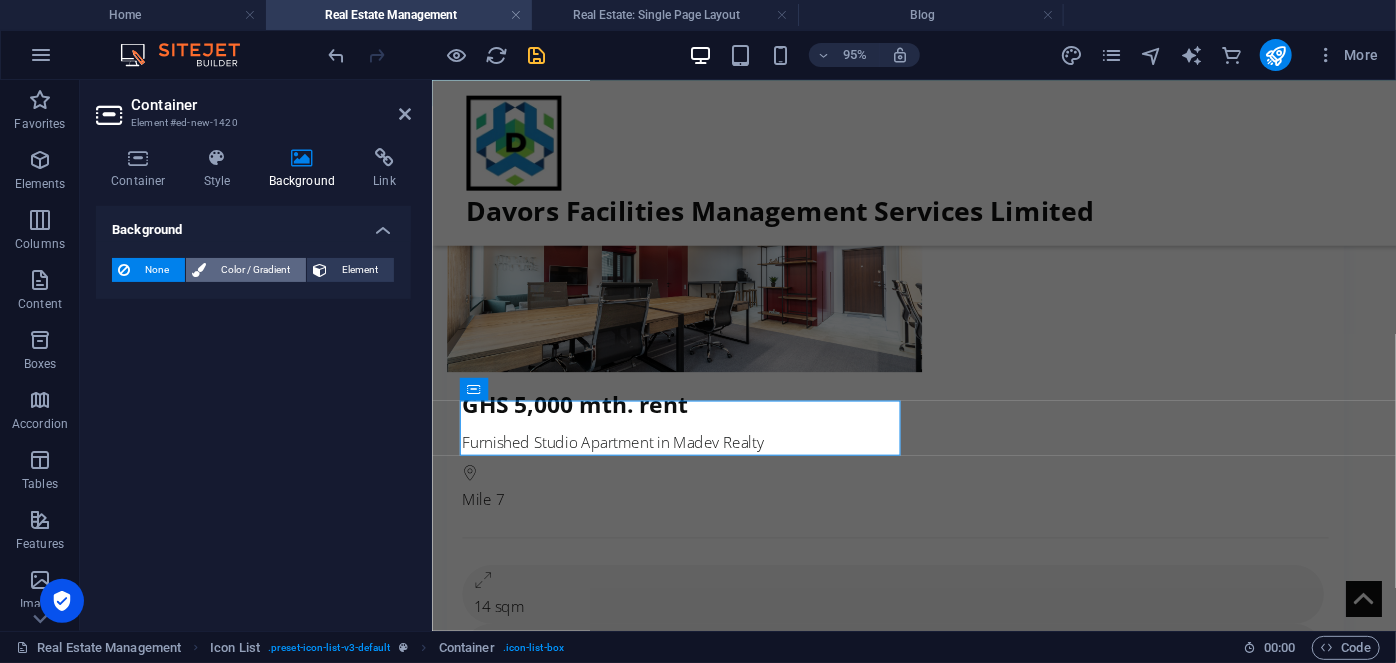 click on "Color / Gradient" at bounding box center [256, 270] 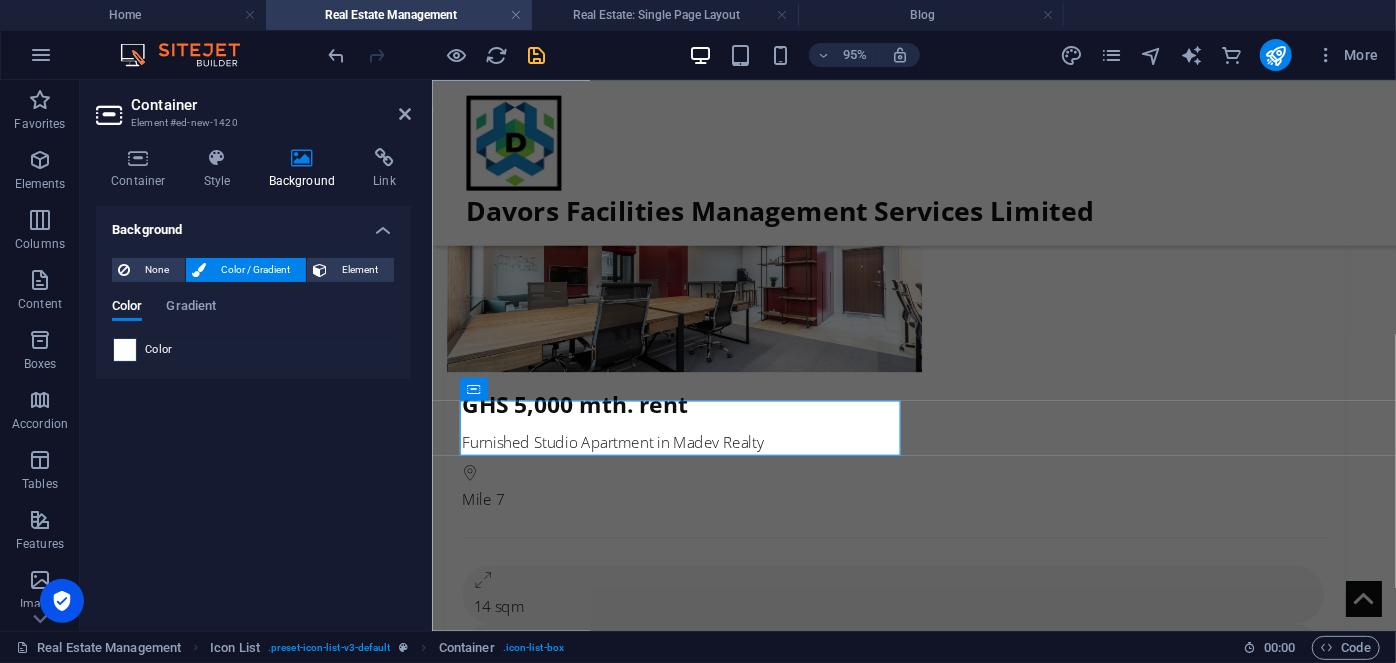 click at bounding box center [125, 350] 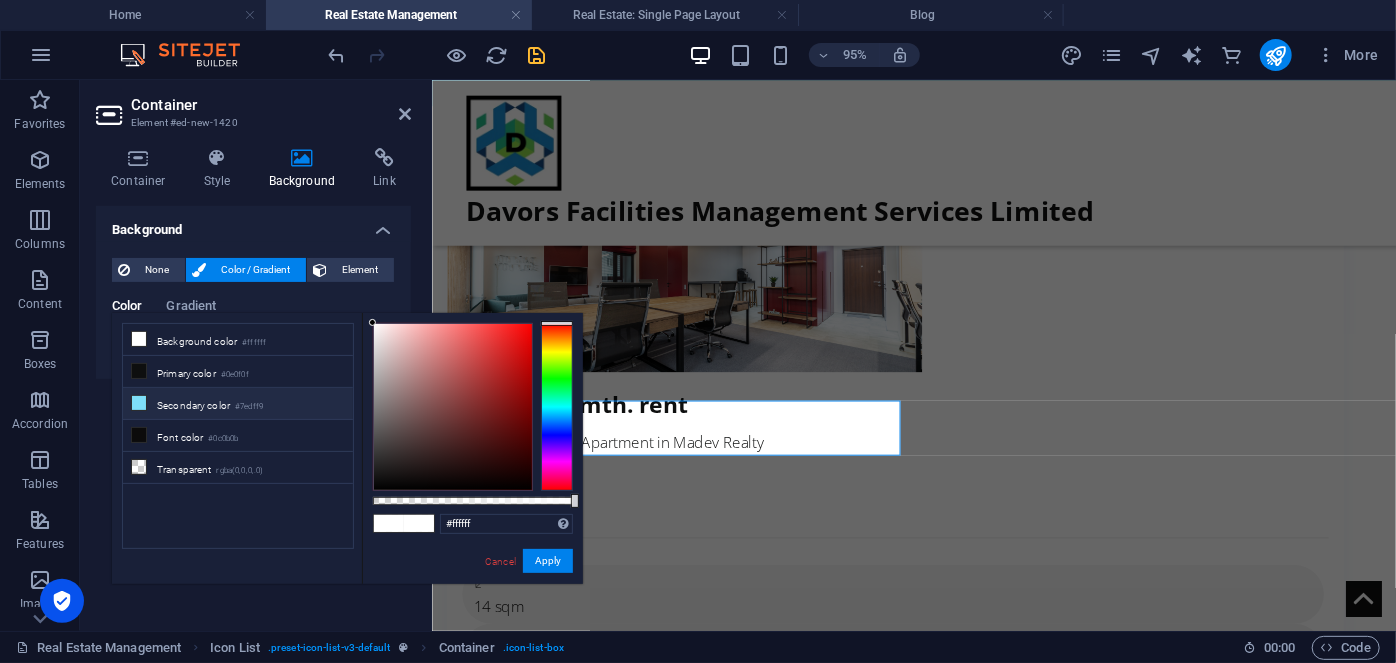click on "Secondary color
#7edff9" at bounding box center (238, 404) 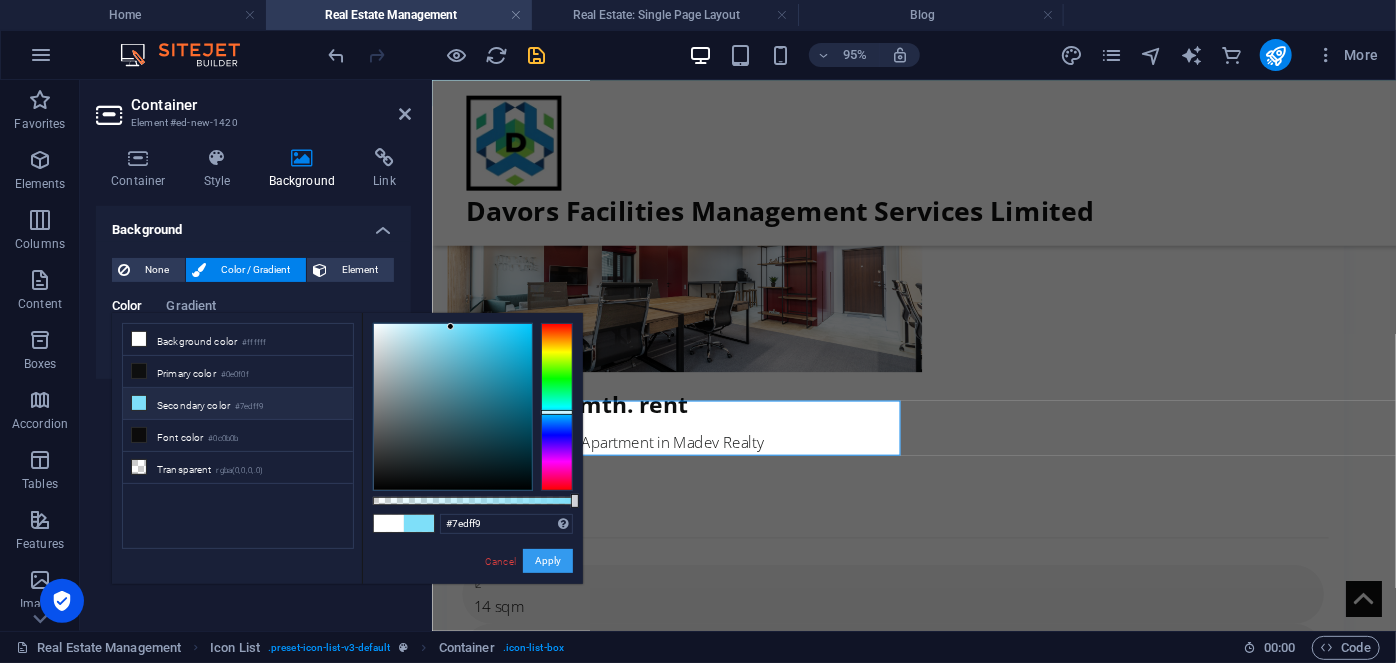 click on "Apply" at bounding box center (548, 561) 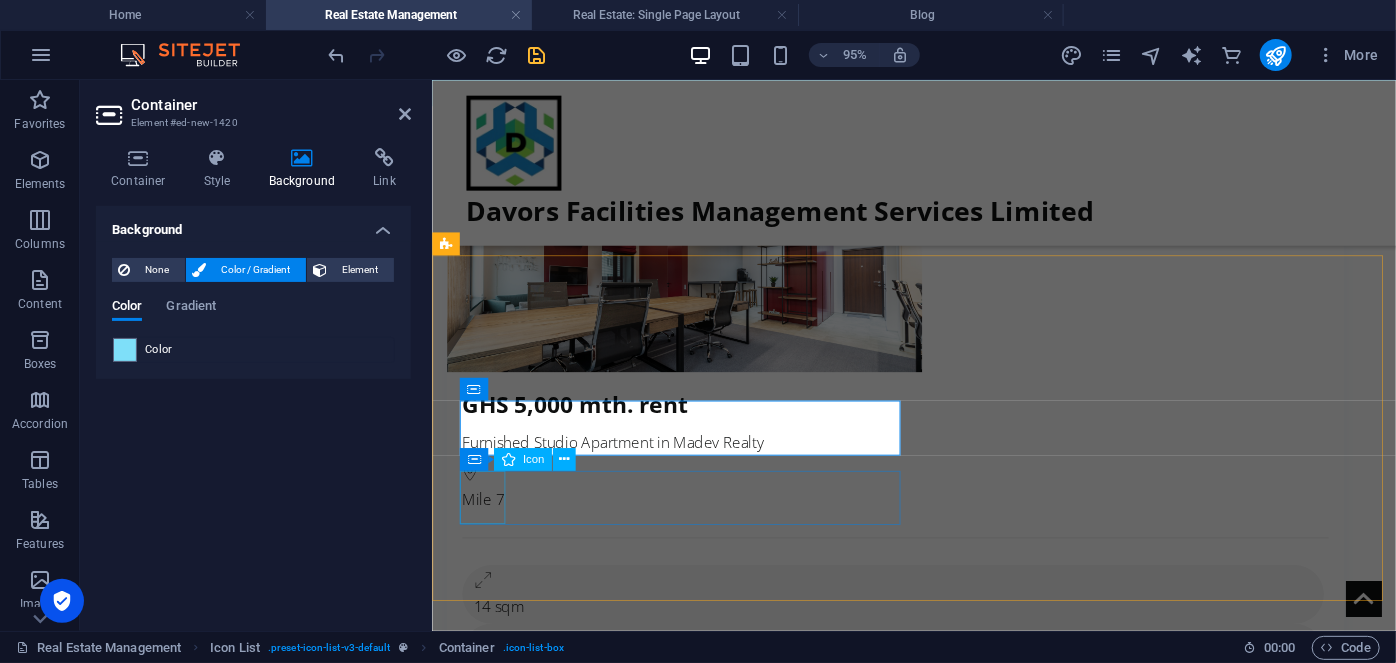 click at bounding box center [679, 2586] 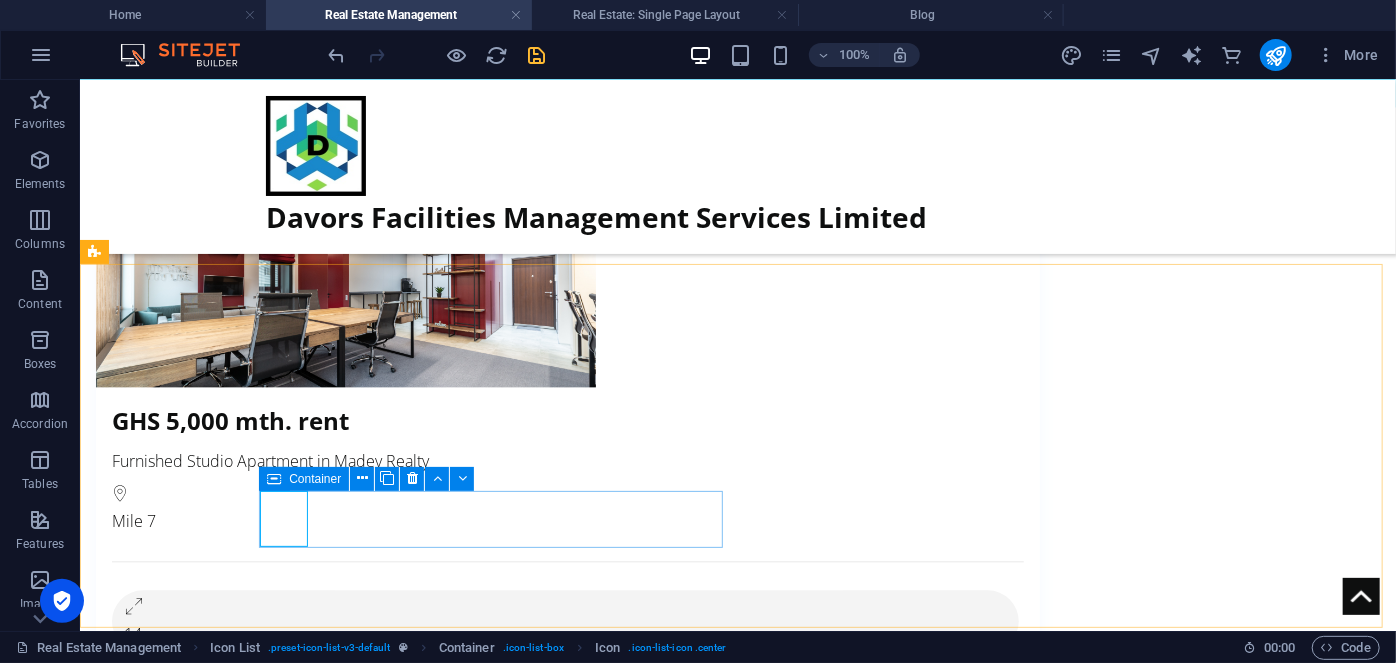 click at bounding box center [274, 479] 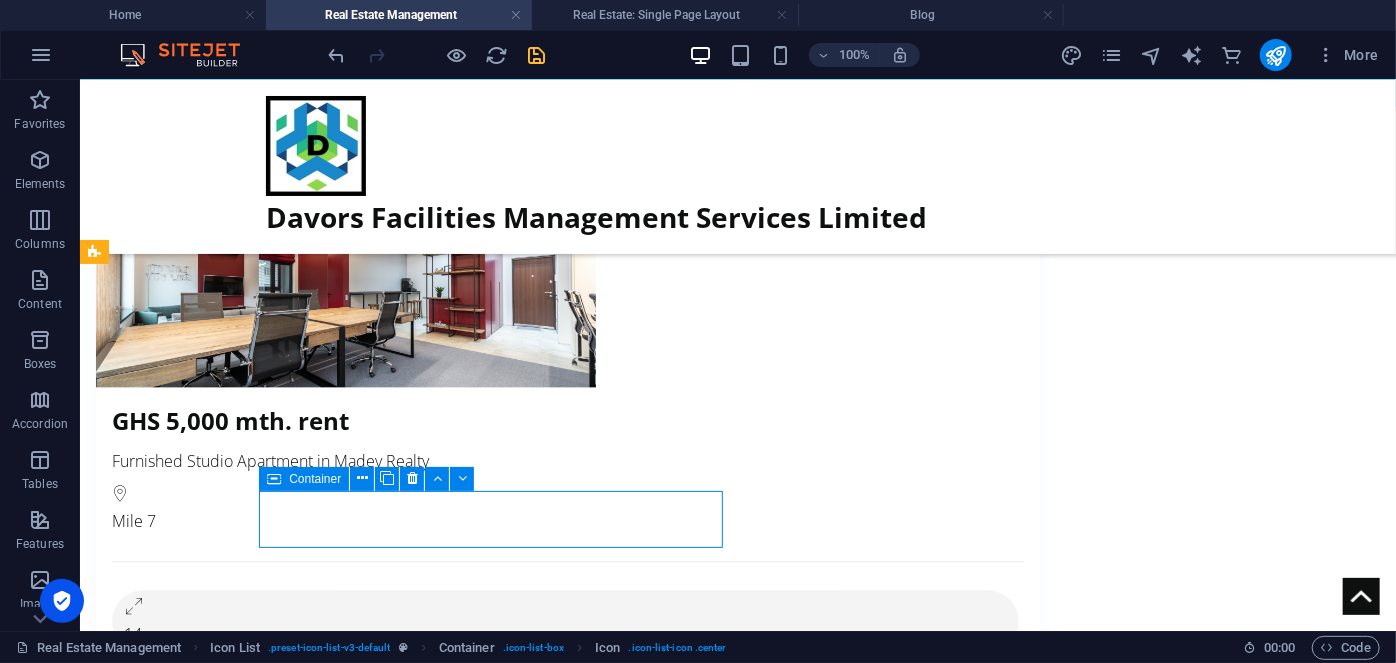 click at bounding box center [274, 479] 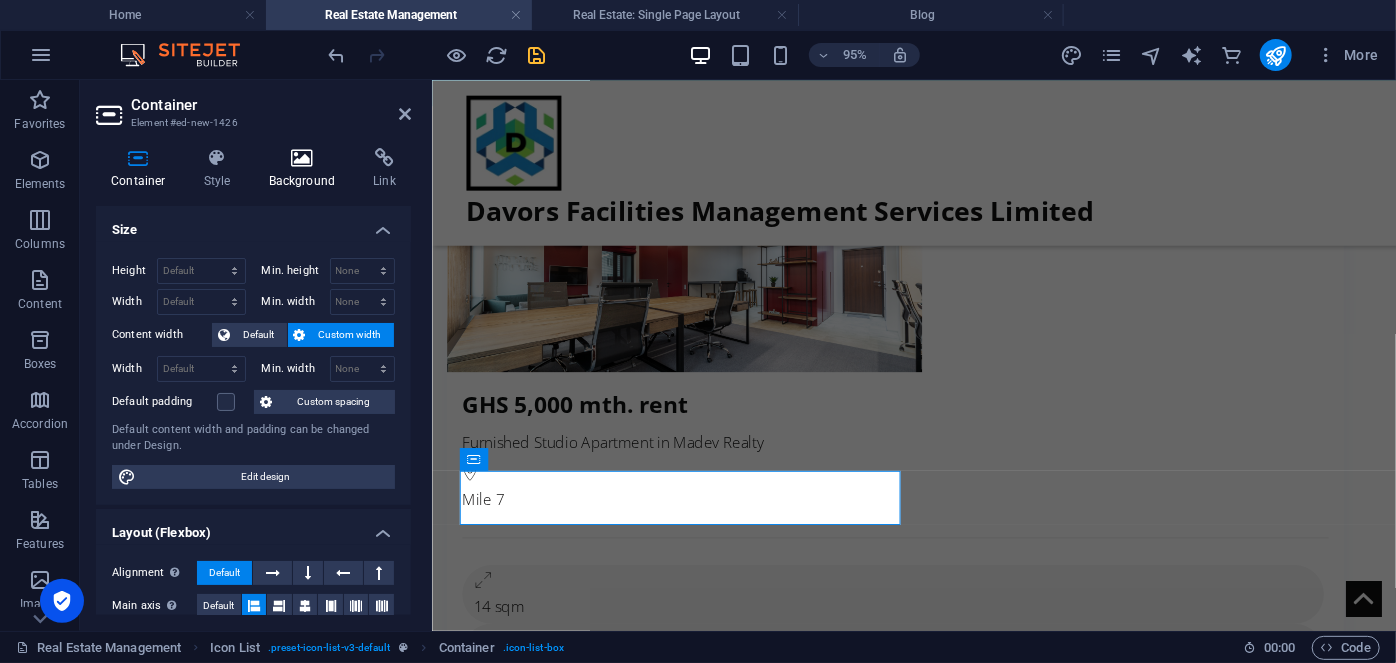 click at bounding box center [302, 158] 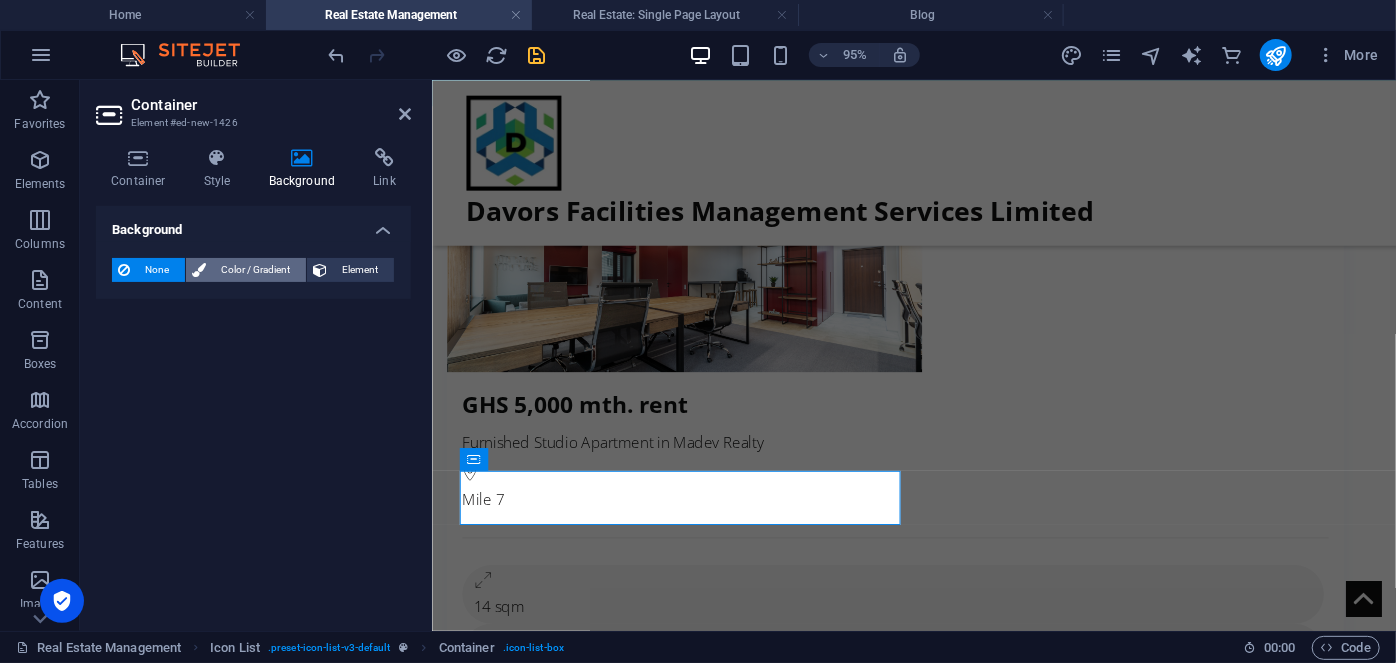 click on "Color / Gradient" at bounding box center [256, 270] 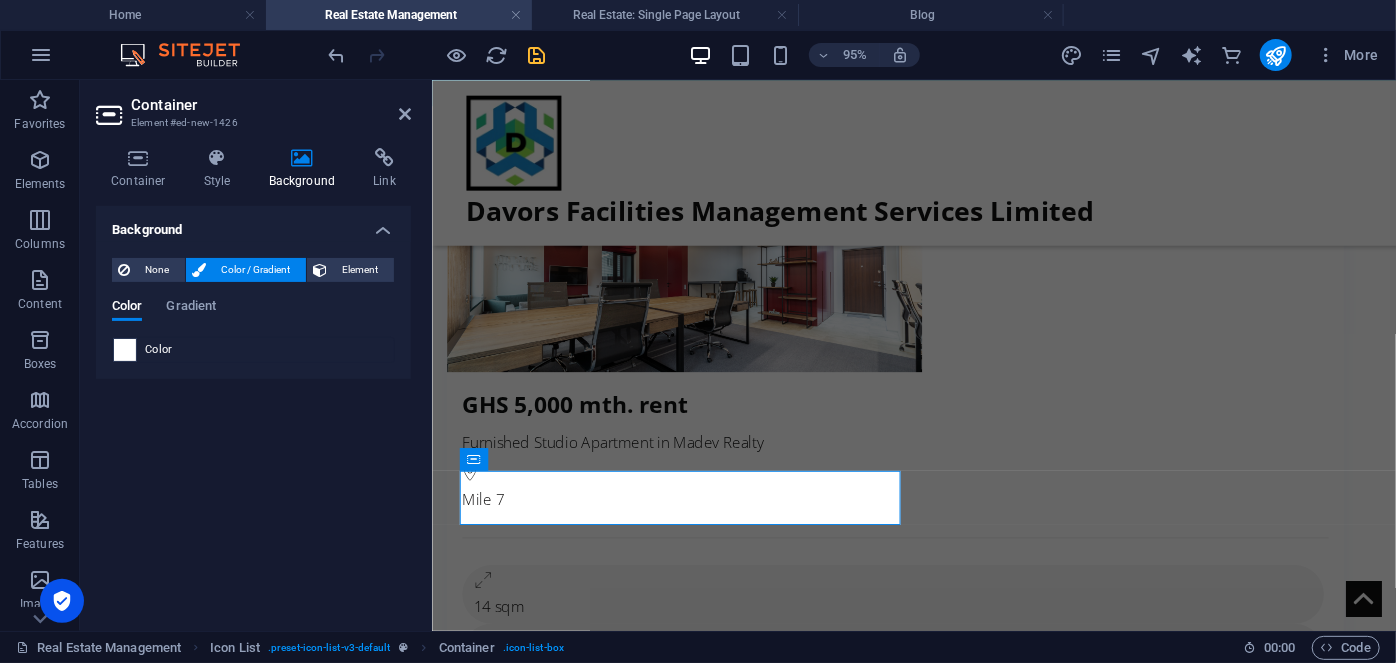 click at bounding box center (125, 350) 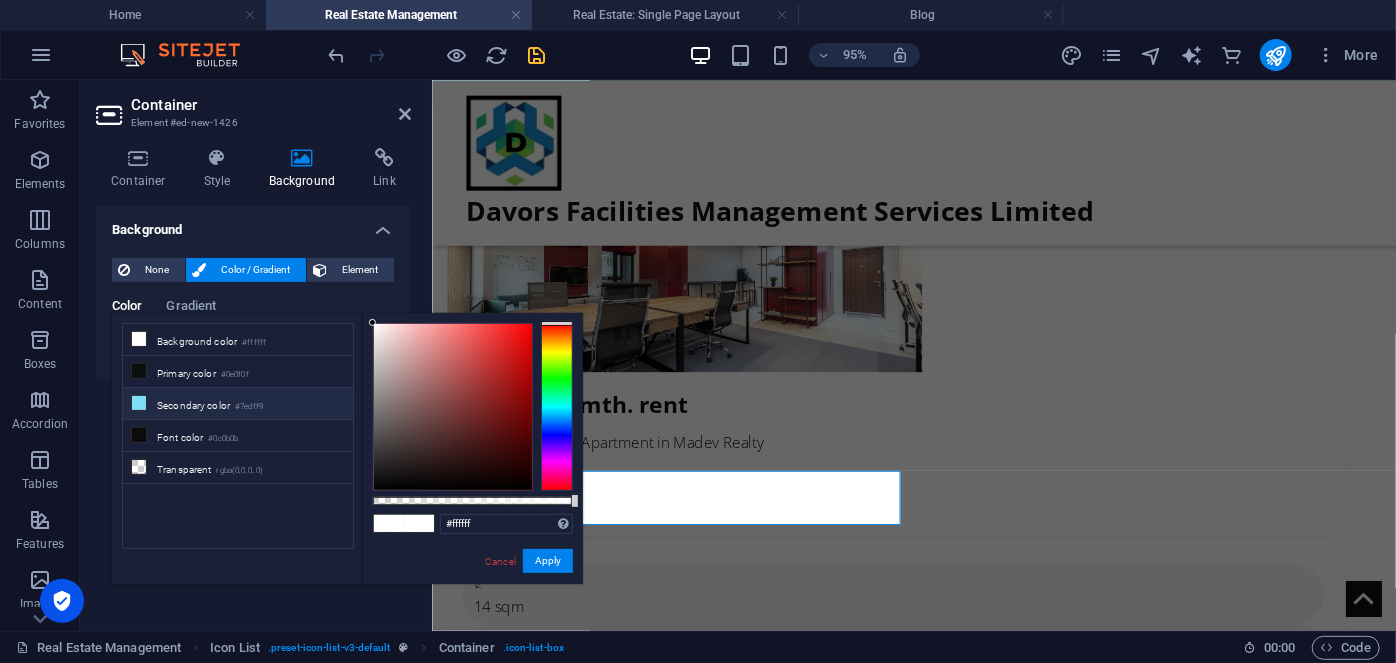 click on "Secondary color
#7edff9" at bounding box center (238, 404) 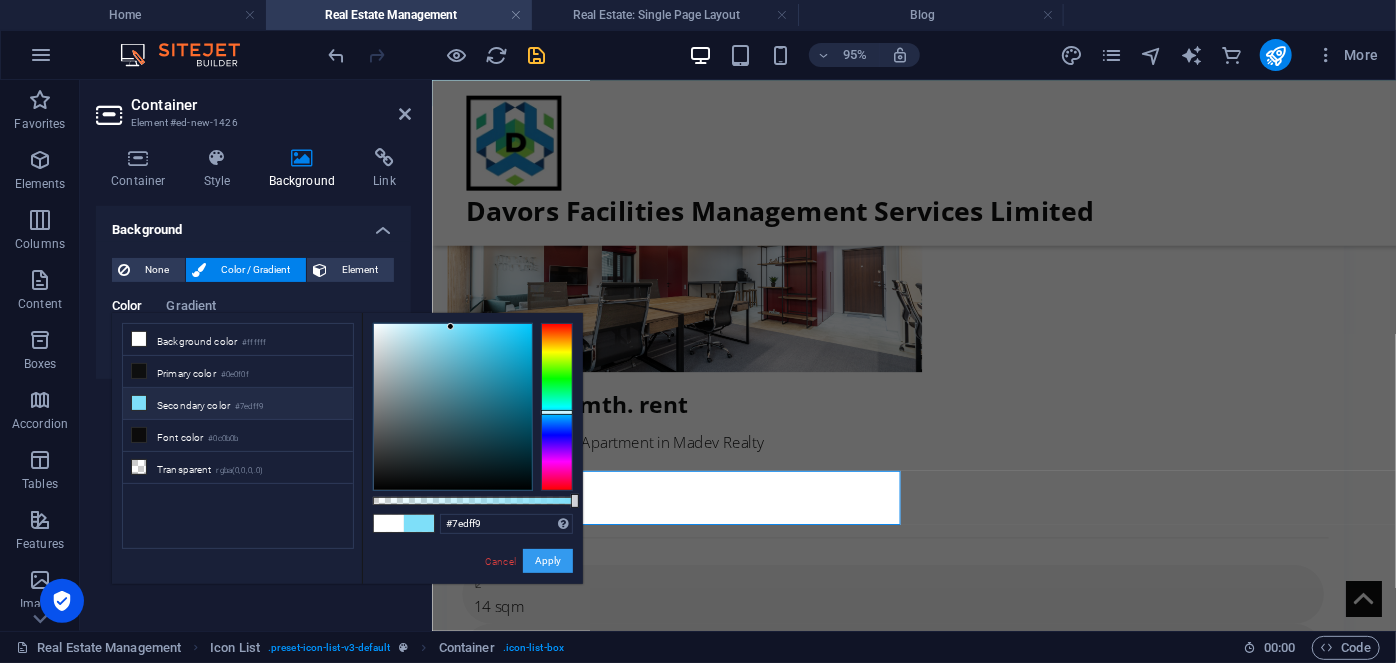click on "Apply" at bounding box center (548, 561) 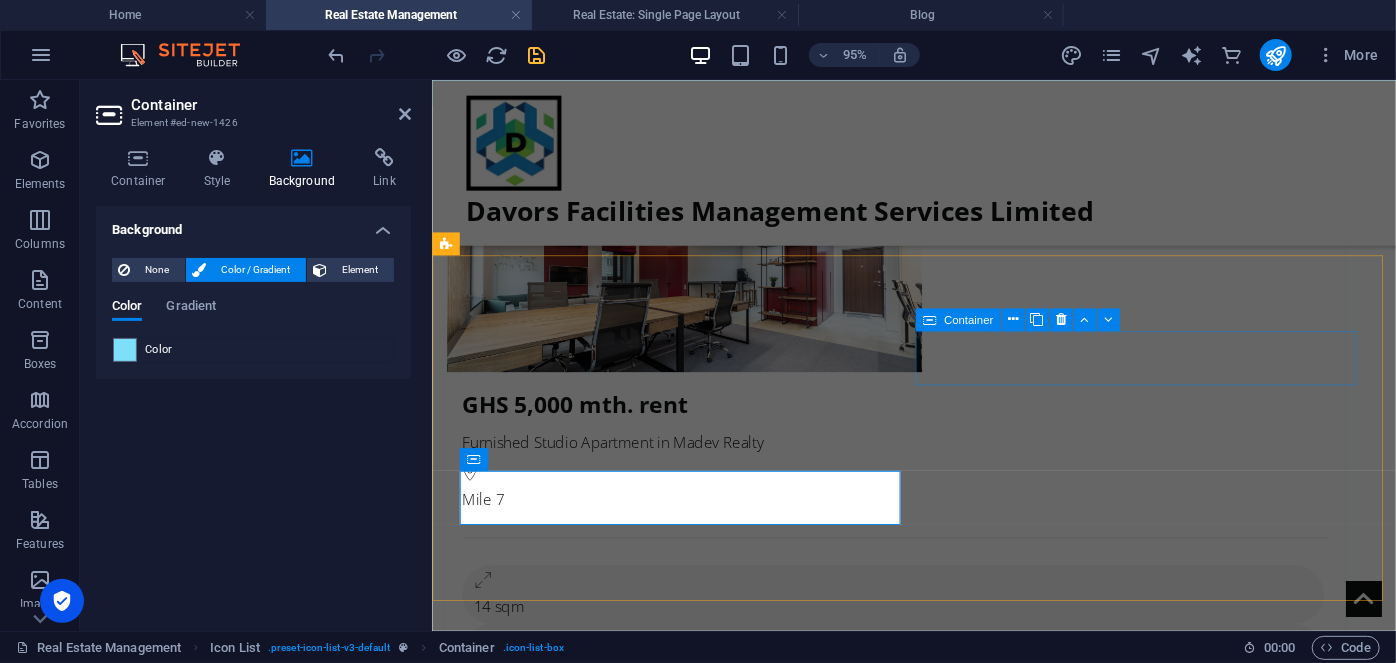 click on "Container" at bounding box center (958, 319) 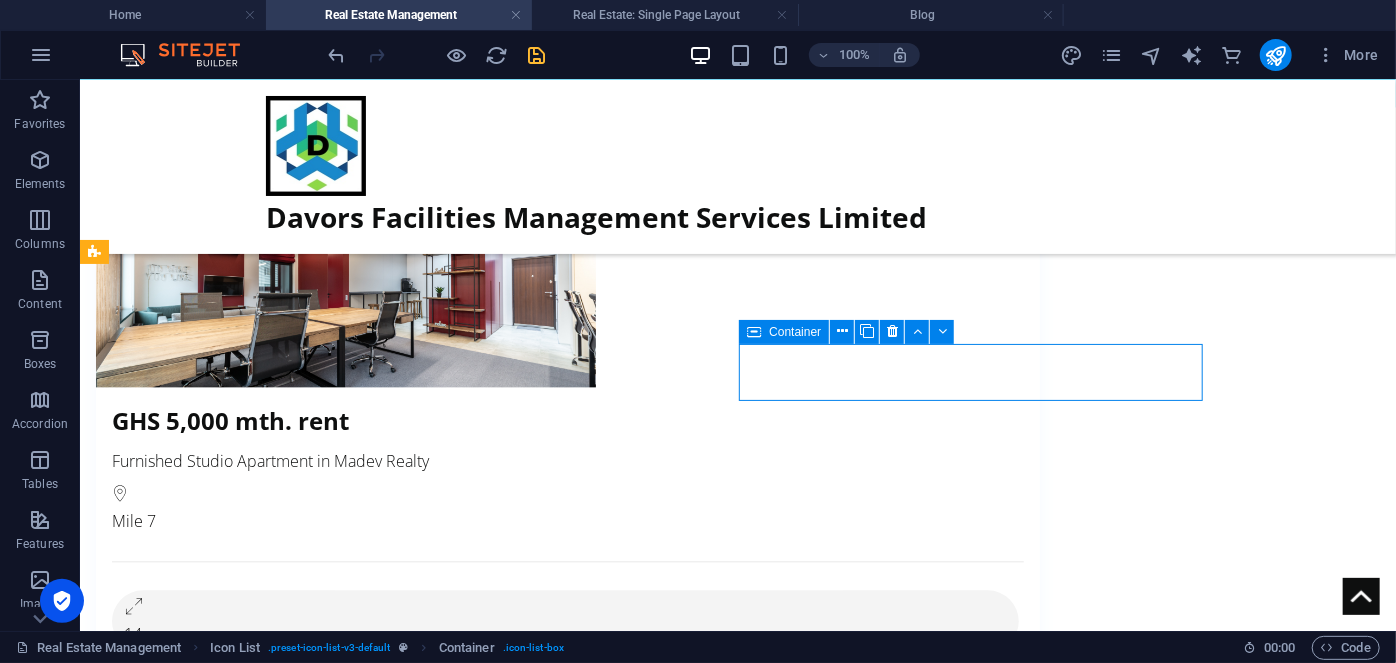 click at bounding box center (942, 331) 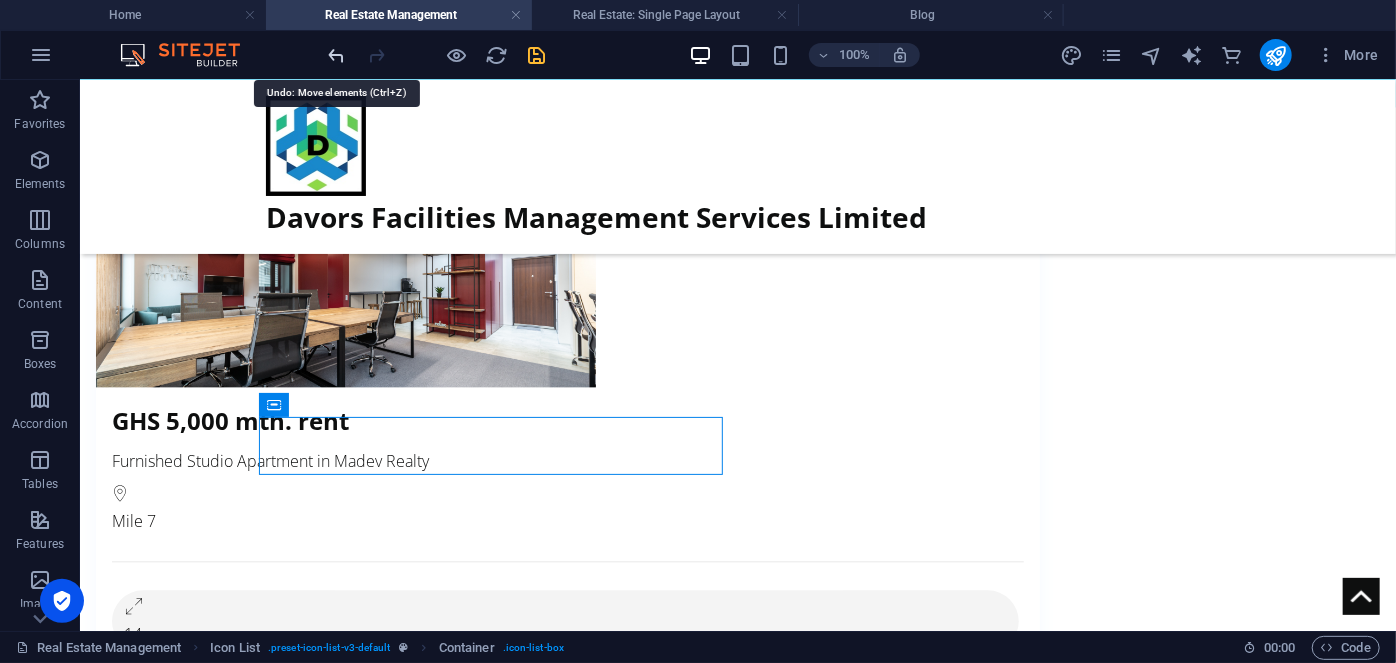 click at bounding box center (337, 55) 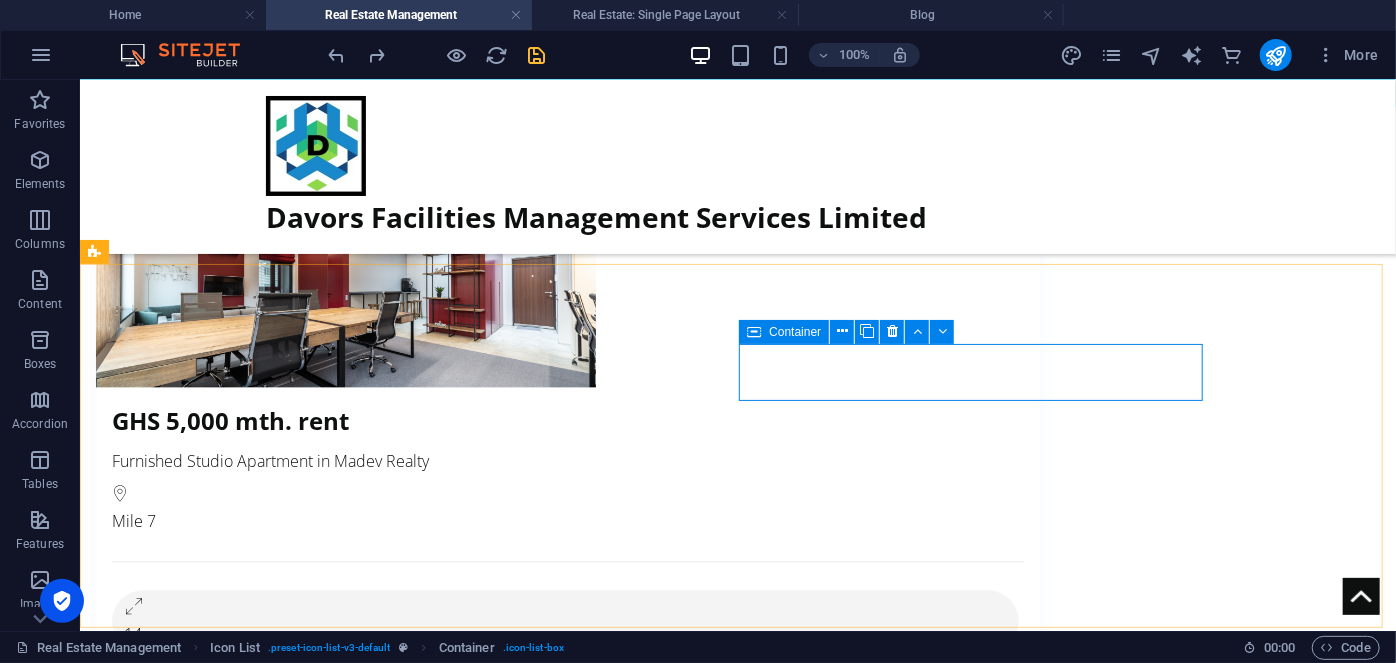 click at bounding box center (754, 332) 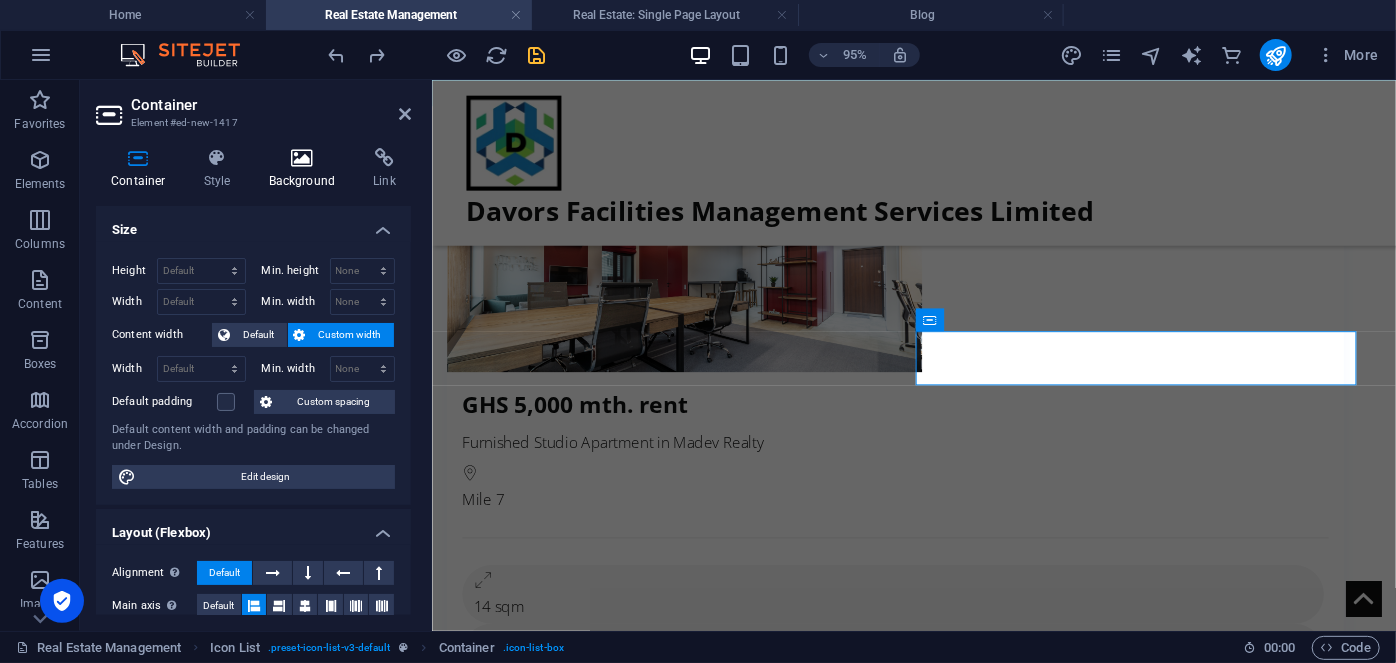 click at bounding box center [302, 158] 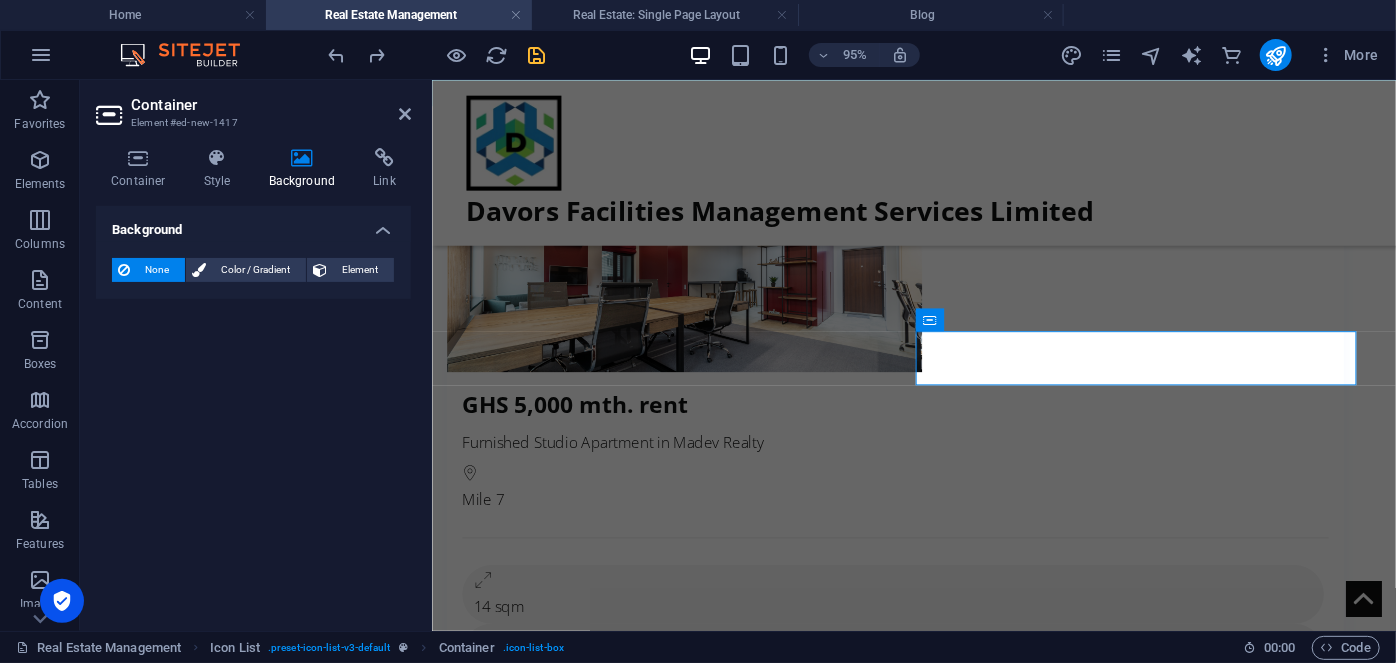 click on "None Color / Gradient Element Stretch background to full-width Color overlay Places an overlay over the background to colorize it Parallax 0 % Image Image slider Map Video YouTube Vimeo HTML Color Gradient Color A parent element contains a background. Edit background on parent element" at bounding box center (253, 270) 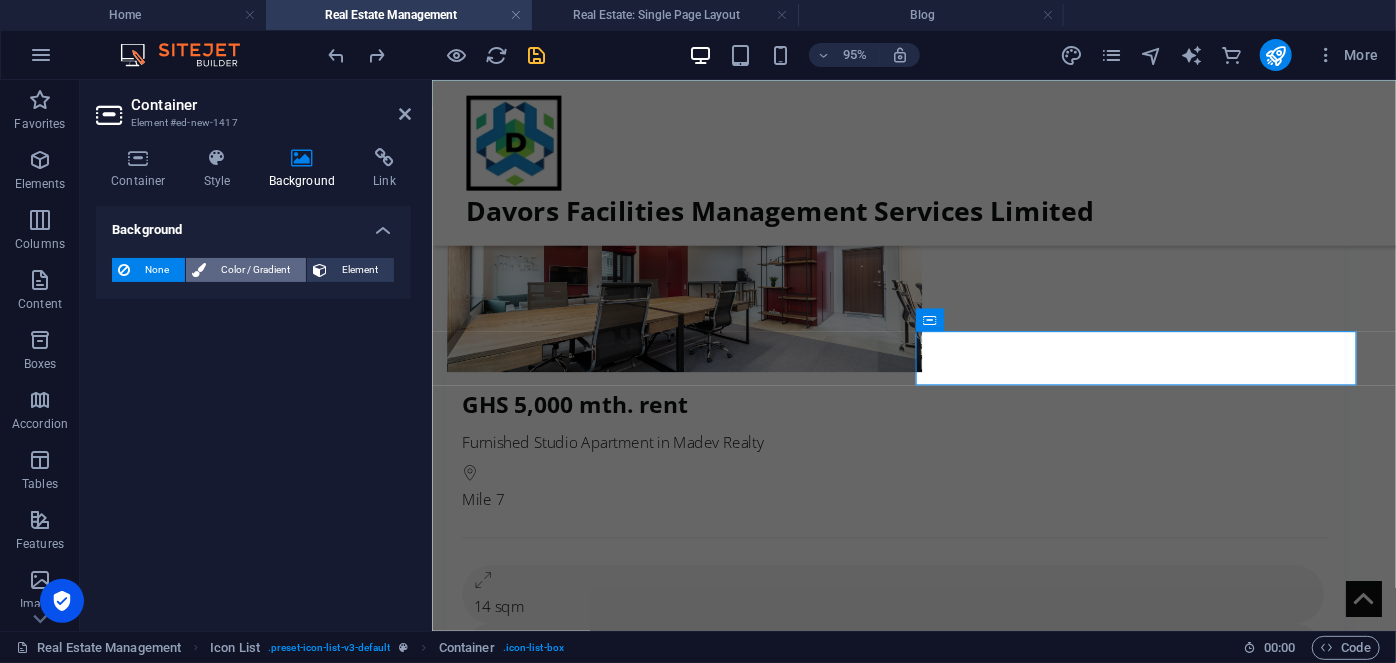 click on "Color / Gradient" at bounding box center [256, 270] 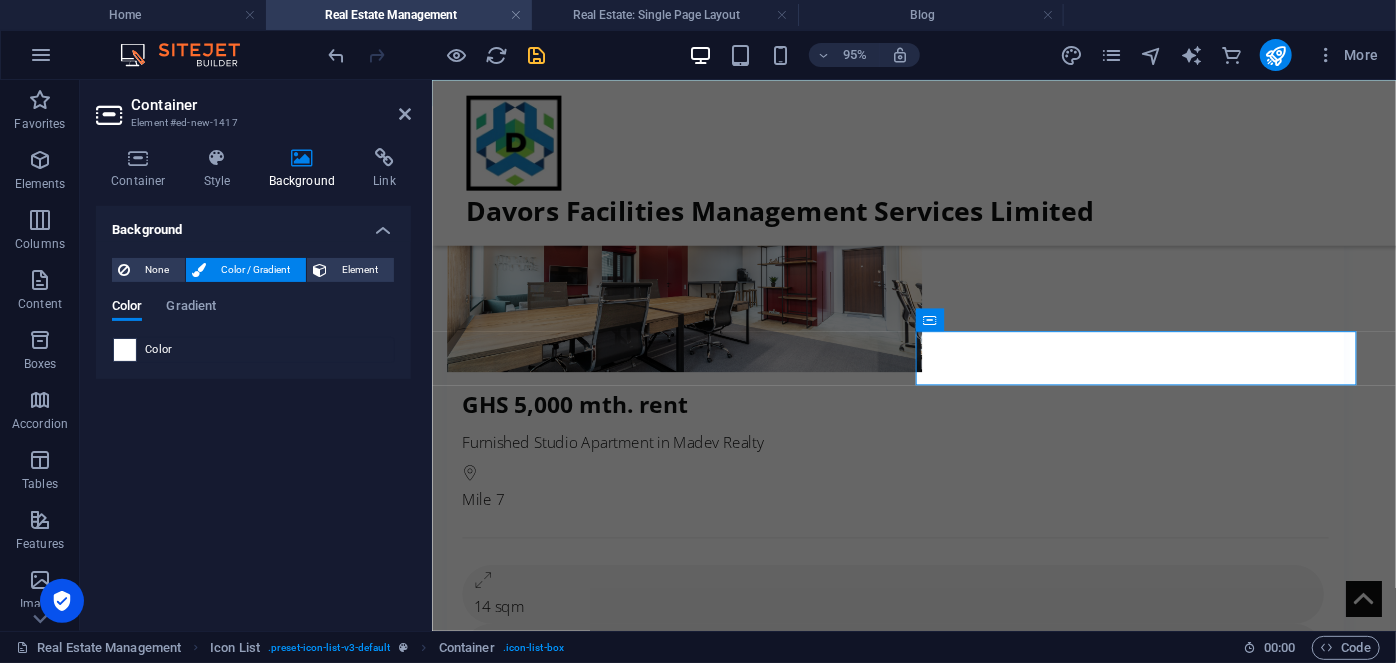 click at bounding box center (125, 350) 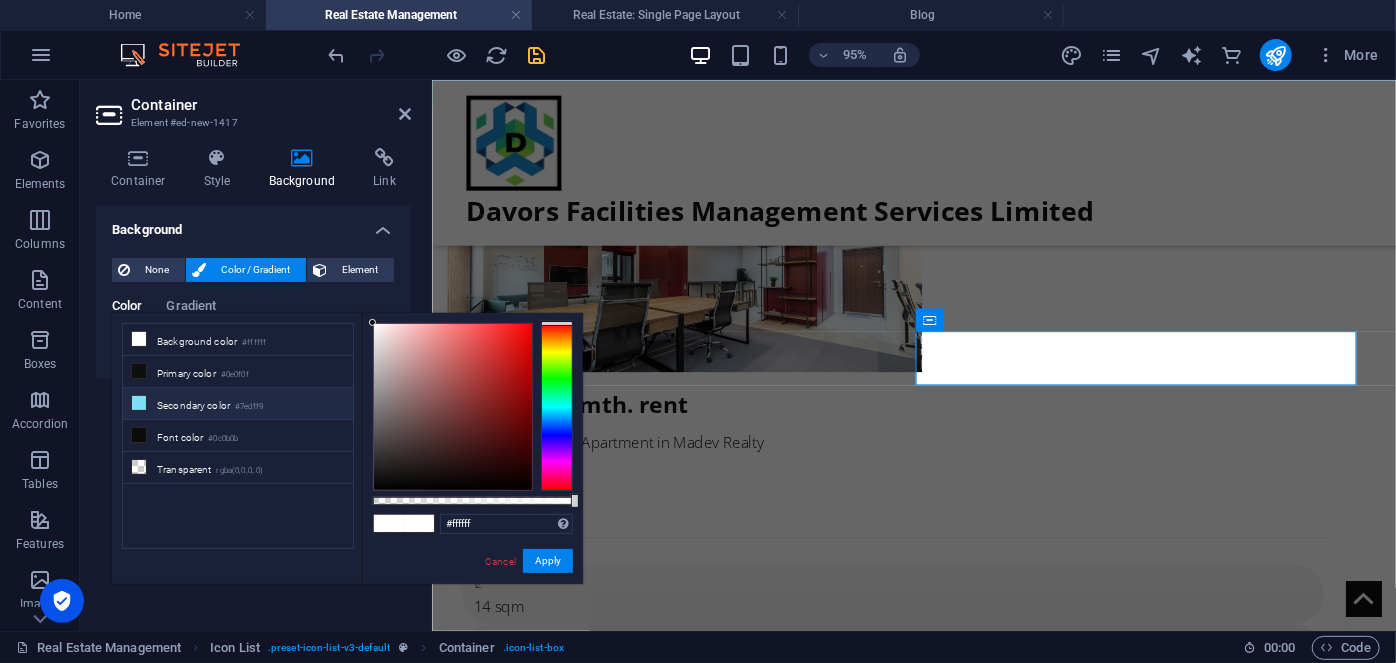 click on "Secondary color
#7edff9" at bounding box center [238, 404] 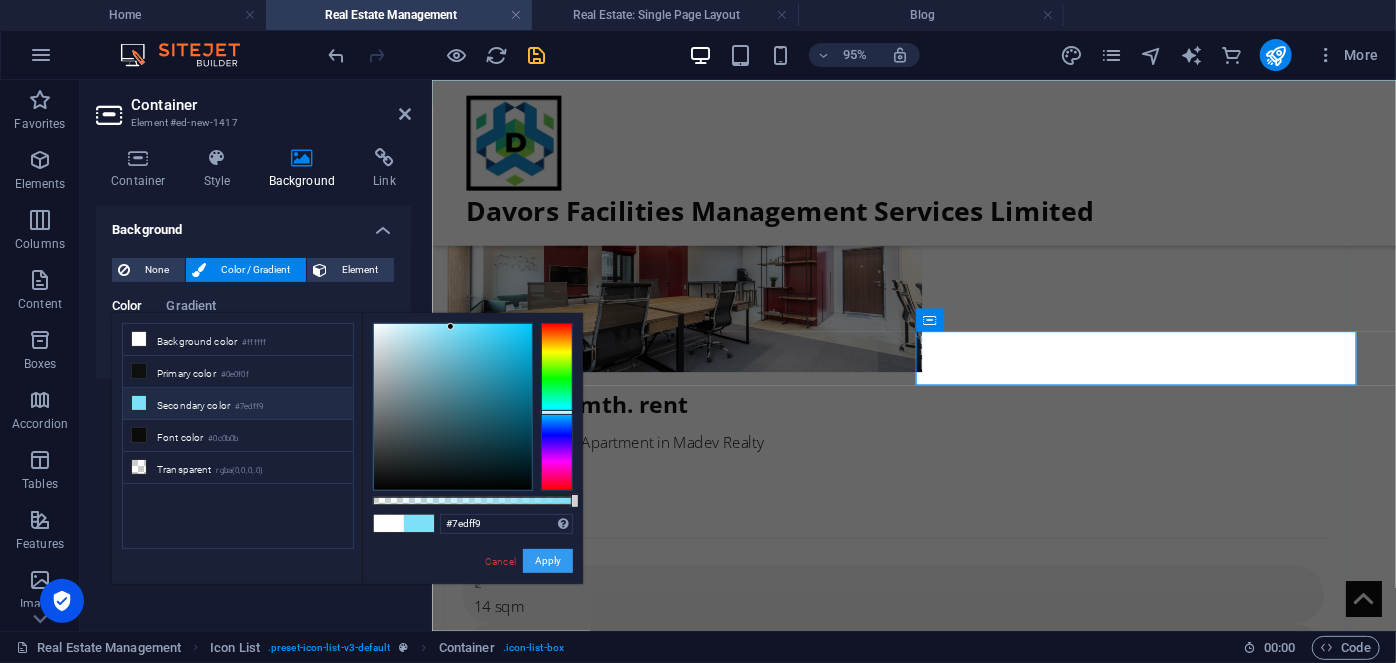 click on "Apply" at bounding box center (548, 561) 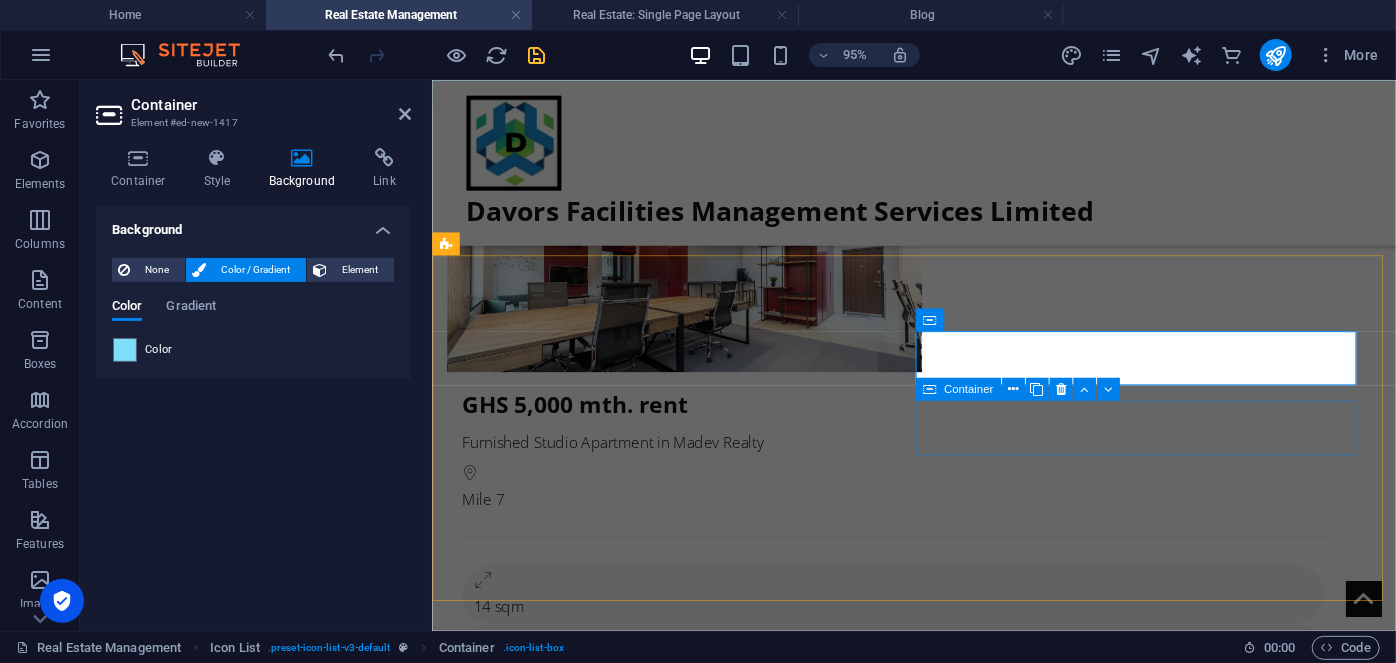 click at bounding box center [929, 389] 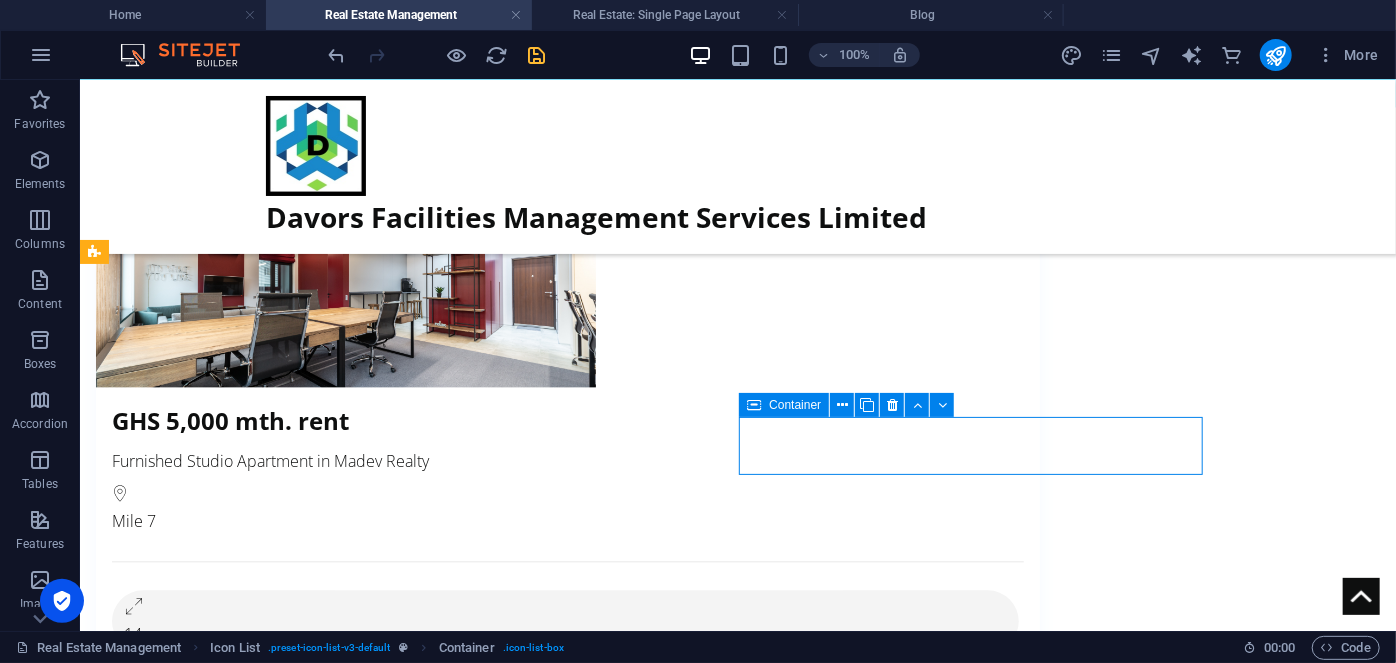 click at bounding box center [942, 405] 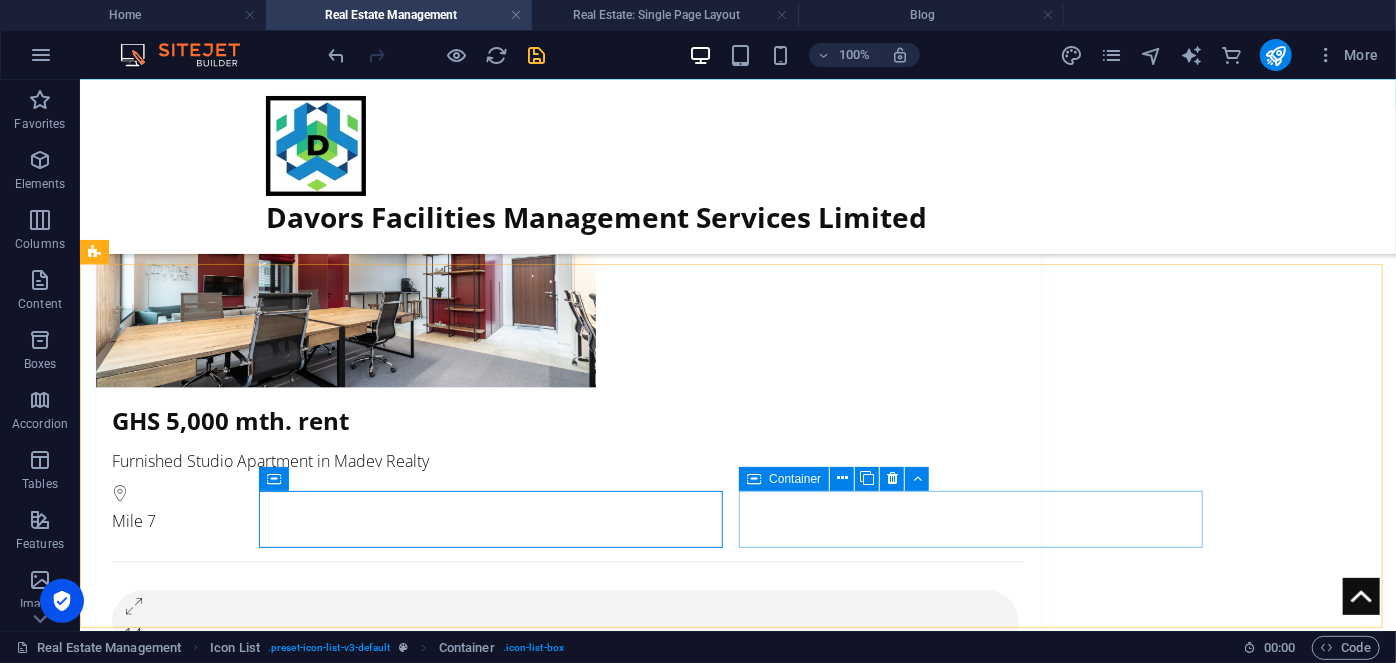 click on "Container" at bounding box center [784, 479] 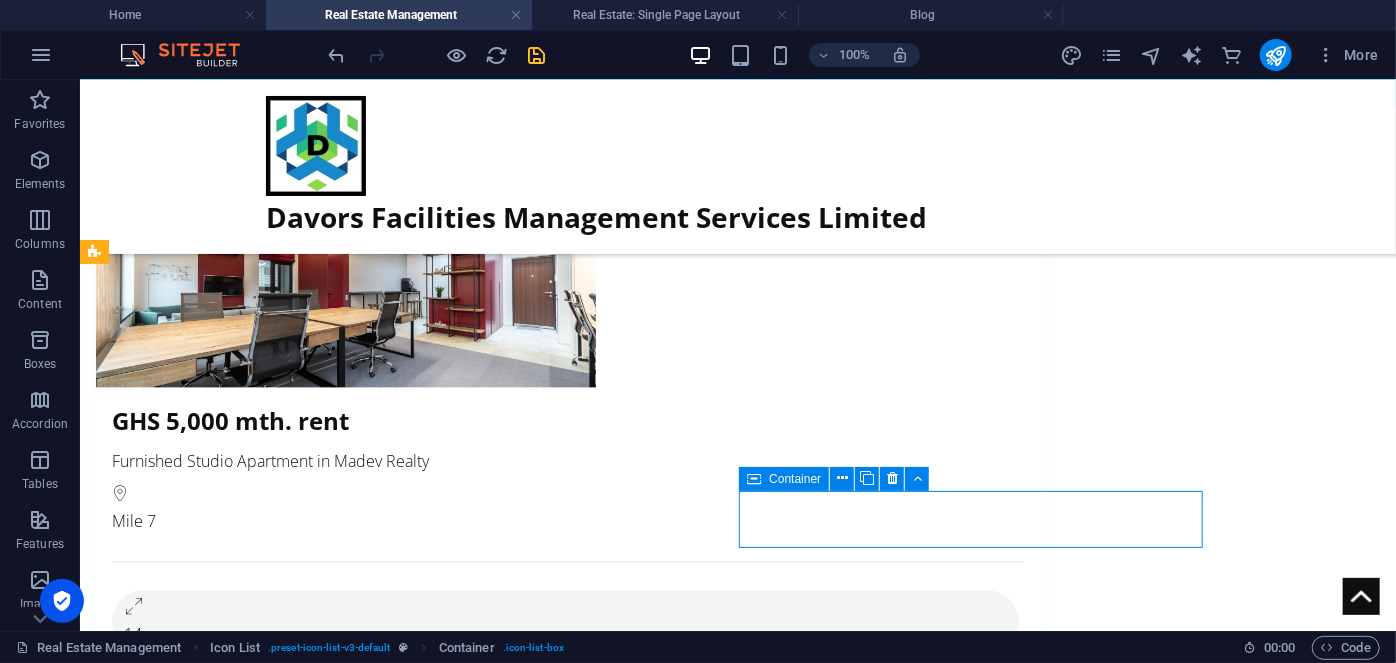 click on "Container" at bounding box center (784, 479) 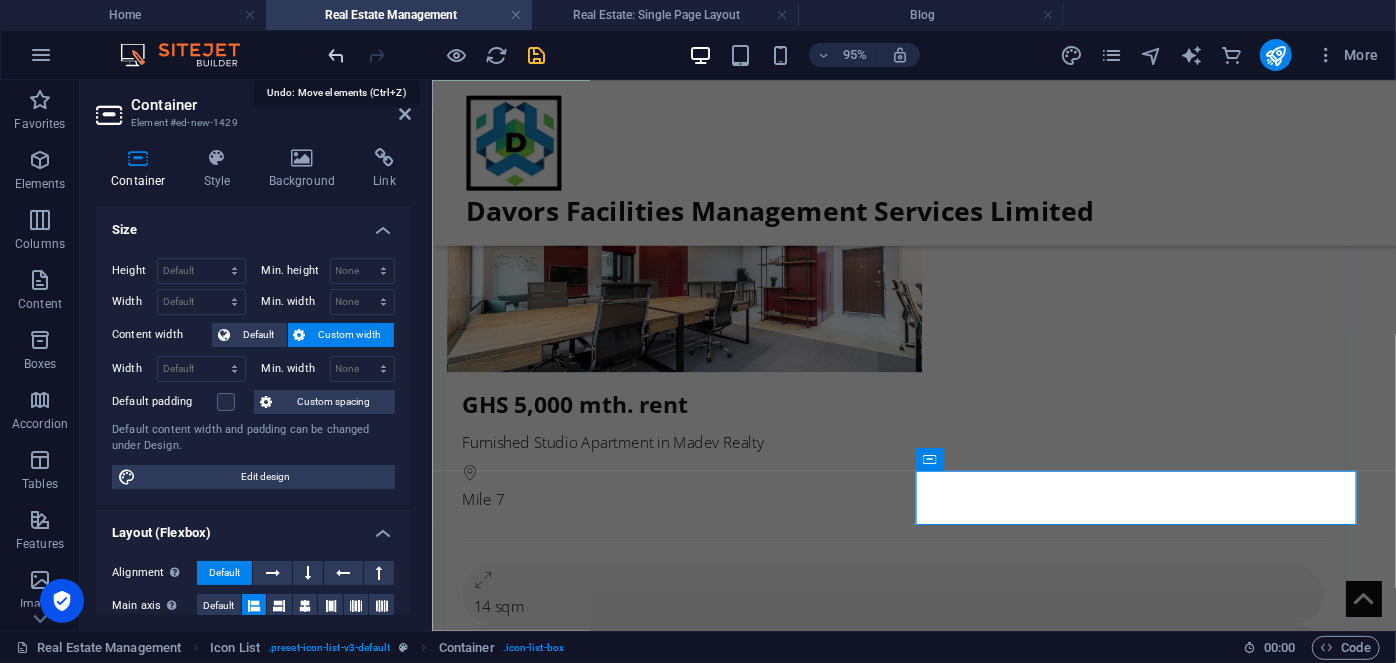 click at bounding box center (337, 55) 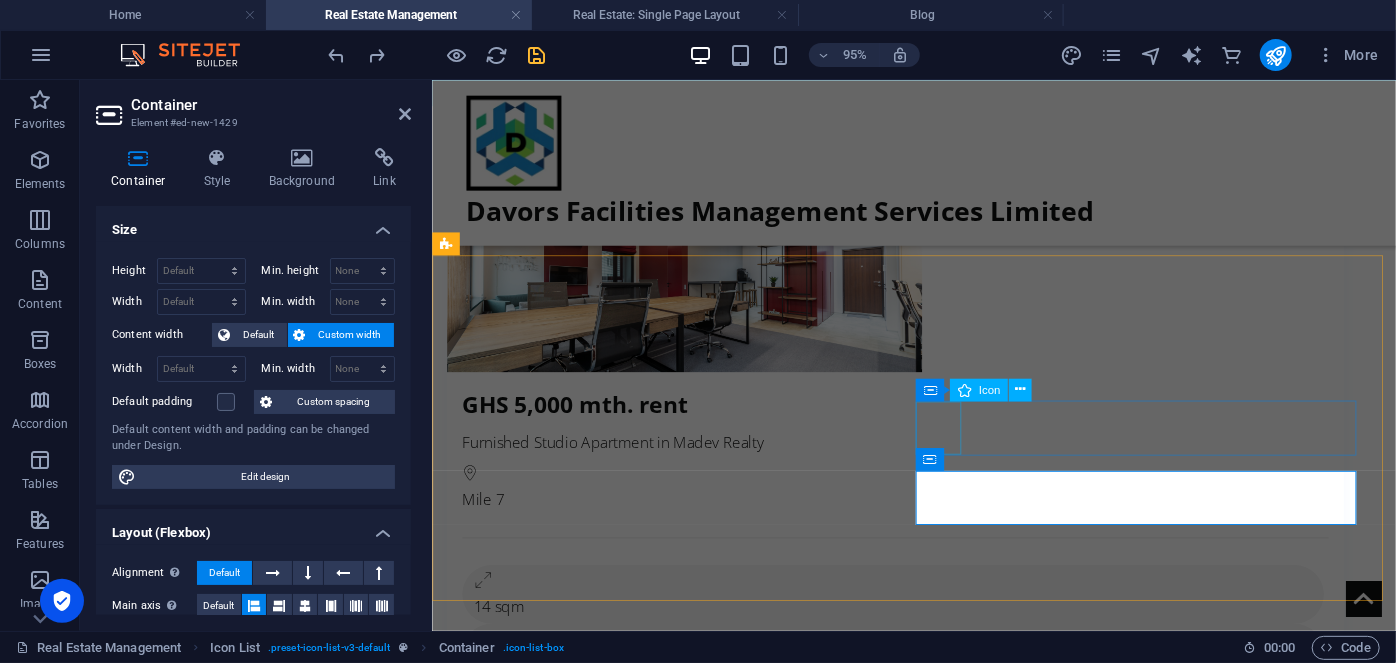 click at bounding box center (679, 2472) 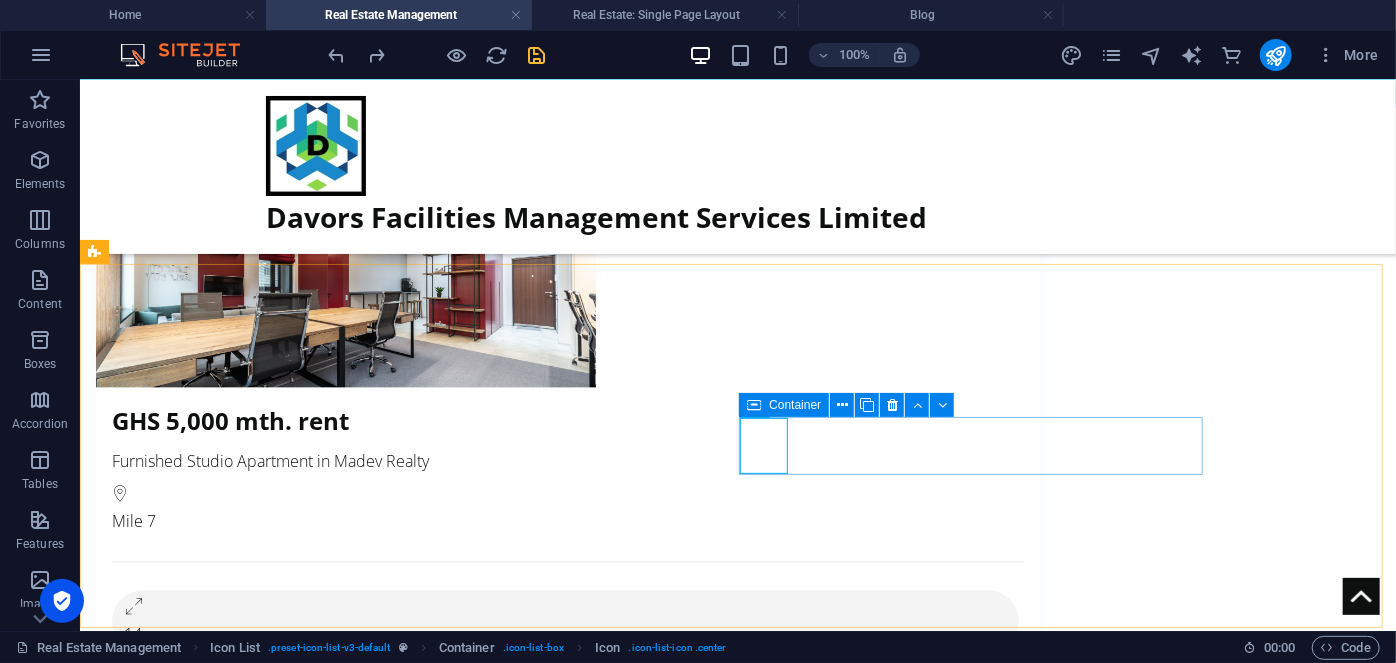 click on "Container" at bounding box center [795, 405] 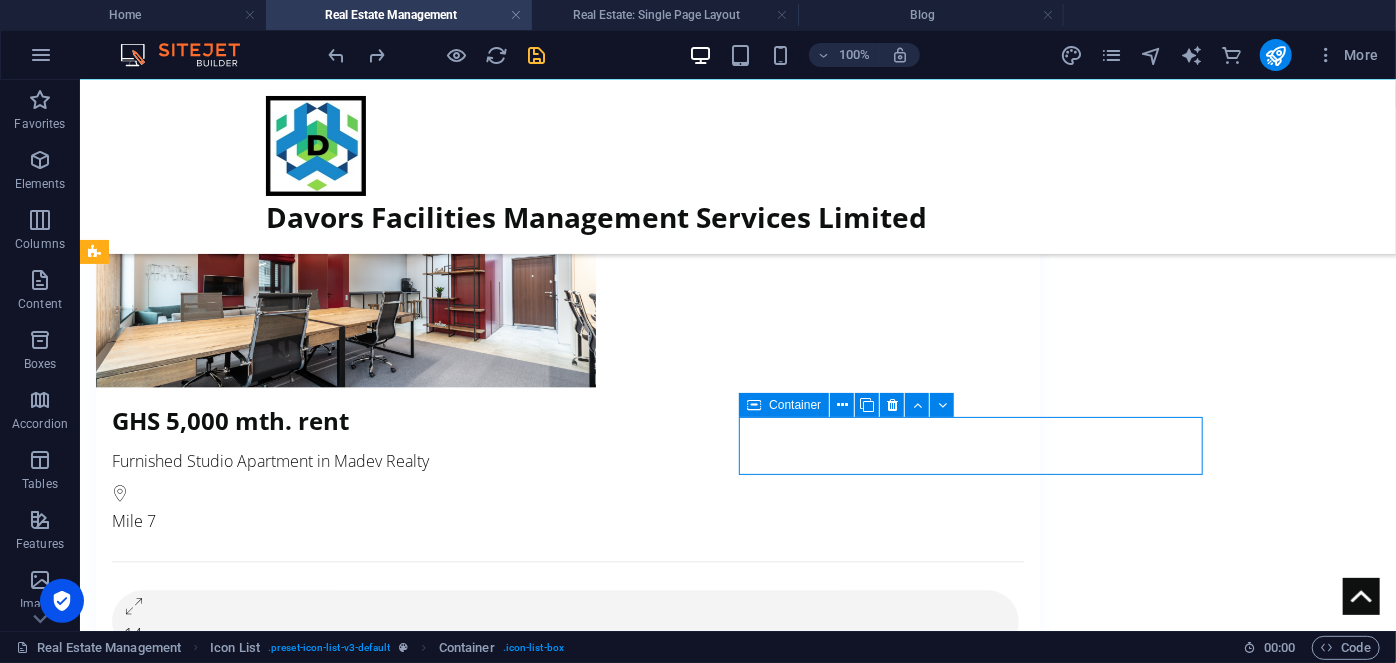 click on "Container" at bounding box center [795, 405] 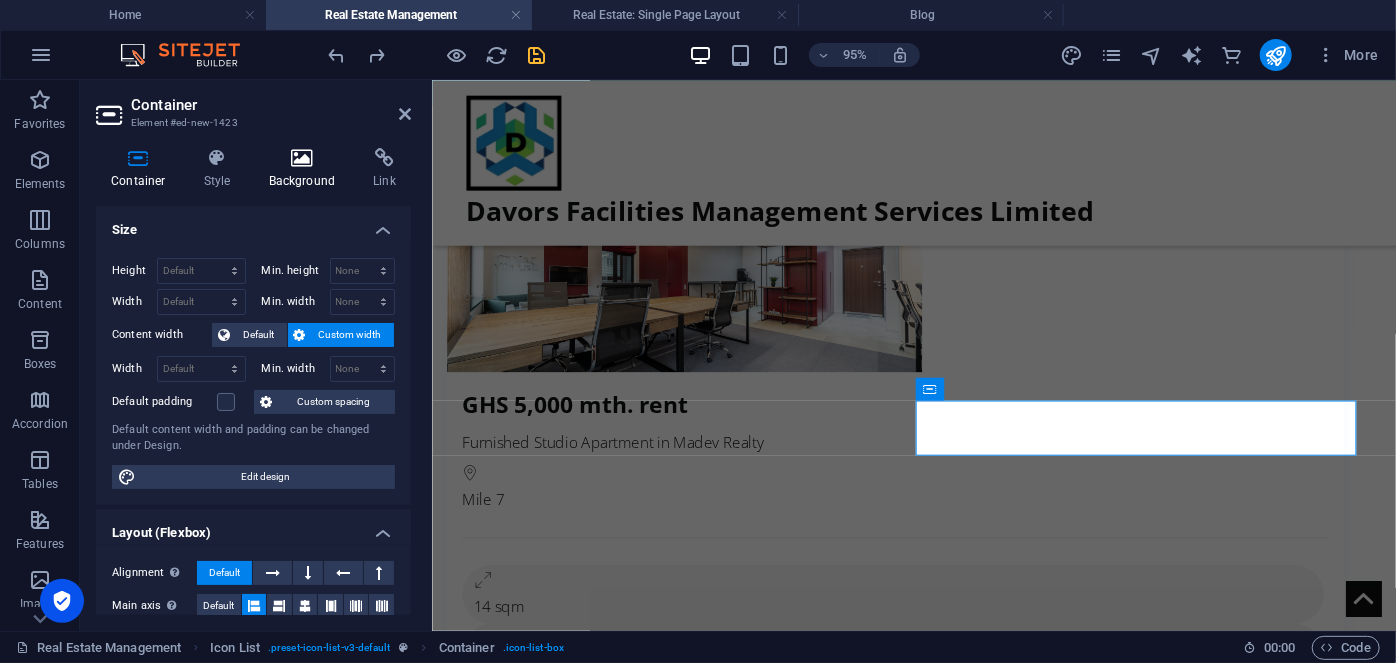 click at bounding box center (302, 158) 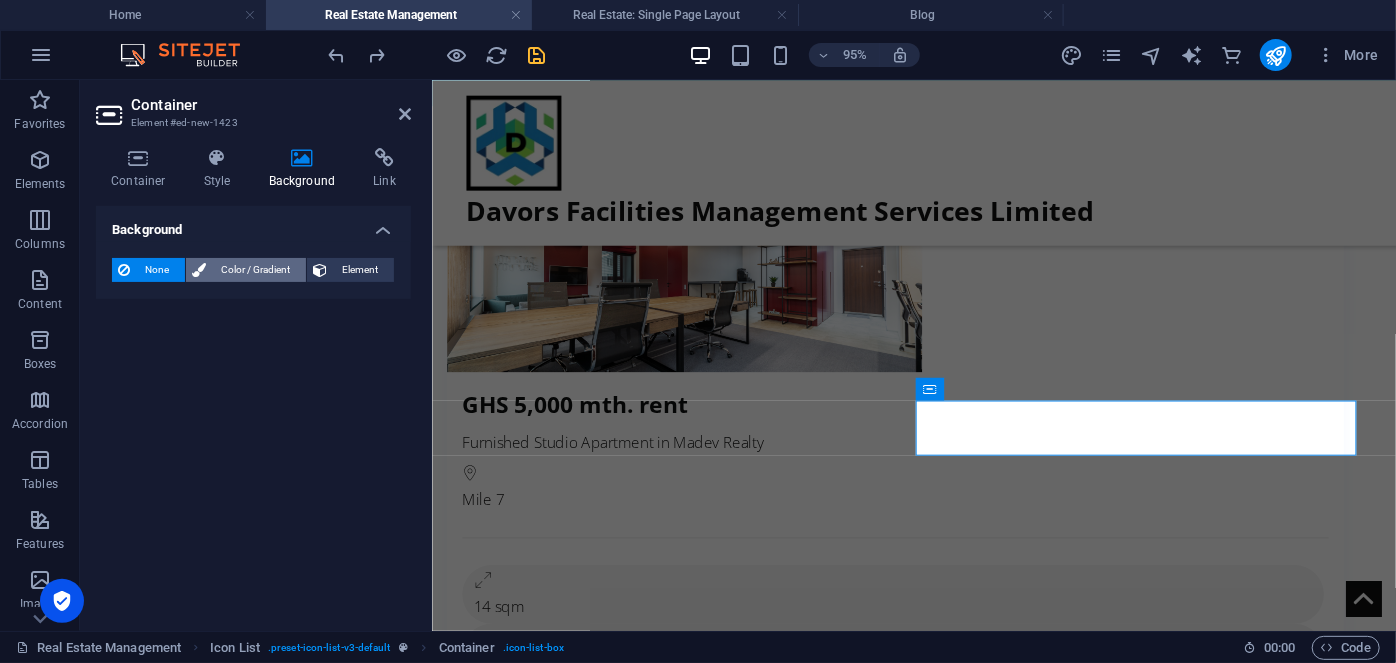 click on "Color / Gradient" at bounding box center [256, 270] 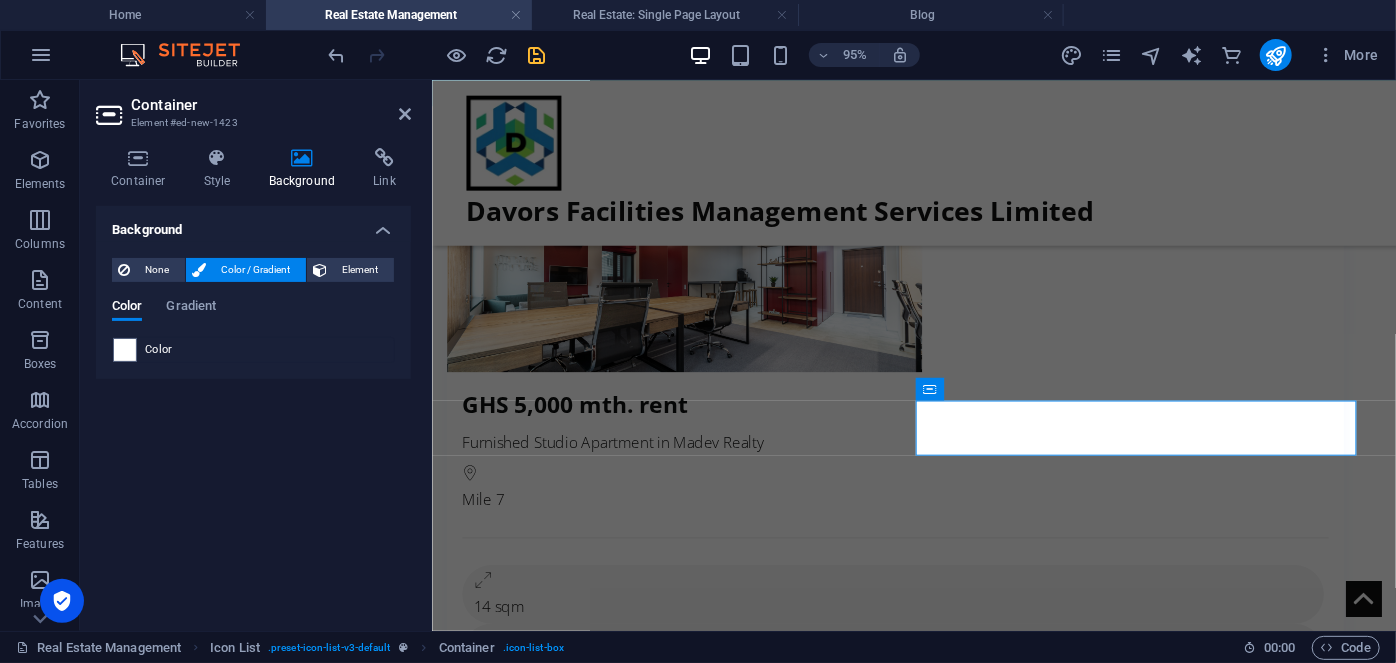 click on "Color" at bounding box center [253, 350] 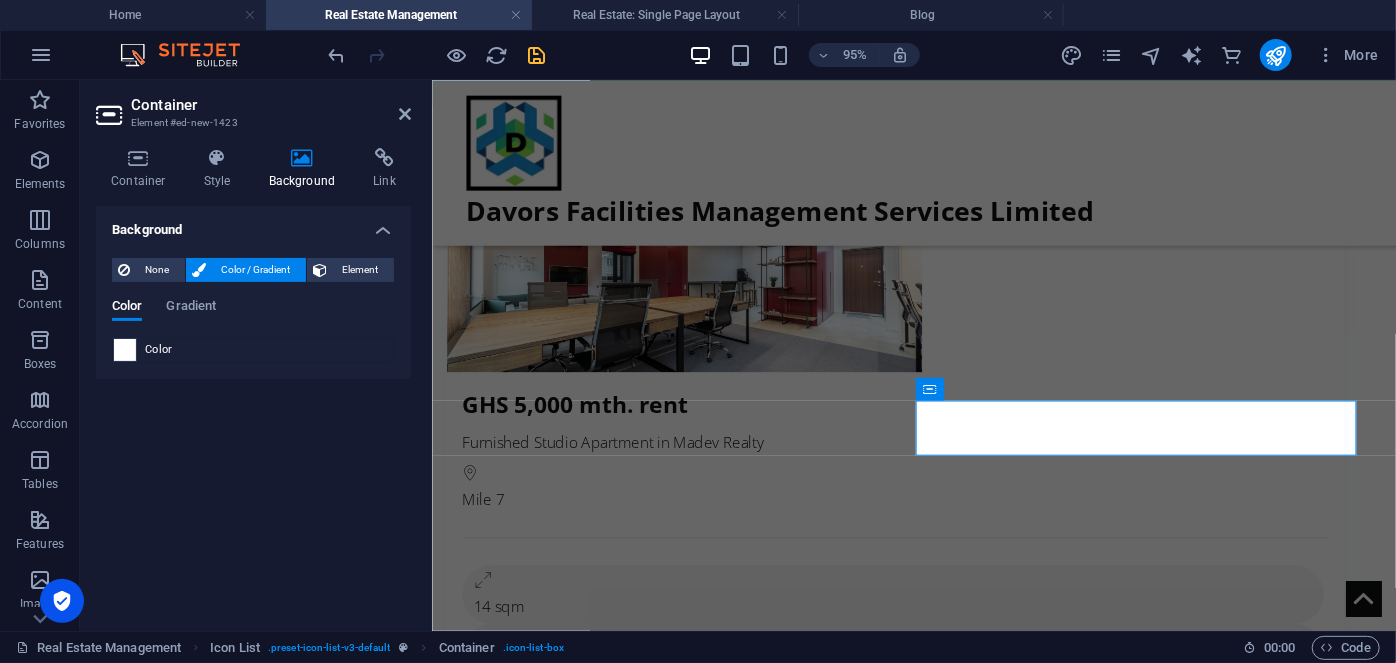 click at bounding box center [125, 350] 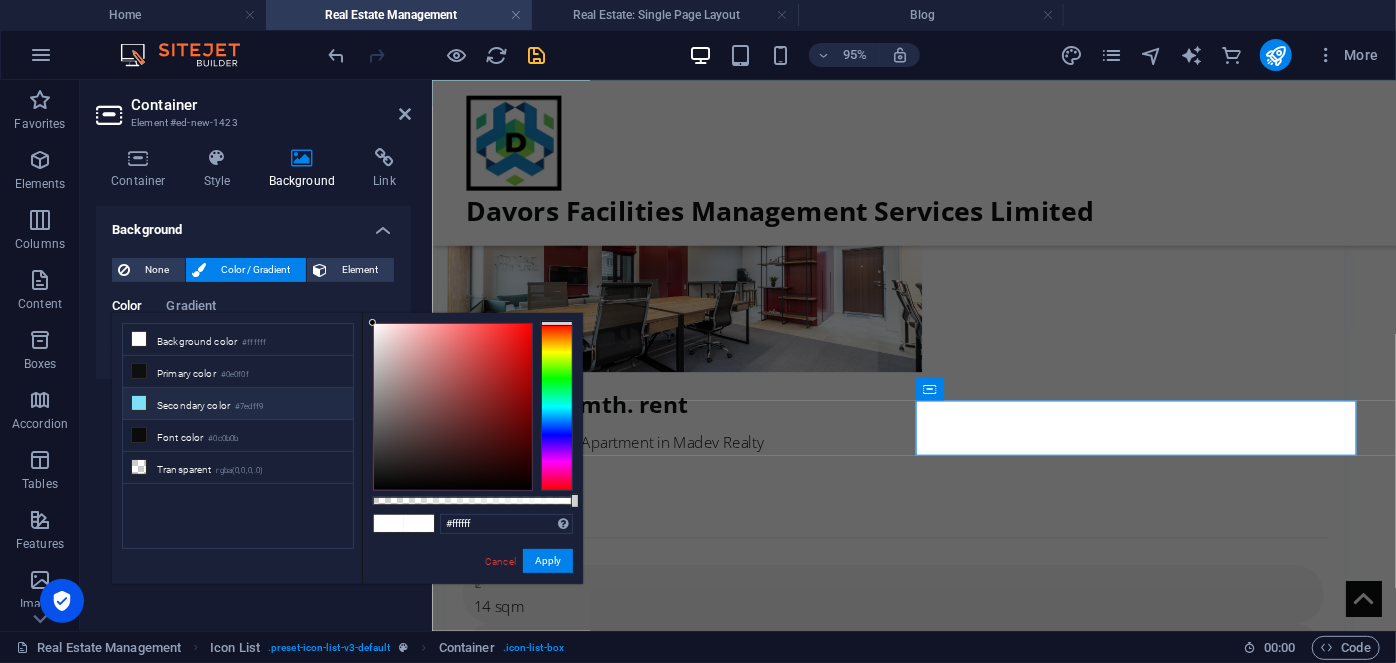 click on "Secondary color
#7edff9" at bounding box center (238, 404) 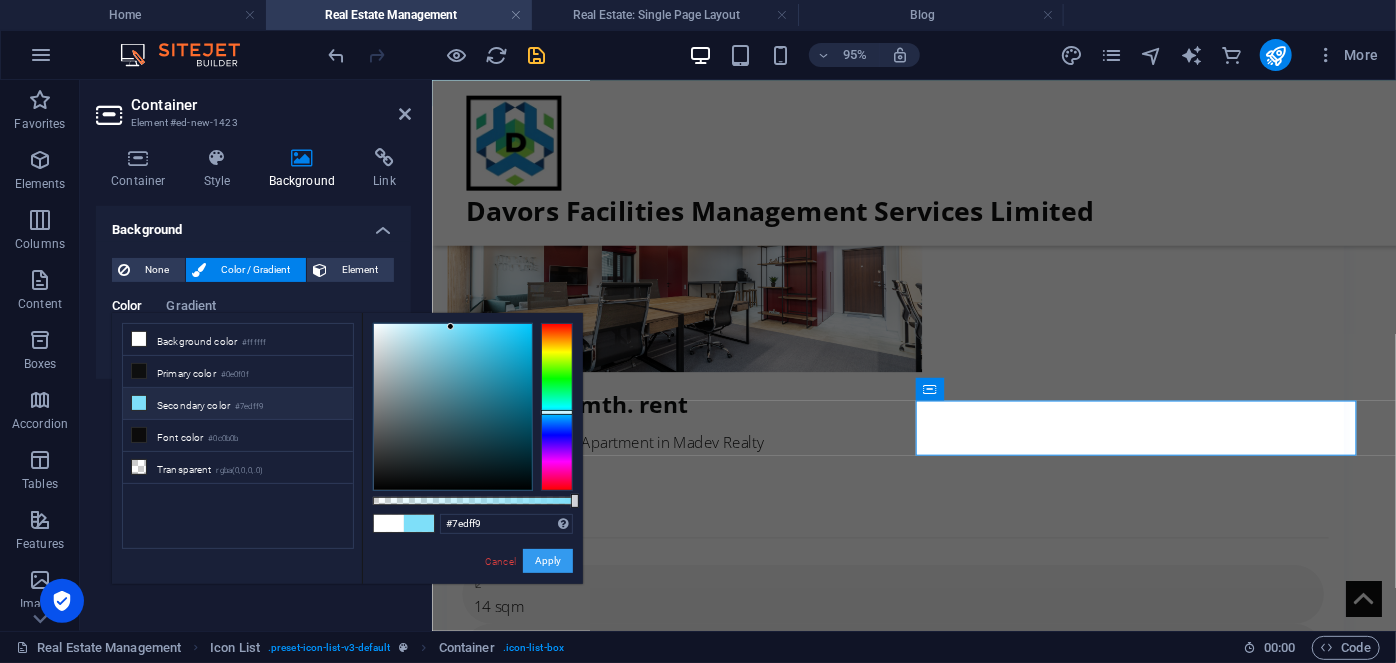 drag, startPoint x: 545, startPoint y: 559, endPoint x: 278, endPoint y: 480, distance: 278.4421 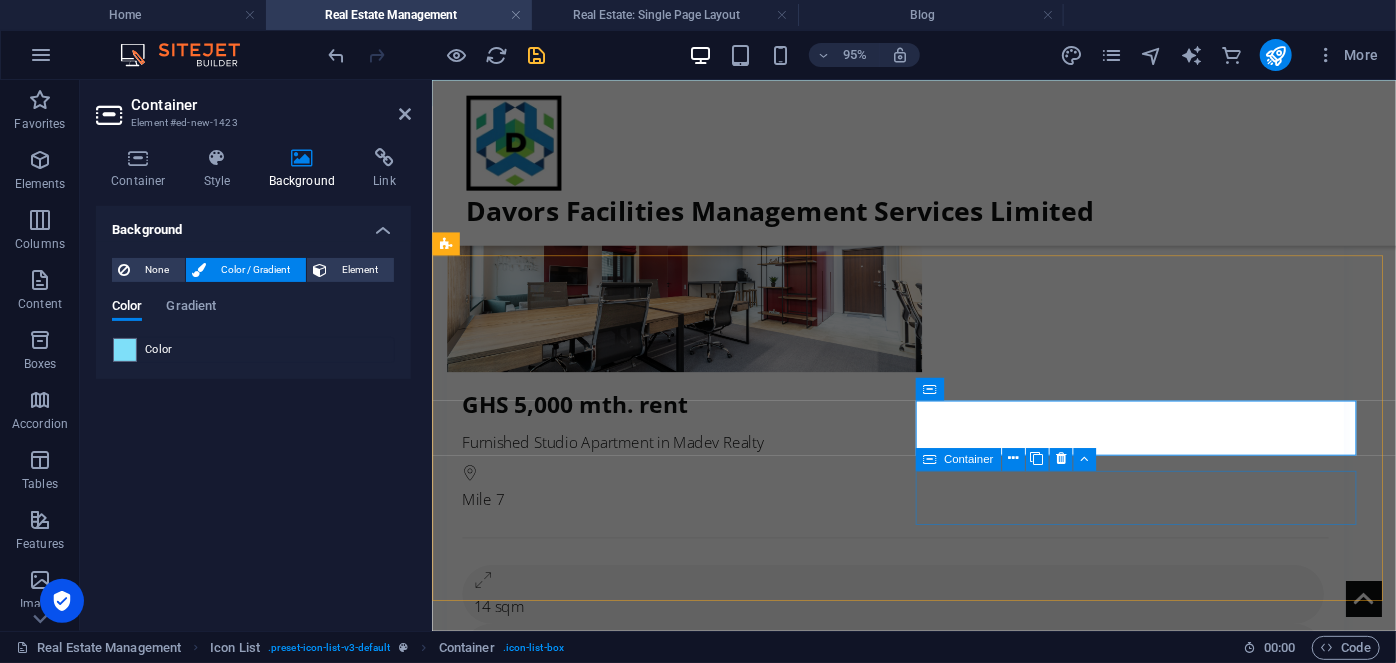 click at bounding box center (929, 458) 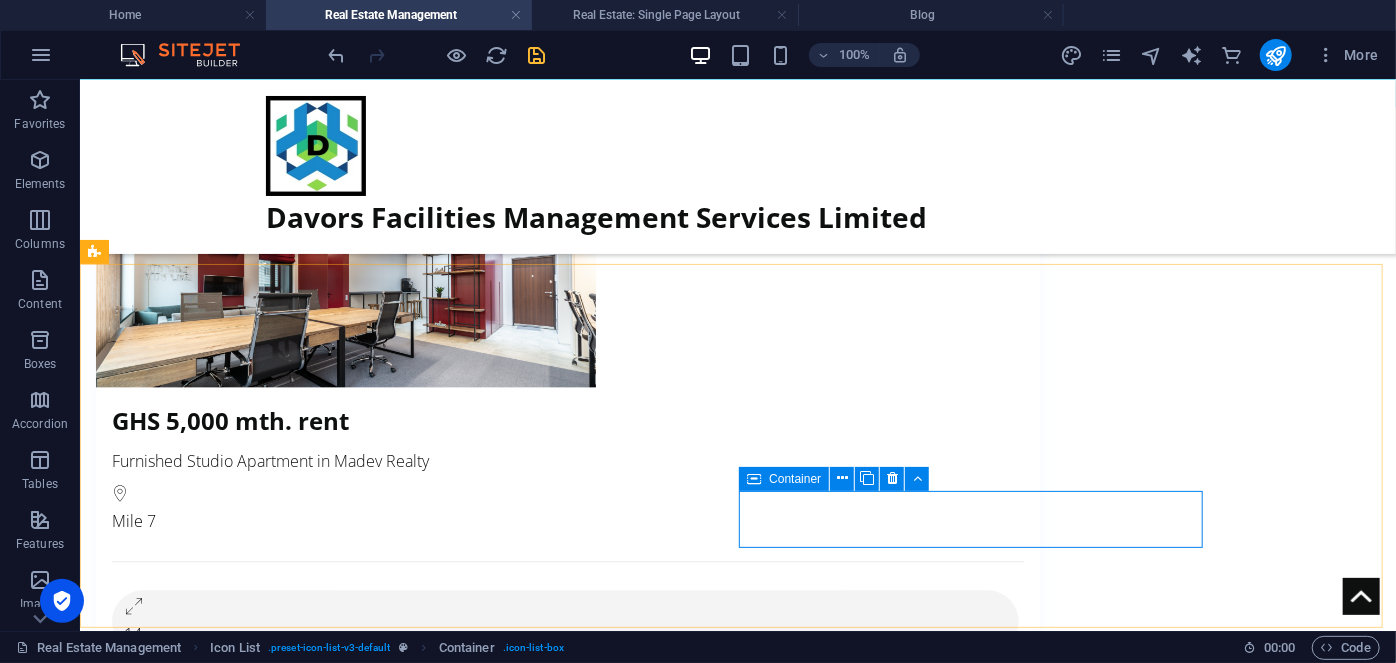 click at bounding box center [754, 479] 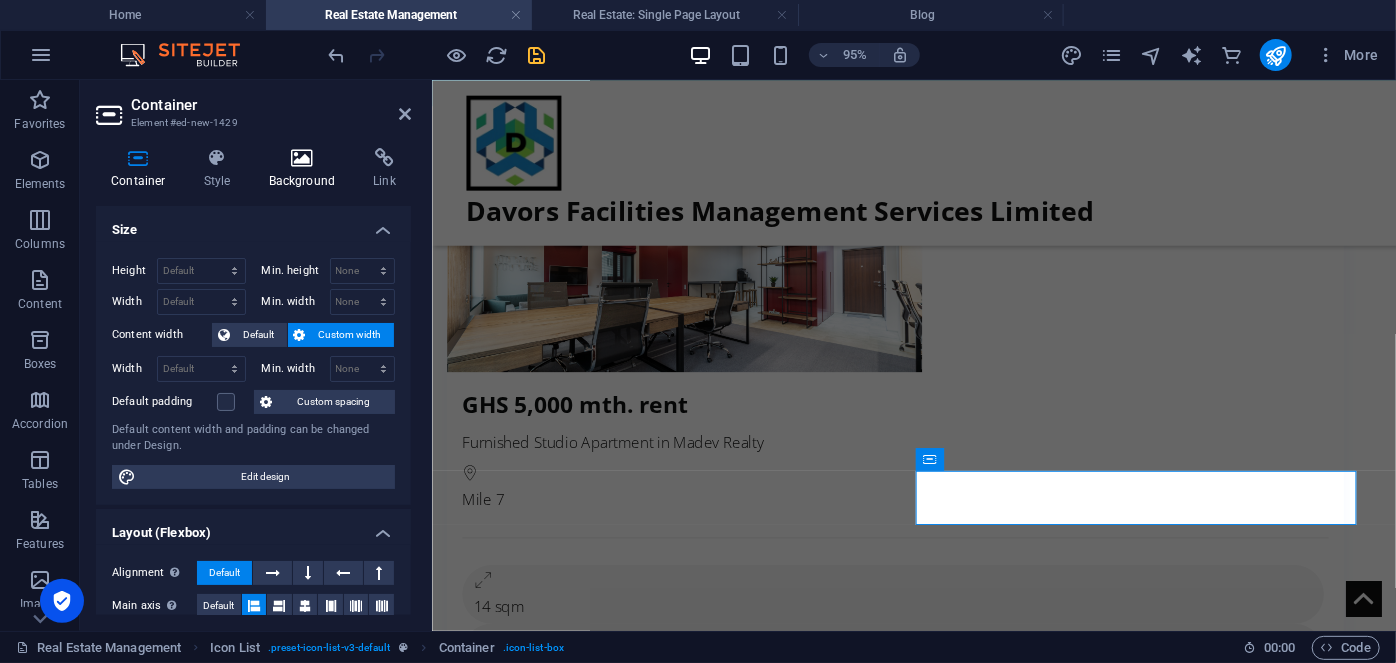 click at bounding box center (302, 158) 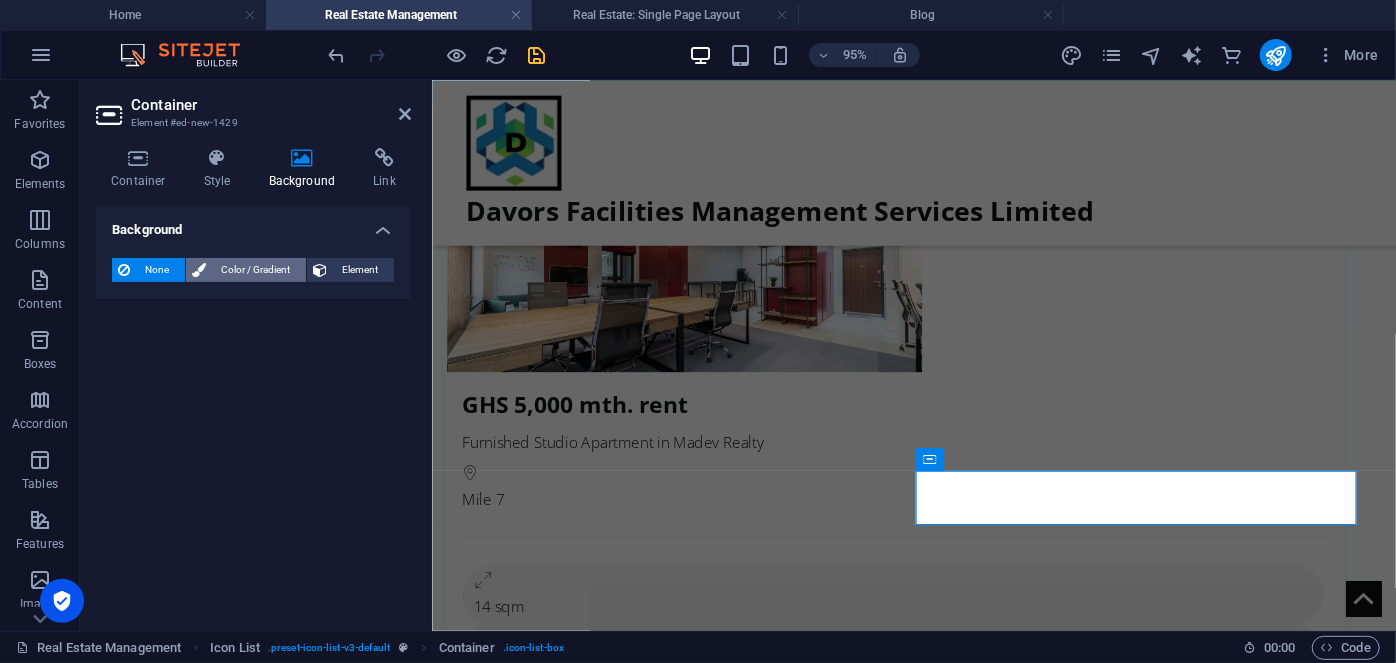 click on "Color / Gradient" at bounding box center (256, 270) 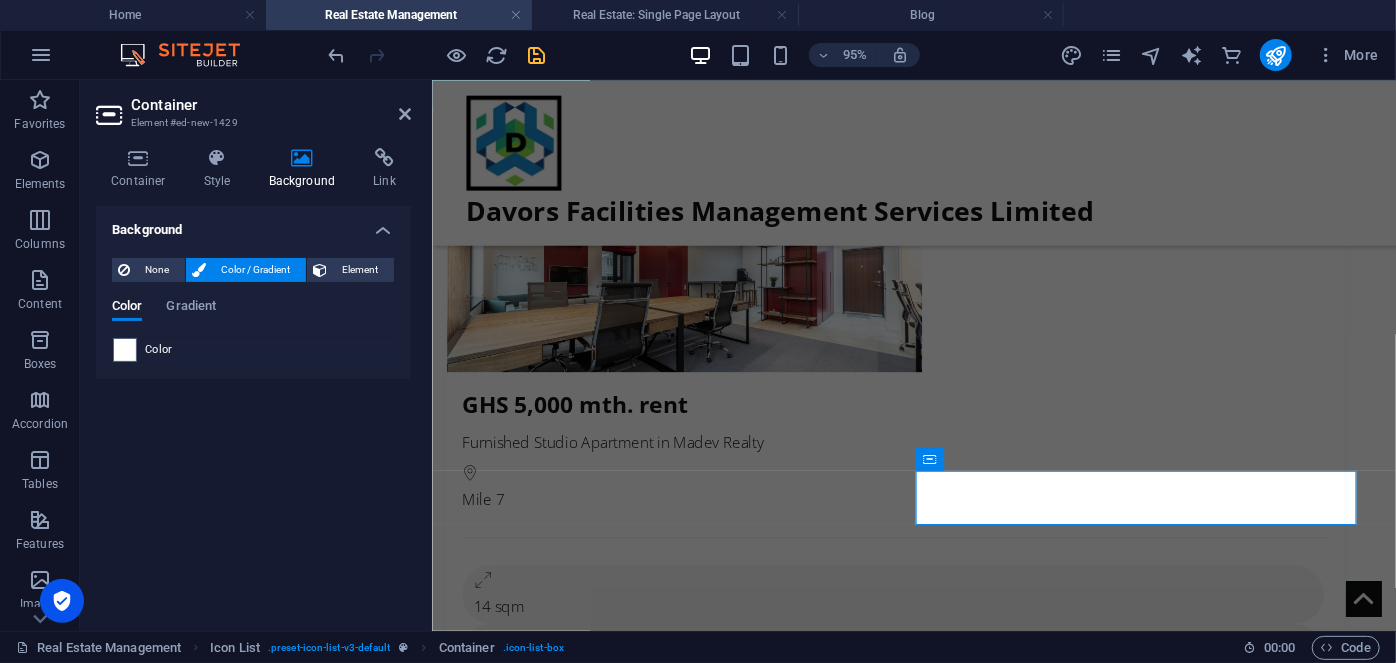 click at bounding box center [125, 350] 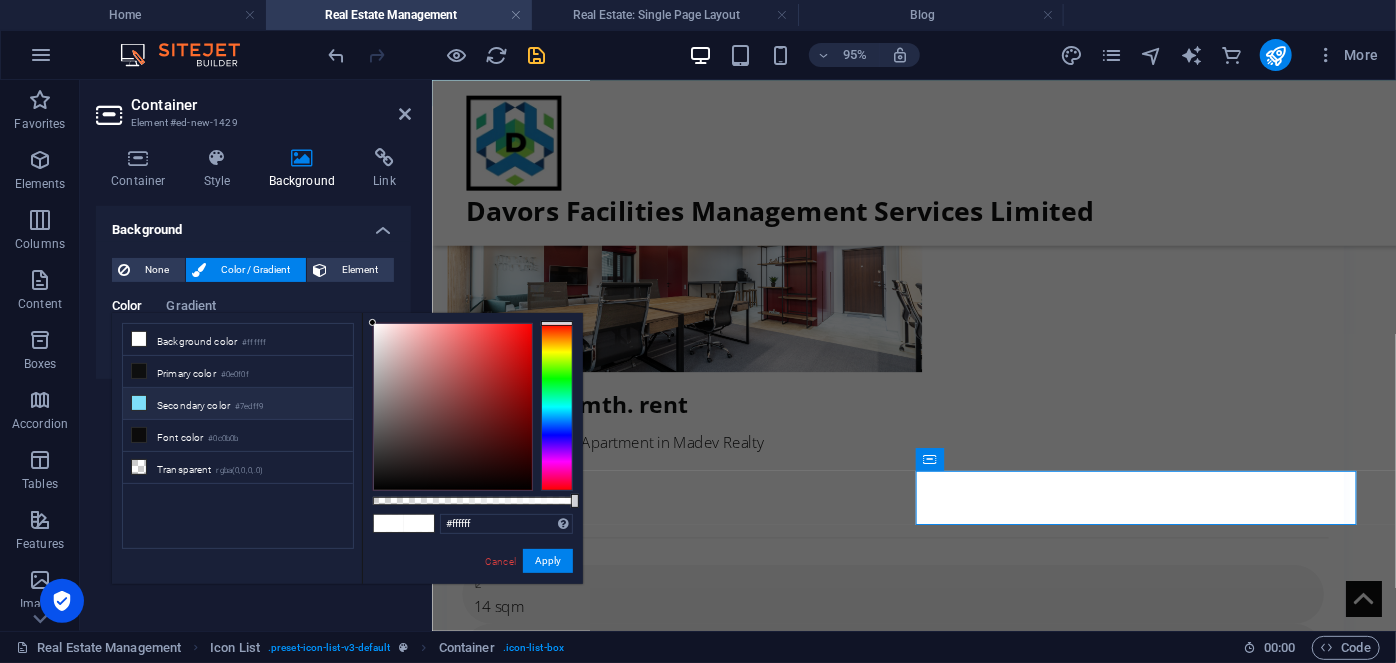 click on "Secondary color
#7edff9" at bounding box center (238, 404) 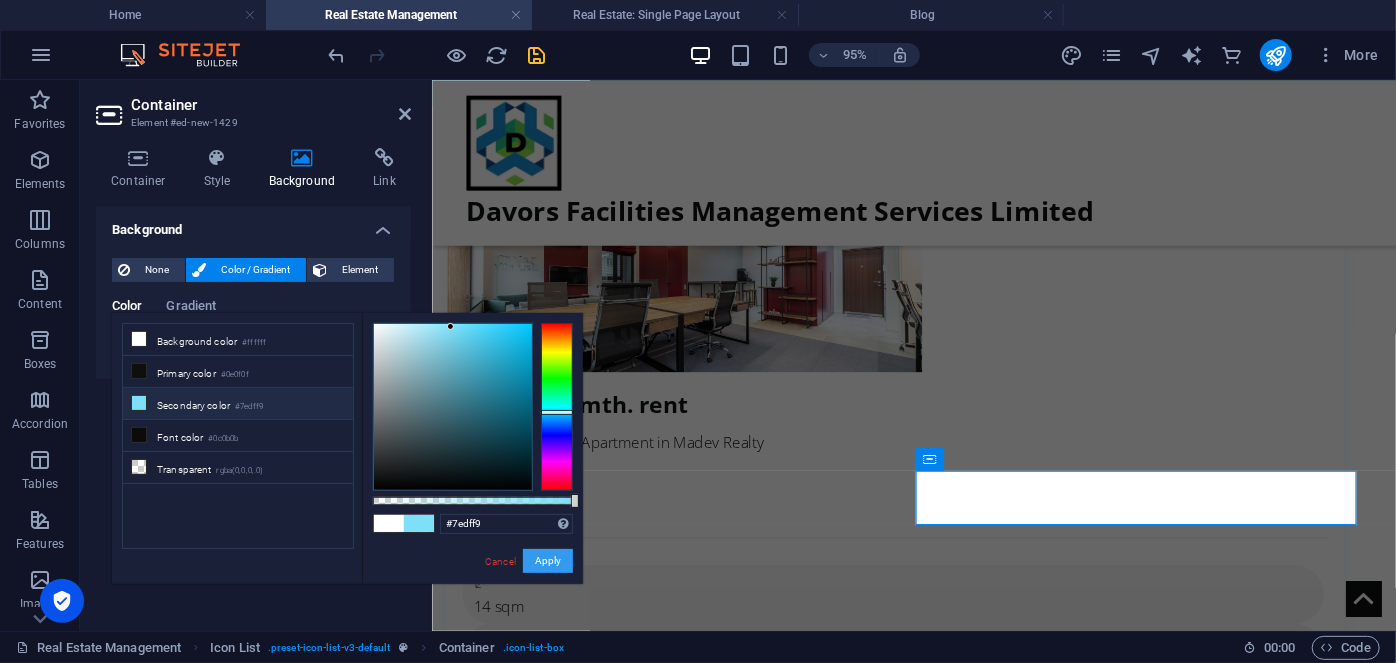click on "Apply" at bounding box center (548, 561) 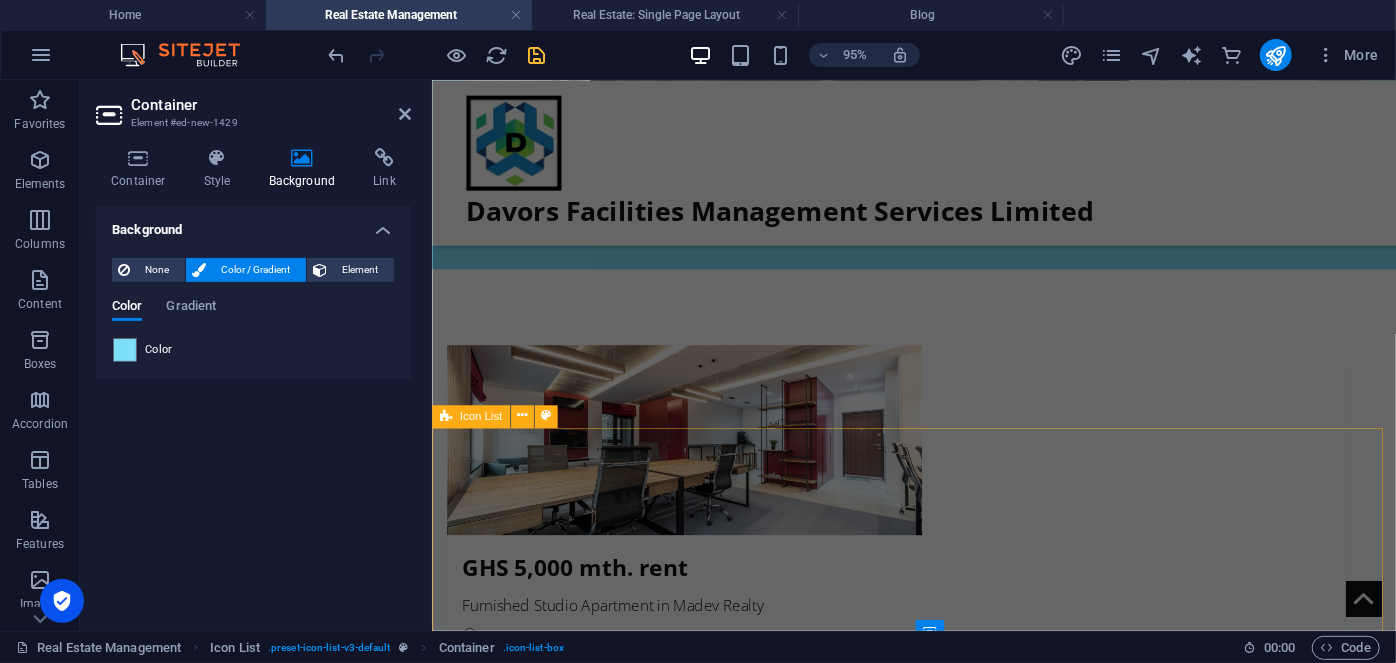 scroll, scrollTop: 1957, scrollLeft: 0, axis: vertical 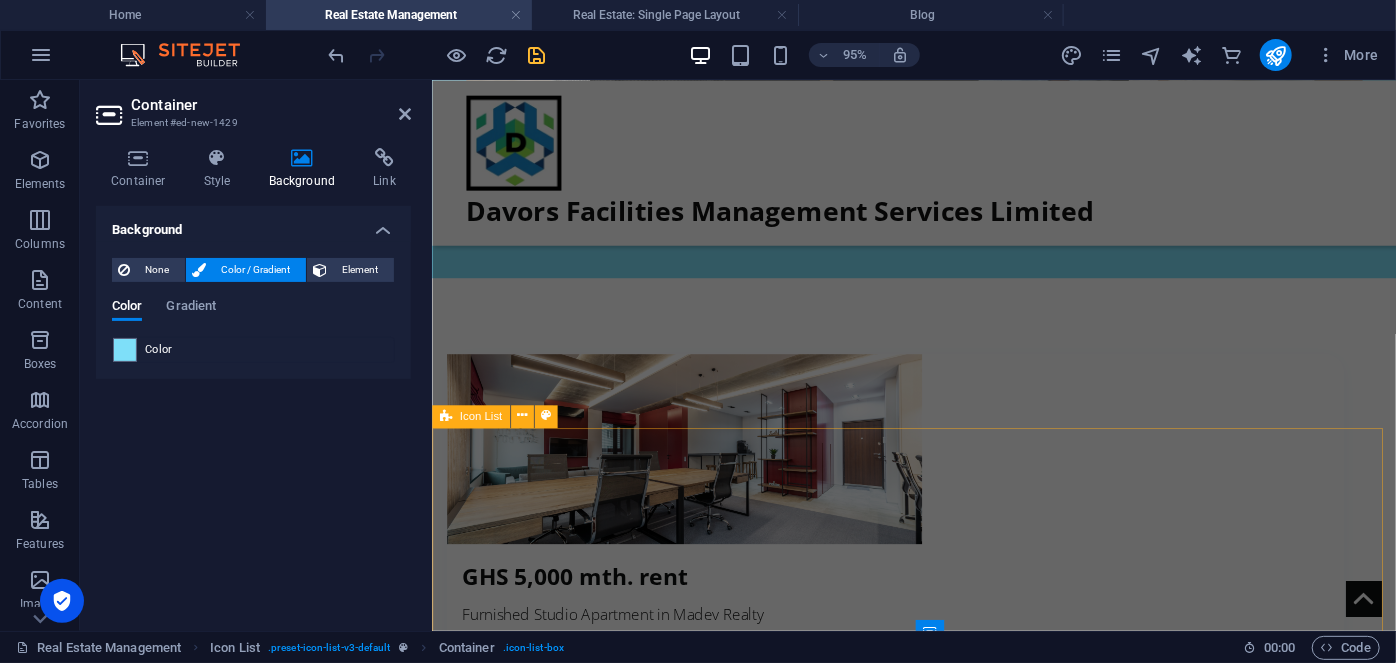 click on "Tenant sourcing and screening Periodic property inspections Rent collection and disbursement Monthly performance reporting Facility maintenance and repairs Property listing" at bounding box center [938, 2624] 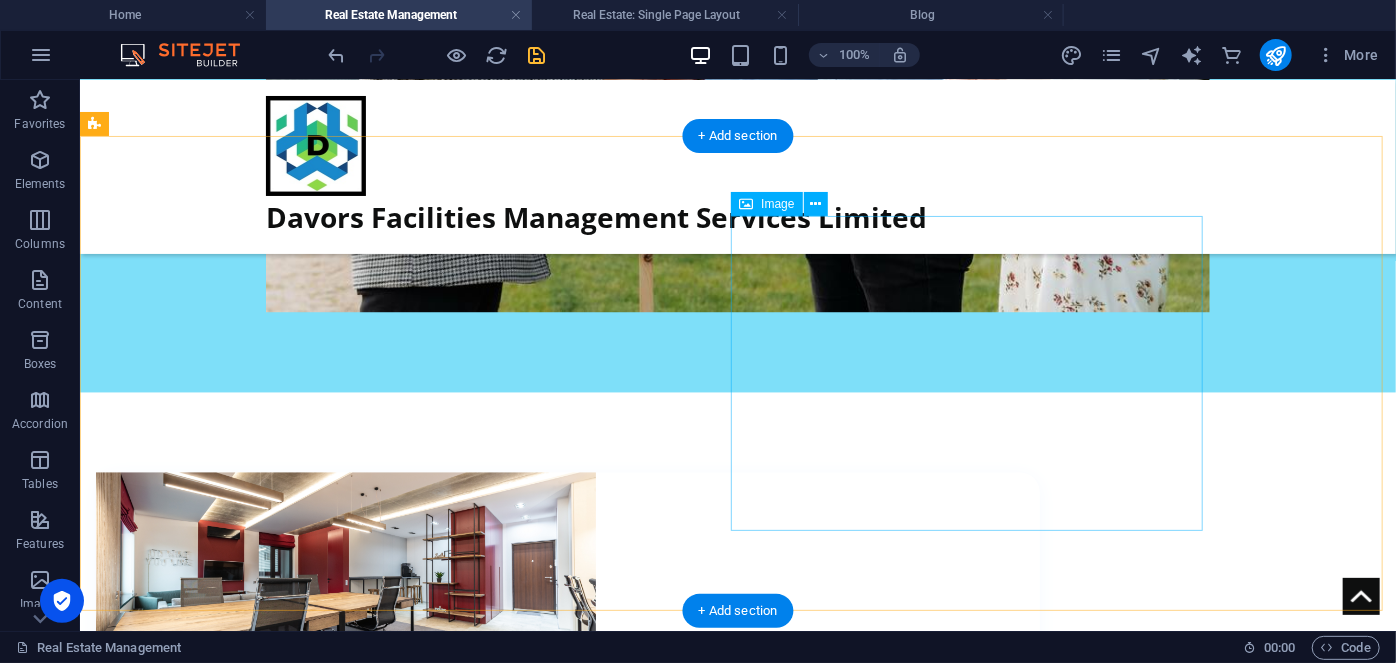scroll, scrollTop: 1986, scrollLeft: 0, axis: vertical 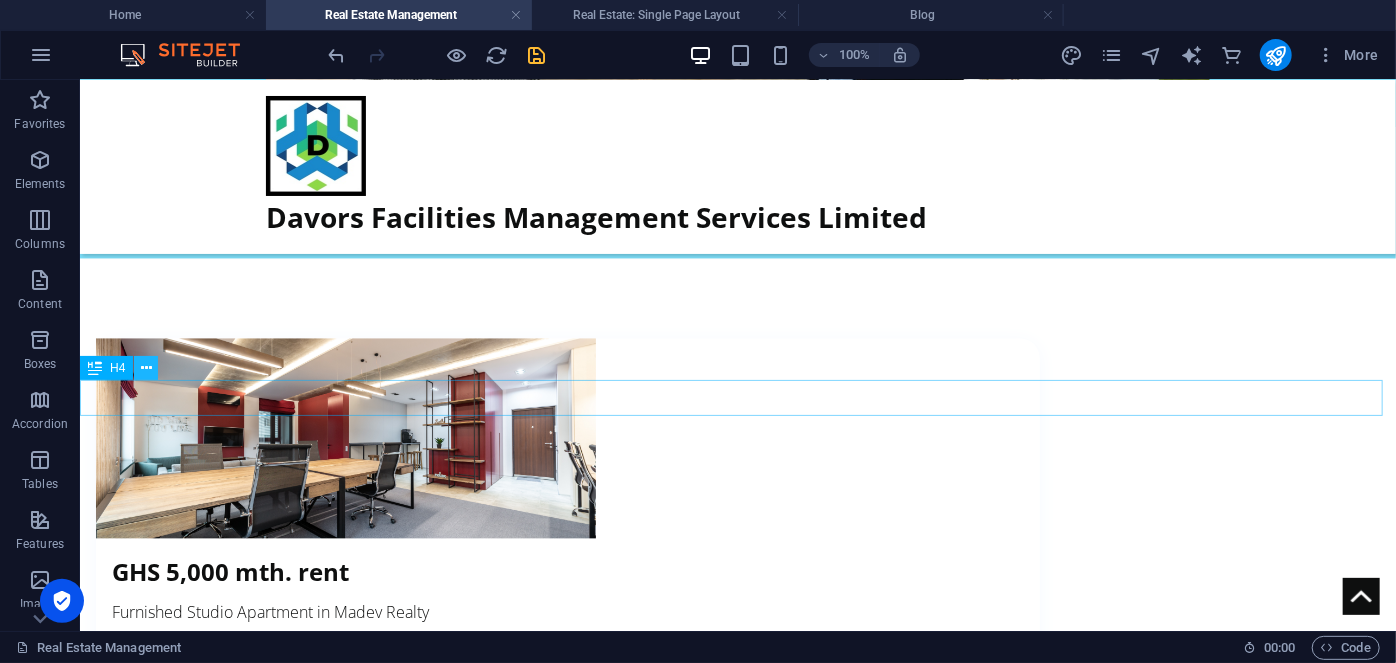 click at bounding box center [146, 368] 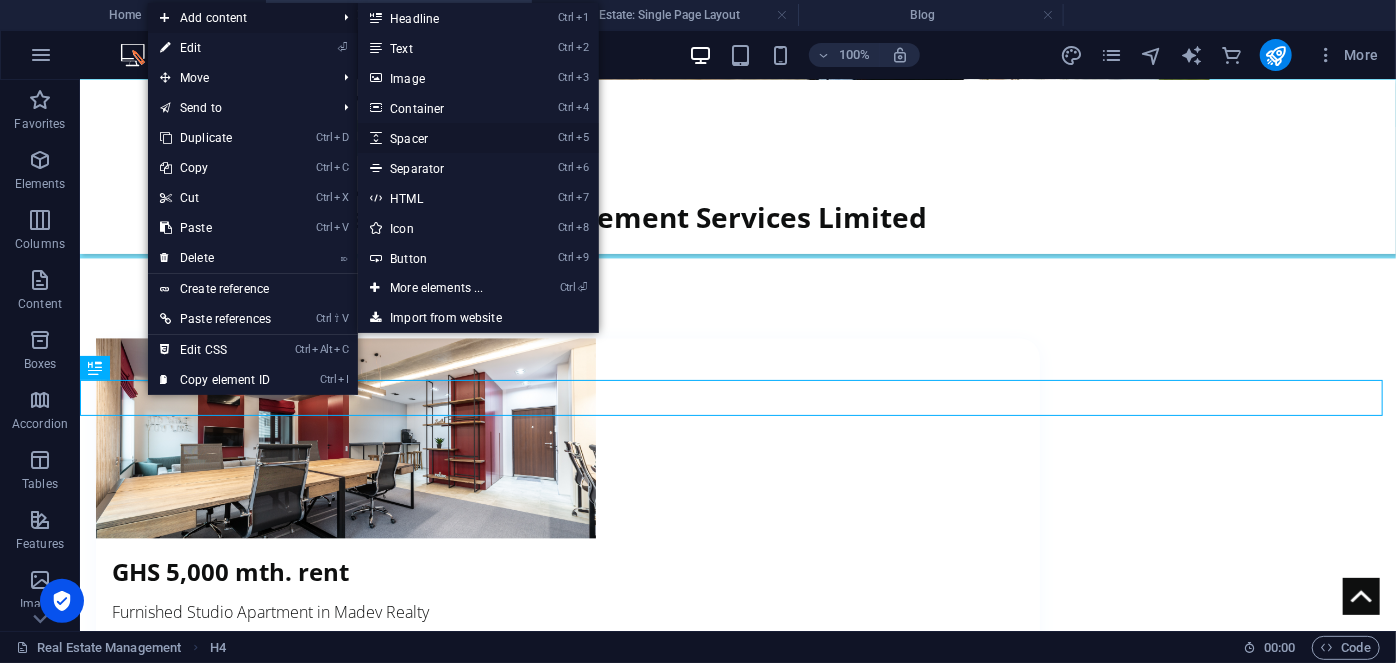 click on "Ctrl 5  Spacer" at bounding box center [440, 138] 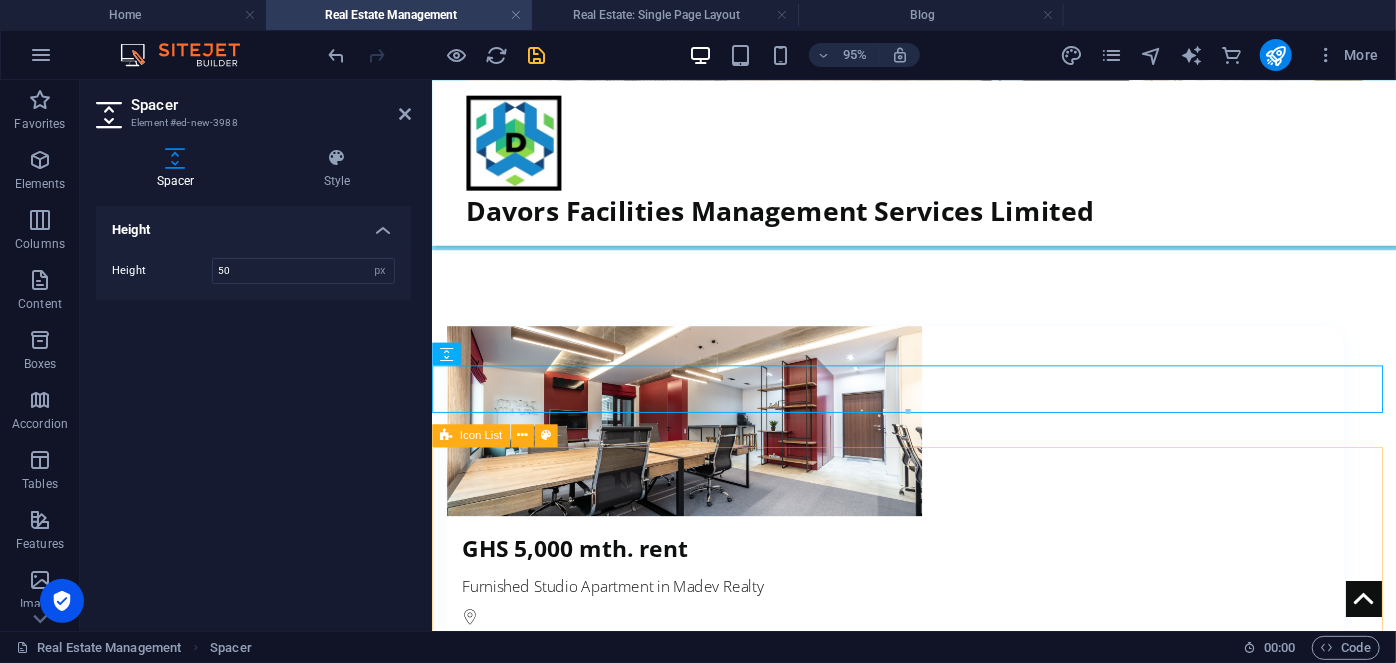 click on "Tenant sourcing and screening Periodic property inspections Rent collection and disbursement Monthly performance reporting Facility maintenance and repairs Property listing" at bounding box center (938, 2645) 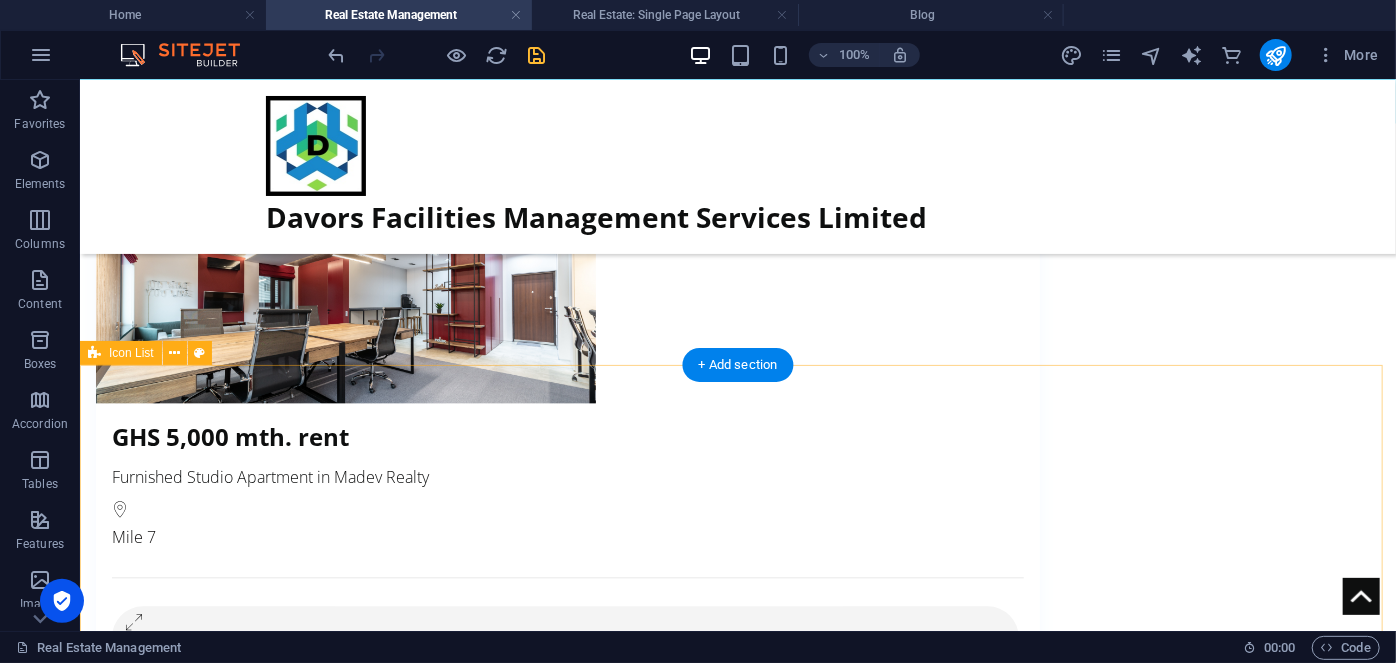 scroll, scrollTop: 2126, scrollLeft: 0, axis: vertical 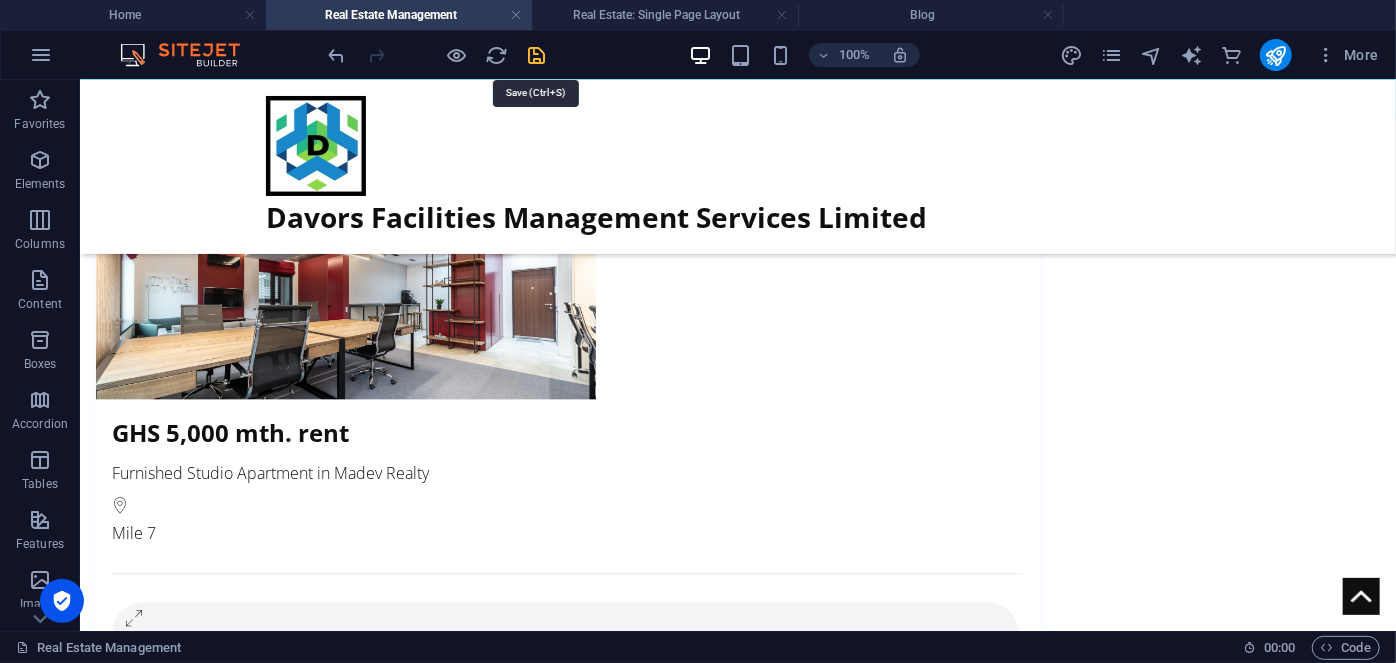 click at bounding box center [537, 55] 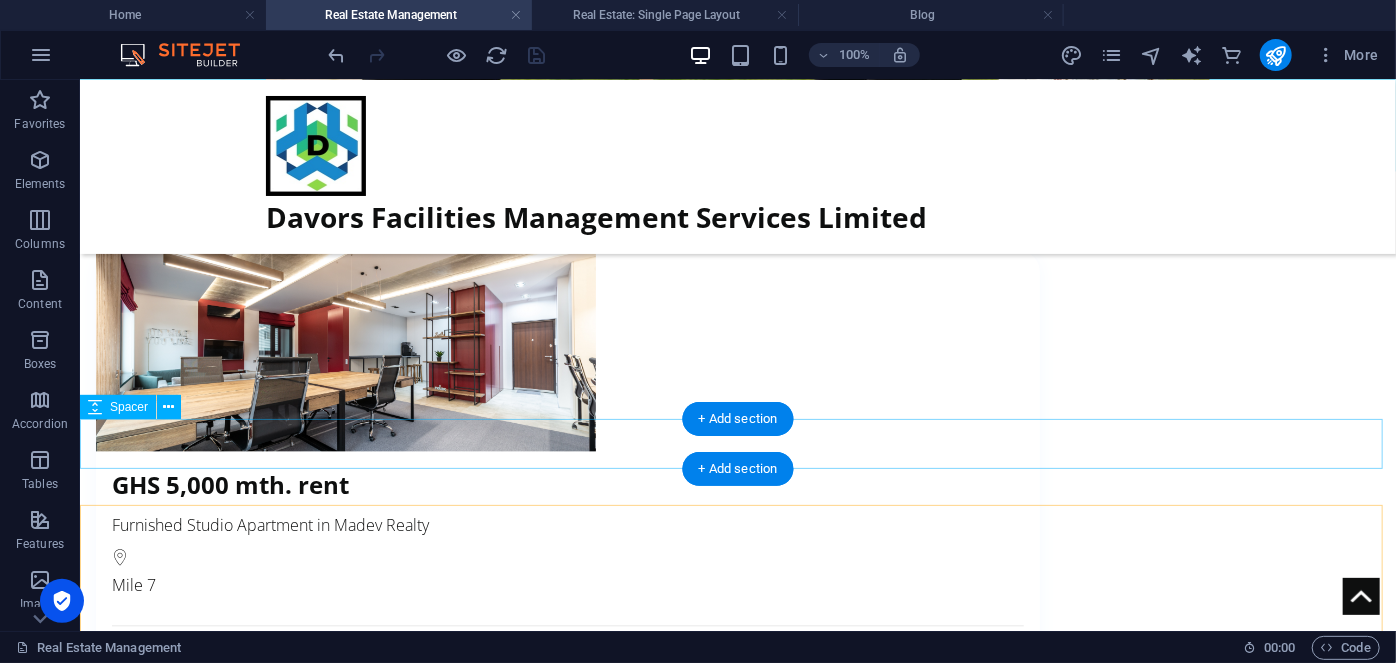 scroll, scrollTop: 2126, scrollLeft: 0, axis: vertical 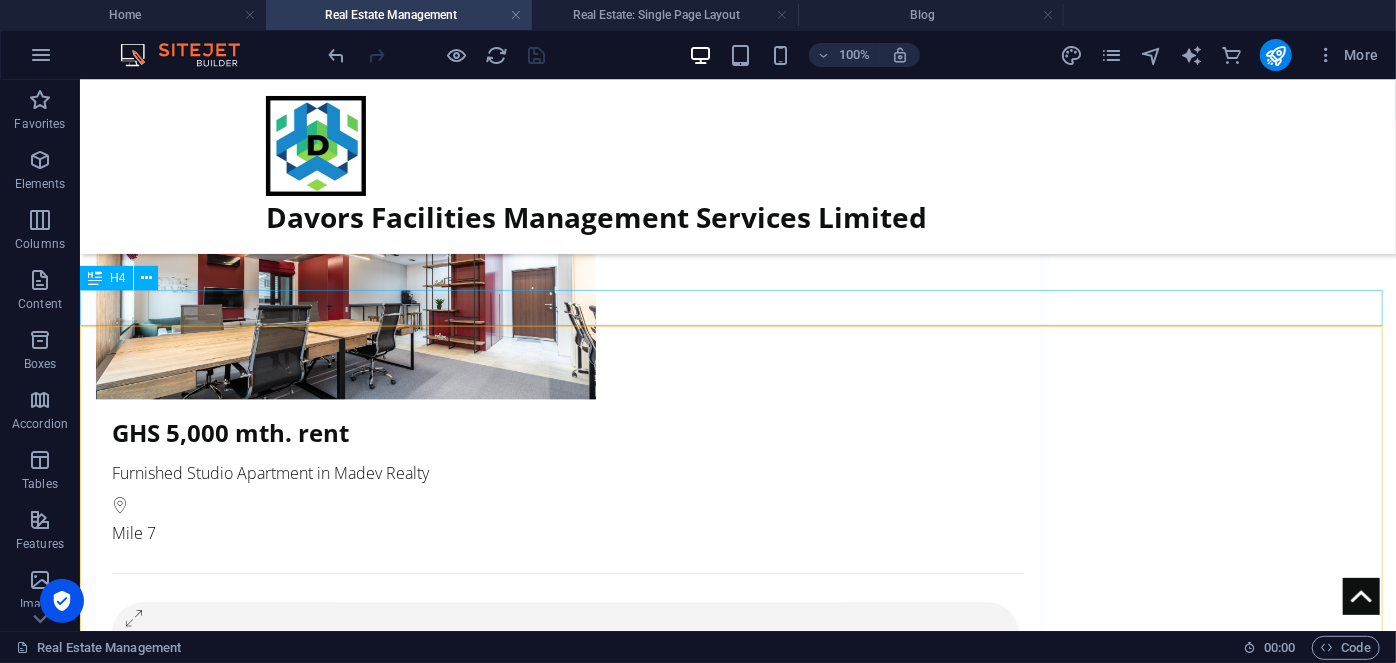click on "our packages includes" at bounding box center (737, 2068) 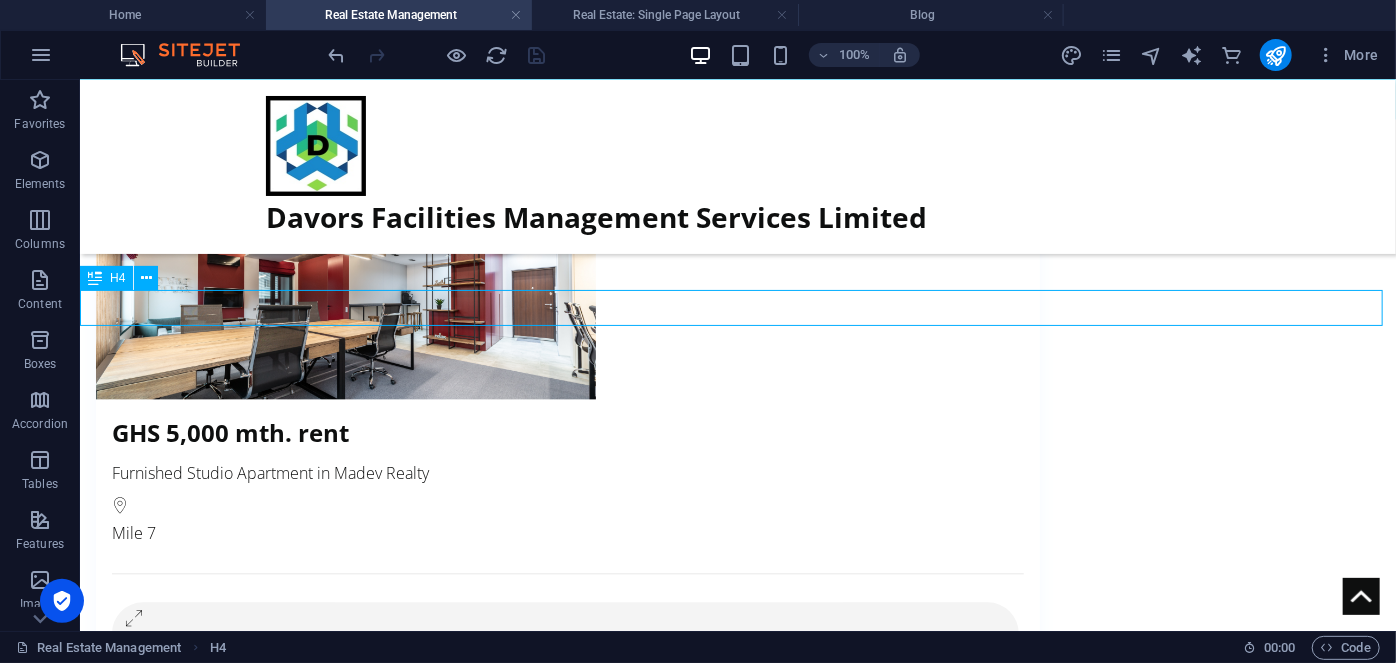 click on "our packages includes" at bounding box center [737, 2068] 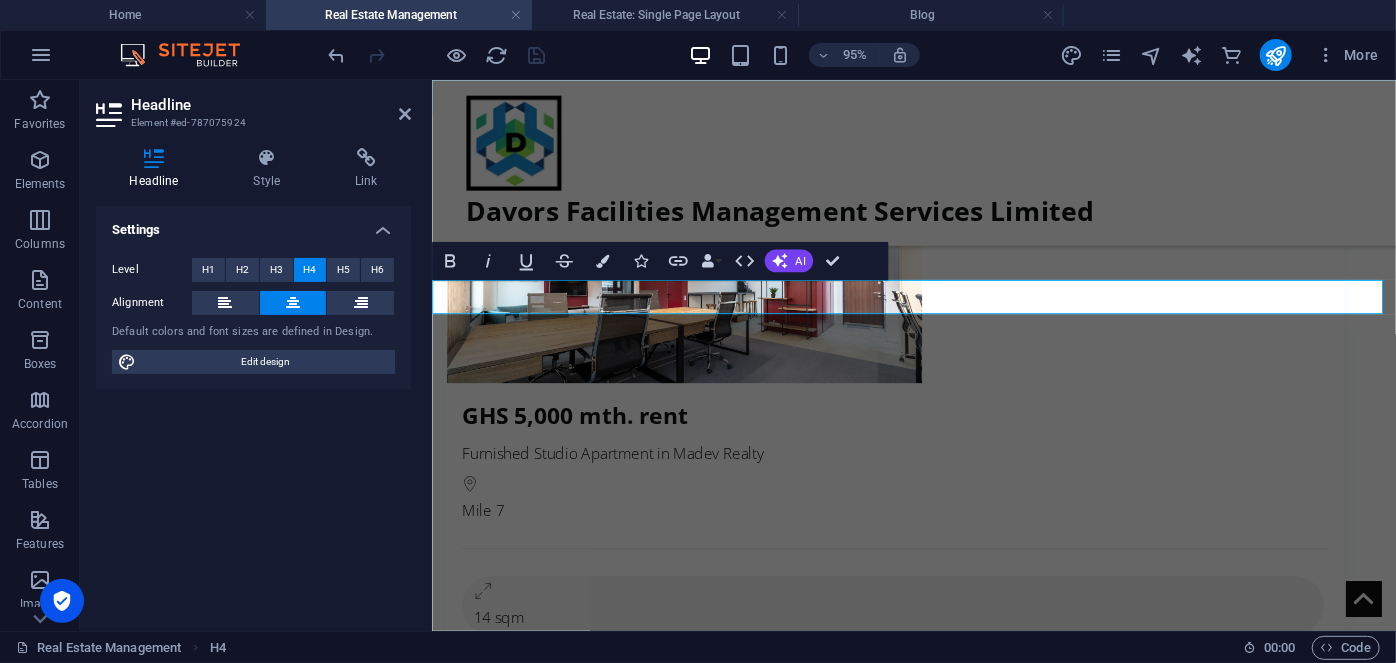 click on "our packages includes" at bounding box center [938, 2069] 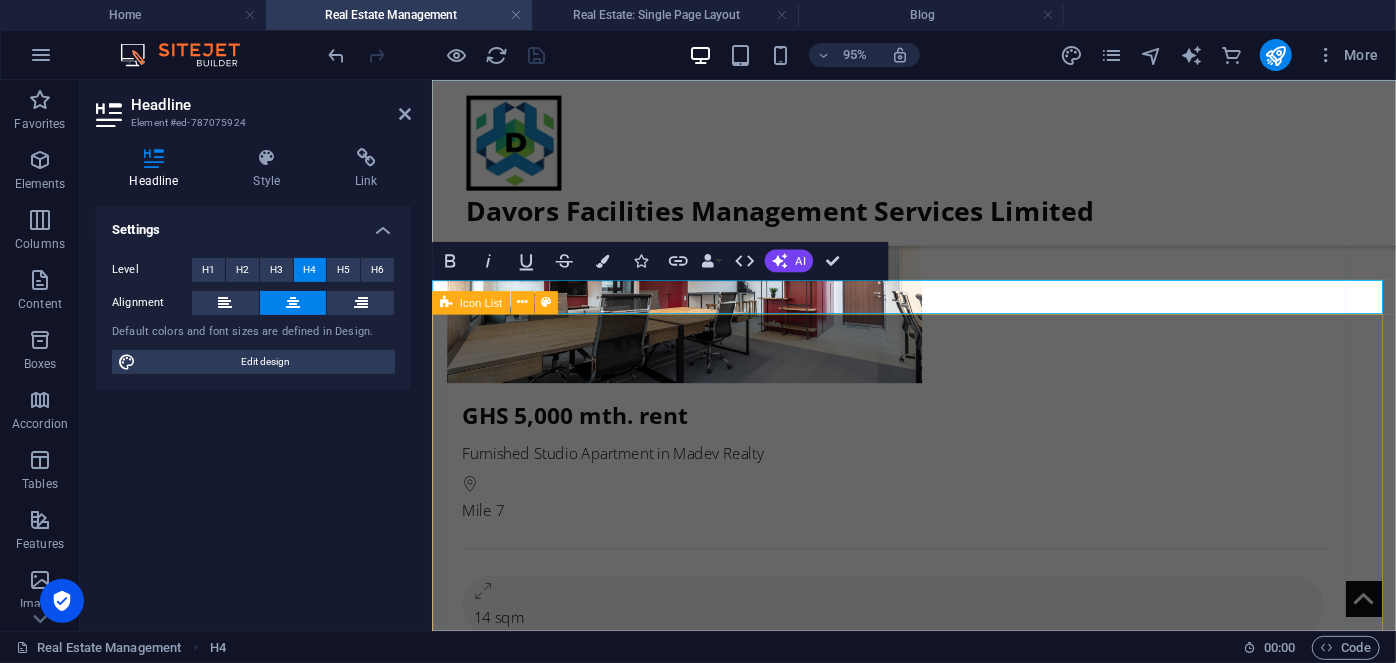 click on "Tenant sourcing and screening Periodic property inspections Rent collection and disbursement Monthly performance reporting Facility maintenance and repairs Property listing" at bounding box center (938, 2505) 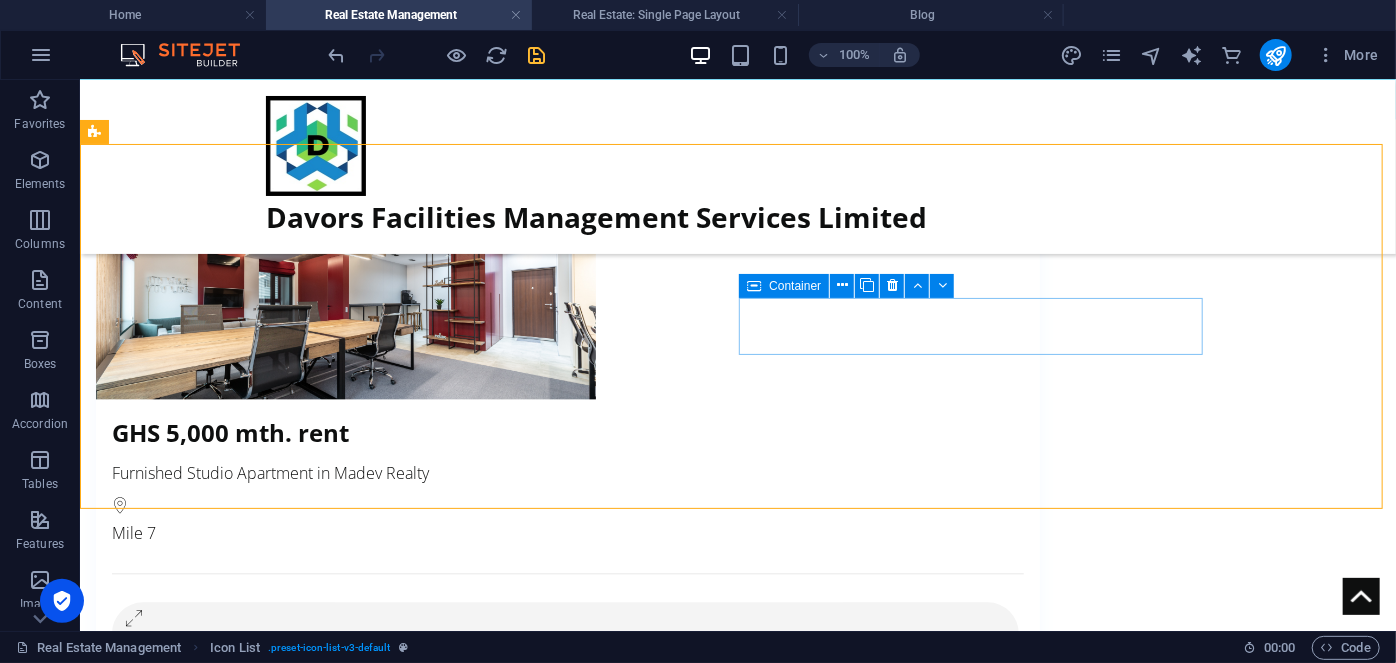 scroll, scrollTop: 2308, scrollLeft: 0, axis: vertical 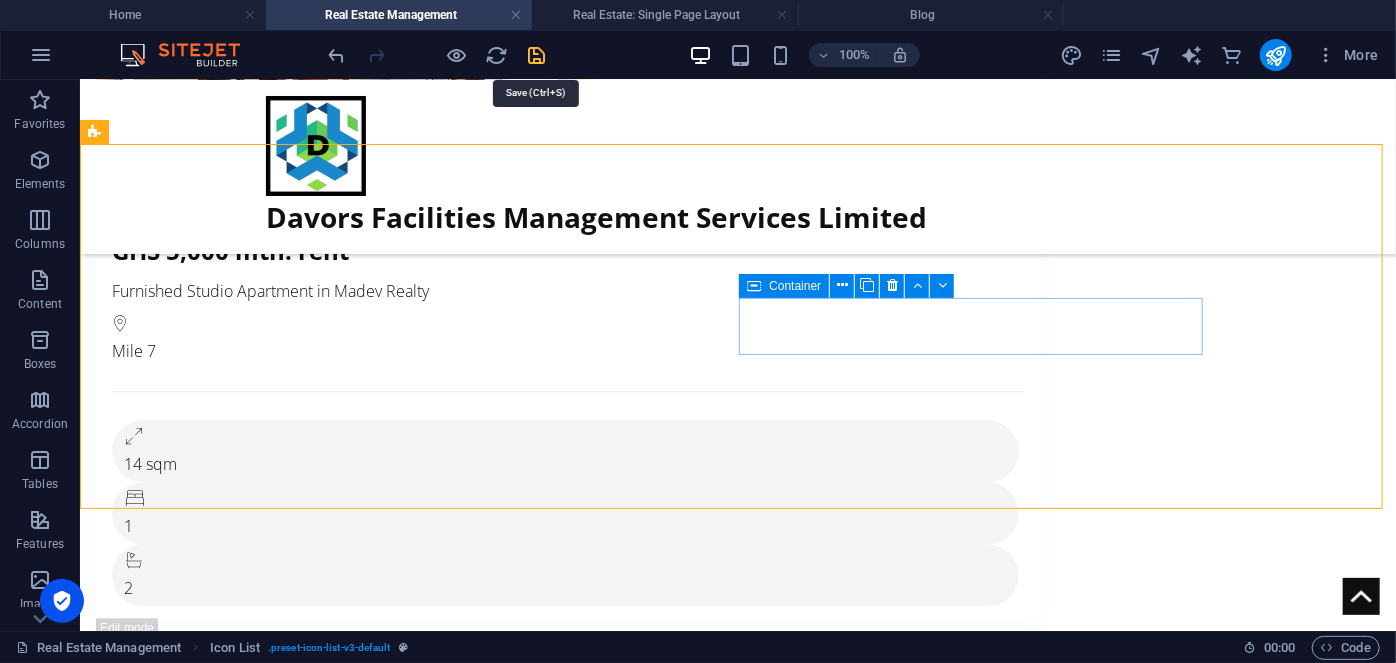 drag, startPoint x: 543, startPoint y: 51, endPoint x: 579, endPoint y: 195, distance: 148.43181 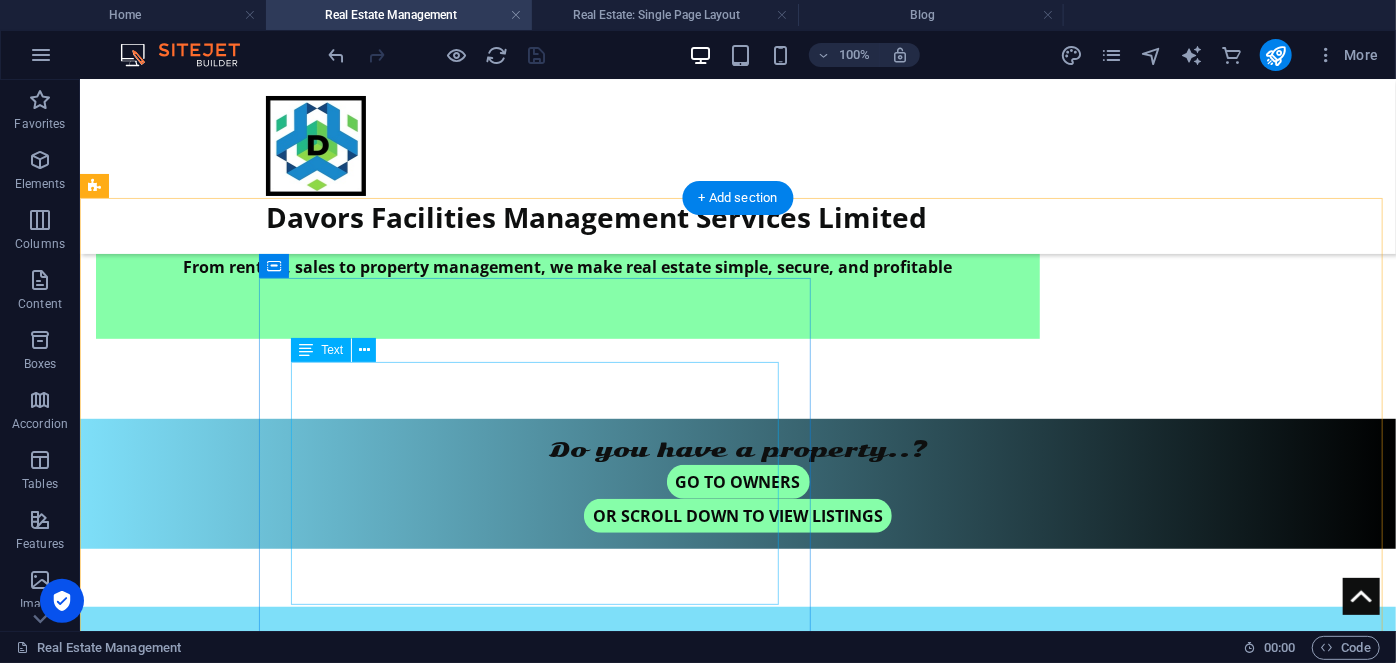 scroll, scrollTop: 581, scrollLeft: 0, axis: vertical 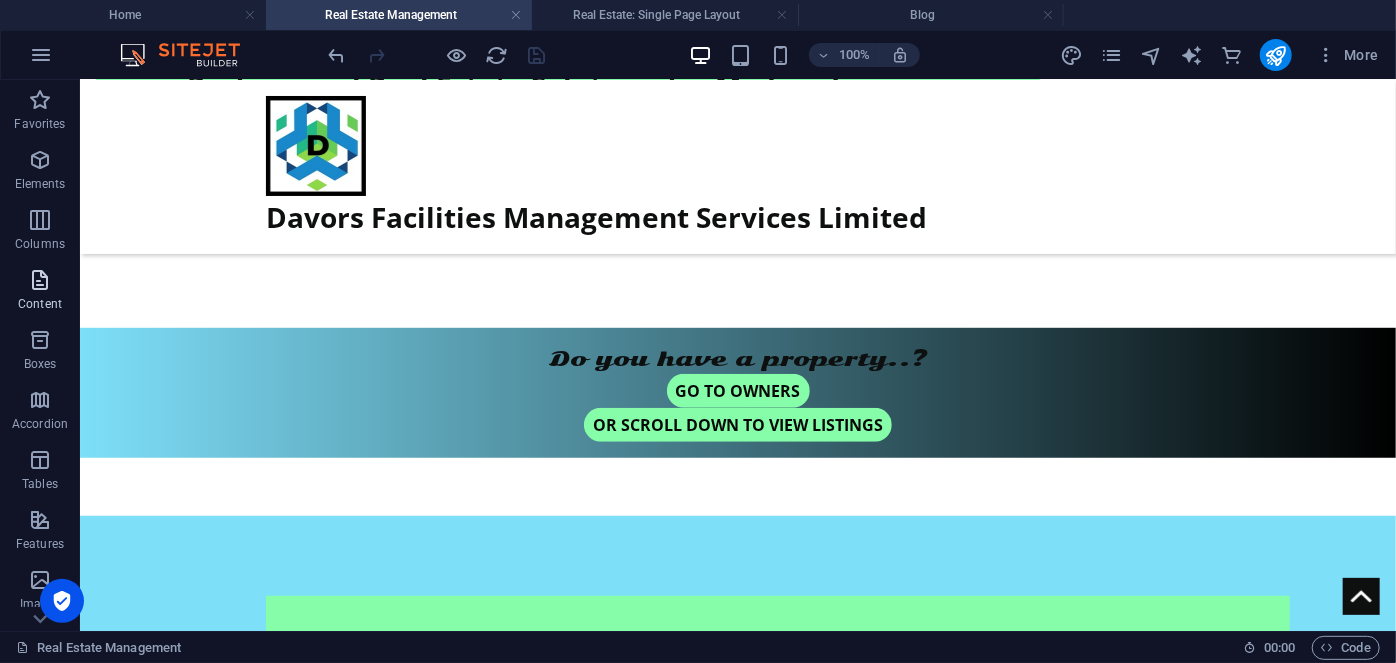 click at bounding box center (40, 280) 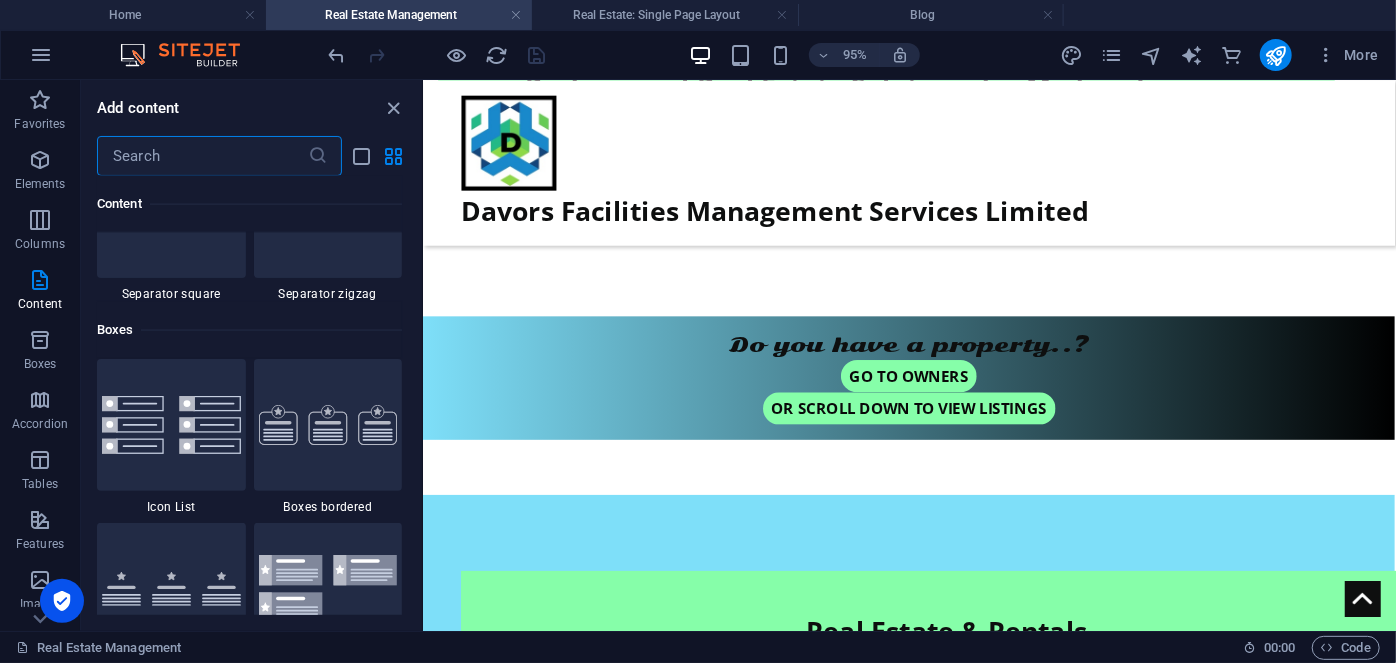 scroll, scrollTop: 5299, scrollLeft: 0, axis: vertical 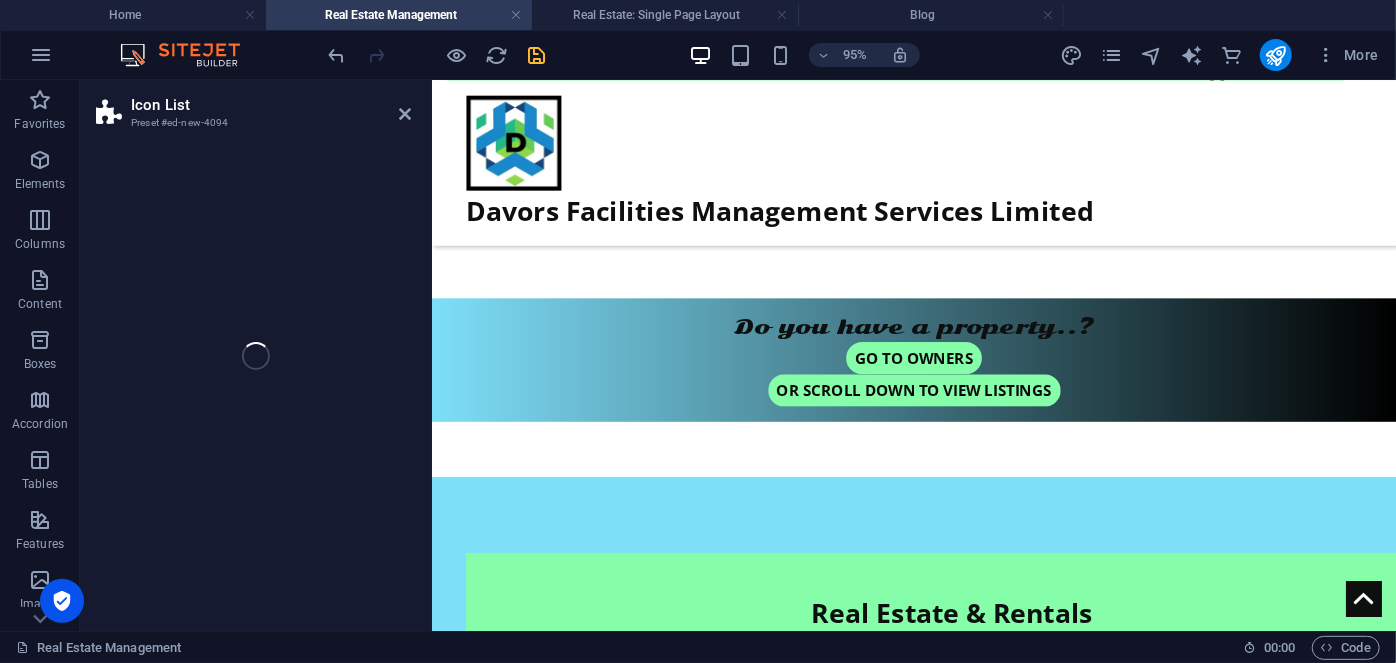 select on "rem" 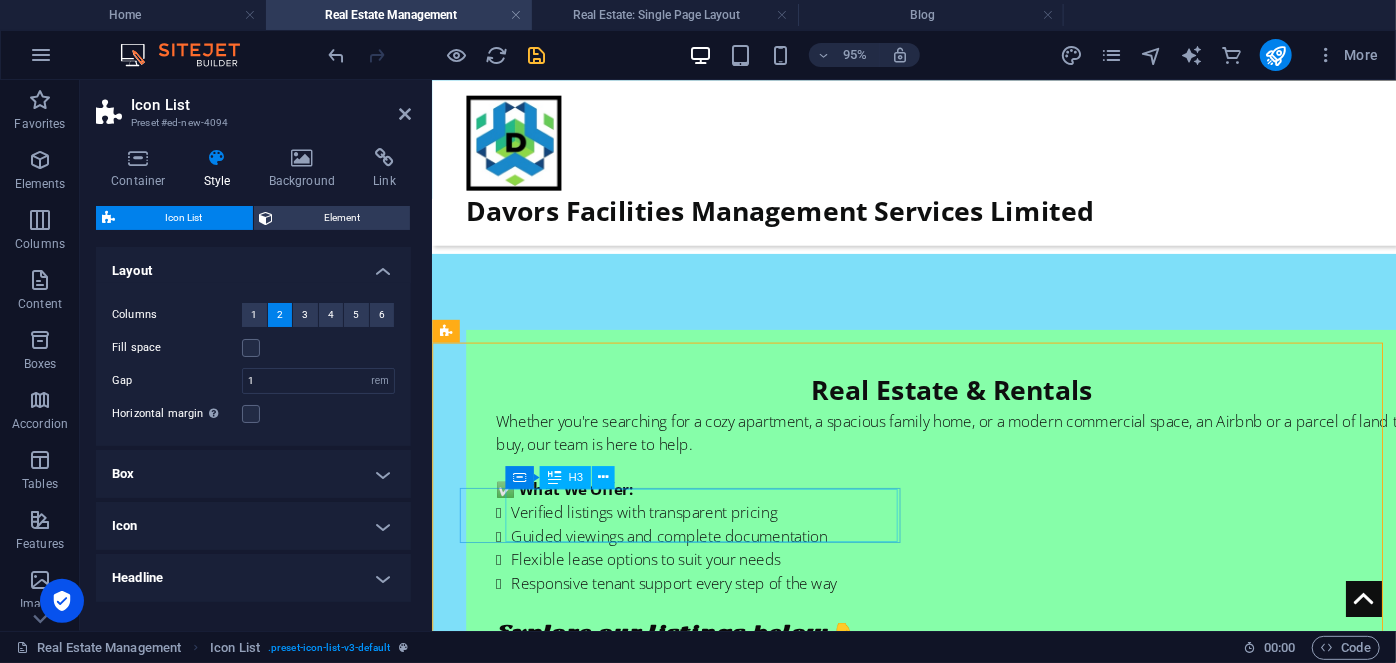 scroll, scrollTop: 873, scrollLeft: 0, axis: vertical 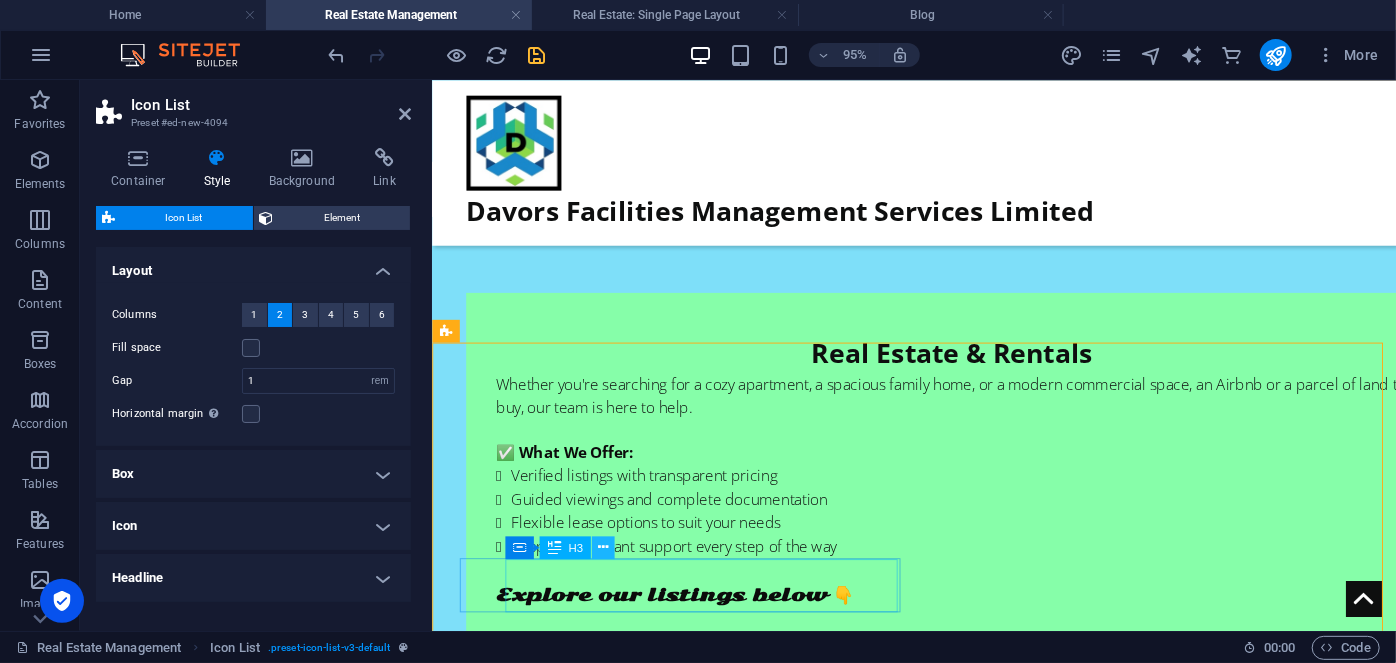 click at bounding box center (603, 547) 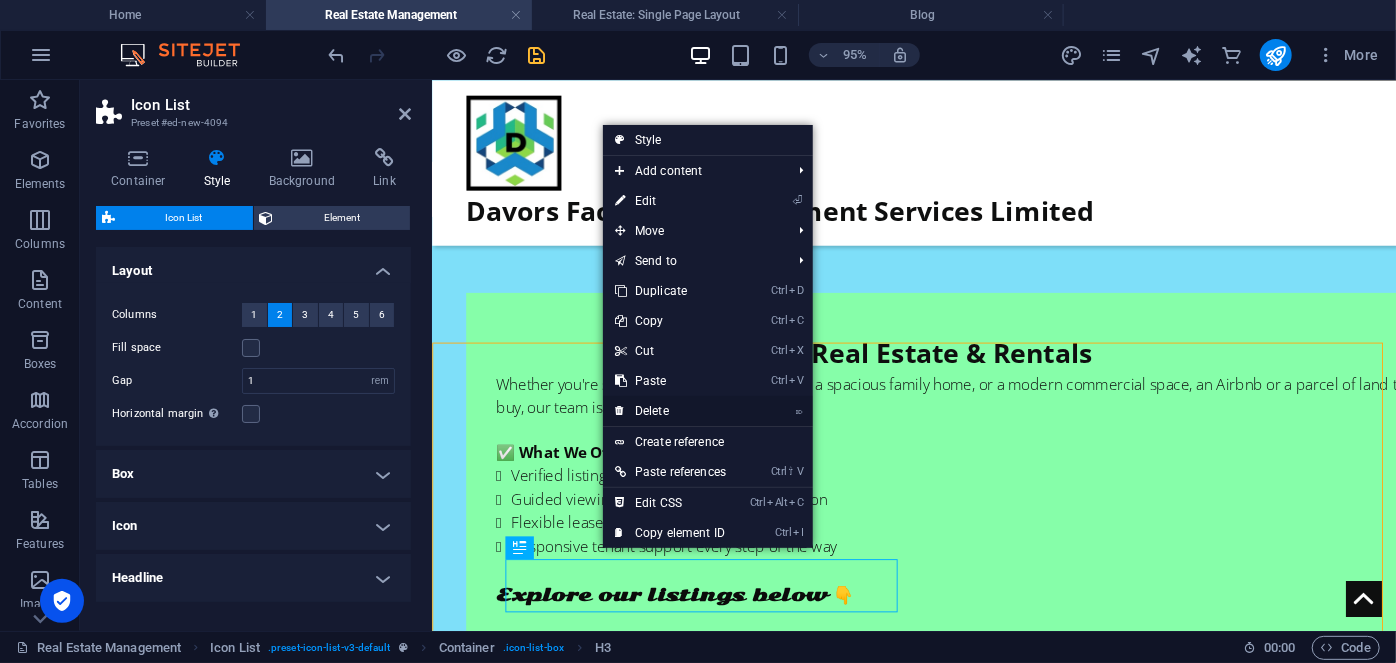 click on "⌦  Delete" at bounding box center [670, 411] 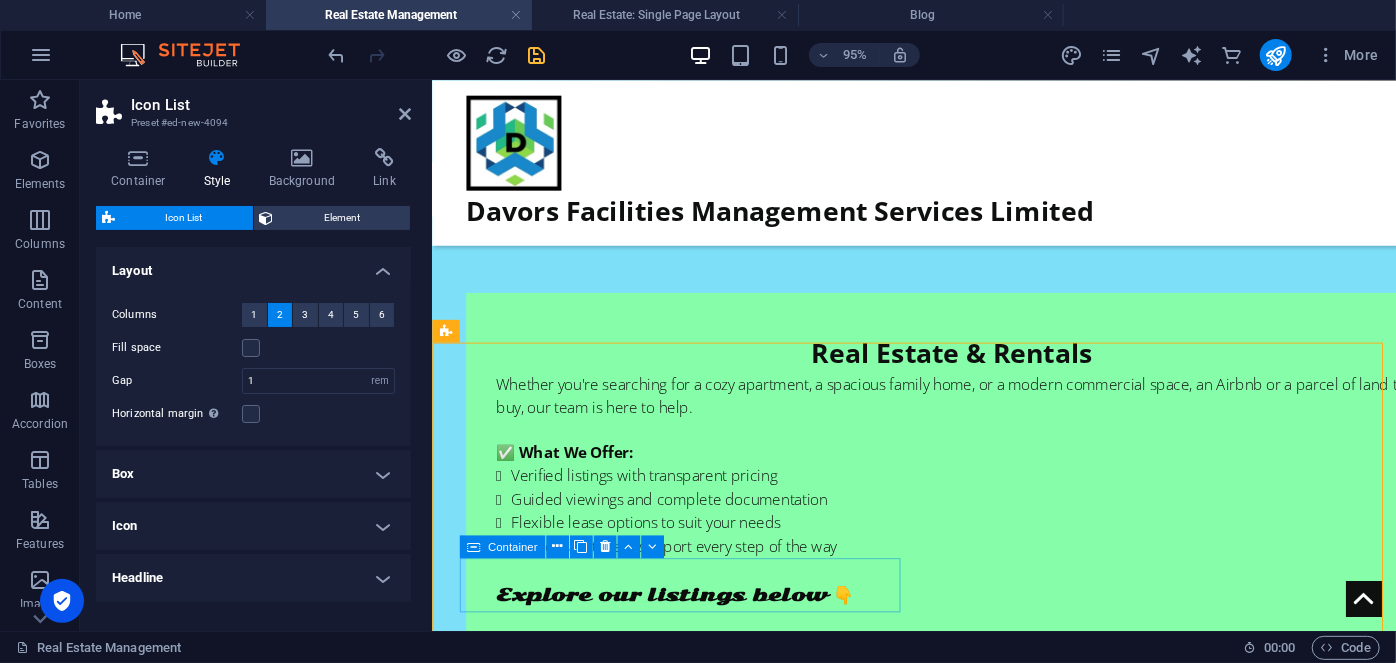 click at bounding box center (473, 546) 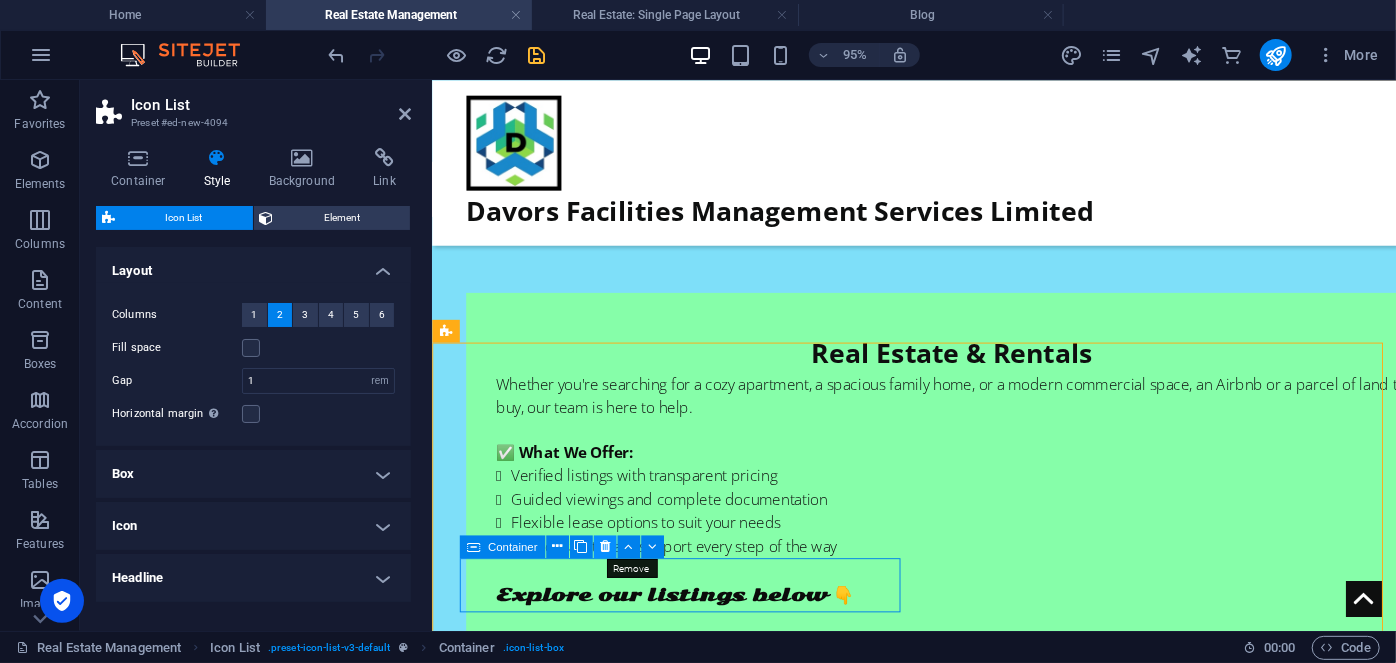 click at bounding box center [604, 546] 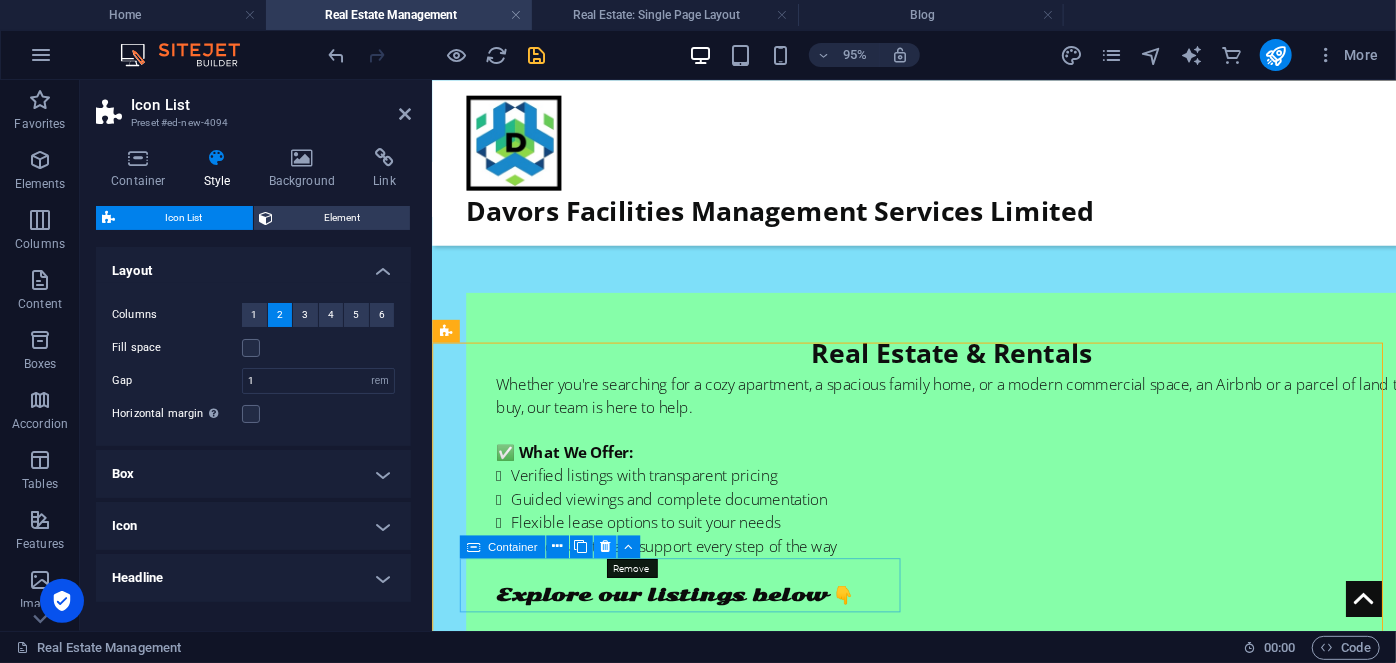 click at bounding box center (604, 546) 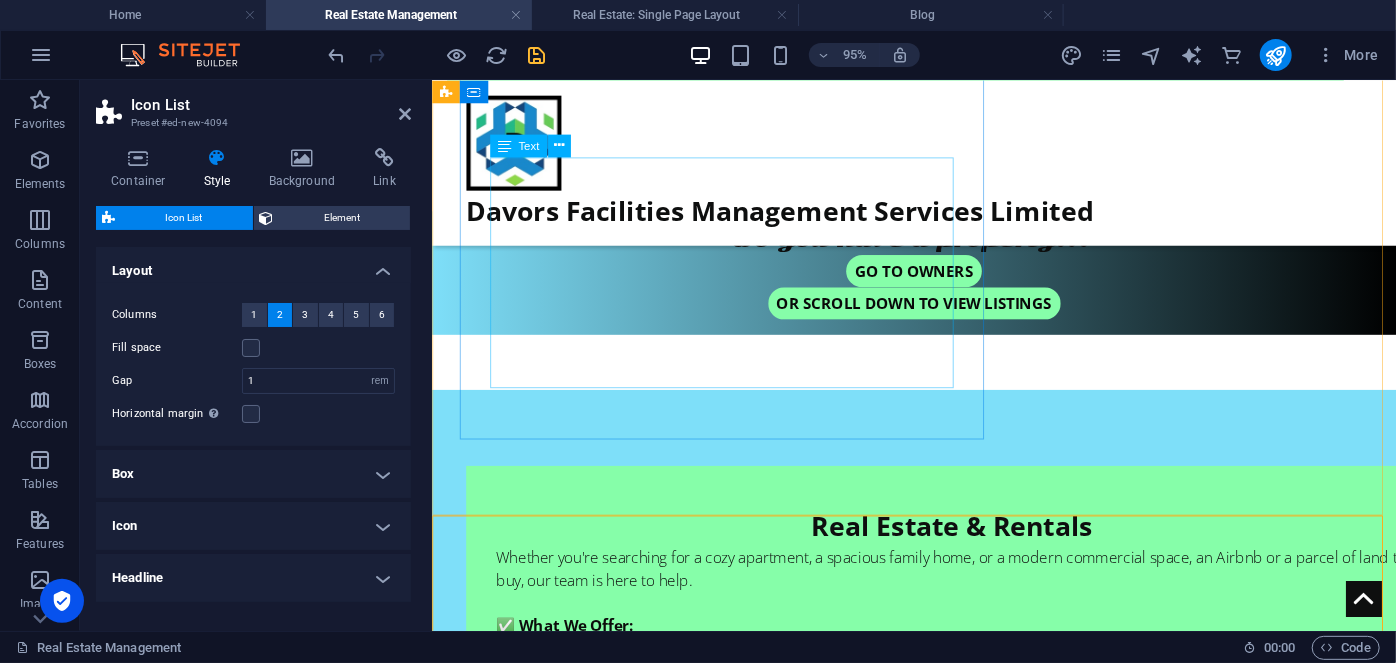 scroll, scrollTop: 600, scrollLeft: 0, axis: vertical 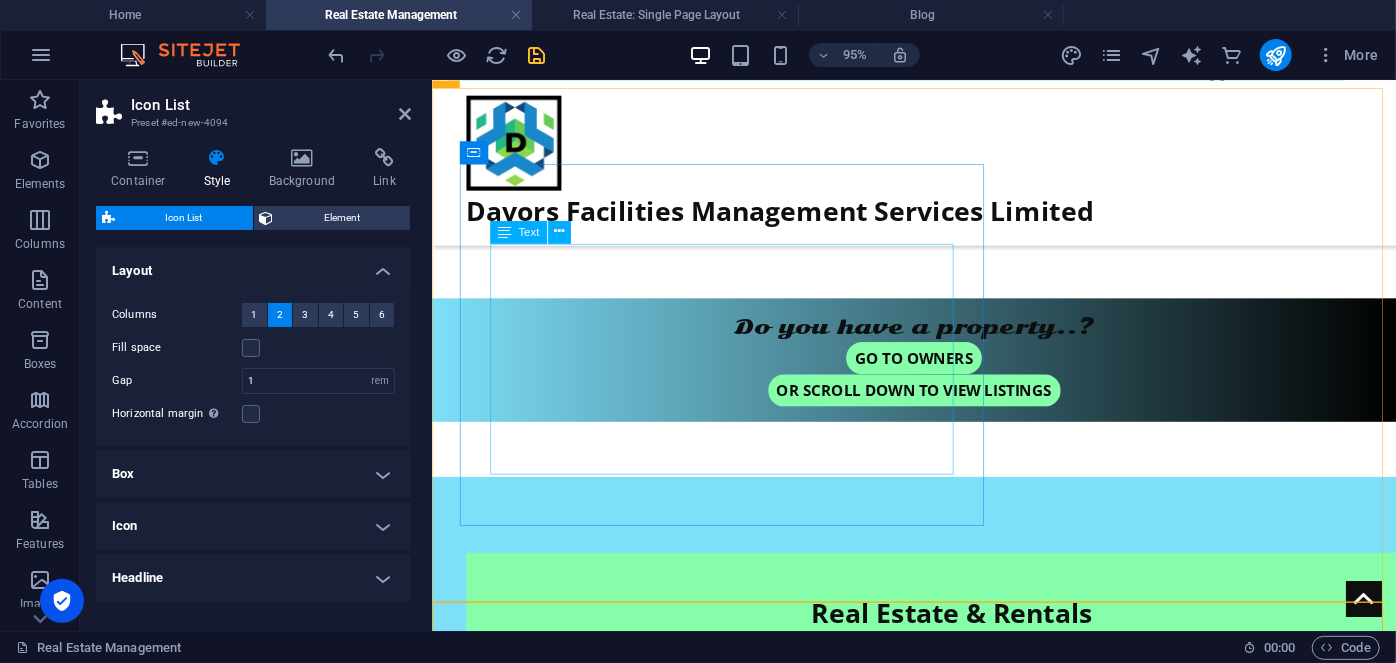 click on "Whether you're searching for a cozy apartment, a spacious family home, or a modern commercial space, an Airbnb or a parcel of land to buy, our team is here to help.  ✅ What We Offer: Verified listings with transparent pricing Guided viewings and complete documentation Flexible lease options to suit your needs Responsive tenant support every step of the way" at bounding box center (979, 771) 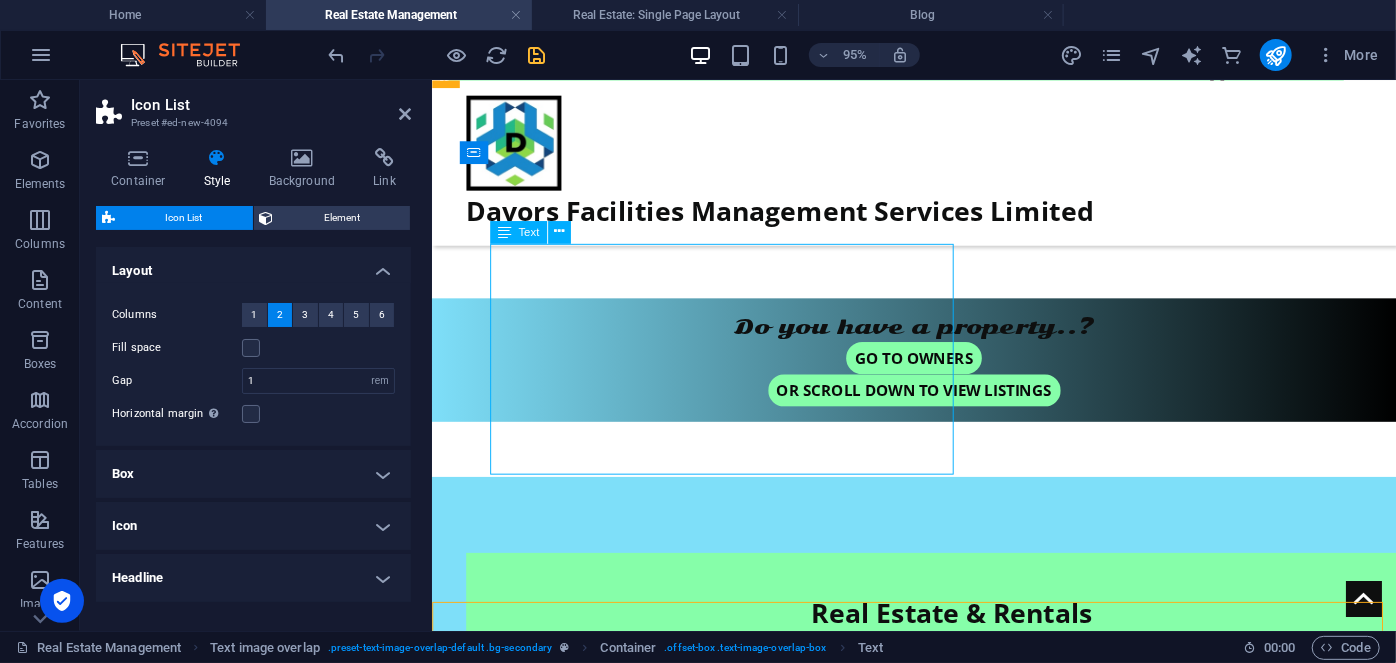 click on "Whether you're searching for a cozy apartment, a spacious family home, or a modern commercial space, an Airbnb or a parcel of land to buy, our team is here to help.  ✅ What We Offer: Verified listings with transparent pricing Guided viewings and complete documentation Flexible lease options to suit your needs Responsive tenant support every step of the way" at bounding box center [979, 771] 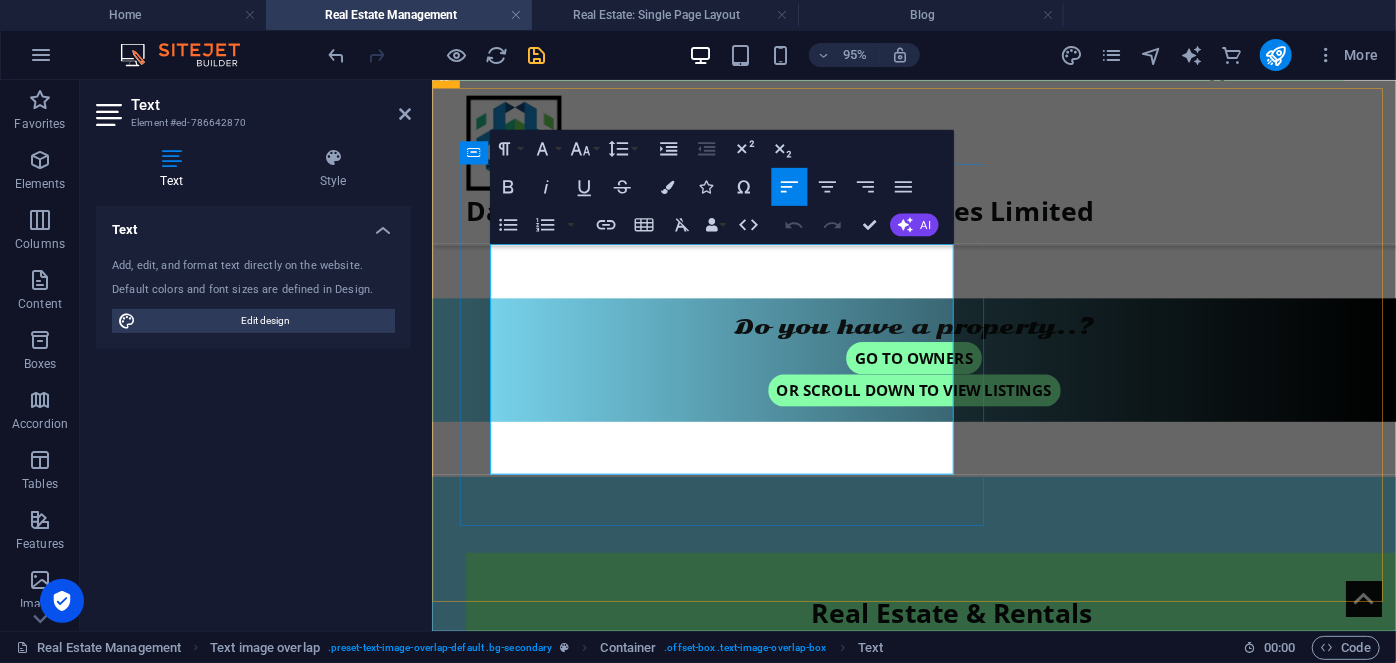 drag, startPoint x: 806, startPoint y: 377, endPoint x: 511, endPoint y: 381, distance: 295.02713 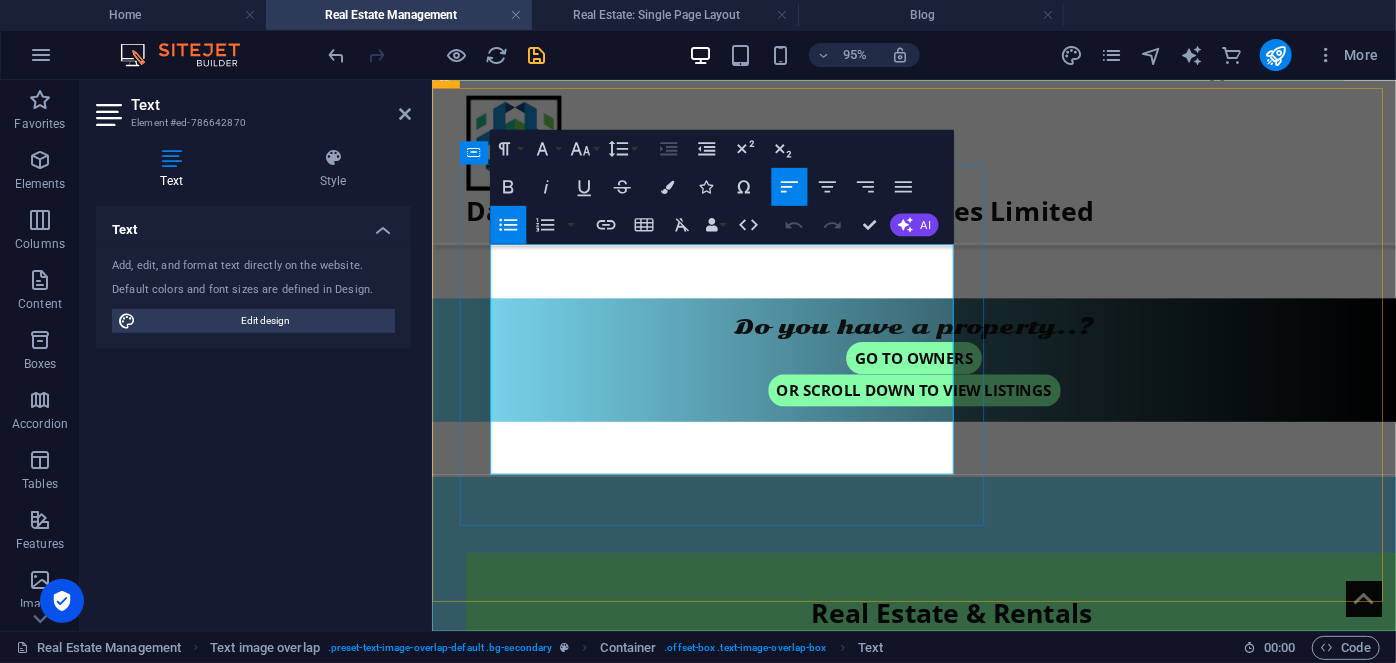 copy on "Verified listings with transparent pricing" 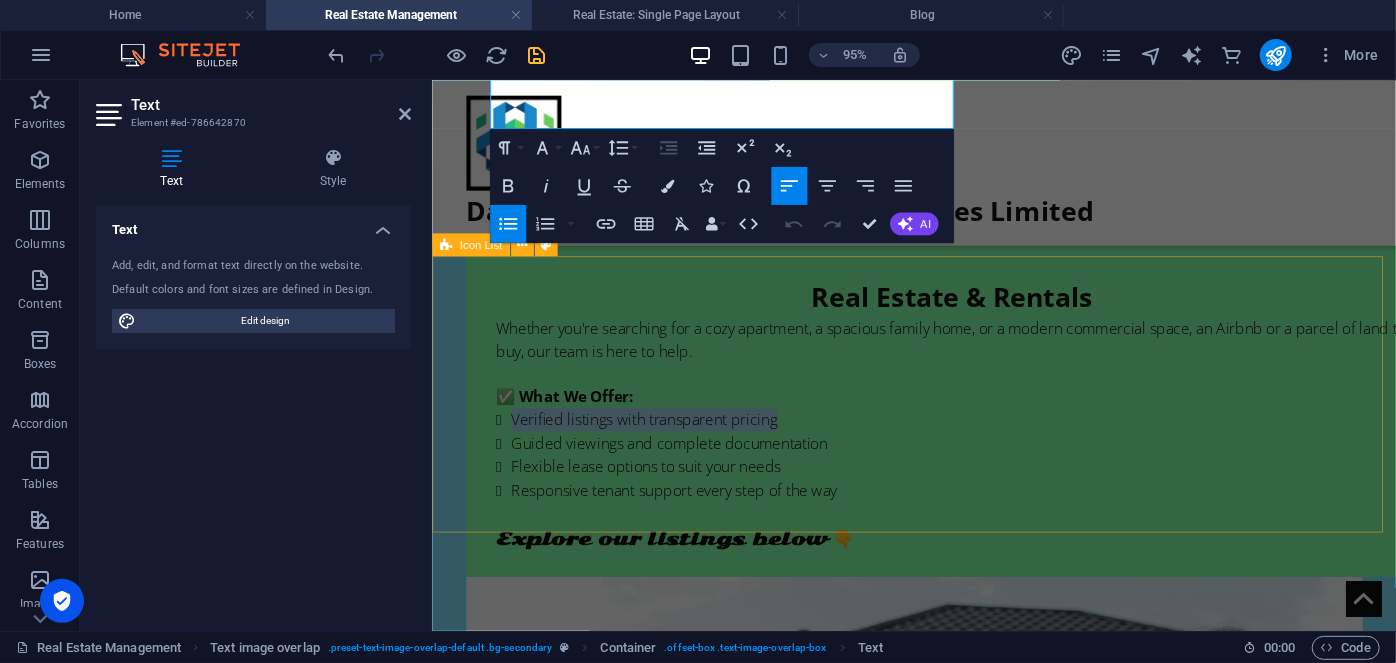 scroll, scrollTop: 964, scrollLeft: 0, axis: vertical 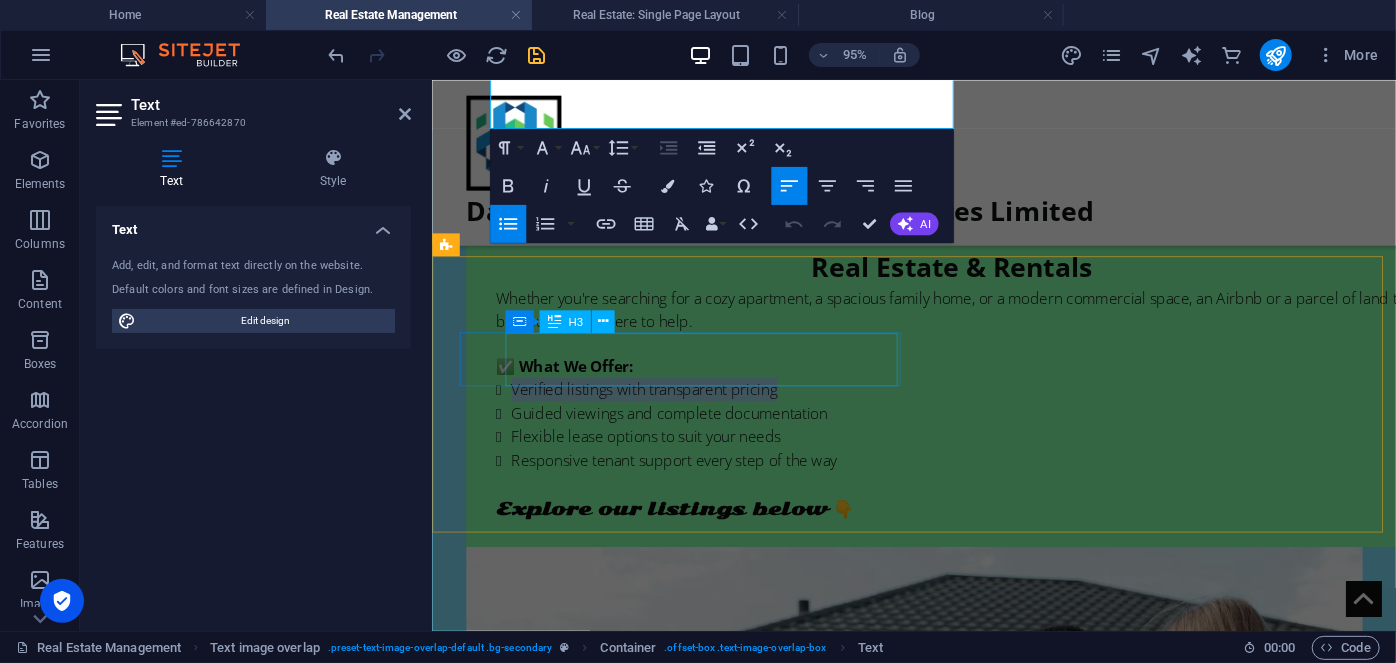 click on "Headline" at bounding box center [654, 1438] 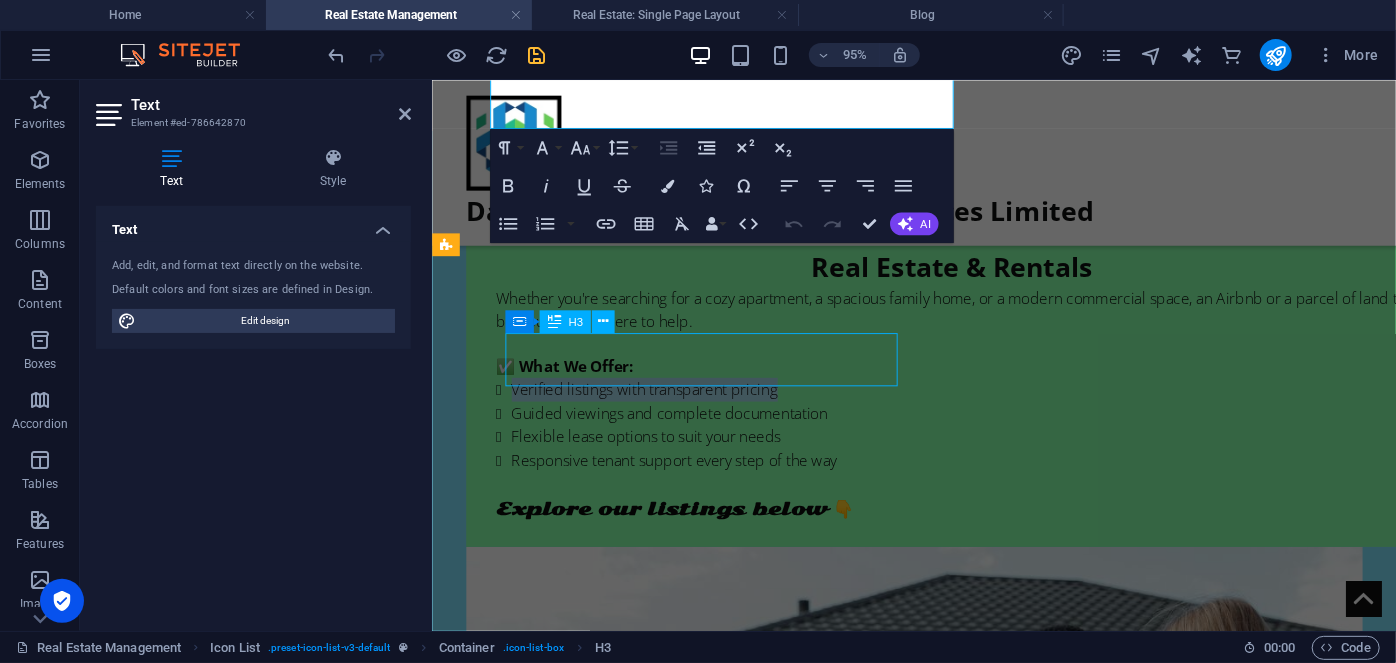 click on "Headline" at bounding box center [654, 1438] 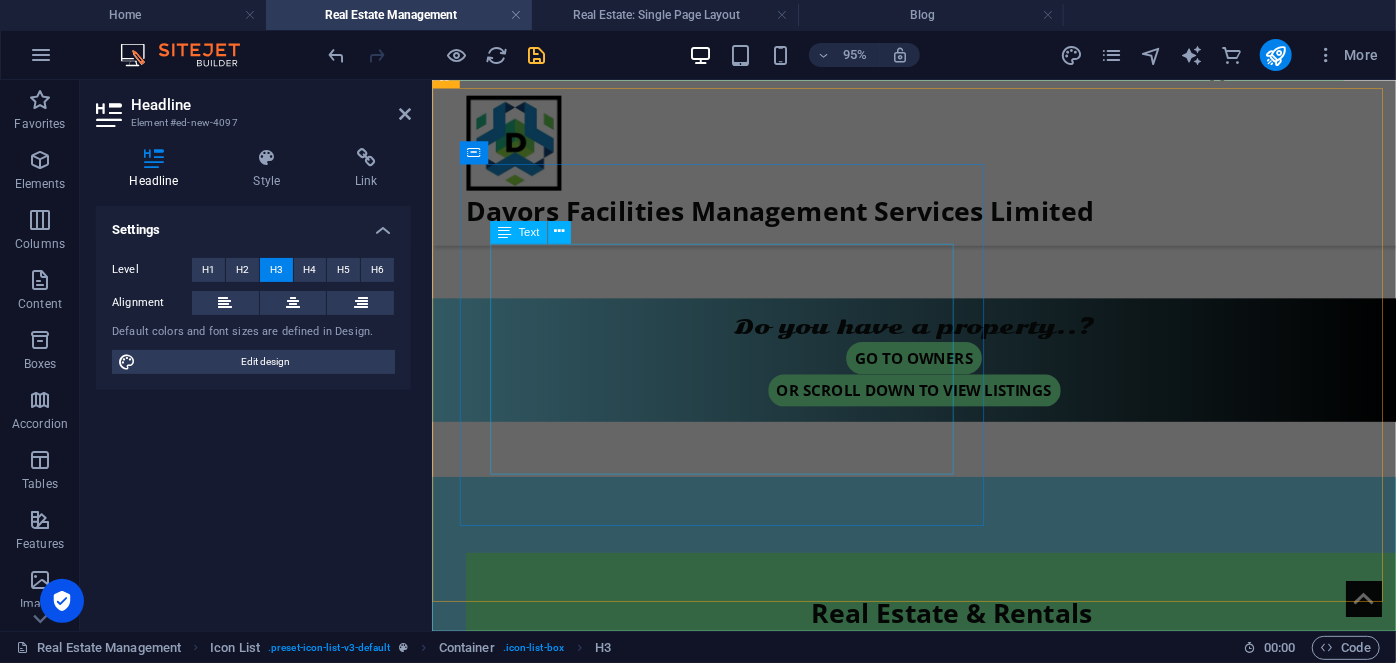 drag, startPoint x: 654, startPoint y: 407, endPoint x: 1116, endPoint y: 375, distance: 463.1069 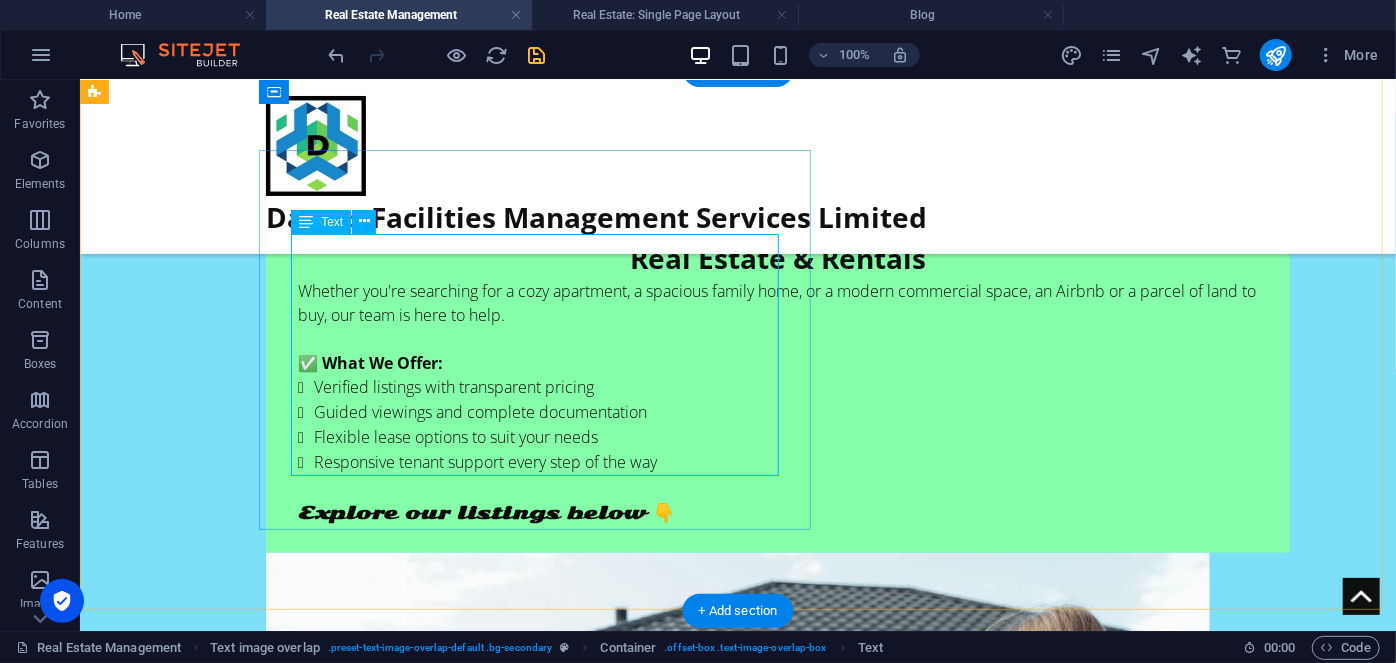 scroll, scrollTop: 618, scrollLeft: 0, axis: vertical 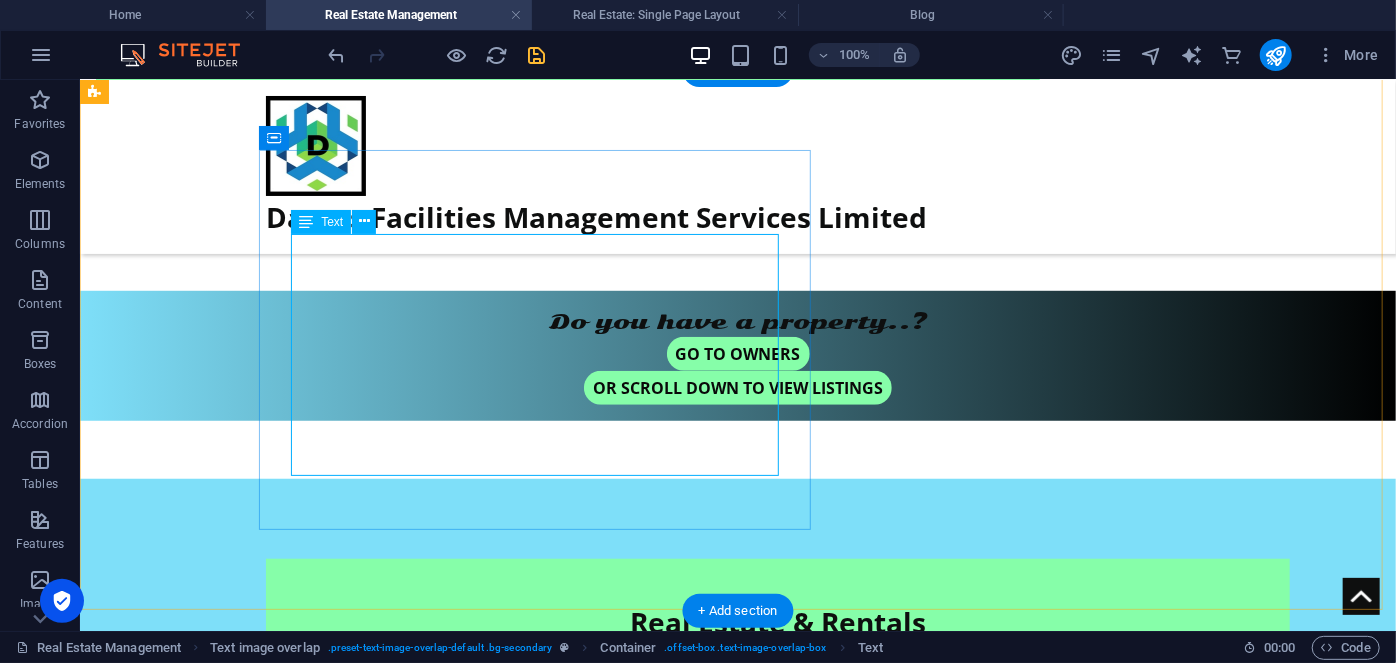 click on "Whether you're searching for a cozy apartment, a spacious family home, or a modern commercial space, an Airbnb or a parcel of land to buy, our team is here to help.  ✅ What We Offer: Verified listings with transparent pricing Guided viewings and complete documentation Flexible lease options to suit your needs Responsive tenant support every step of the way" at bounding box center [777, 752] 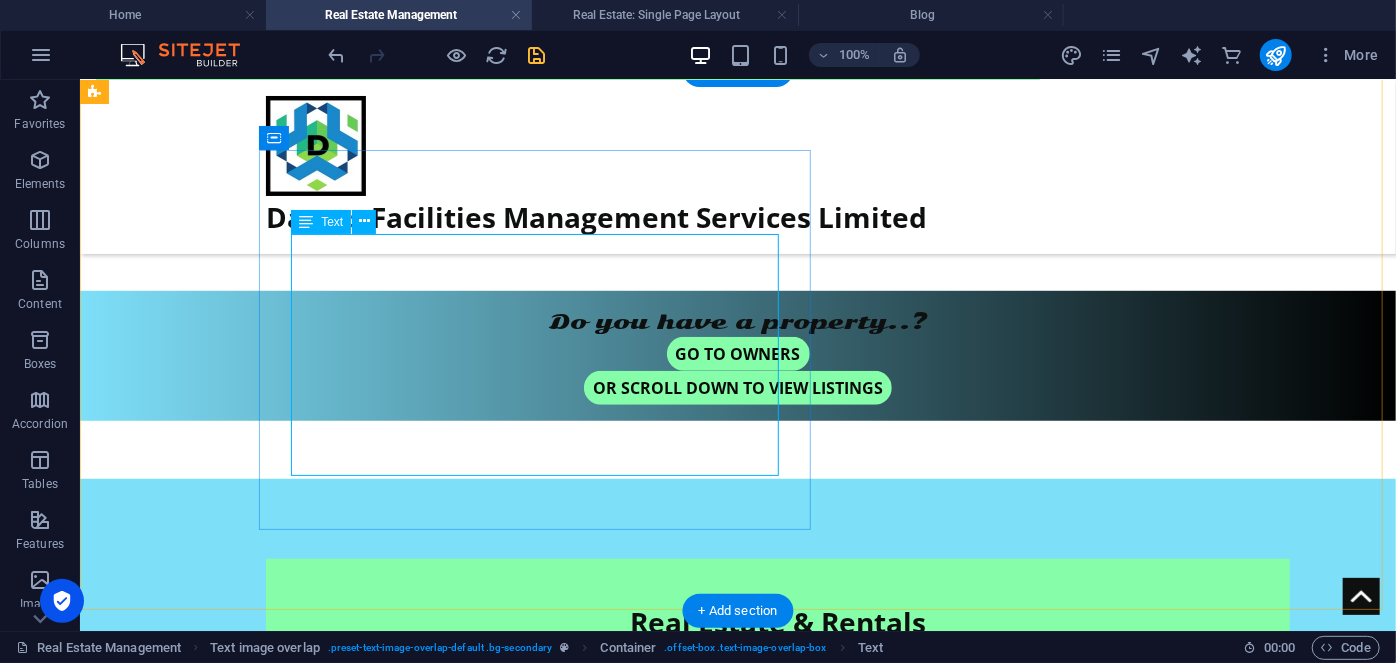 click on "Whether you're searching for a cozy apartment, a spacious family home, or a modern commercial space, an Airbnb or a parcel of land to buy, our team is here to help.  ✅ What We Offer: Verified listings with transparent pricing Guided viewings and complete documentation Flexible lease options to suit your needs Responsive tenant support every step of the way" at bounding box center (777, 752) 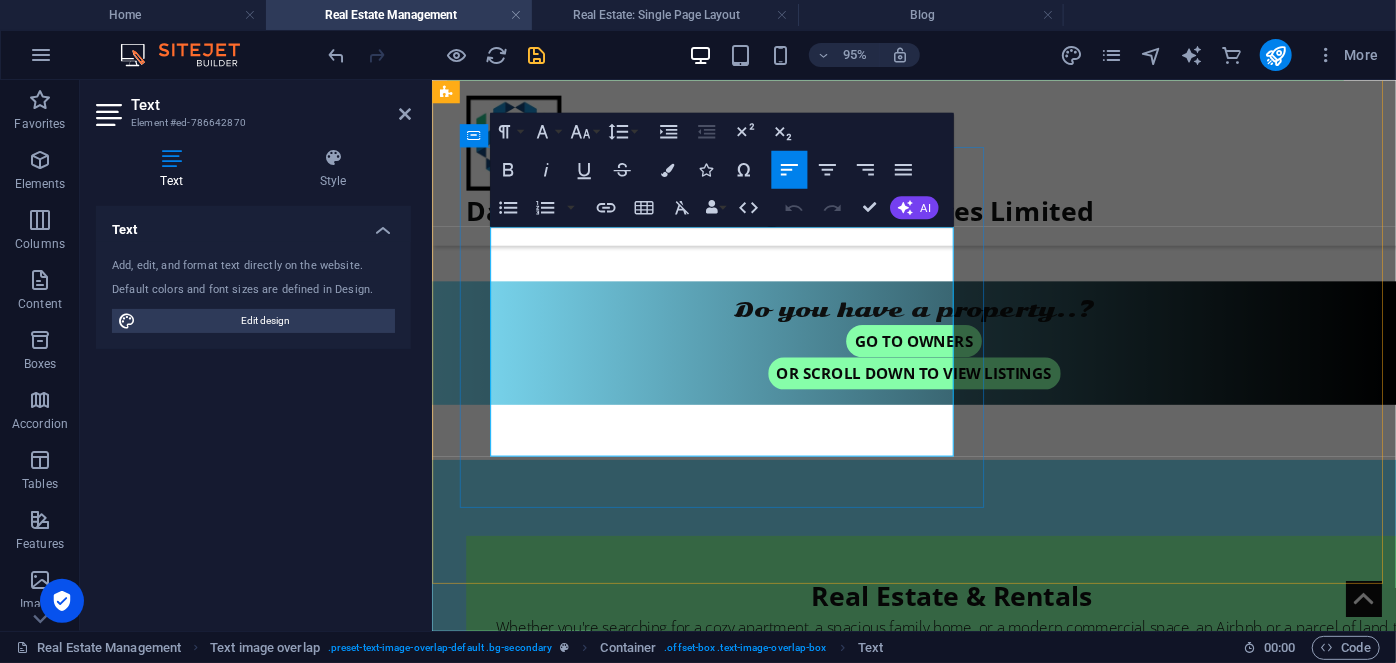 drag, startPoint x: 843, startPoint y: 390, endPoint x: 507, endPoint y: 394, distance: 336.0238 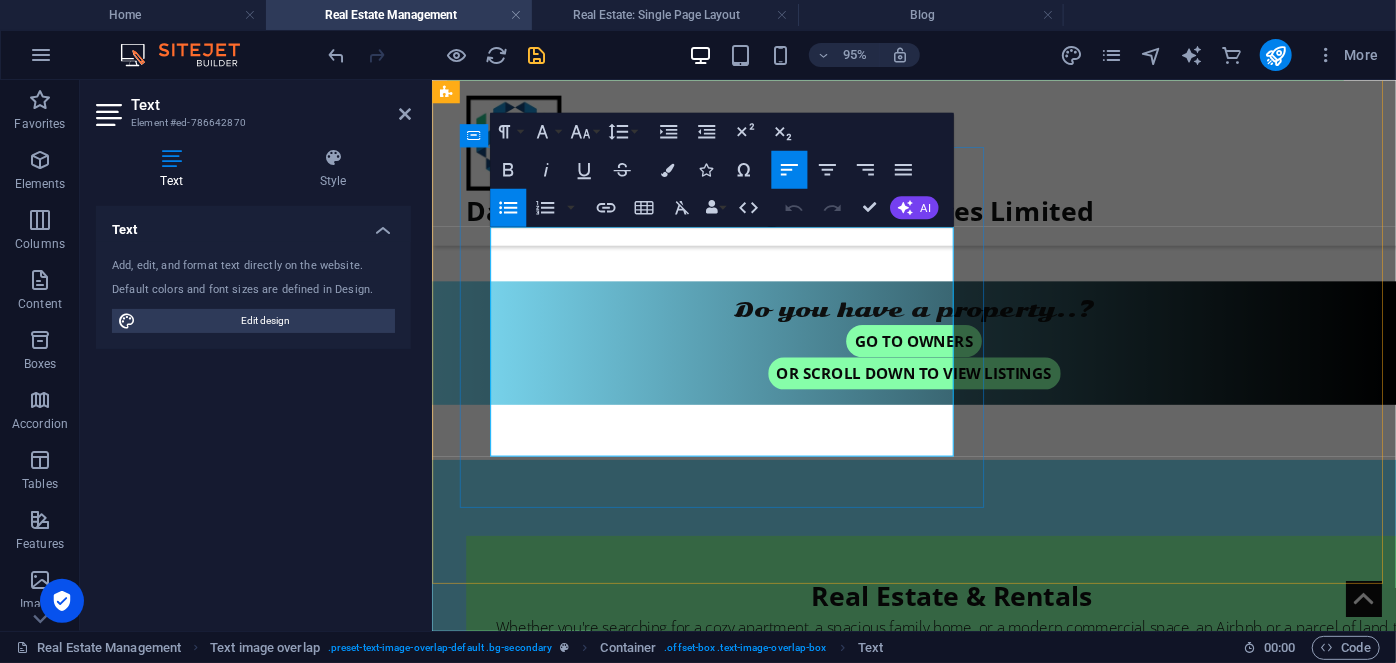 copy on "Guided viewings and complete documentation" 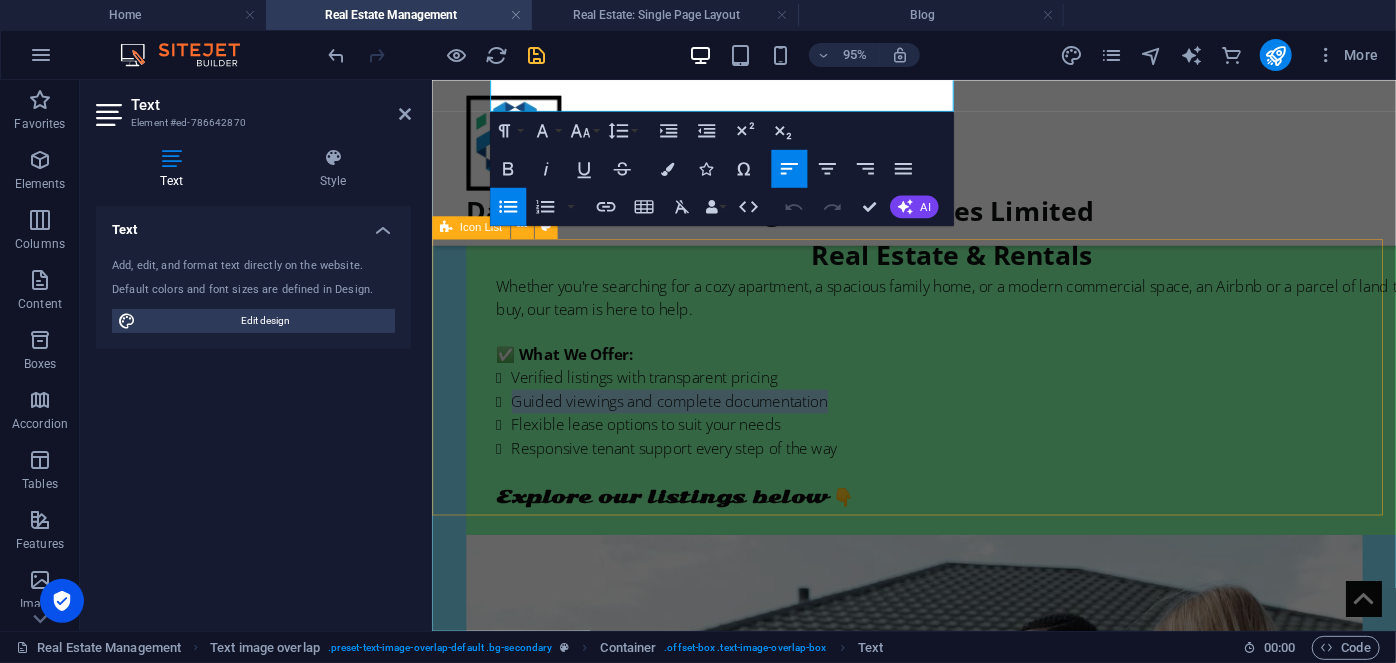 scroll, scrollTop: 982, scrollLeft: 0, axis: vertical 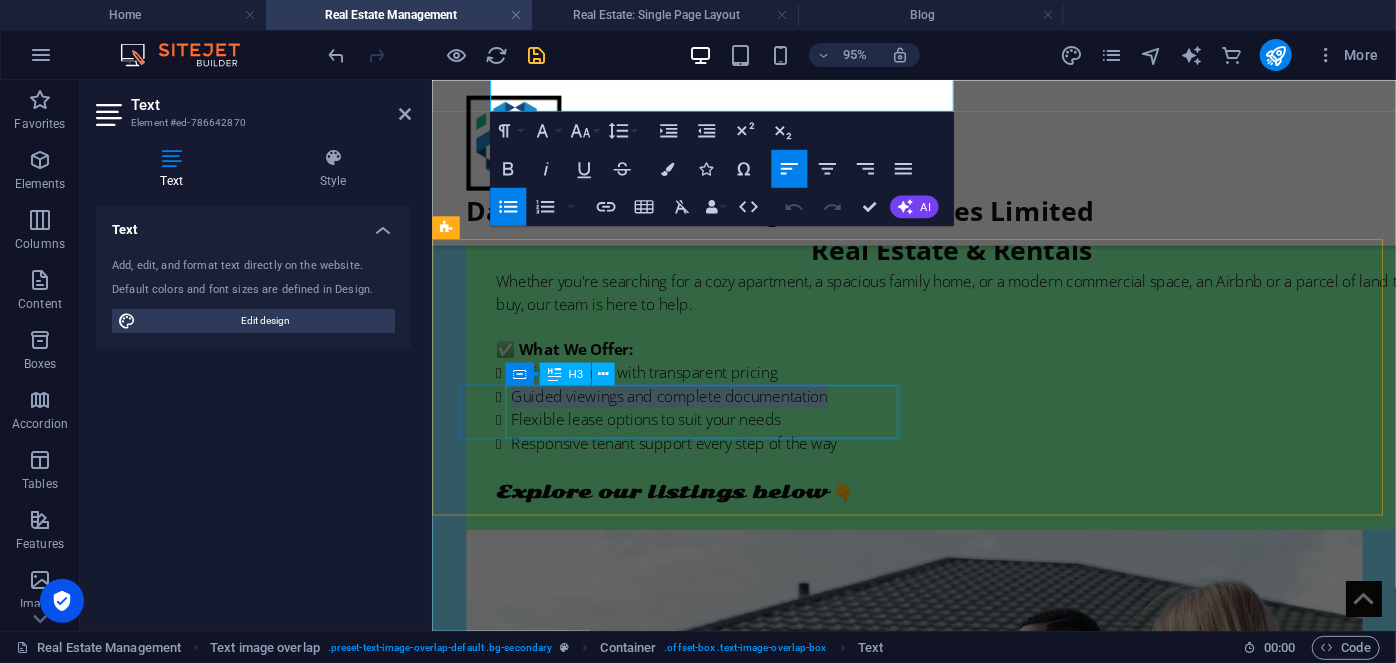 click on "Headline" at bounding box center [654, 1648] 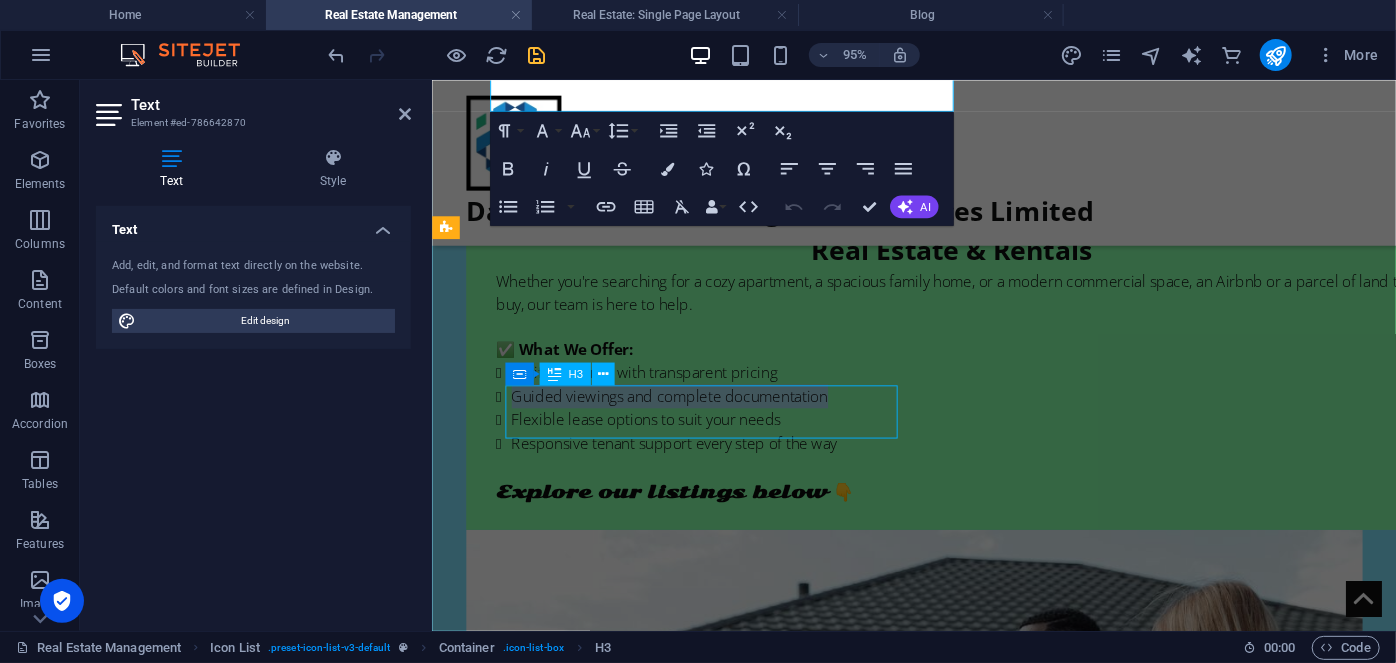 click on "Headline" at bounding box center [654, 1648] 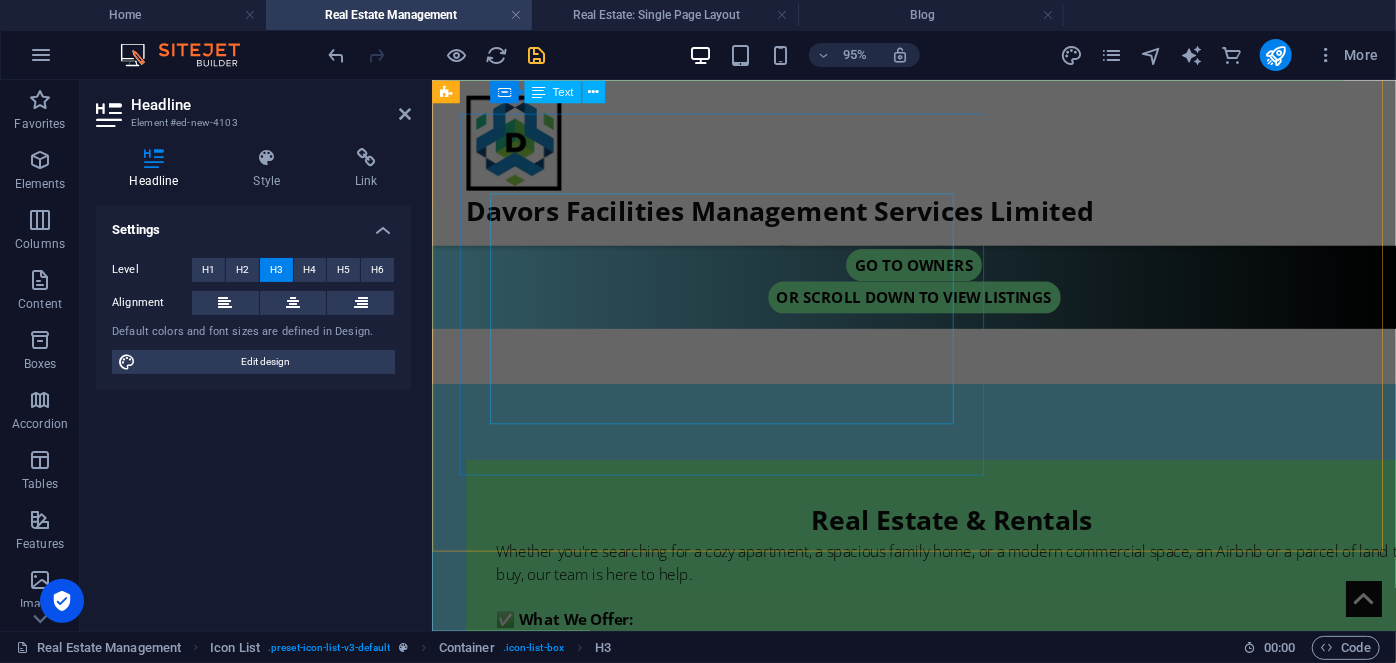 scroll, scrollTop: 618, scrollLeft: 0, axis: vertical 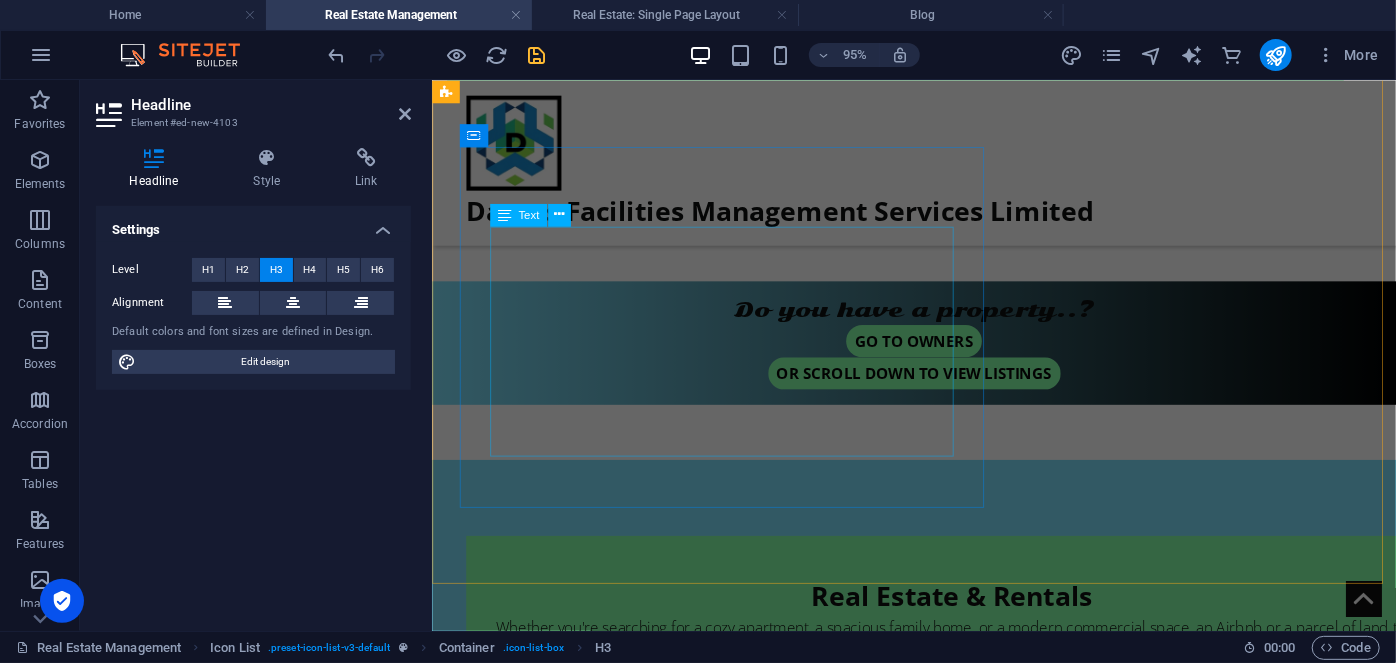 click on "Whether you're searching for a cozy apartment, a spacious family home, or a modern commercial space, an Airbnb or a parcel of land to buy, our team is here to help.  ✅ What We Offer: Verified listings with transparent pricing Guided viewings and complete documentation Flexible lease options to suit your needs Responsive tenant support every step of the way" at bounding box center [979, 753] 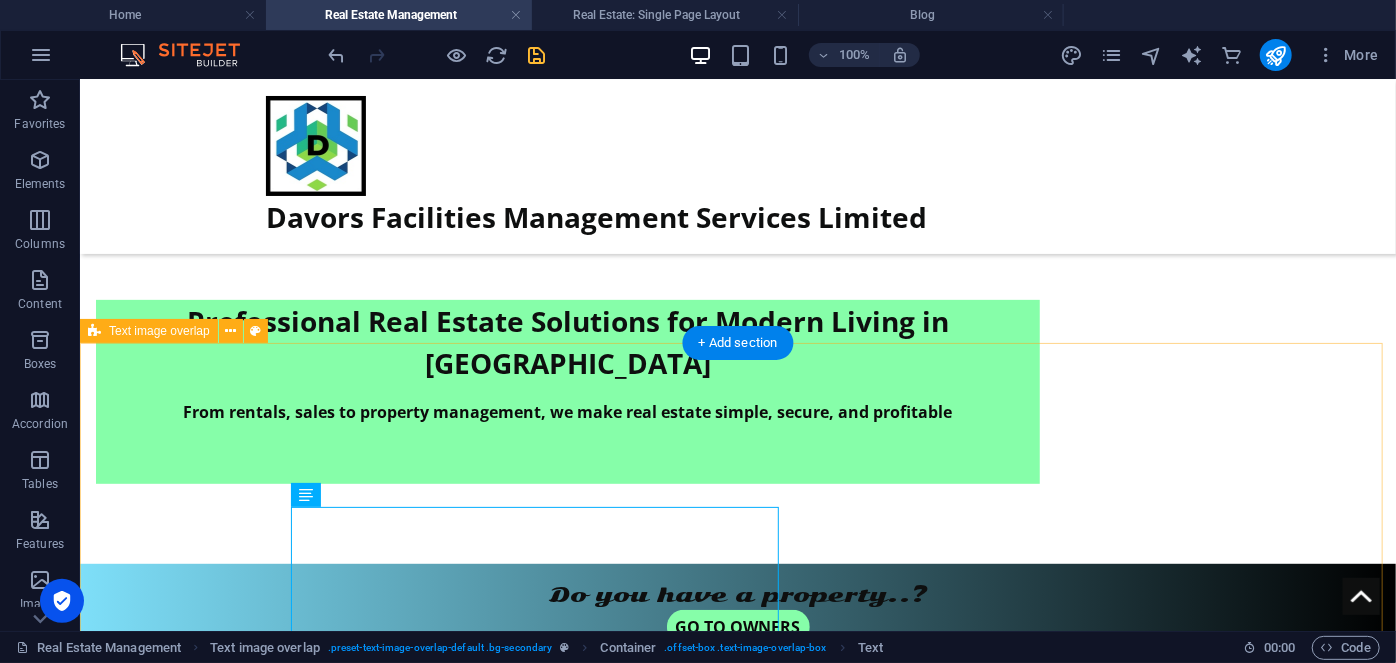 scroll, scrollTop: 618, scrollLeft: 0, axis: vertical 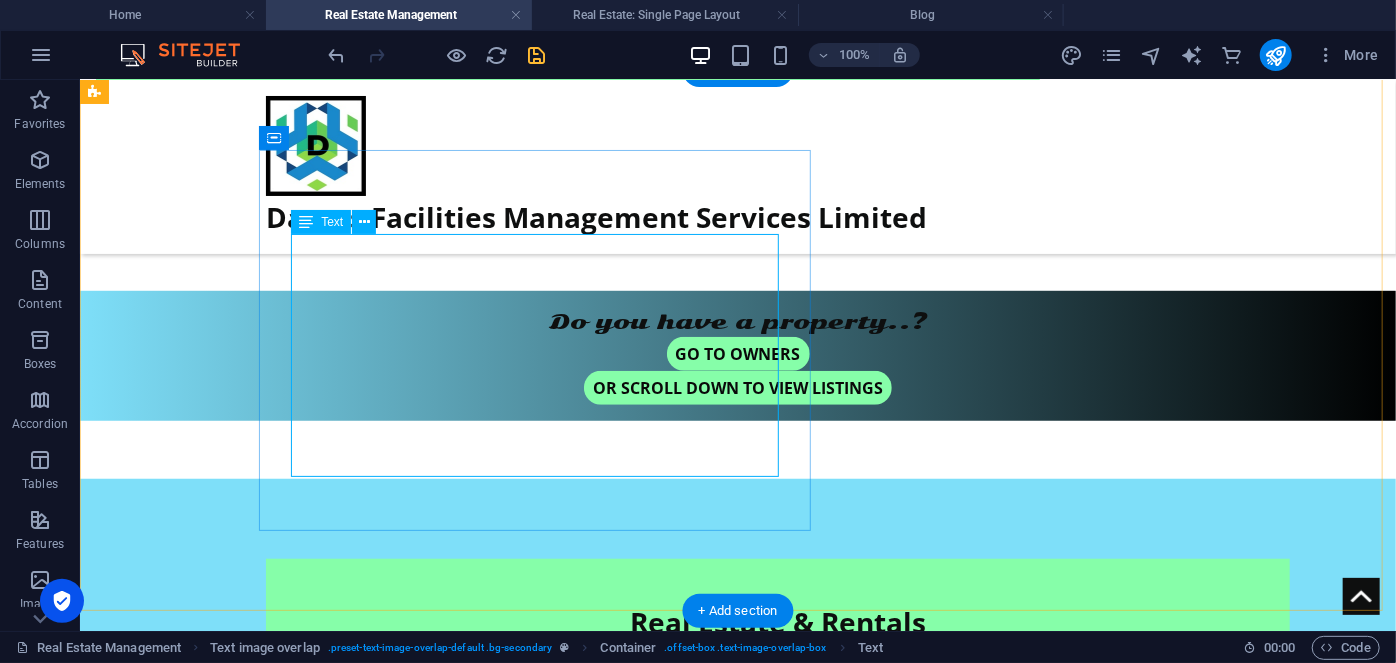 click on "Whether you're searching for a cozy apartment, a spacious family home, or a modern commercial space, an Airbnb or a parcel of land to buy, our team is here to help.  ✅ What We Offer: Verified listings with transparent pricing Guided viewings and complete documentation Flexible lease options to suit your needs Responsive tenant support every step of the way" at bounding box center (777, 752) 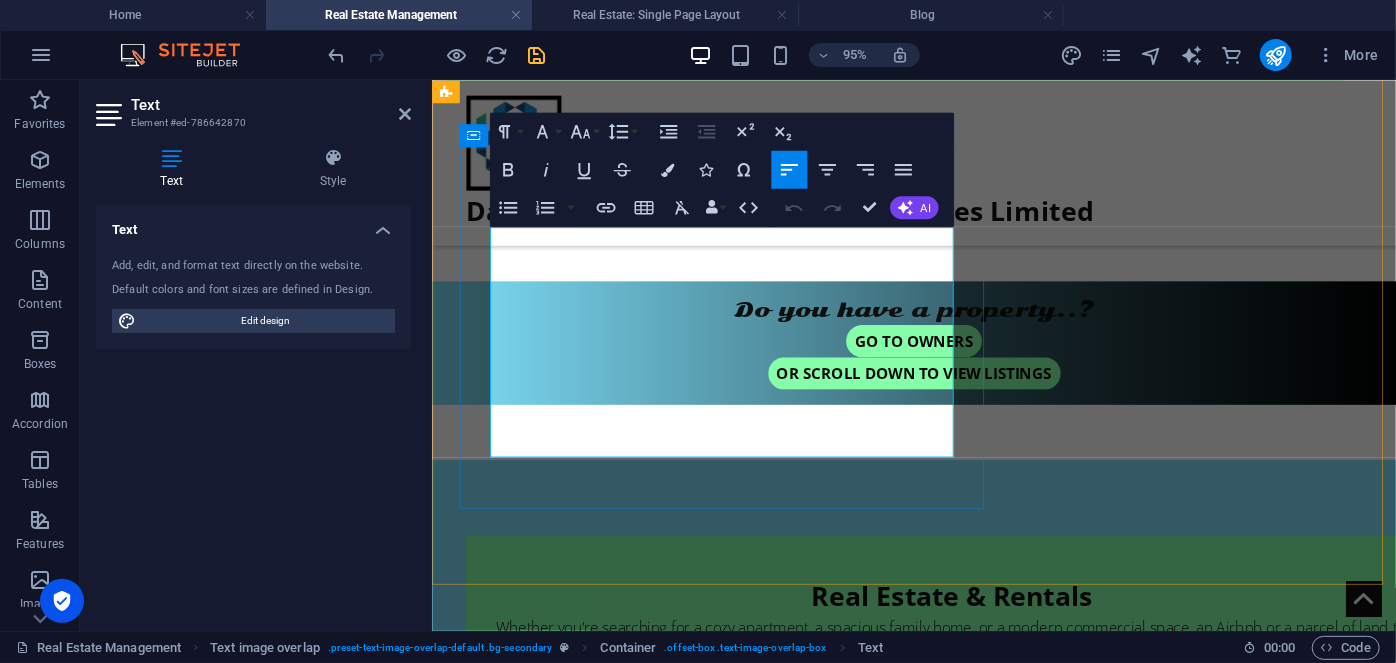 drag, startPoint x: 797, startPoint y: 417, endPoint x: 509, endPoint y: 413, distance: 288.02777 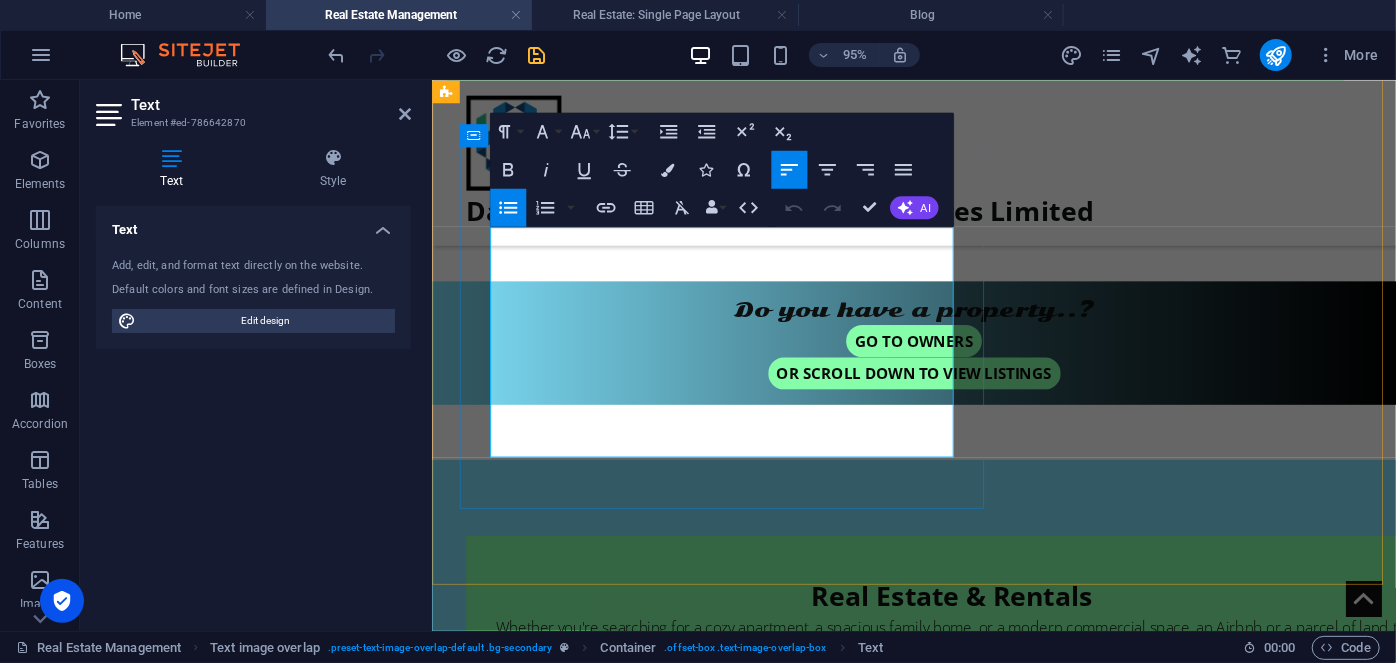 copy on "Flexible lease options to suit your needs" 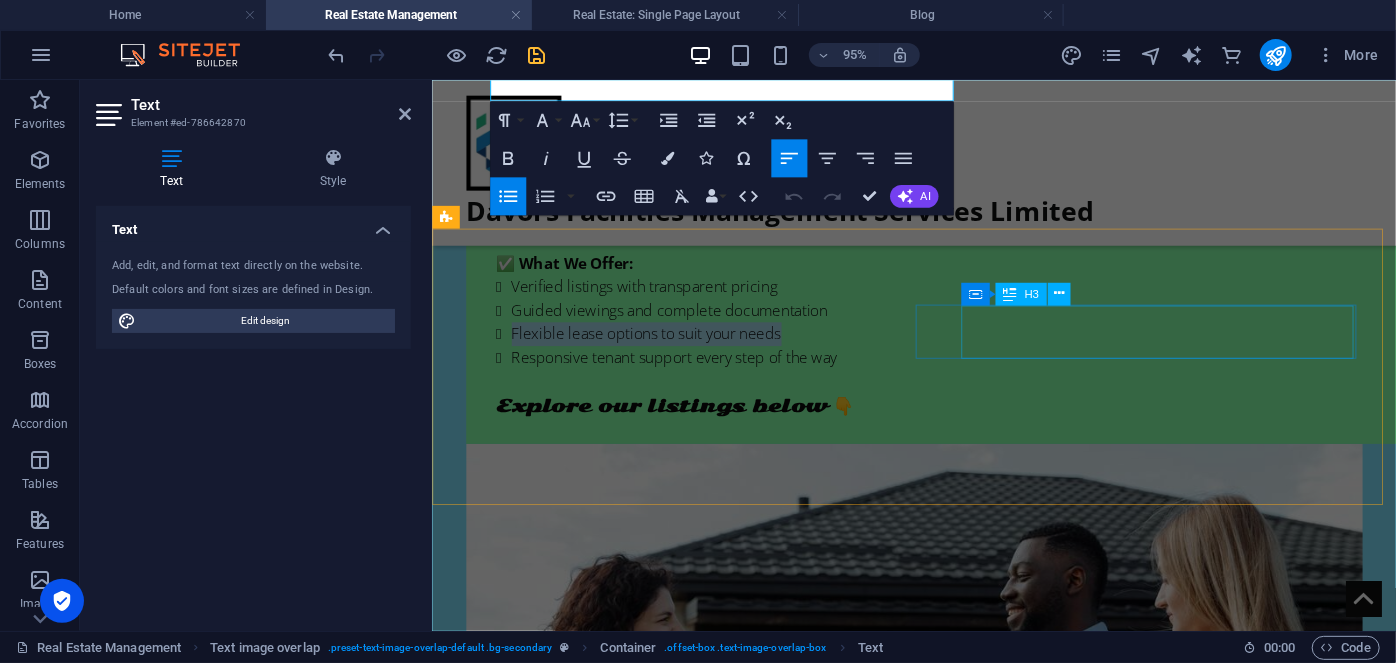 scroll, scrollTop: 890, scrollLeft: 0, axis: vertical 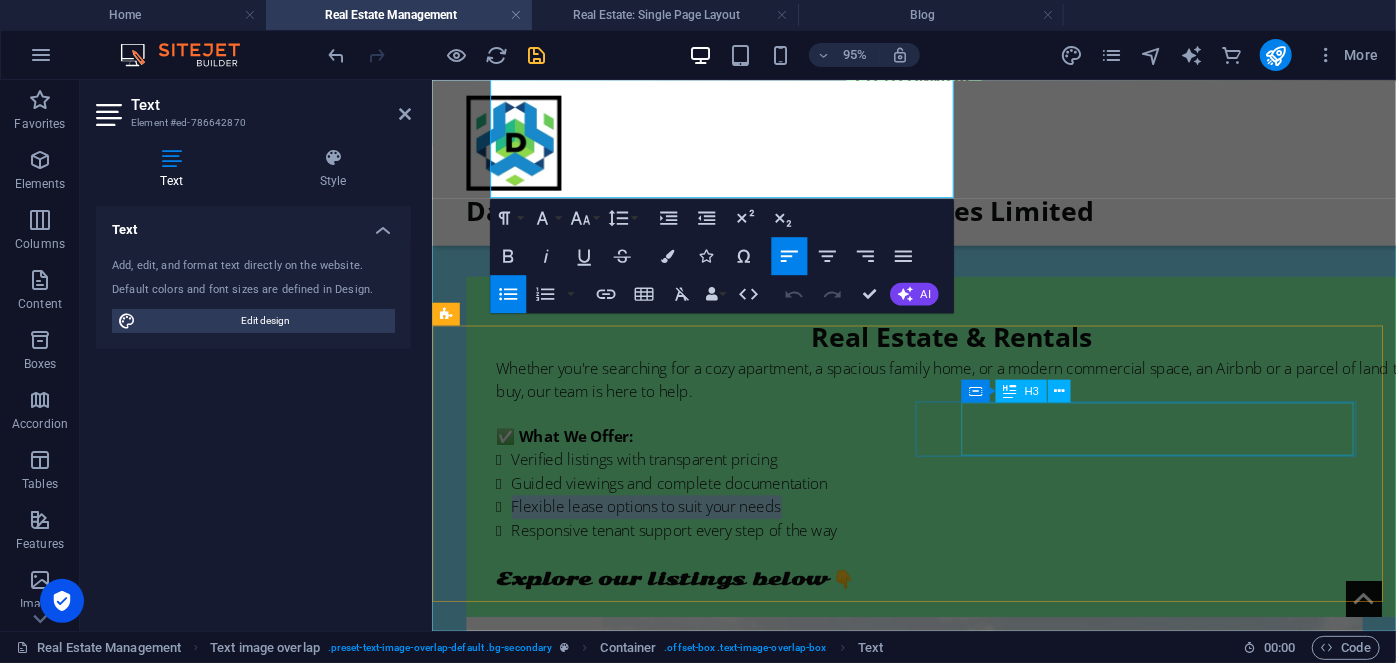 click on "Headline" at bounding box center (654, 1626) 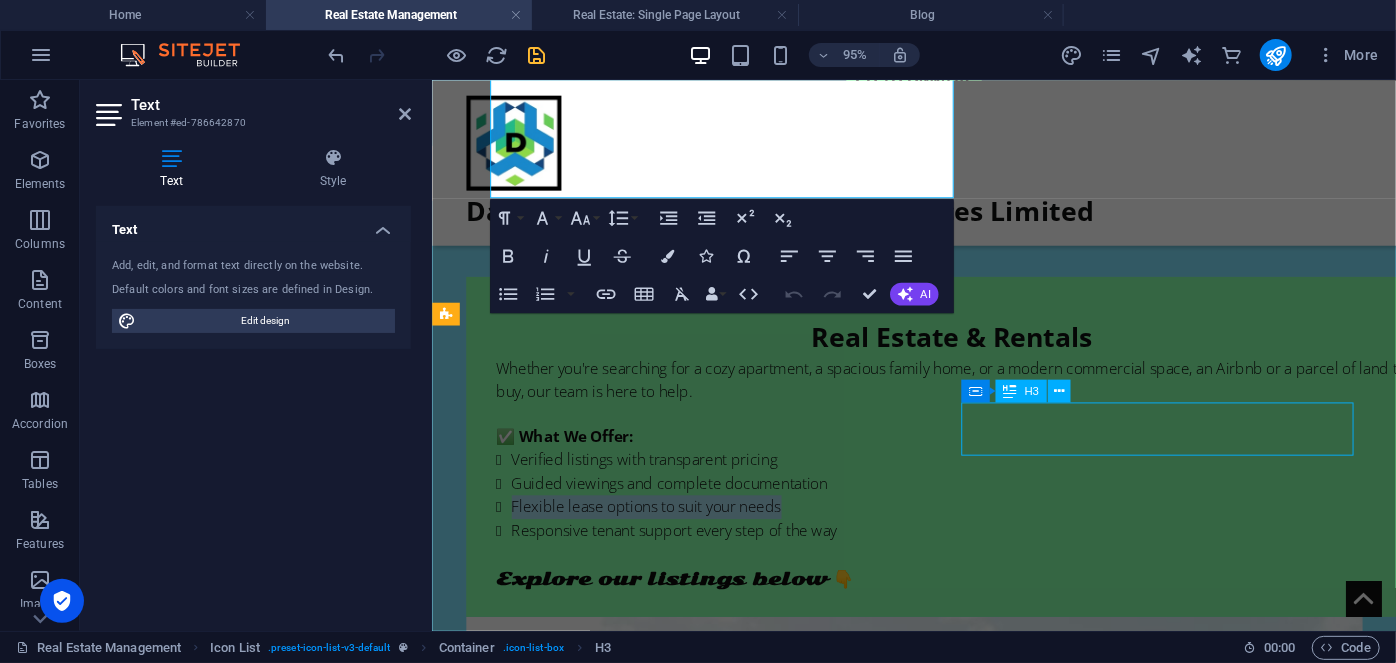 click on "Headline" at bounding box center [654, 1626] 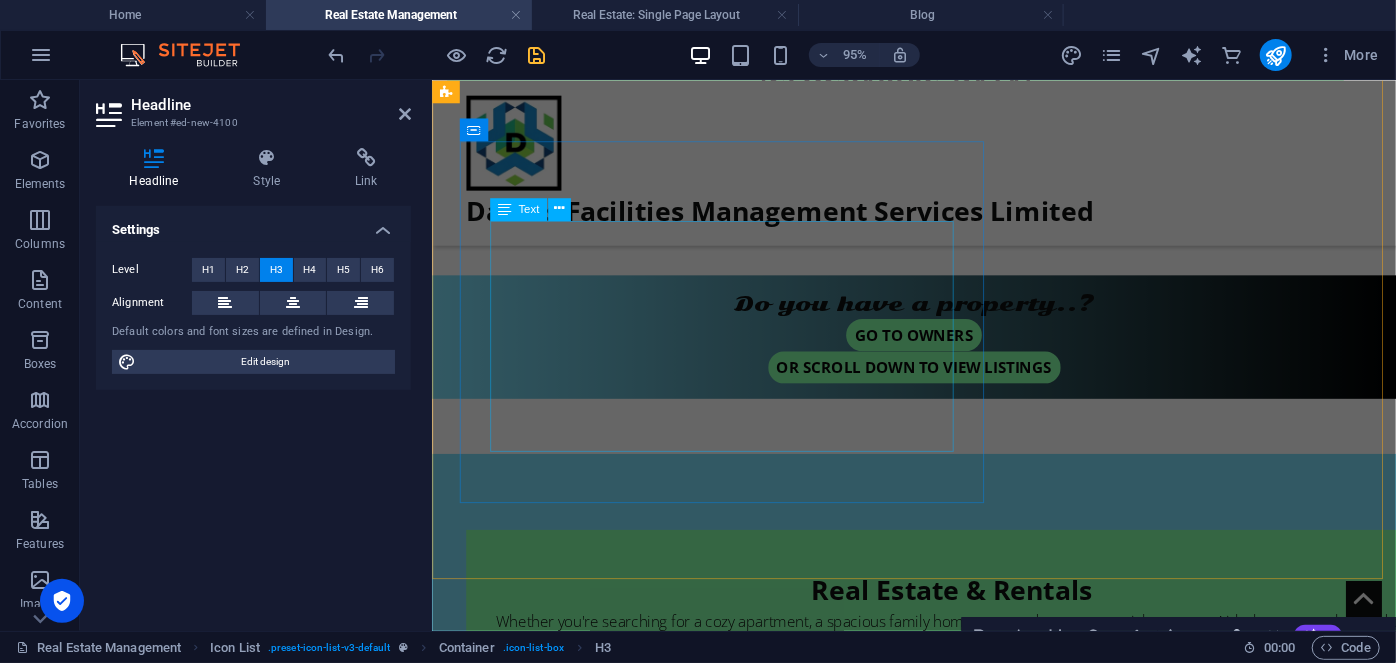 scroll, scrollTop: 618, scrollLeft: 0, axis: vertical 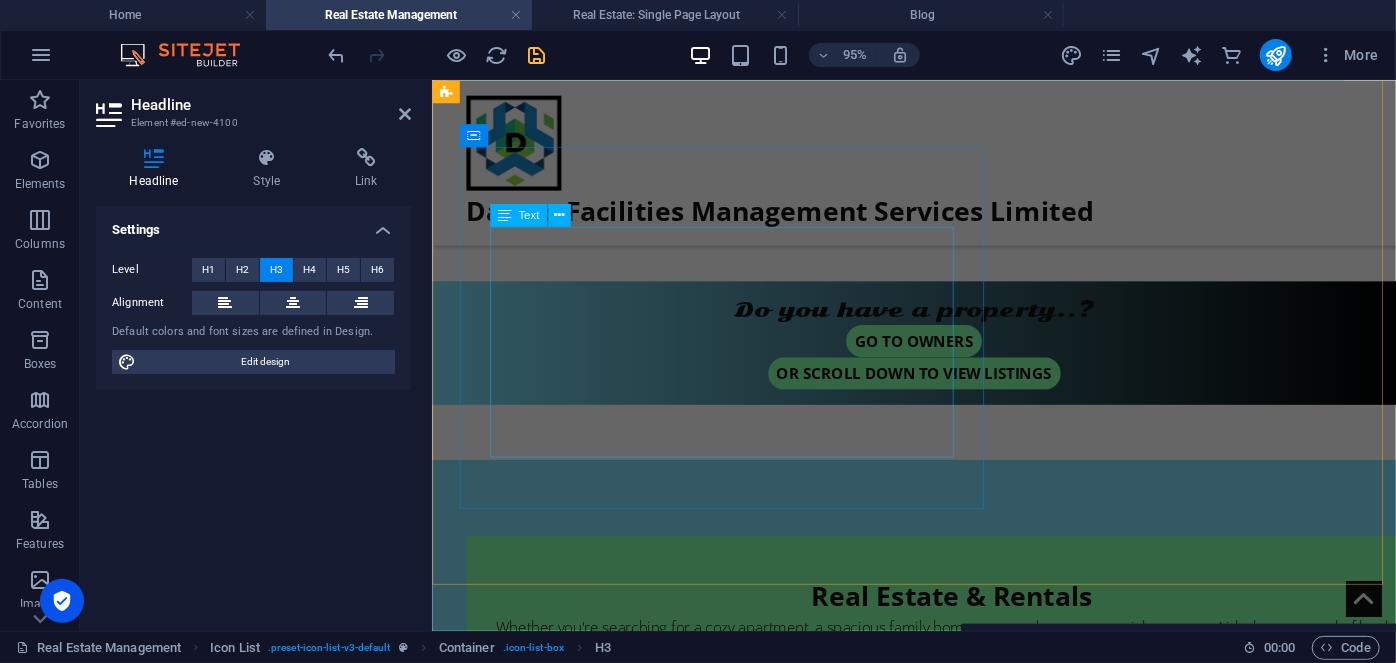 click on "Whether you're searching for a cozy apartment, a spacious family home, or a modern commercial space, an Airbnb or a parcel of land to buy, our team is here to help.  ✅ What We Offer: Verified listings with transparent pricing Guided viewings and complete documentation Flexible lease options to suit your needs Responsive tenant support every step of the way" at bounding box center (979, 753) 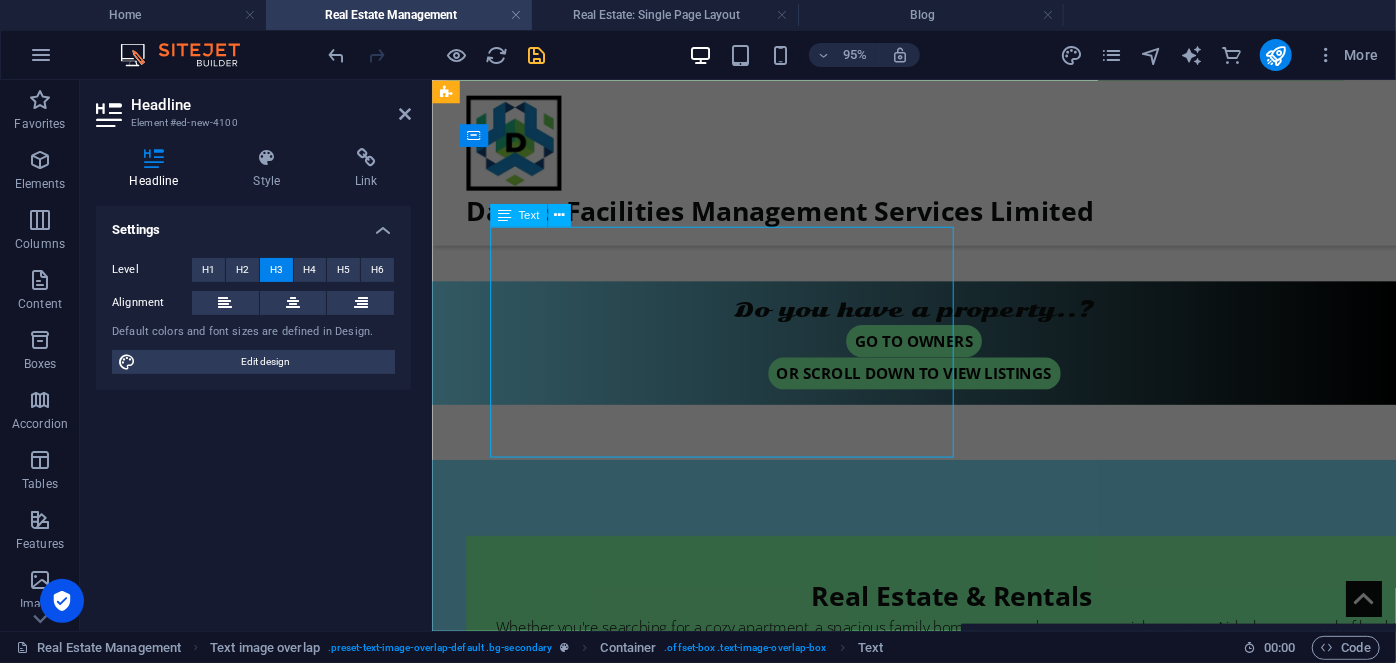 click on "Whether you're searching for a cozy apartment, a spacious family home, or a modern commercial space, an Airbnb or a parcel of land to buy, our team is here to help.  ✅ What We Offer: Verified listings with transparent pricing Guided viewings and complete documentation Flexible lease options to suit your needs Responsive tenant support every step of the way" at bounding box center (979, 753) 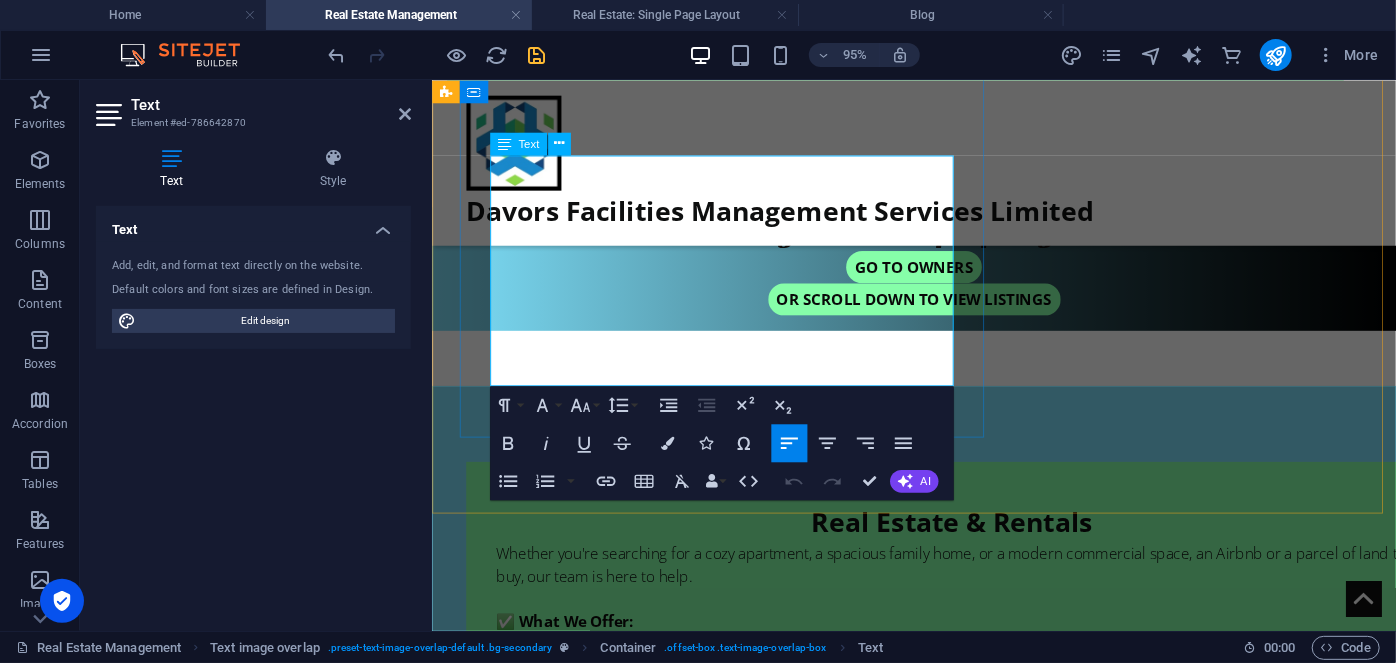 scroll, scrollTop: 604, scrollLeft: 0, axis: vertical 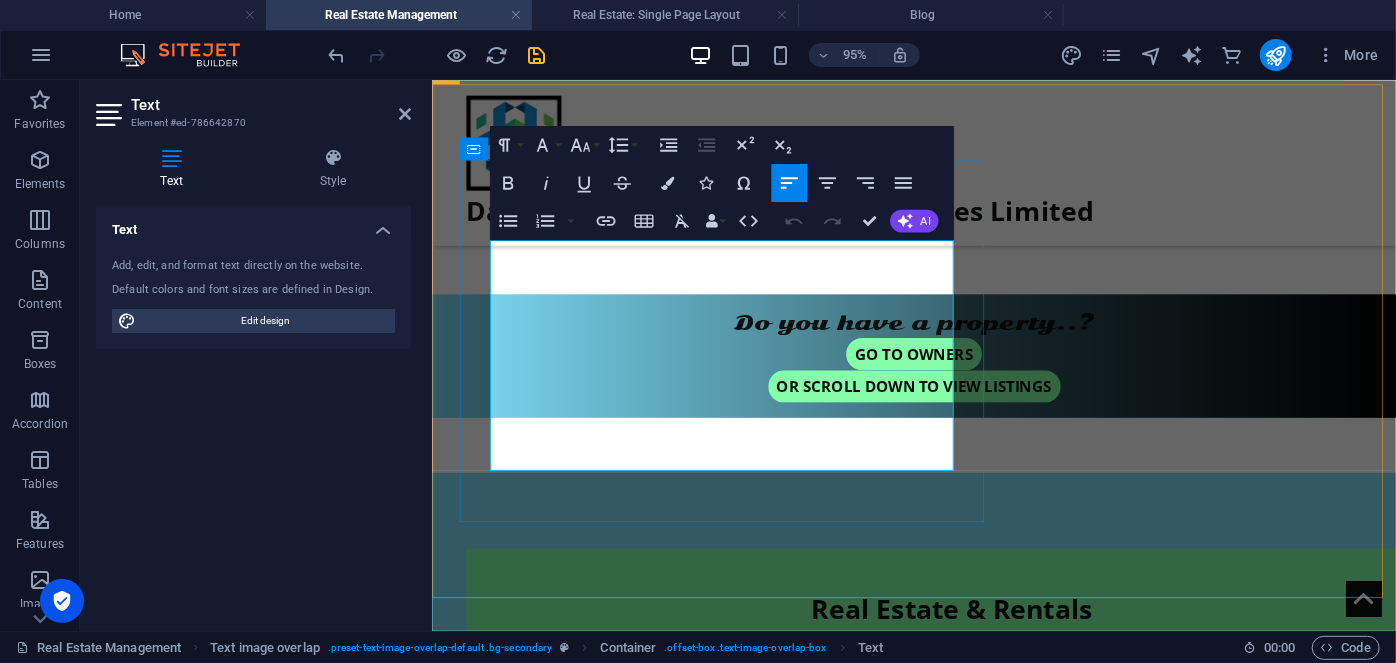 drag, startPoint x: 851, startPoint y: 455, endPoint x: 505, endPoint y: 444, distance: 346.1748 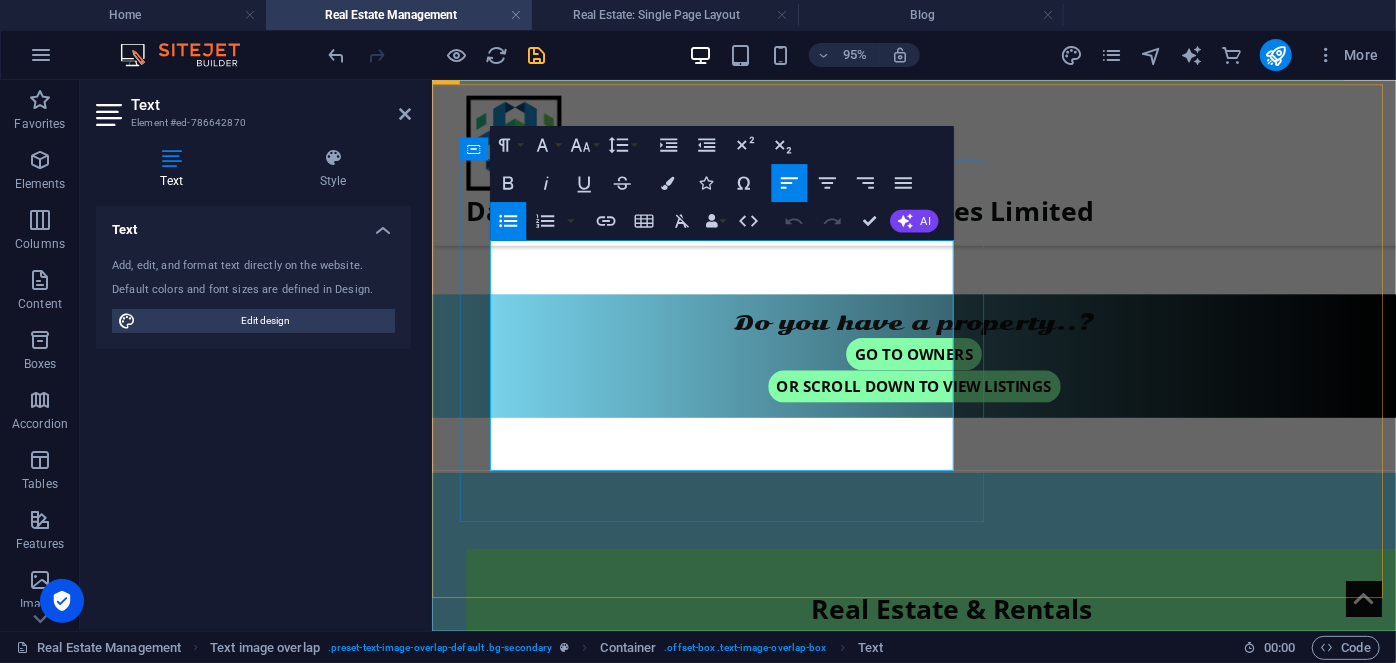 copy on "Responsive tenant support every step of the way" 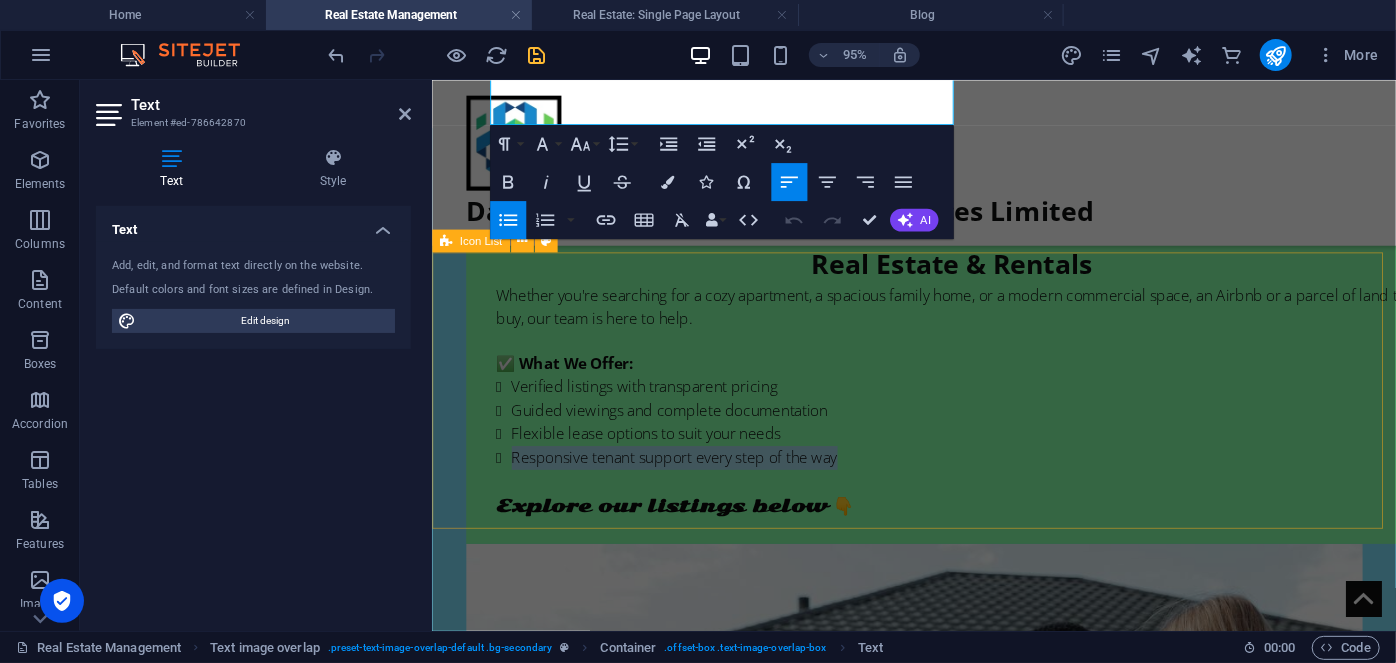 scroll, scrollTop: 968, scrollLeft: 0, axis: vertical 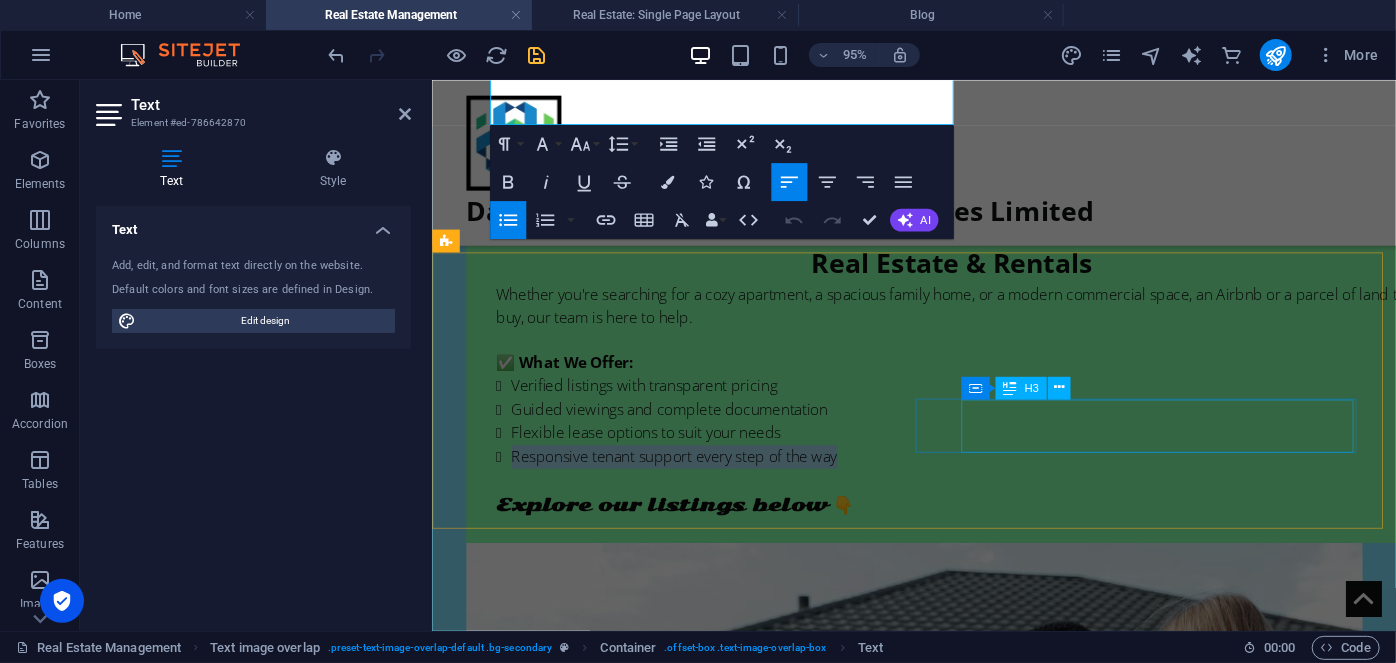 click on "Headline" at bounding box center [654, 1776] 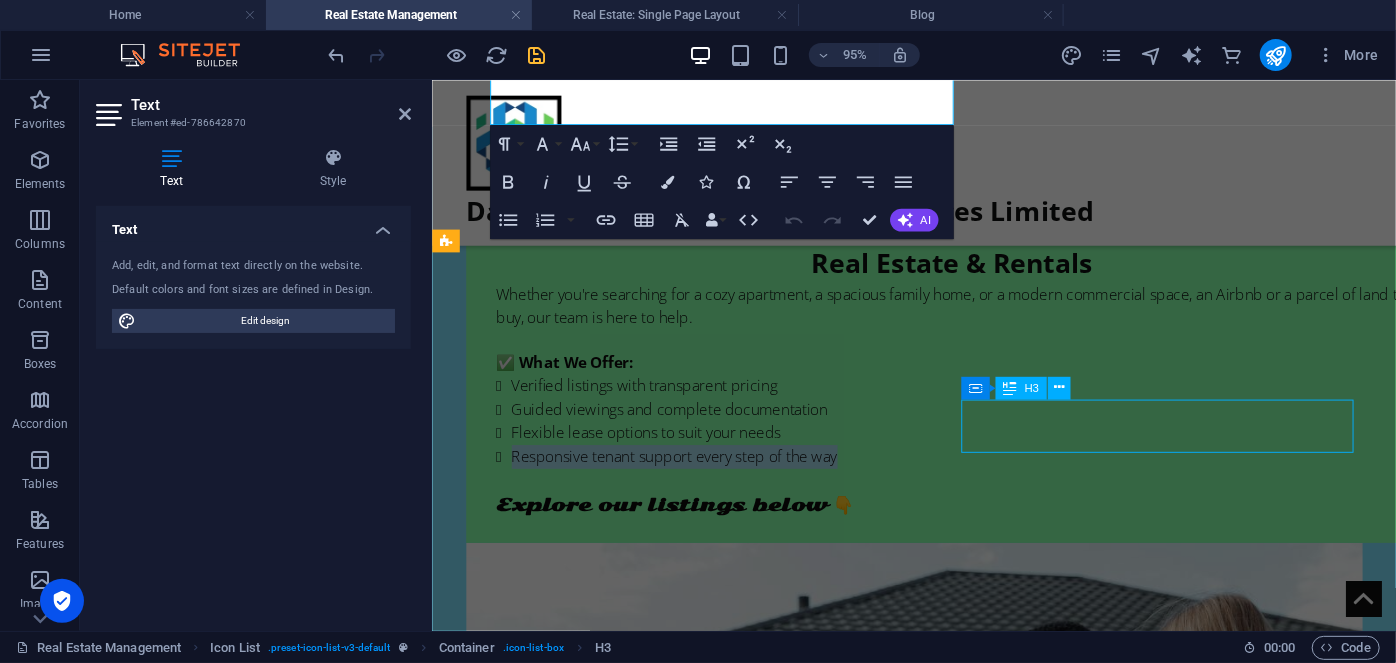 click on "Headline" at bounding box center (654, 1776) 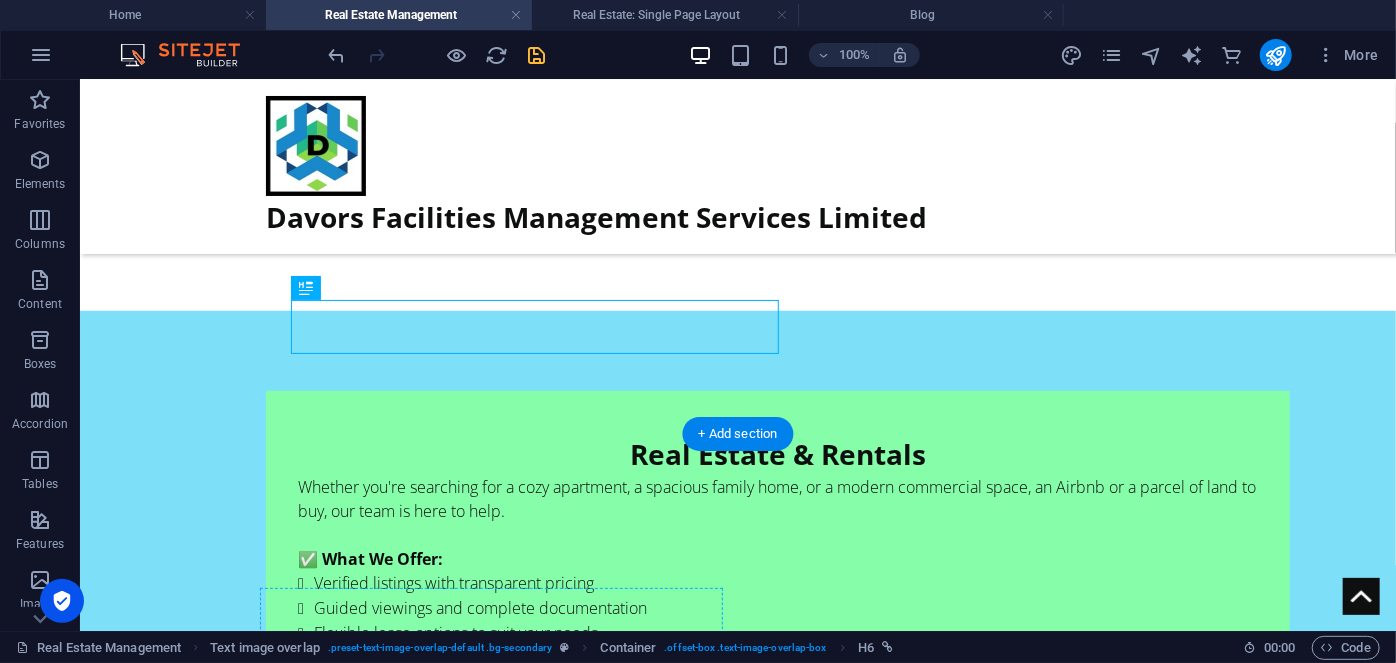 scroll, scrollTop: 833, scrollLeft: 0, axis: vertical 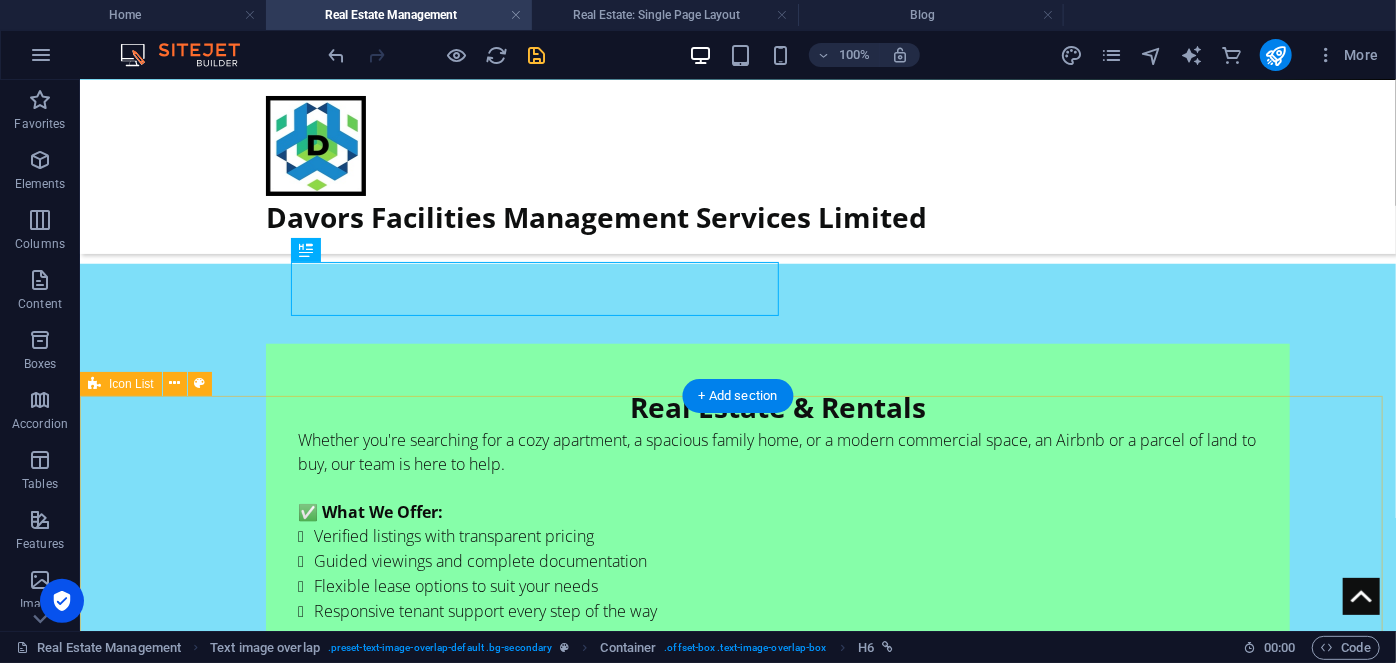 drag, startPoint x: 588, startPoint y: 363, endPoint x: 750, endPoint y: 616, distance: 300.42136 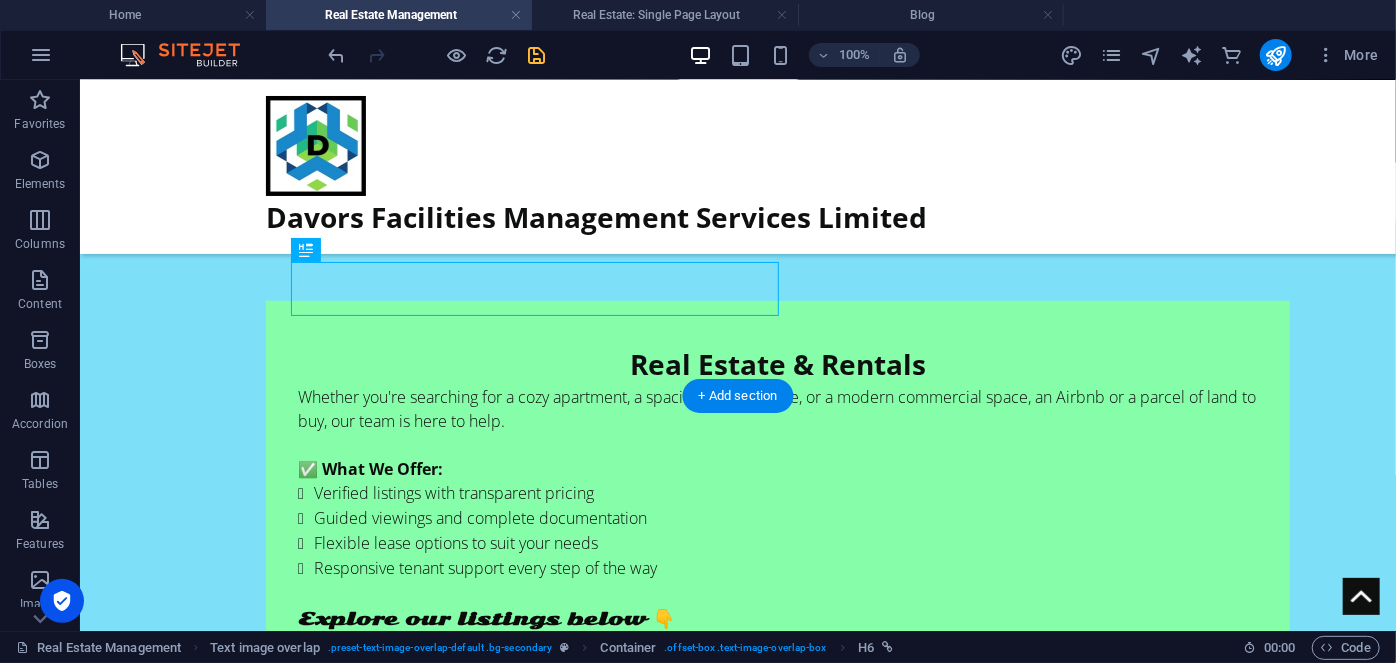 scroll, scrollTop: 1007, scrollLeft: 0, axis: vertical 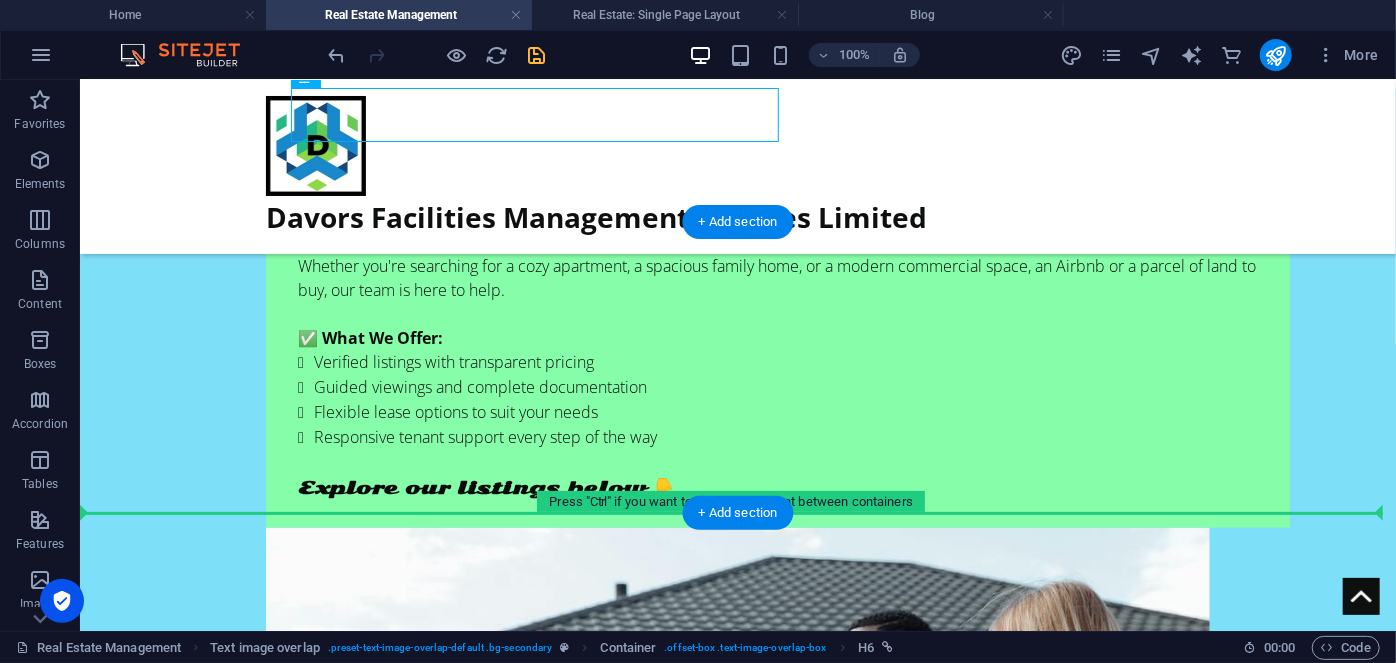 drag, startPoint x: 385, startPoint y: 332, endPoint x: 670, endPoint y: 471, distance: 317.0899 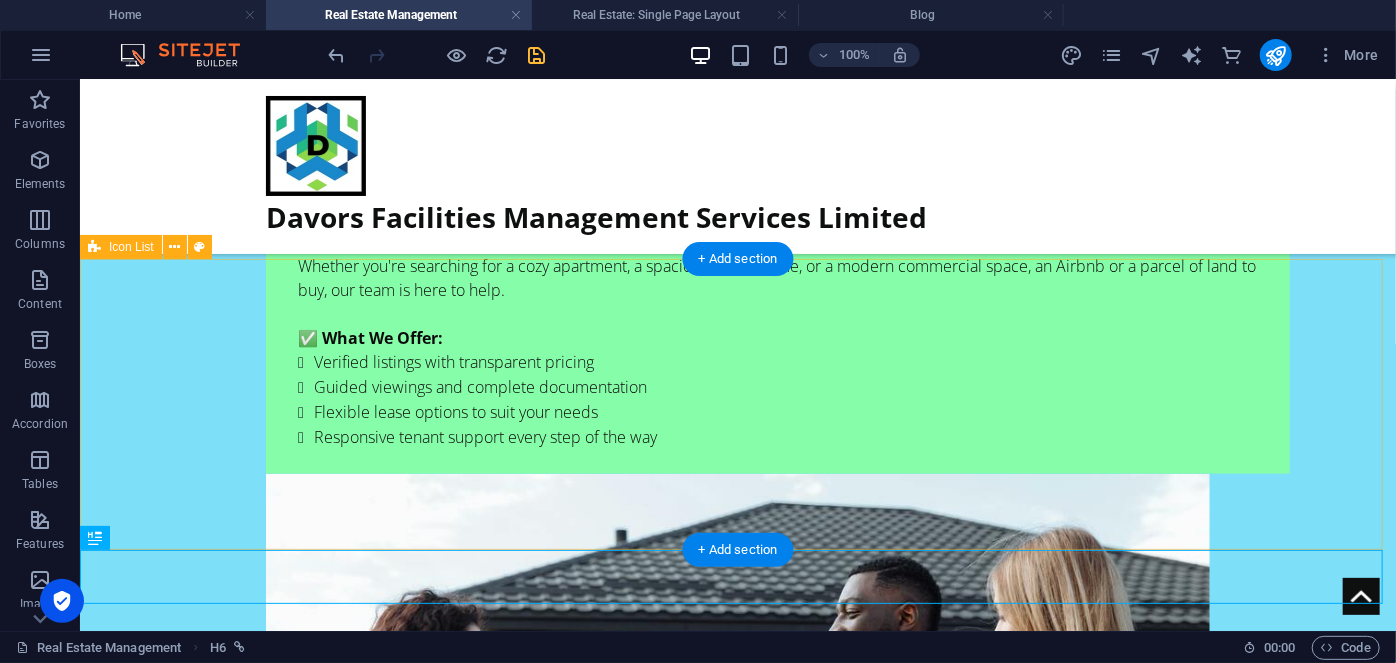 scroll, scrollTop: 916, scrollLeft: 0, axis: vertical 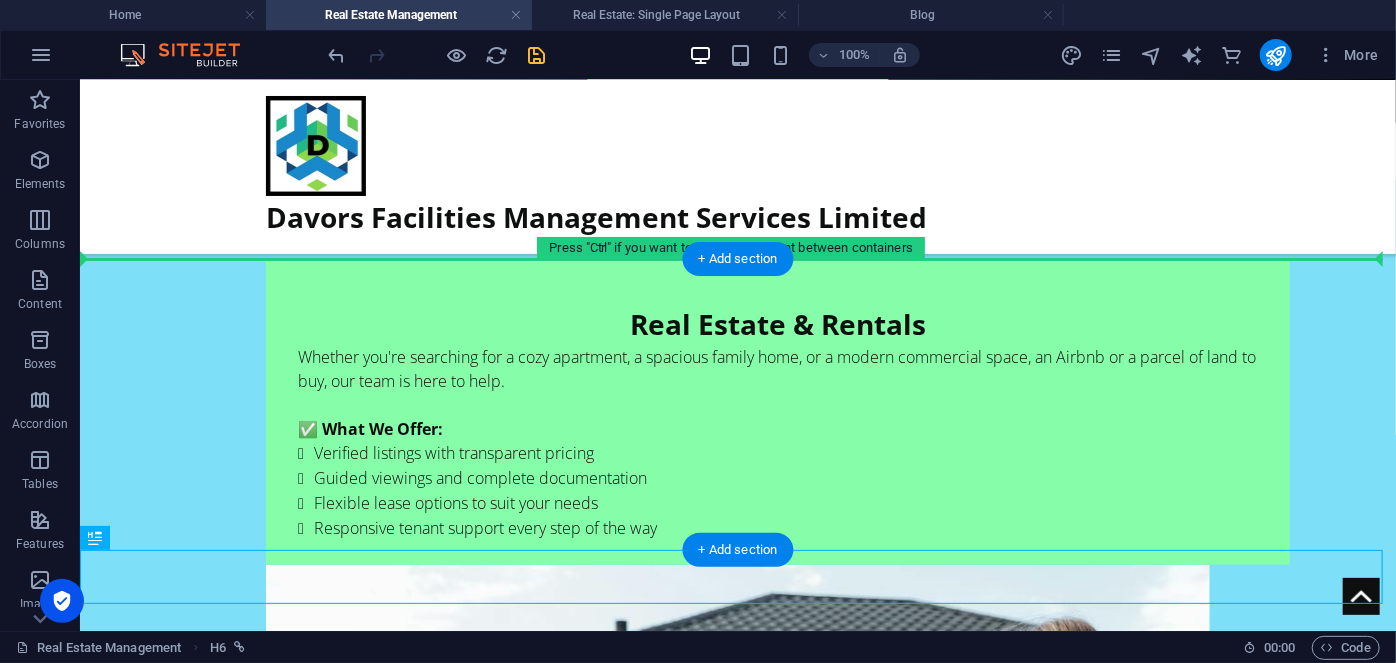 drag, startPoint x: 185, startPoint y: 623, endPoint x: 220, endPoint y: 354, distance: 271.2674 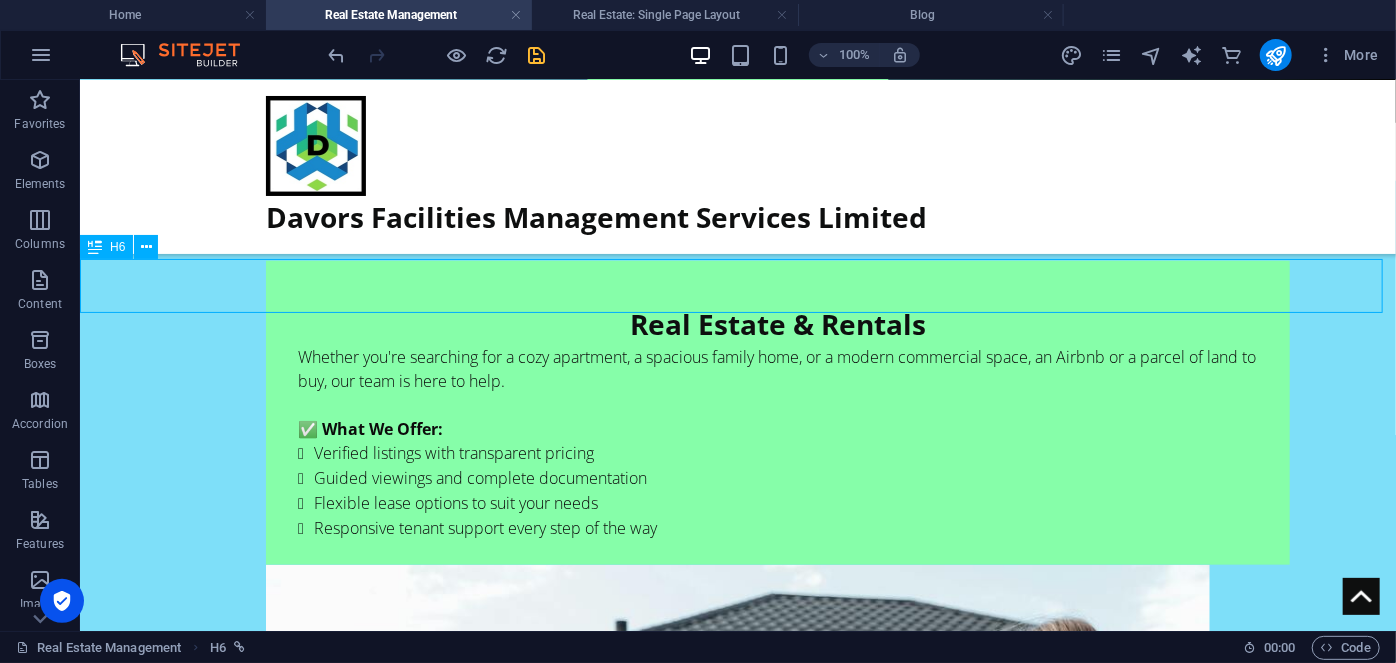click at bounding box center [95, 247] 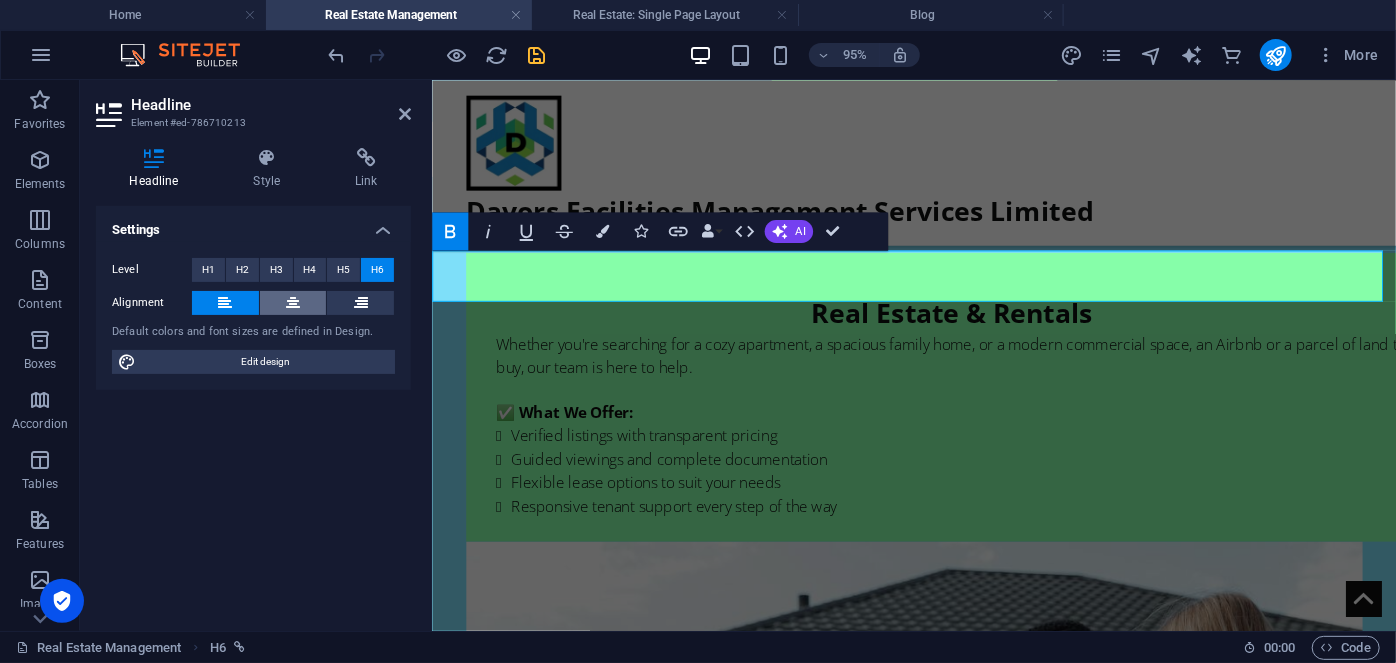 click at bounding box center [293, 303] 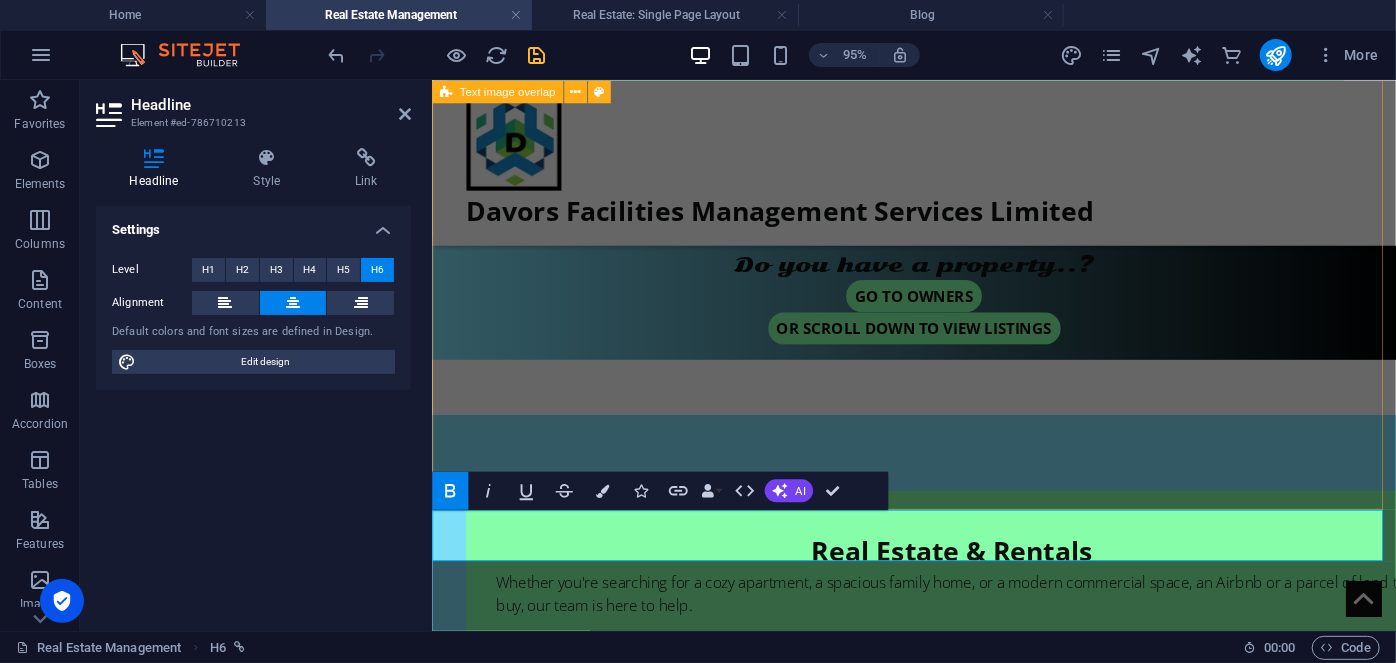 scroll, scrollTop: 643, scrollLeft: 0, axis: vertical 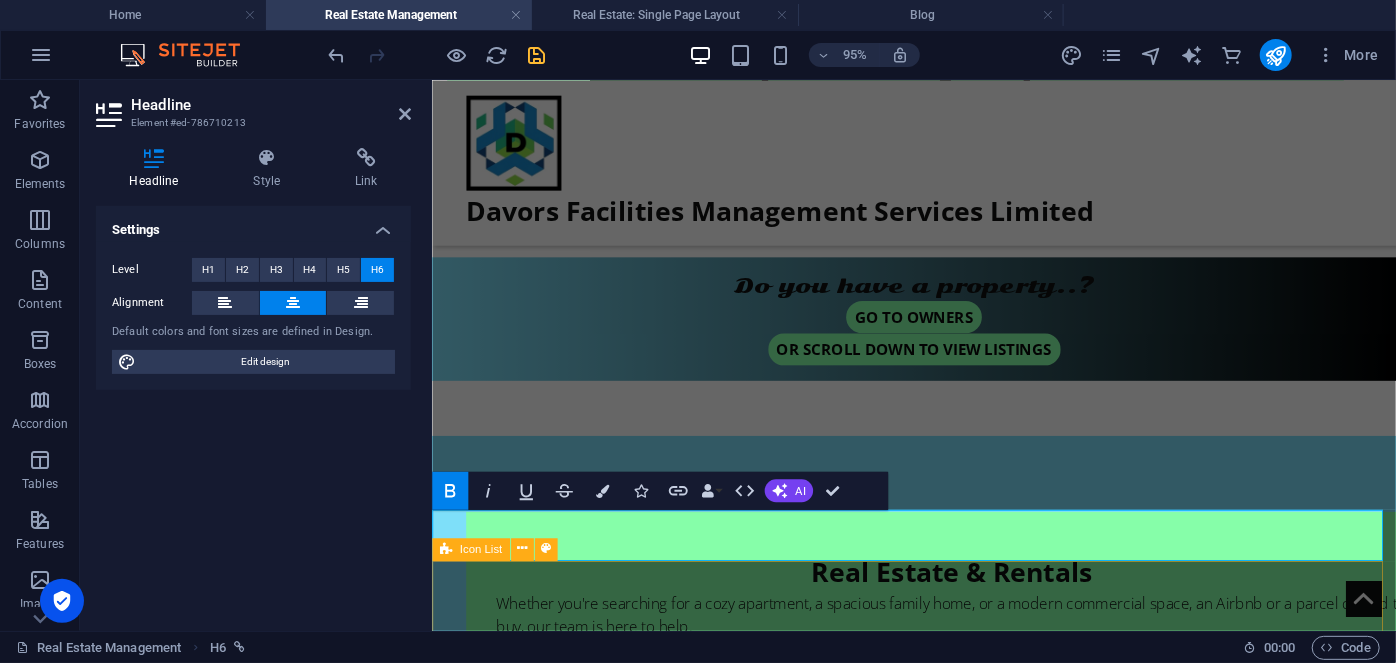 click on "Verified listings with transparent pricing Flexible lease options to suit your needs Guided viewings and complete documentation Responsive tenant support every step of the way" at bounding box center [938, 1906] 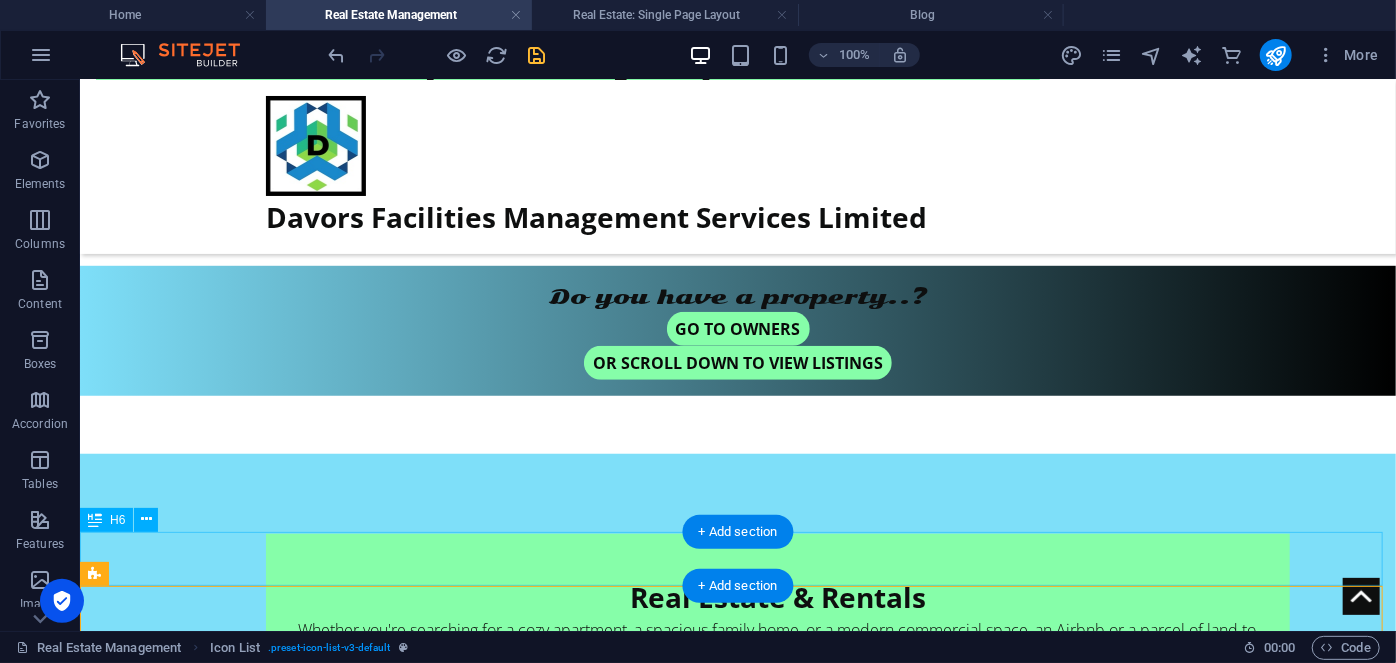 click on "Explore our listings below 👇" at bounding box center [737, 1574] 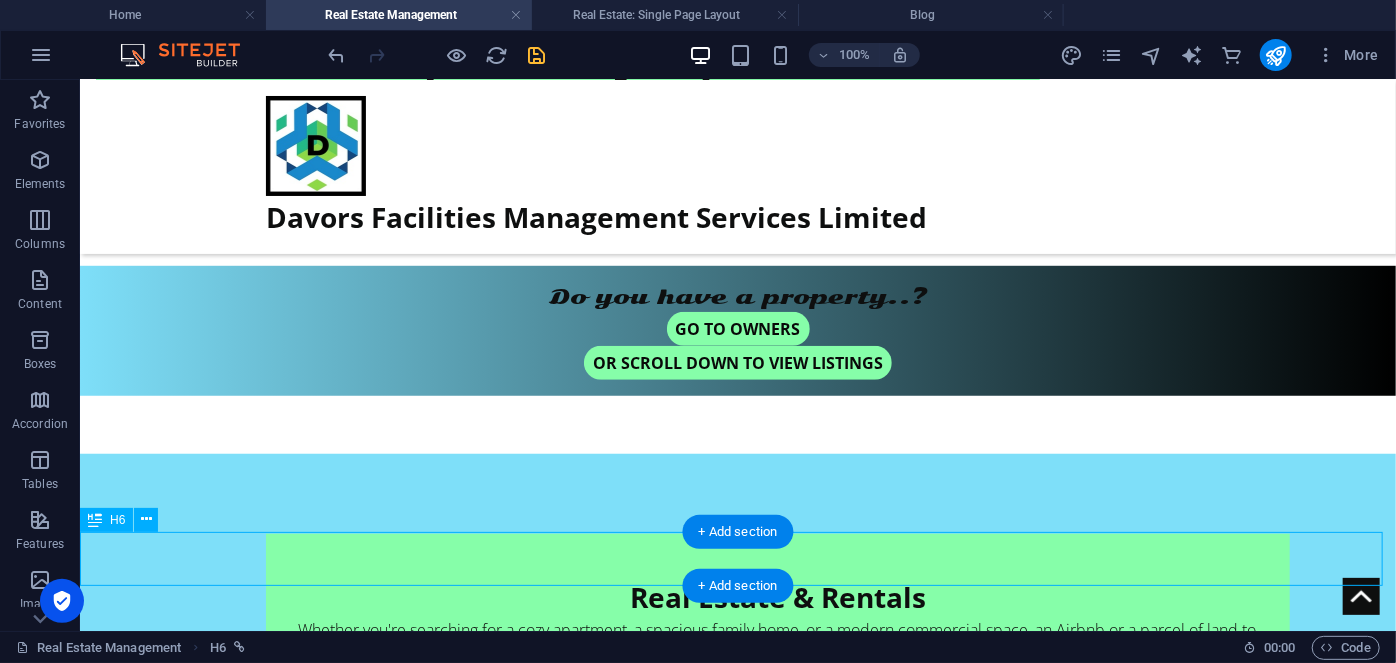 click on "Explore our listings below 👇" at bounding box center (737, 1574) 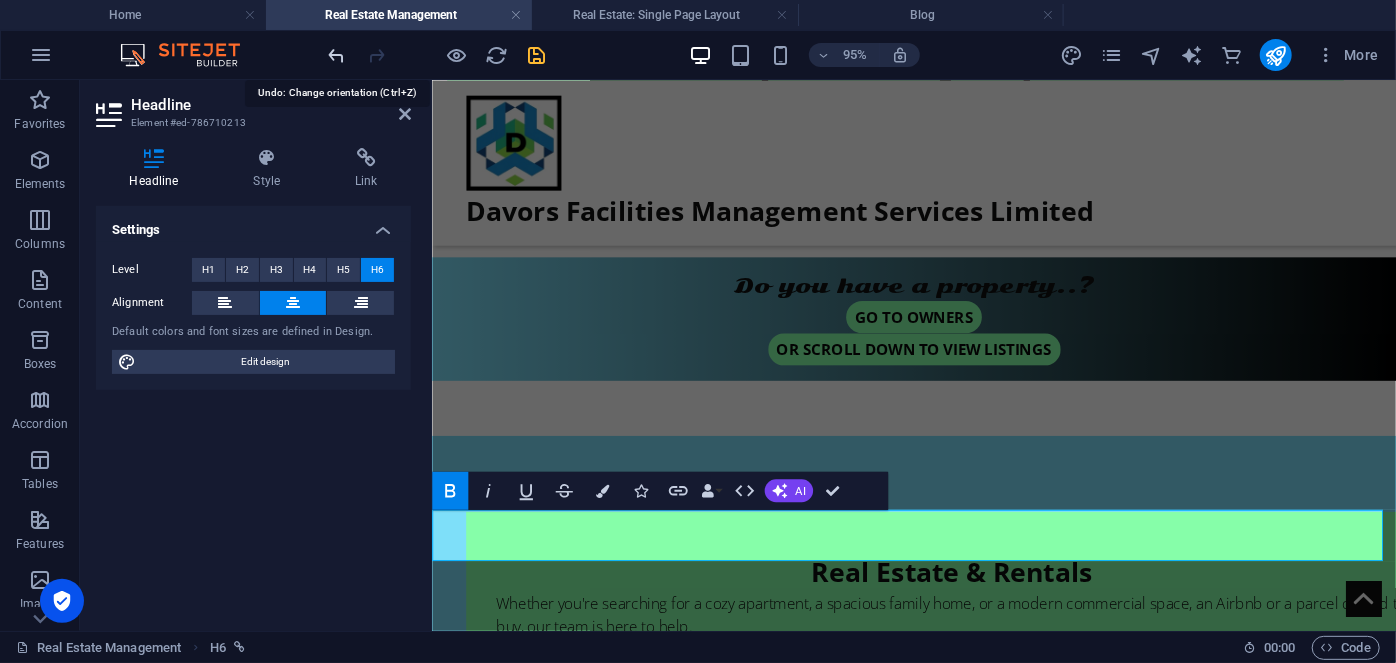 click at bounding box center (337, 55) 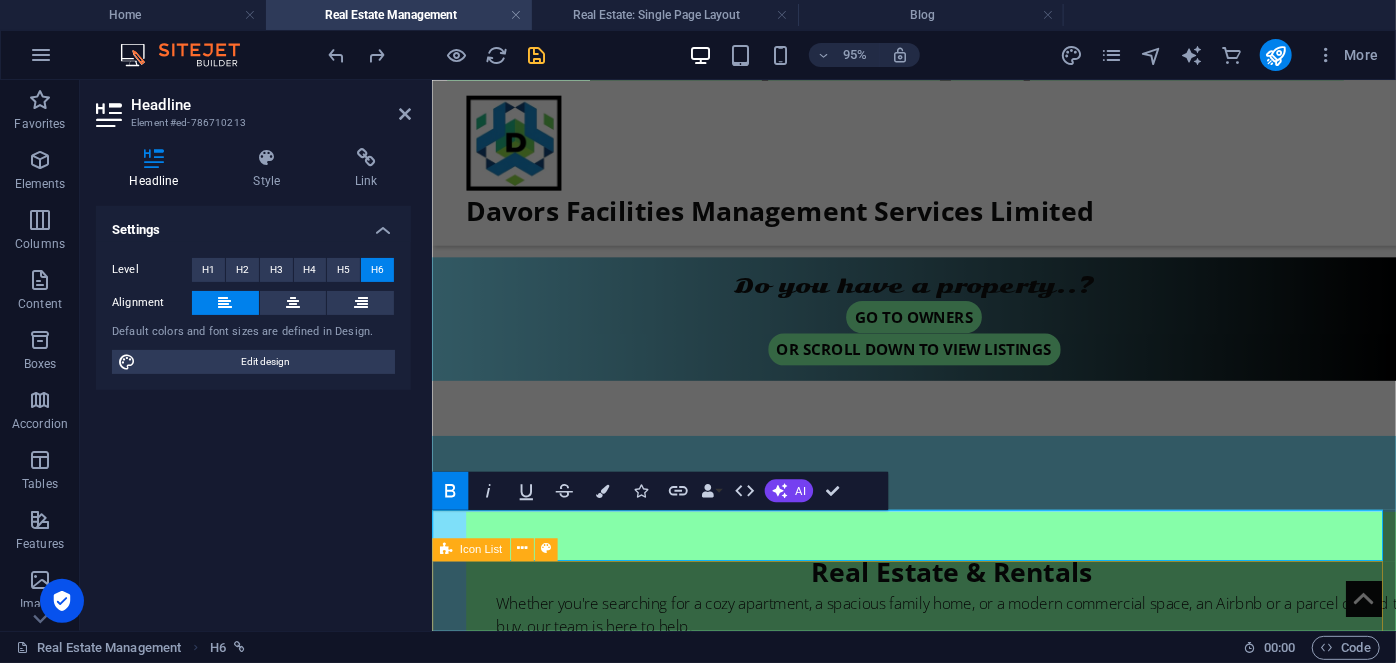 click on "Verified listings with transparent pricing Flexible lease options to suit your needs Guided viewings and complete documentation Responsive tenant support every step of the way" at bounding box center (938, 1906) 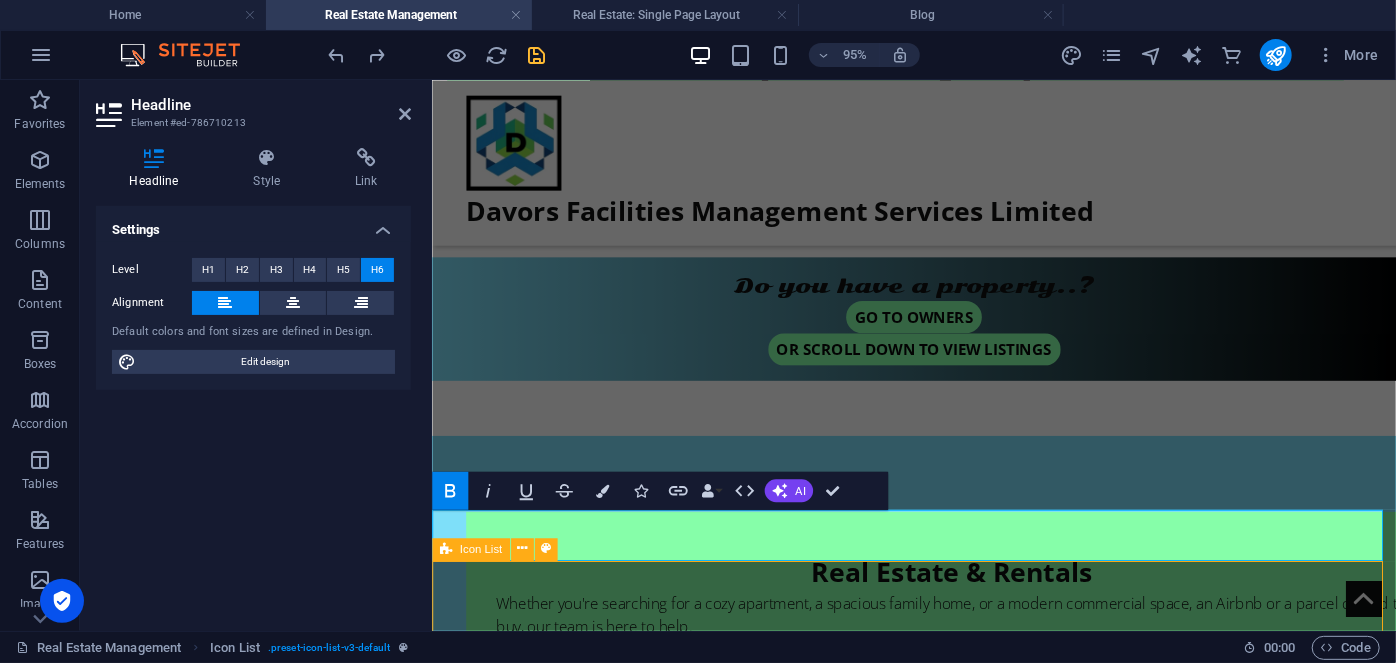 click on "Verified listings with transparent pricing Flexible lease options to suit your needs Guided viewings and complete documentation Responsive tenant support every step of the way" at bounding box center (938, 1906) 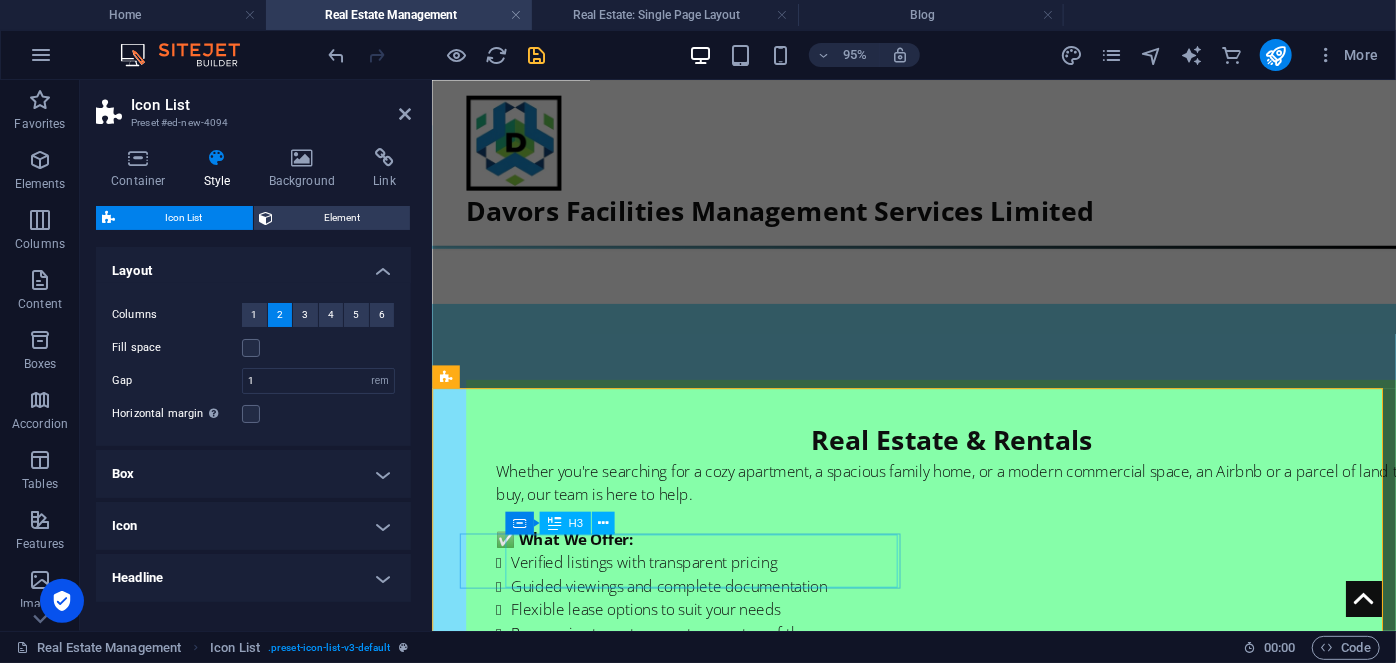 scroll, scrollTop: 825, scrollLeft: 0, axis: vertical 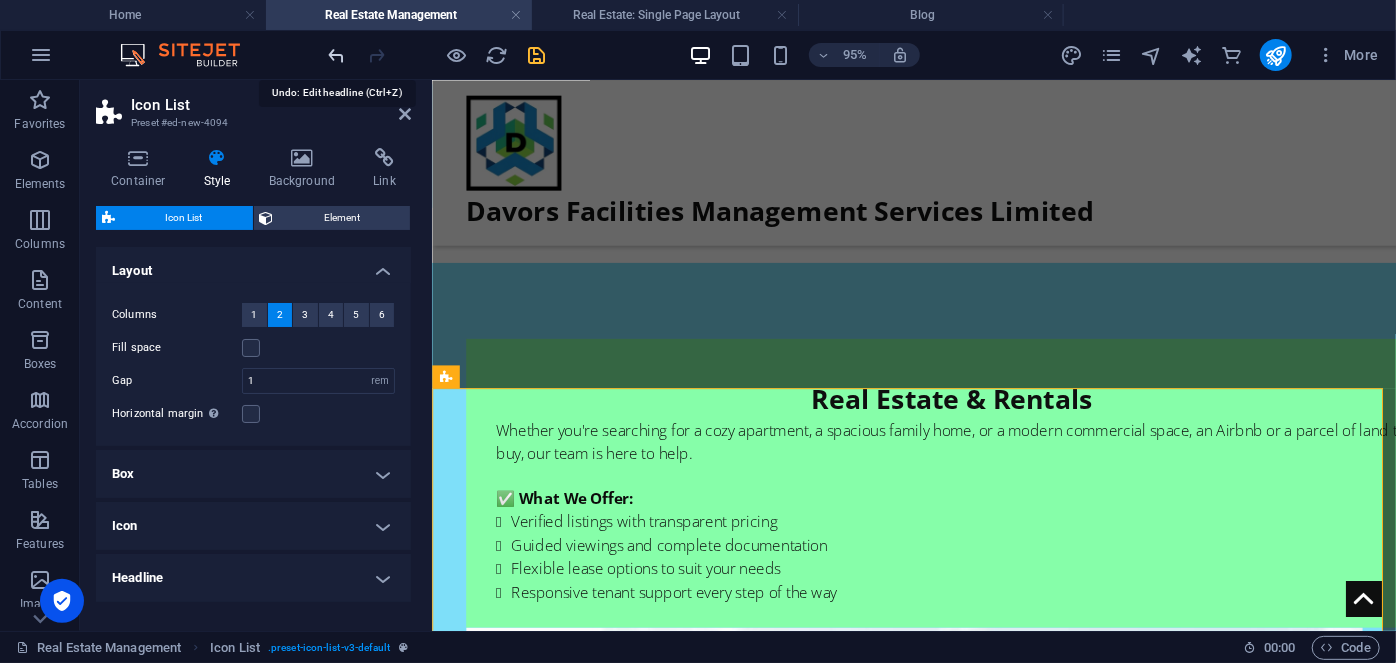 click at bounding box center (337, 55) 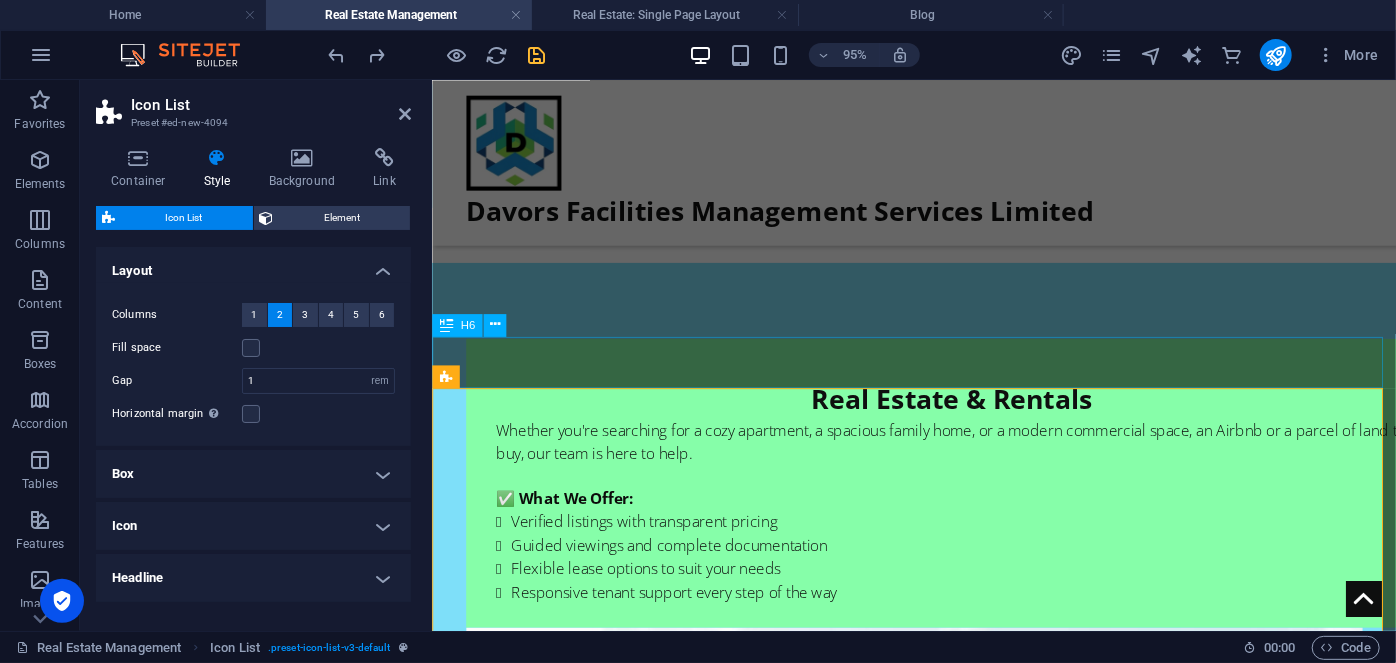 click on "Explore our listings below 👇" at bounding box center (938, 1393) 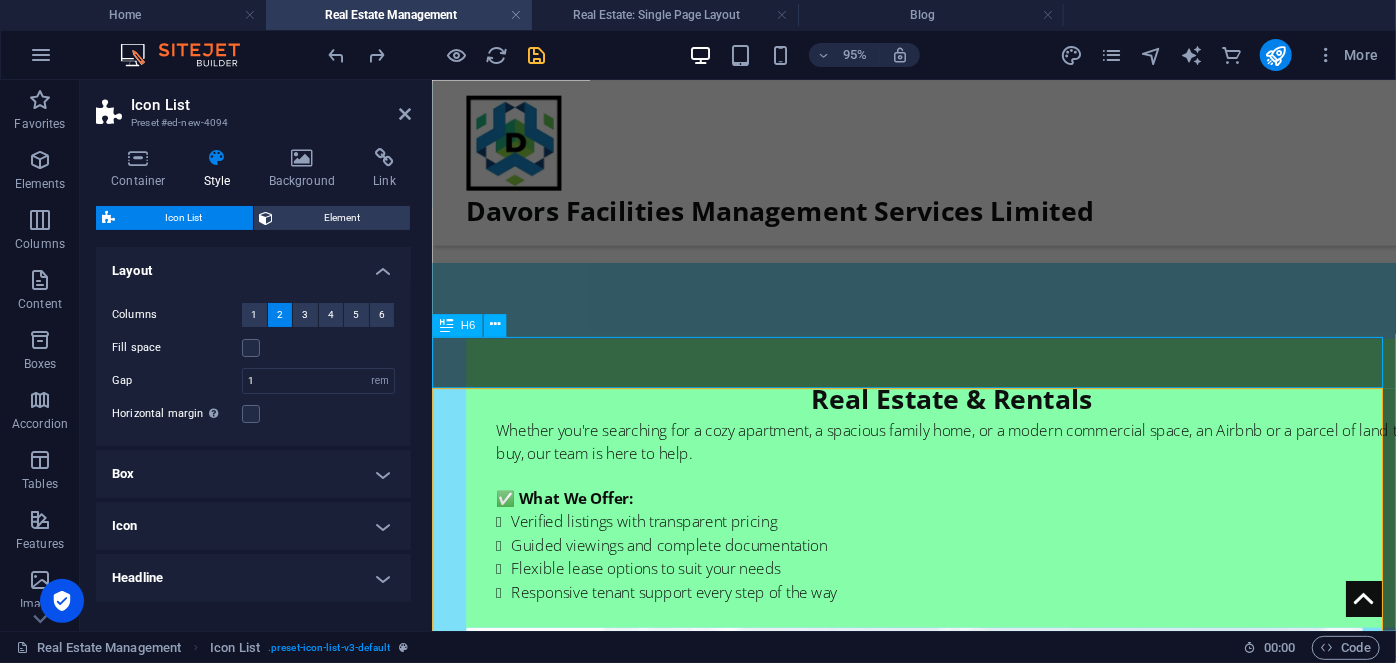click on "Explore our listings below 👇" at bounding box center (938, 1393) 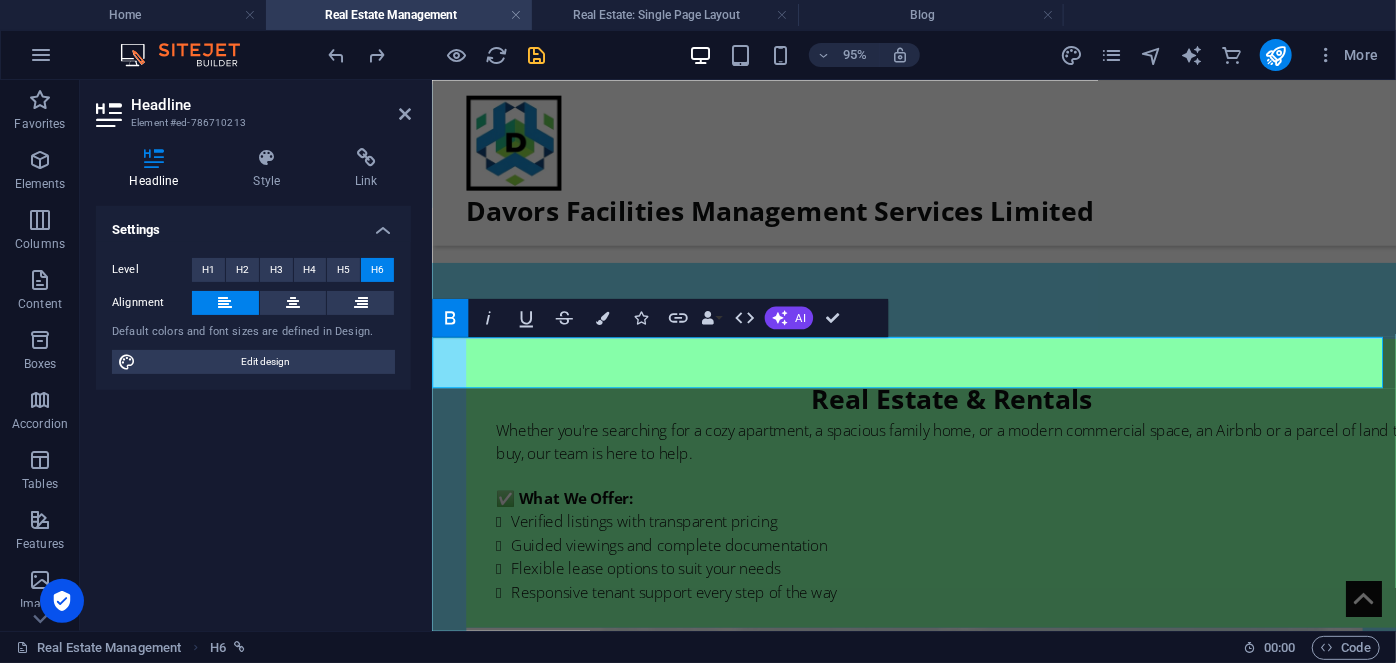 click on "Explore our listings below 👇" at bounding box center [938, 1393] 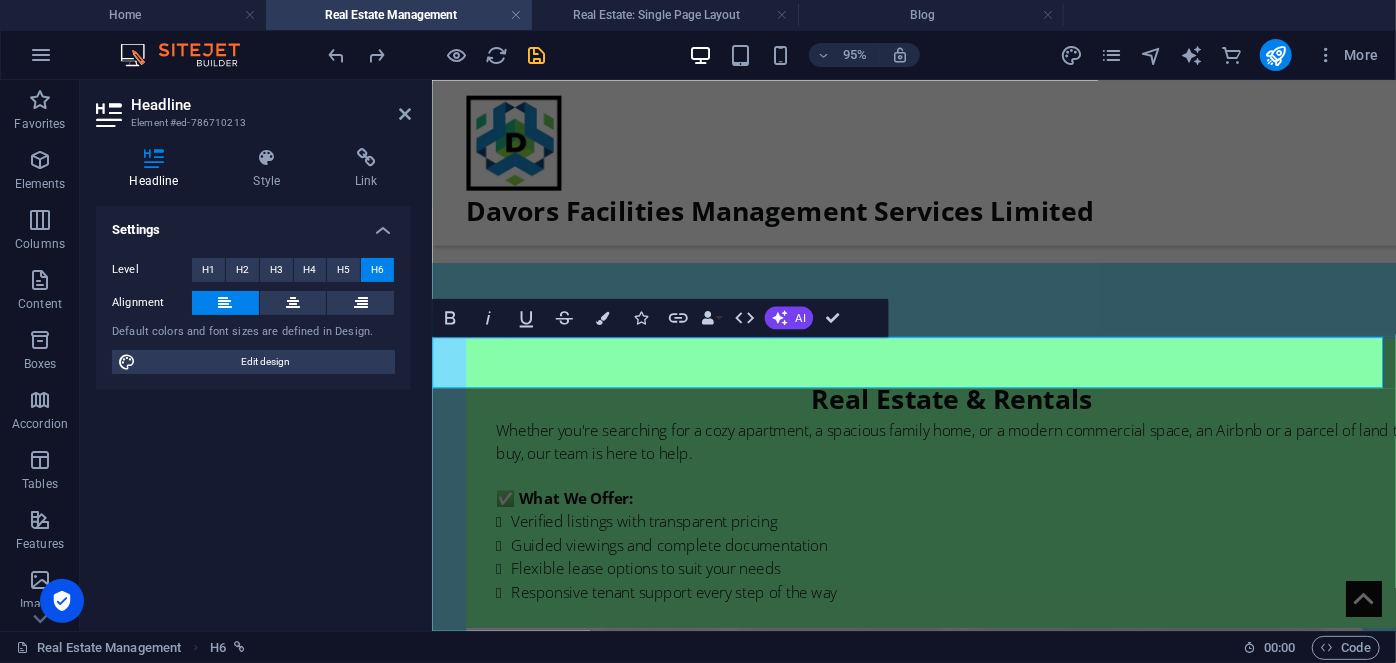 click on "Explore our listings below 👇" at bounding box center (938, 1393) 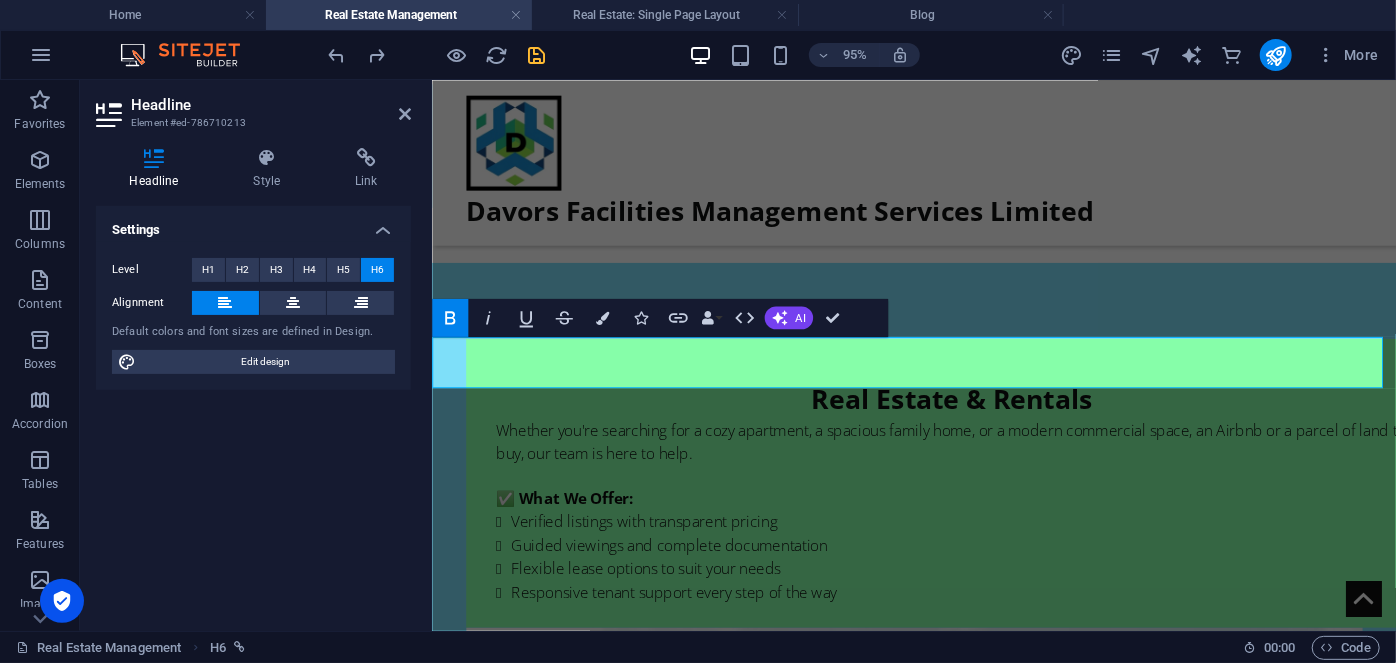 click on "Explore our listings below 👇" at bounding box center [938, 1393] 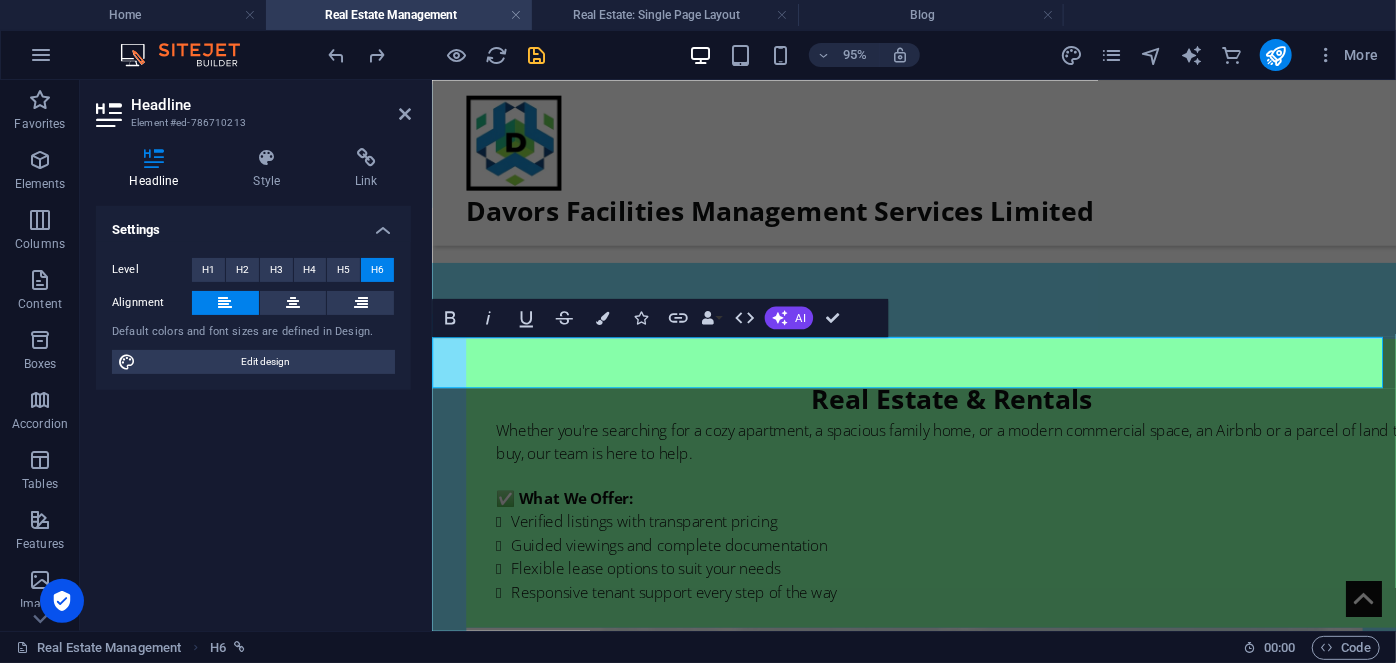 click on "Explore our listings below 👇" at bounding box center (938, 1393) 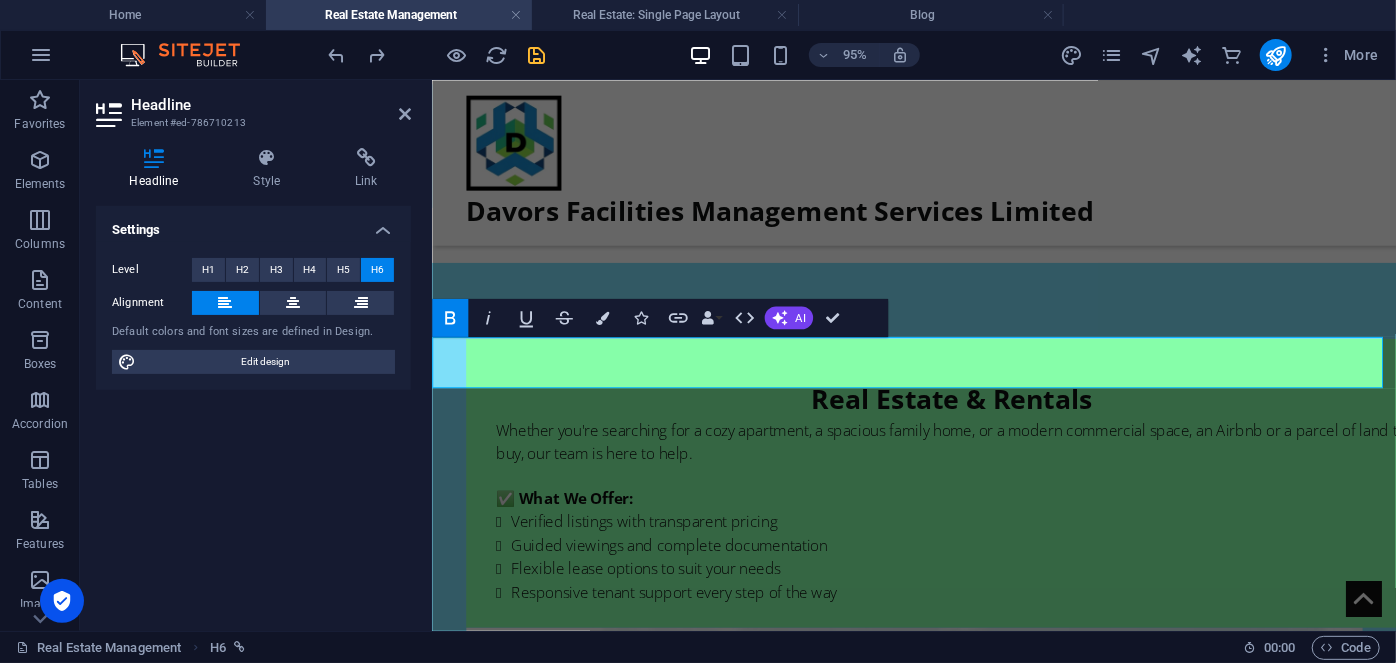 click on "Explore our listings below 👇" at bounding box center [938, 1393] 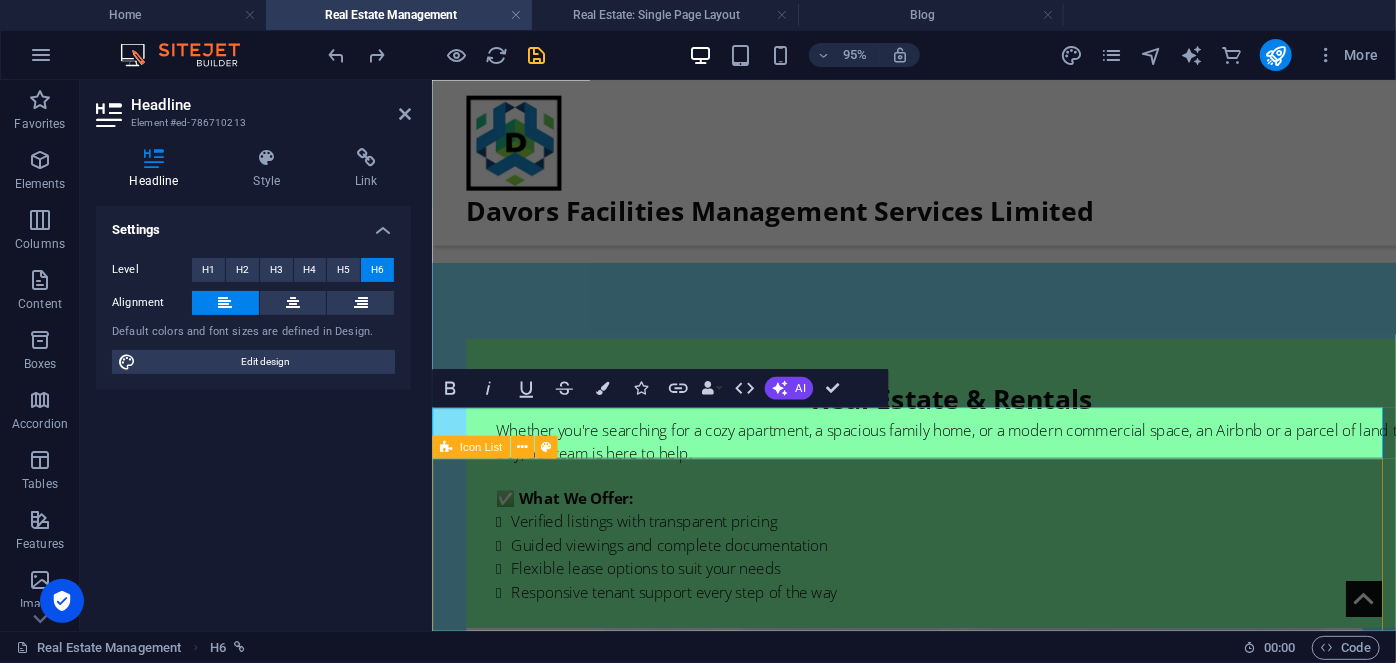 scroll, scrollTop: 734, scrollLeft: 0, axis: vertical 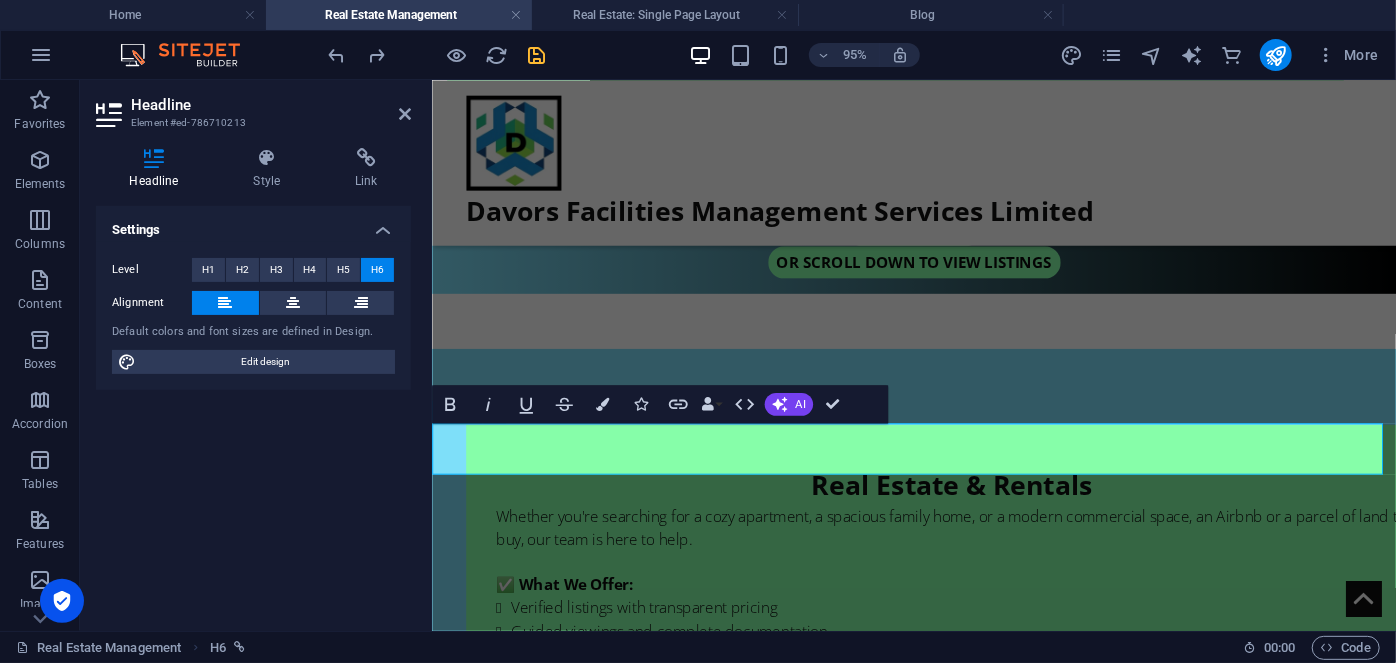 click on "Explore our listings below 👇" at bounding box center (938, 1484) 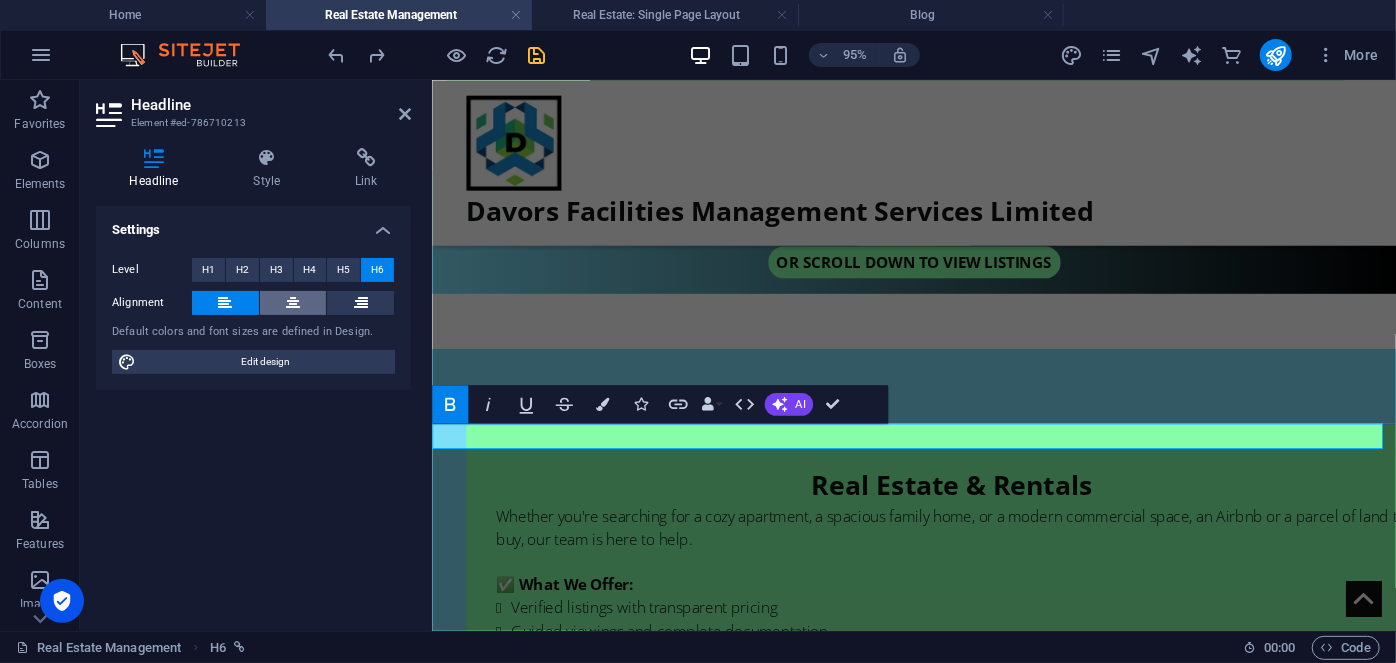 click at bounding box center (293, 303) 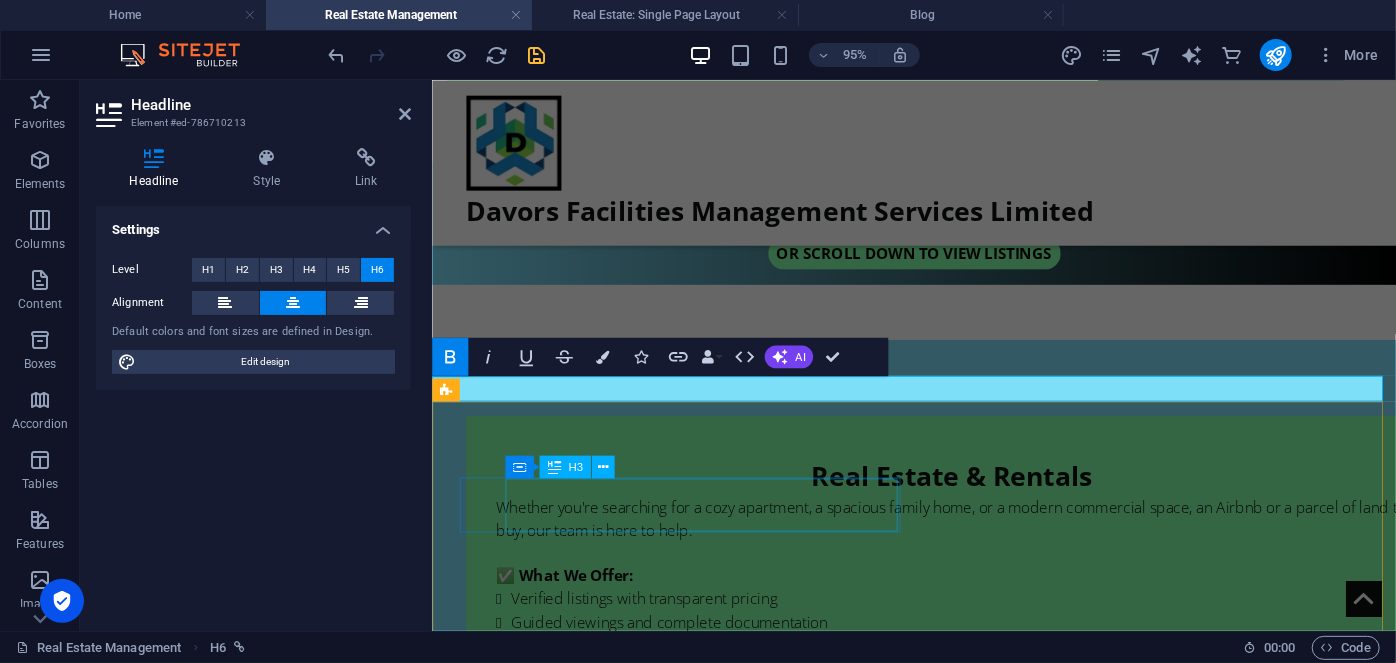 scroll, scrollTop: 734, scrollLeft: 0, axis: vertical 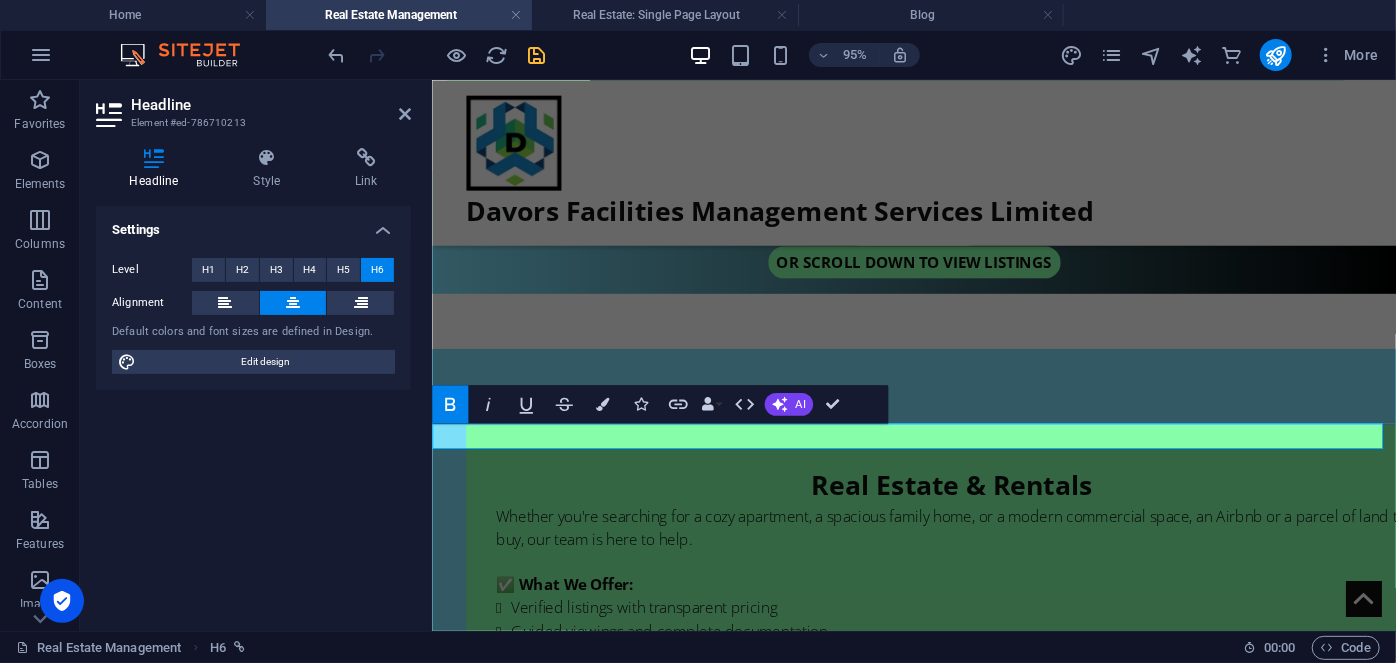 click on "Explore our listings below 👇" at bounding box center (938, 1470) 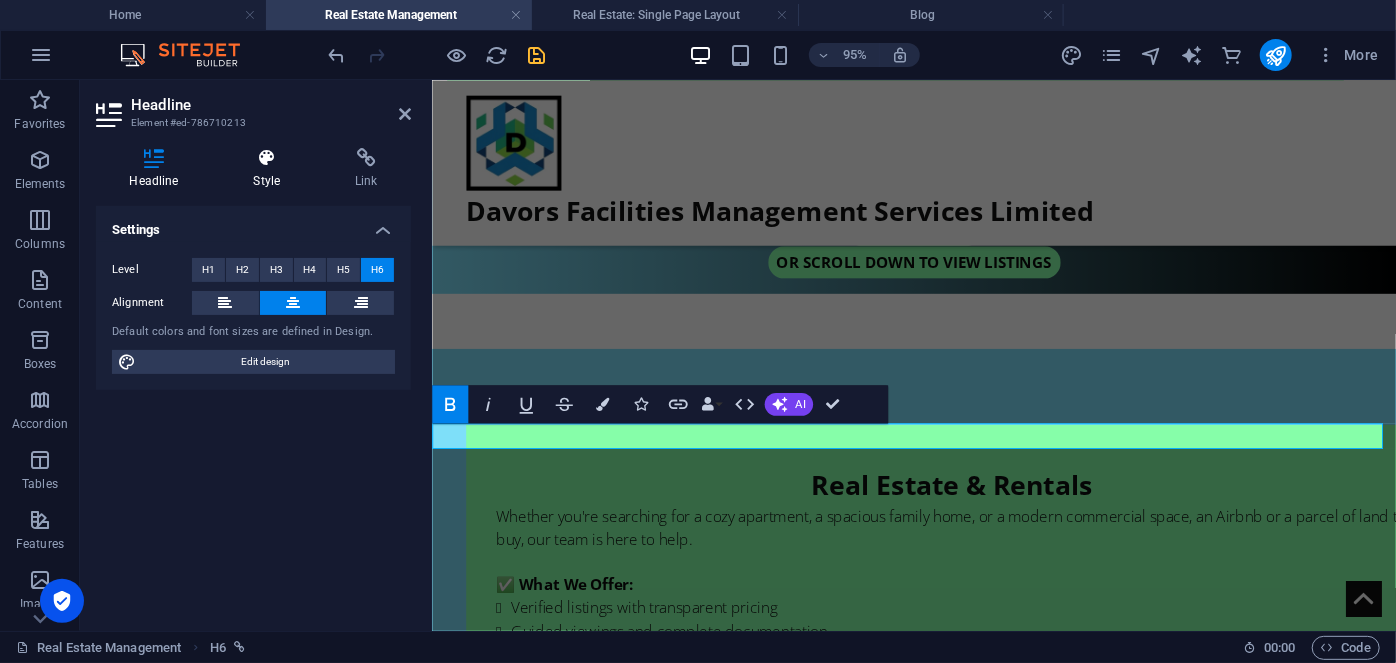 click at bounding box center [267, 158] 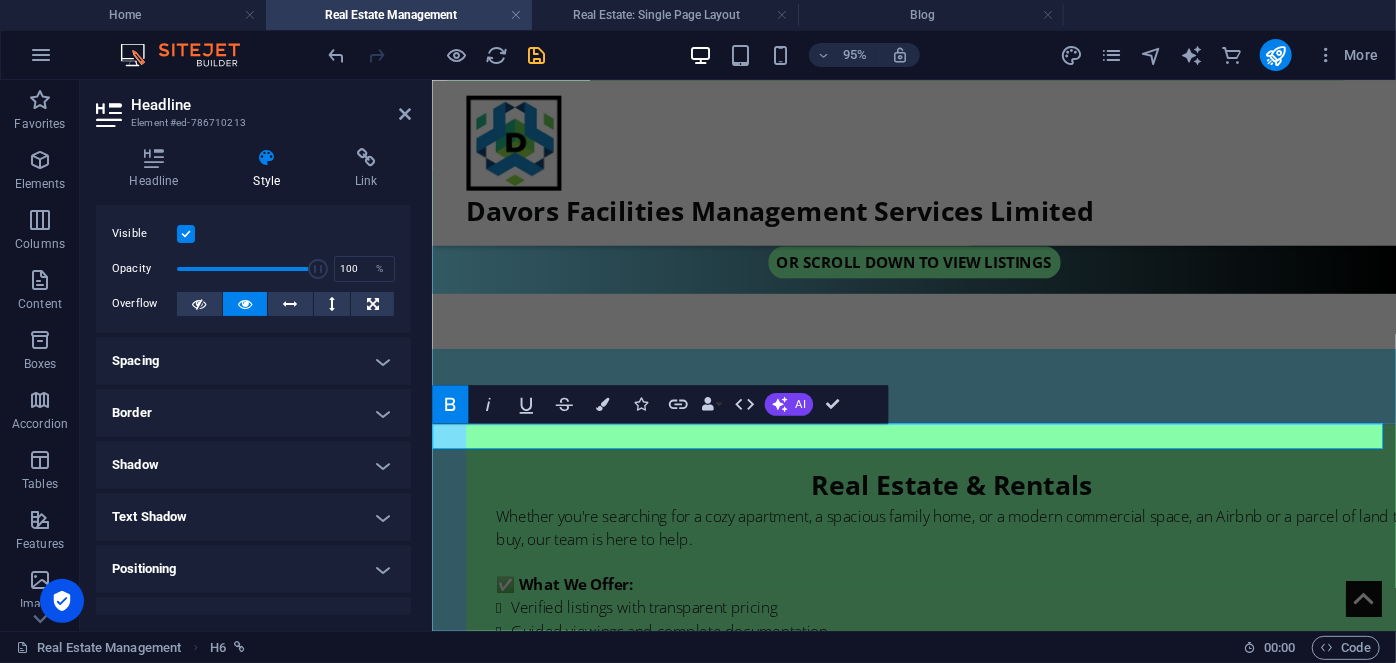 scroll, scrollTop: 90, scrollLeft: 0, axis: vertical 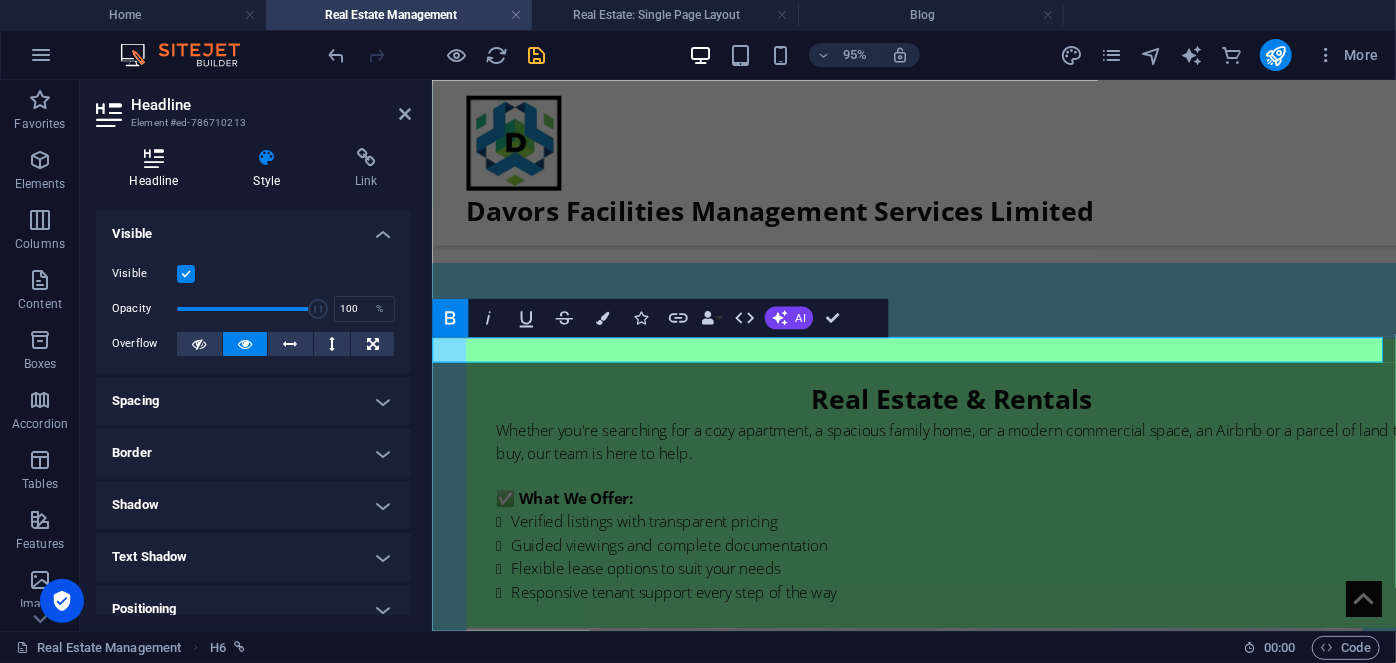 click at bounding box center (154, 158) 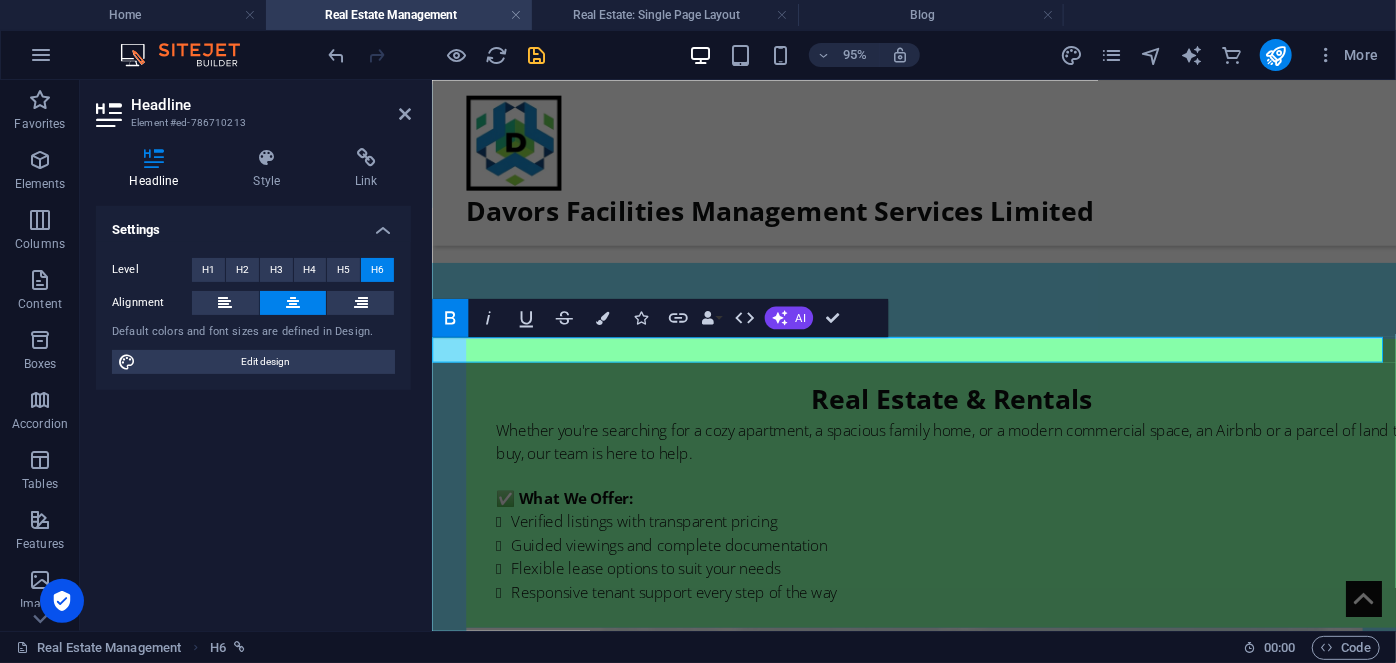 click on "Explore our listings below 👇" at bounding box center [938, 1379] 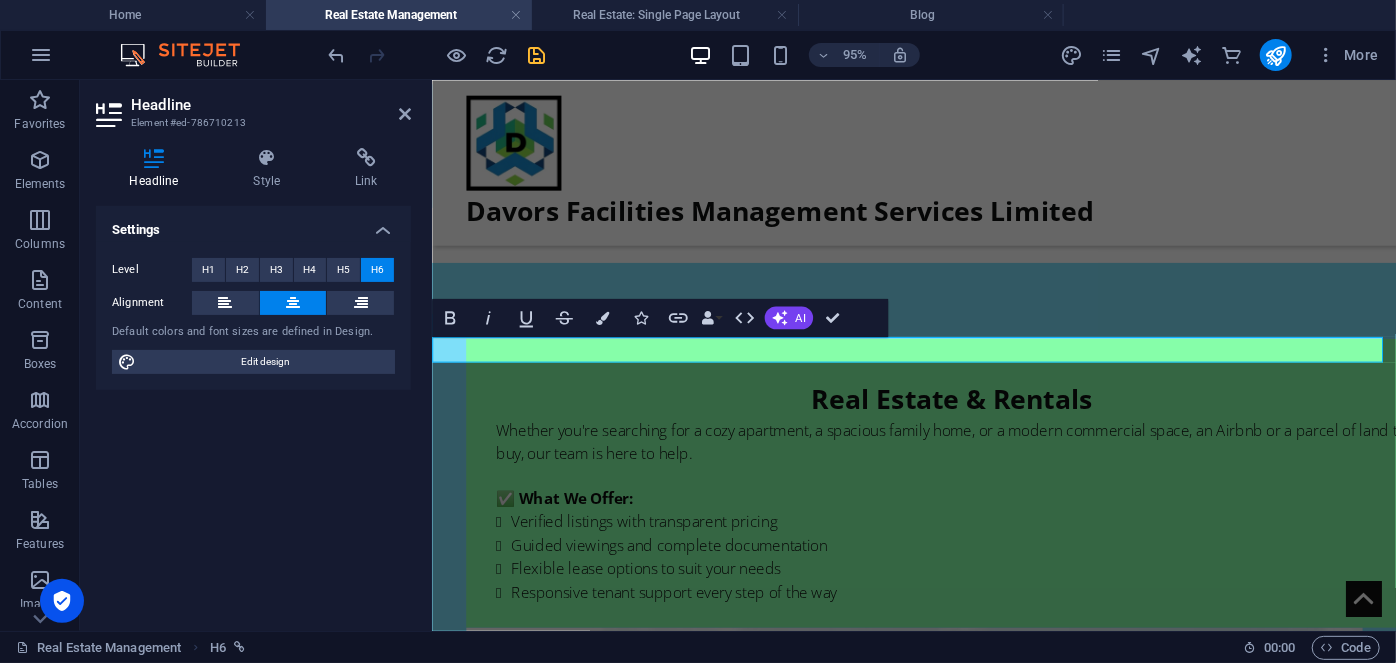 click on "Explore our listings below 👇" at bounding box center (938, 1379) 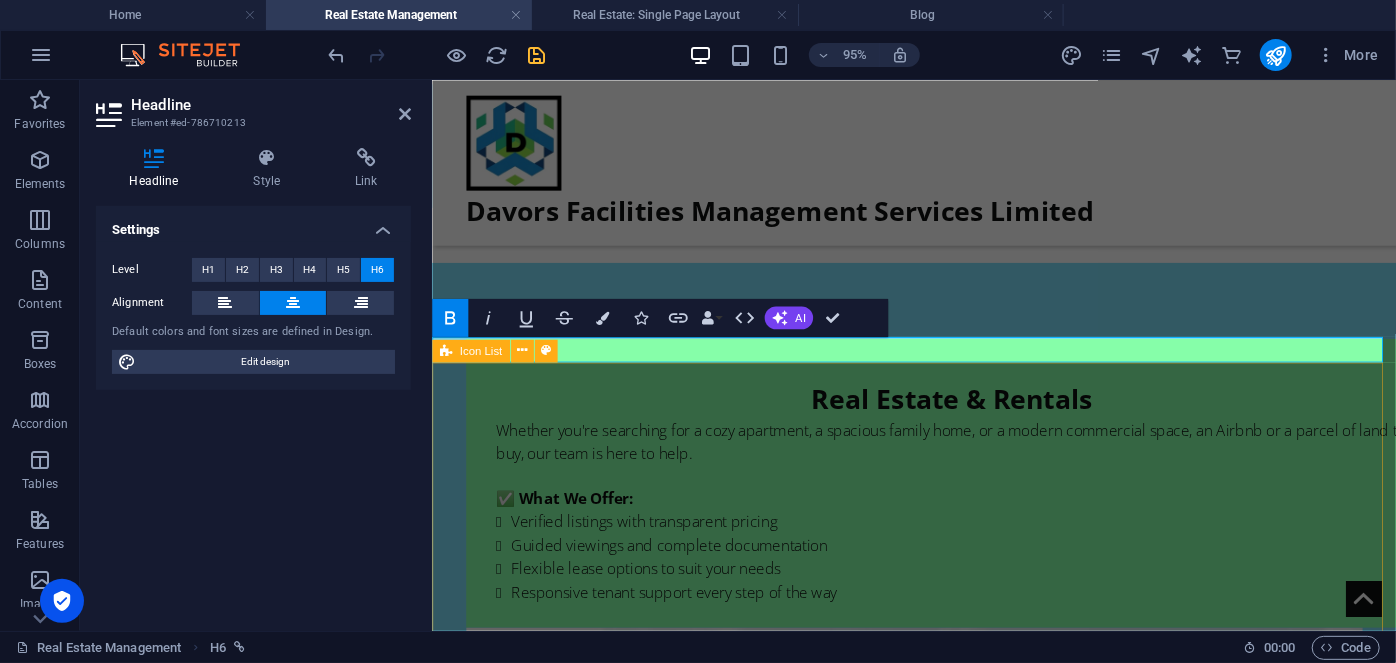 click on "Verified listings with transparent pricing Flexible lease options to suit your needs Guided viewings and complete documentation Responsive tenant support every step of the way" at bounding box center [938, 1697] 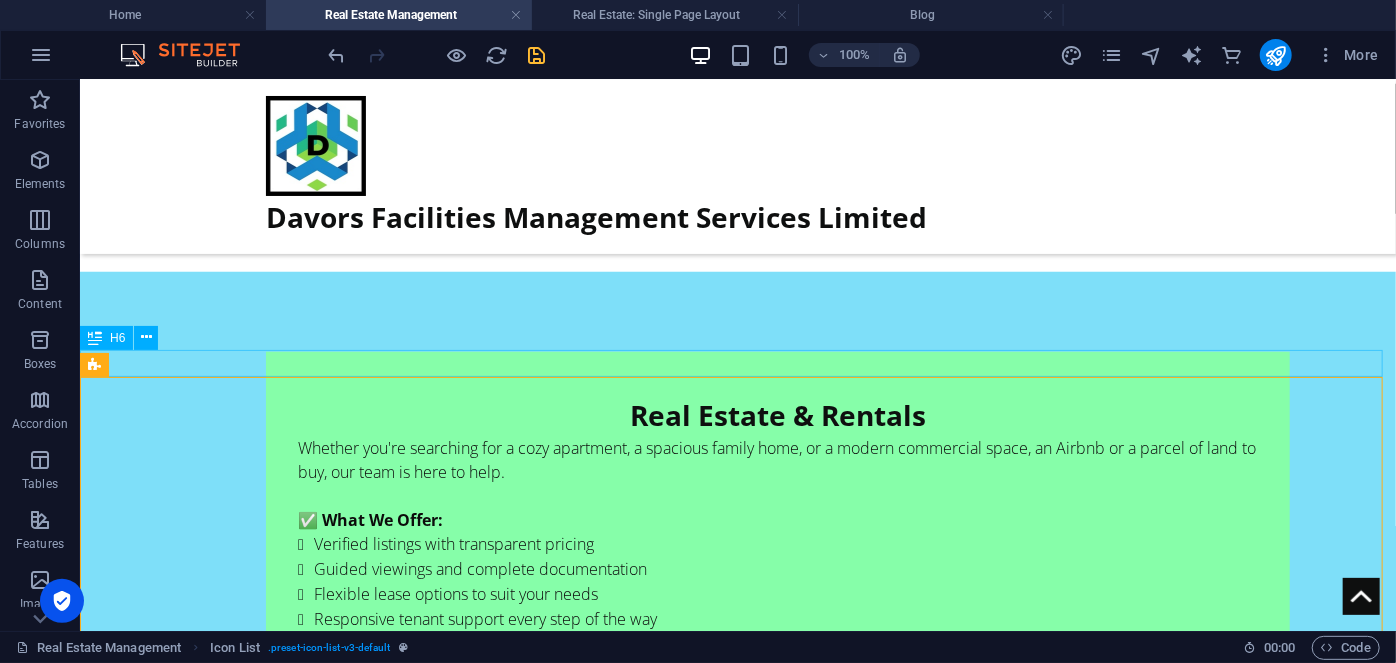 click on "H6" at bounding box center [117, 338] 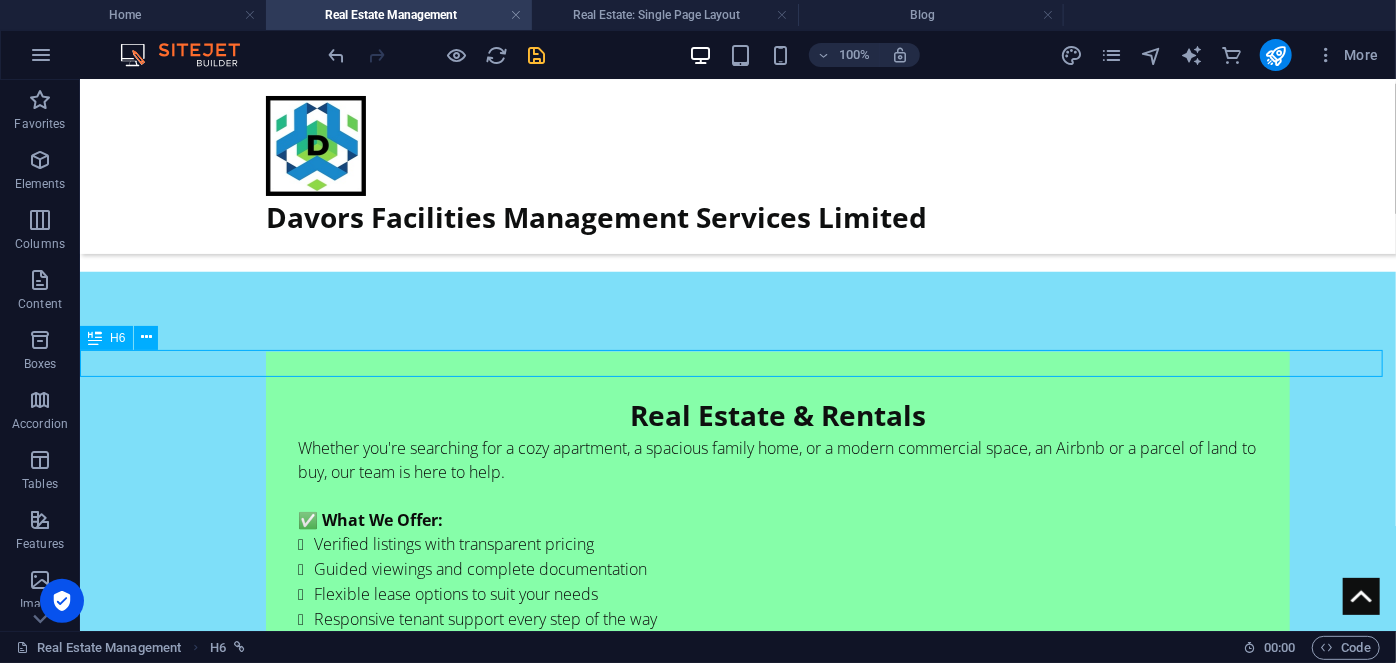 click on "H6" at bounding box center [117, 338] 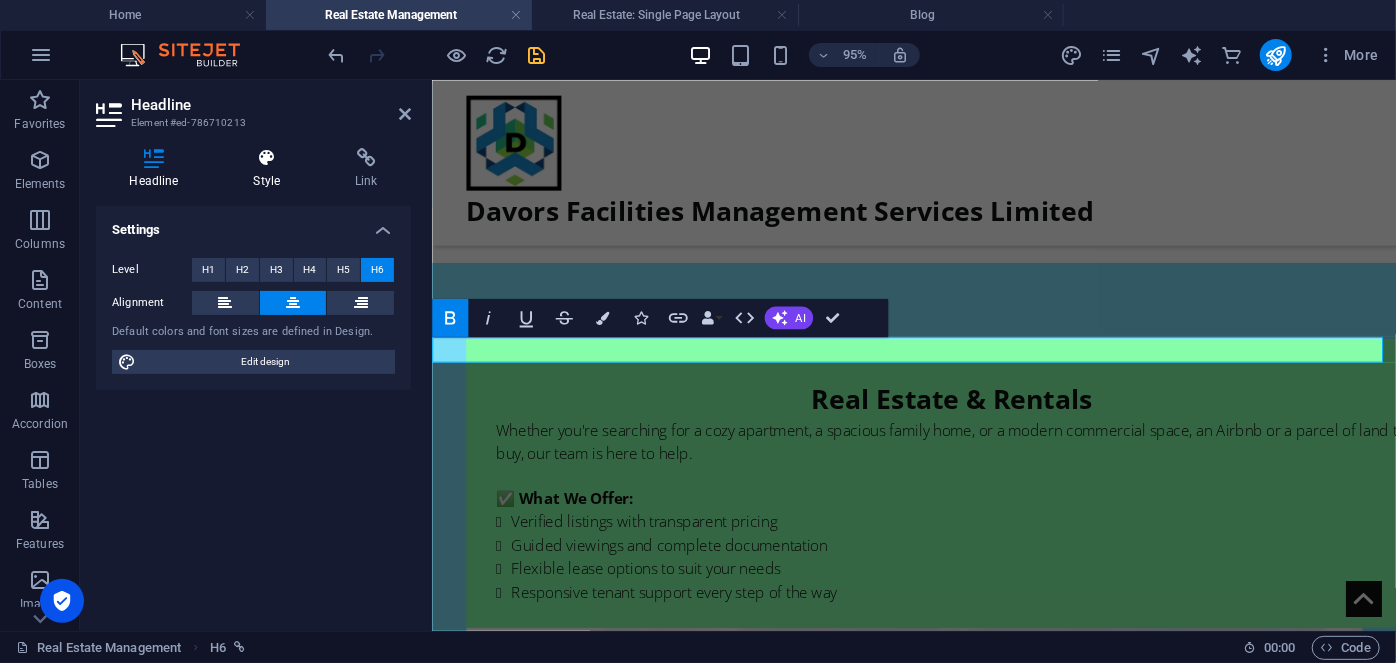 click on "Style" at bounding box center (271, 169) 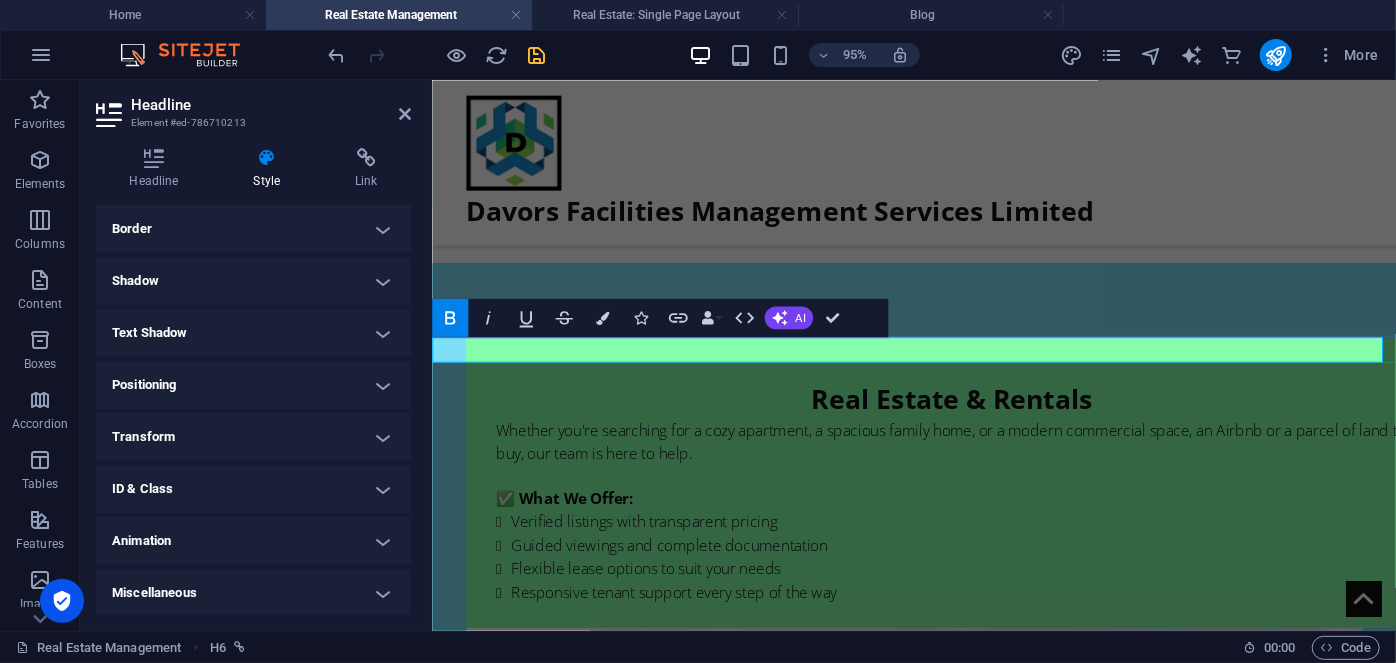 scroll, scrollTop: 225, scrollLeft: 0, axis: vertical 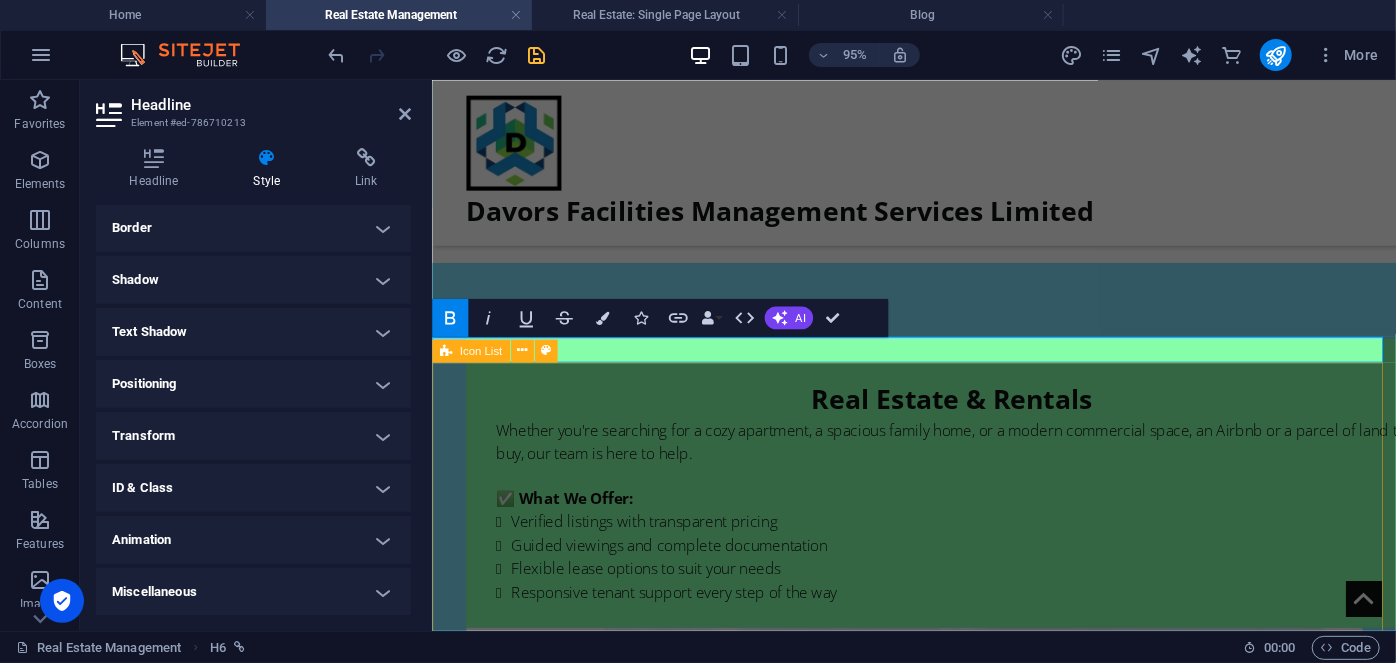 click on "Verified listings with transparent pricing Flexible lease options to suit your needs Guided viewings and complete documentation Responsive tenant support every step of the way" at bounding box center (938, 1697) 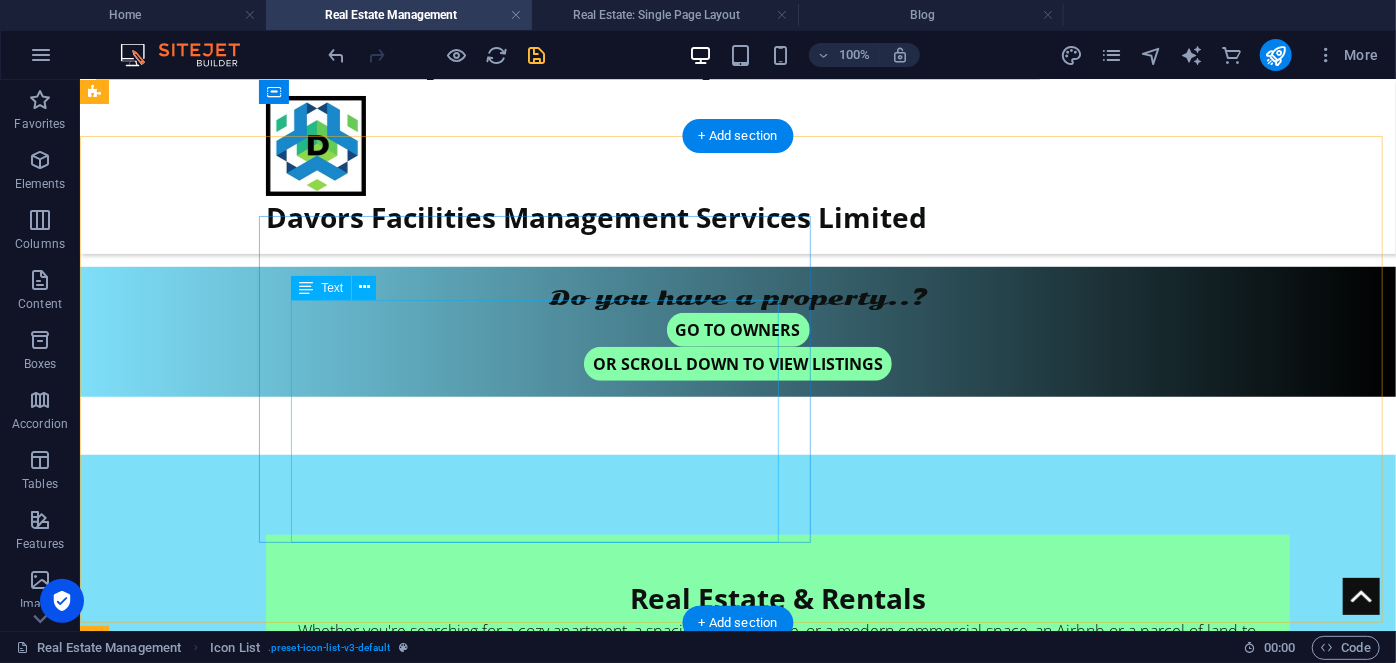scroll, scrollTop: 552, scrollLeft: 0, axis: vertical 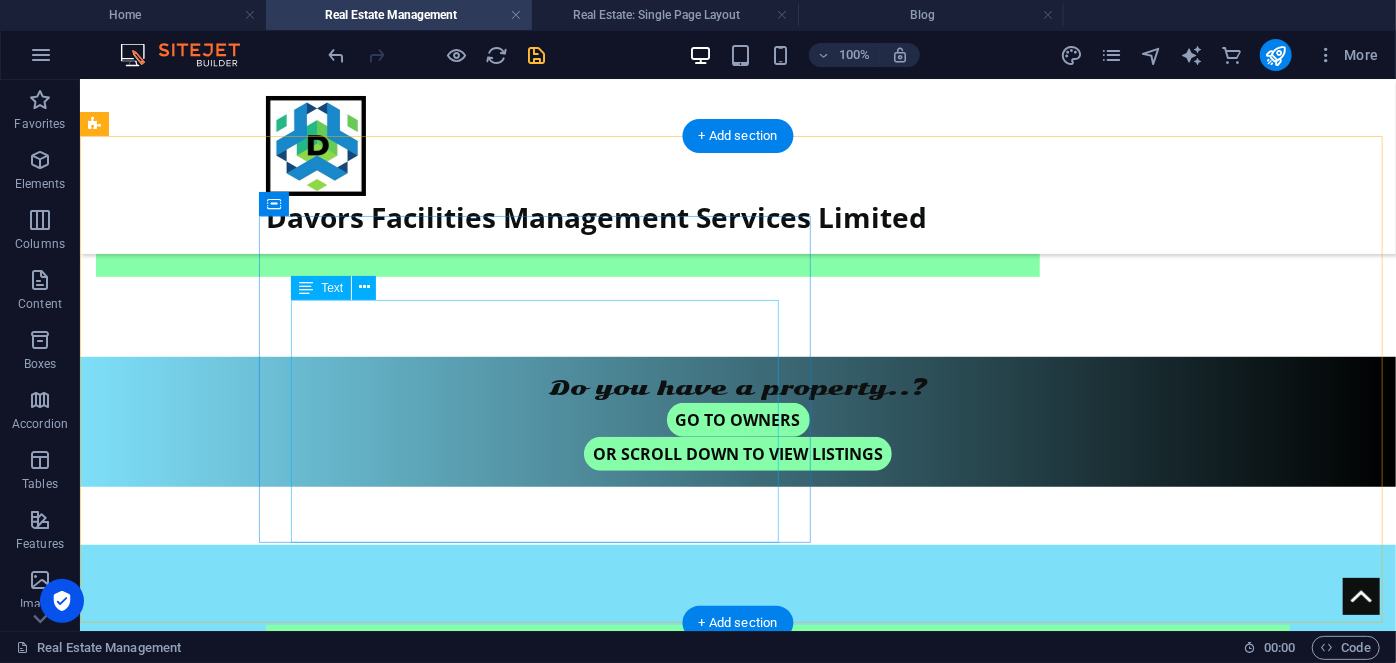 click on "Whether you're searching for a cozy apartment, a spacious family home, or a modern commercial space, an Airbnb or a parcel of land to buy, our team is here to help.  ✅ What We Offer: Verified listings with transparent pricing Guided viewings and complete documentation Flexible lease options to suit your needs Responsive tenant support every step of the way" at bounding box center (777, 818) 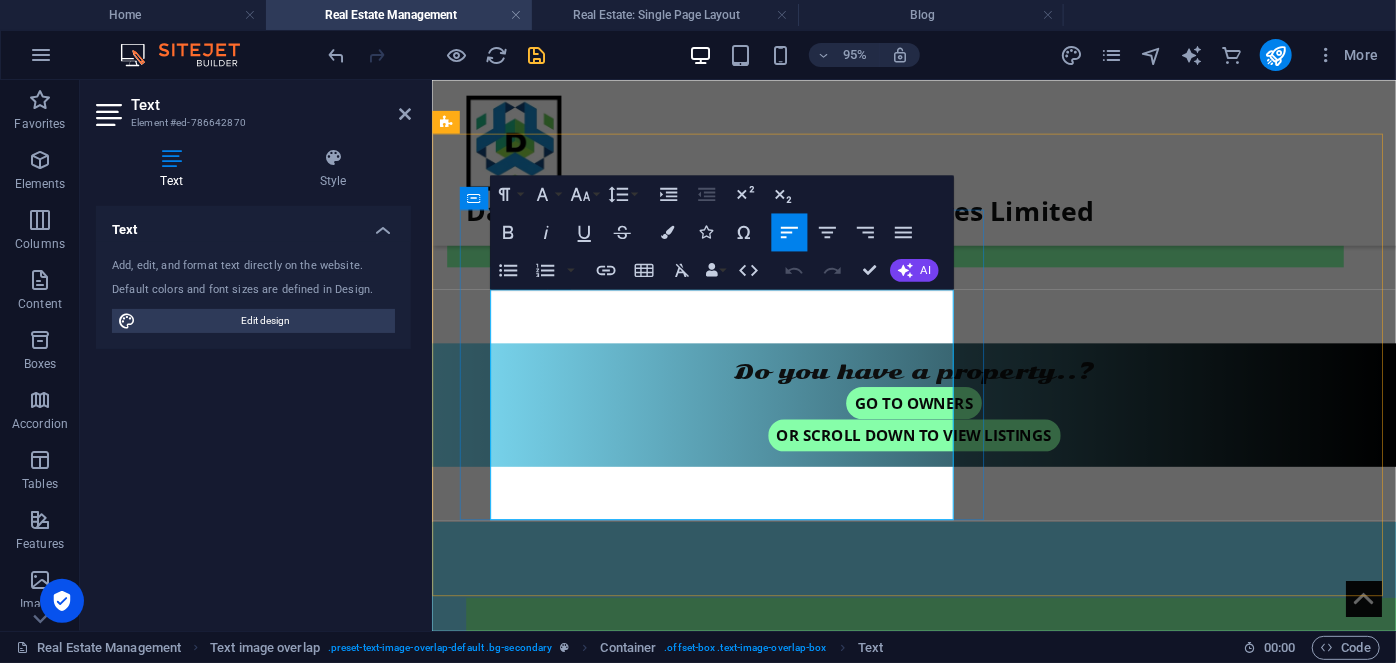 drag, startPoint x: 630, startPoint y: 409, endPoint x: 522, endPoint y: 399, distance: 108.461975 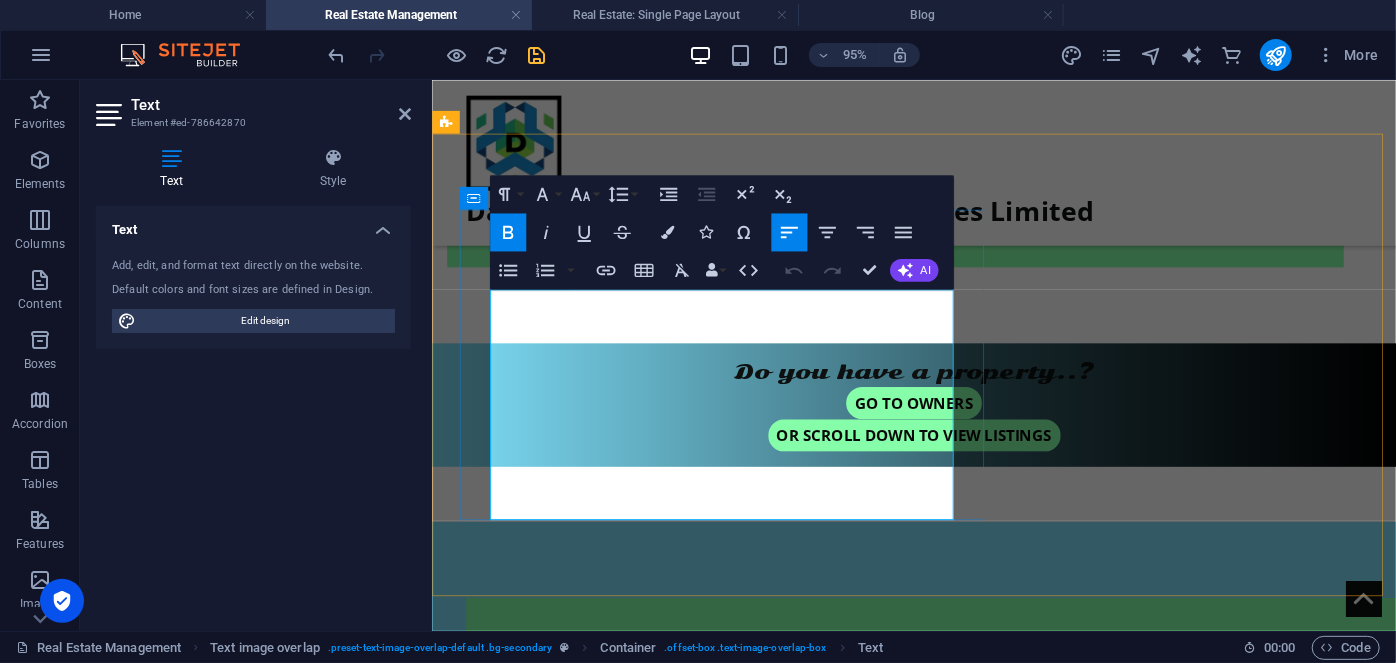 type 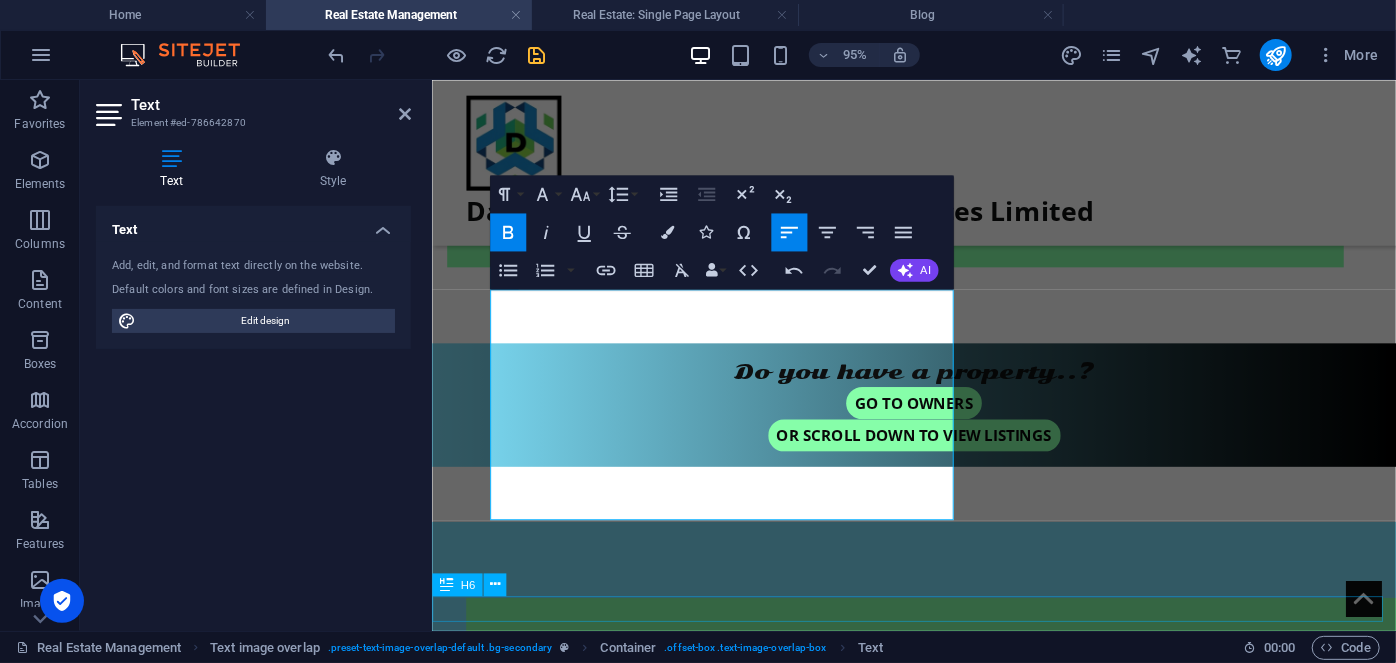 click on "Explore our listings below 👇" at bounding box center (938, 1652) 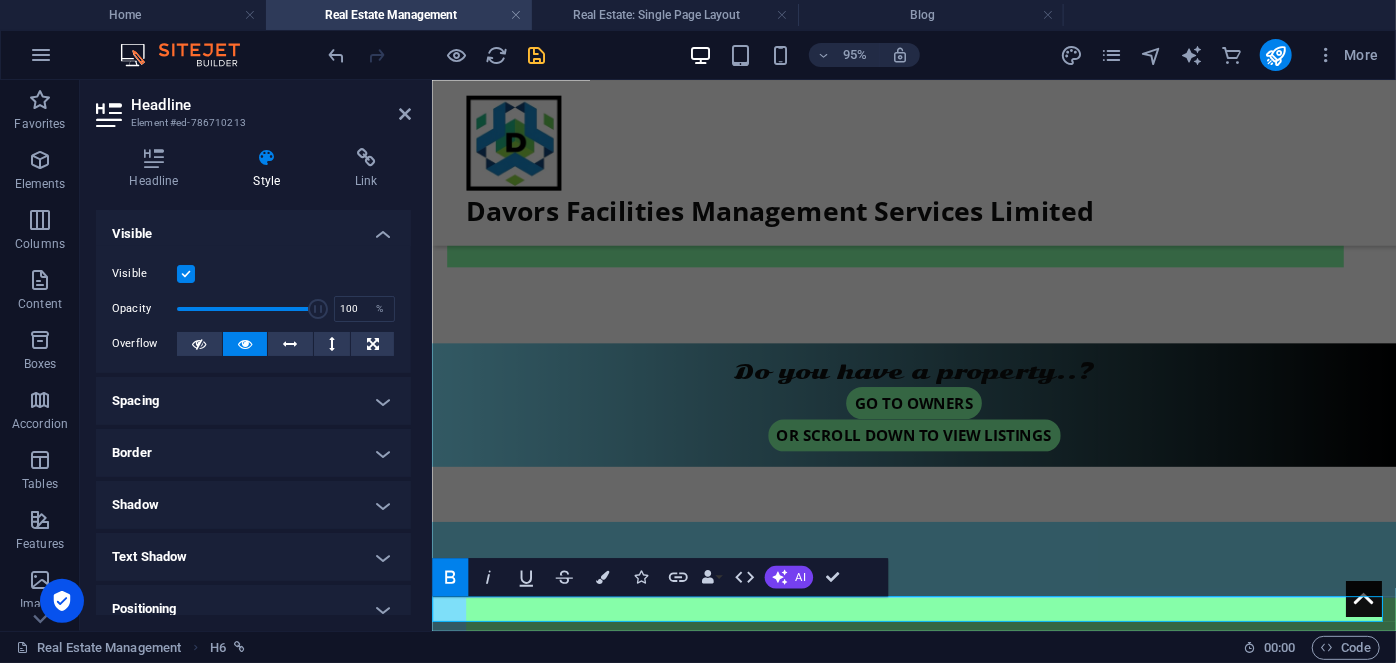 type 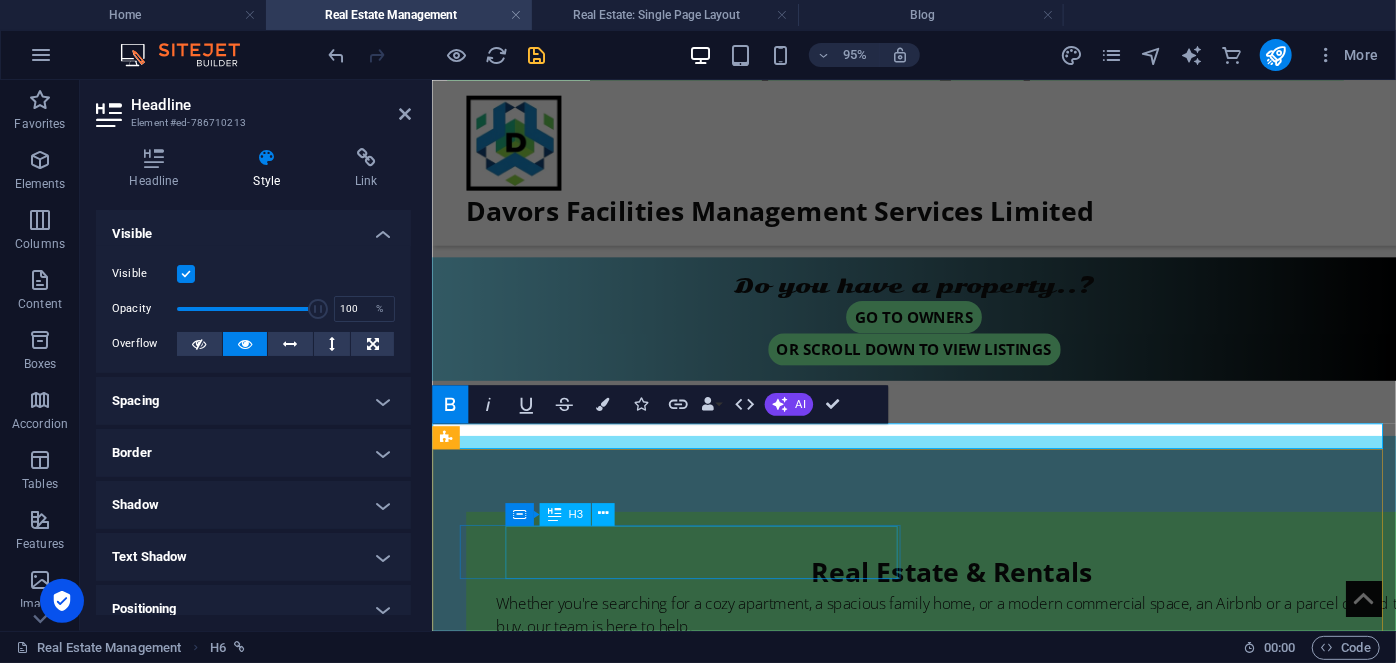 scroll, scrollTop: 734, scrollLeft: 0, axis: vertical 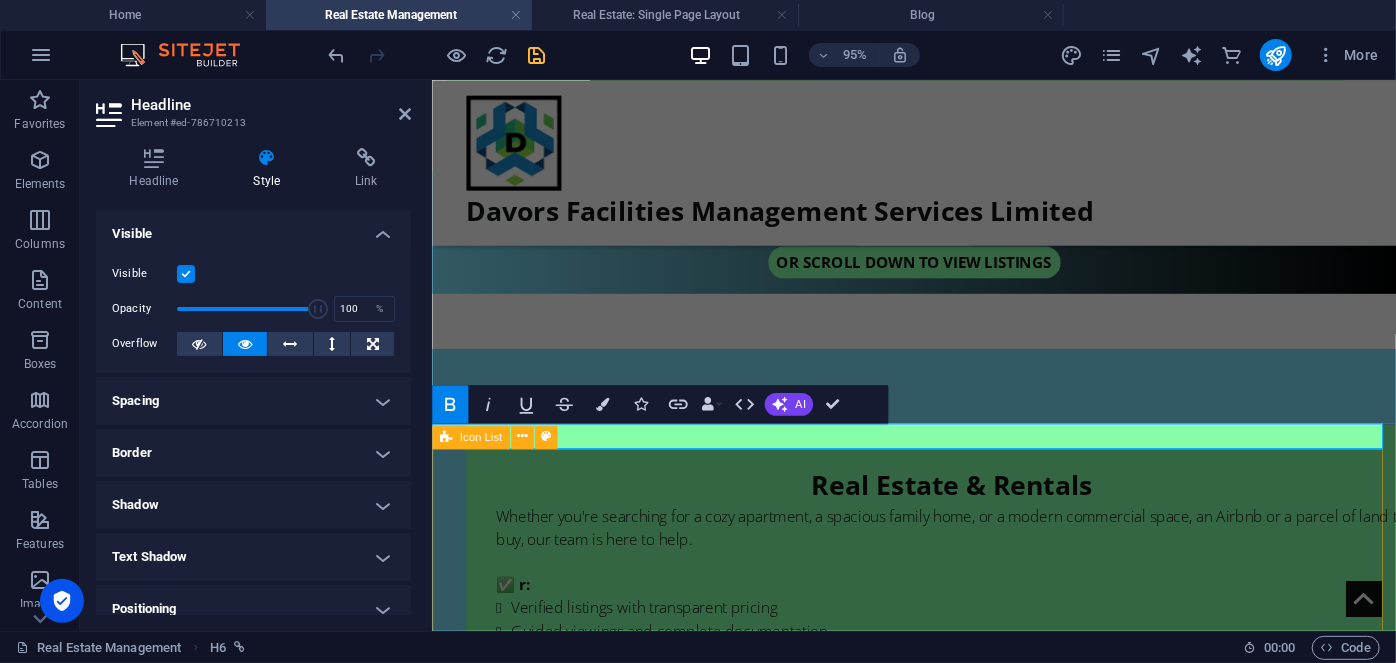 click on "Verified listings with transparent pricing Flexible lease options to suit your needs Guided viewings and complete documentation Responsive tenant support every step of the way" at bounding box center [938, 1788] 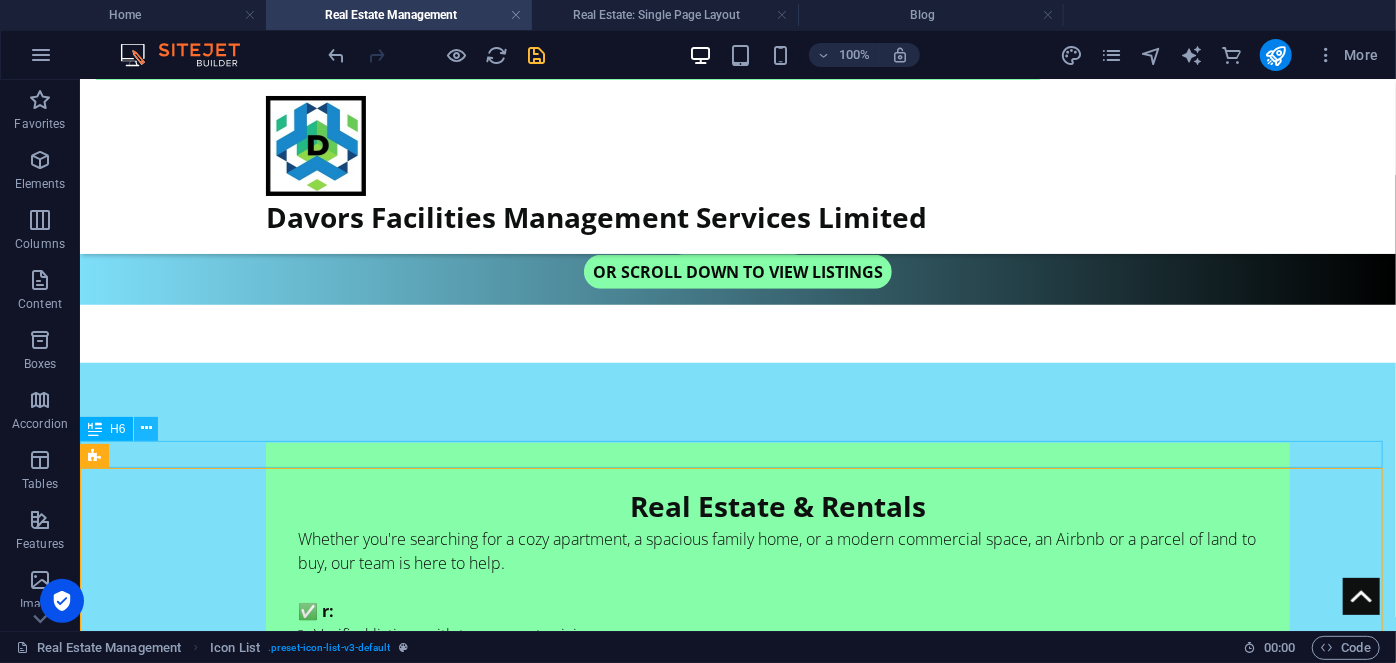click at bounding box center [146, 428] 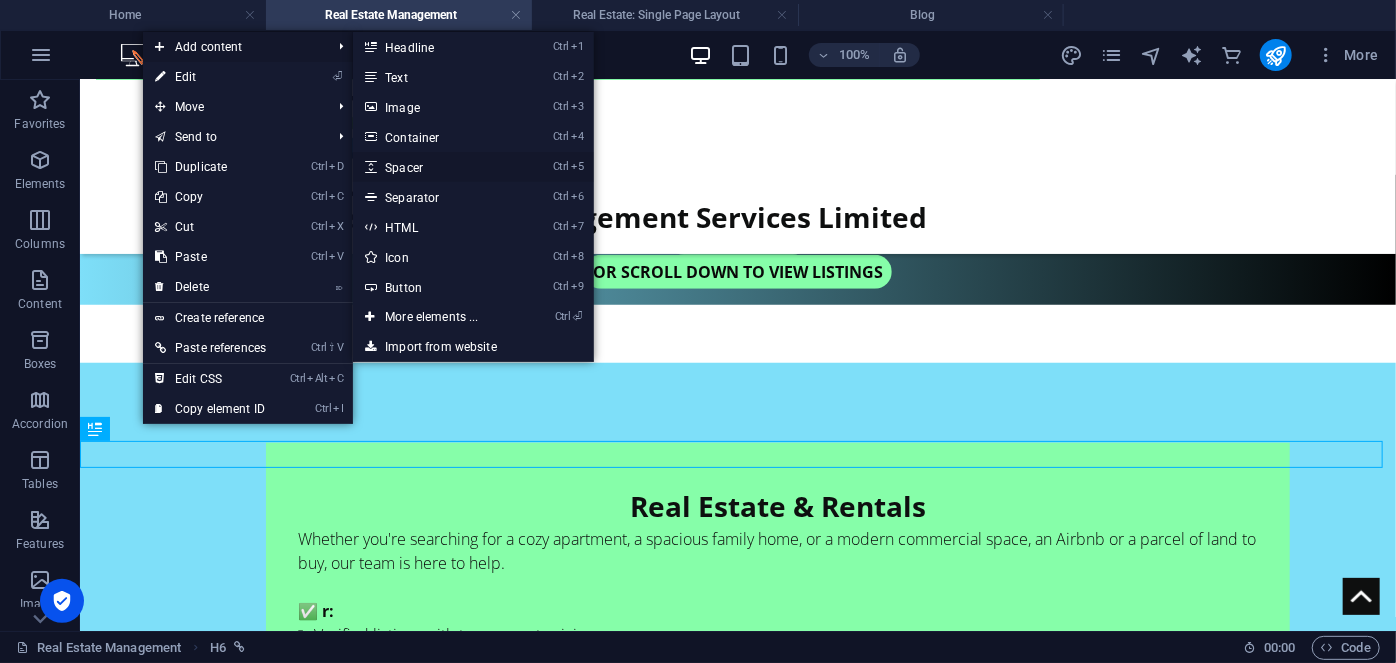 click on "Ctrl 5  Spacer" at bounding box center [435, 167] 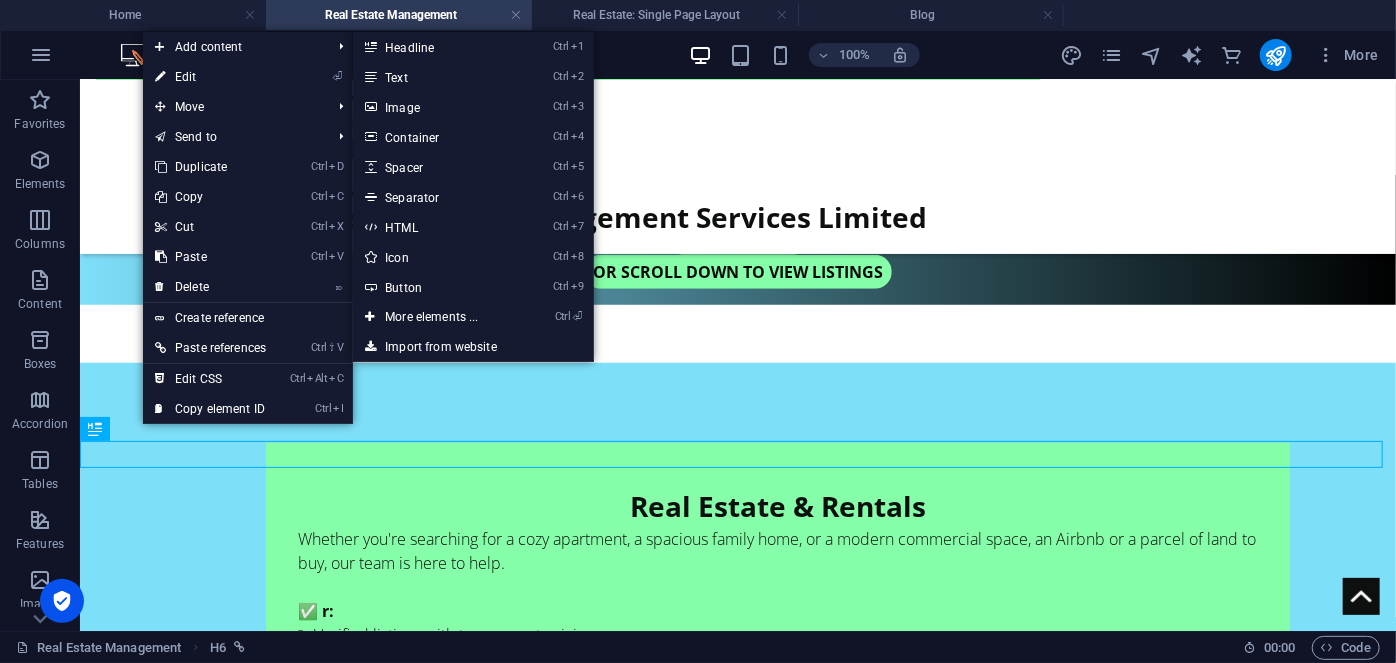 select on "px" 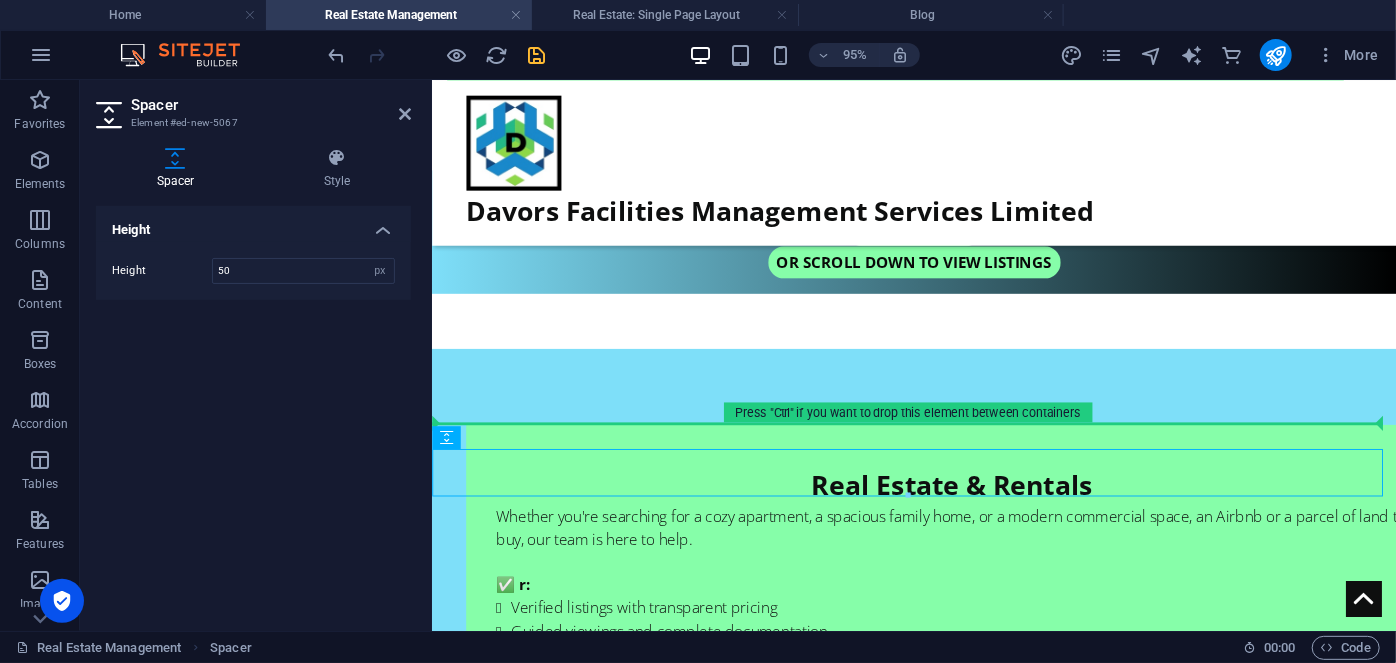 drag, startPoint x: 892, startPoint y: 521, endPoint x: 447, endPoint y: 428, distance: 454.61414 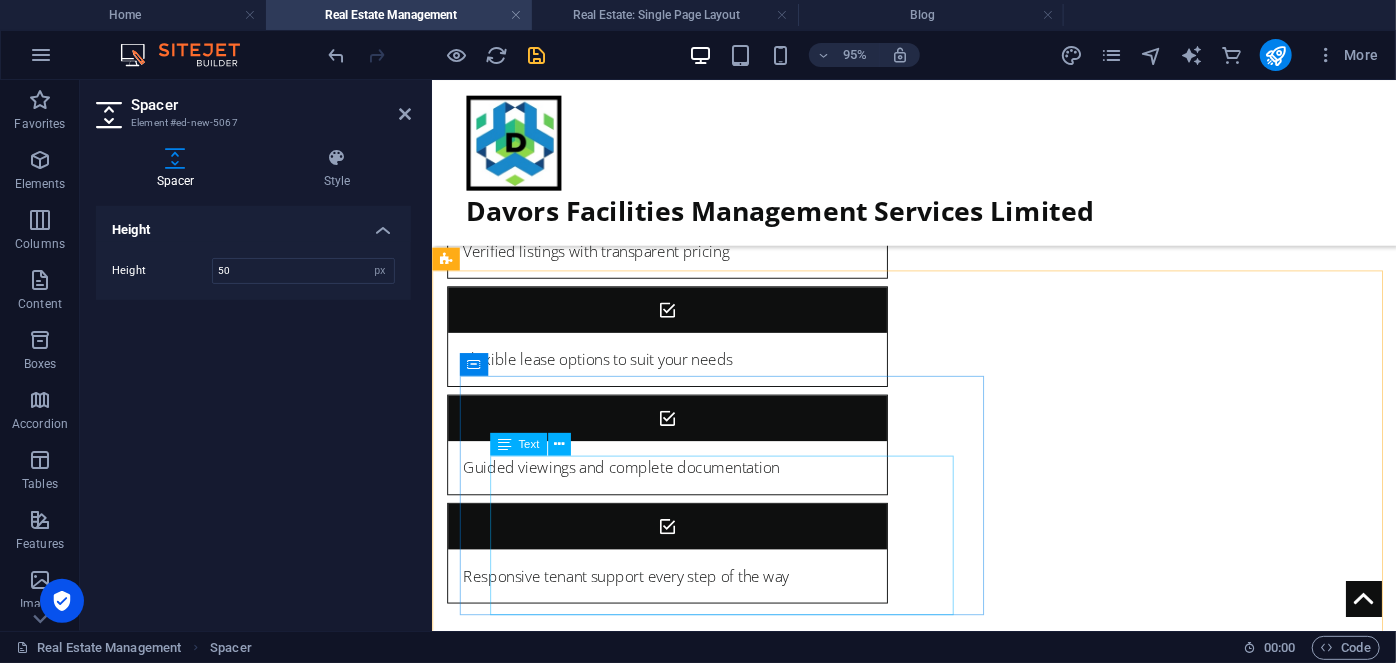 scroll, scrollTop: 2370, scrollLeft: 0, axis: vertical 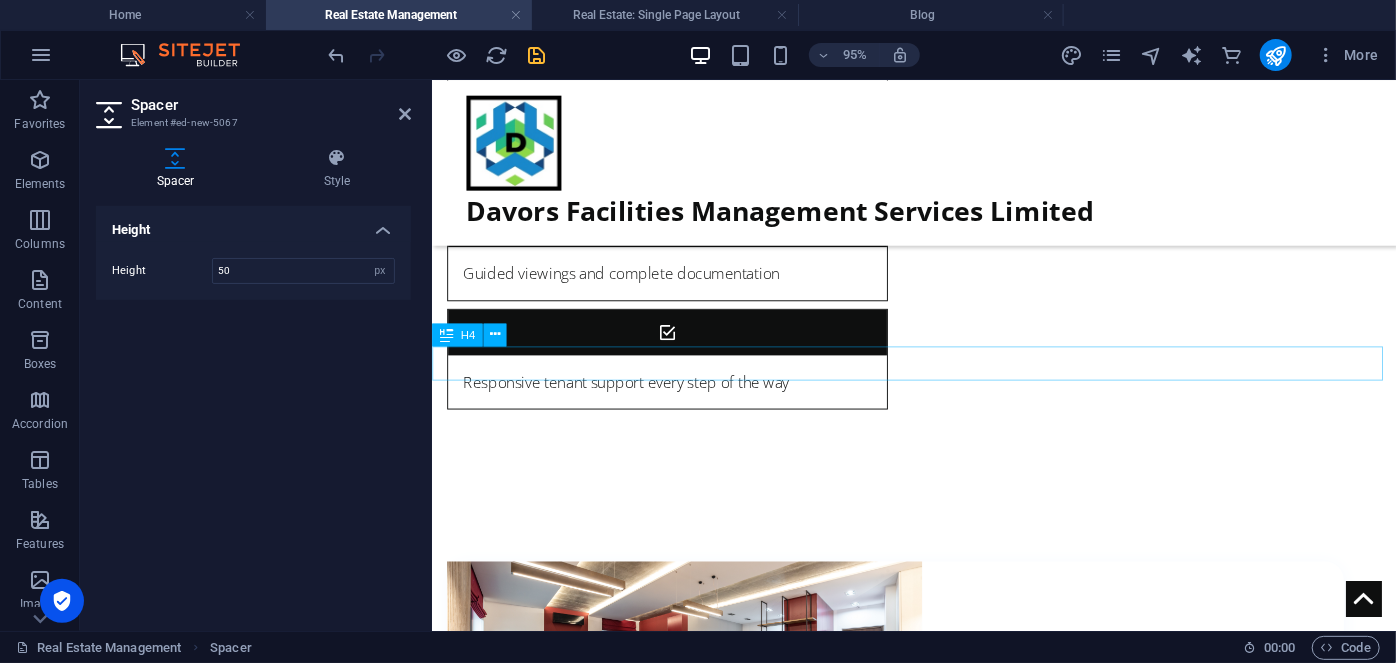click on "Our packages includes" at bounding box center (938, 2456) 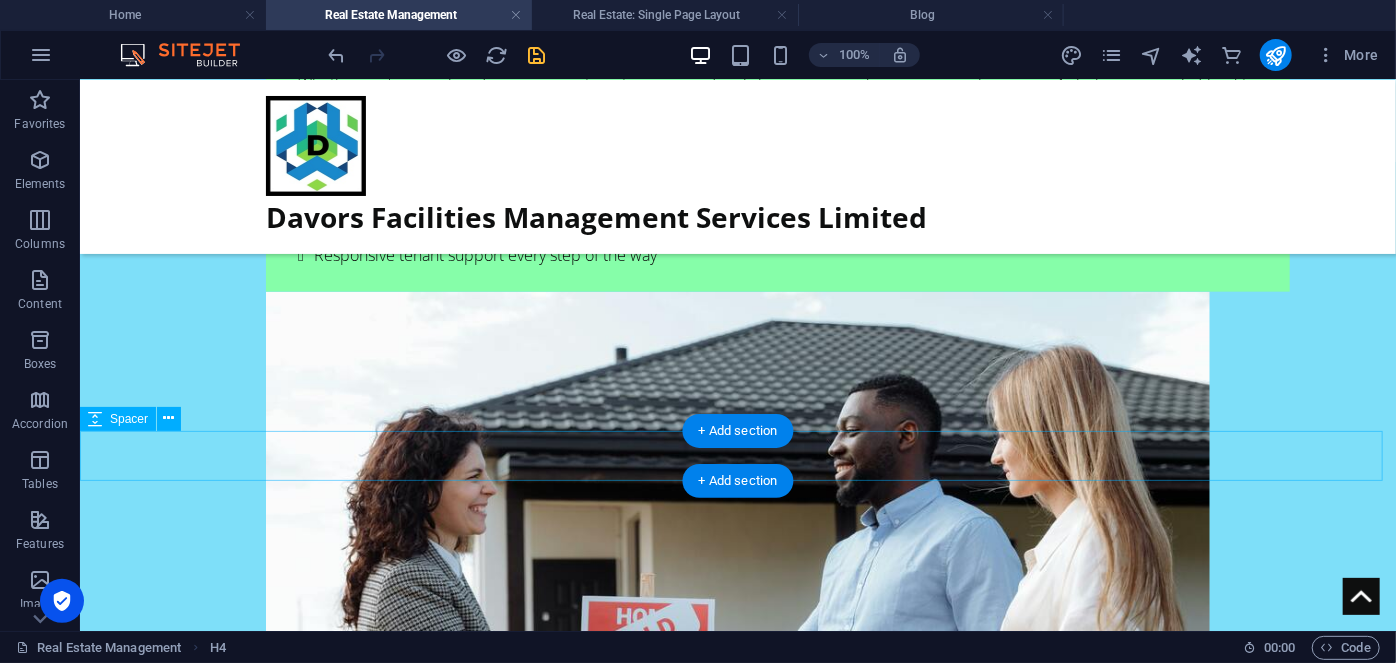 scroll, scrollTop: 734, scrollLeft: 0, axis: vertical 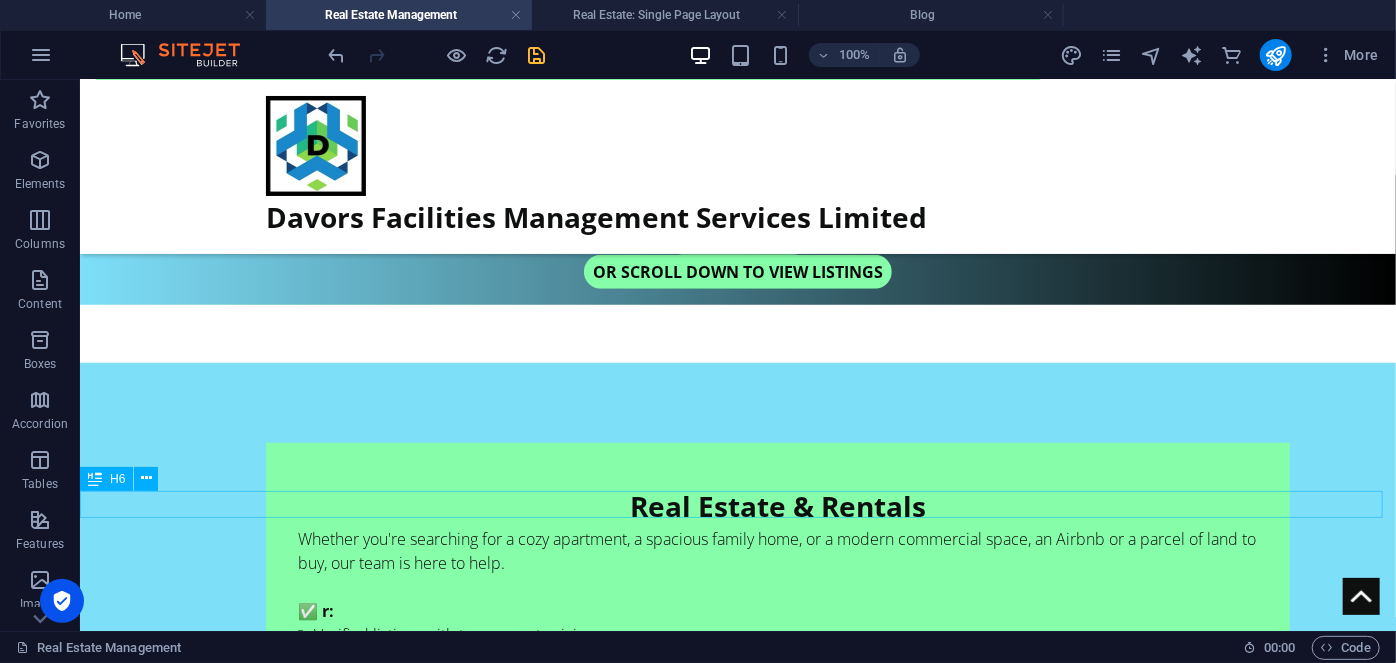 click on "What We Offer" at bounding box center (737, 1519) 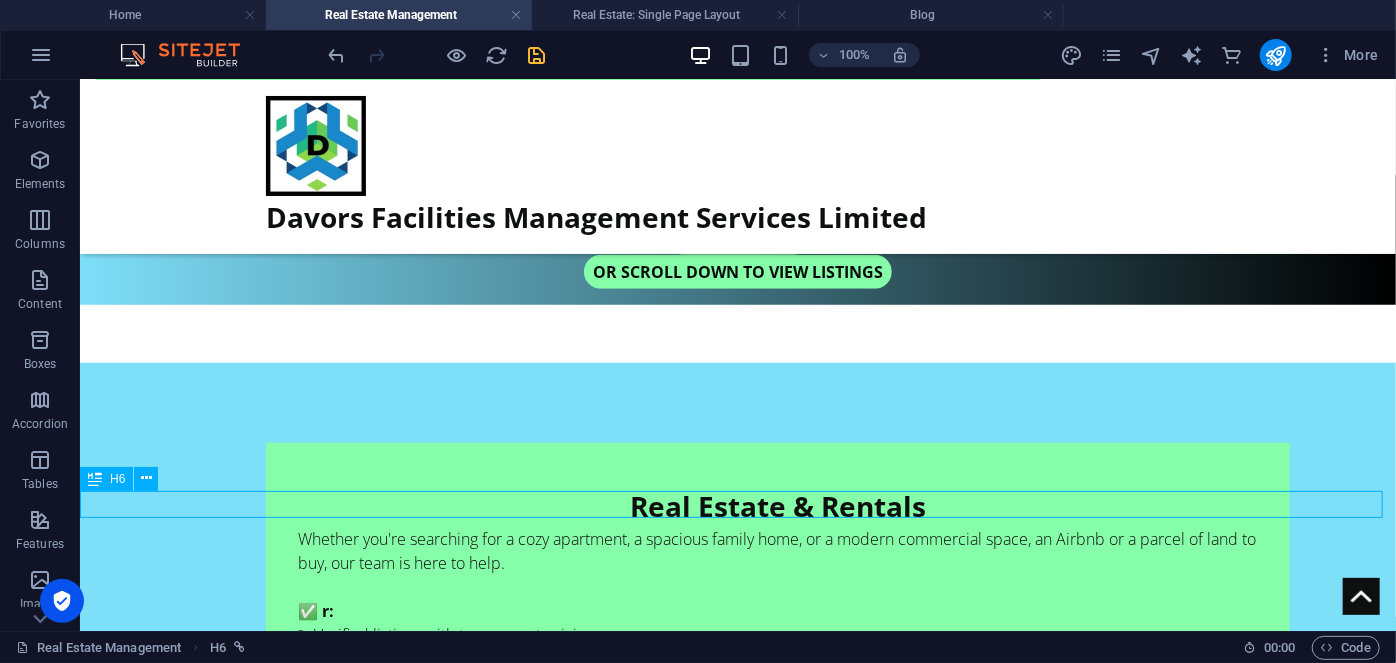 click on "What We Offer" at bounding box center (737, 1519) 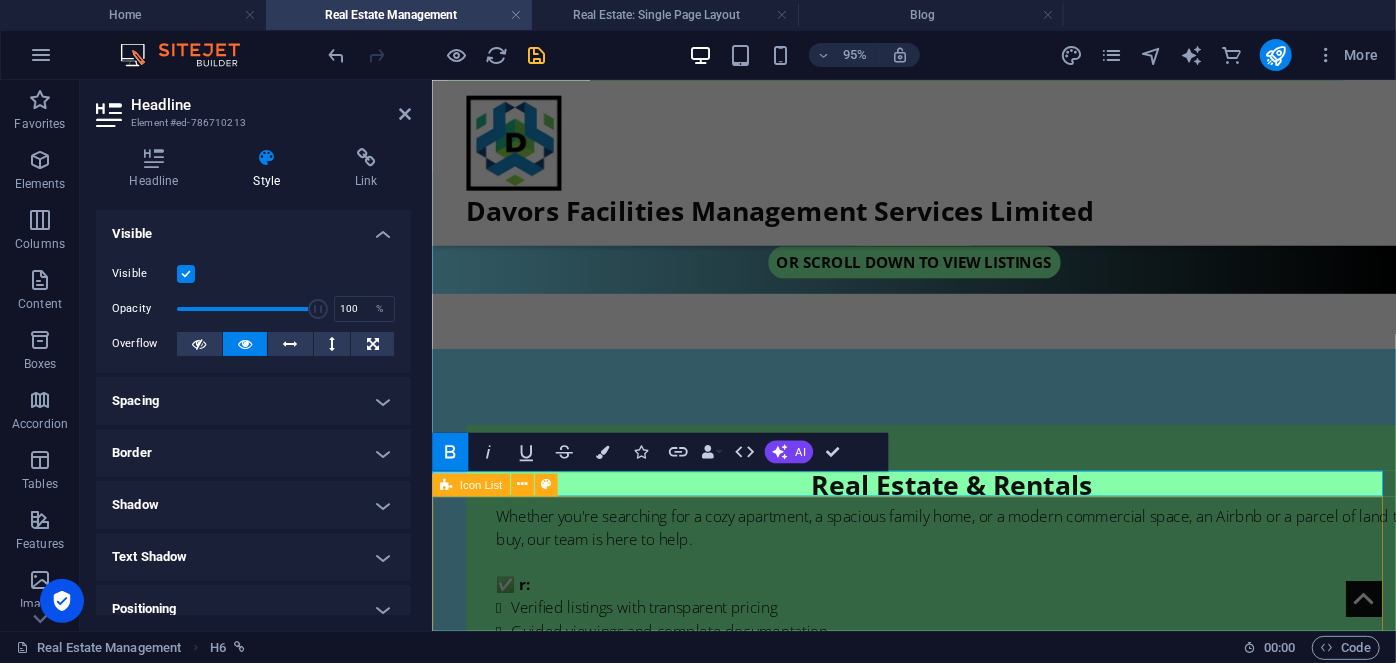 click on "Verified listings with transparent pricing Flexible lease options to suit your needs Guided viewings and complete documentation Responsive tenant support every step of the way" at bounding box center (938, 1838) 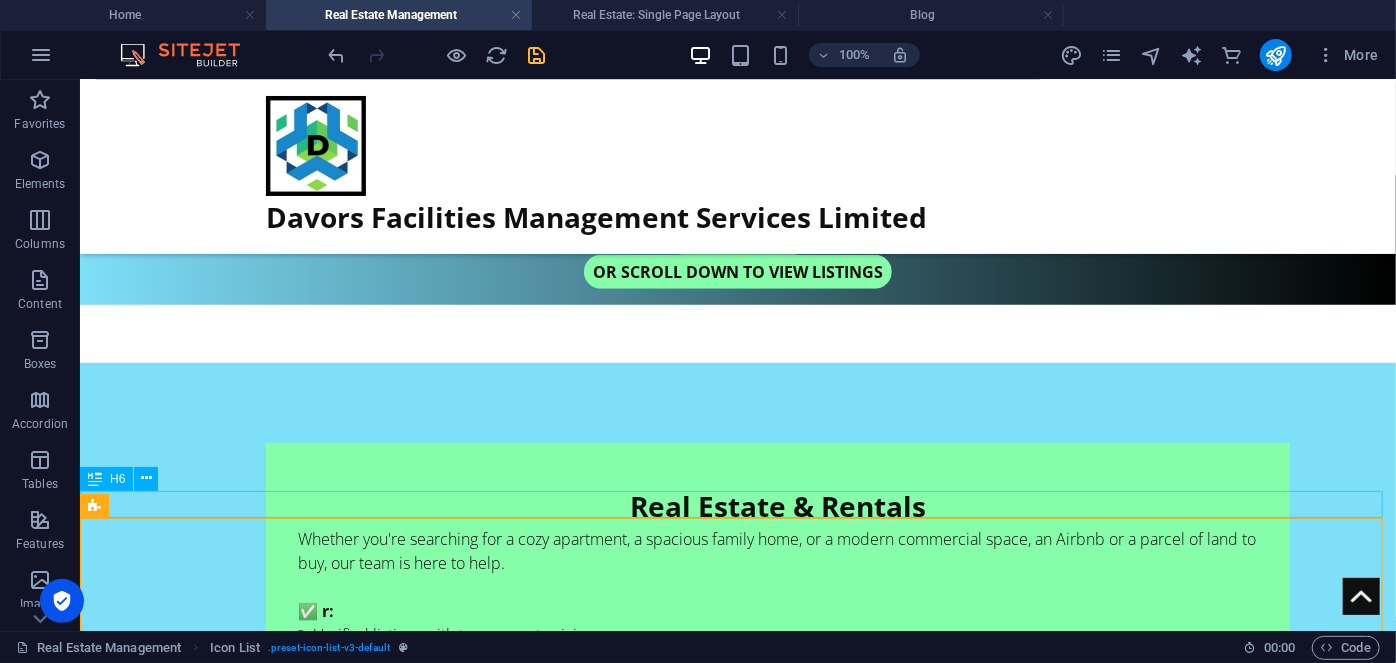 click on "What We Offer" at bounding box center (737, 1519) 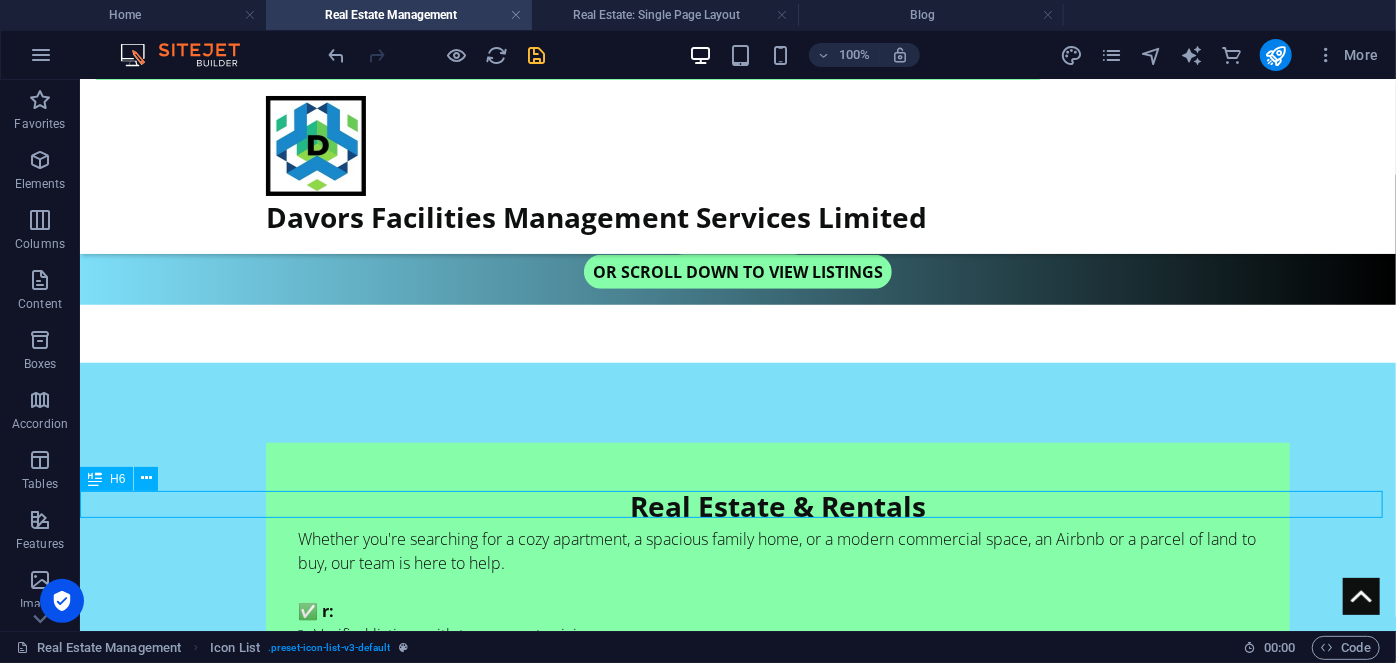 click on "What We Offer" at bounding box center [737, 1519] 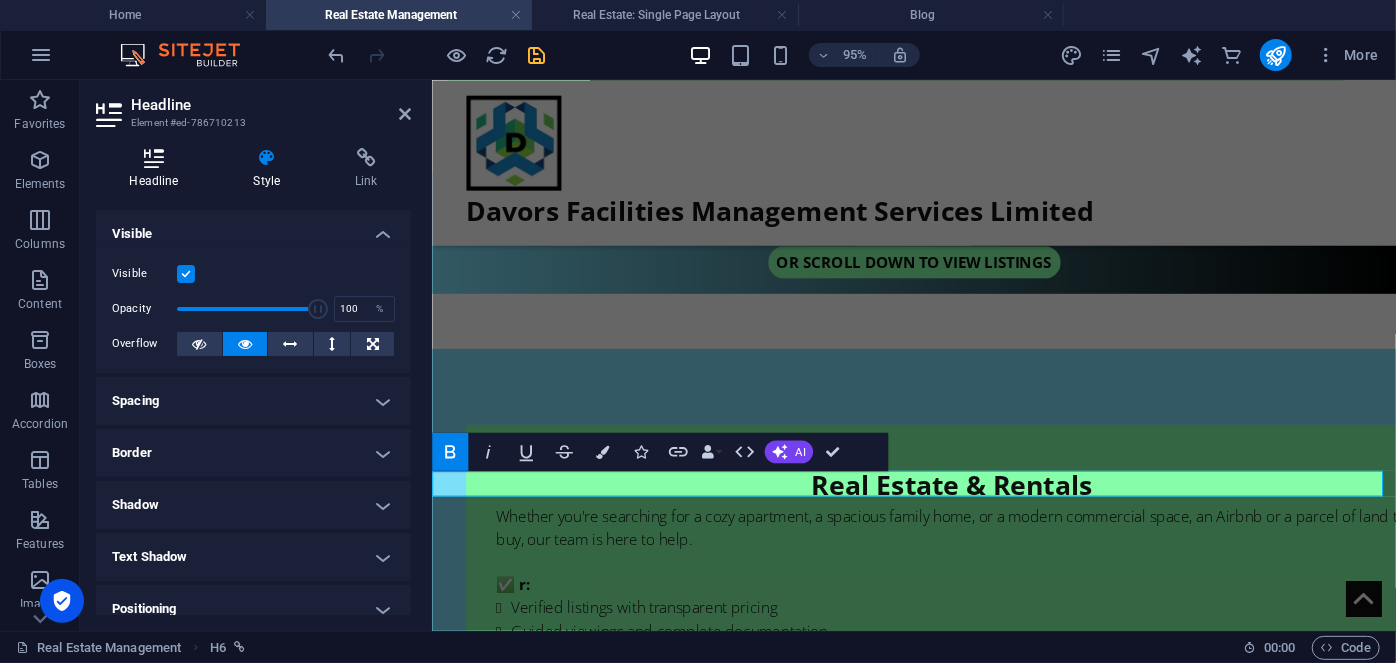 click at bounding box center (154, 158) 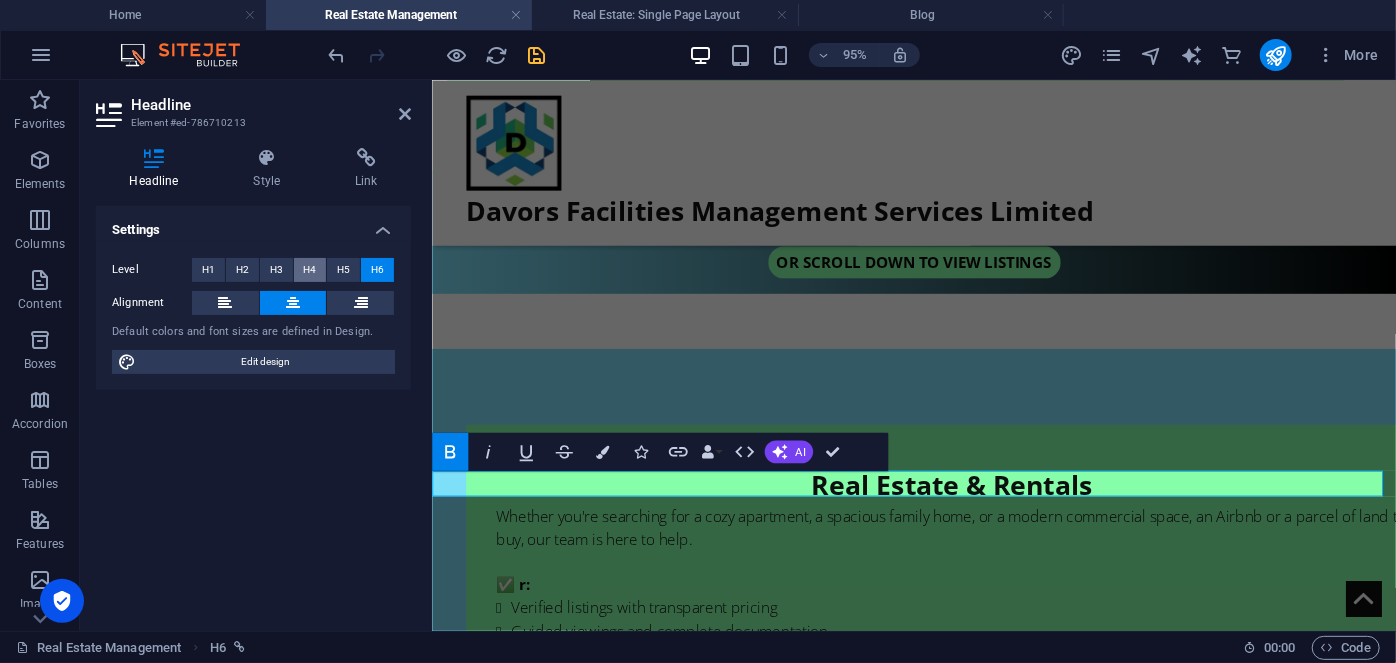 click on "H4" at bounding box center [309, 270] 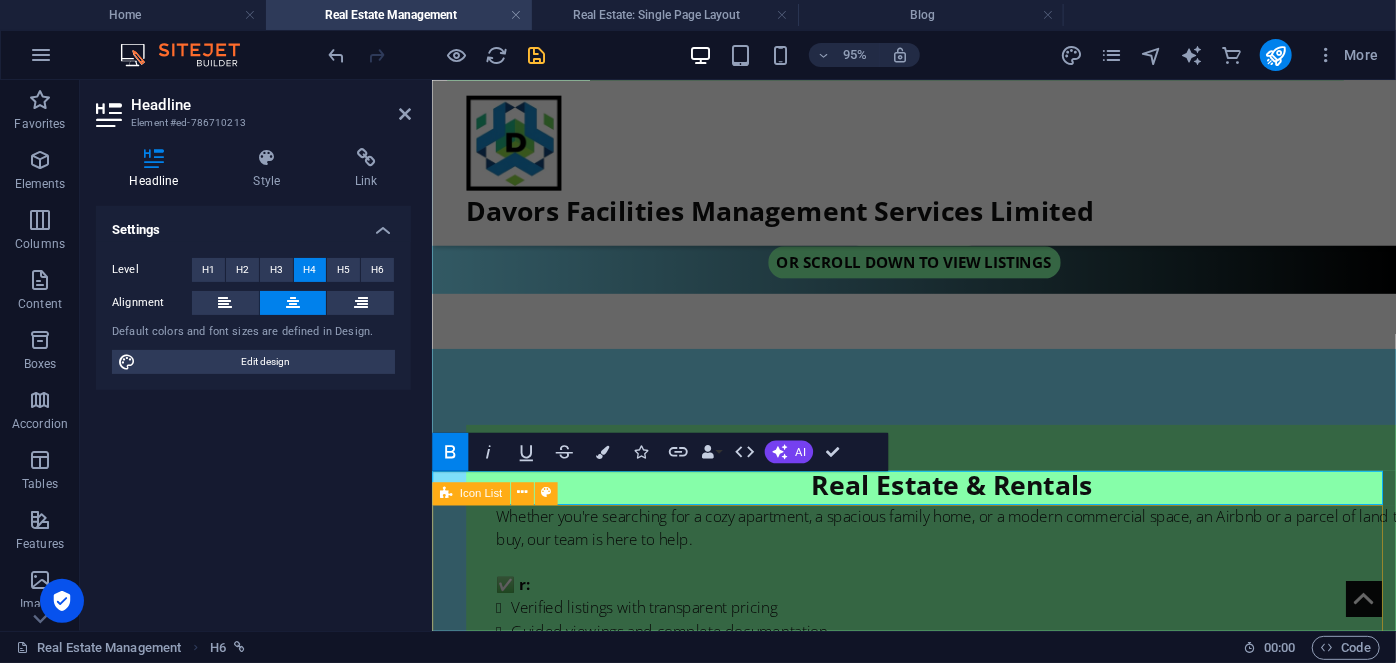 click on "Verified listings with transparent pricing Flexible lease options to suit your needs Guided viewings and complete documentation Responsive tenant support every step of the way" at bounding box center [938, 1847] 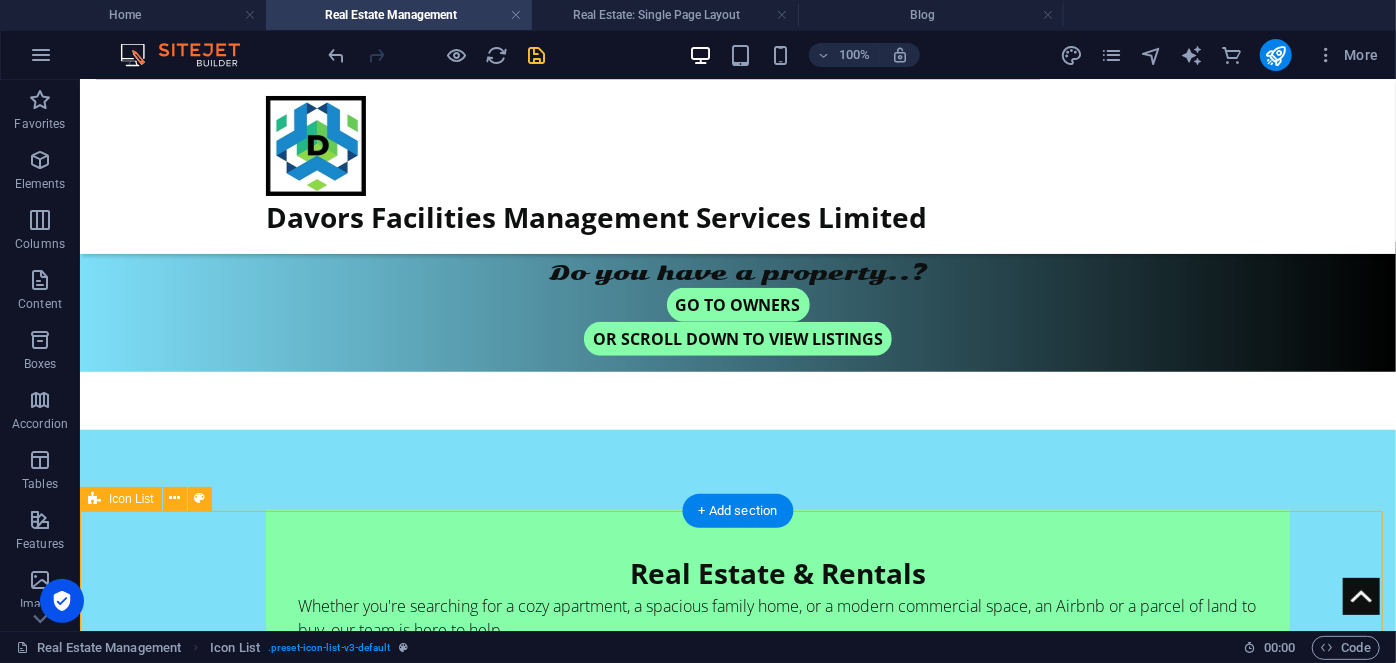 scroll, scrollTop: 552, scrollLeft: 0, axis: vertical 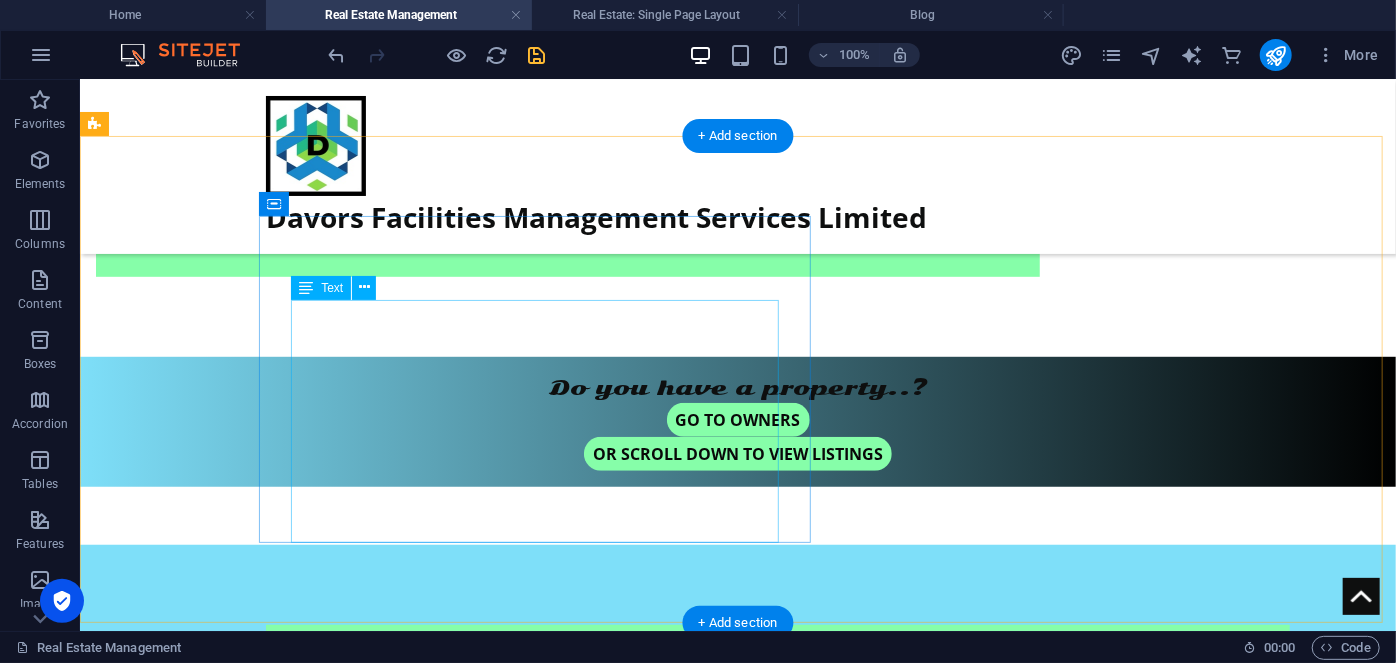 click on "Whether you're searching for a cozy apartment, a spacious family home, or a modern commercial space, an Airbnb or a parcel of land to buy, our team is here to help.  ✅ r: Verified listings with transparent pricing Guided viewings and complete documentation Flexible lease options to suit your needs Responsive tenant support every step of the way" at bounding box center (777, 818) 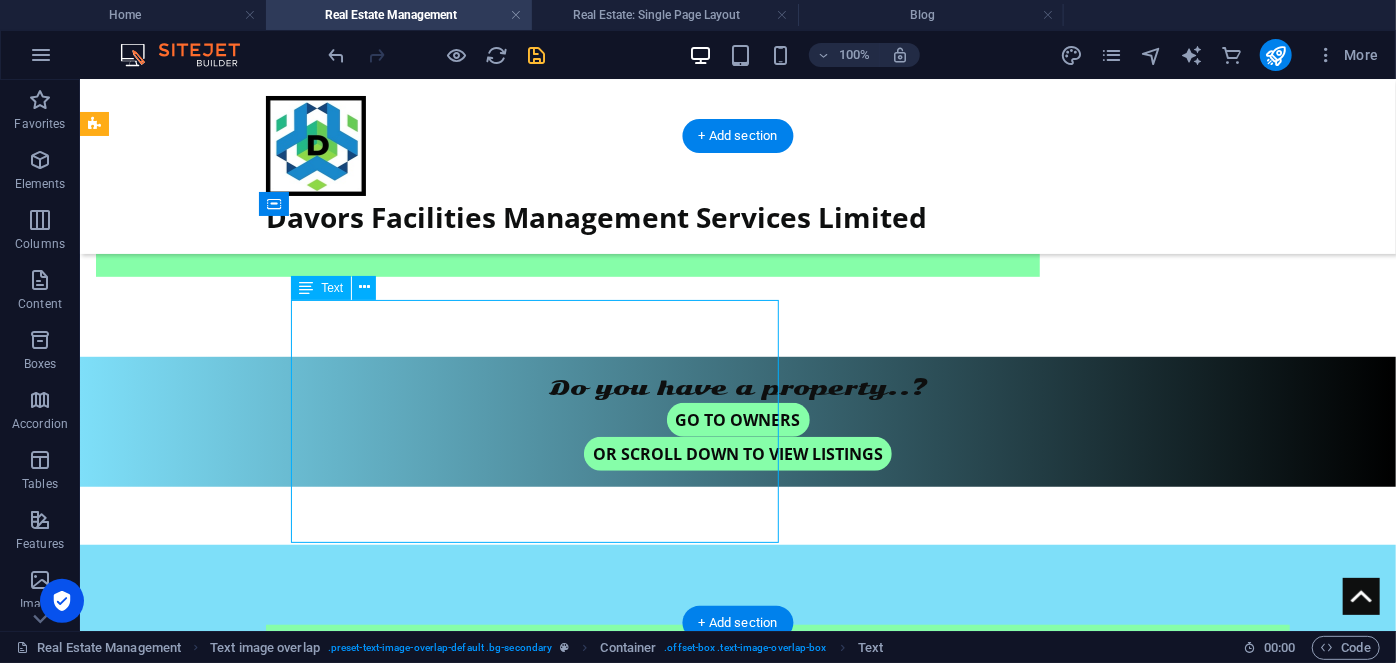 drag, startPoint x: 595, startPoint y: 490, endPoint x: 259, endPoint y: 516, distance: 337.00446 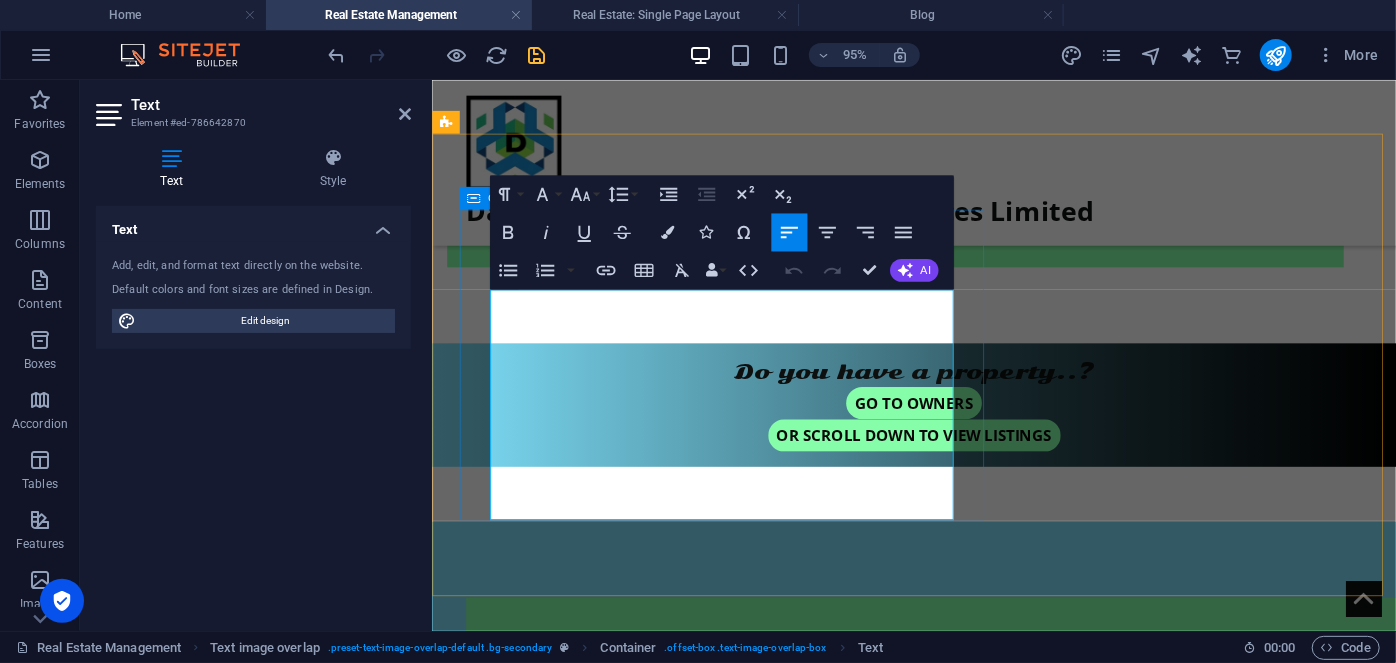 drag, startPoint x: 858, startPoint y: 509, endPoint x: 483, endPoint y: 403, distance: 389.69348 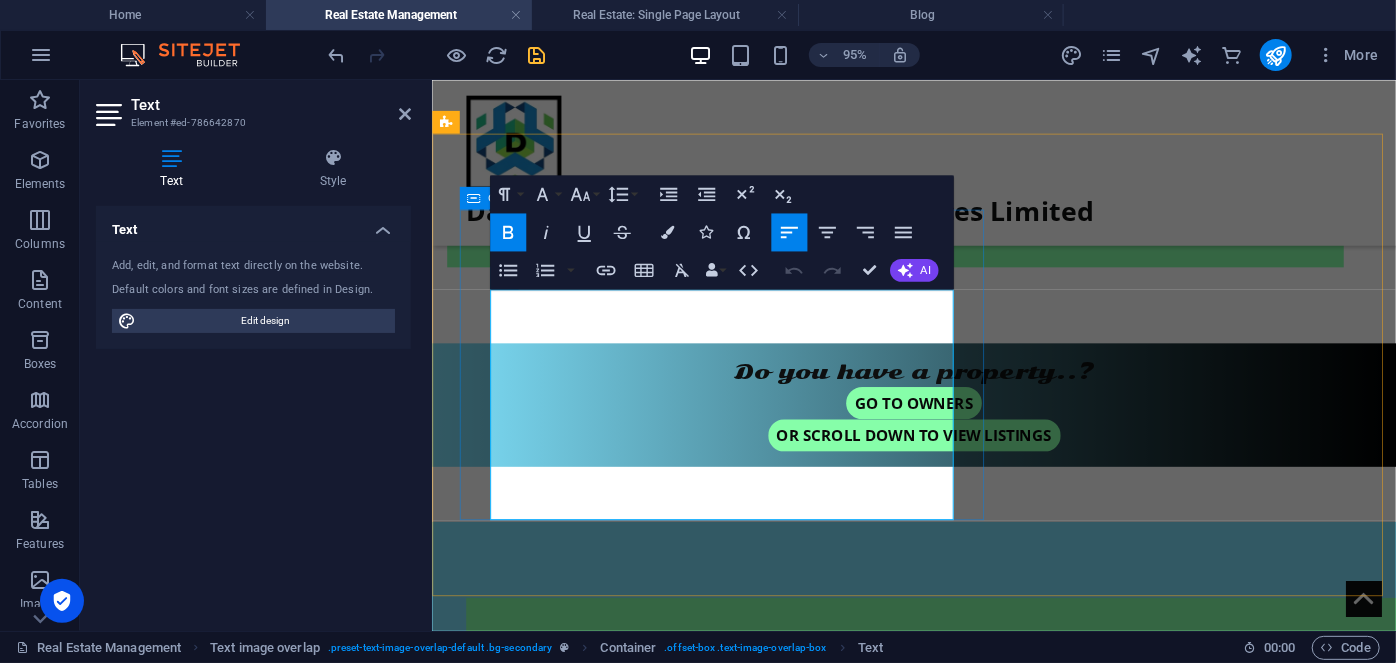 scroll, scrollTop: 596, scrollLeft: 0, axis: vertical 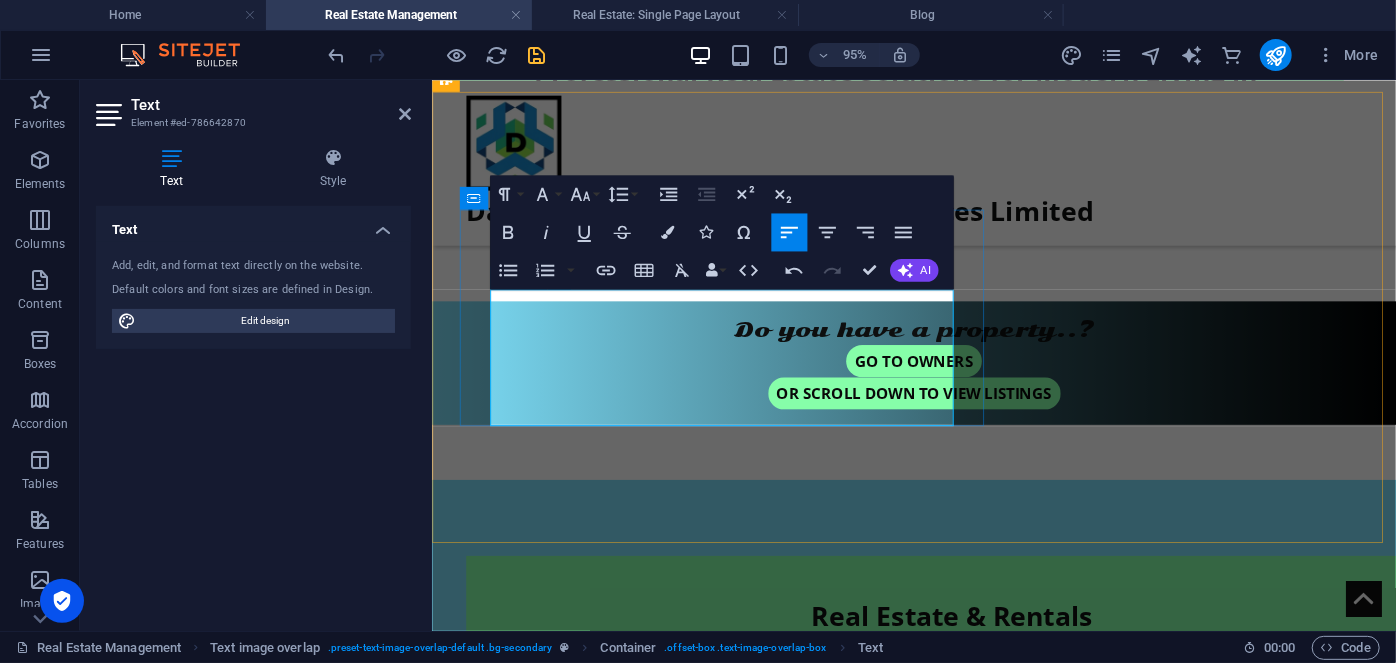 click at bounding box center [979, 749] 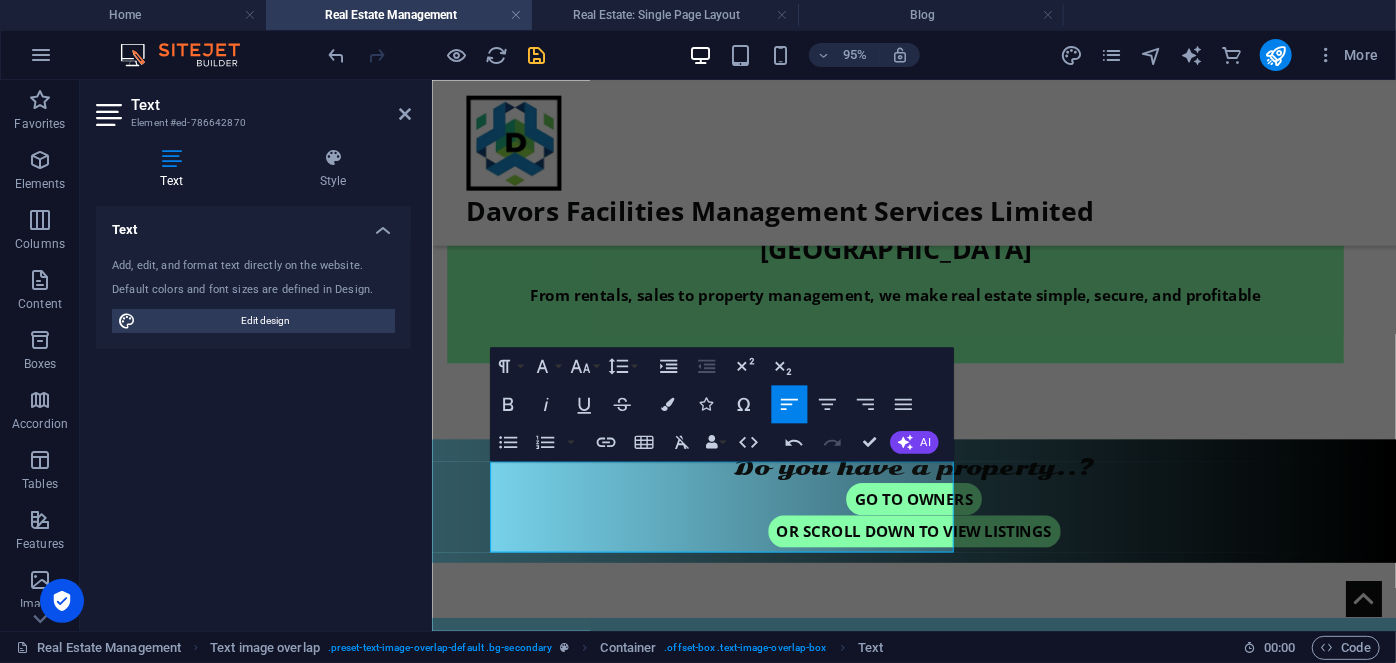scroll, scrollTop: 438, scrollLeft: 0, axis: vertical 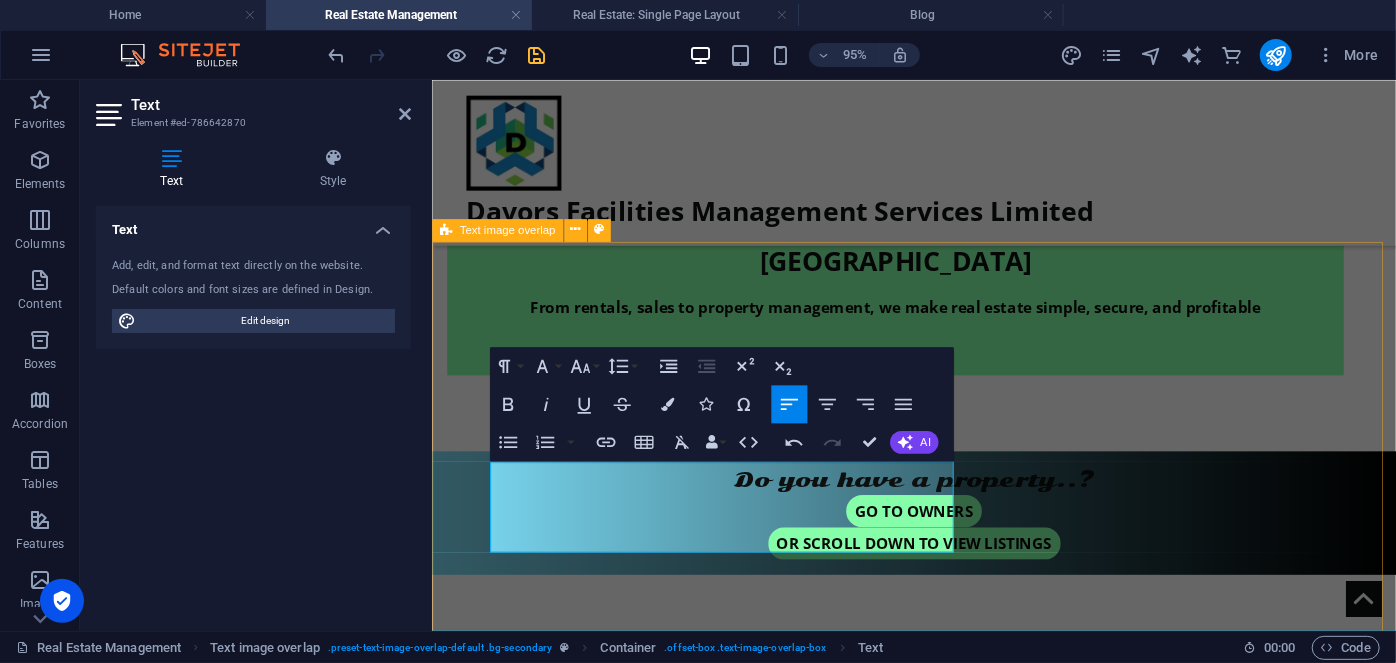 click on "Real Estate & Rentals Whether you're searching for a cozy apartment, a spacious family home, or a modern commercial space, an Airbnb or a parcel of land to buy, our team is here to help." at bounding box center [938, 1132] 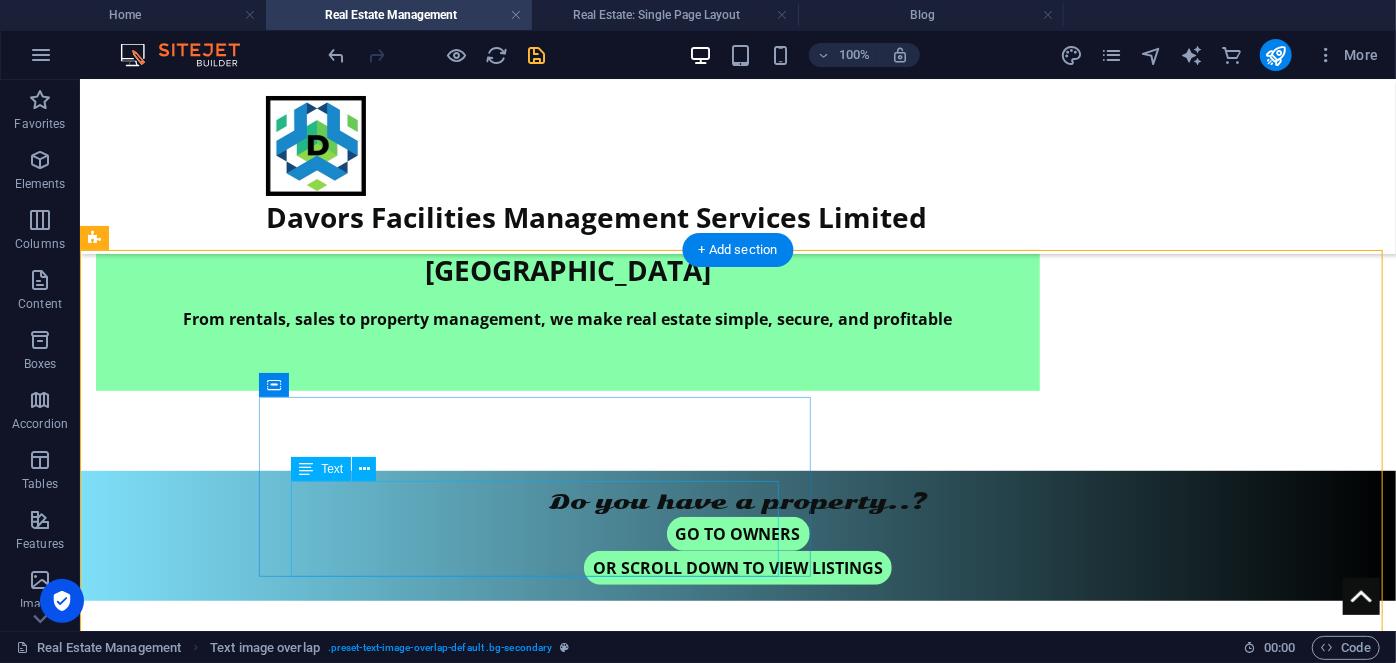 click on "Whether you're searching for a cozy apartment, a spacious family home, or a modern commercial space, an Airbnb or a parcel of land to buy, our team is here to help." at bounding box center [777, 858] 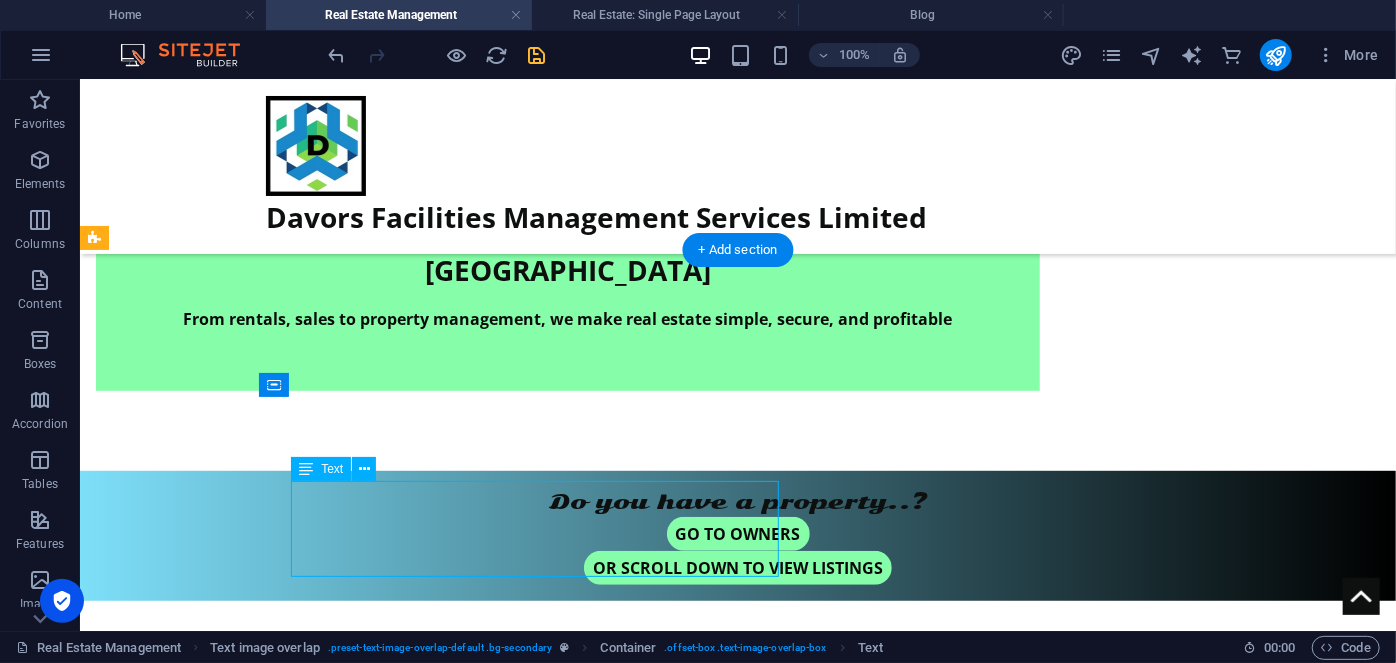 click on "Whether you're searching for a cozy apartment, a spacious family home, or a modern commercial space, an Airbnb or a parcel of land to buy, our team is here to help." at bounding box center (777, 858) 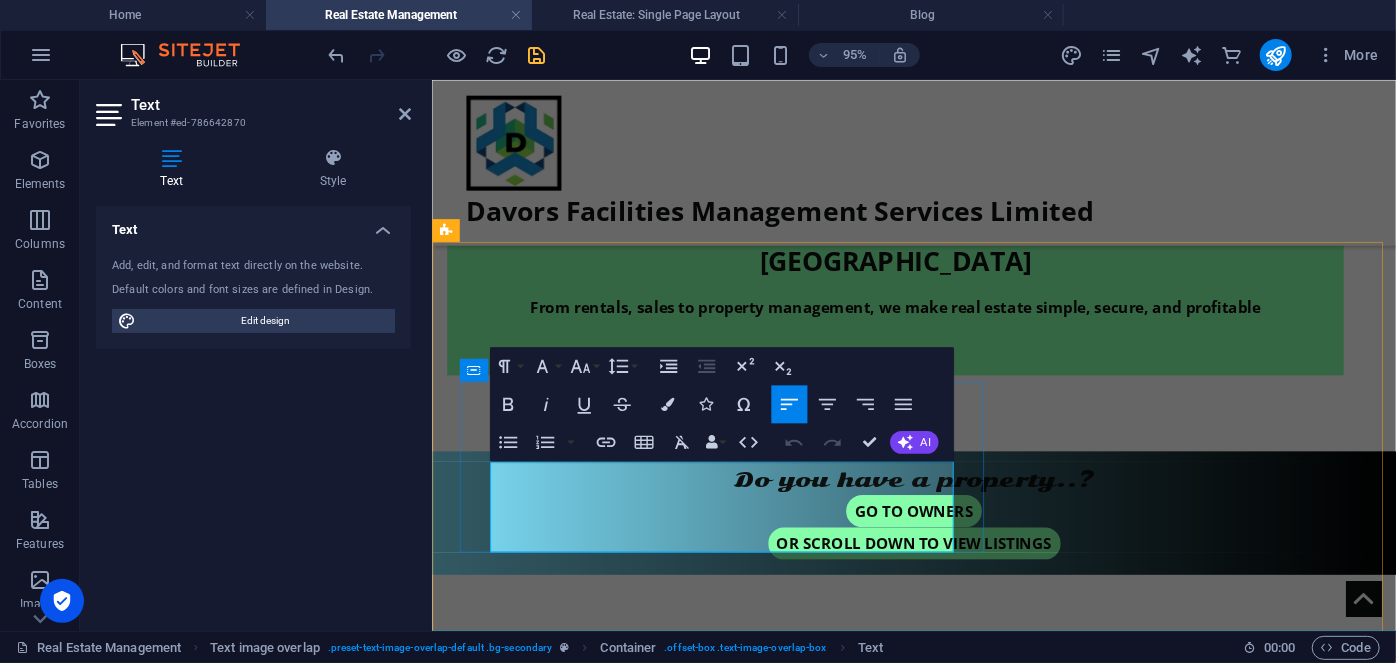 click on "Whether you're searching for a cozy apartment, a spacious family home, or a modern commercial space, an Airbnb or a parcel of land to buy, our team is here to help." at bounding box center [979, 847] 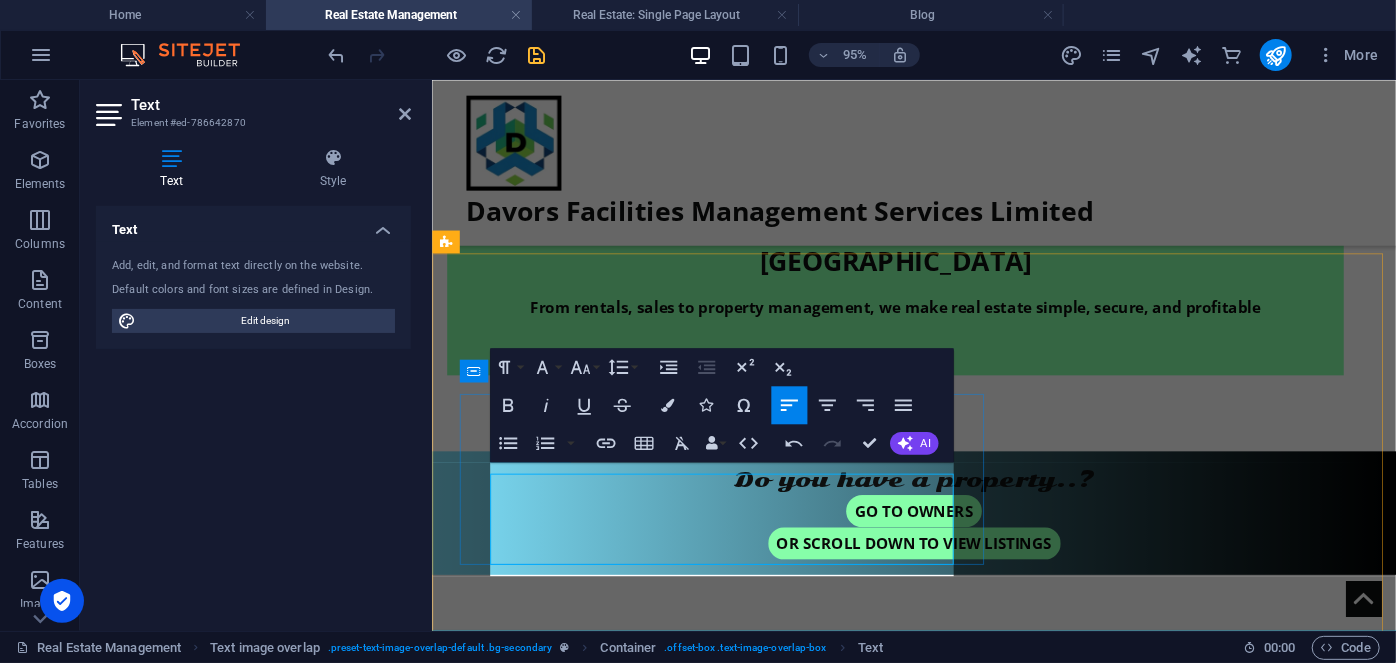 scroll, scrollTop: 426, scrollLeft: 0, axis: vertical 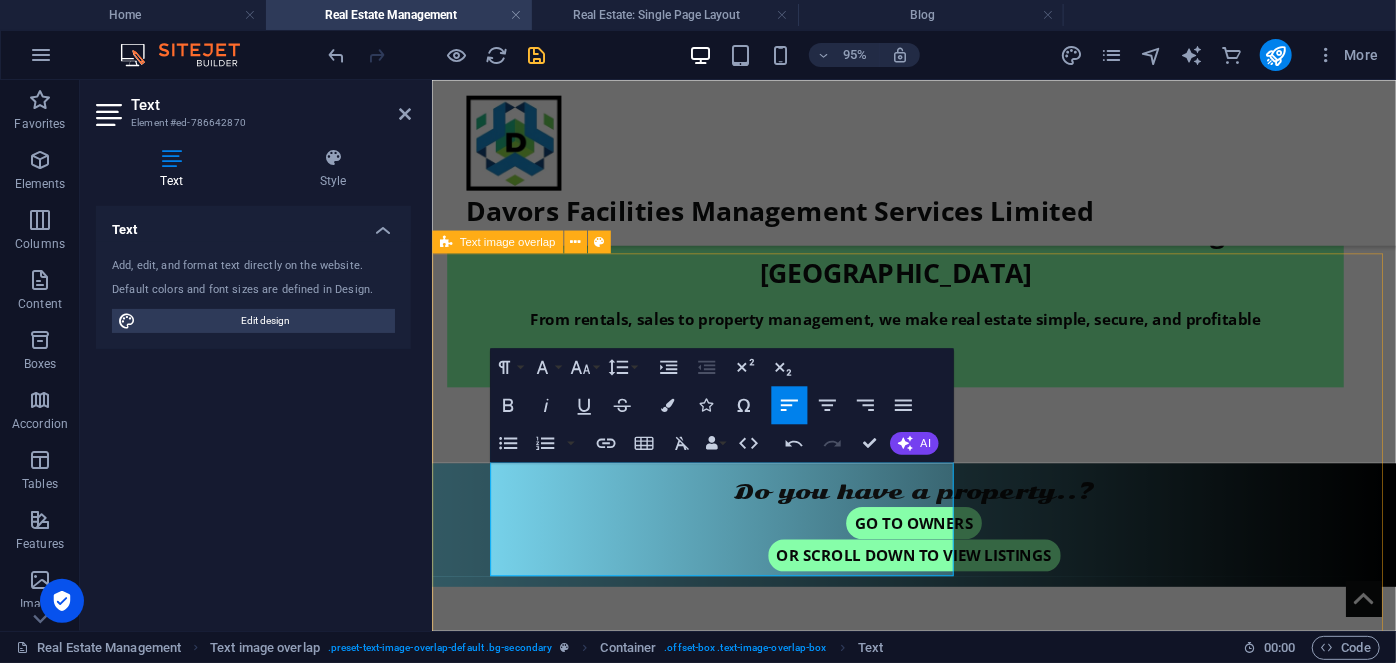click on "Real Estate & Rentals Whether you're searching for a cozy apartment, a spacious family home, or a modern commercial space, an Airbnb or a parcel of land to buy, our team is here to help." at bounding box center [938, 1156] 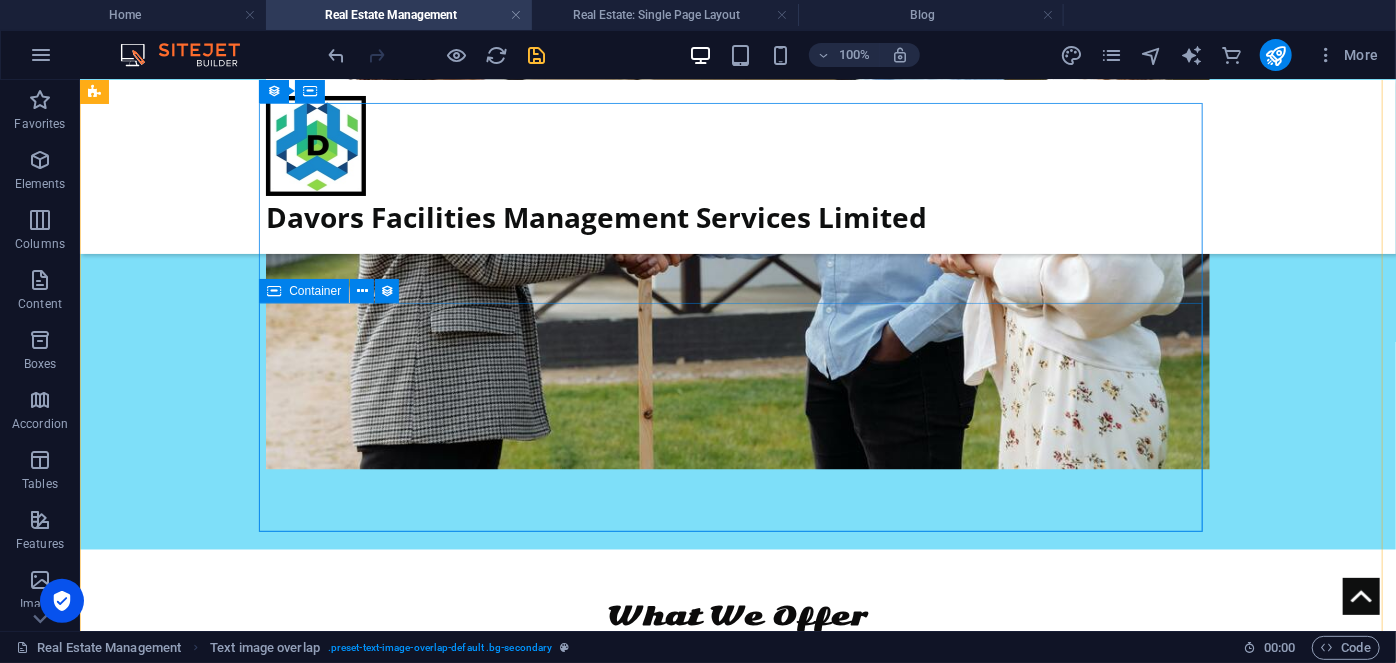 scroll, scrollTop: 2062, scrollLeft: 0, axis: vertical 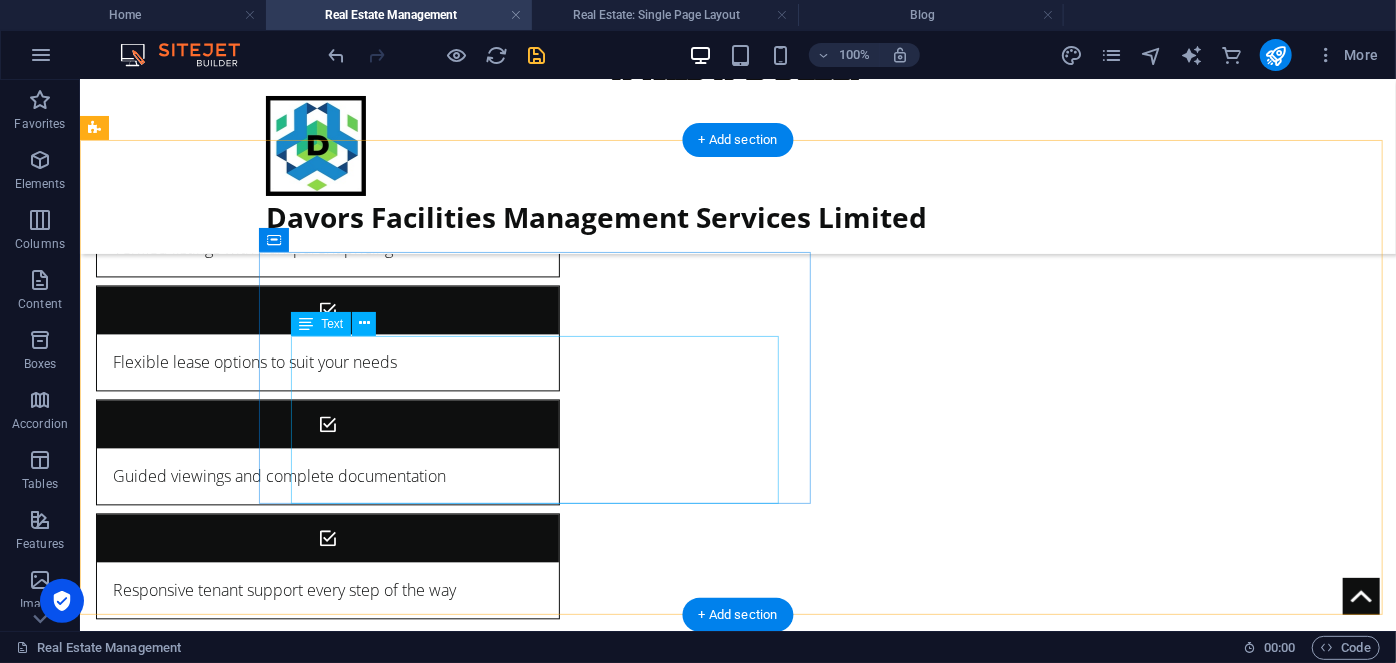 drag, startPoint x: 562, startPoint y: 470, endPoint x: 215, endPoint y: 488, distance: 347.46655 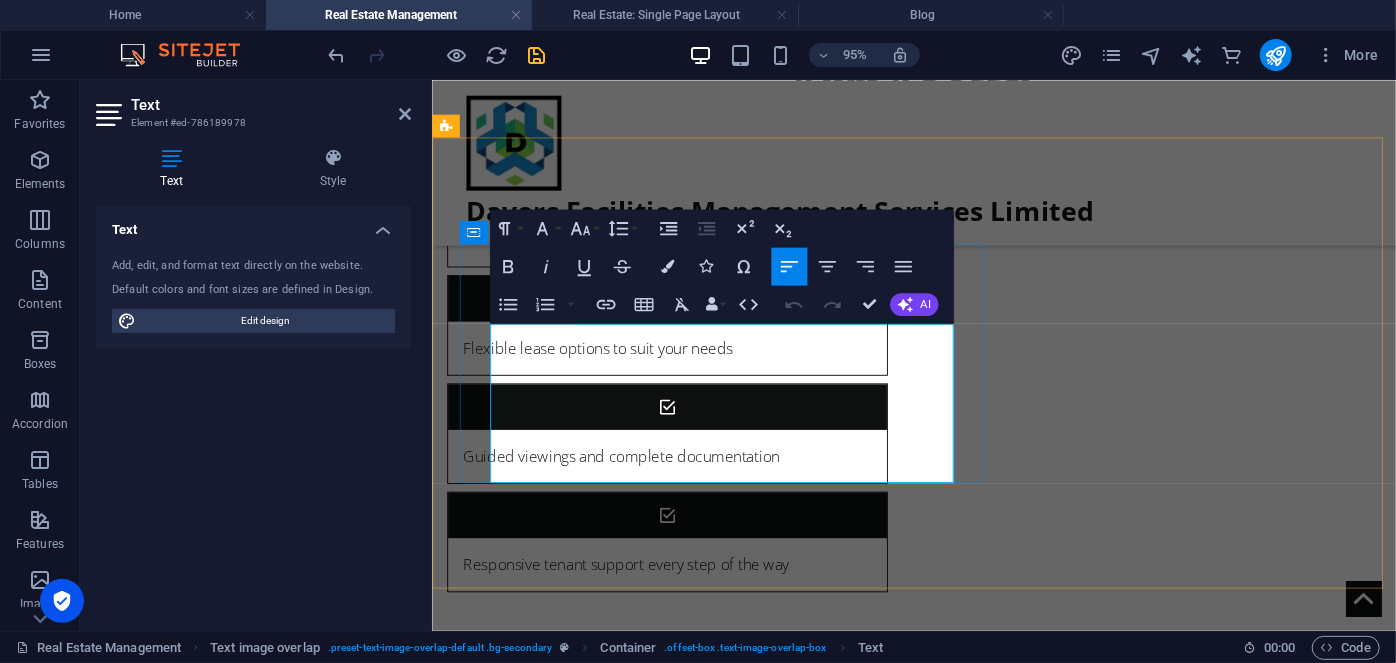 click at bounding box center (979, 1836) 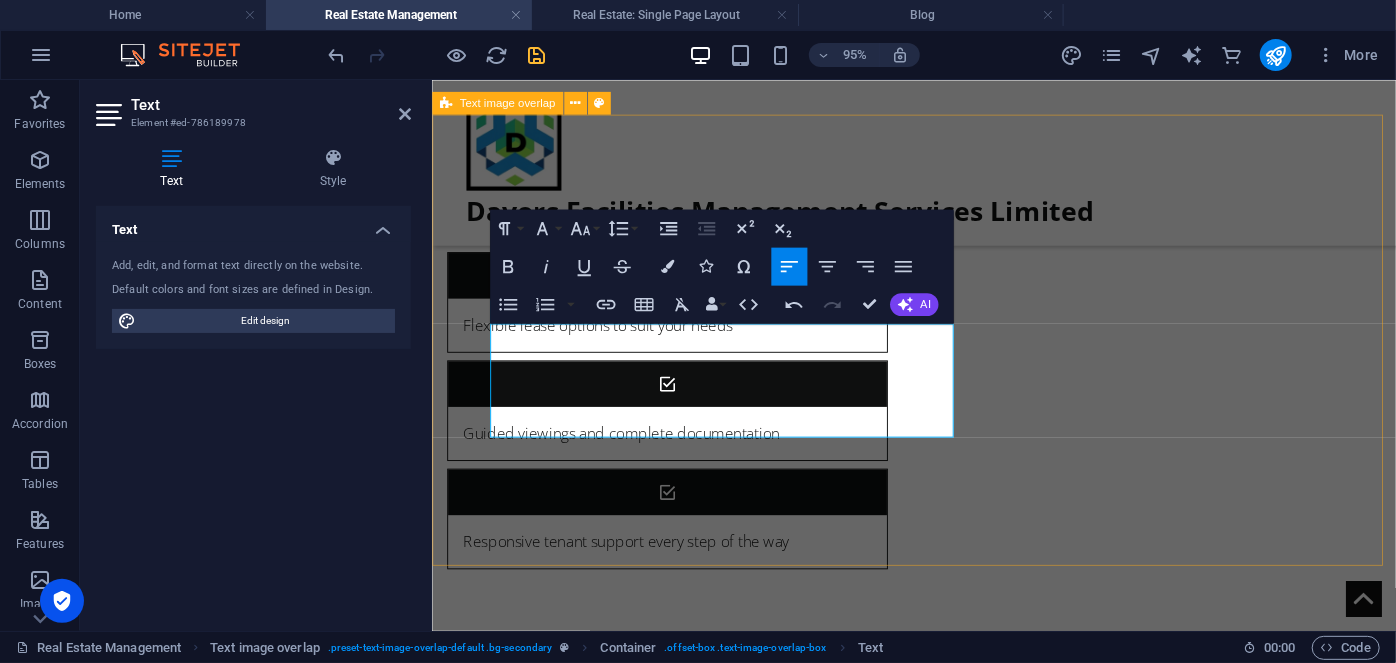 scroll, scrollTop: 1904, scrollLeft: 0, axis: vertical 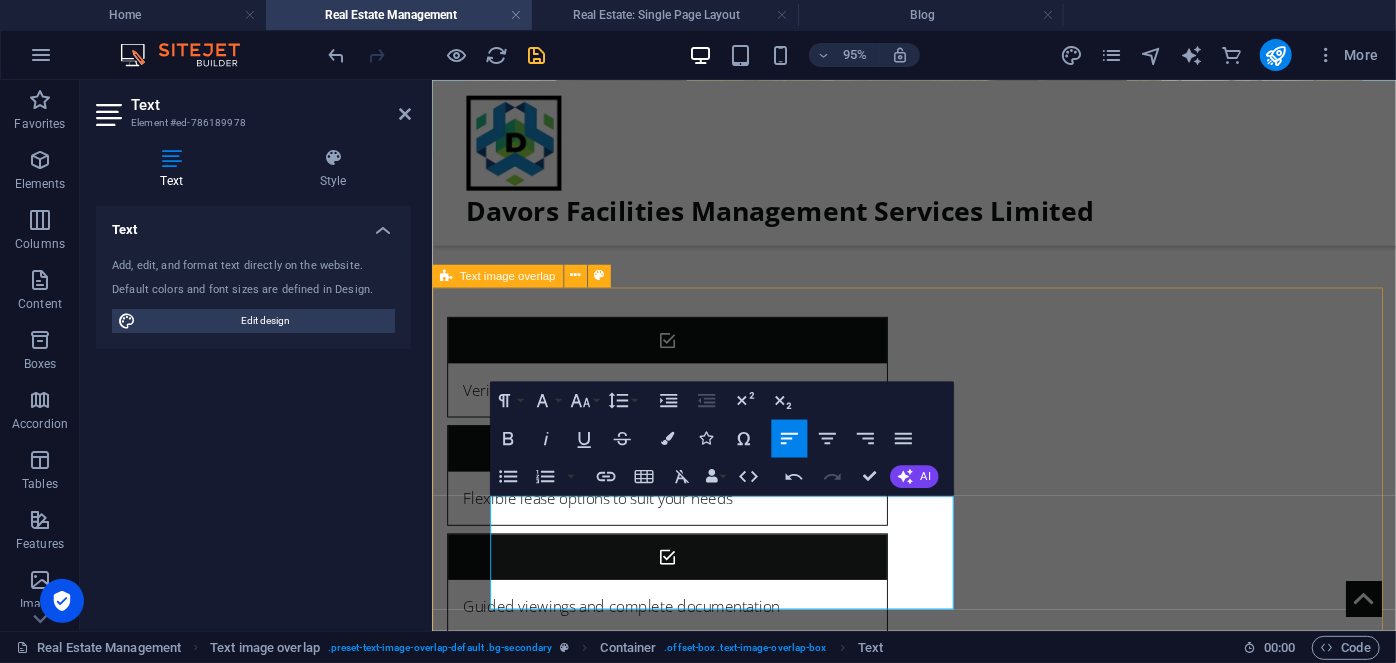 click on "Services for Property Owners Let  DavorsFacilities  handle the day-to-day management of your property while you enjoy peace of mind and maximum returns." at bounding box center [938, 2207] 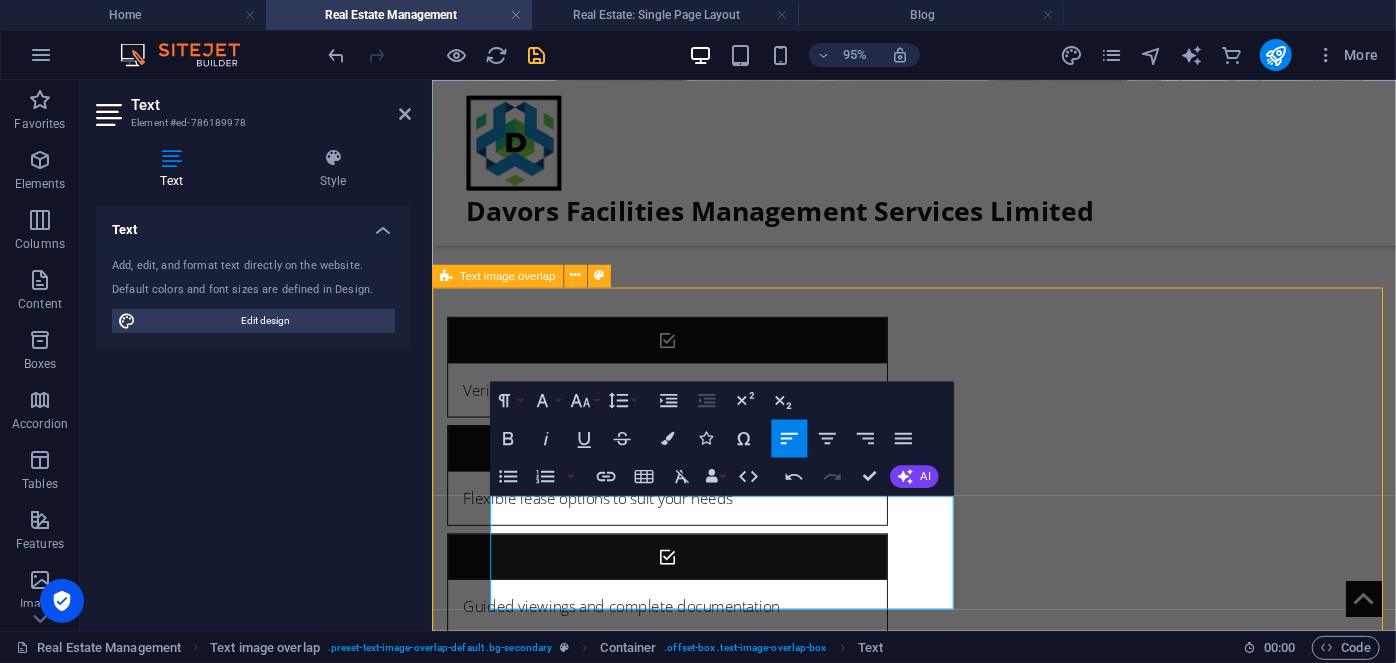 click on "Services for Property Owners Let  DavorsFacilities  handle the day-to-day management of your property while you enjoy peace of mind and maximum returns." at bounding box center (938, 2207) 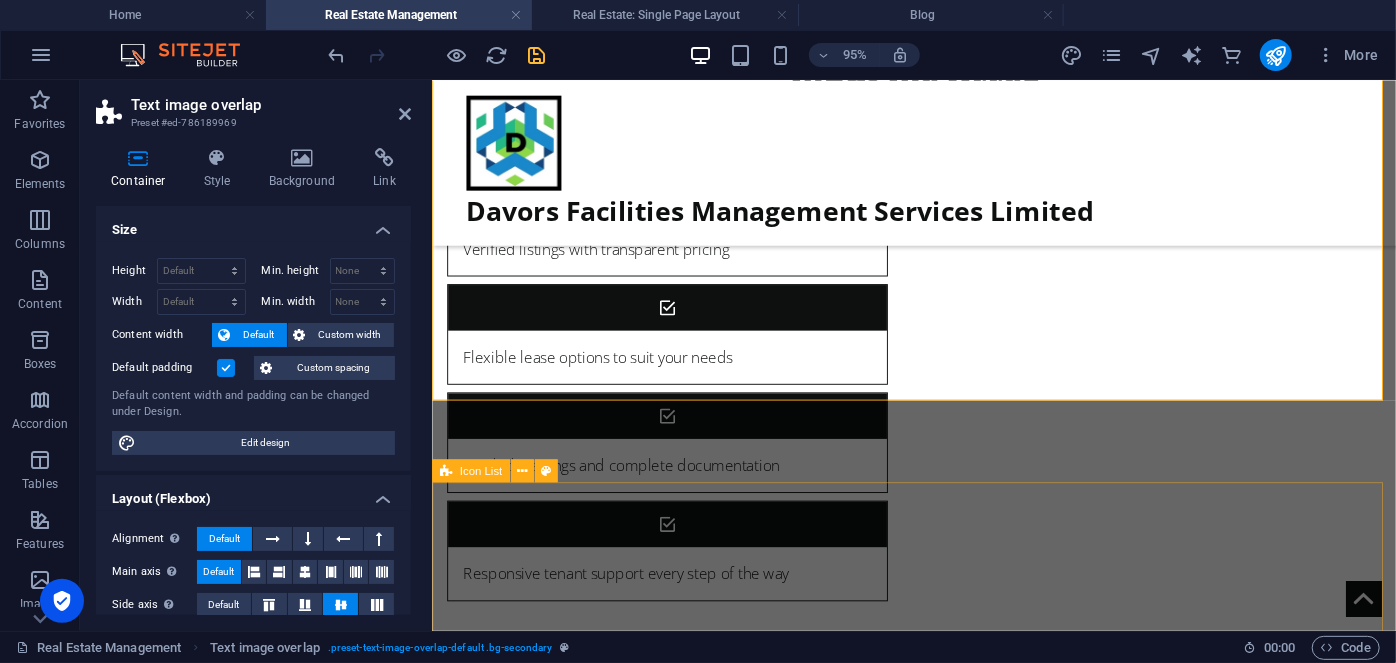 scroll, scrollTop: 1995, scrollLeft: 0, axis: vertical 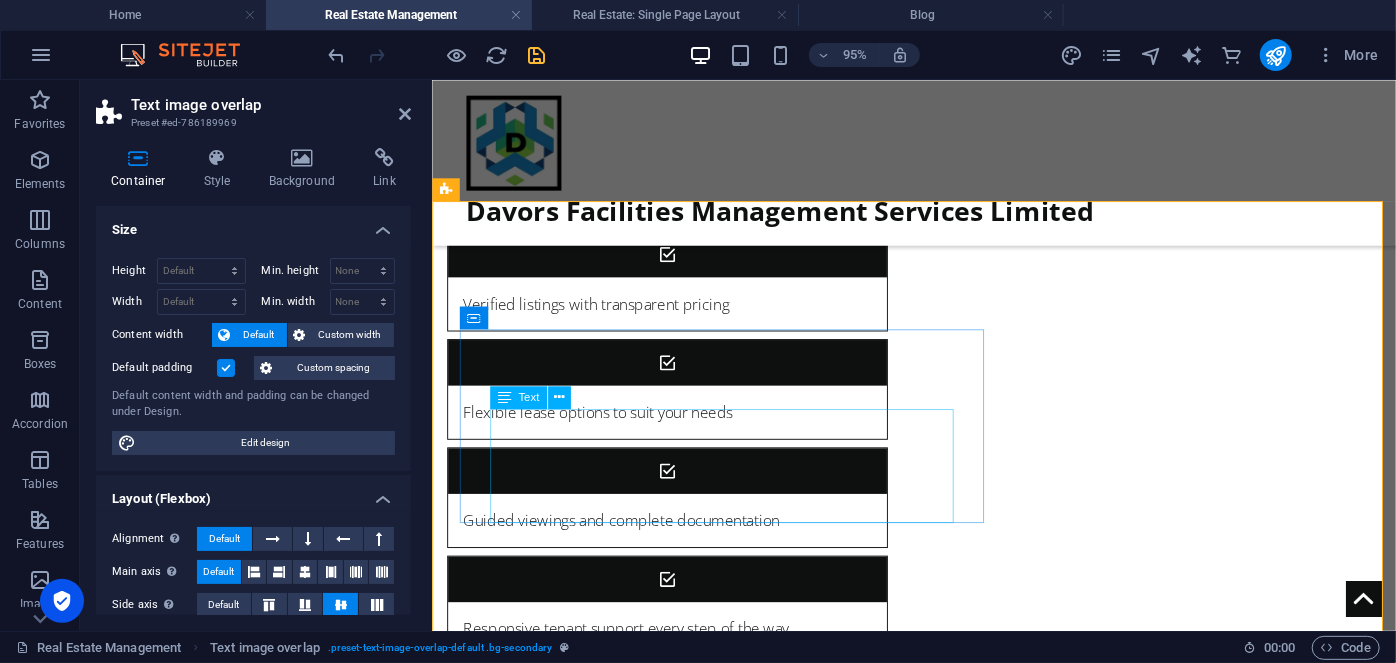 click on "Let  DavorsFacilities  handle the day-to-day management of your property while you enjoy peace of mind and maximum returns." at bounding box center (979, 1843) 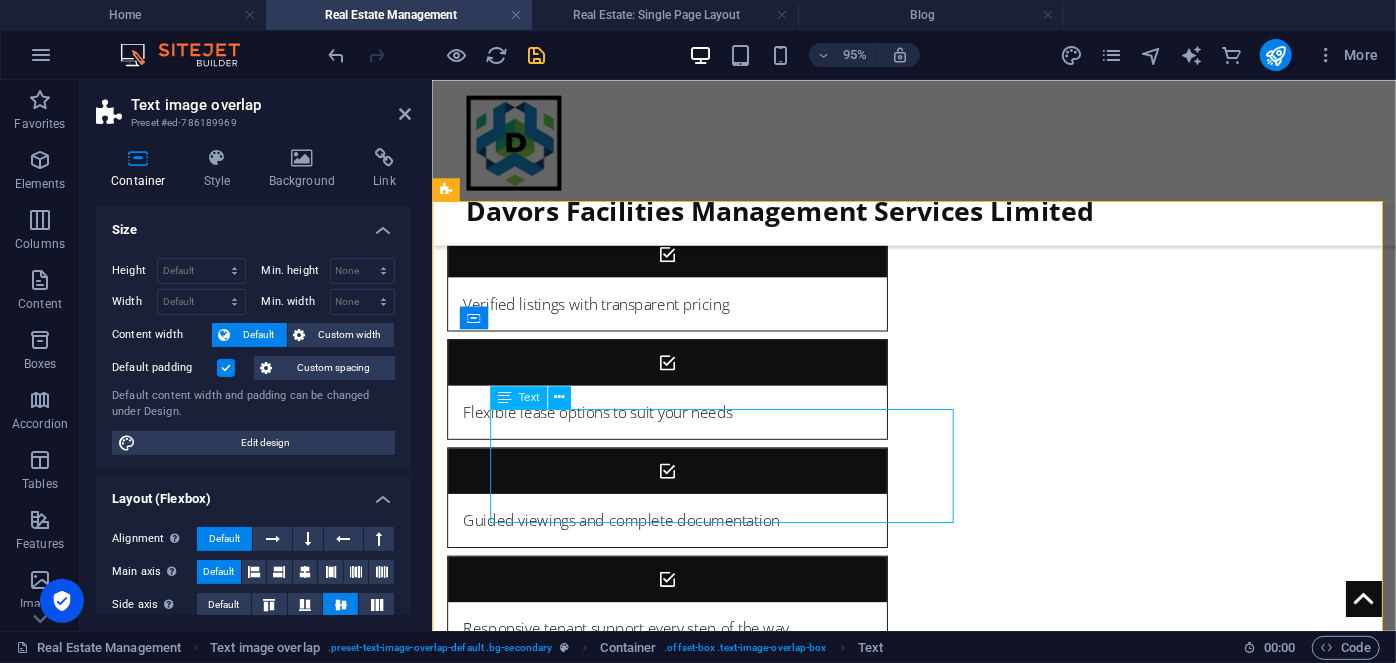 click on "Let  DavorsFacilities  handle the day-to-day management of your property while you enjoy peace of mind and maximum returns." at bounding box center [979, 1843] 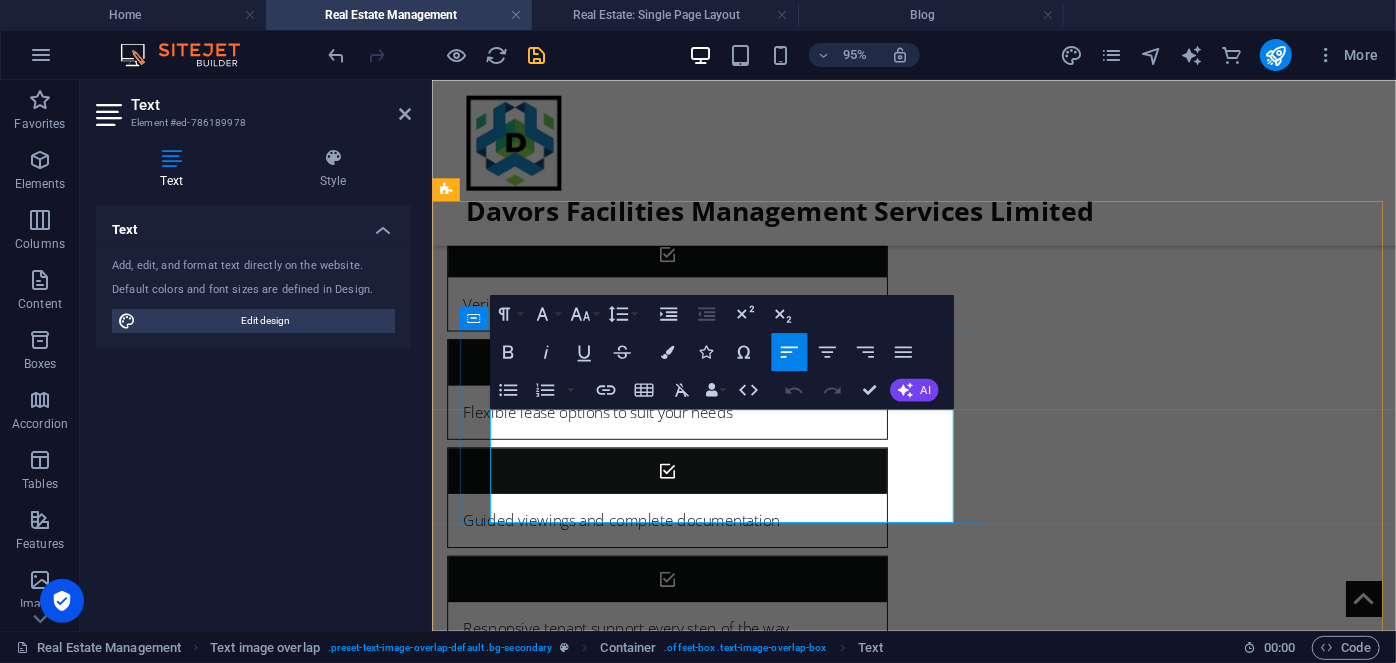 click at bounding box center [979, 1855] 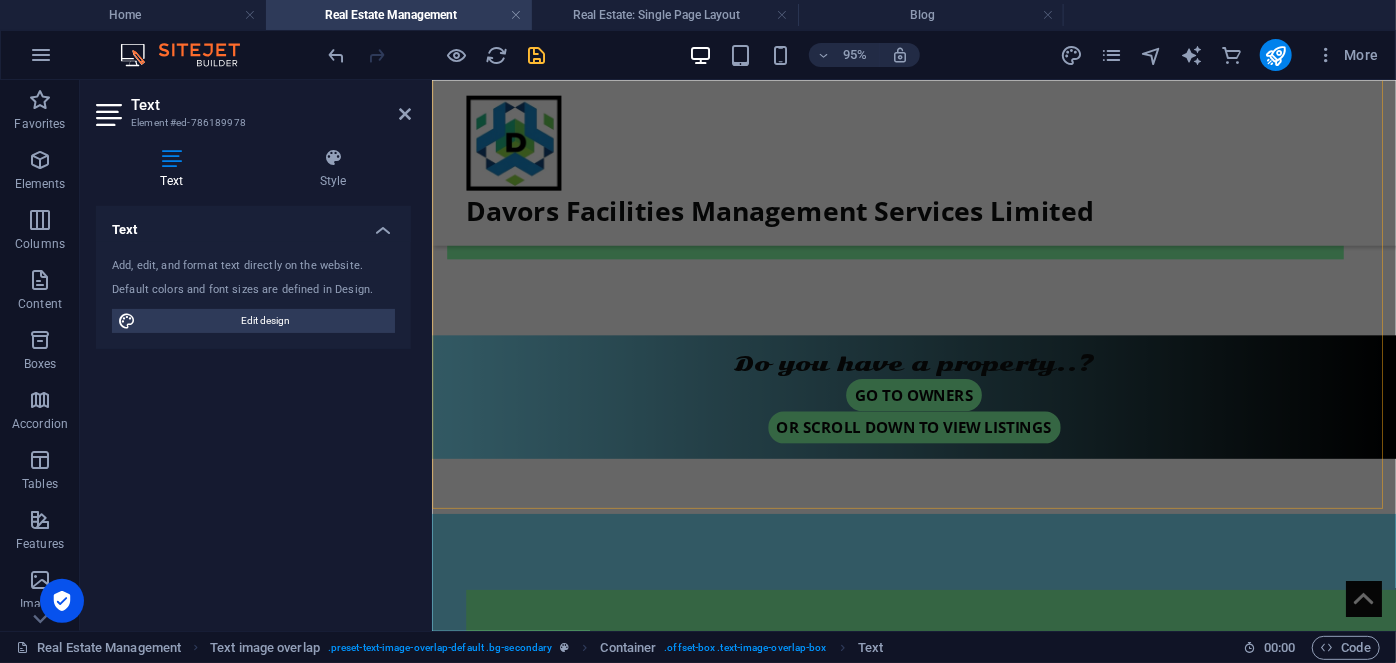 scroll, scrollTop: 632, scrollLeft: 0, axis: vertical 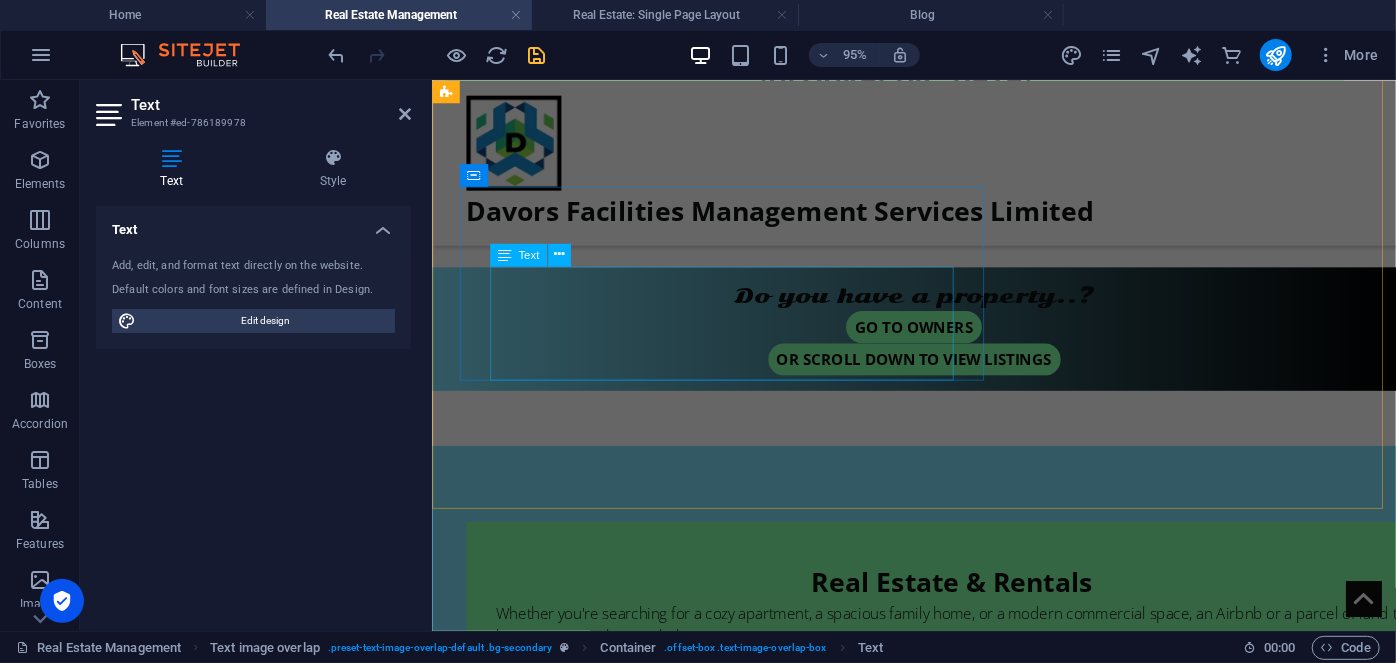 click on "Whether you're searching for a cozy apartment, a spacious family home, or a modern commercial space, an Airbnb or a parcel of land to buy, our team is here to help." at bounding box center [979, 677] 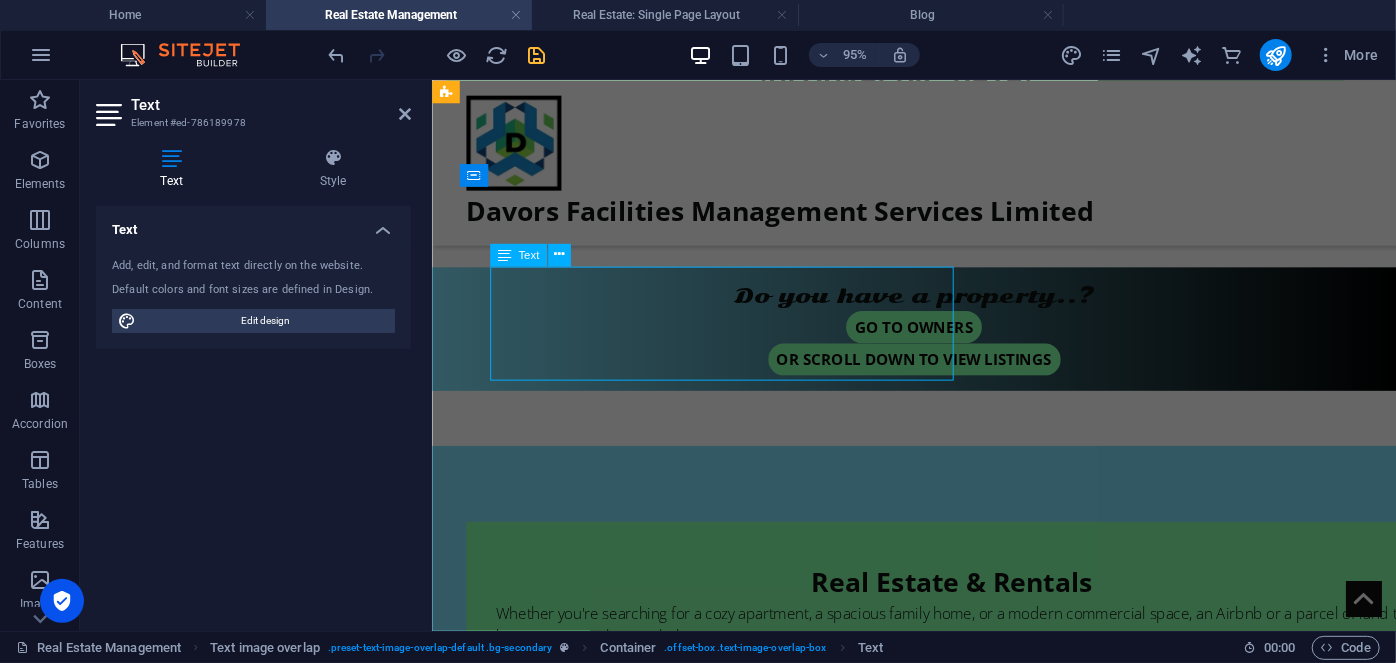 click on "Whether you're searching for a cozy apartment, a spacious family home, or a modern commercial space, an Airbnb or a parcel of land to buy, our team is here to help." at bounding box center [979, 677] 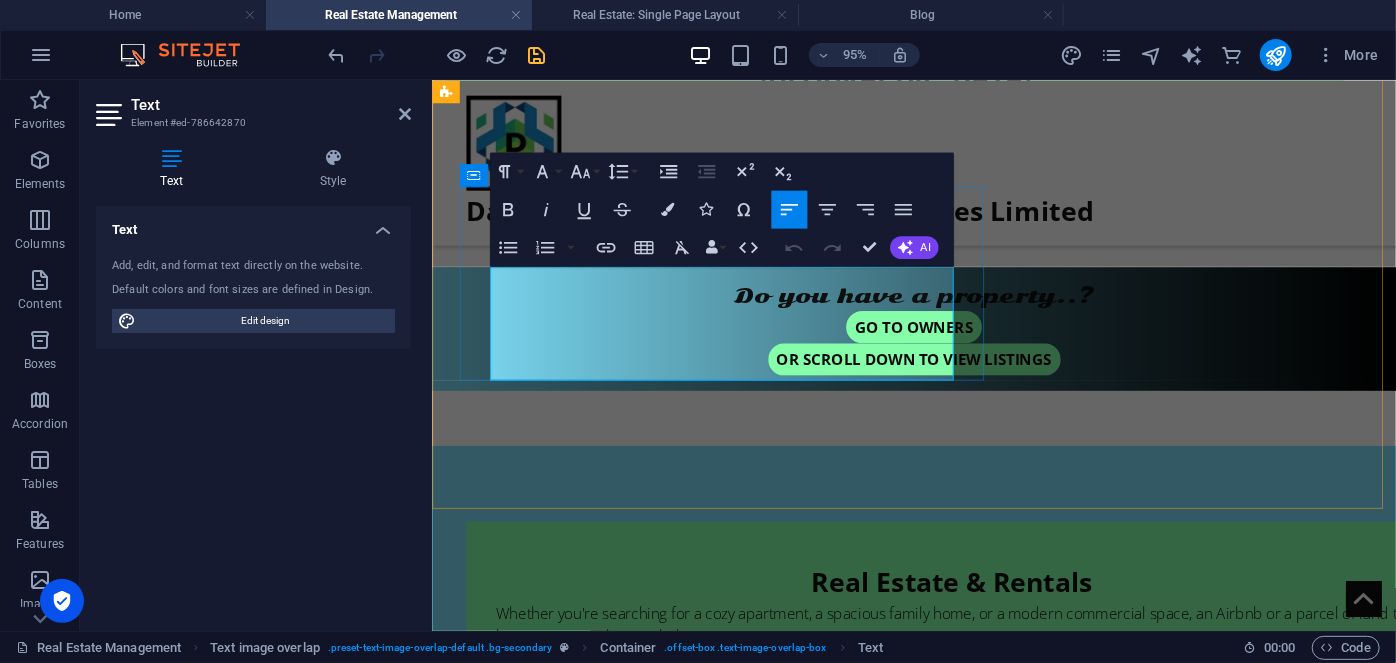 click at bounding box center (979, 713) 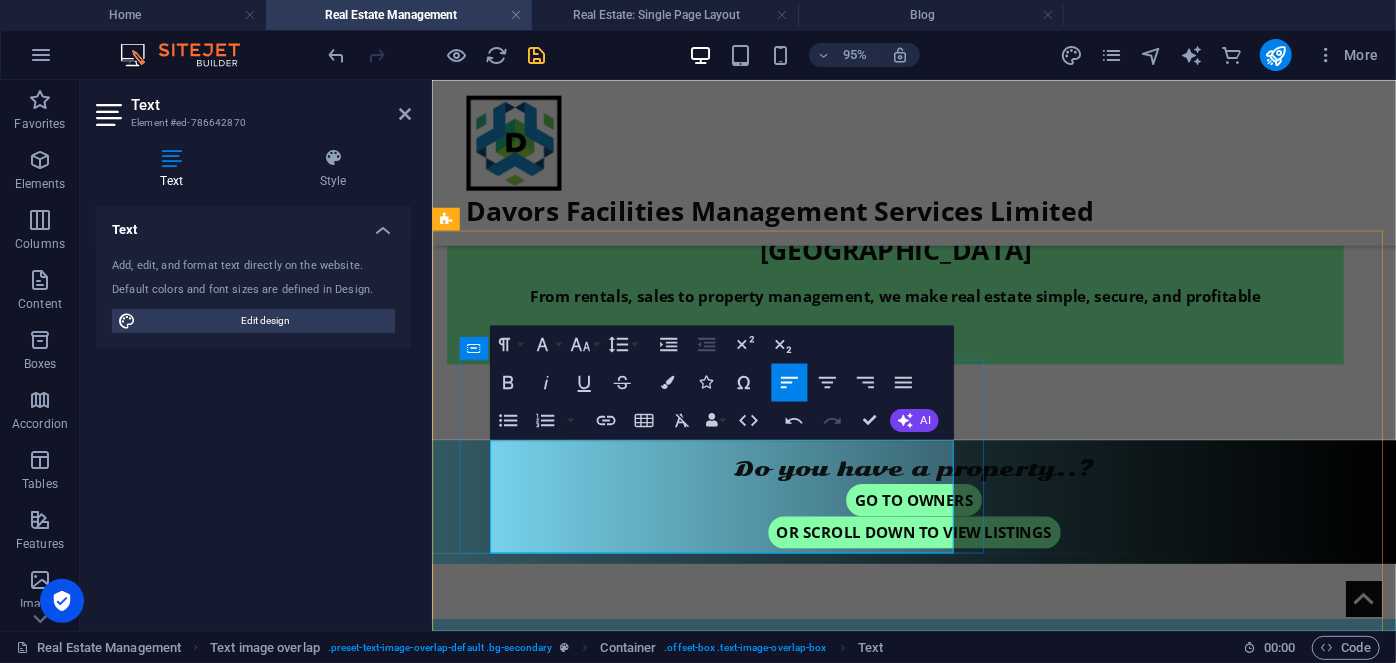 scroll, scrollTop: 462, scrollLeft: 0, axis: vertical 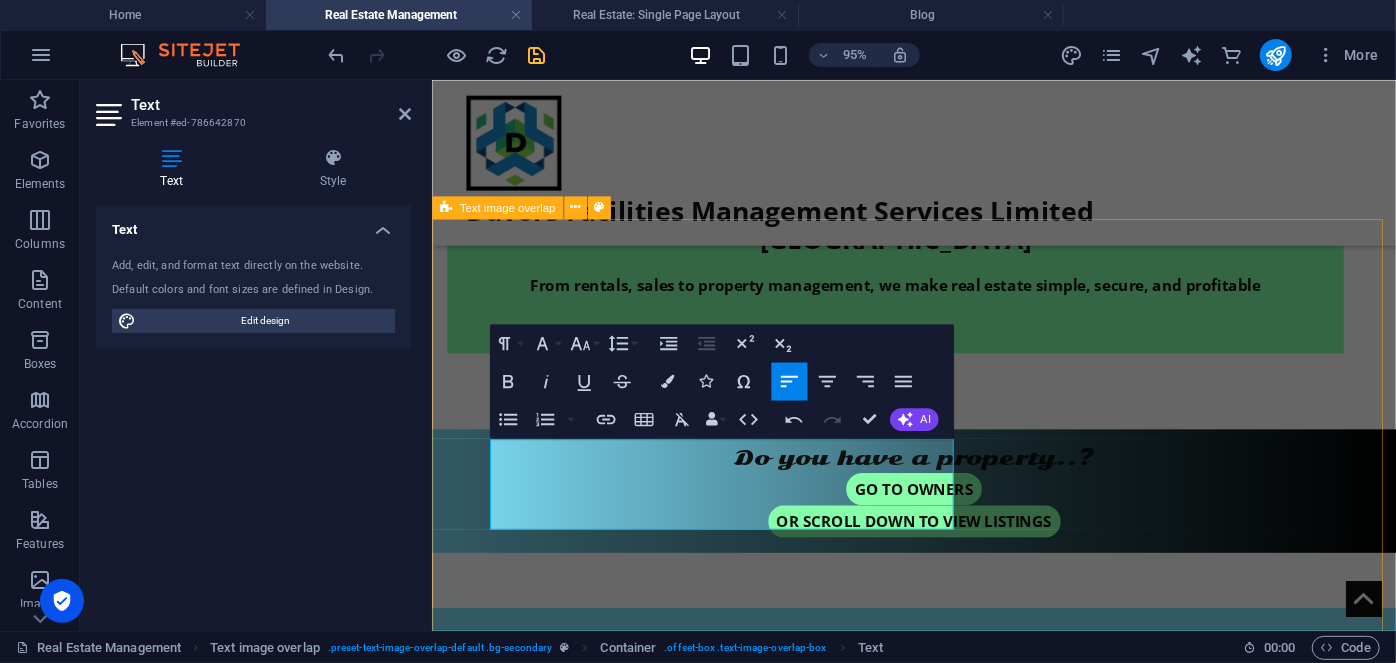drag, startPoint x: 775, startPoint y: 577, endPoint x: 1111, endPoint y: 552, distance: 336.92877 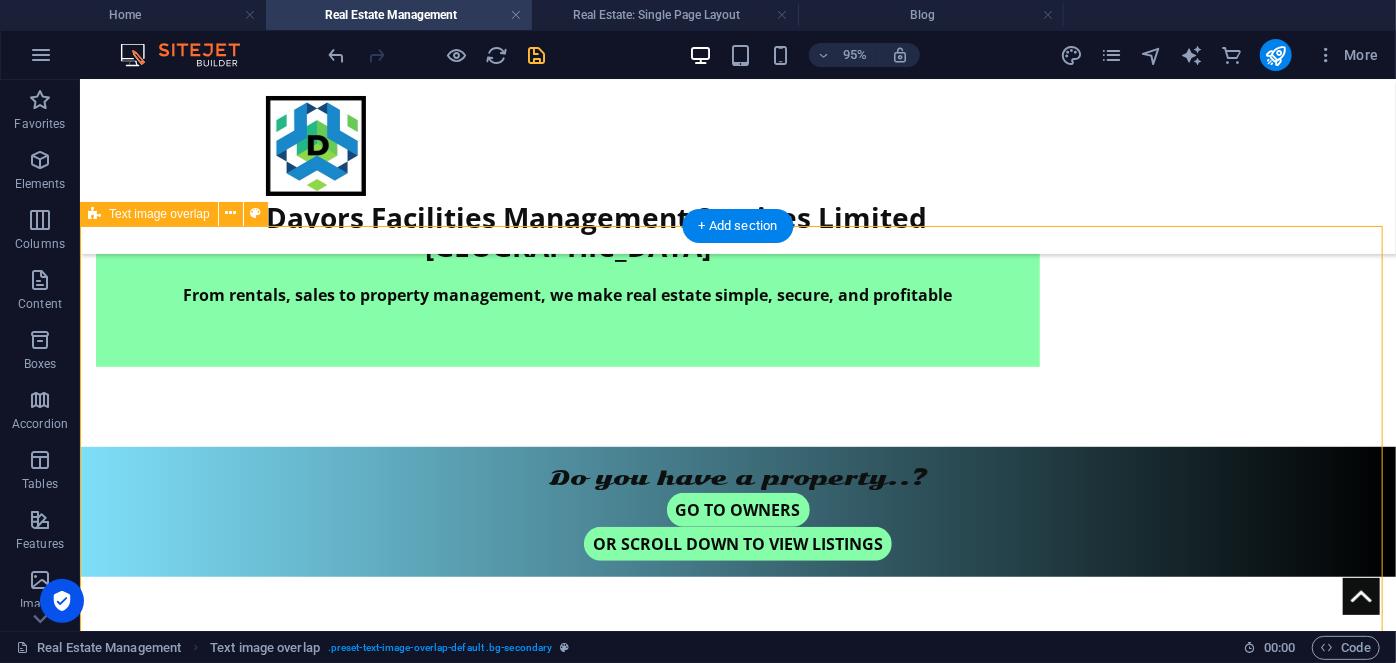 click on "Whether you're searching for a cozy apartment, a spacious family home, or a modern commercial space, an Airbnb or a parcel of land to buy, our team is here to help." at bounding box center (777, 834) 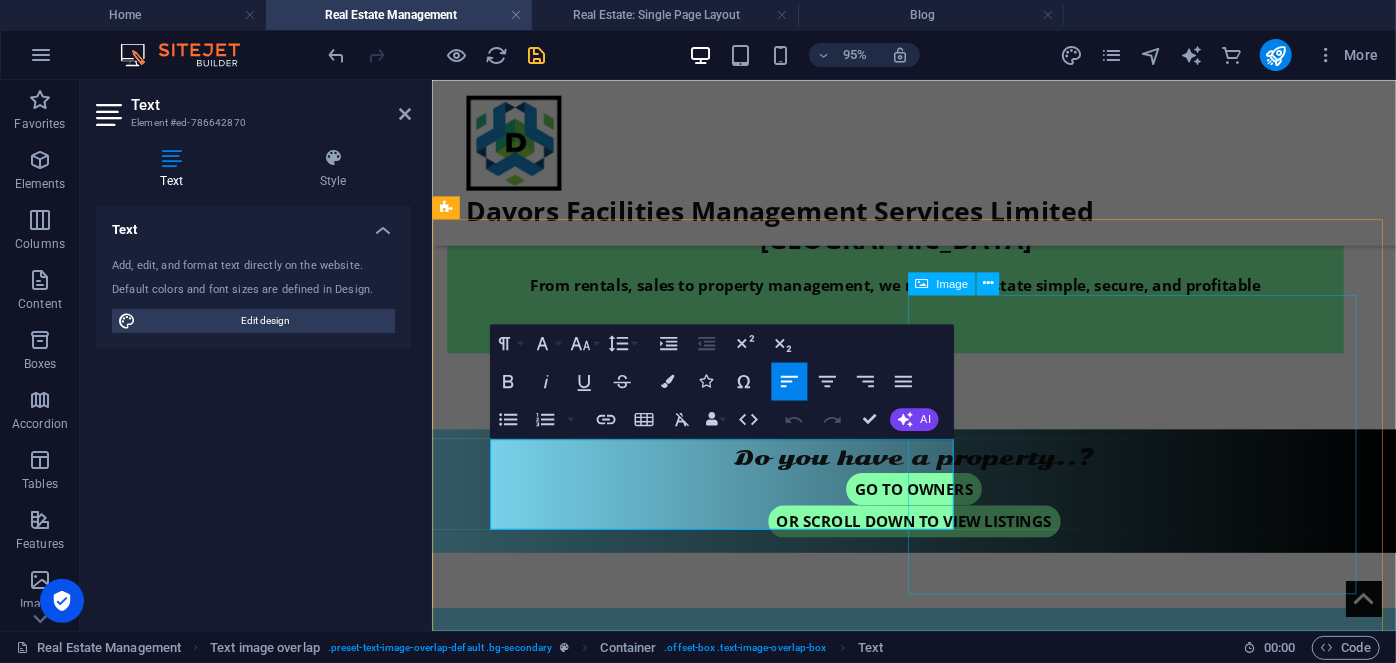 click at bounding box center (939, 1186) 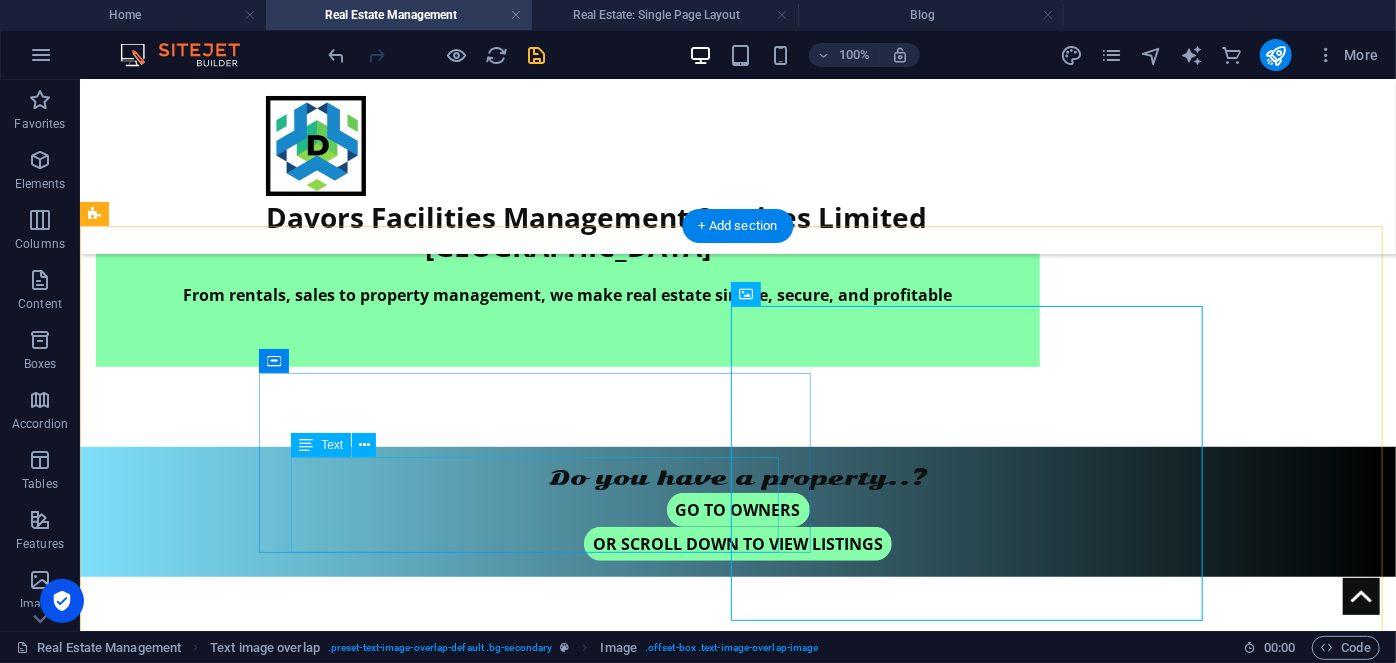 click on "Whether you're searching for a cozy apartment, a spacious family home, or a modern commercial space, an Airbnb or a parcel of land to buy, our team is here to help." at bounding box center (777, 834) 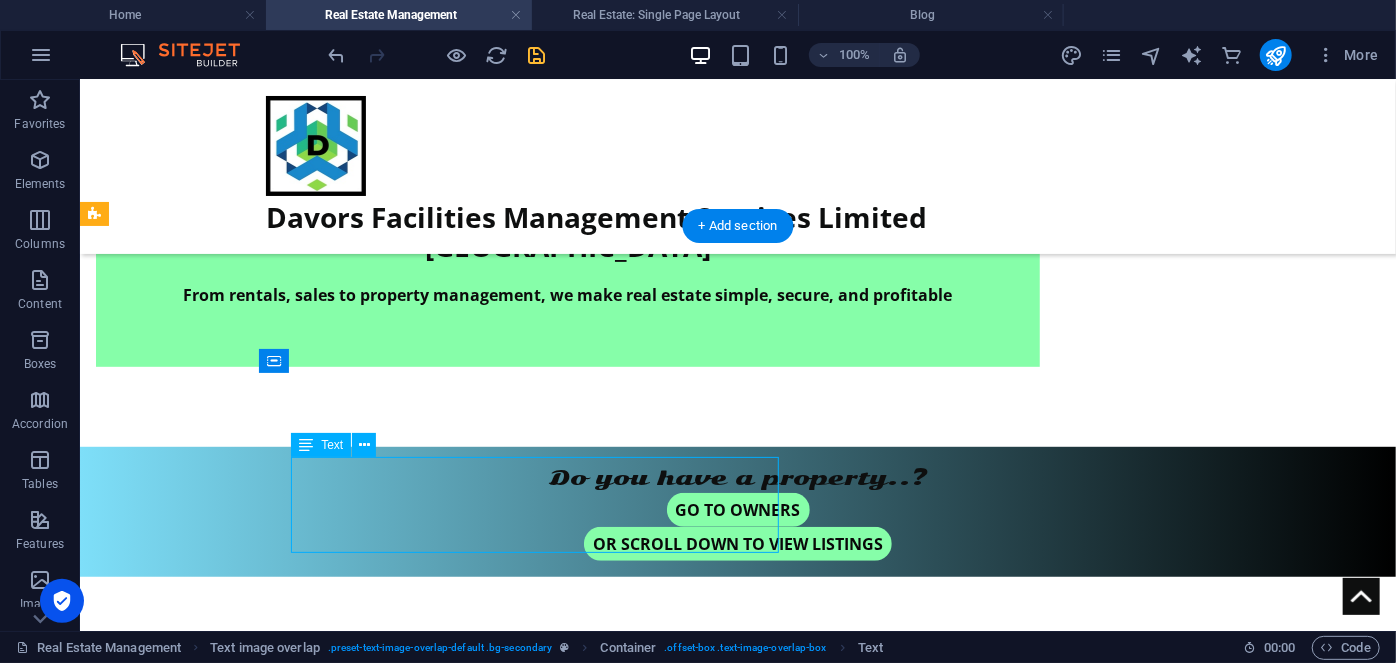 click on "Whether you're searching for a cozy apartment, a spacious family home, or a modern commercial space, an Airbnb or a parcel of land to buy, our team is here to help." at bounding box center [777, 834] 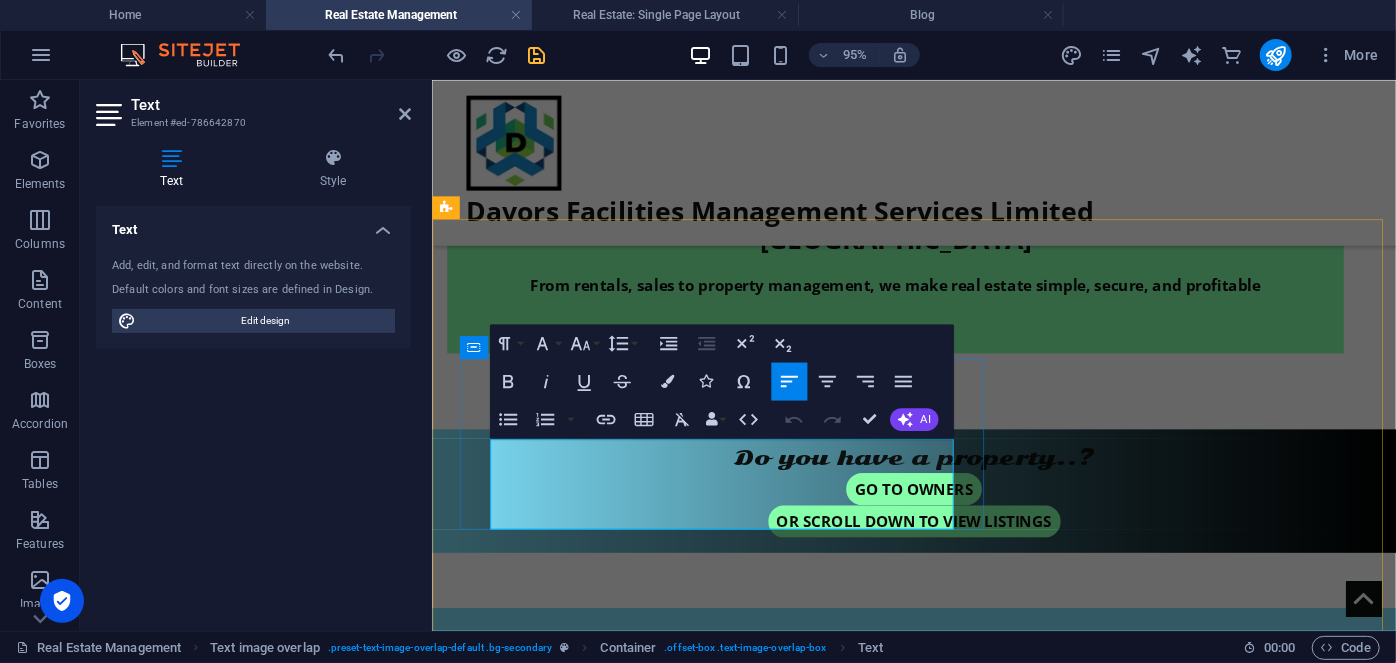 click on "Whether you're searching for a cozy apartment, a spacious family home, or a modern commercial space, an Airbnb or a parcel of land to buy, our team is here to help." at bounding box center [979, 823] 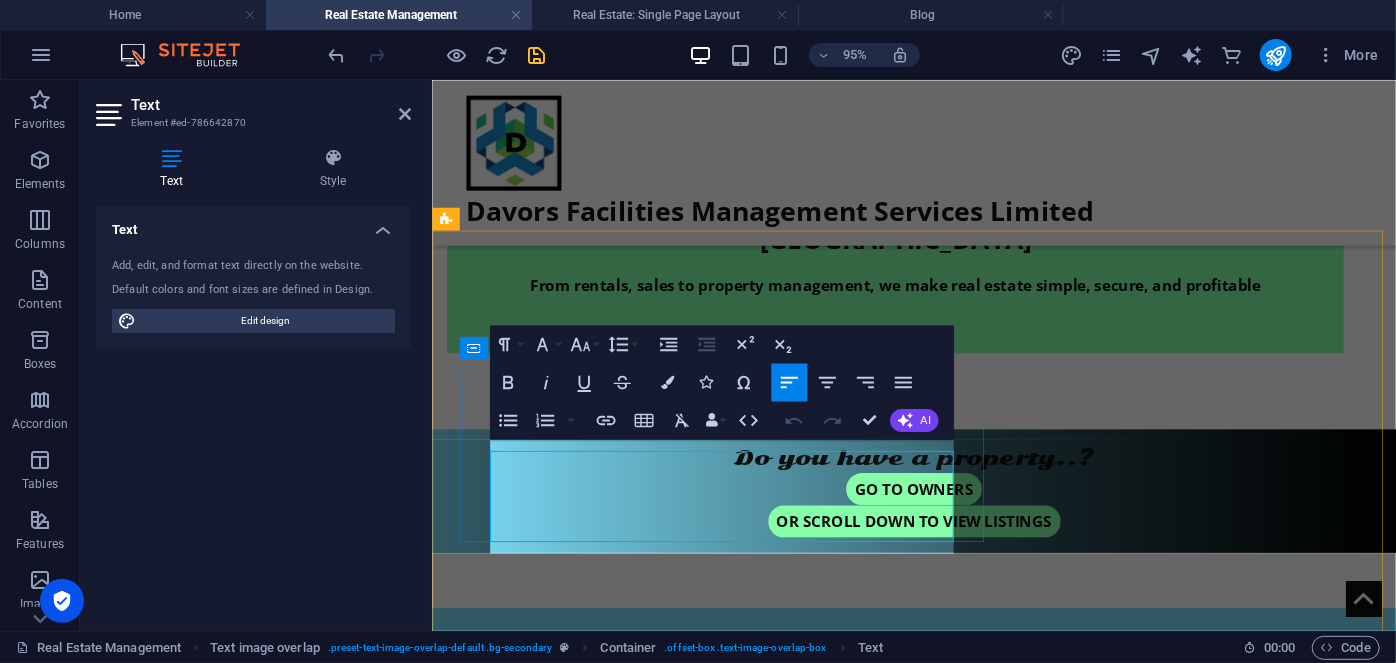 scroll, scrollTop: 450, scrollLeft: 0, axis: vertical 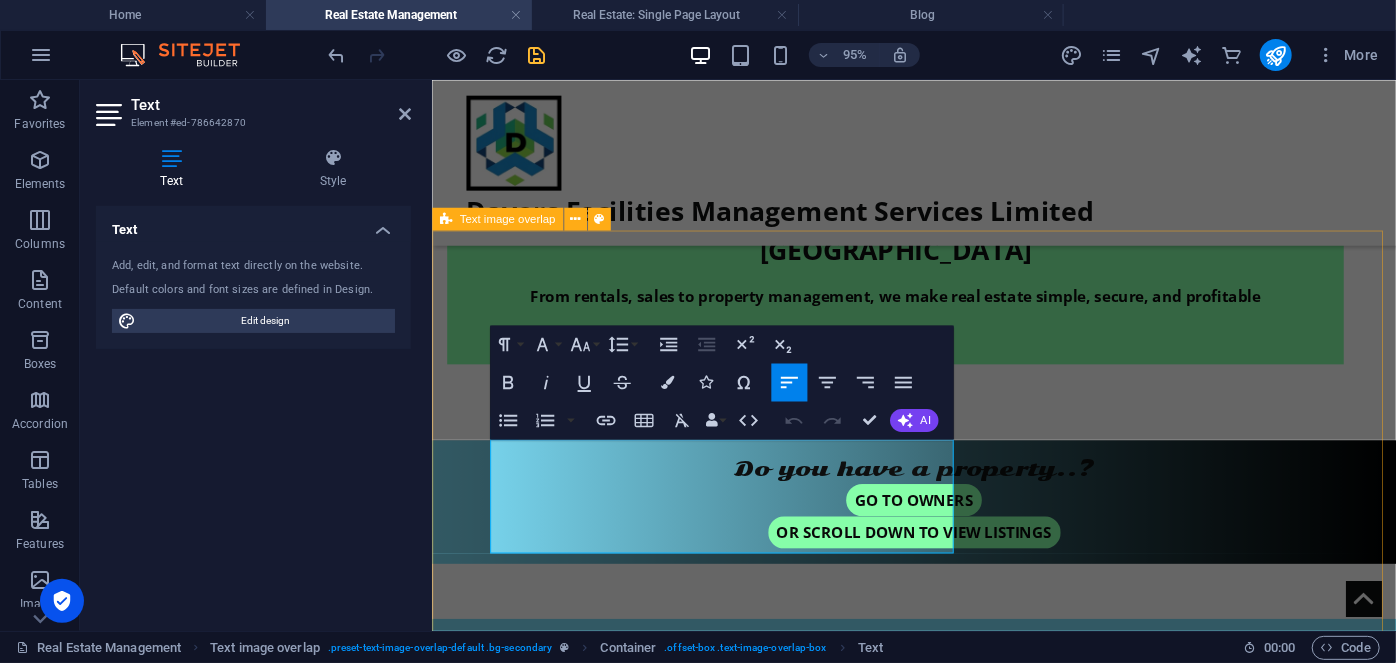 click on "Real Estate & Rentals Whether you're searching for a cozy apartment, a spacious family home, or a modern commercial space, an Airbnb or a parcel of land to buy, our team is here to help." at bounding box center (938, 1132) 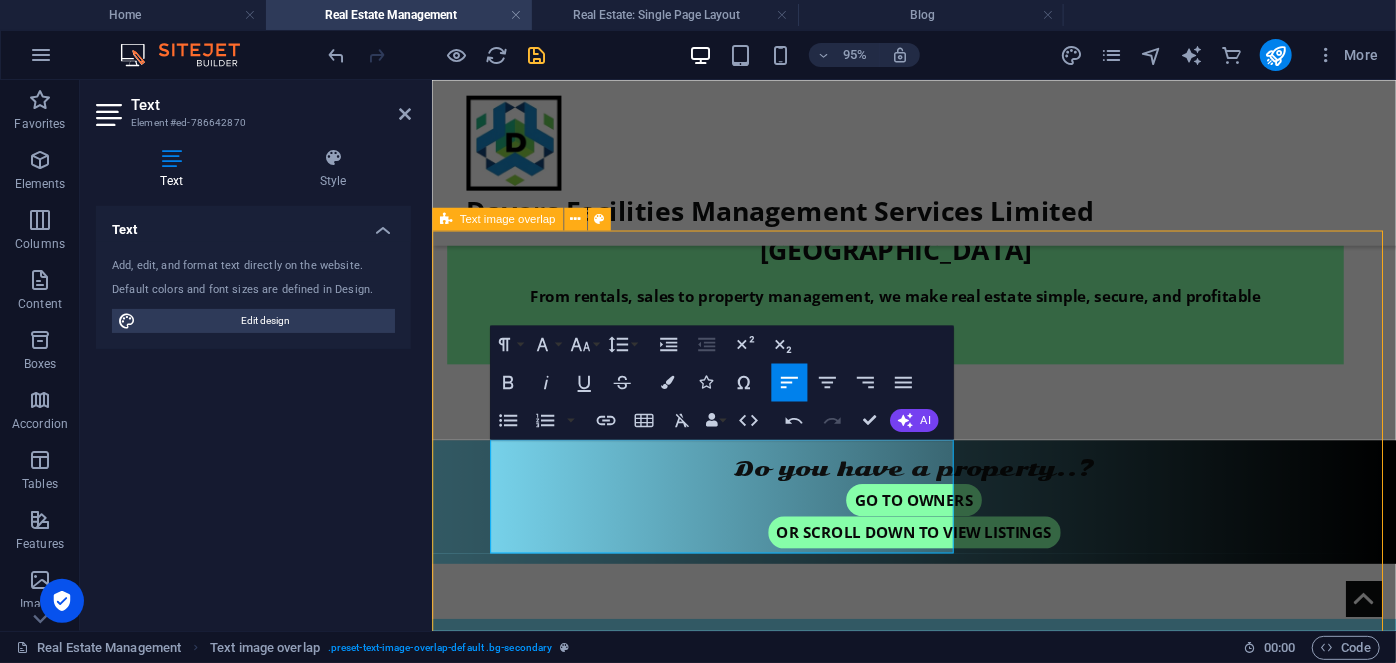 click on "Real Estate & Rentals Whether you're searching for a cozy apartment, a spacious family home, or a modern commercial space, an Airbnb or a parcel of land to buy, our team is here to help." at bounding box center [938, 1132] 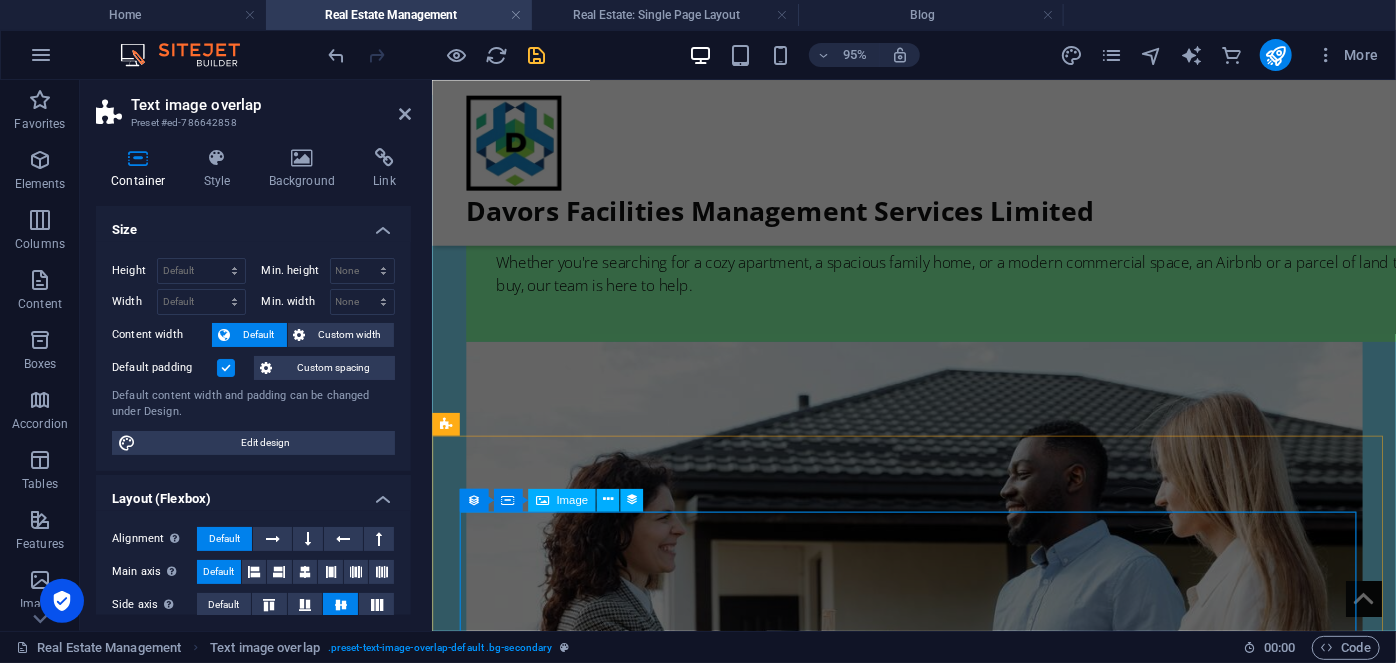 scroll, scrollTop: 904, scrollLeft: 0, axis: vertical 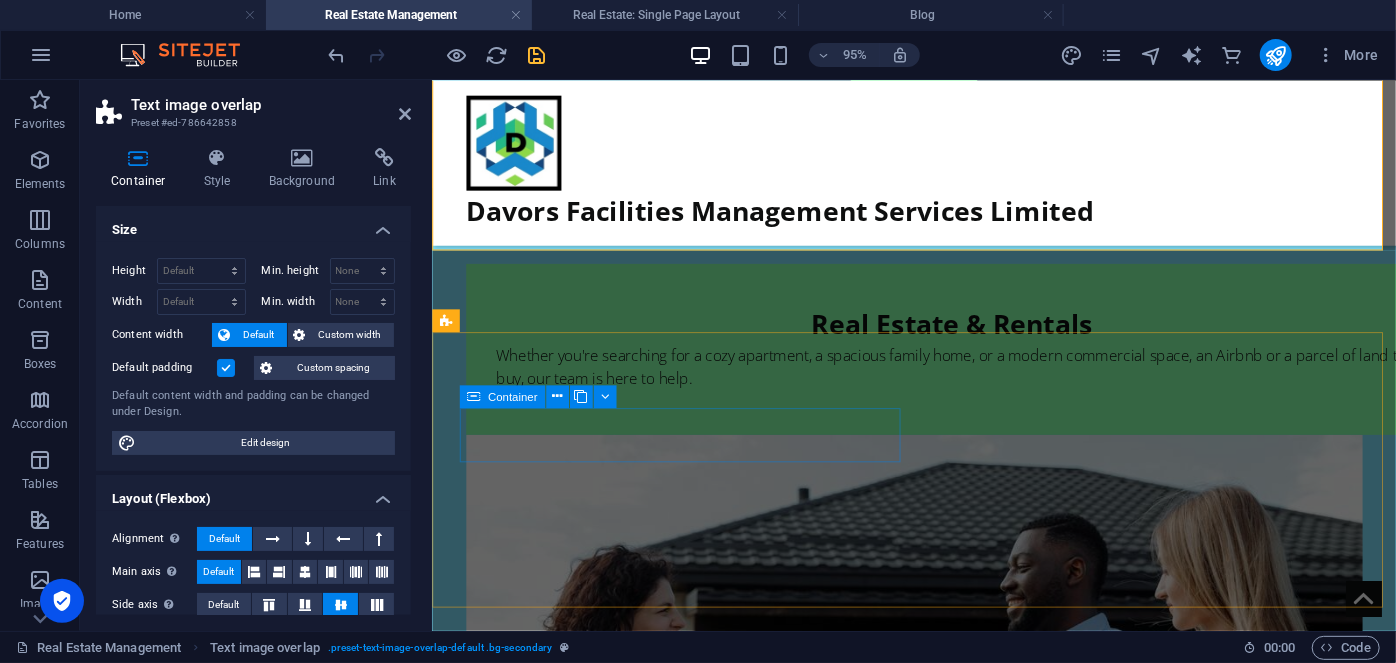 click at bounding box center [473, 396] 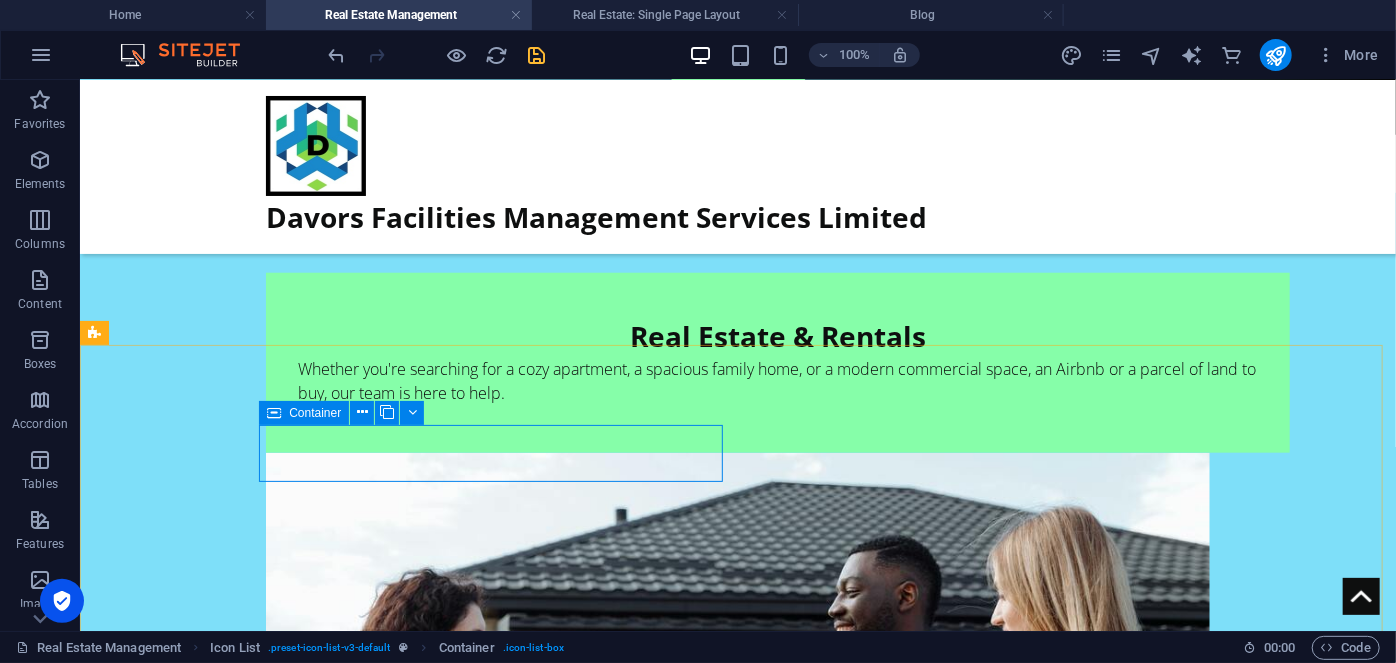 click on "Container" at bounding box center [304, 413] 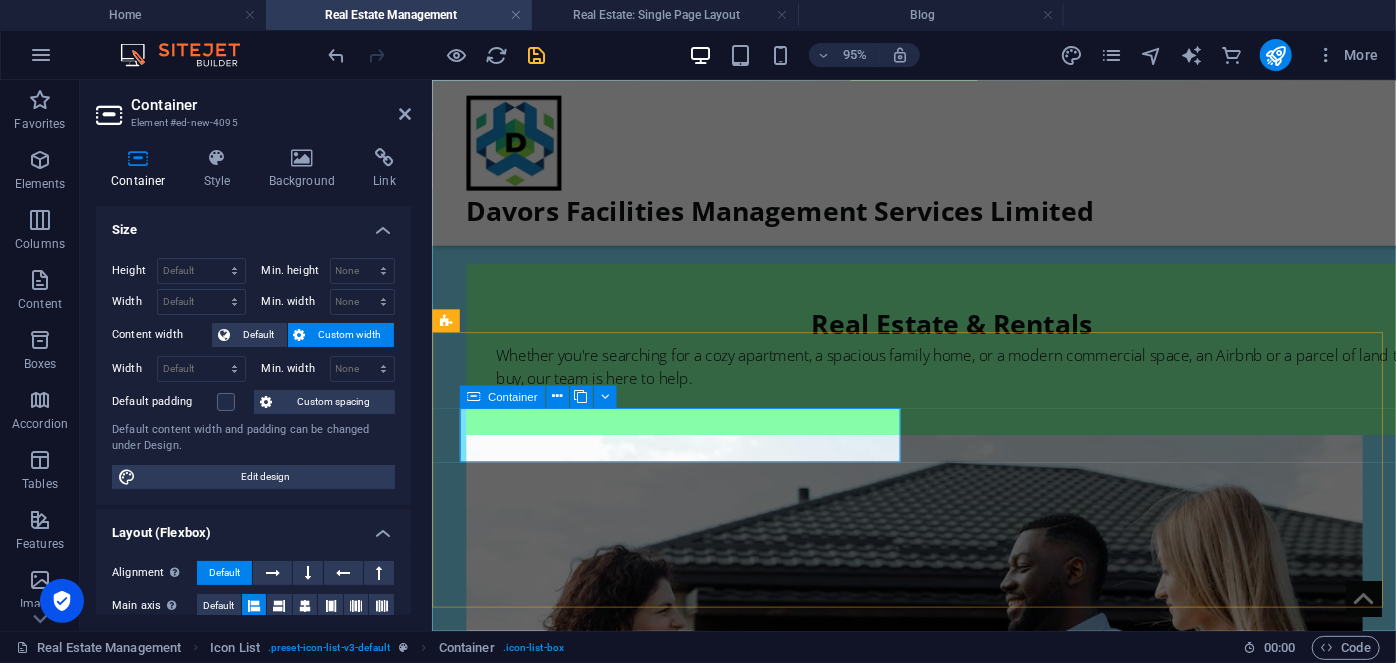 click at bounding box center (473, 396) 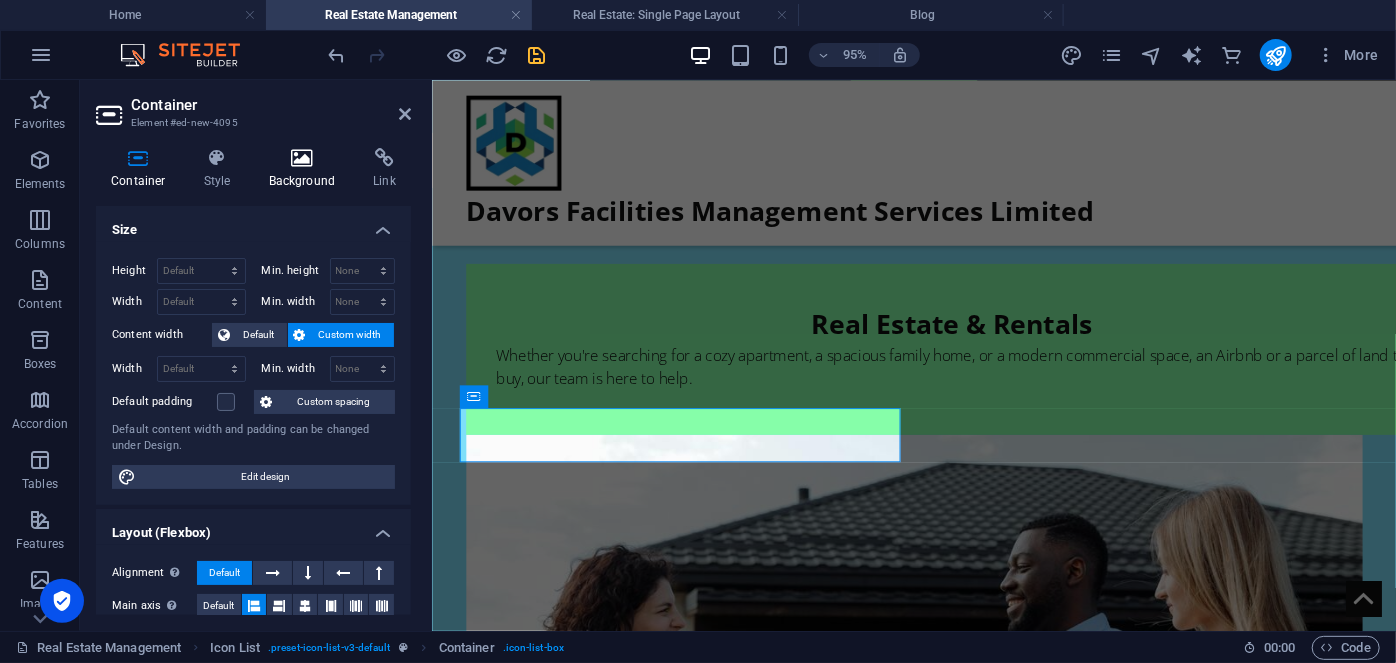 click on "Background" at bounding box center (306, 169) 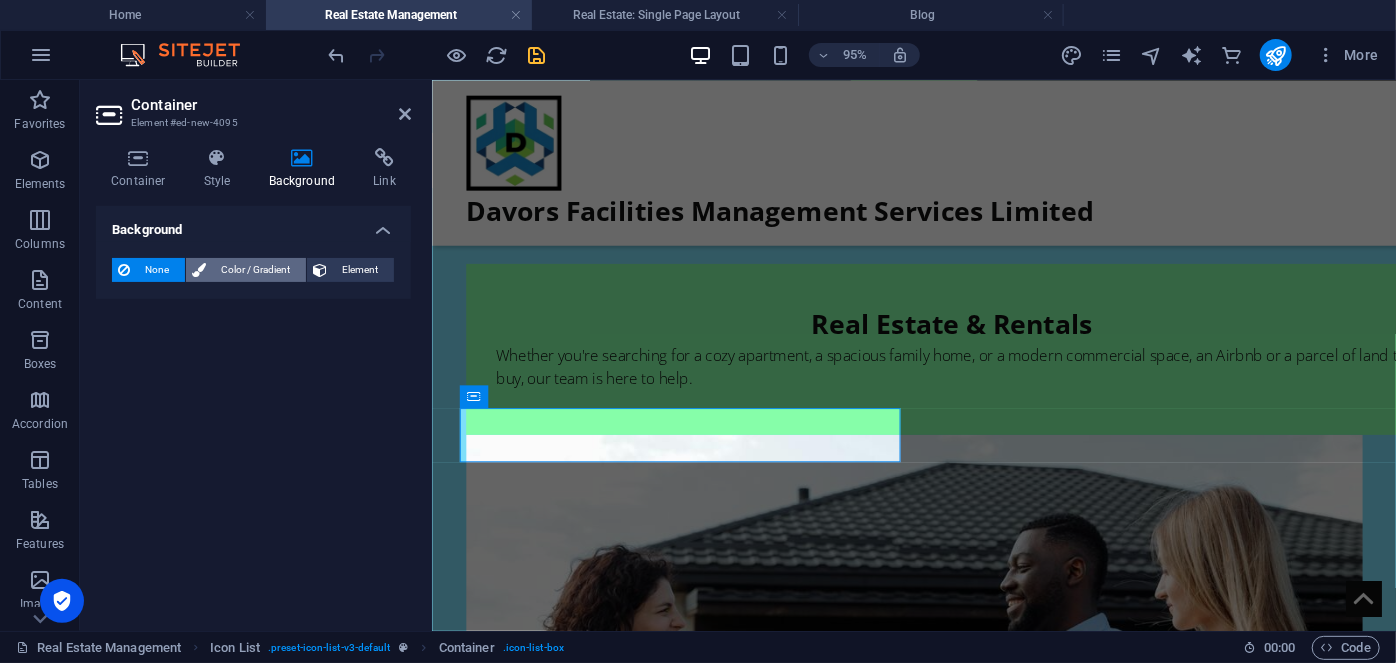 click on "Color / Gradient" at bounding box center (256, 270) 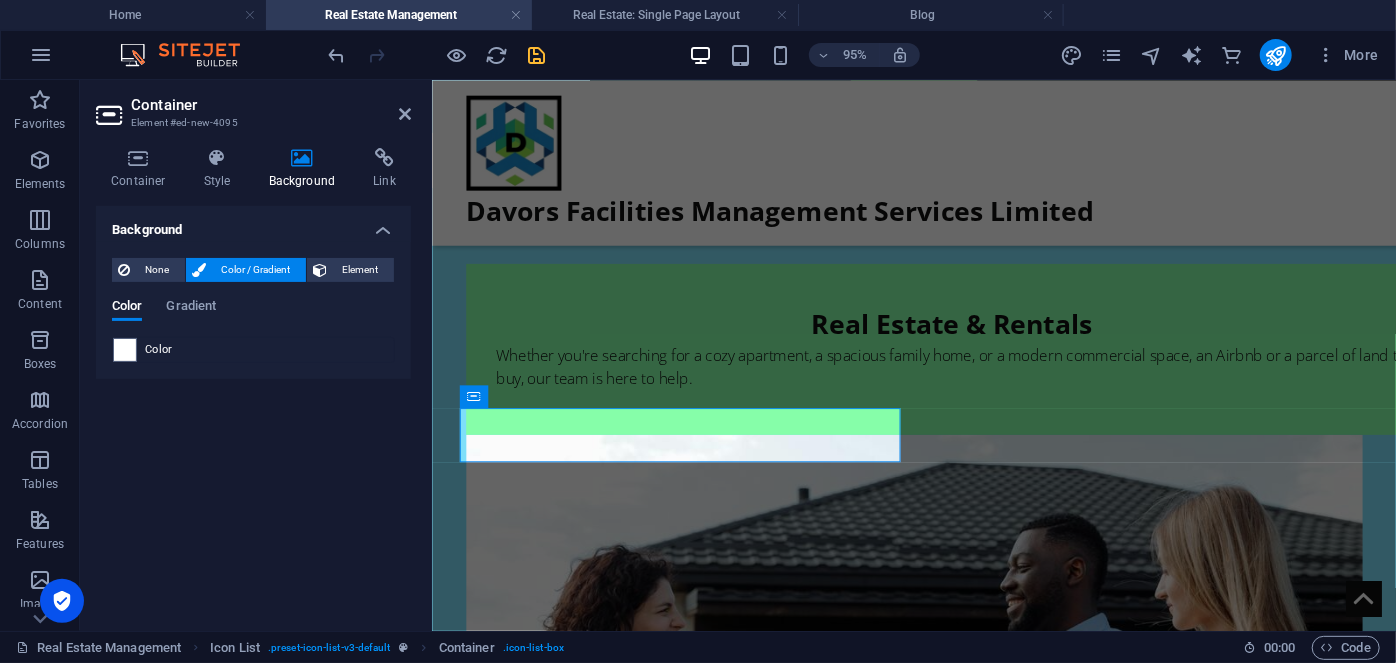 click at bounding box center (125, 350) 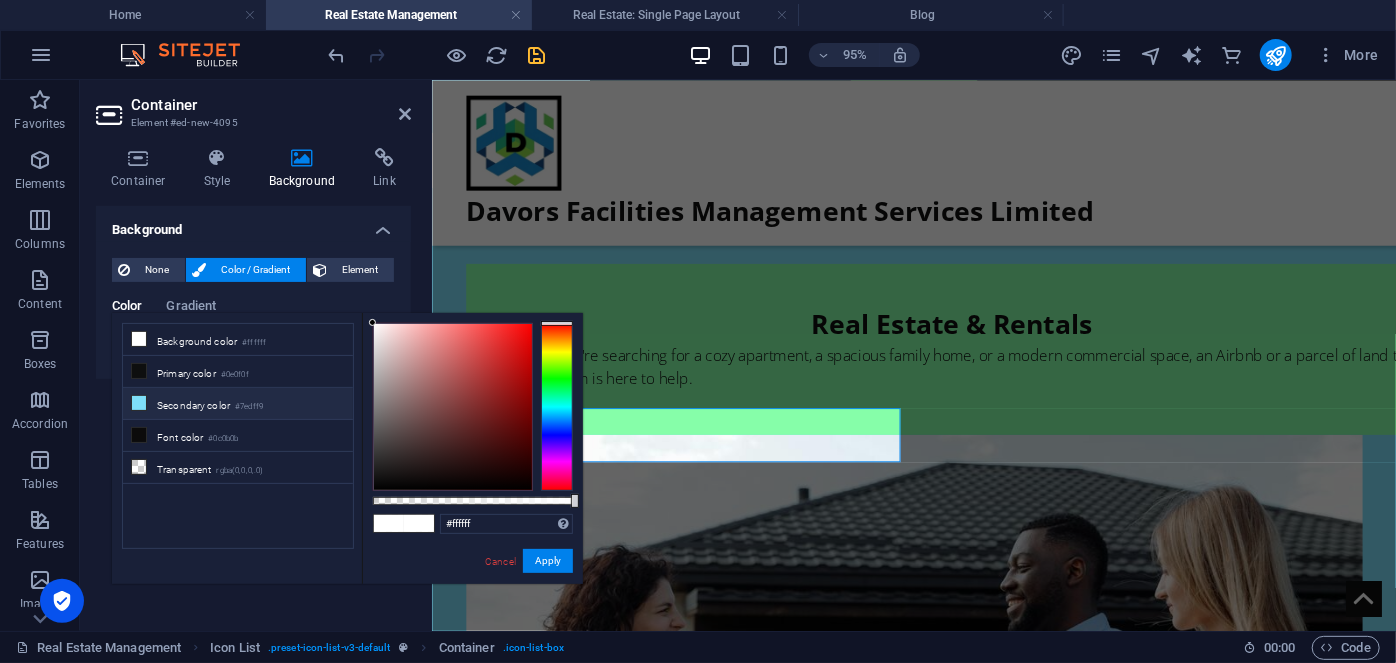 click on "Secondary color
#7edff9" at bounding box center [238, 404] 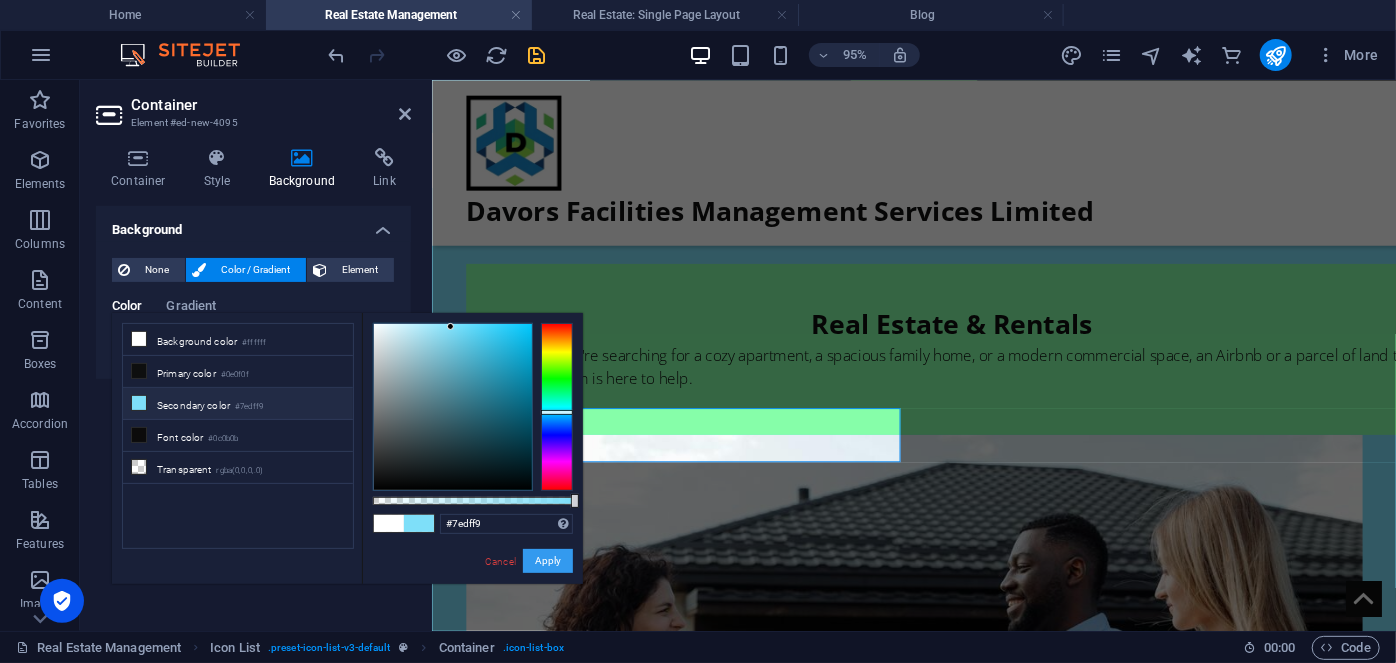 drag, startPoint x: 548, startPoint y: 558, endPoint x: 121, endPoint y: 504, distance: 430.40097 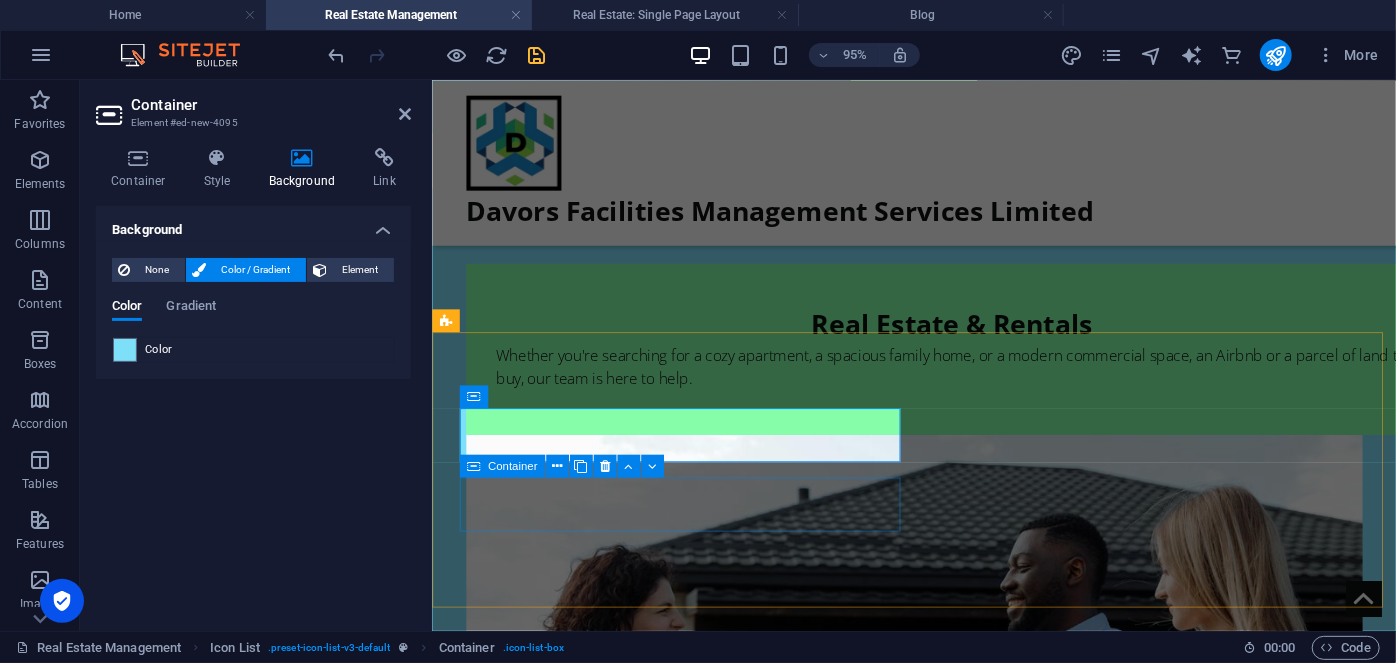 click at bounding box center [473, 465] 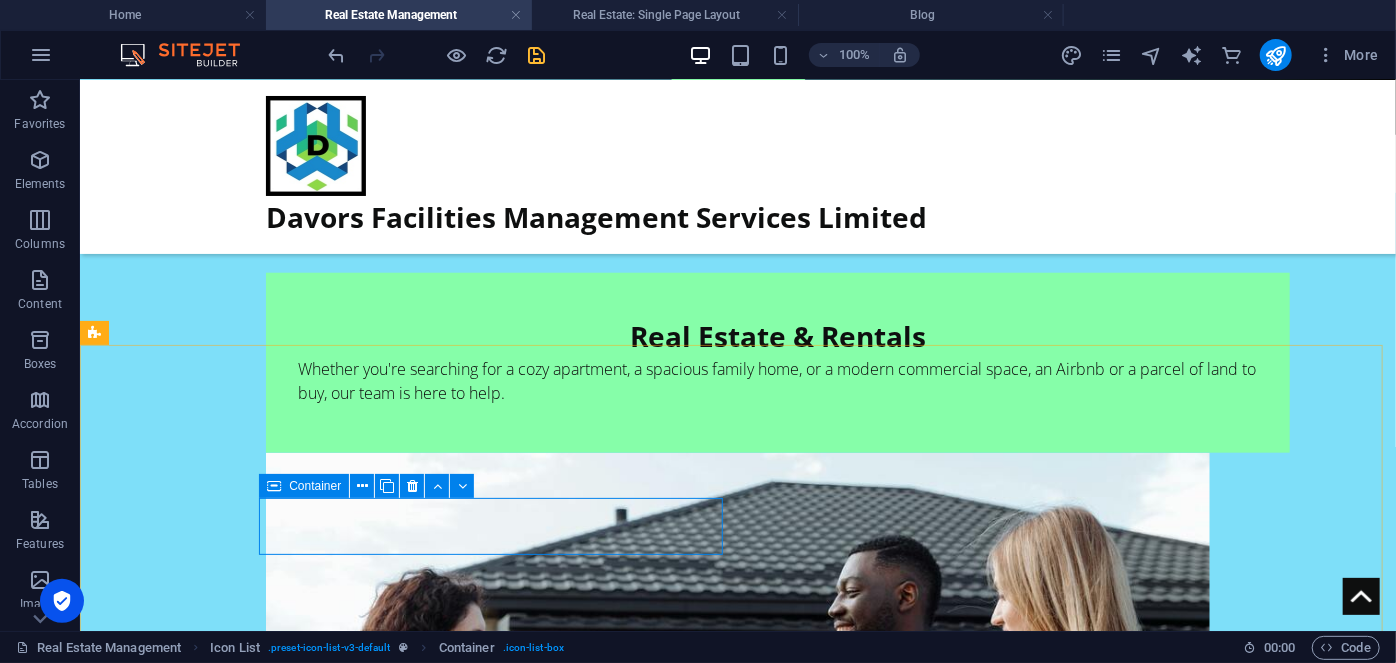 click on "Container" at bounding box center (315, 486) 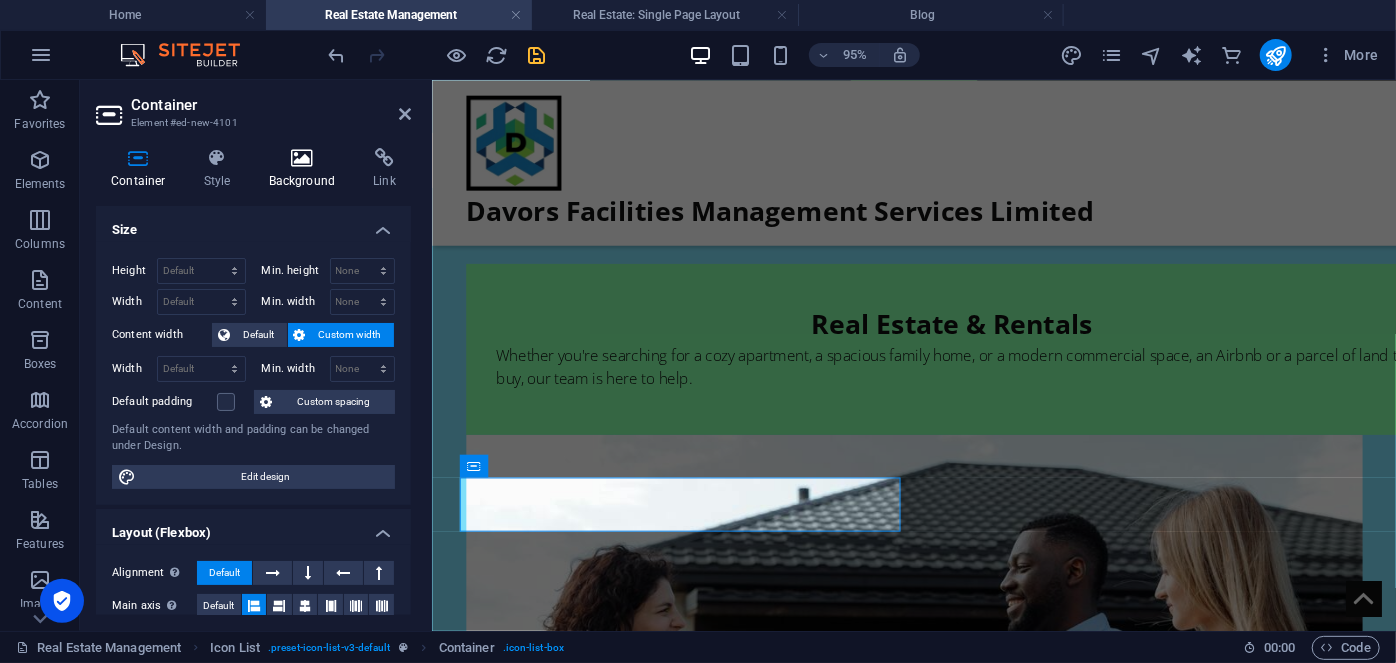 click at bounding box center (302, 158) 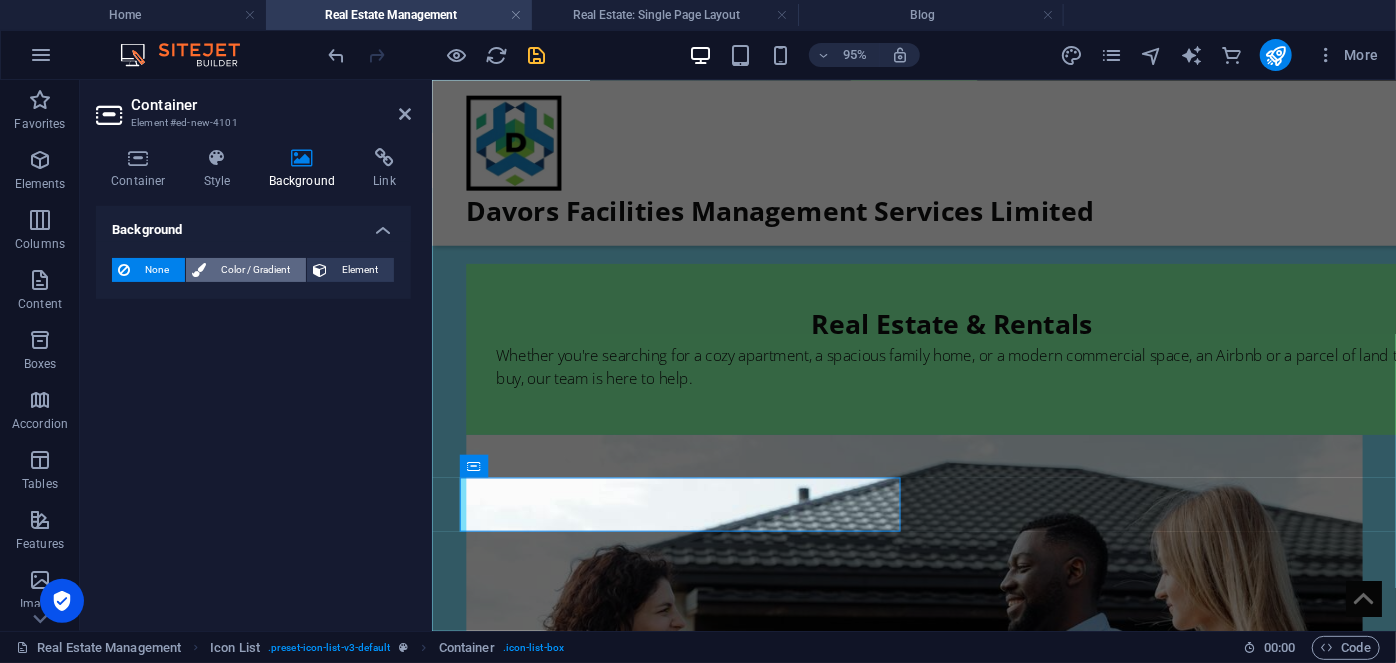 click on "Color / Gradient" at bounding box center [256, 270] 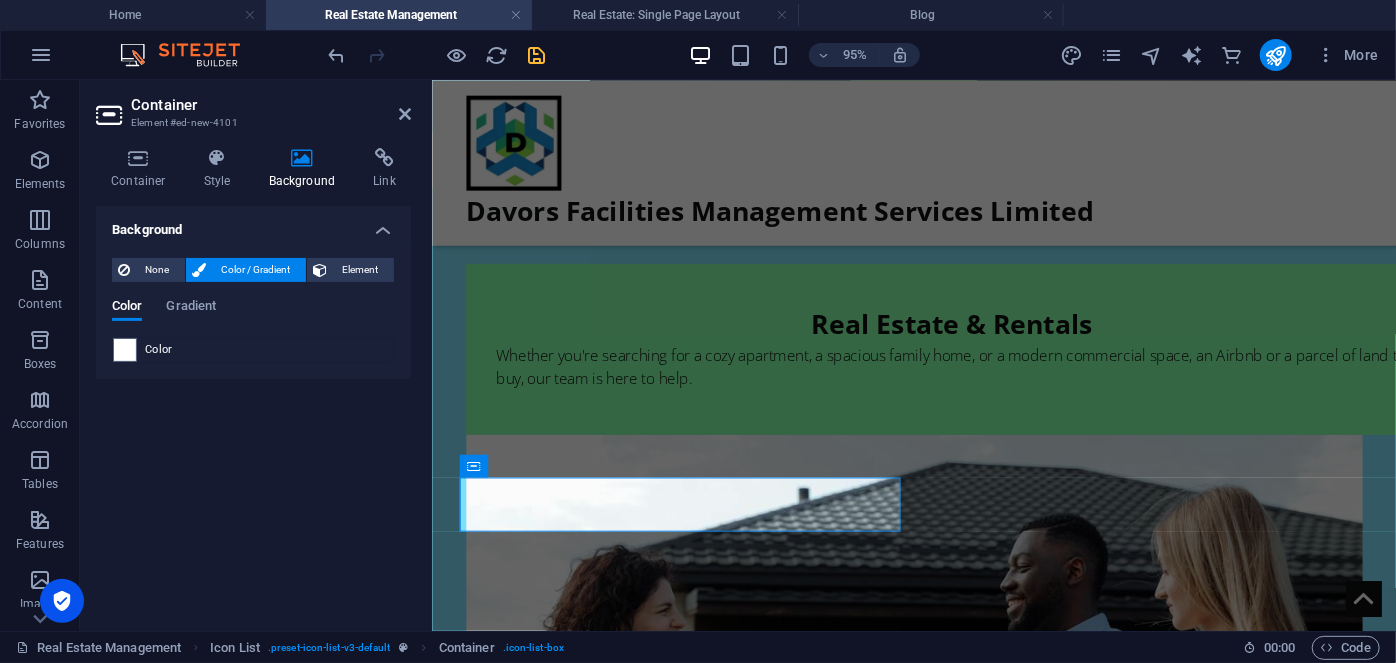 click on "Color" at bounding box center [159, 350] 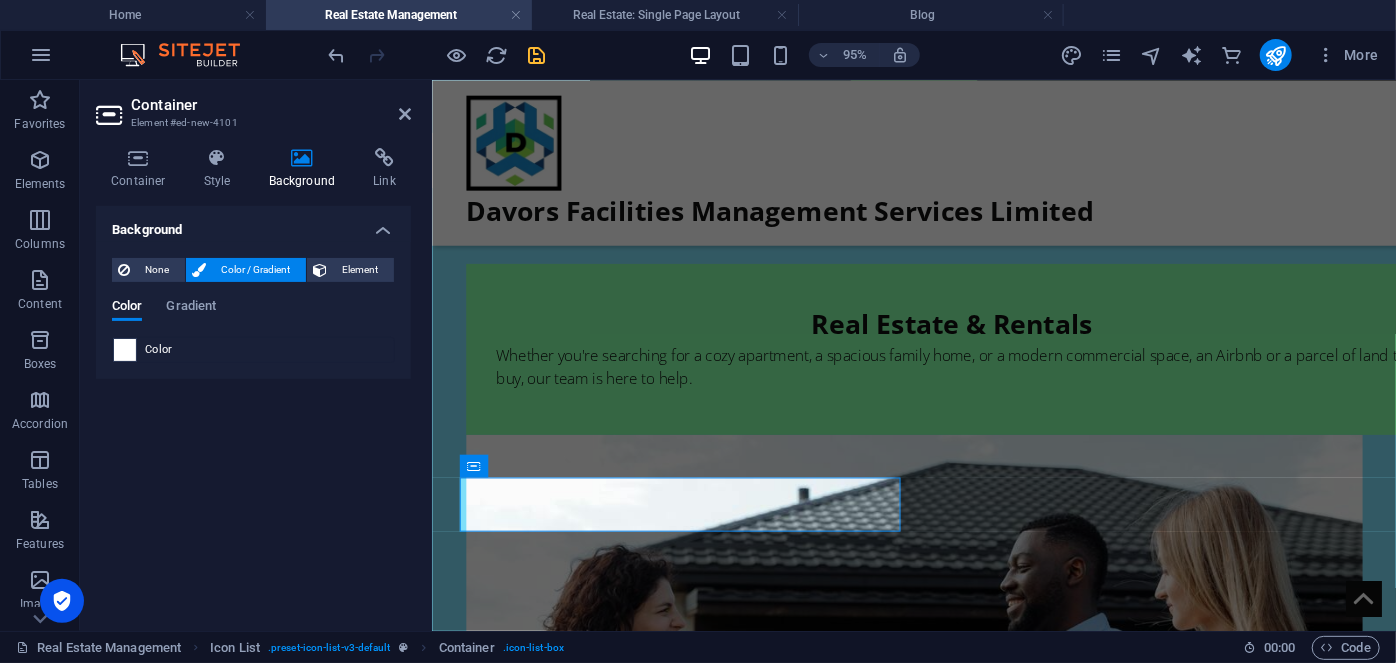 click at bounding box center (125, 350) 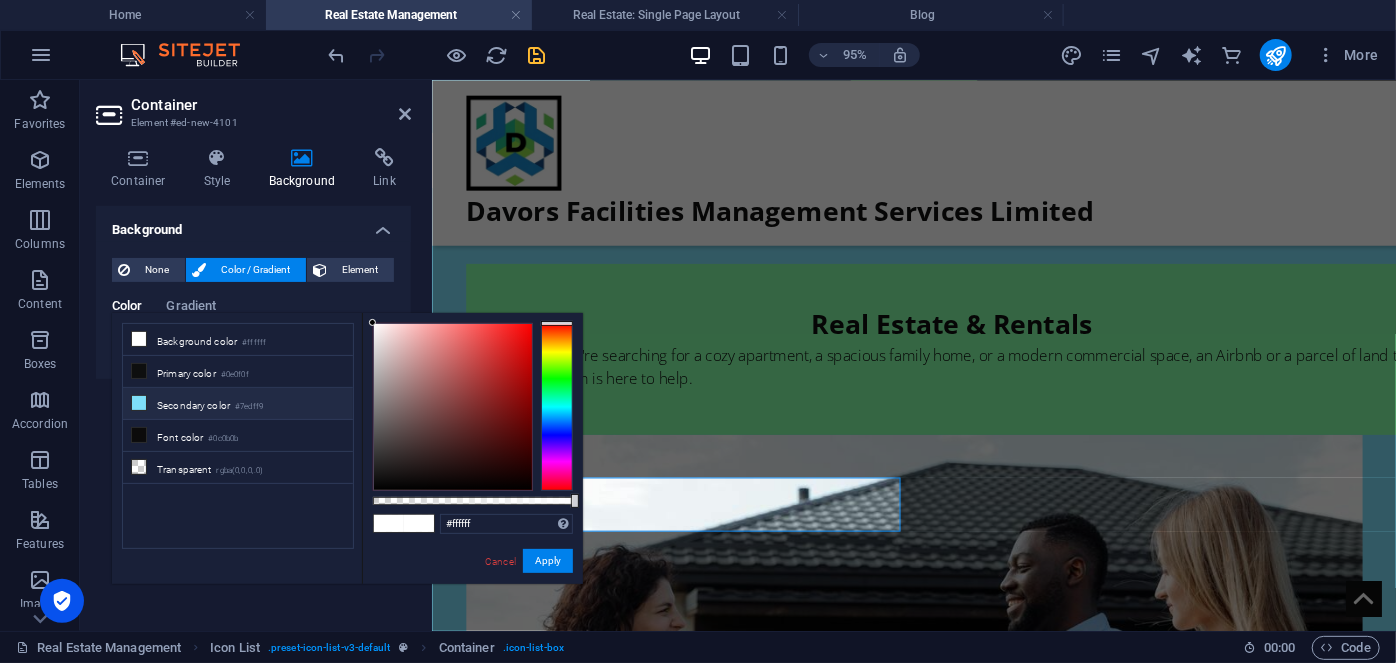 click on "Secondary color
#7edff9" at bounding box center [238, 404] 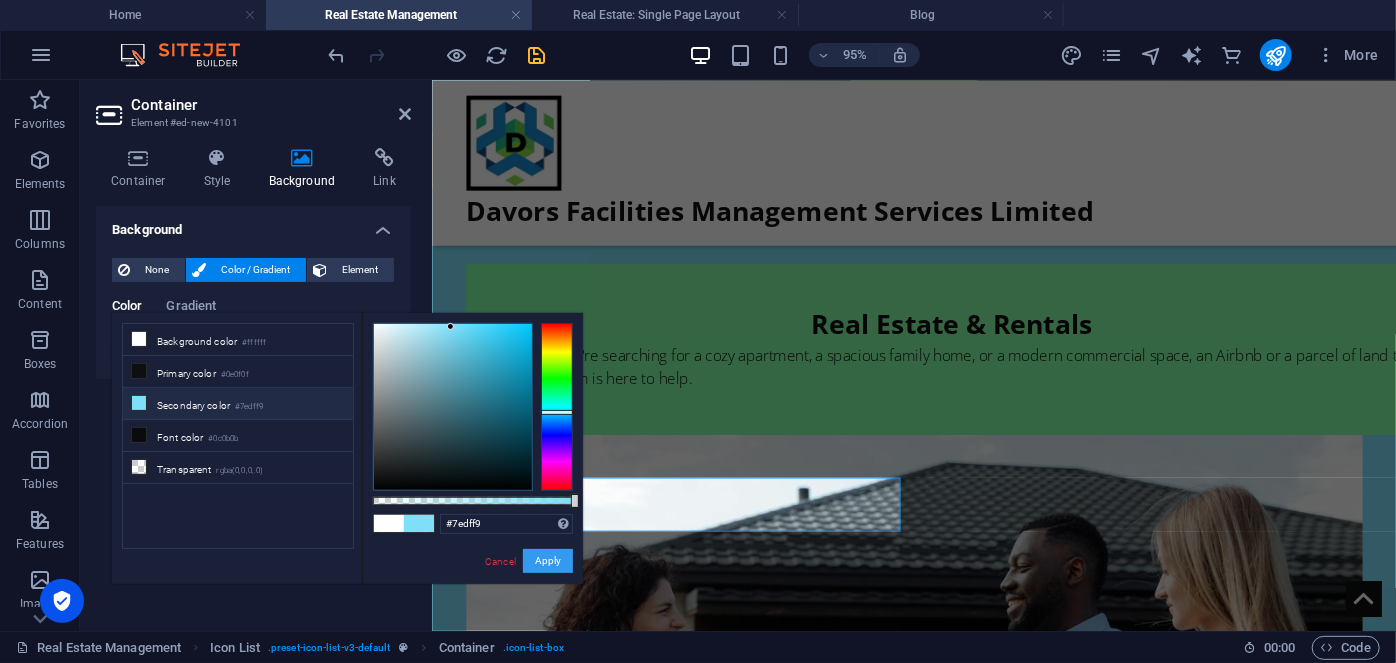 drag, startPoint x: 542, startPoint y: 558, endPoint x: 132, endPoint y: 511, distance: 412.68512 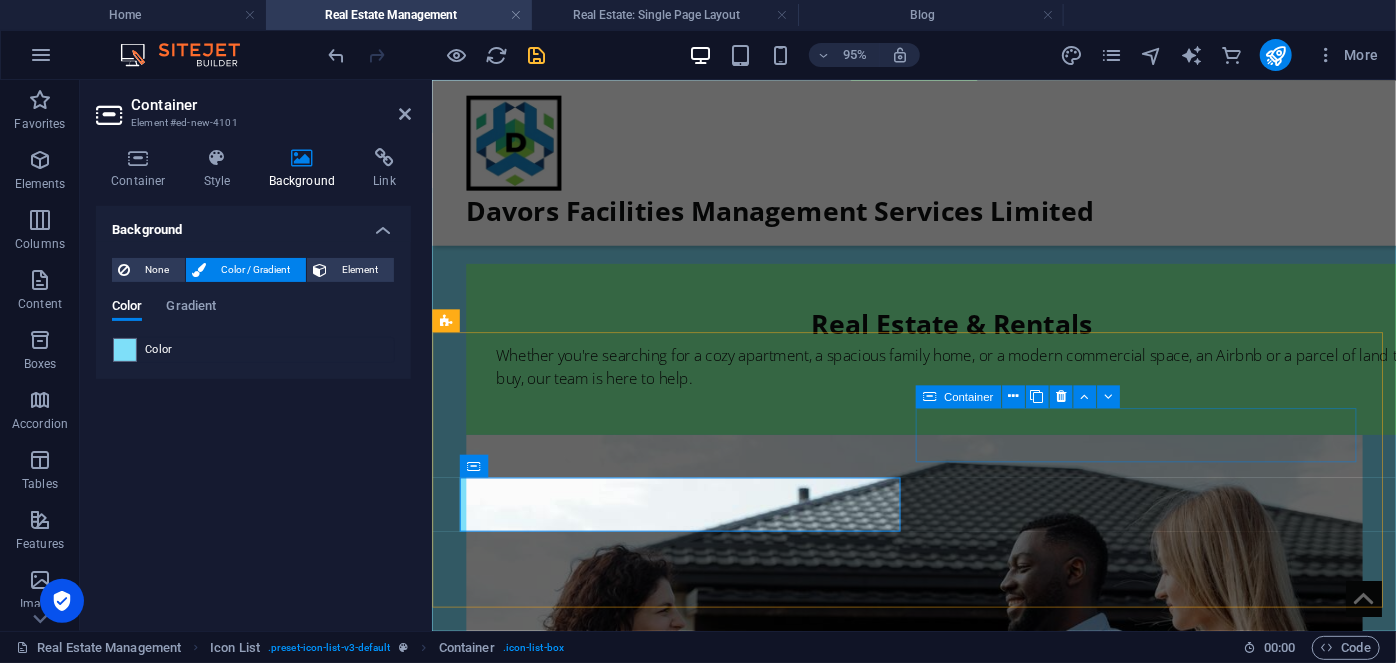 click at bounding box center (929, 396) 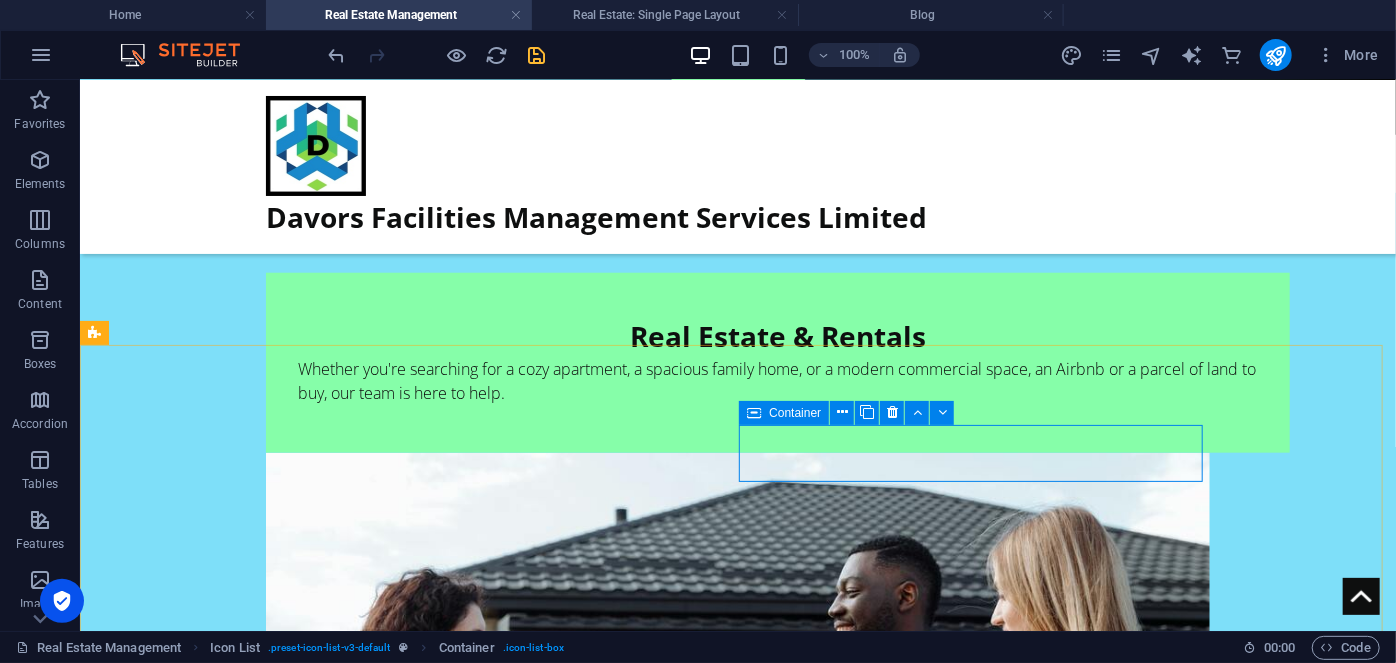 click on "Container" at bounding box center (795, 413) 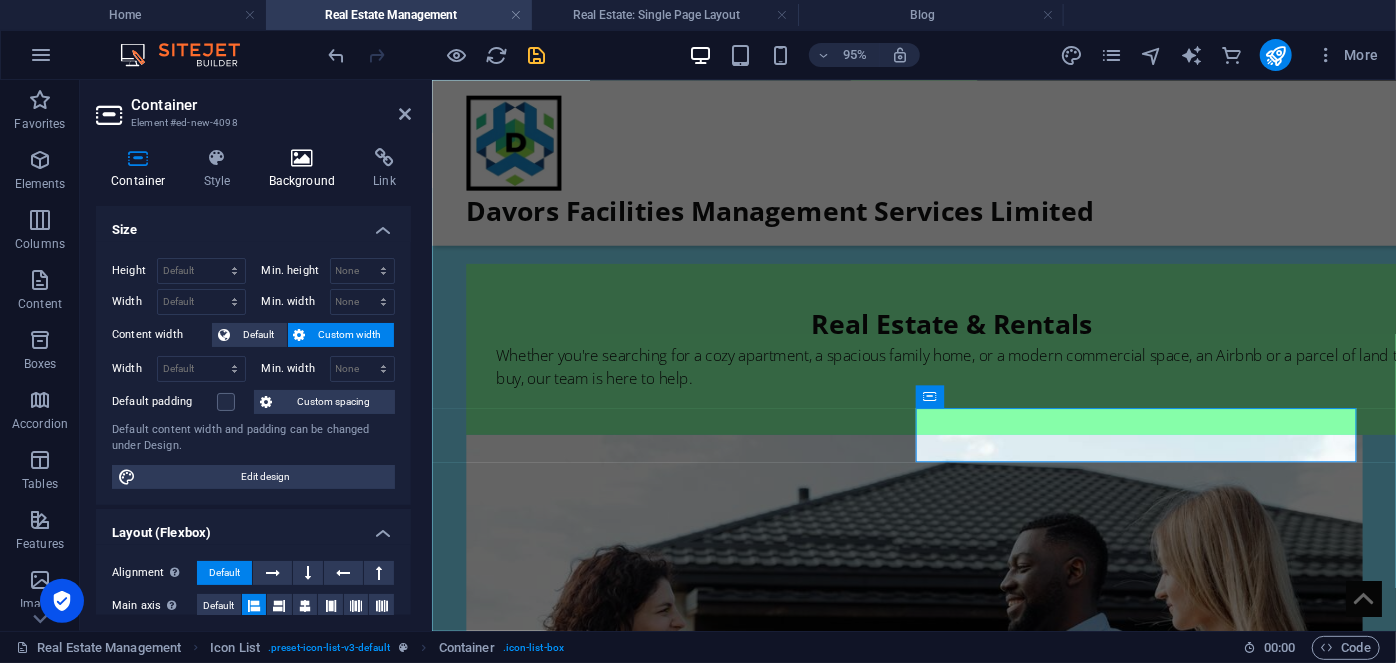 click at bounding box center [302, 158] 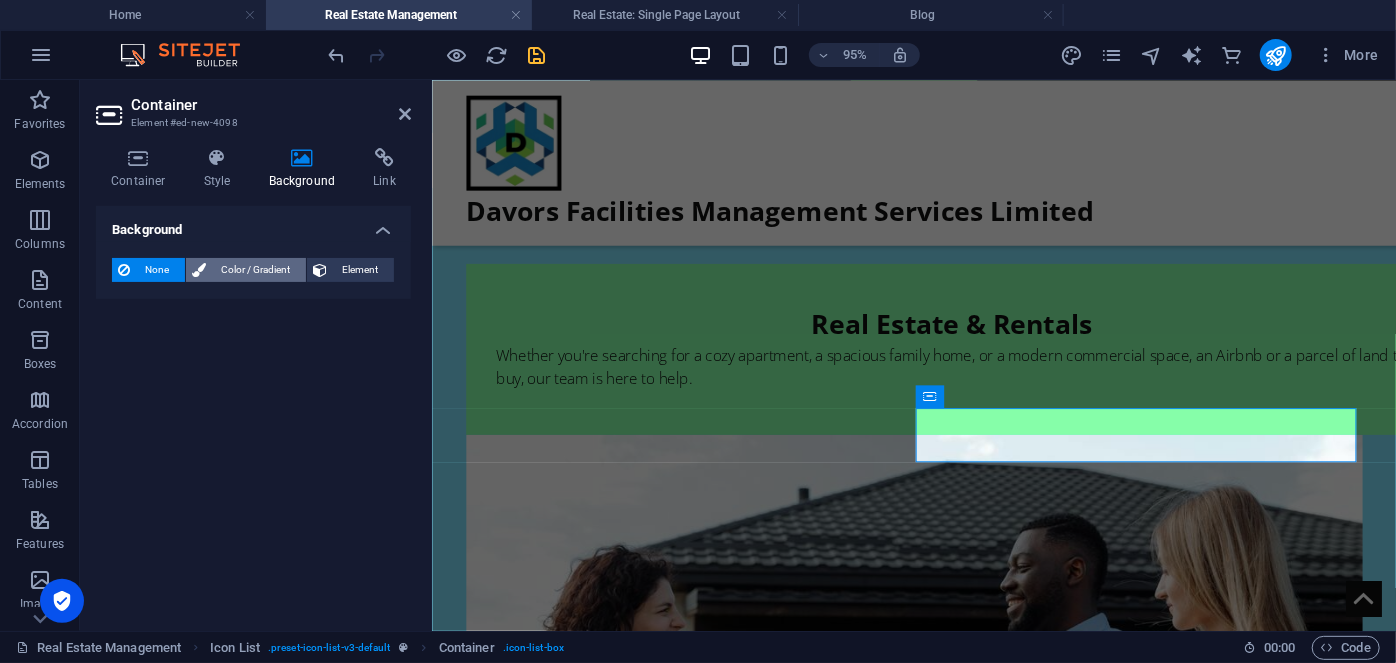 click on "Color / Gradient" at bounding box center (256, 270) 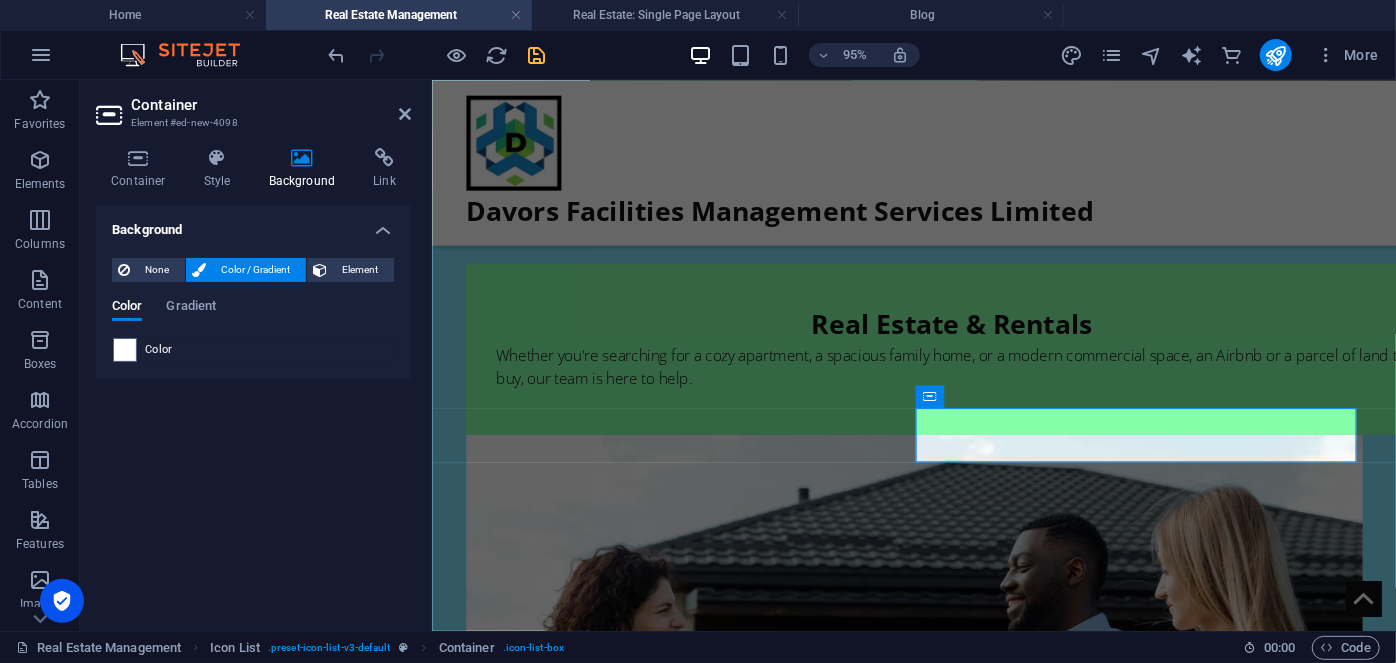 click at bounding box center (125, 350) 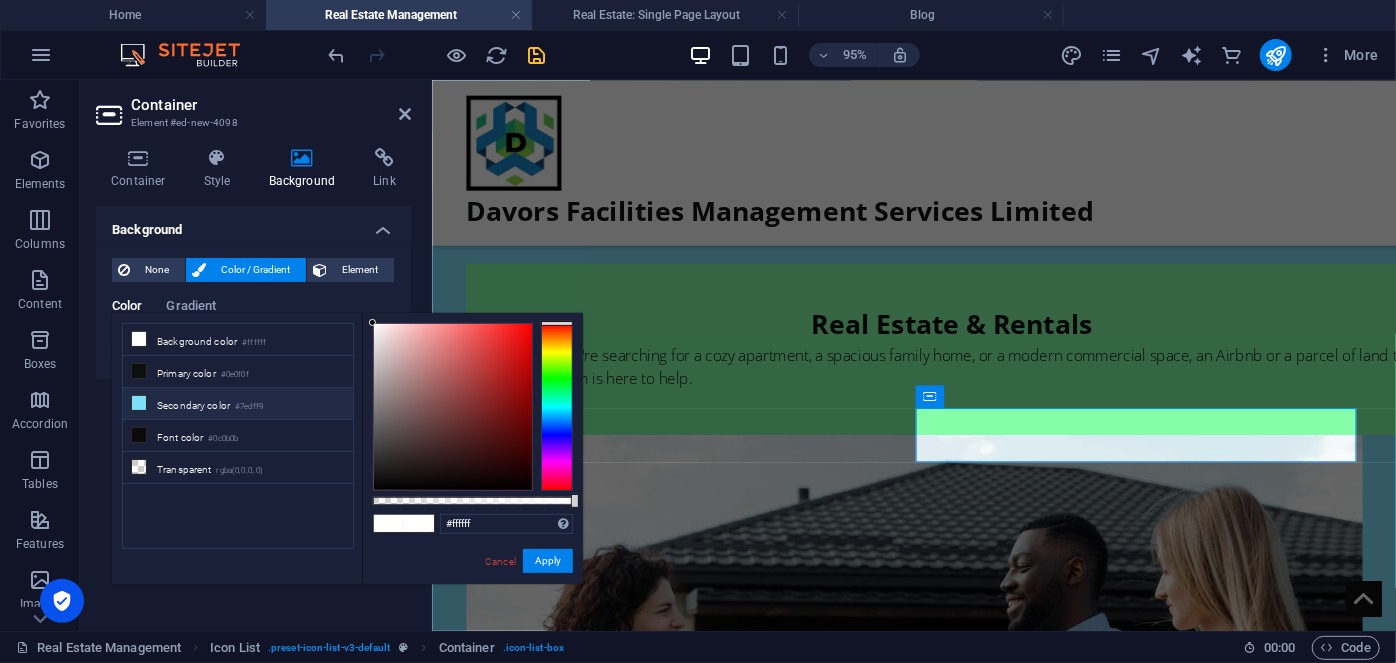 click on "Secondary color
#7edff9" at bounding box center (238, 404) 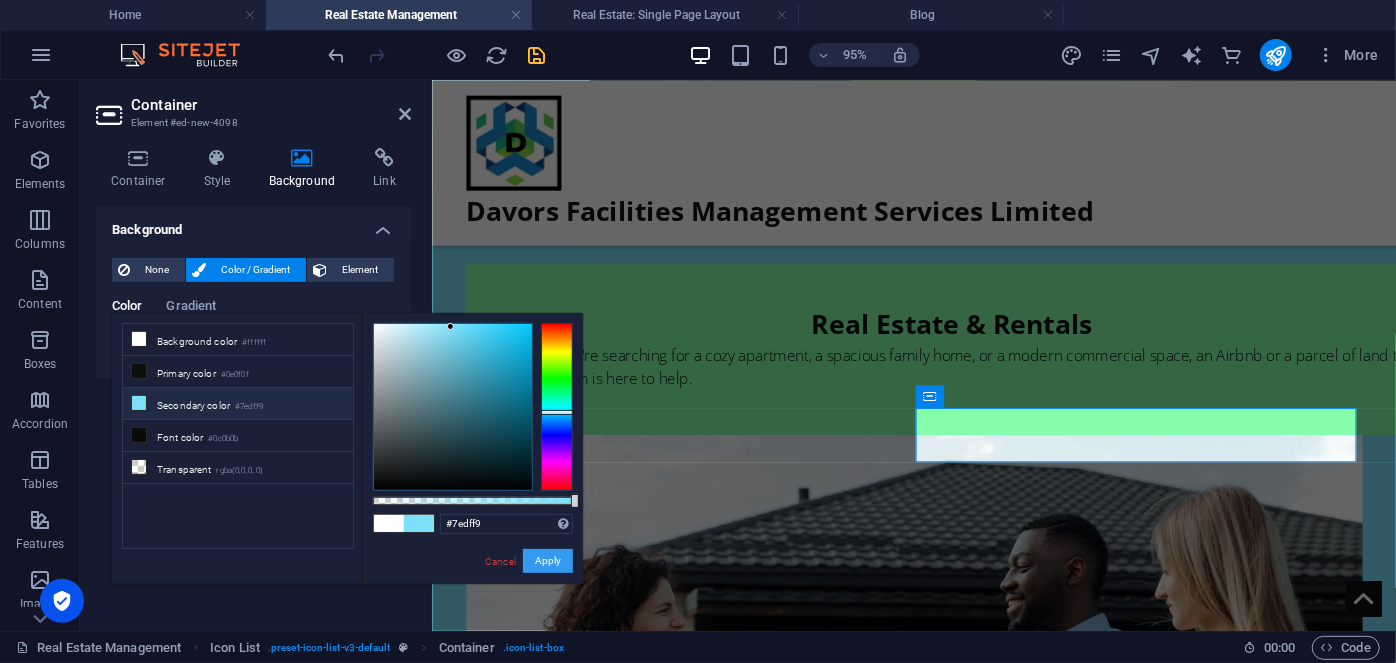 drag, startPoint x: 537, startPoint y: 561, endPoint x: 128, endPoint y: 506, distance: 412.6815 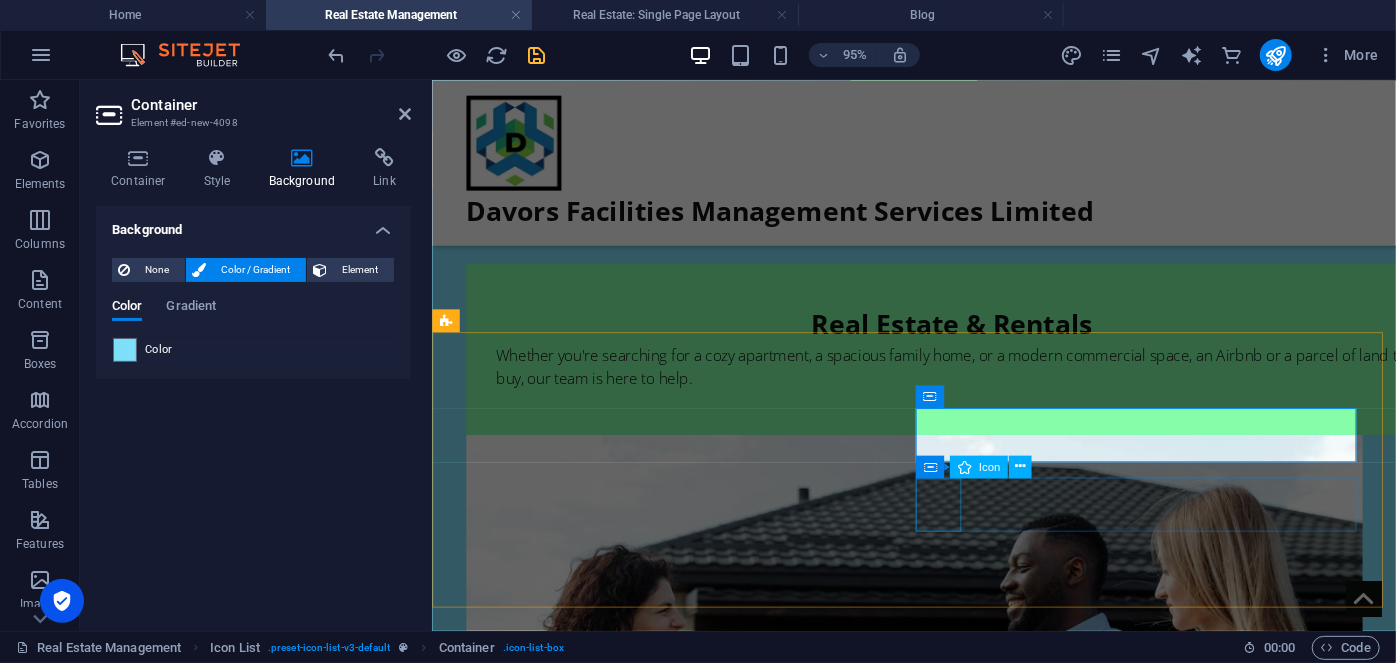 click at bounding box center [679, 1696] 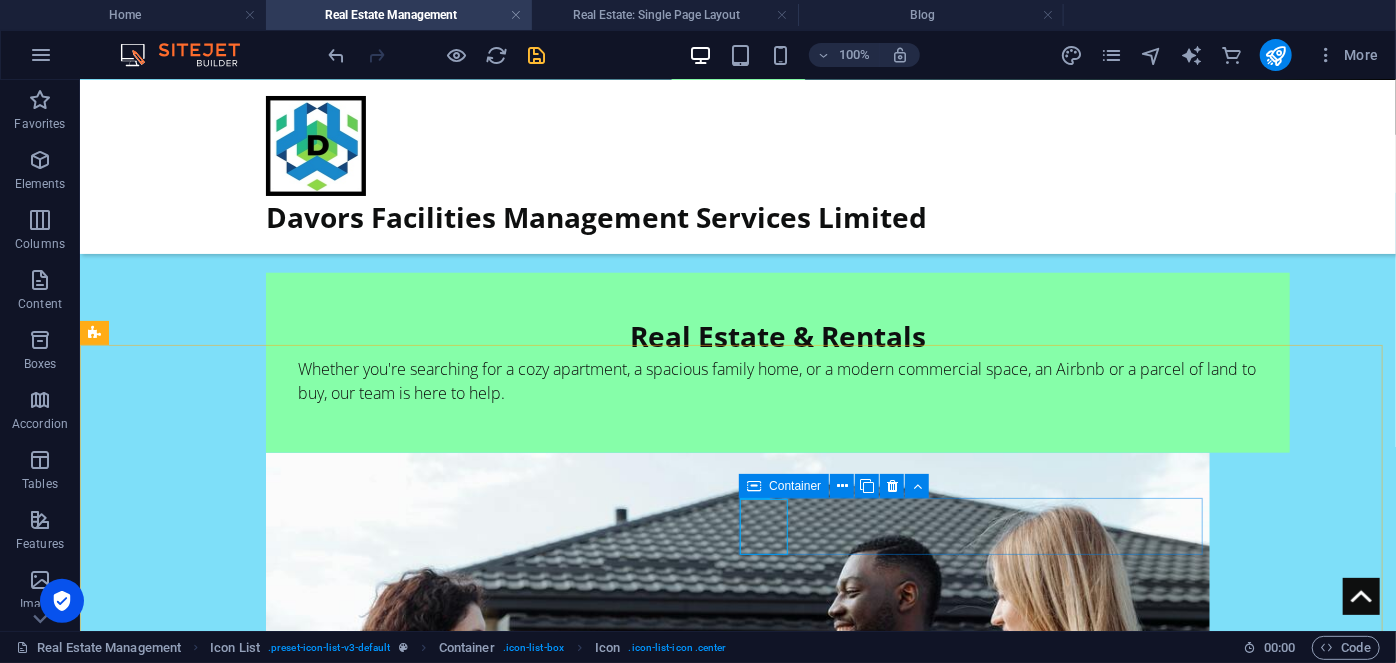 drag, startPoint x: 762, startPoint y: 485, endPoint x: 348, endPoint y: 428, distance: 417.9055 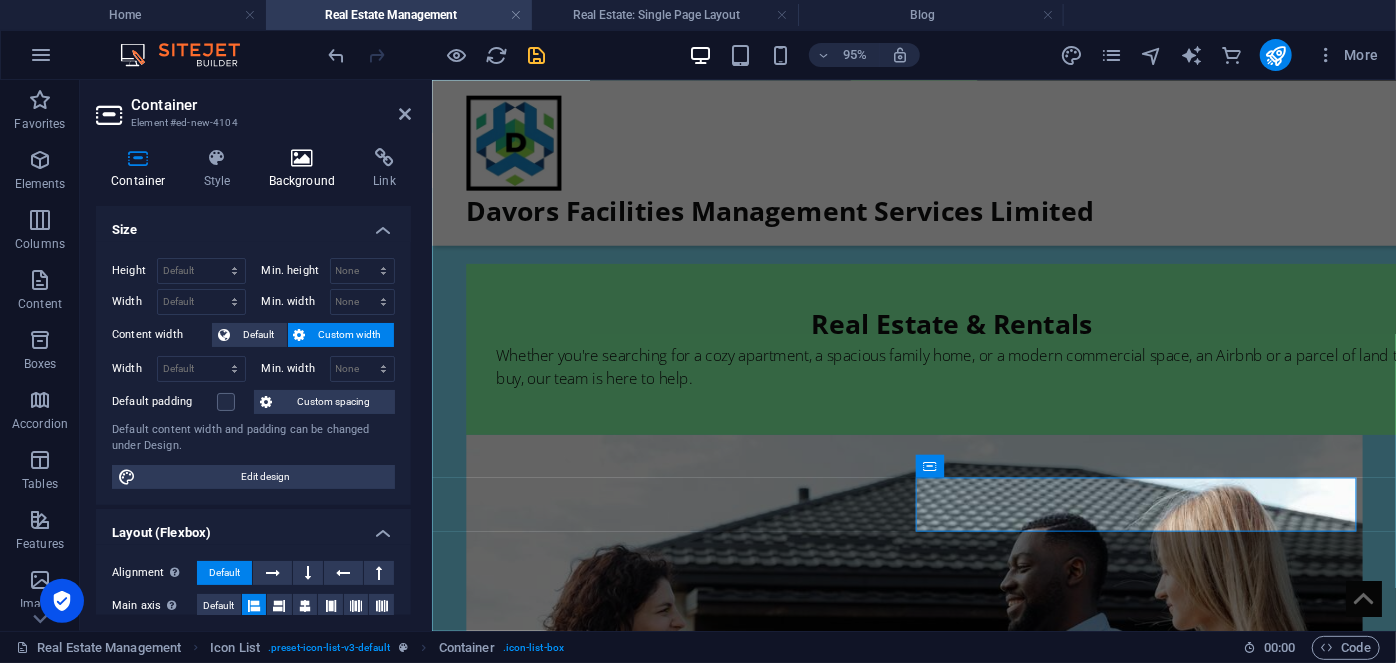 click at bounding box center [302, 158] 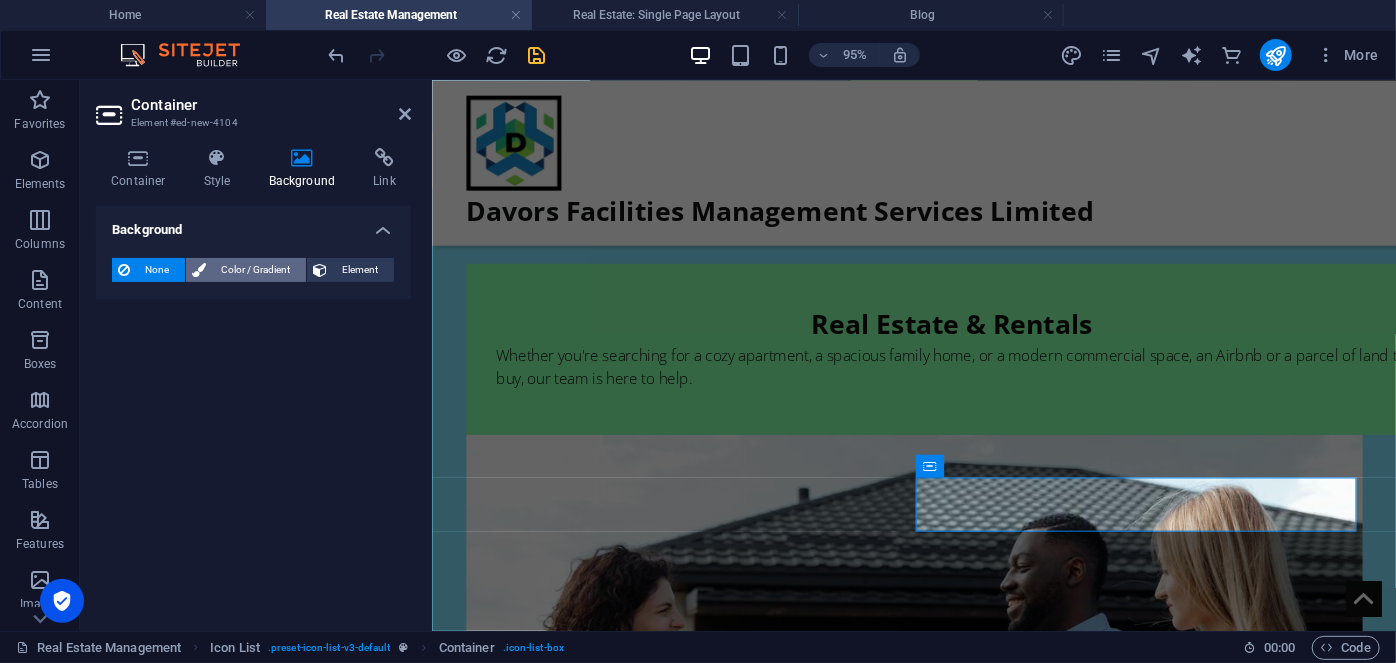 click on "Color / Gradient" at bounding box center [256, 270] 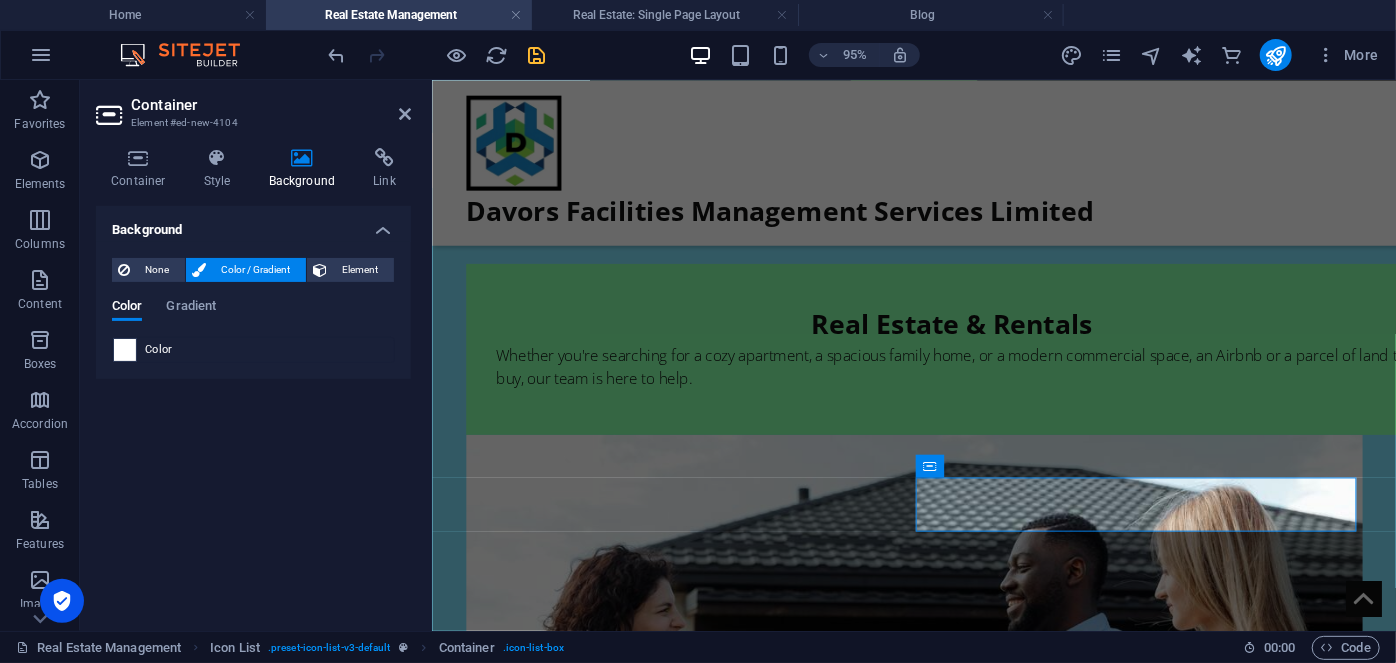 click at bounding box center [125, 350] 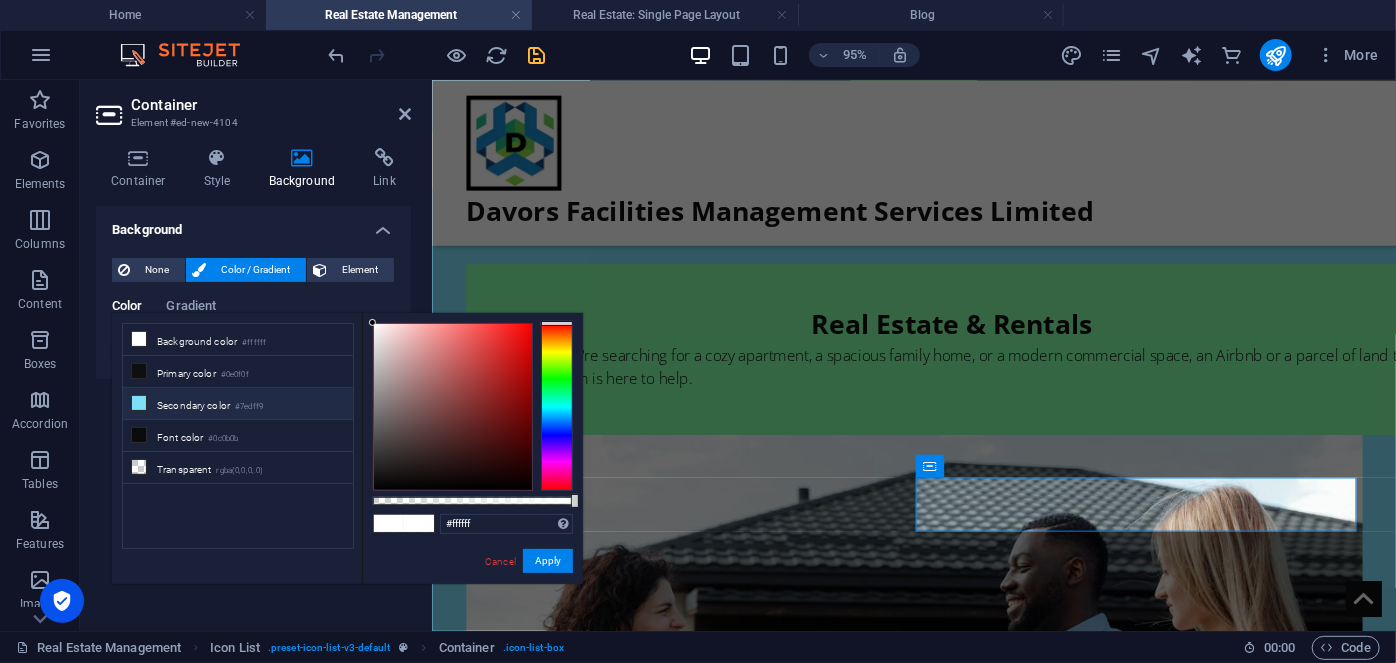 click on "Secondary color
#7edff9" at bounding box center [238, 404] 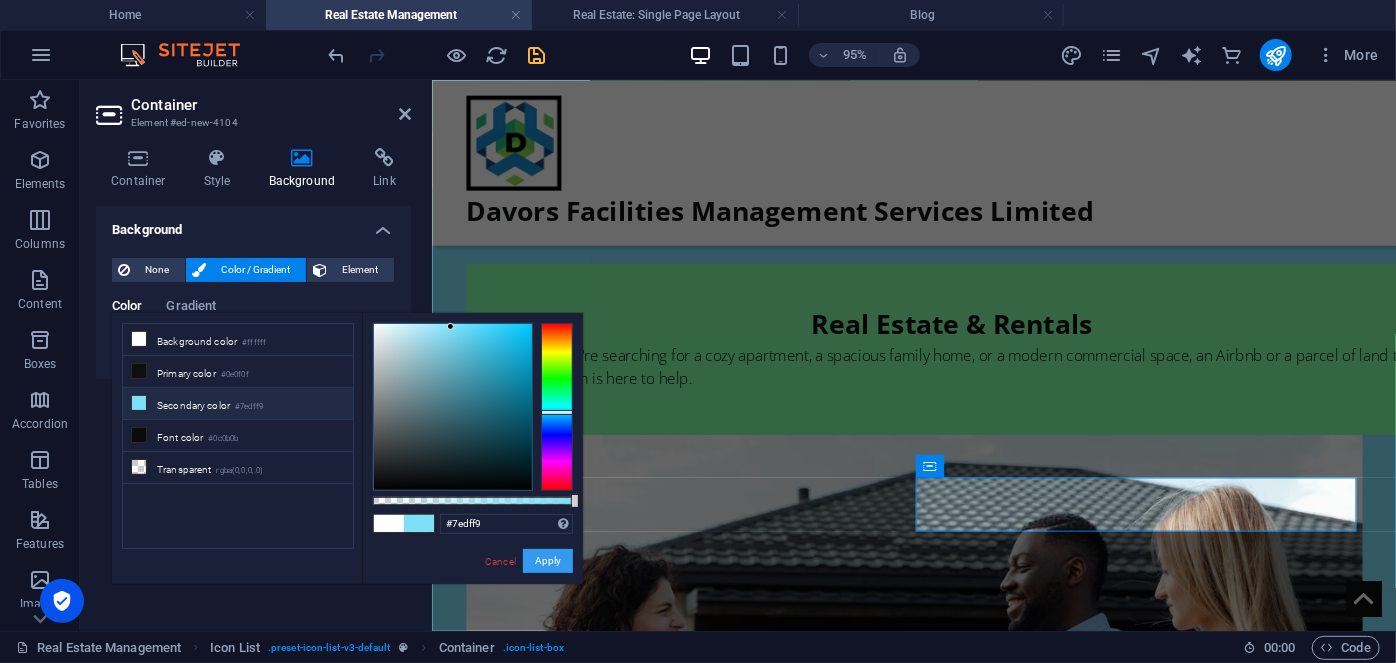click on "Apply" at bounding box center (548, 561) 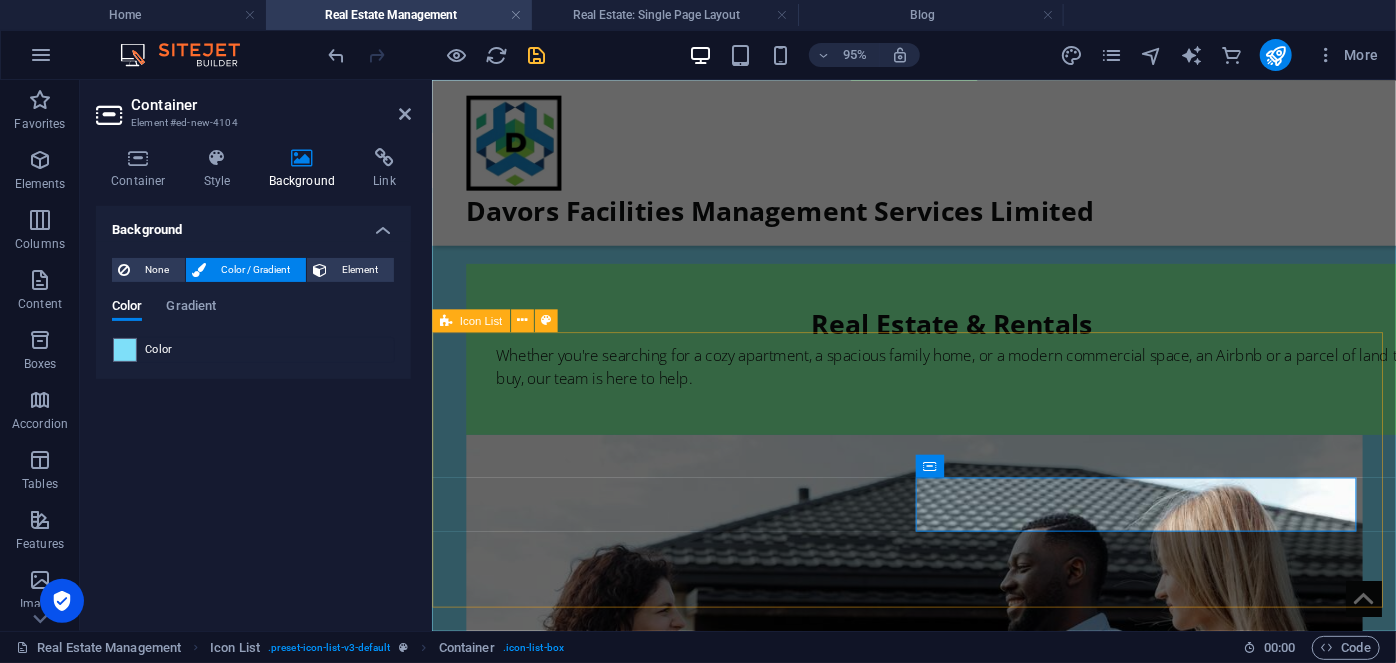 click on "Verified listings with transparent pricing Flexible lease options to suit your needs Guided viewings and complete documentation Responsive tenant support every step of the way" at bounding box center [938, 1553] 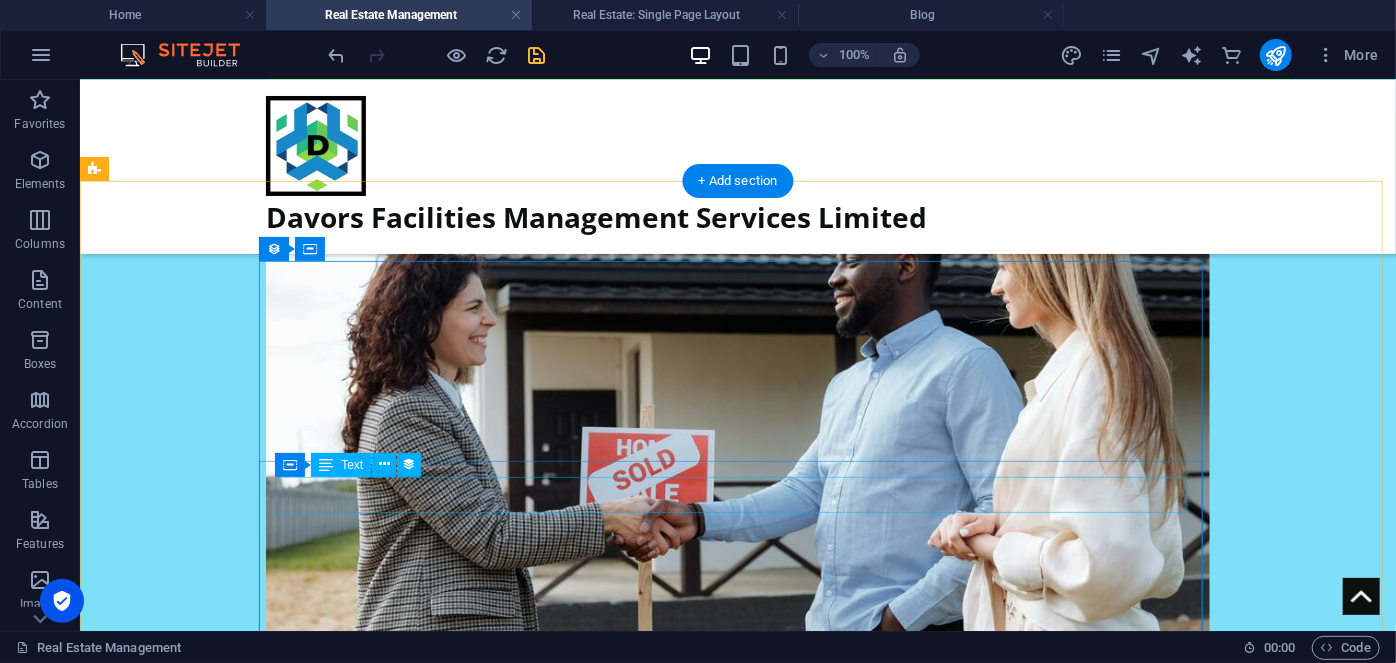 scroll, scrollTop: 1177, scrollLeft: 0, axis: vertical 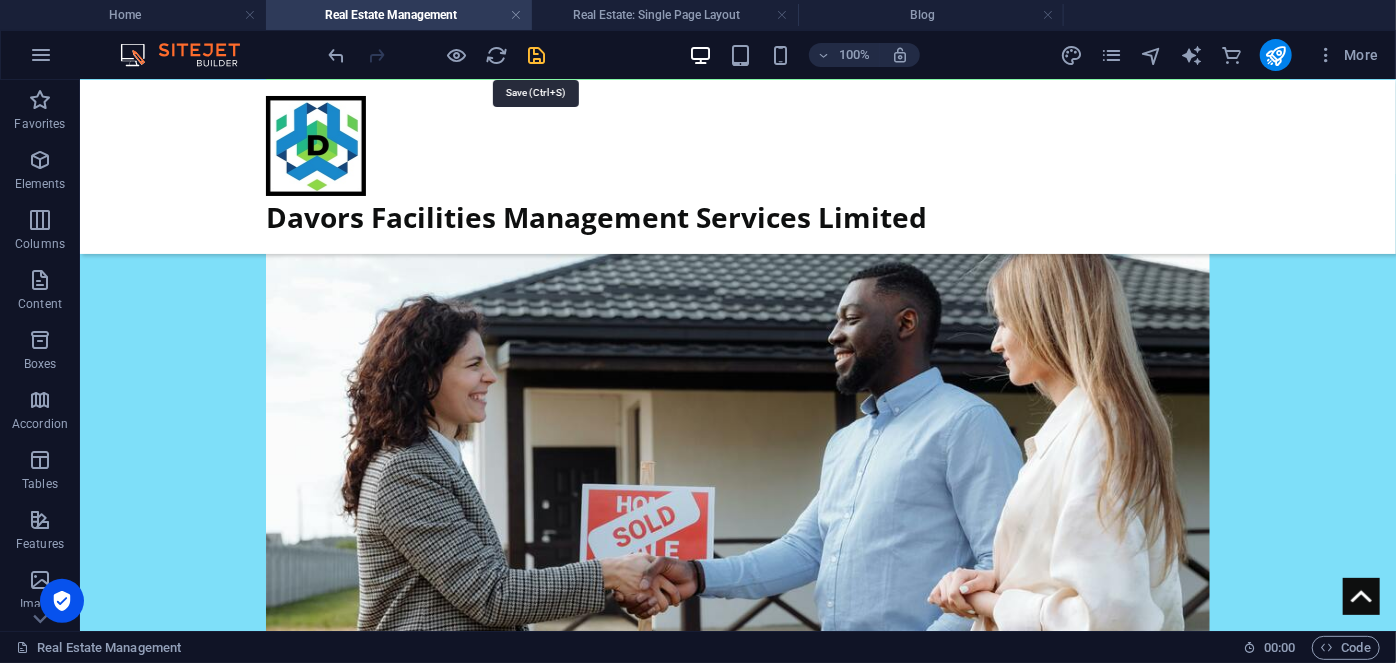 drag, startPoint x: 458, startPoint y: 116, endPoint x: 534, endPoint y: 49, distance: 101.31634 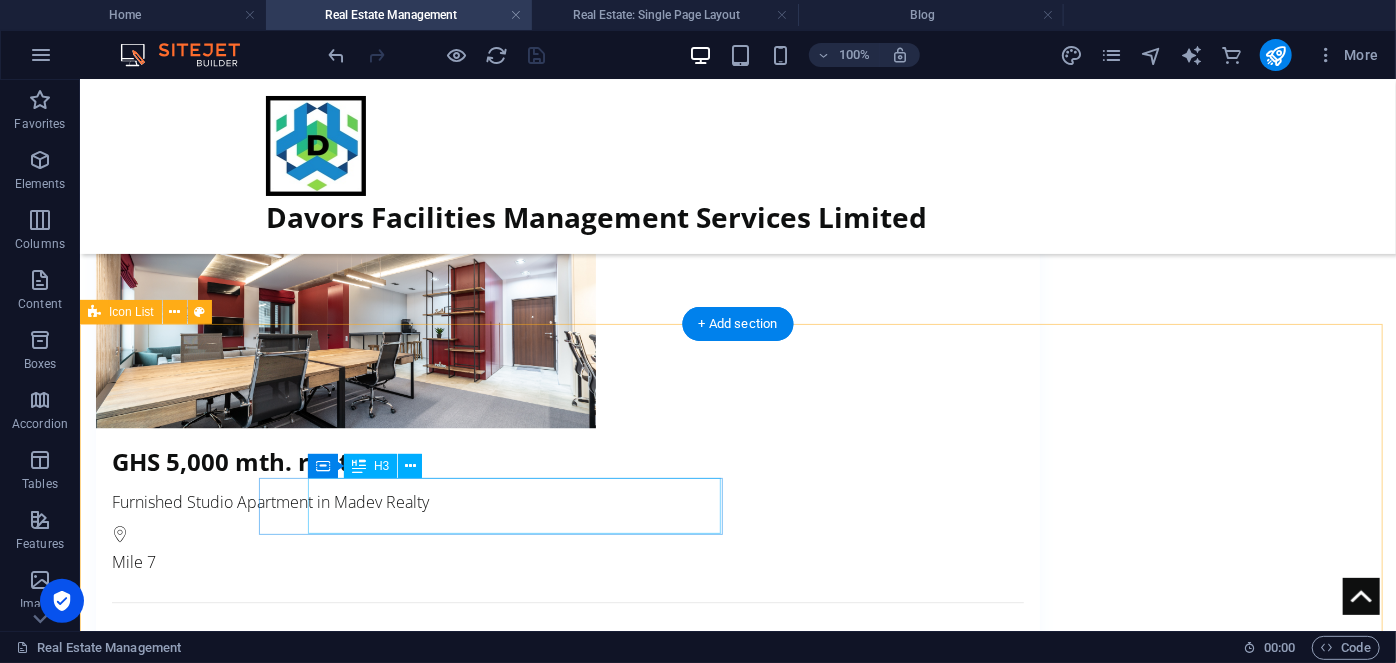 scroll, scrollTop: 2619, scrollLeft: 0, axis: vertical 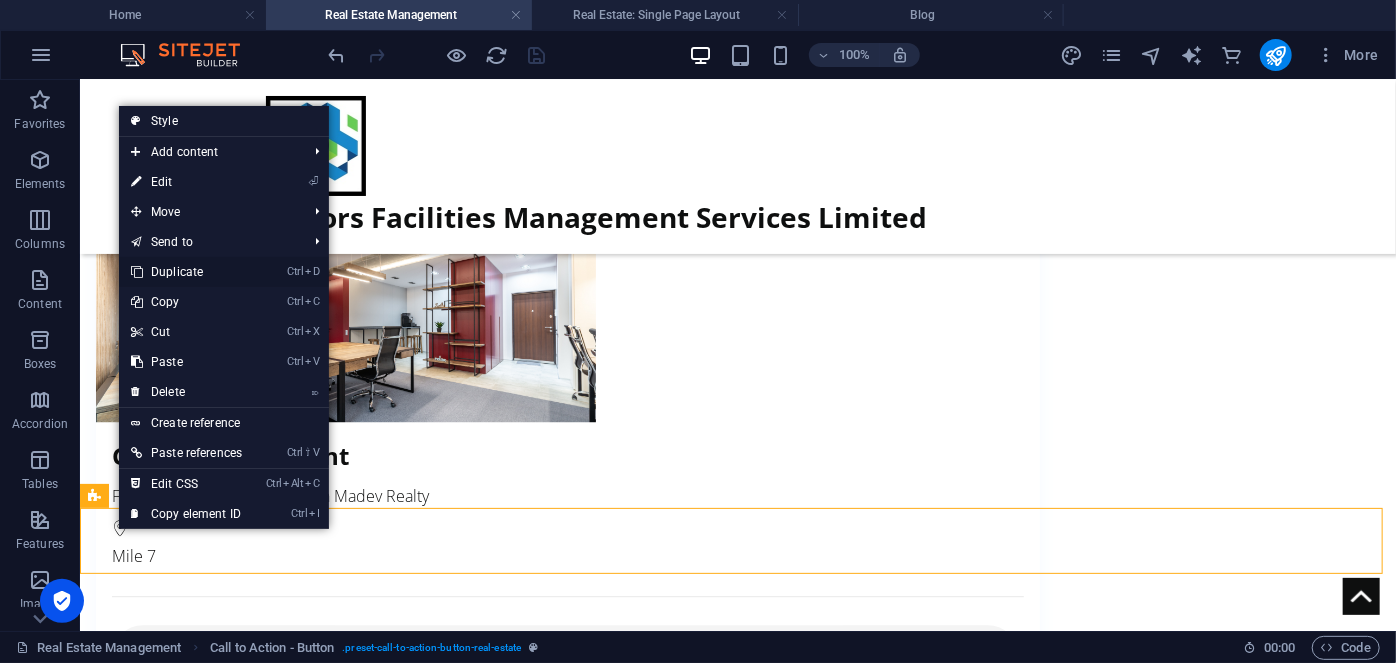 drag, startPoint x: 216, startPoint y: 264, endPoint x: 122, endPoint y: 278, distance: 95.036835 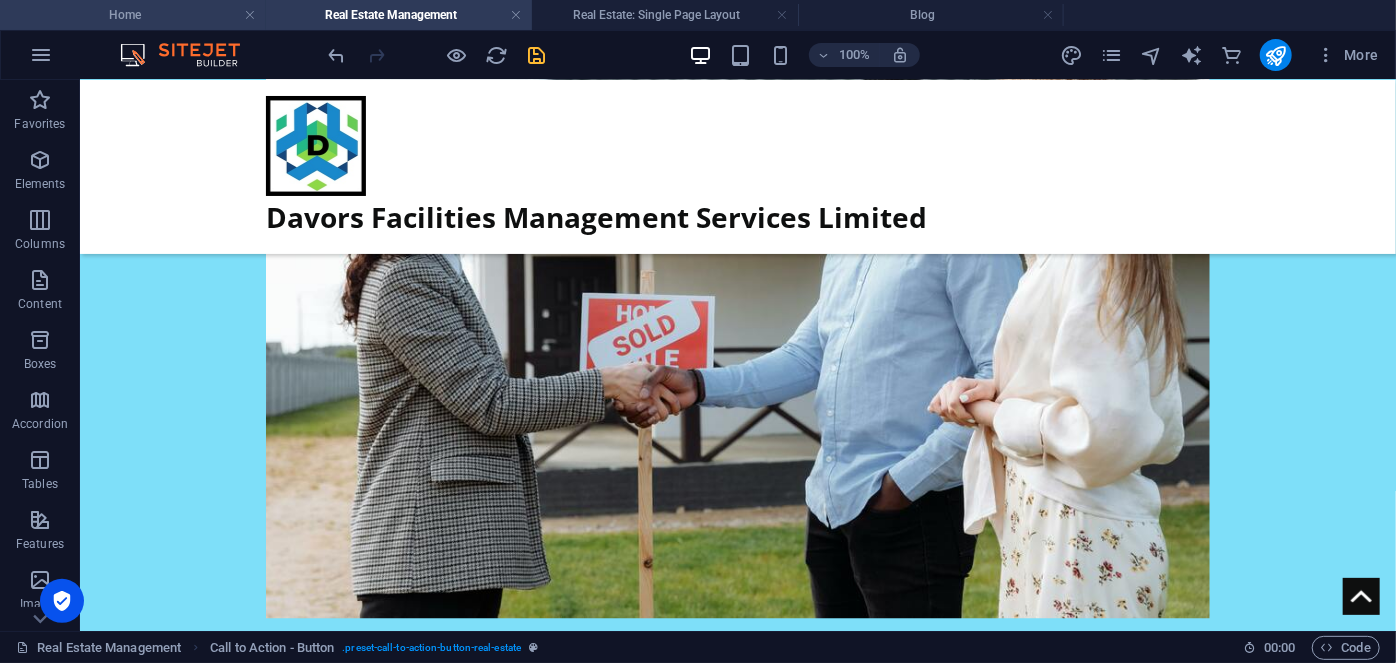 scroll, scrollTop: 1354, scrollLeft: 0, axis: vertical 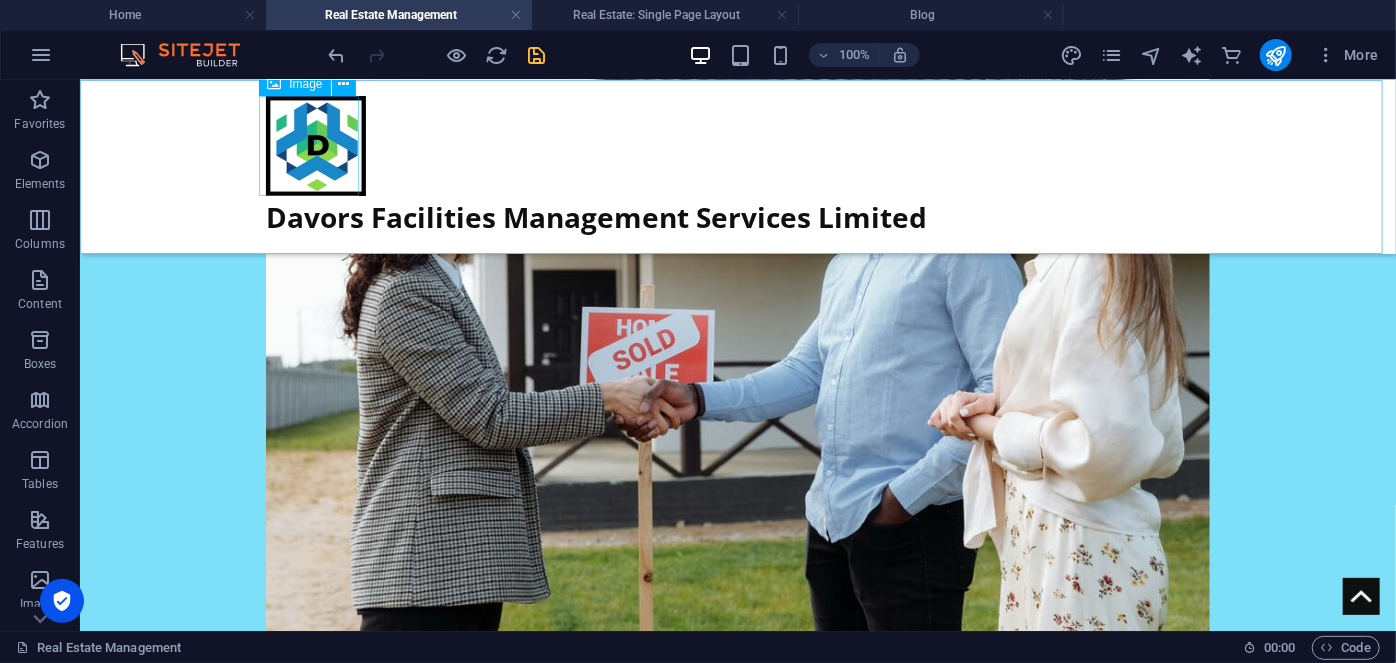 drag, startPoint x: 193, startPoint y: 583, endPoint x: 222, endPoint y: 319, distance: 265.588 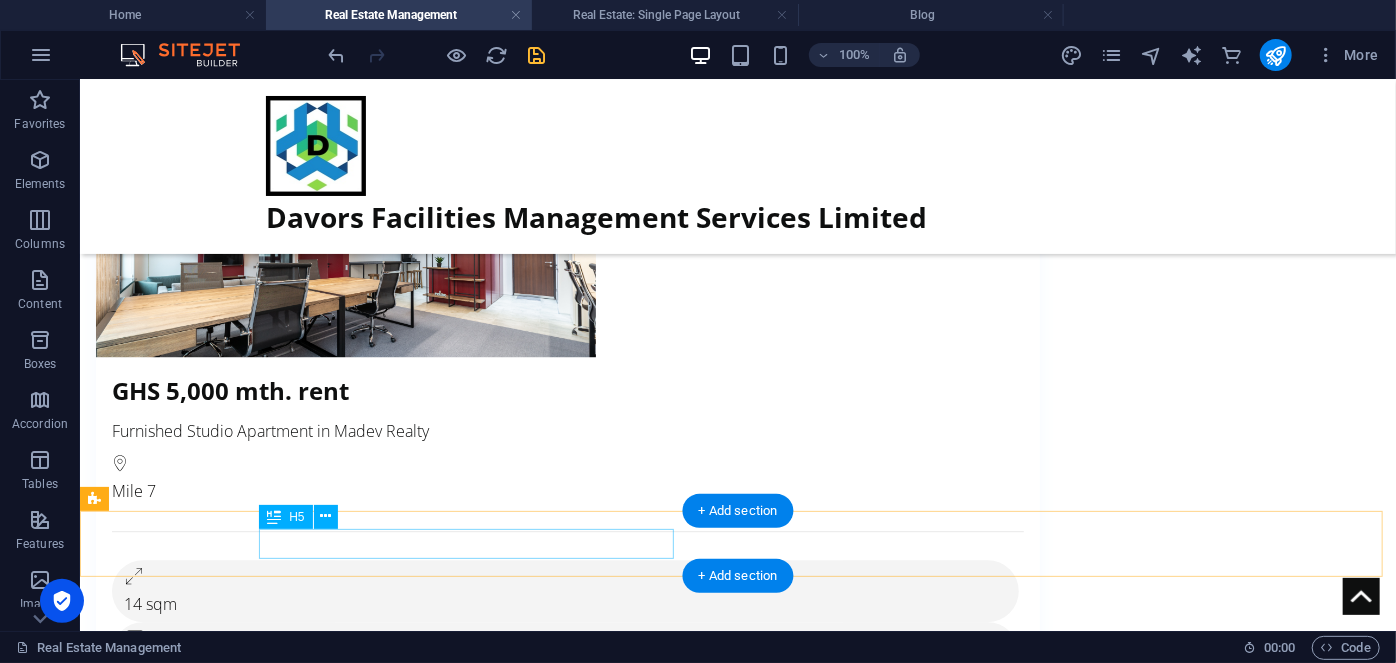 scroll, scrollTop: 2685, scrollLeft: 0, axis: vertical 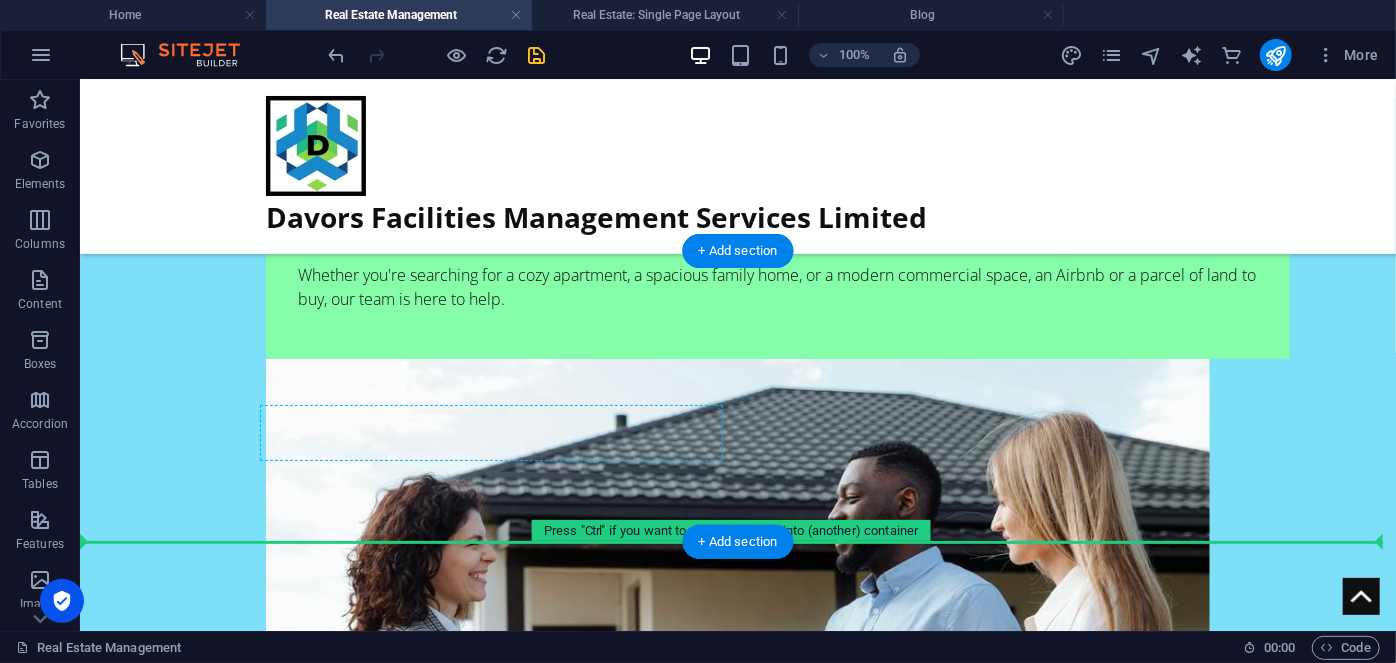 drag, startPoint x: 223, startPoint y: 511, endPoint x: 328, endPoint y: 437, distance: 128.45622 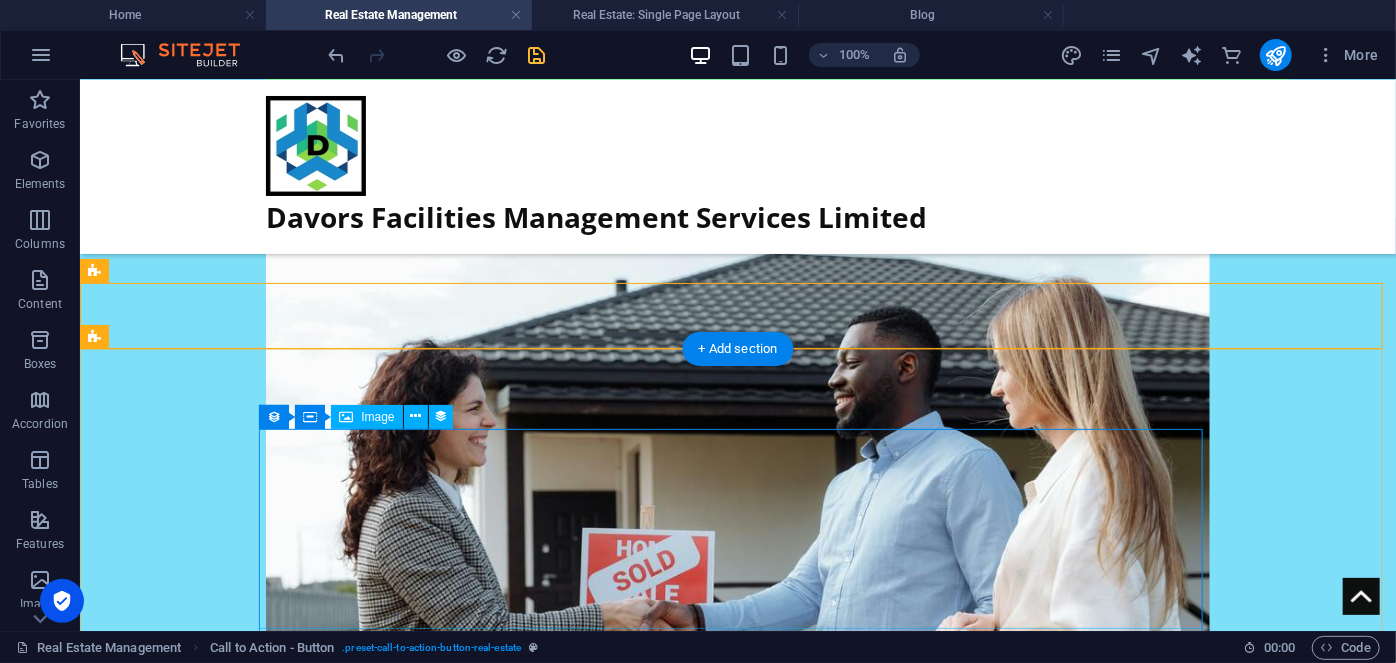 scroll, scrollTop: 1271, scrollLeft: 0, axis: vertical 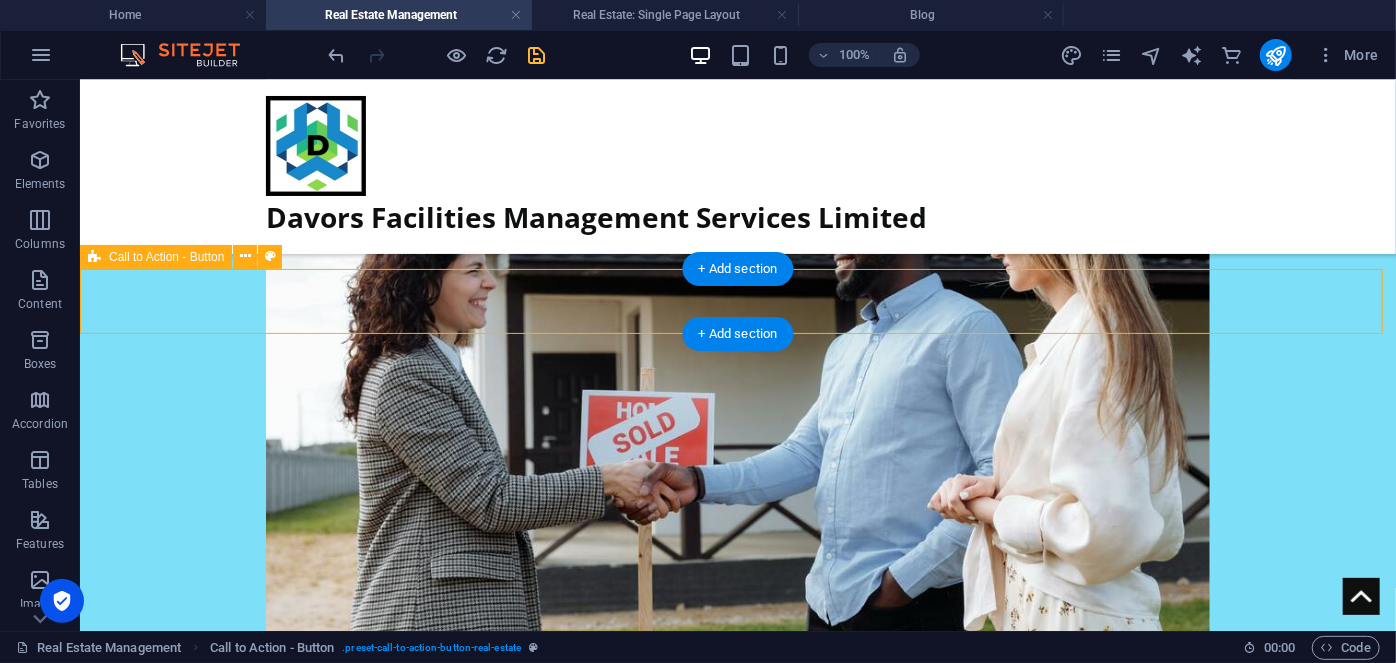 click on "Submit a Property Inquiry →  Request a QUOTE" at bounding box center (737, 1537) 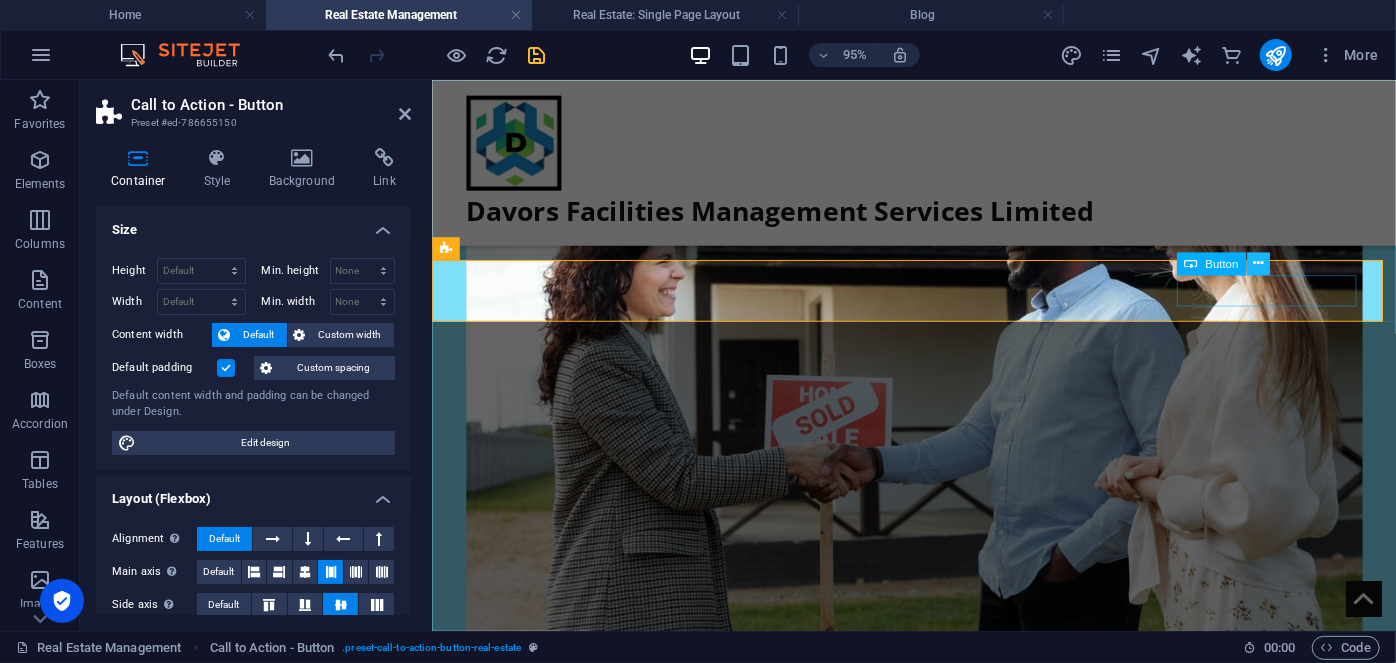 click at bounding box center (1258, 263) 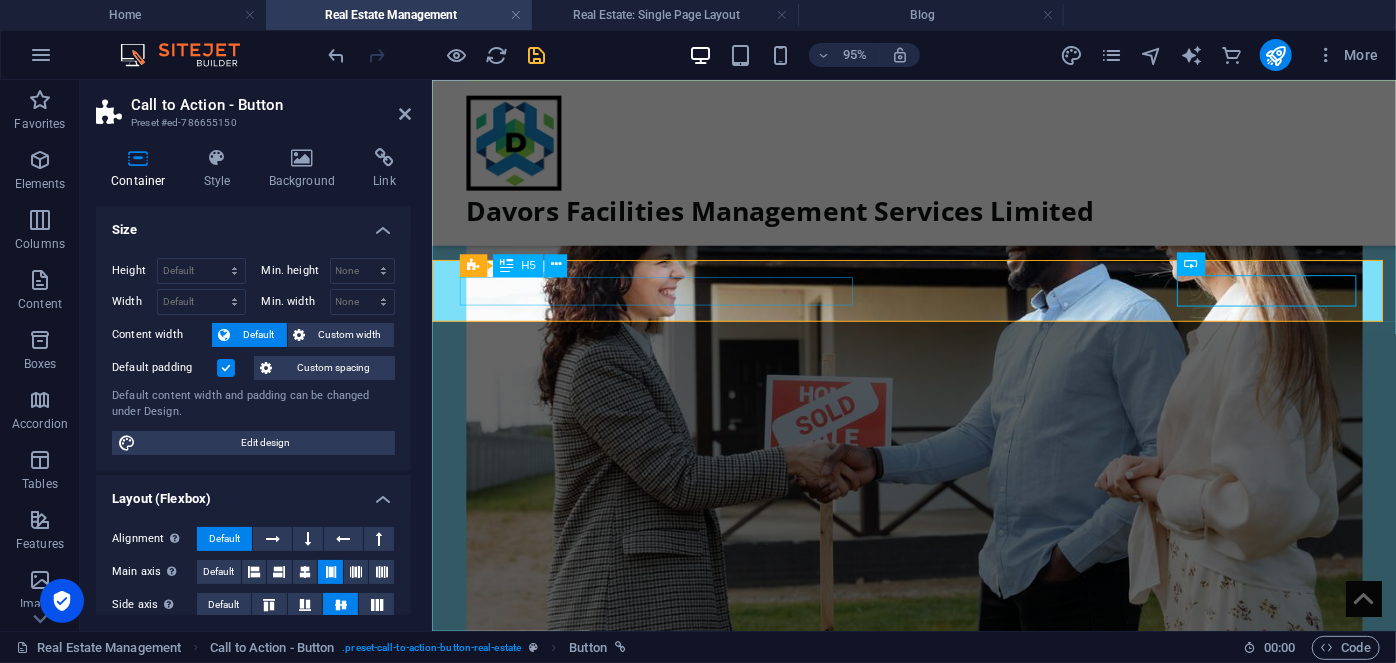 click on "Submit a Property Inquiry →" at bounding box center [939, 1521] 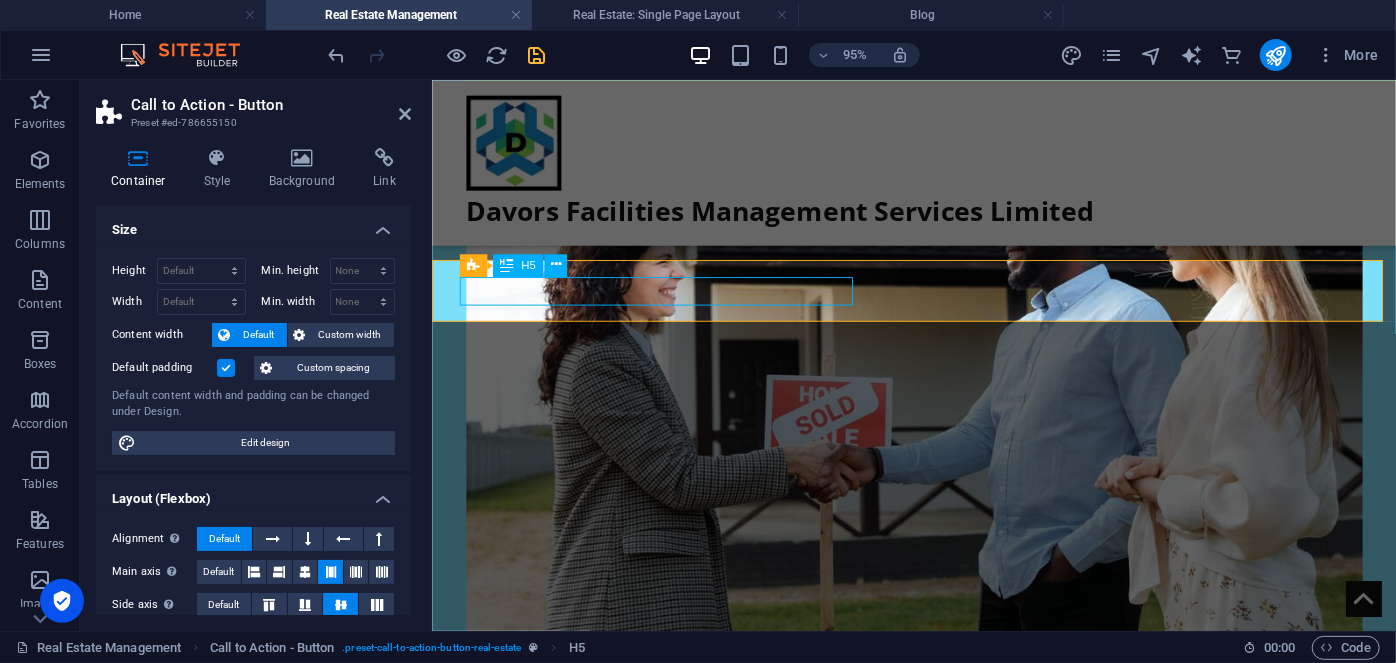 click on "Submit a Property Inquiry →" at bounding box center [939, 1521] 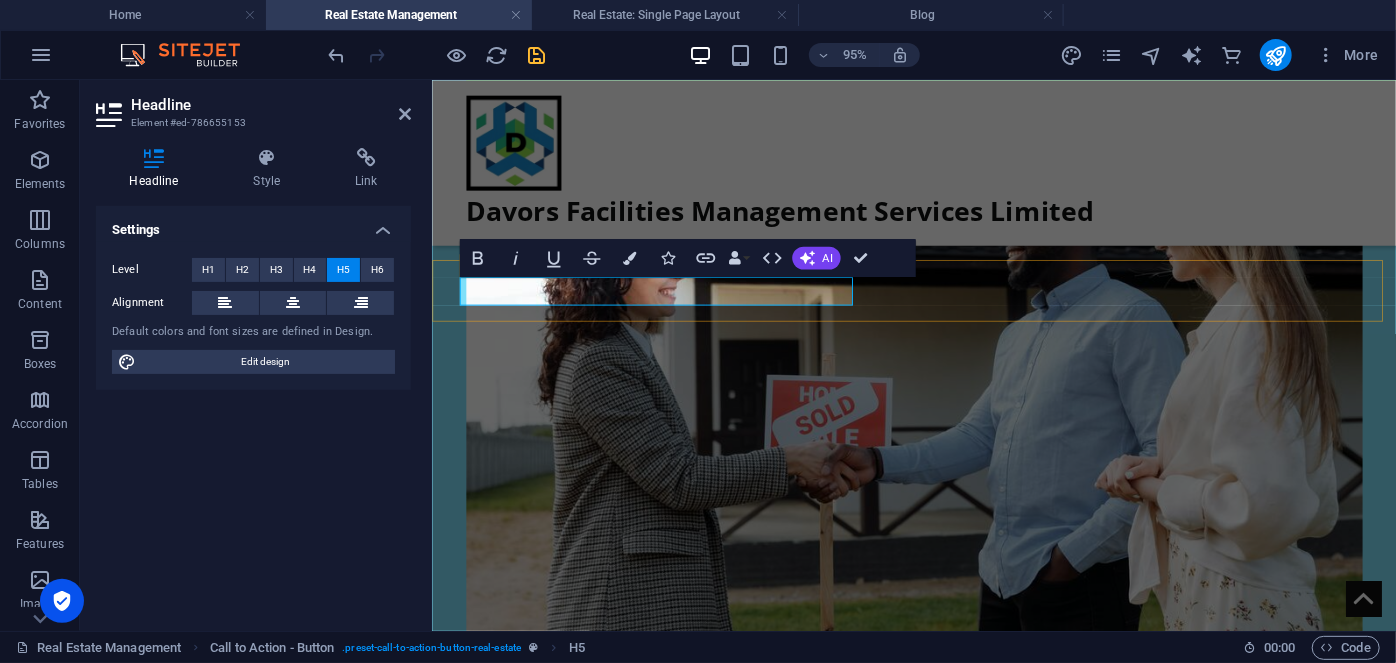 click on "Submit a Property Inquiry →" at bounding box center [938, 1520] 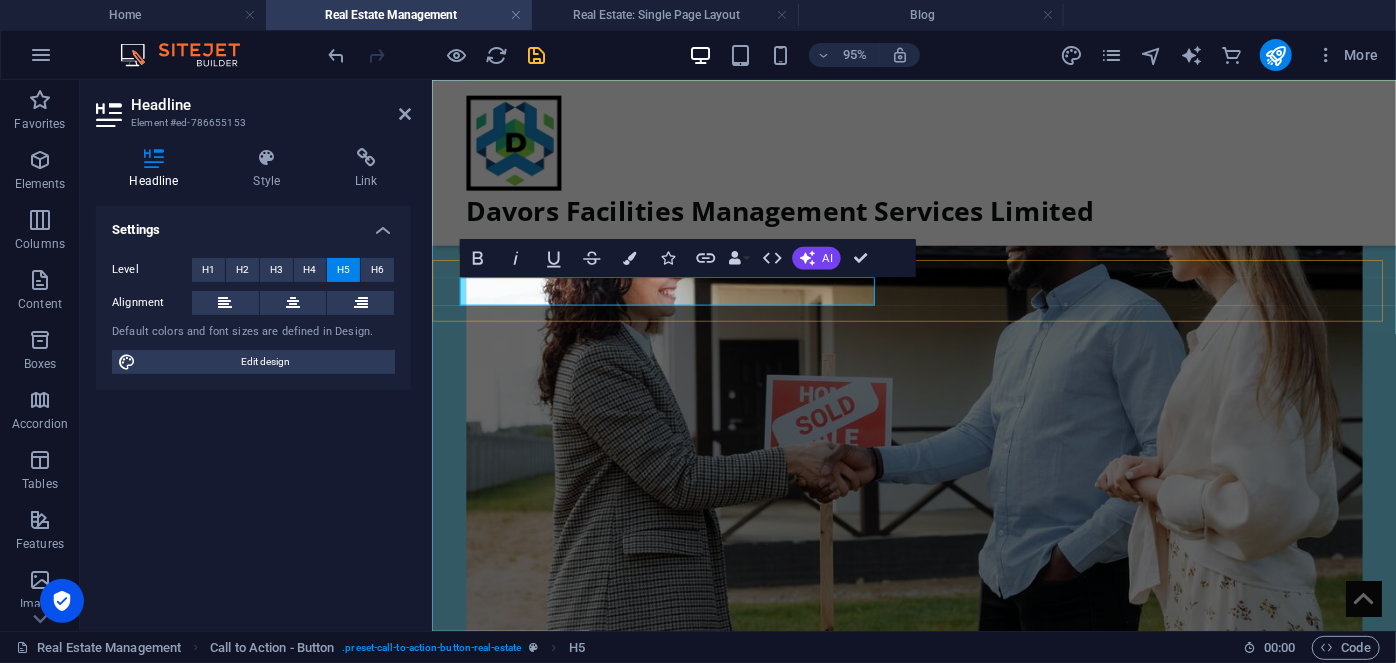 click on "See available properties below" at bounding box center (939, 1520) 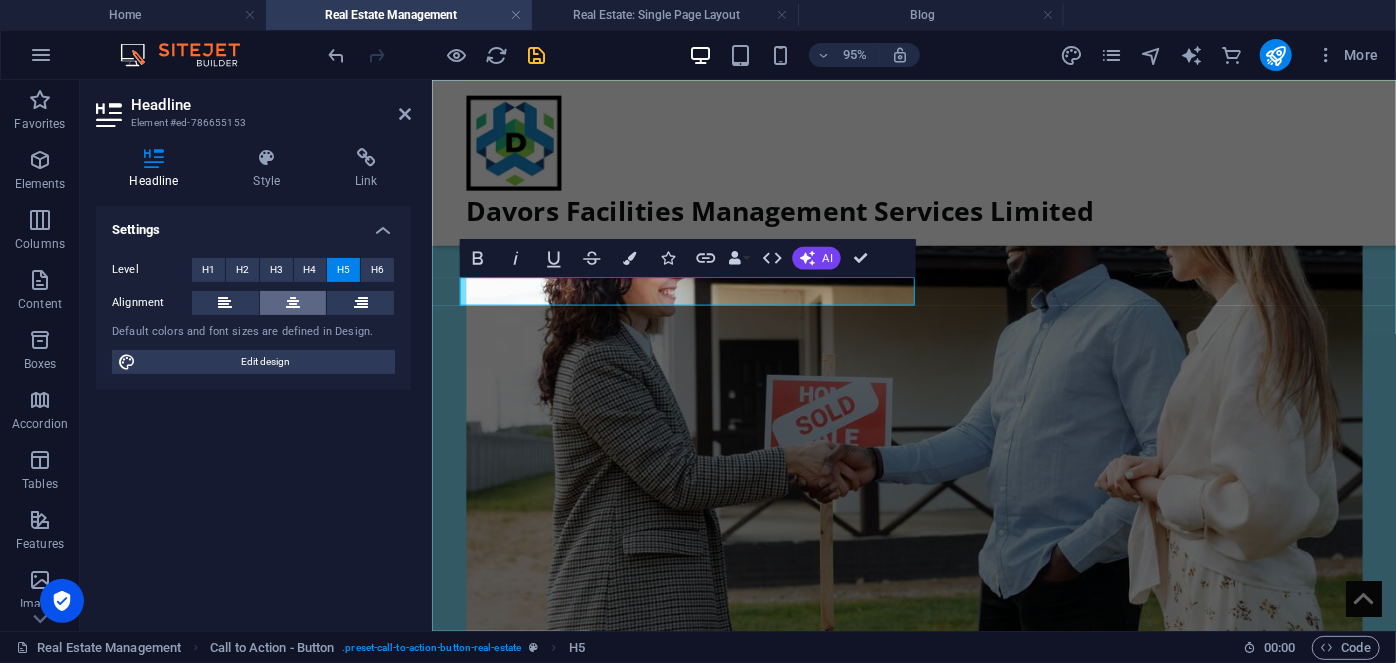 click at bounding box center (293, 303) 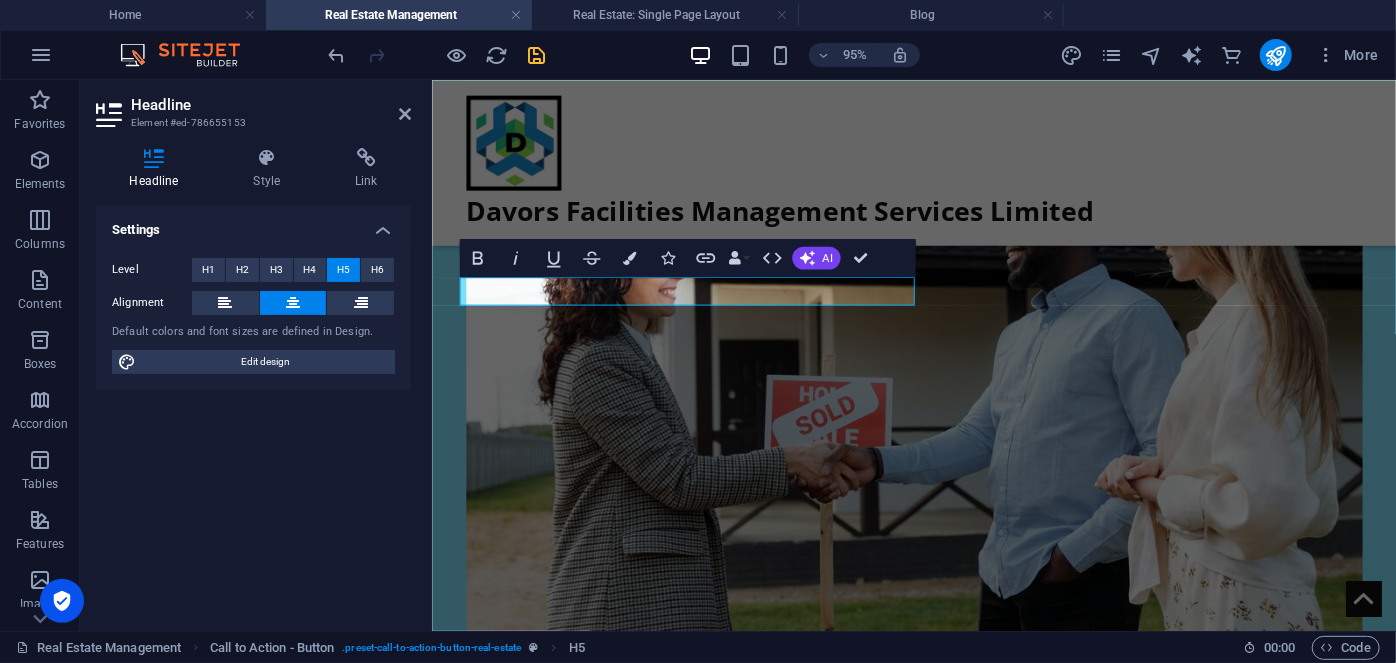 click at bounding box center (293, 303) 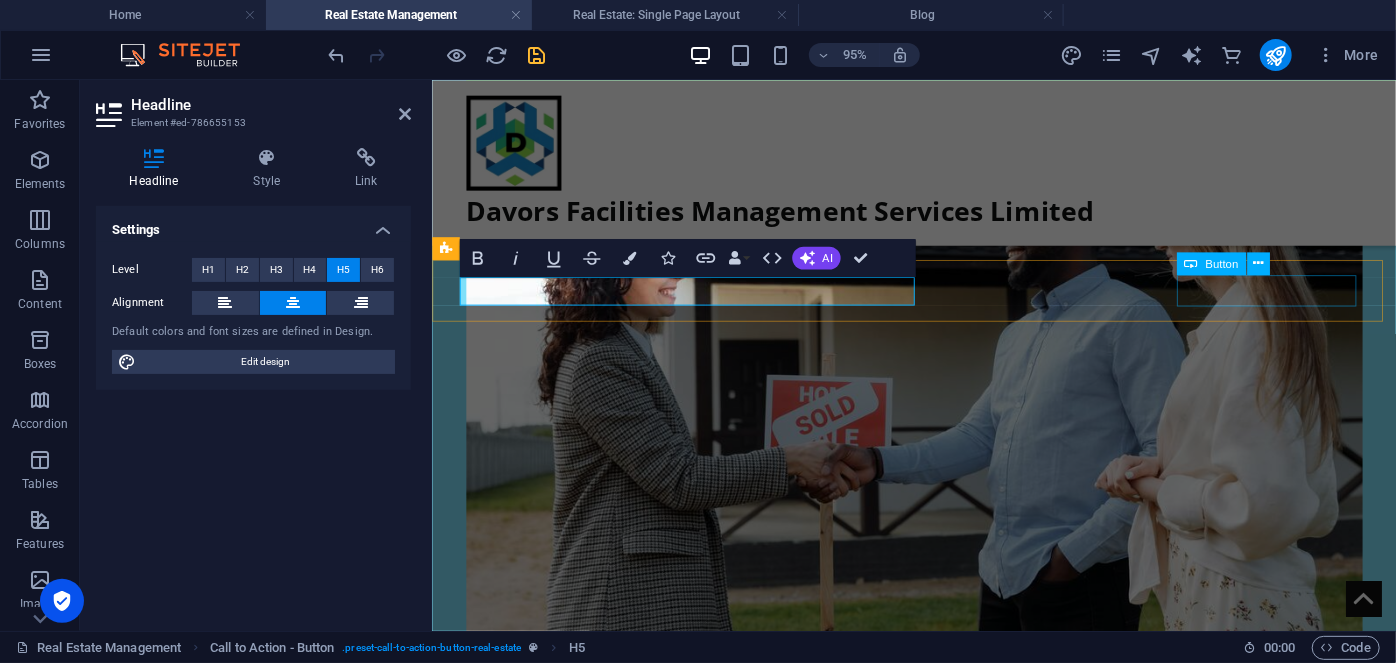 click on "Button" at bounding box center (1211, 263) 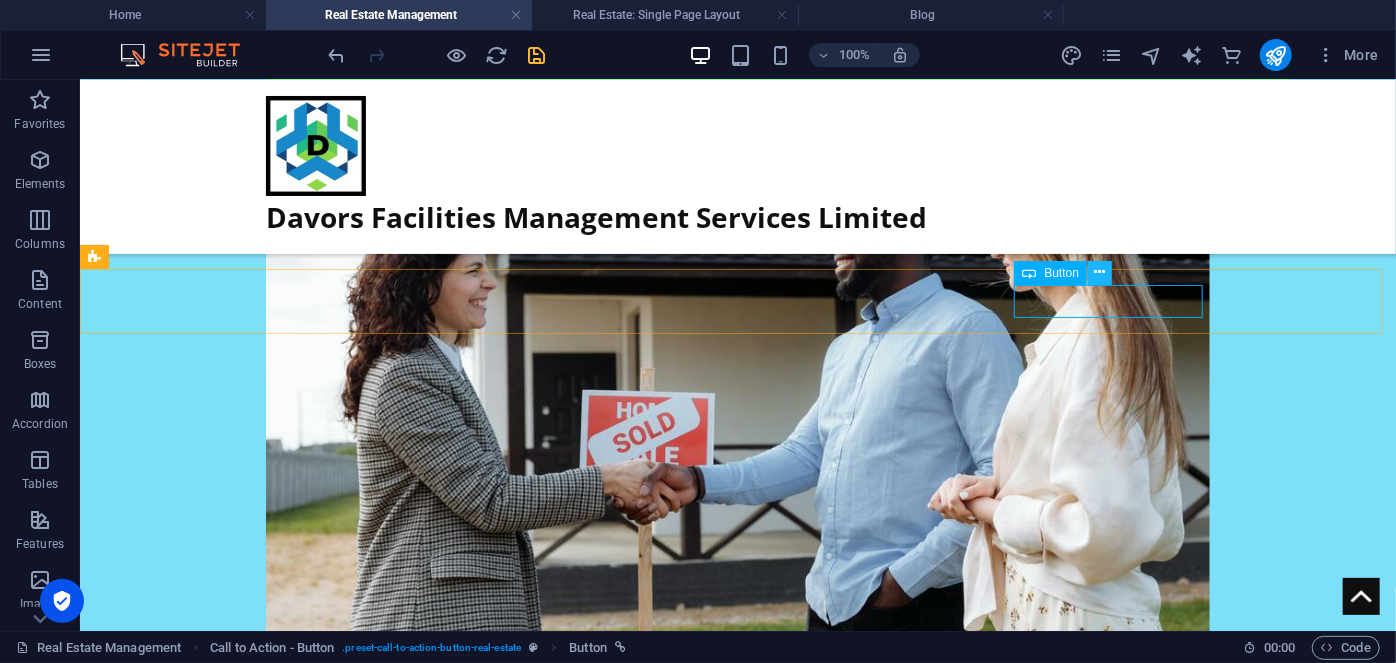 click at bounding box center [1100, 272] 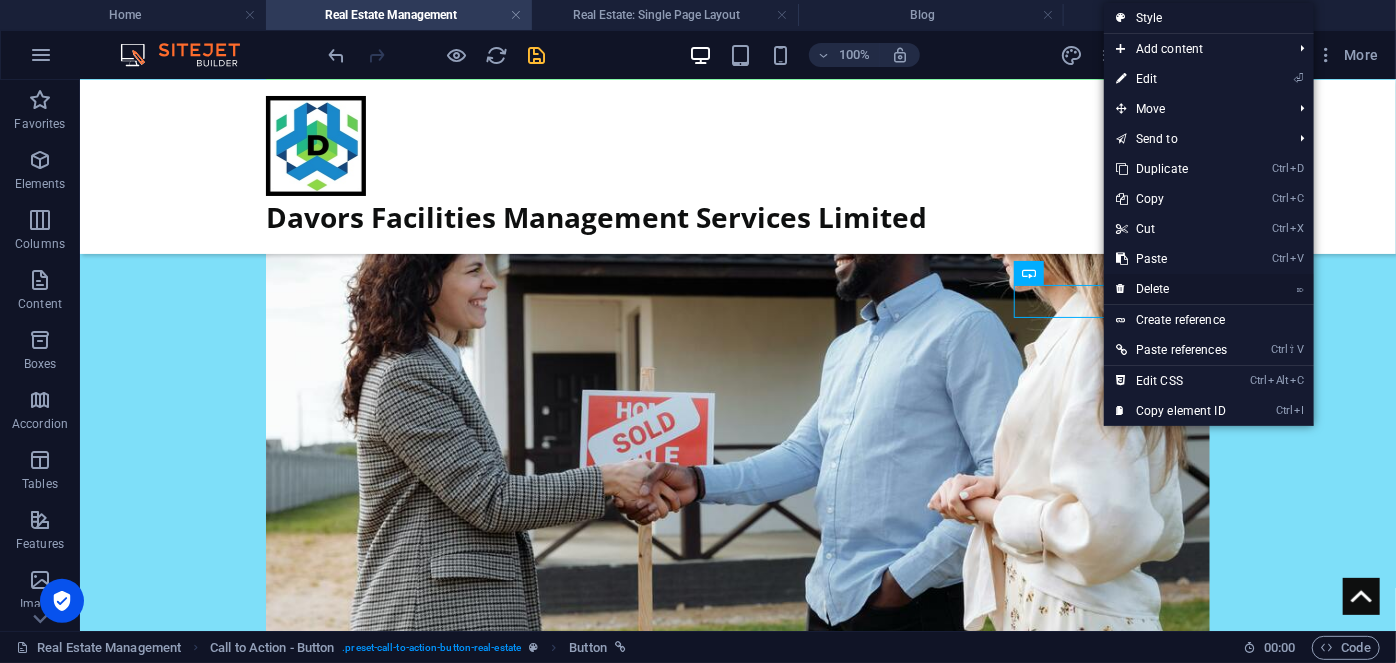 drag, startPoint x: 1138, startPoint y: 291, endPoint x: 1057, endPoint y: 211, distance: 113.84639 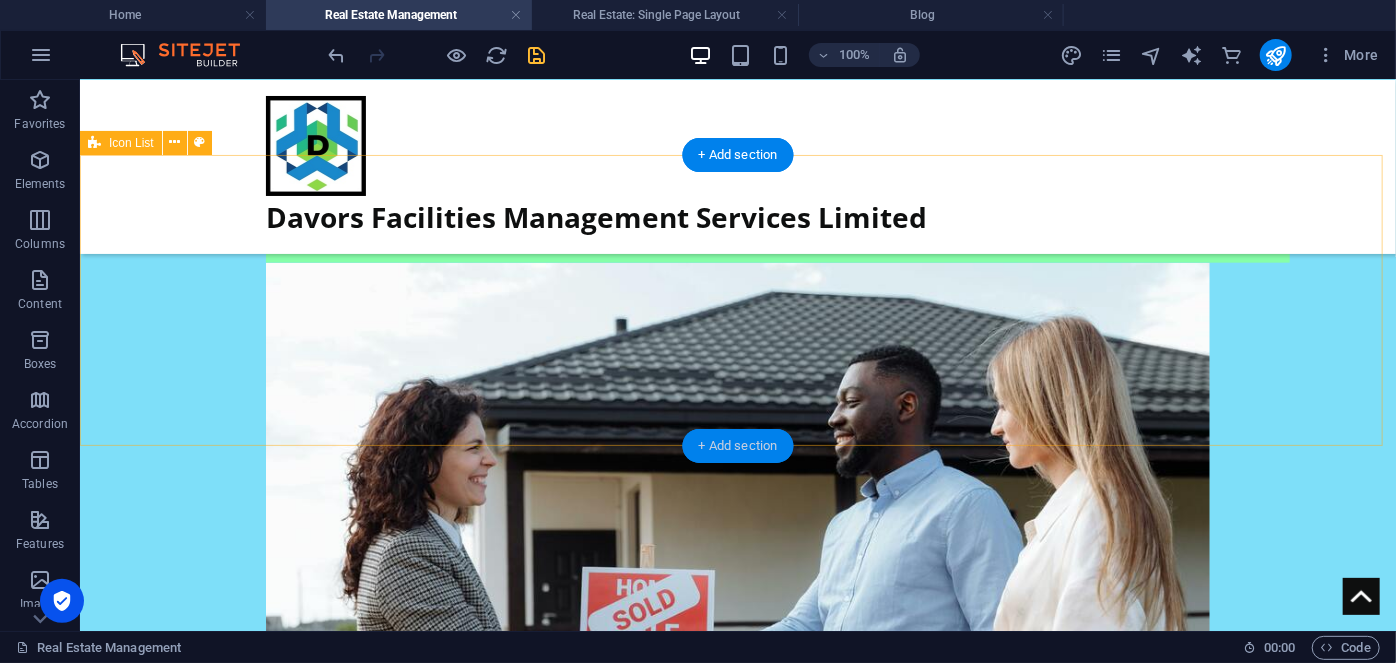 scroll, scrollTop: 1089, scrollLeft: 0, axis: vertical 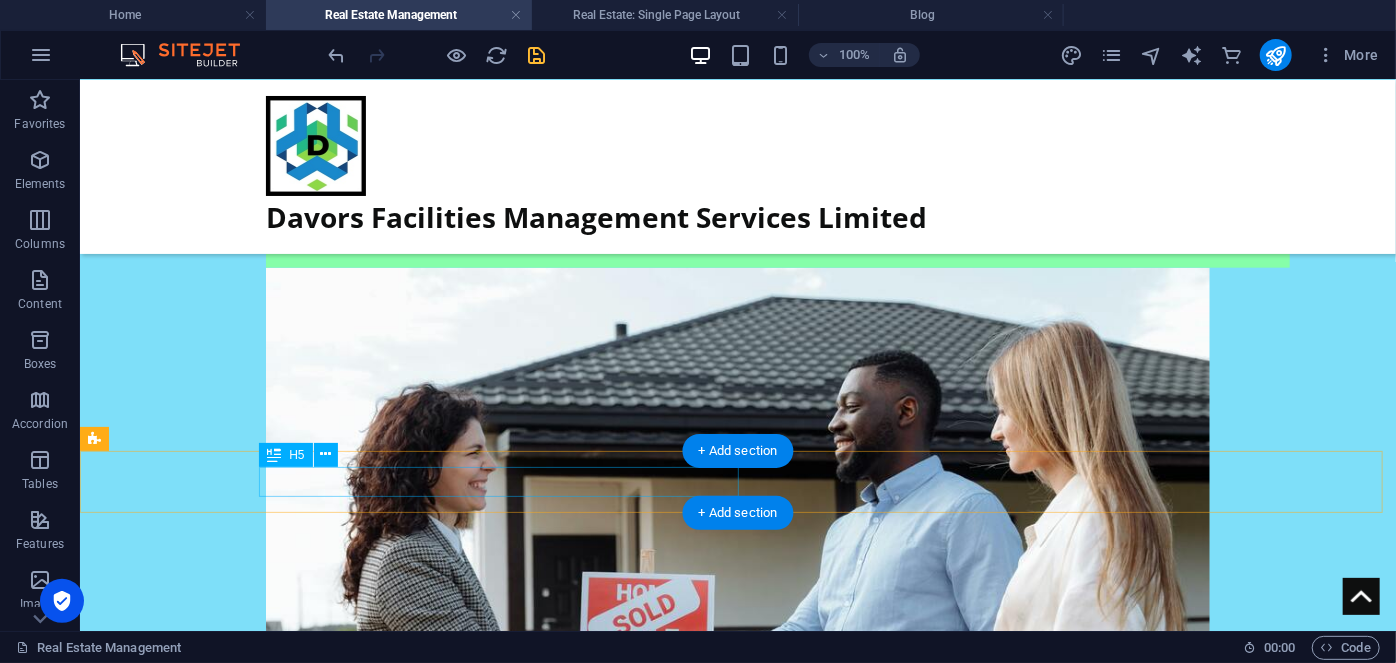 click on "See available properties below 👇" at bounding box center (737, 1702) 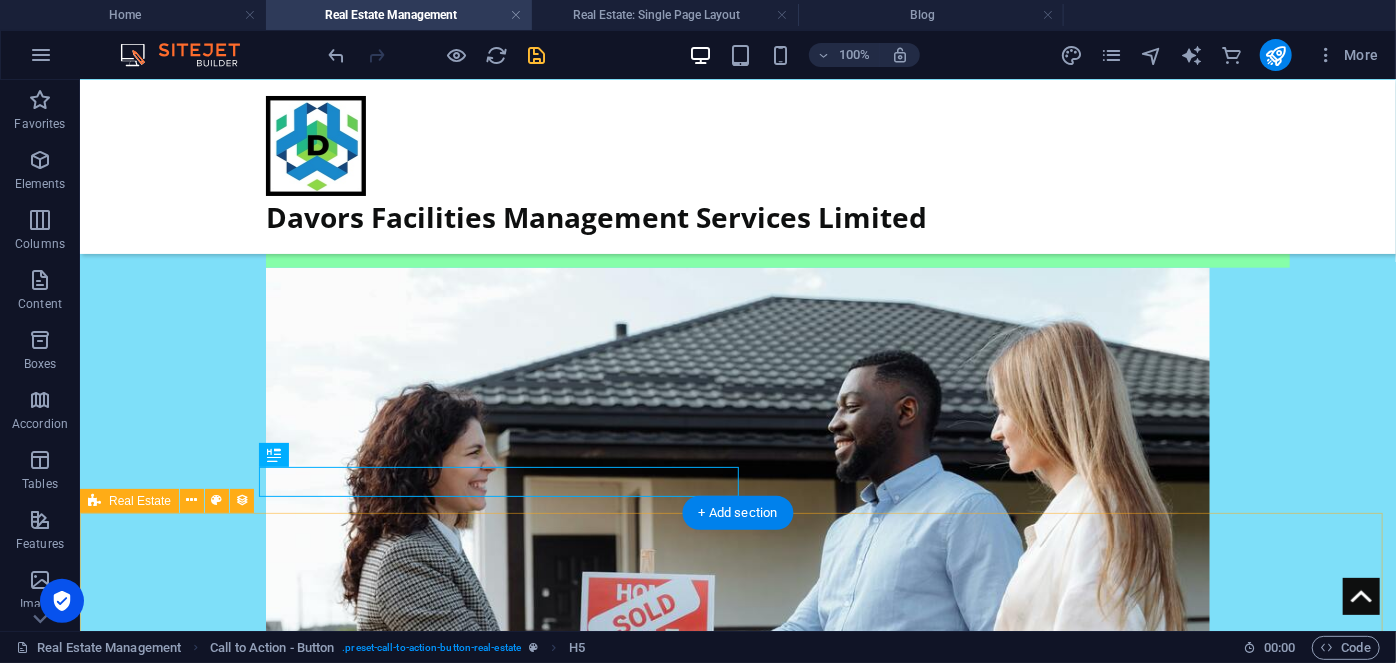 click on "For Rent GHS 5,000 mth. rent Furnished Studio Apartment in Madev Realty Mile 7 14 sqm 1 2  Previous Next" at bounding box center (737, 2165) 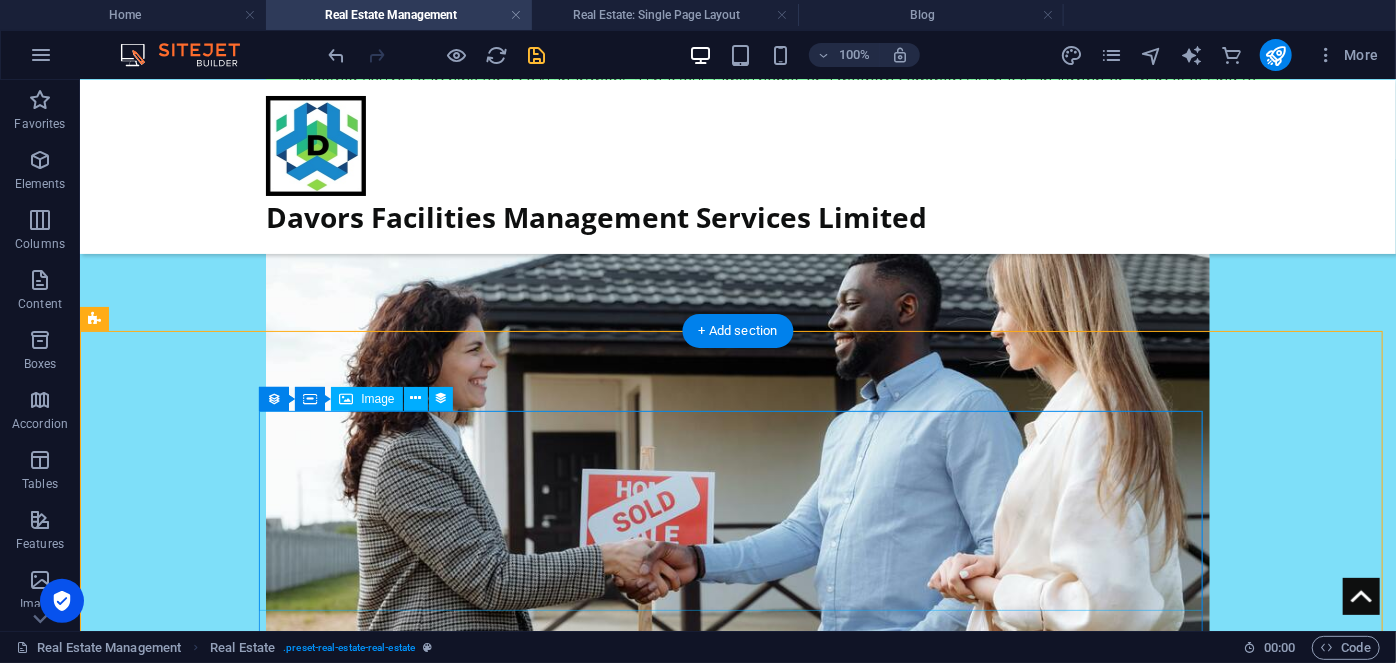 scroll, scrollTop: 1180, scrollLeft: 0, axis: vertical 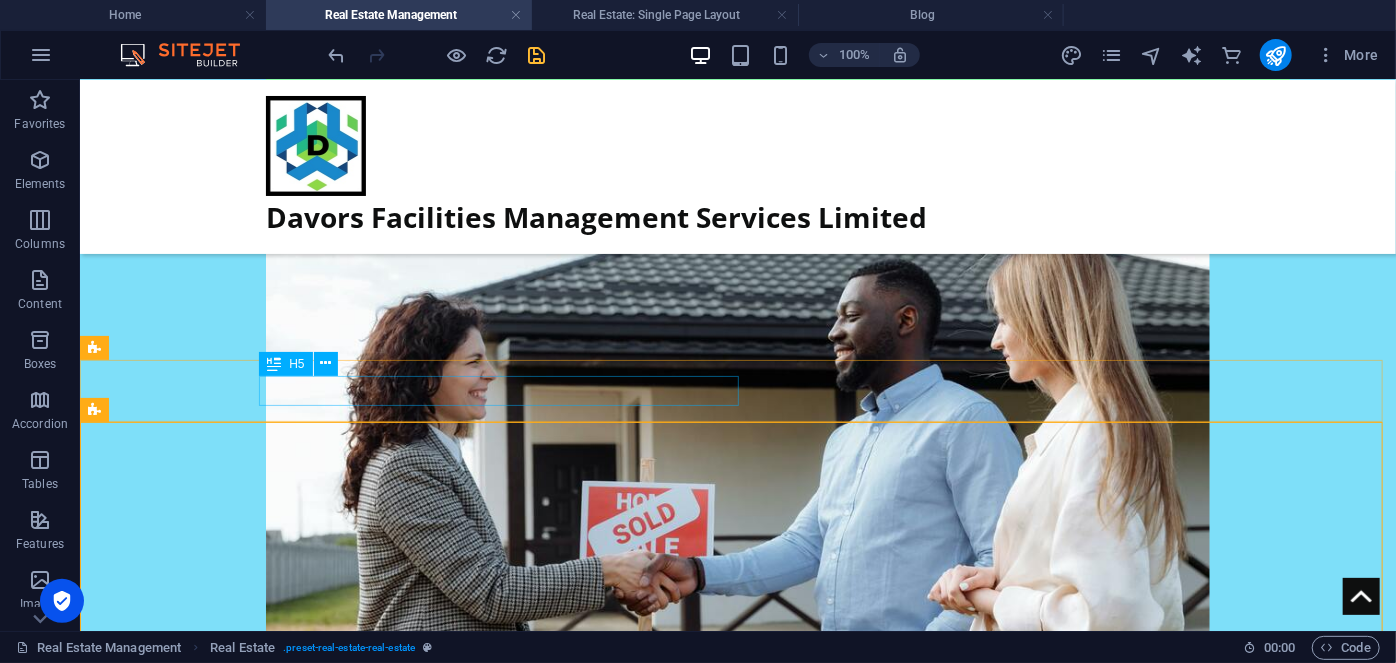 click on "H5" at bounding box center [296, 364] 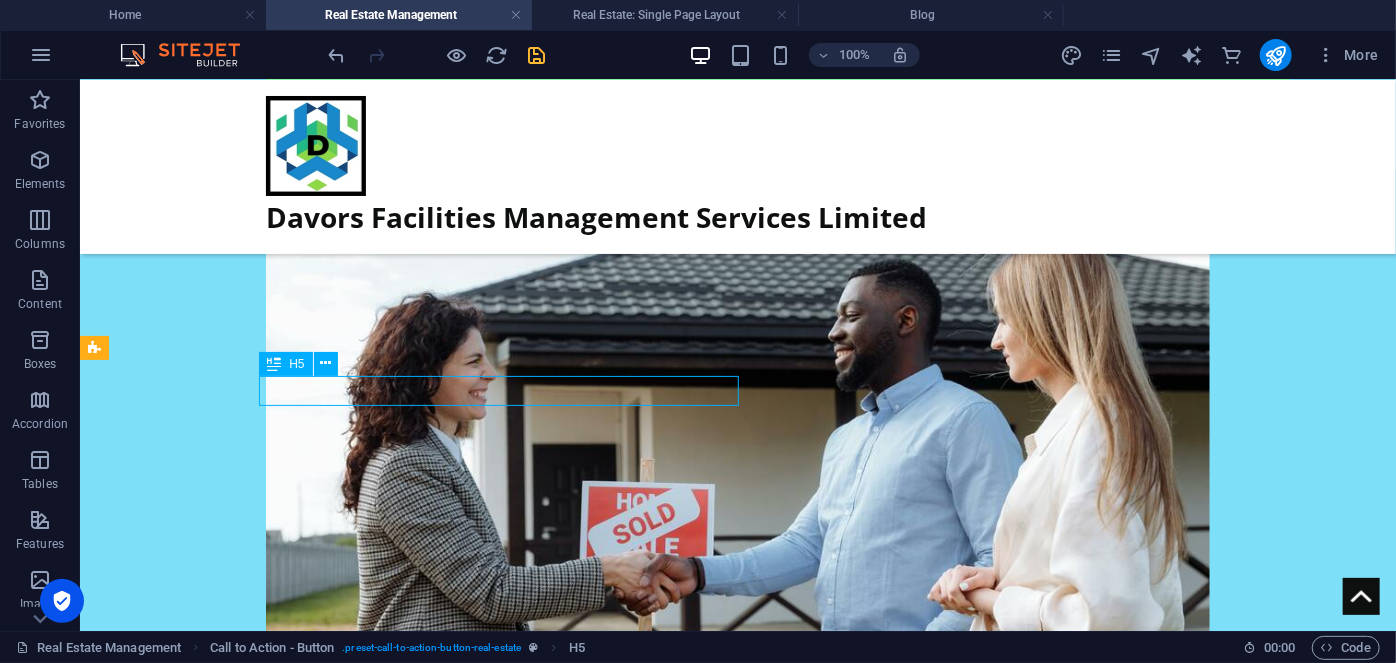 click on "H5" at bounding box center (296, 364) 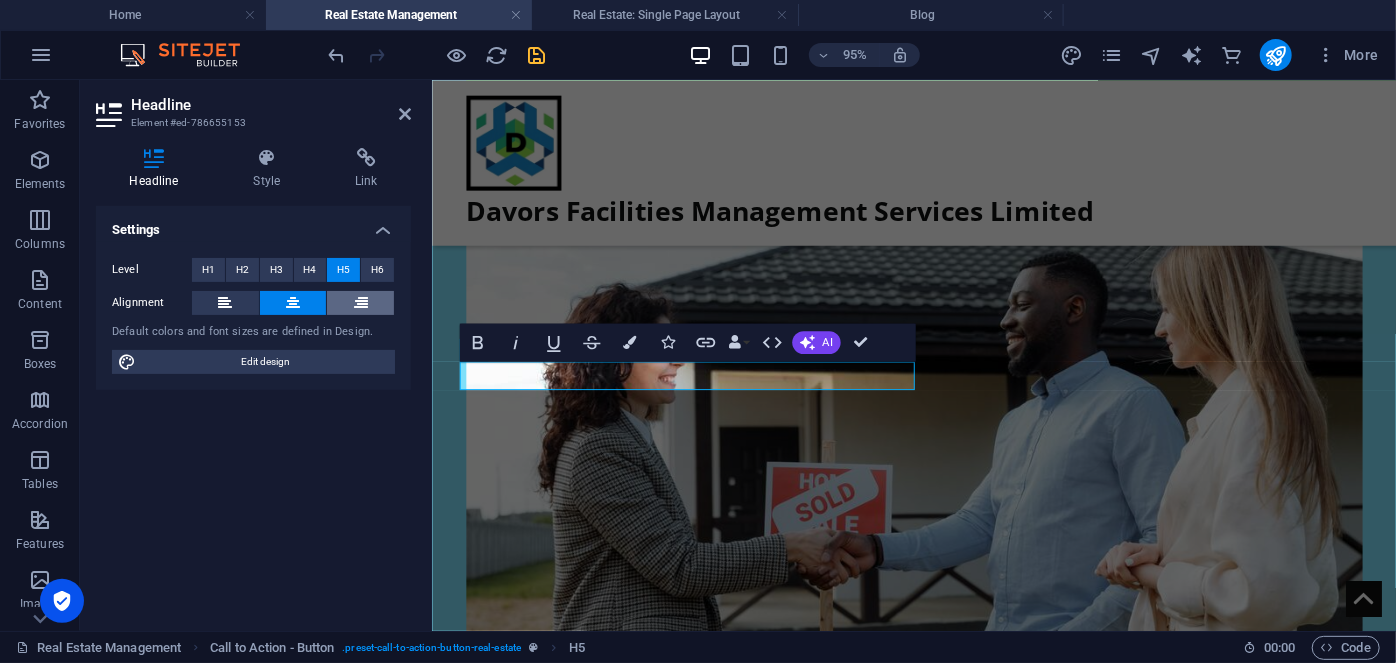 click at bounding box center [361, 303] 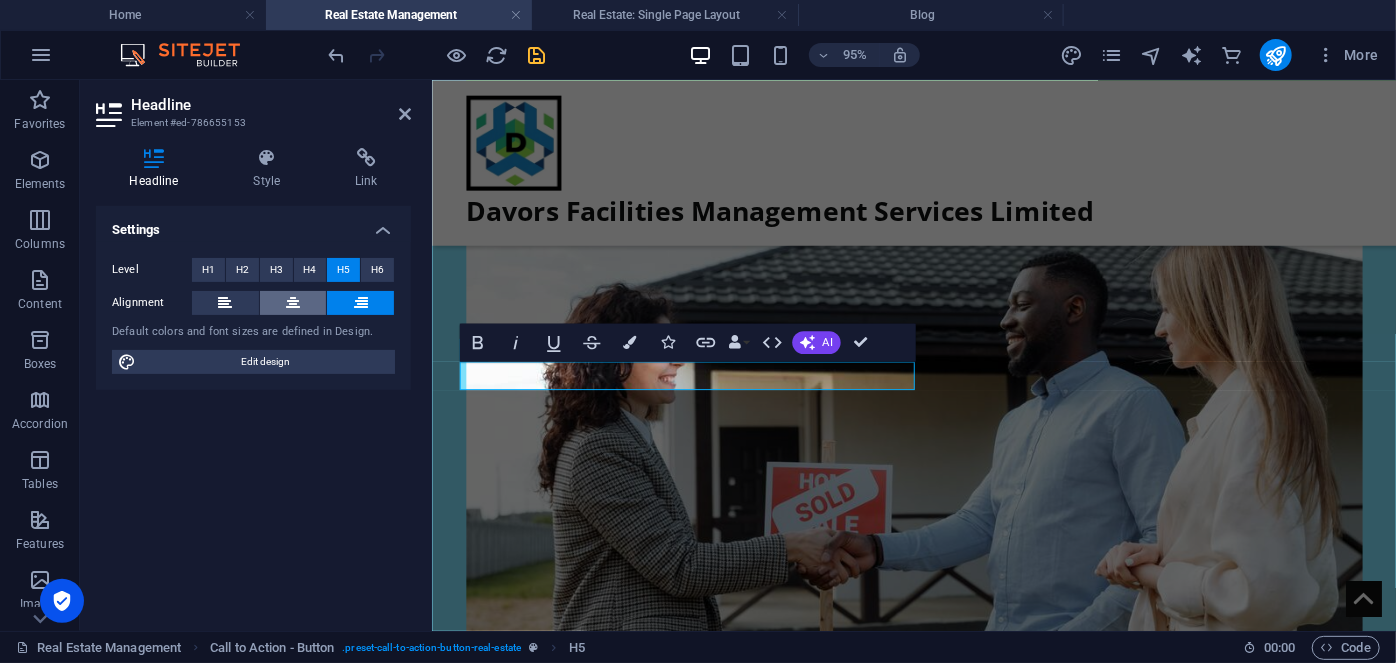 click at bounding box center (293, 303) 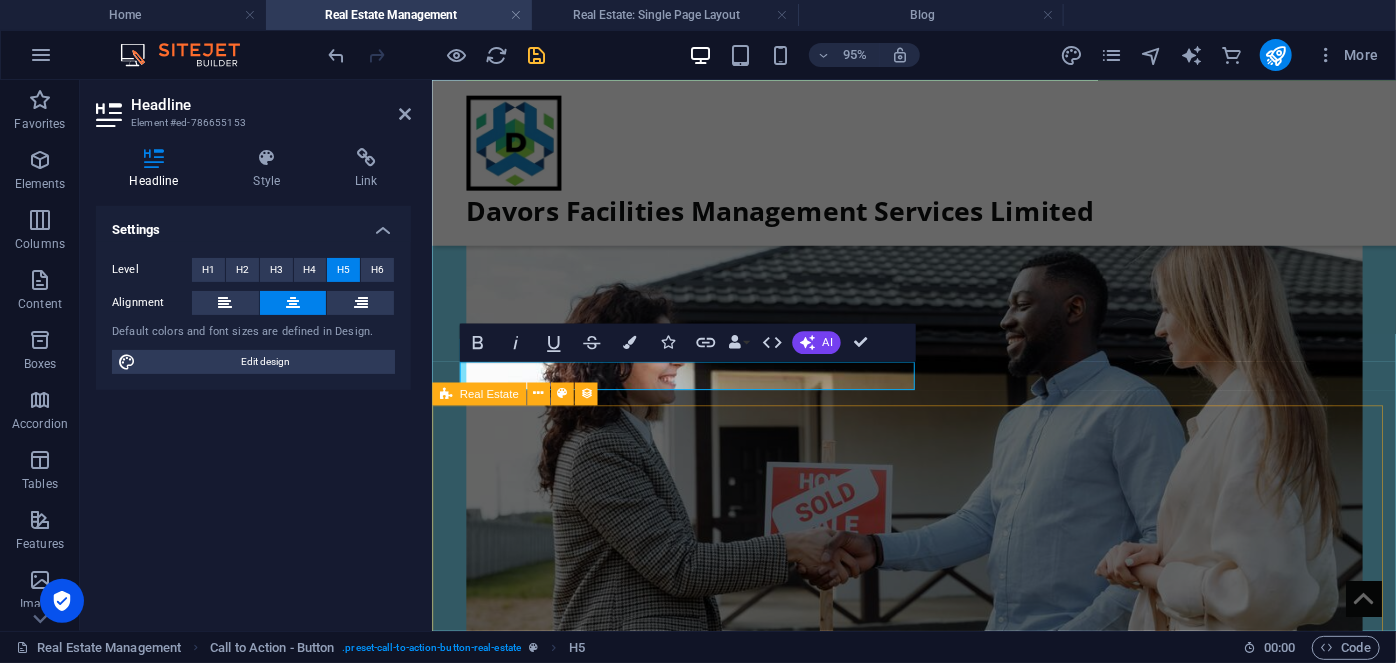 click on "For Rent GHS 5,000 mth. rent Furnished Studio Apartment in Madev Realty Mile 7 14 sqm 1 2  Previous Next" at bounding box center [938, 2075] 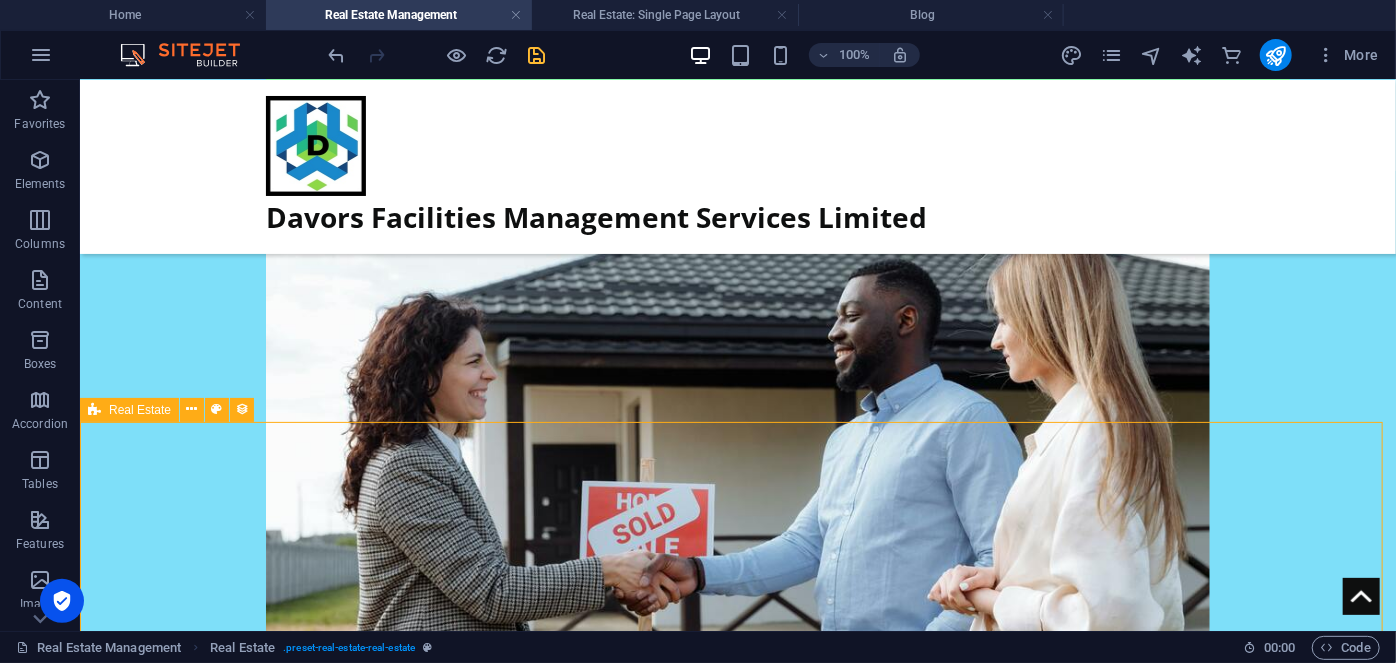 scroll, scrollTop: 1089, scrollLeft: 0, axis: vertical 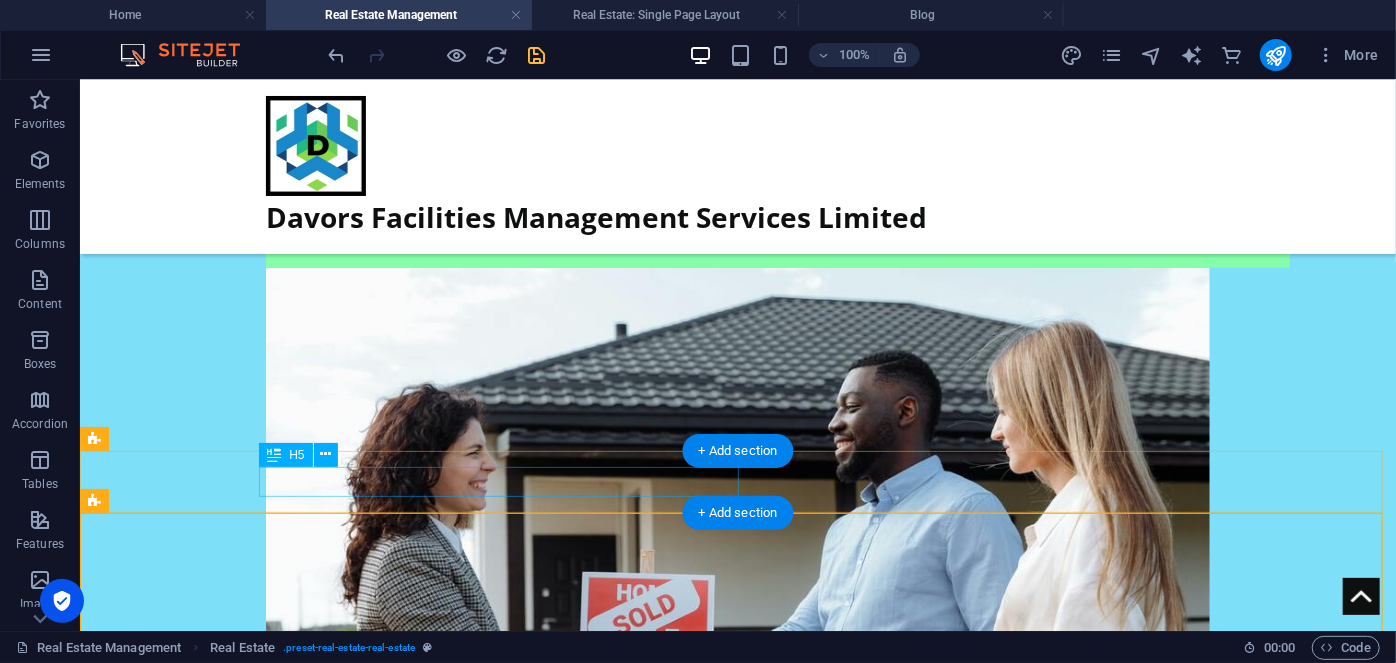click on "See available properties below 👇" at bounding box center [737, 1702] 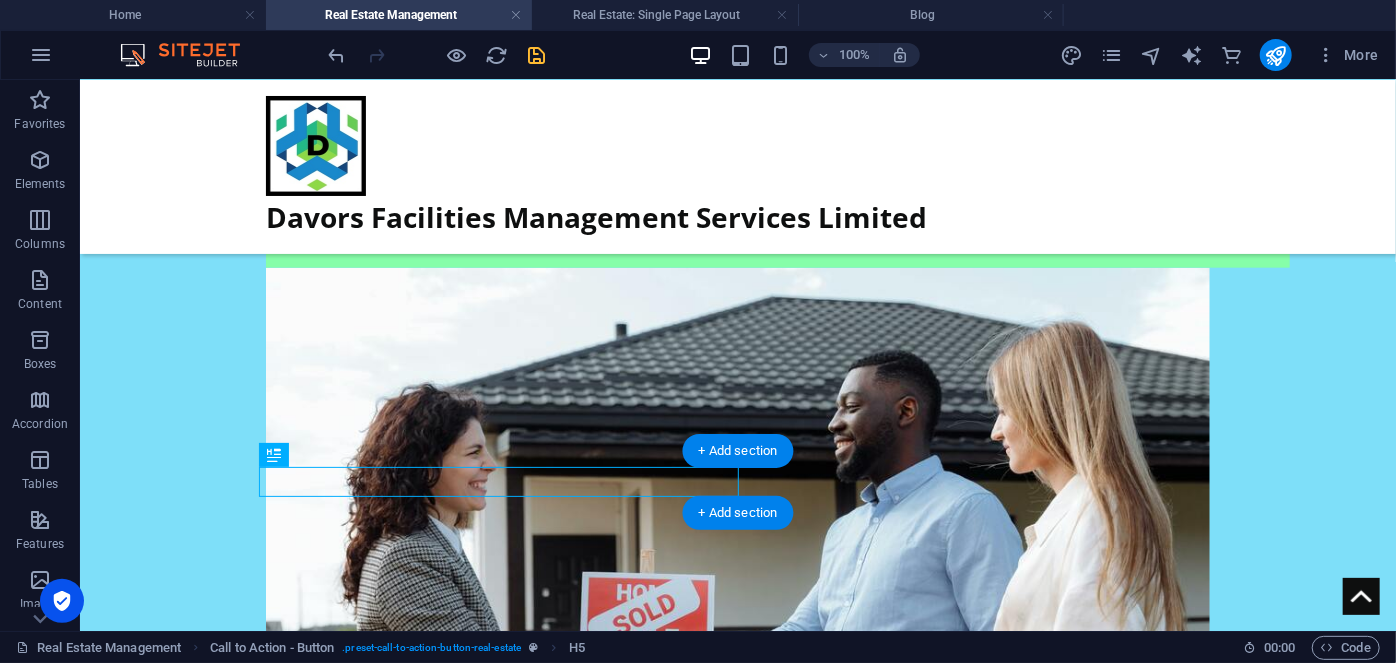drag, startPoint x: 365, startPoint y: 533, endPoint x: 869, endPoint y: 483, distance: 506.4741 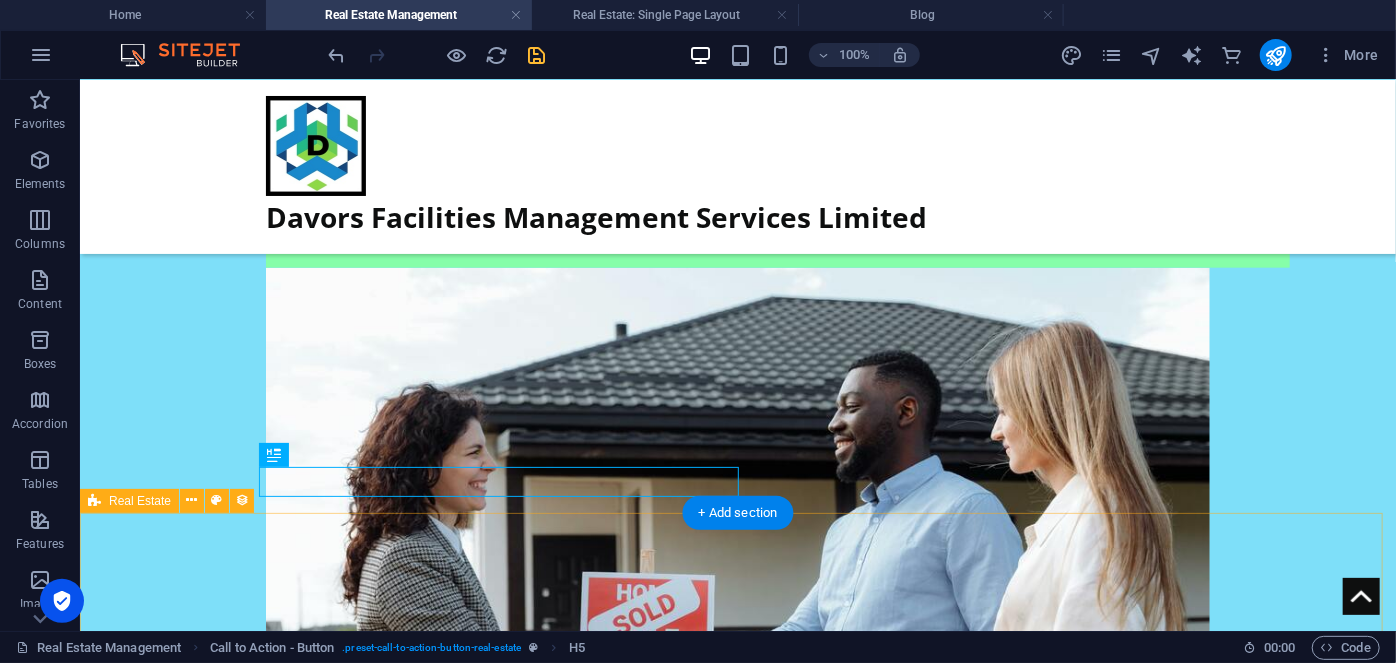 click on "For Rent GHS 5,000 mth. rent Furnished Studio Apartment in Madev Realty Mile 7 14 sqm 1 2  Previous Next" at bounding box center (737, 2165) 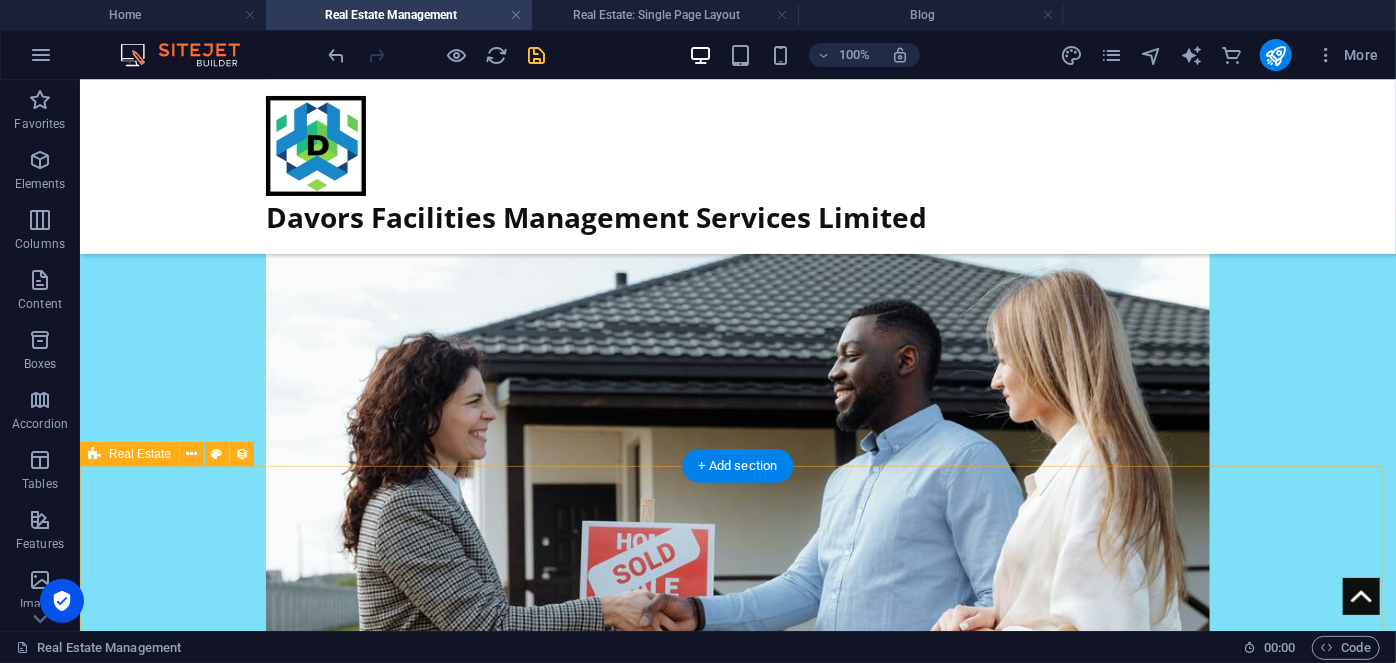 scroll, scrollTop: 1136, scrollLeft: 0, axis: vertical 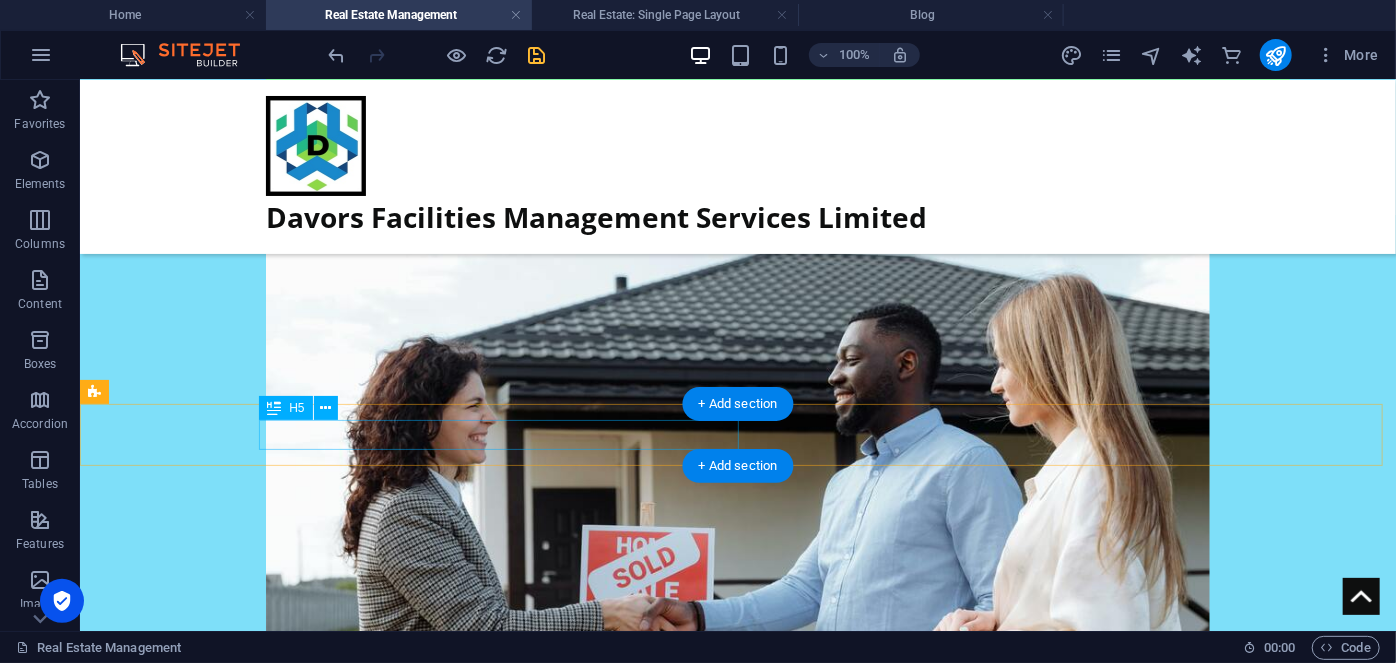 click on "See available properties below 👇" at bounding box center (737, 1655) 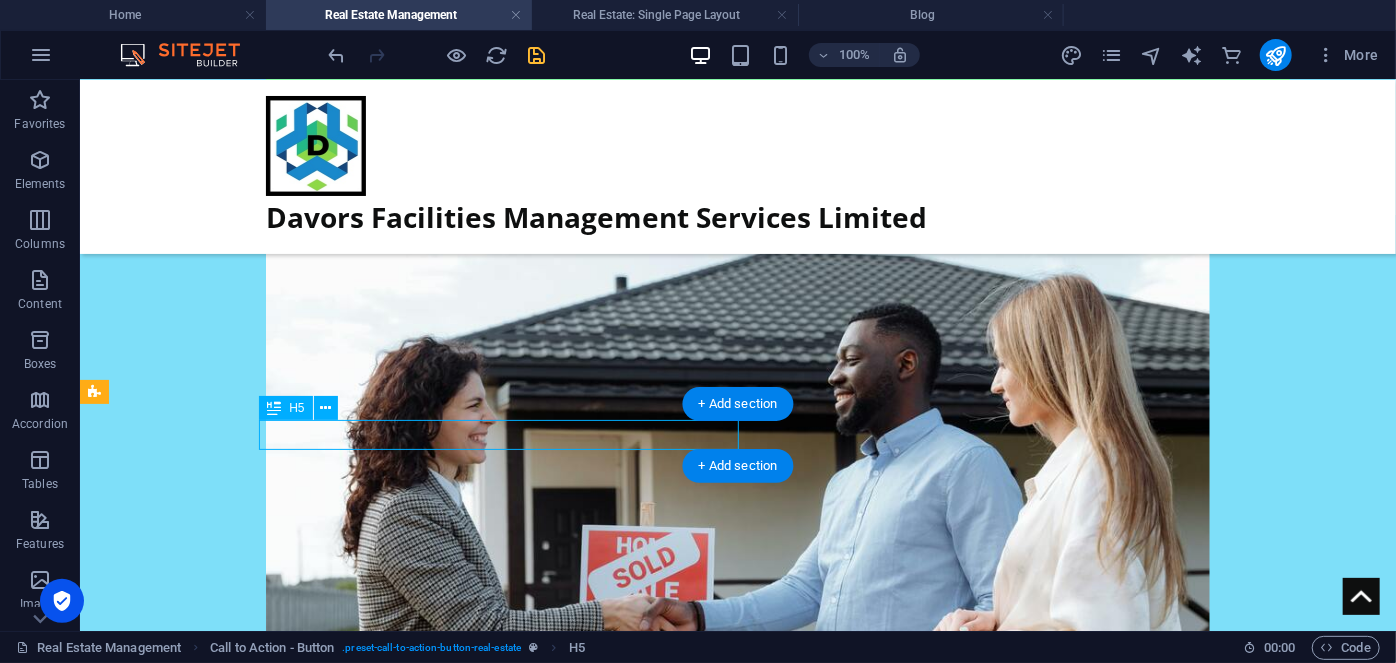 click on "See available properties below 👇" at bounding box center (737, 1655) 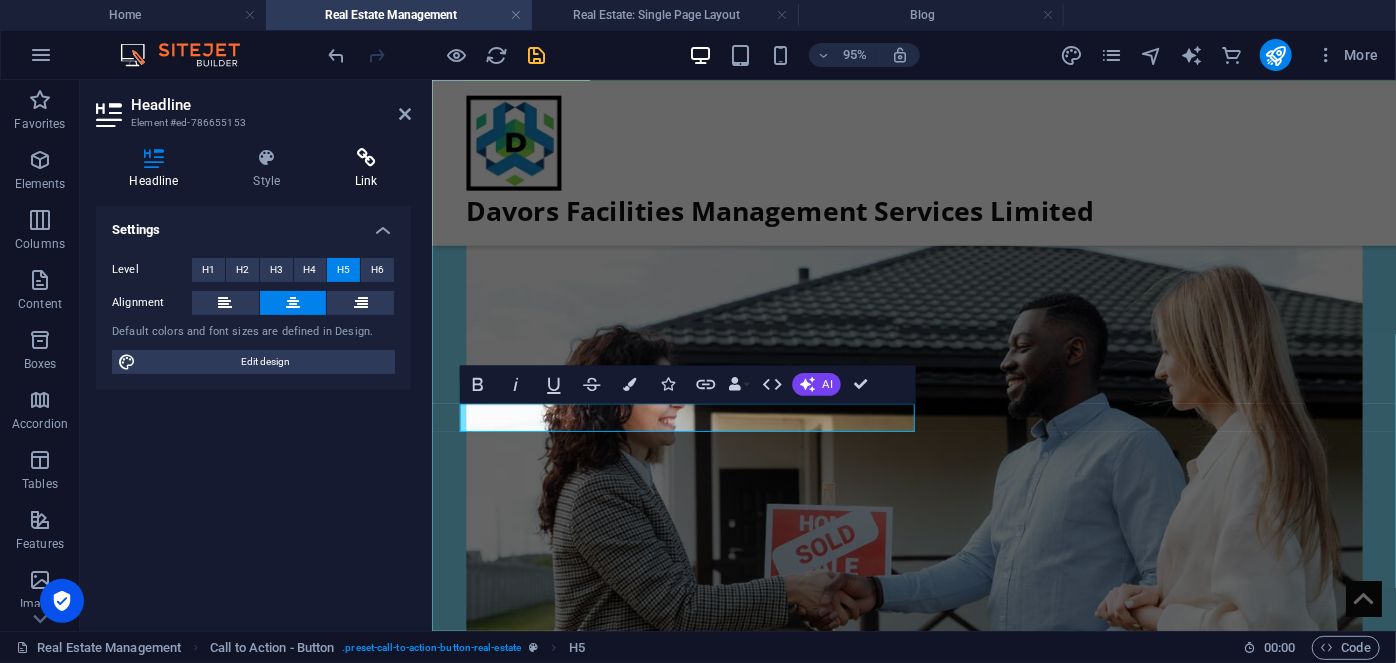 click at bounding box center (366, 158) 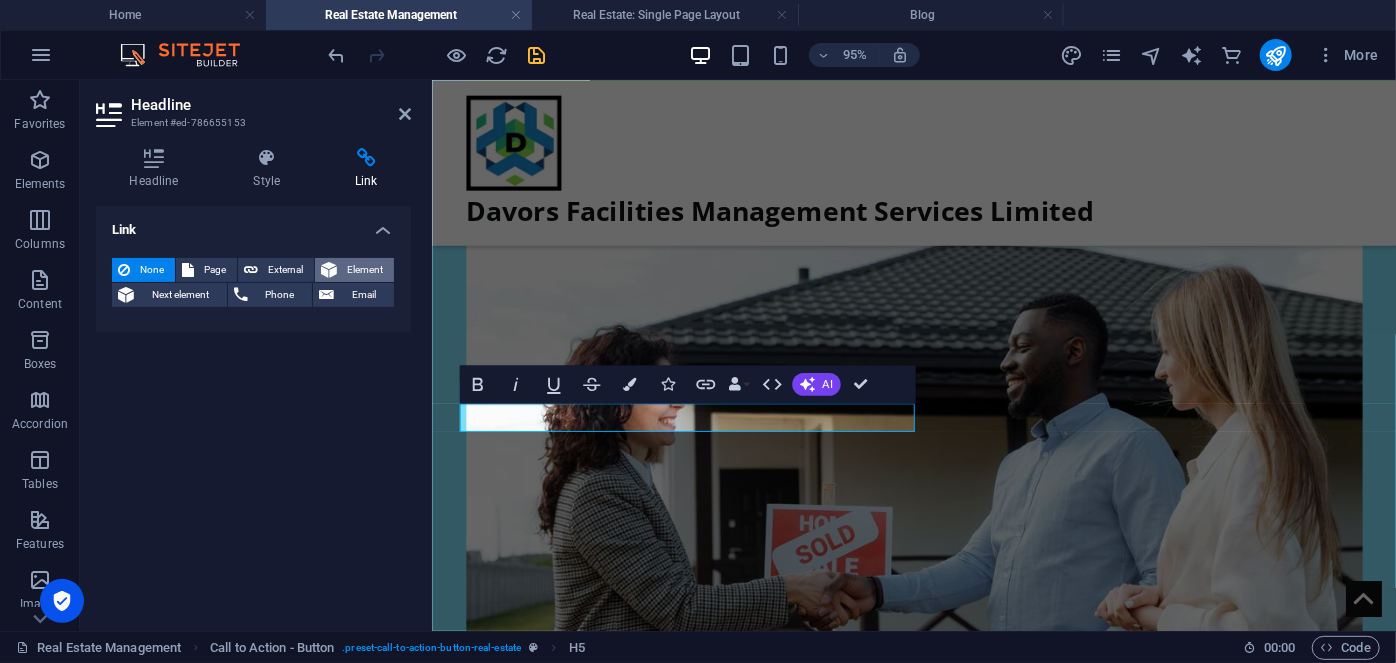 click on "Element" at bounding box center (365, 270) 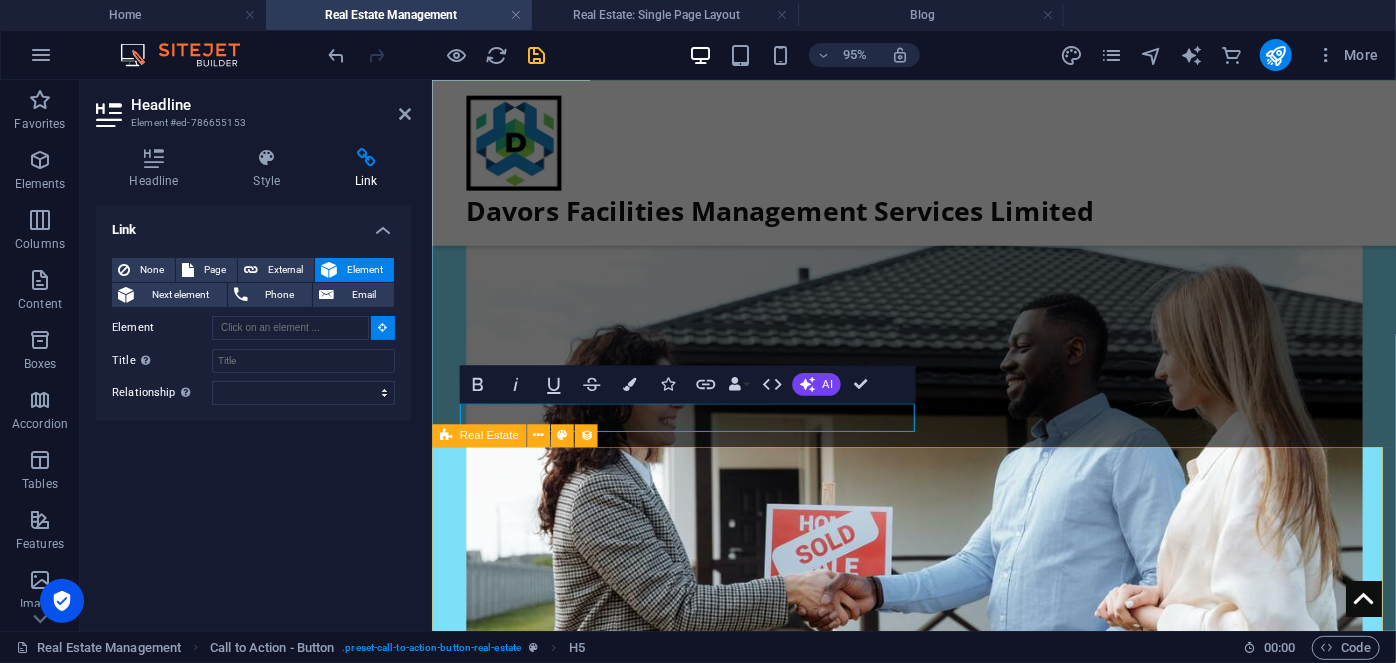 click on "For Rent GHS 5,000 mth. rent Furnished Studio Apartment in Madev Realty Mile 7 14 sqm 1 2  Previous Next" at bounding box center (938, 2119) 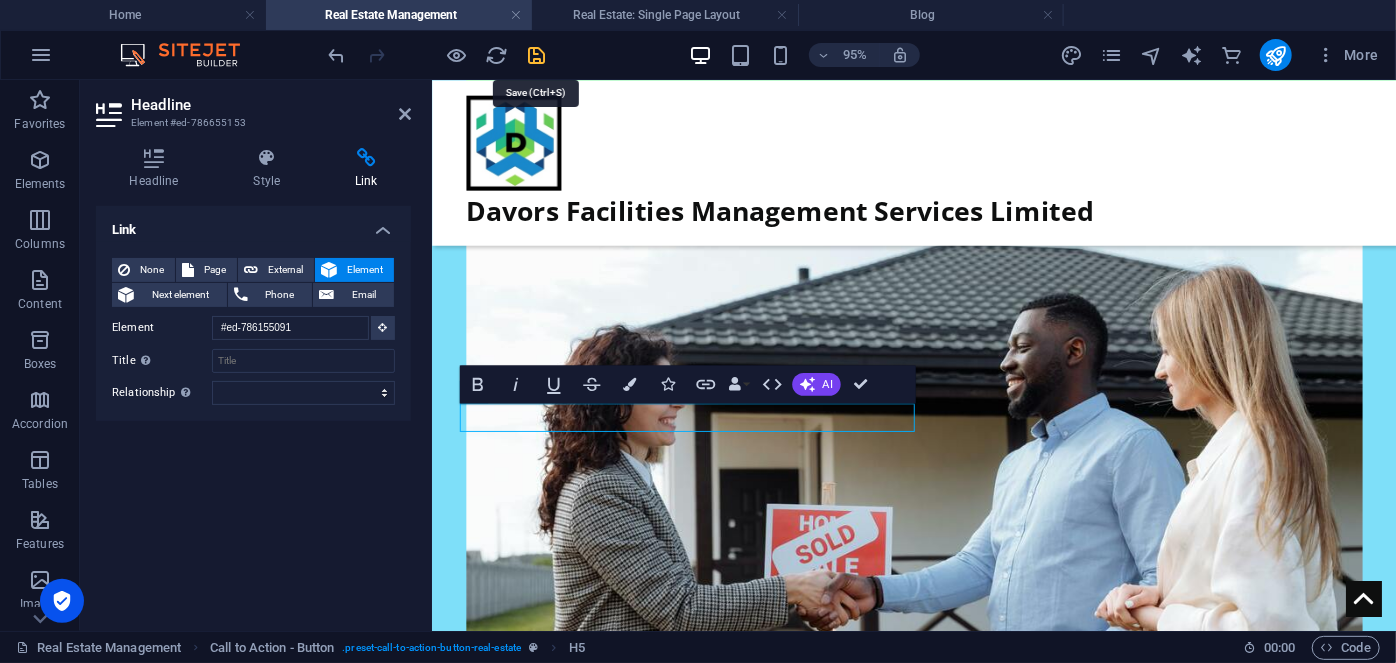 drag, startPoint x: 528, startPoint y: 52, endPoint x: 437, endPoint y: 134, distance: 122.494896 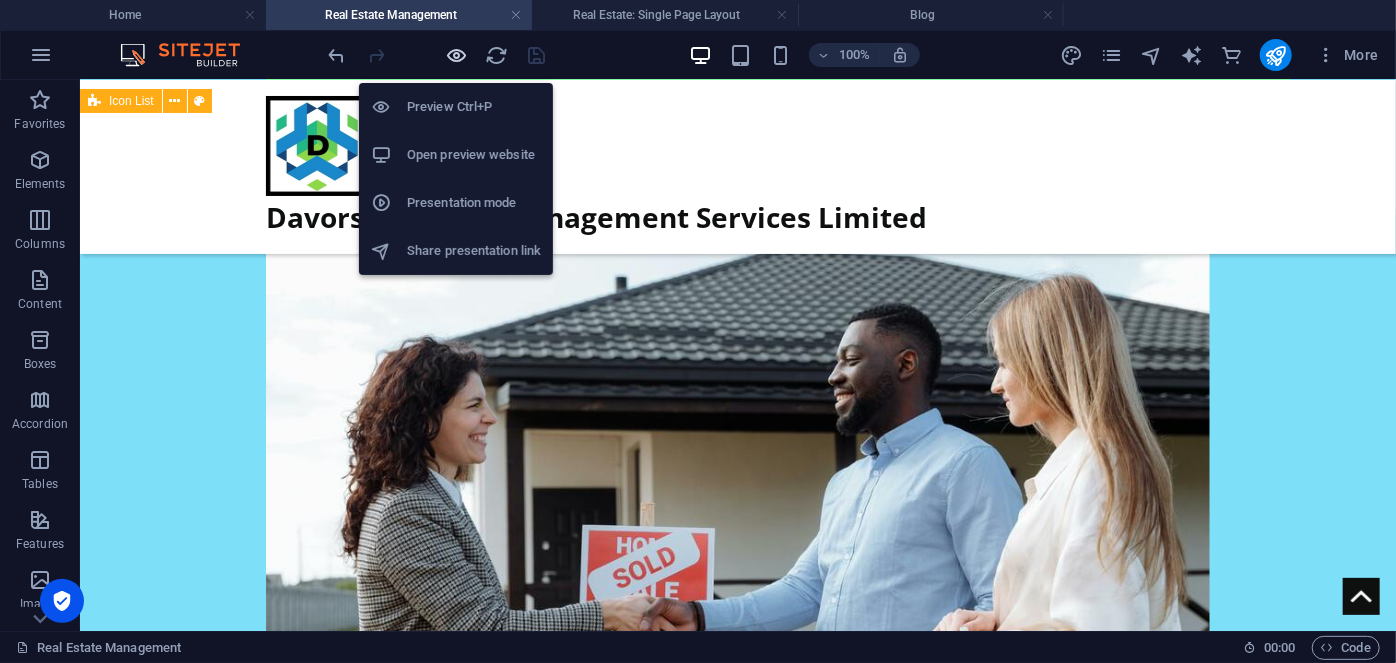 click at bounding box center (457, 55) 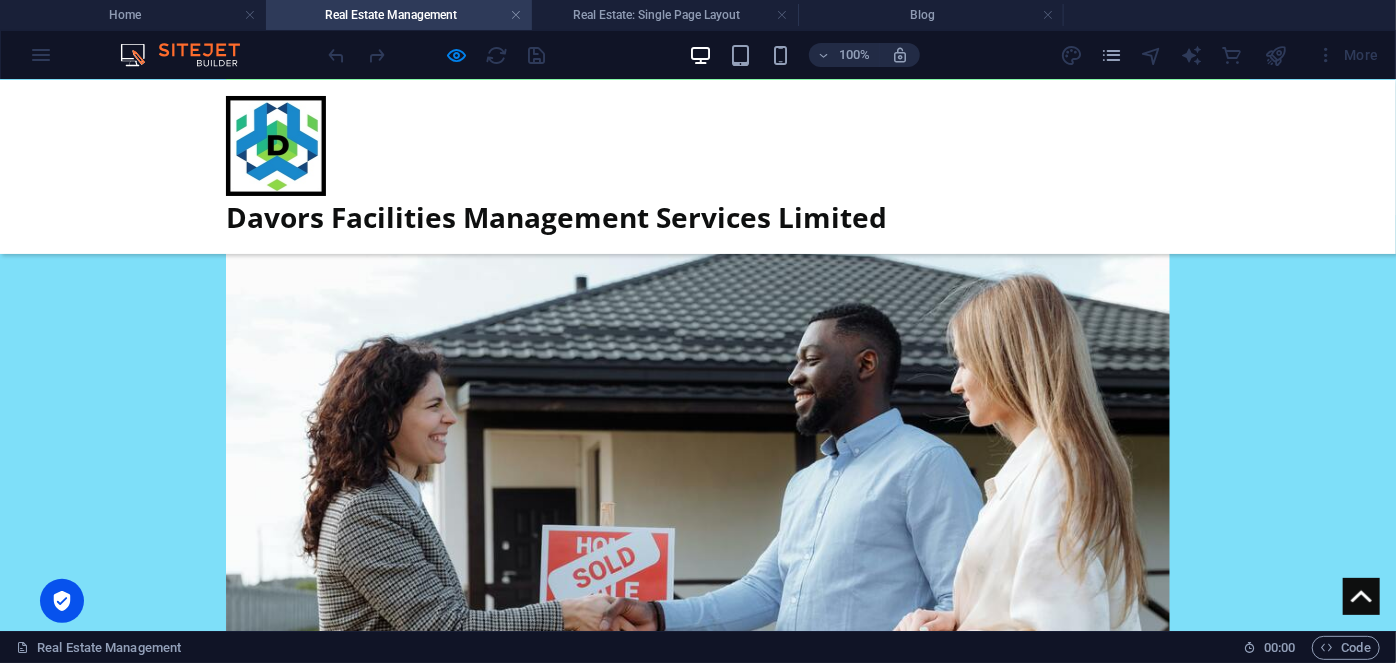 click on "See available properties below 👇" at bounding box center [698, 1654] 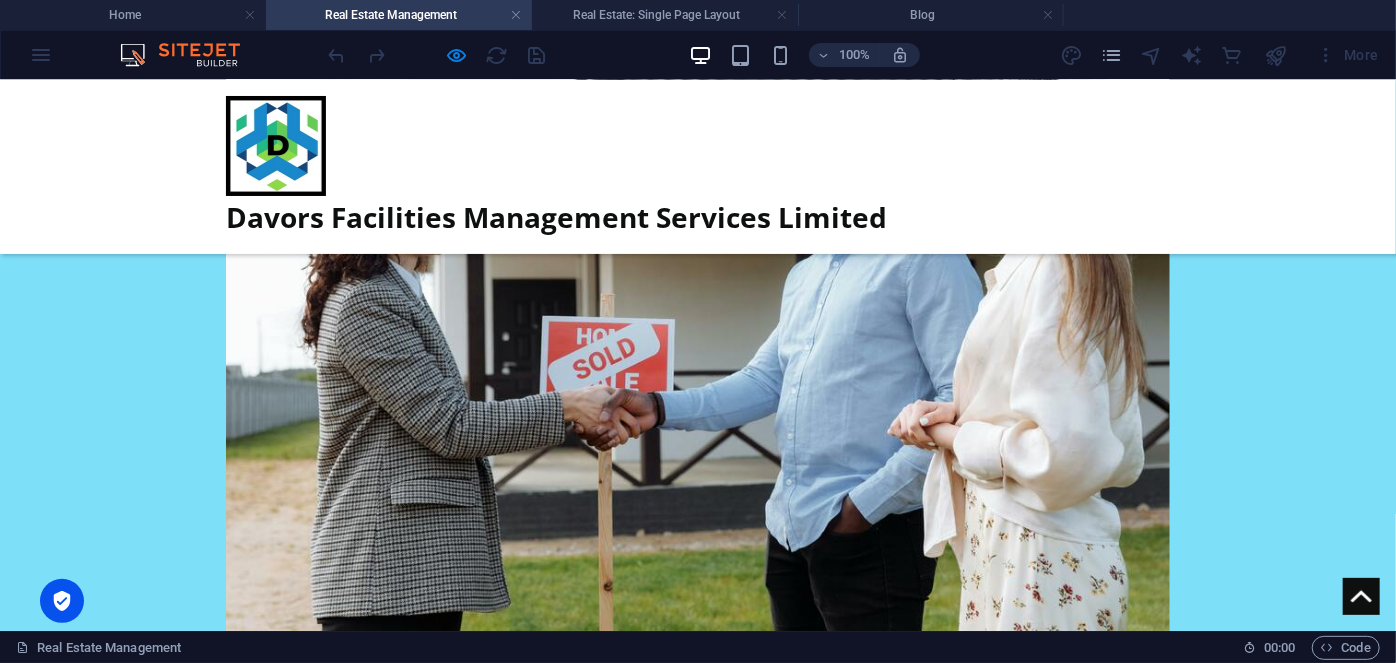 scroll, scrollTop: 1348, scrollLeft: 0, axis: vertical 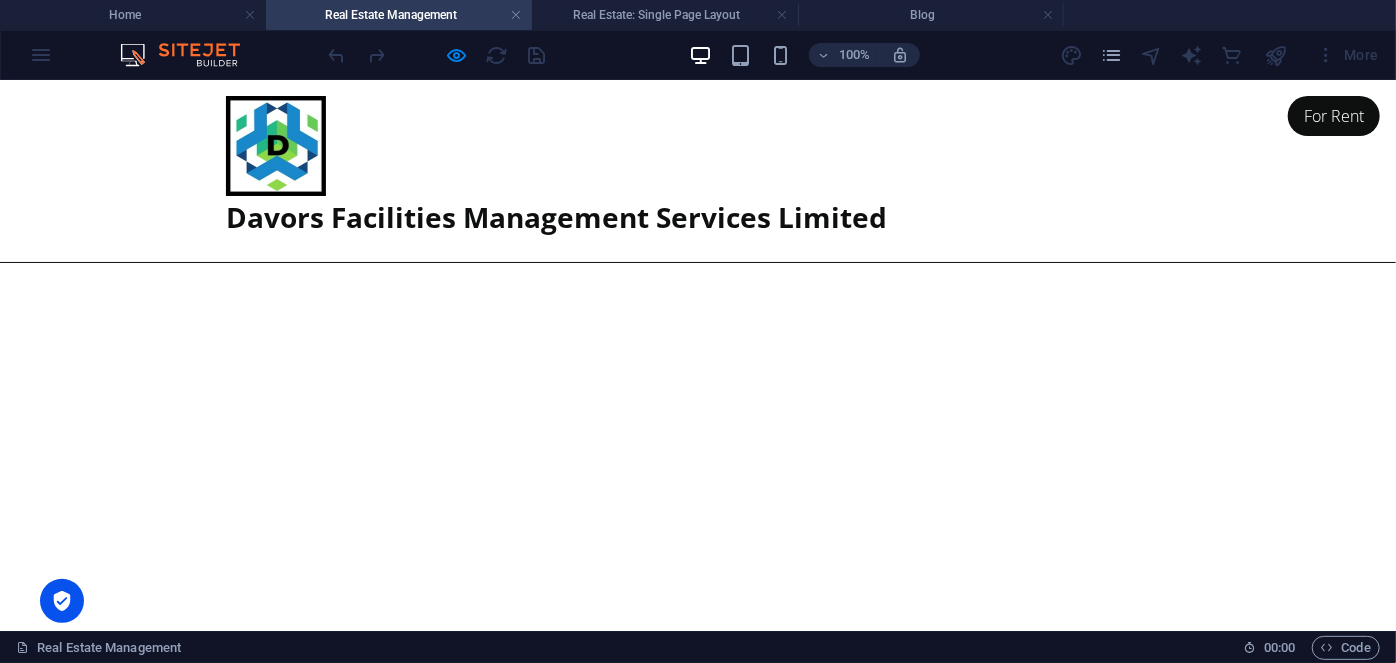 click on "Professional Real Estate Solutions for Modern Living in [GEOGRAPHIC_DATA]" at bounding box center (488, 694) 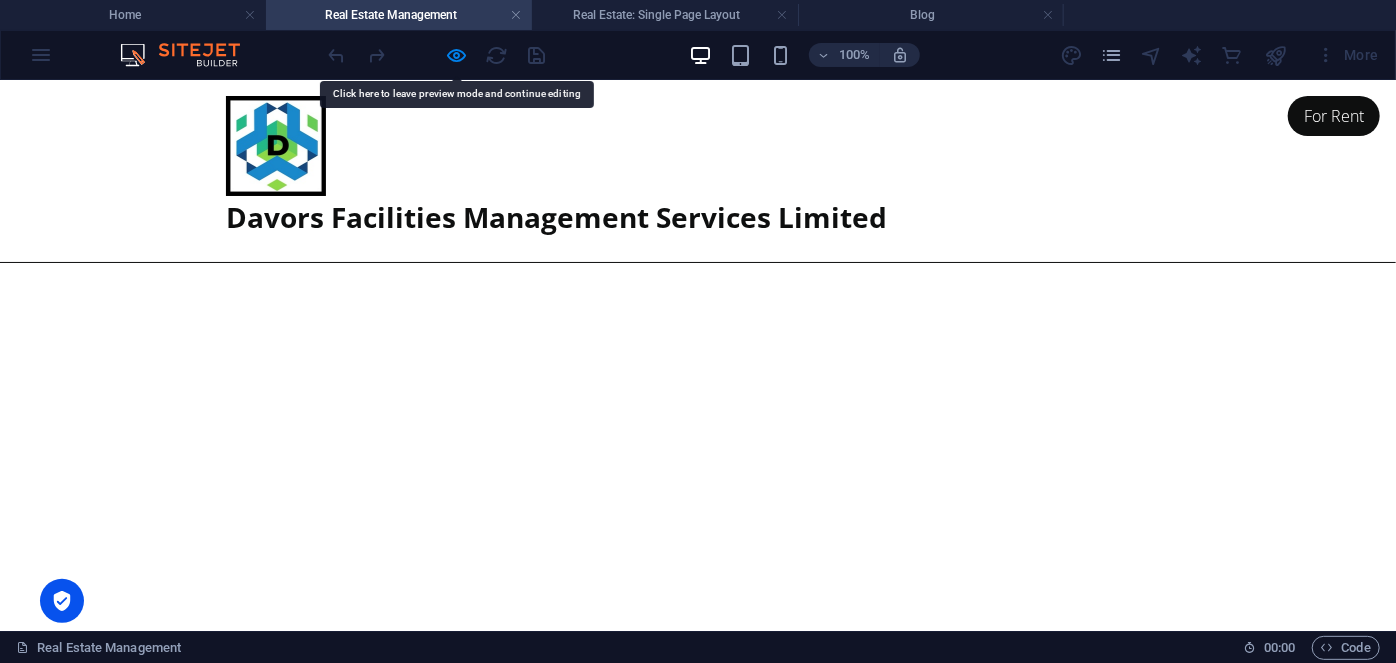 click on "Professional Real Estate Solutions for Modern Living in [GEOGRAPHIC_DATA]" at bounding box center (488, 694) 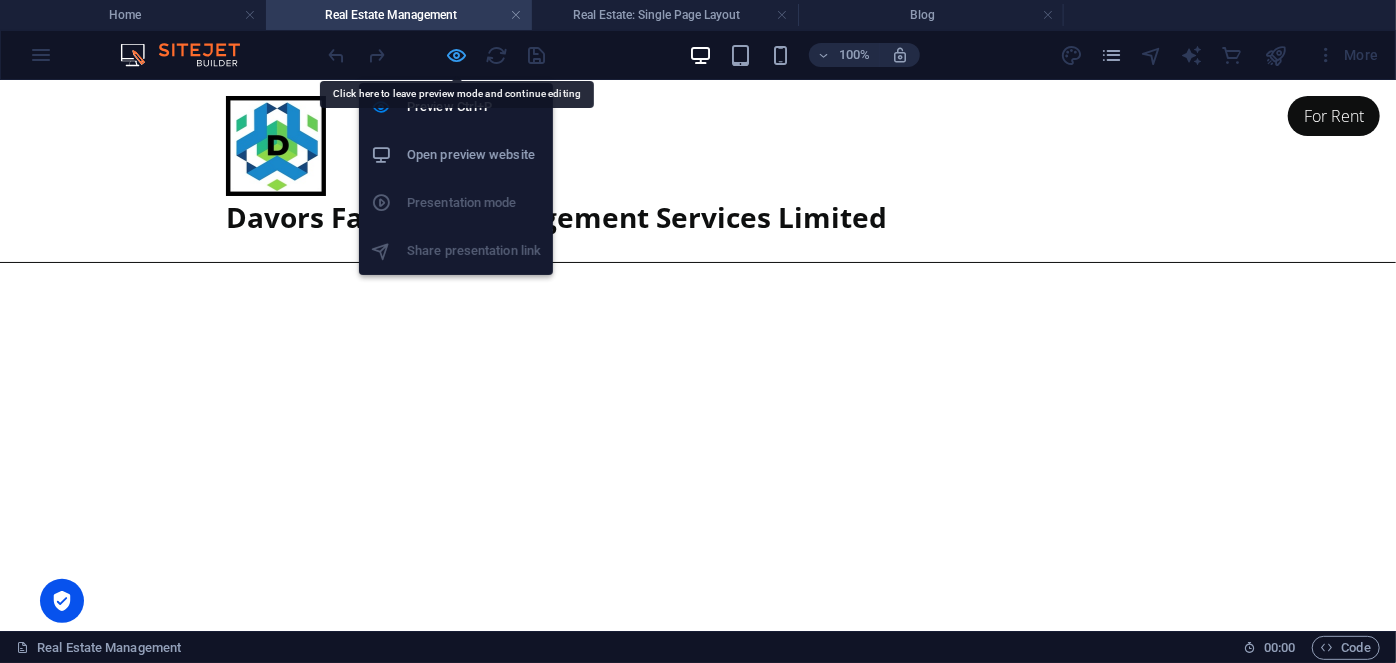 click at bounding box center (457, 55) 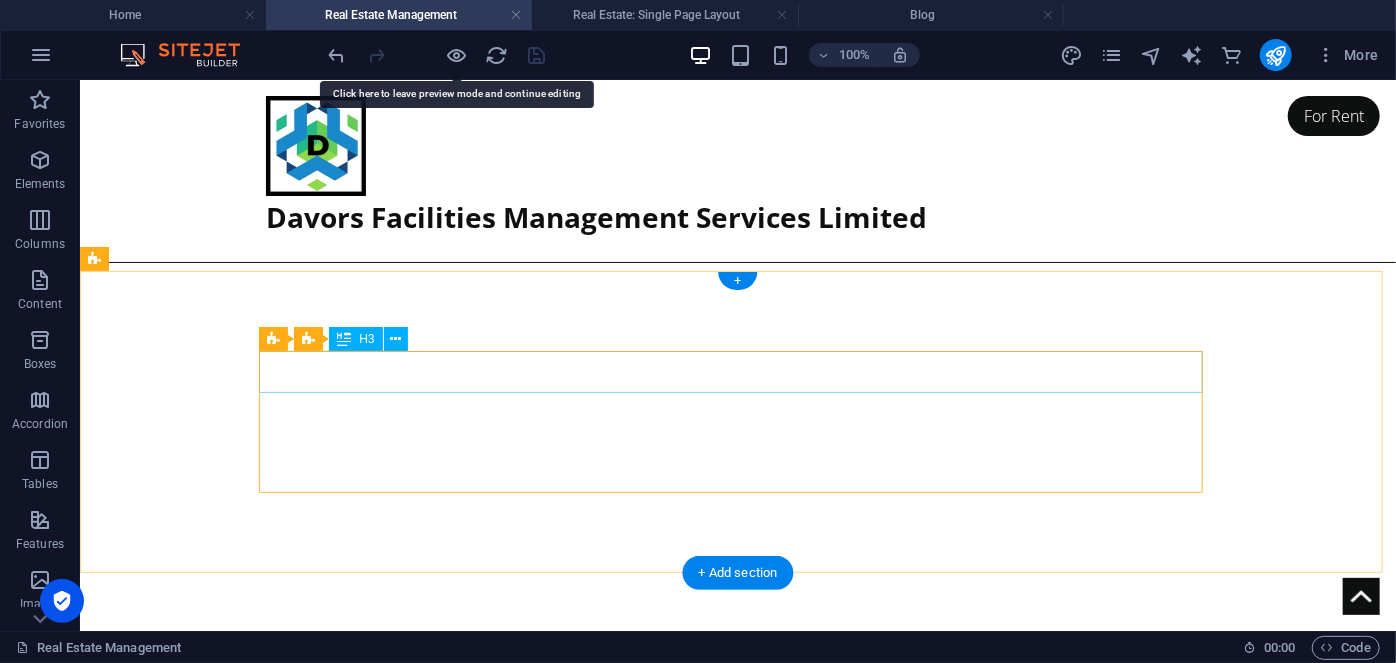 click on "Professional Real Estate Solutions for Modern Living in [GEOGRAPHIC_DATA]" at bounding box center (567, 694) 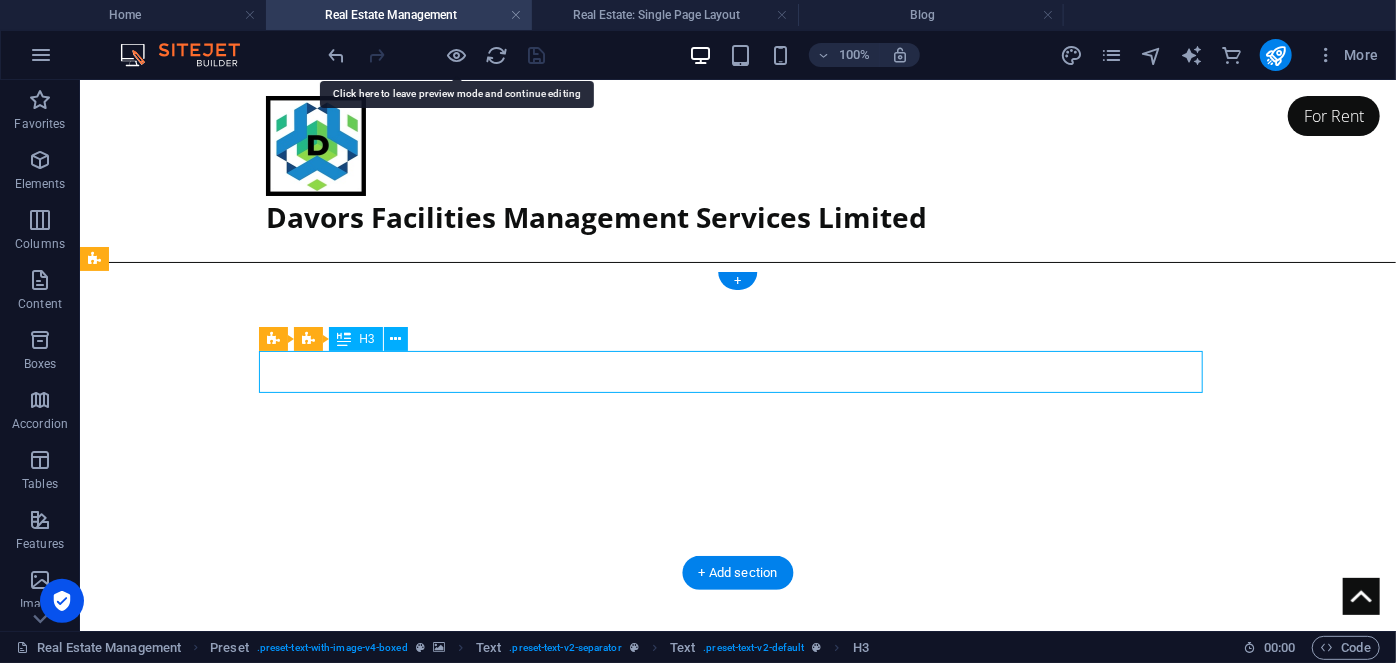 click on "Professional Real Estate Solutions for Modern Living in [GEOGRAPHIC_DATA]" at bounding box center [567, 694] 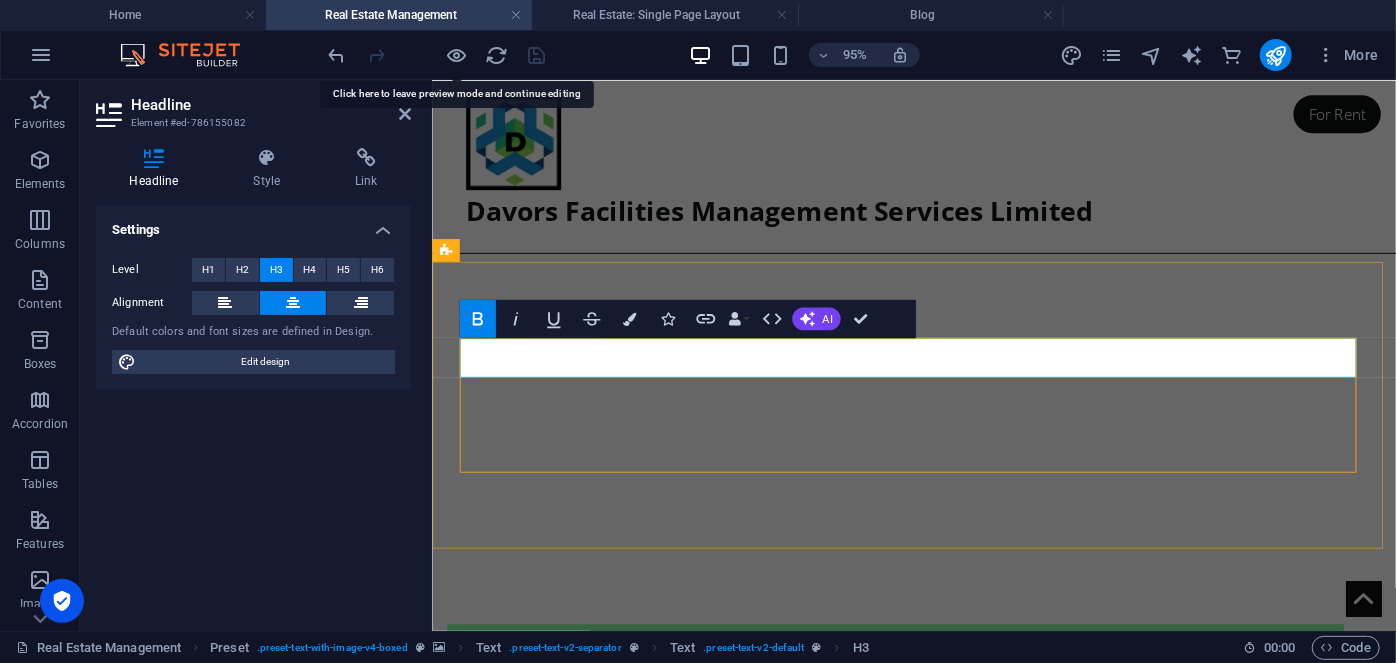 click on "Professional Real Estate Solutions for Modern Living in [GEOGRAPHIC_DATA]" at bounding box center [919, 695] 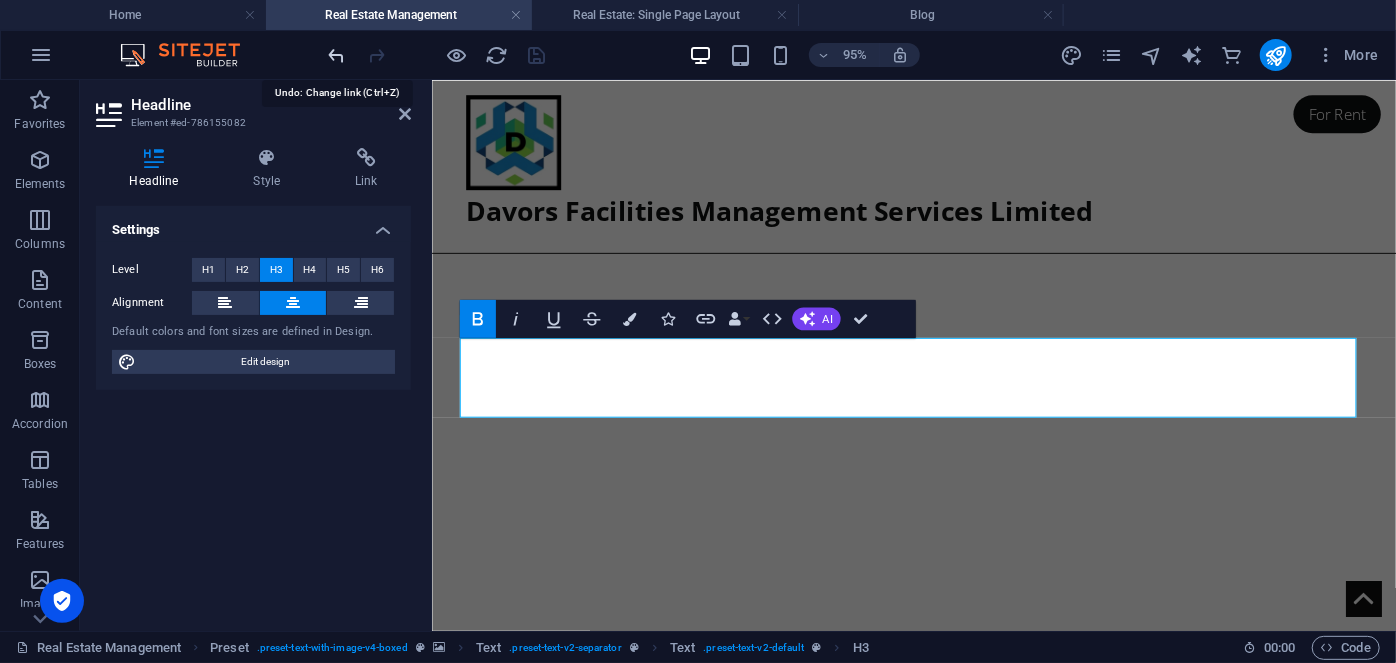 drag, startPoint x: 336, startPoint y: 49, endPoint x: 80, endPoint y: 190, distance: 292.26187 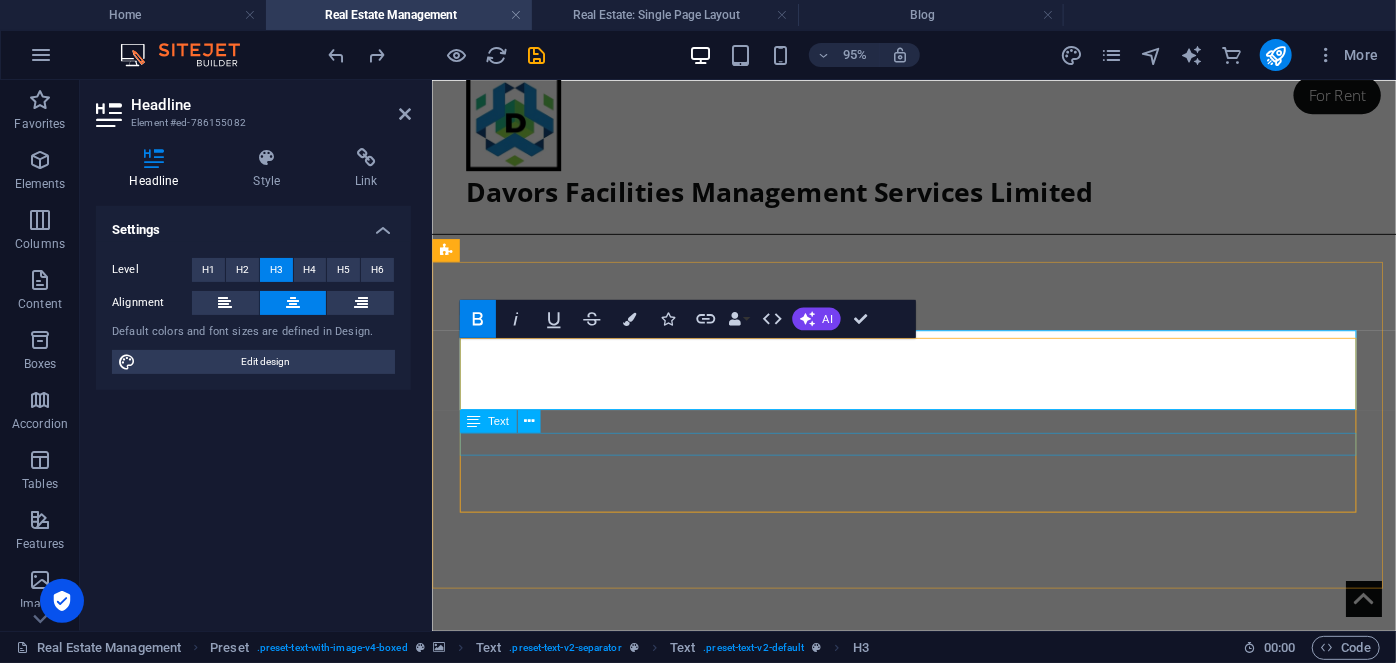 scroll, scrollTop: 0, scrollLeft: 0, axis: both 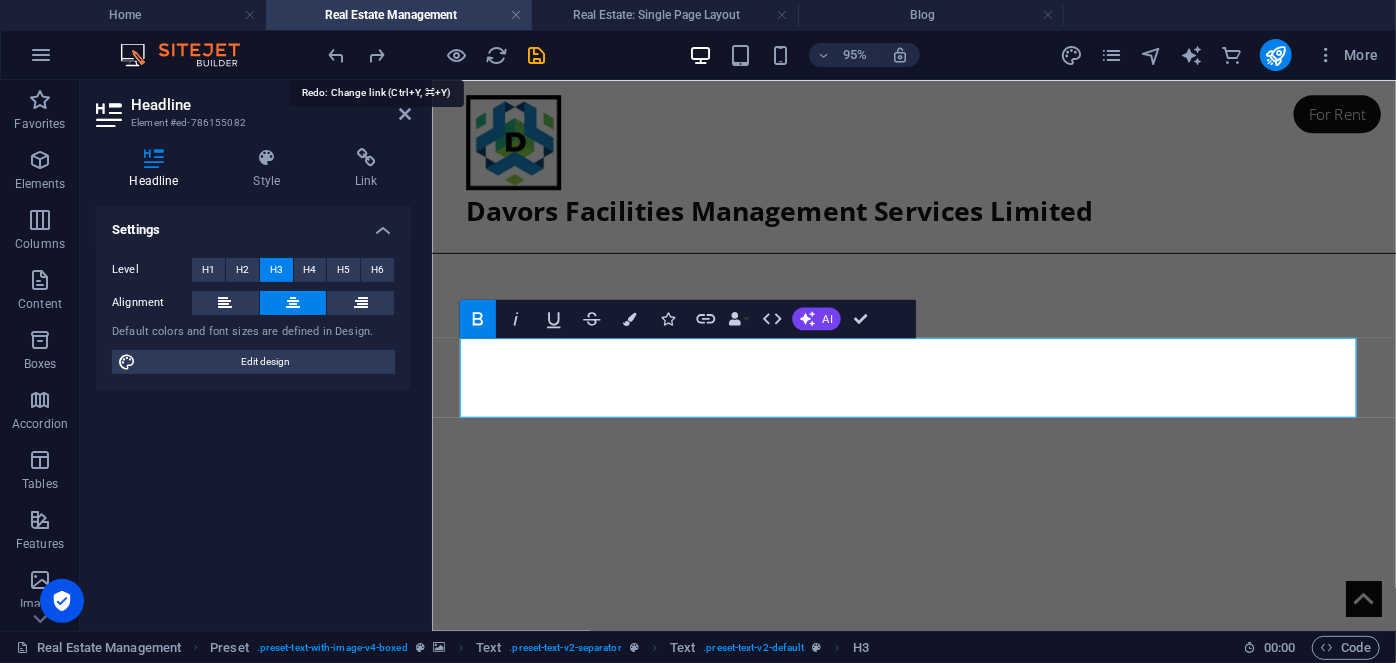 click at bounding box center (377, 55) 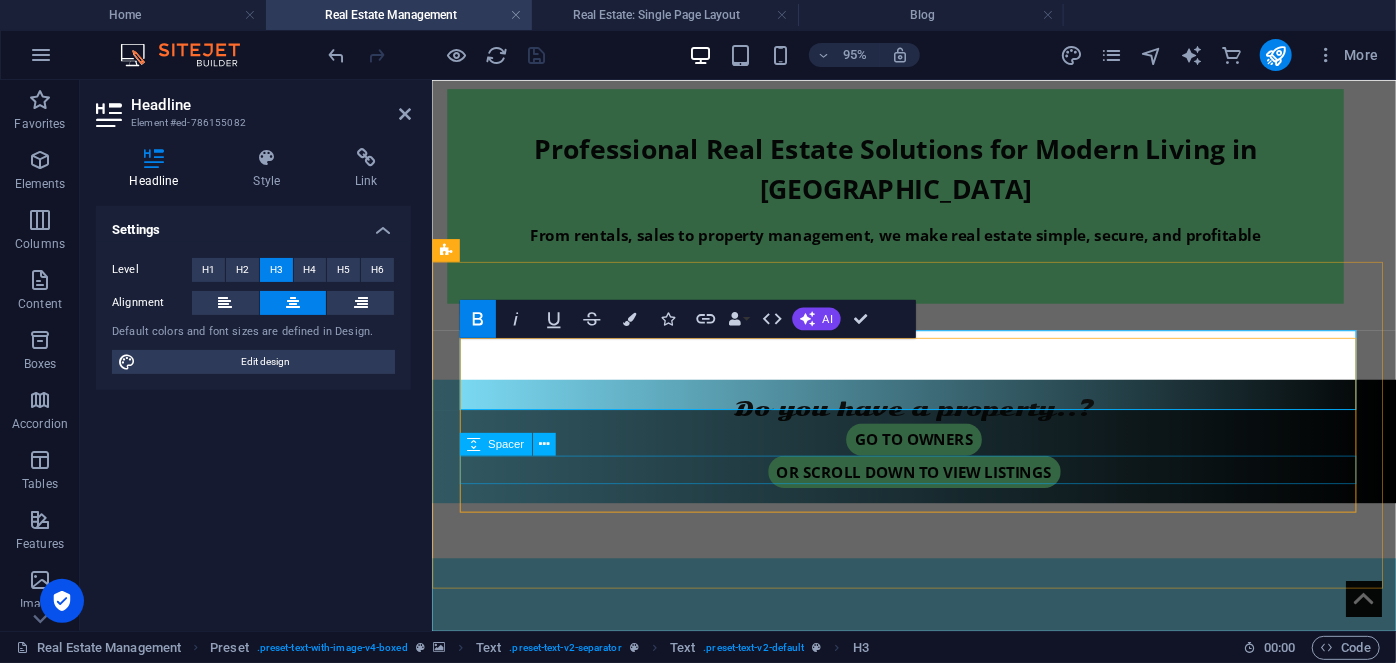 scroll, scrollTop: 0, scrollLeft: 0, axis: both 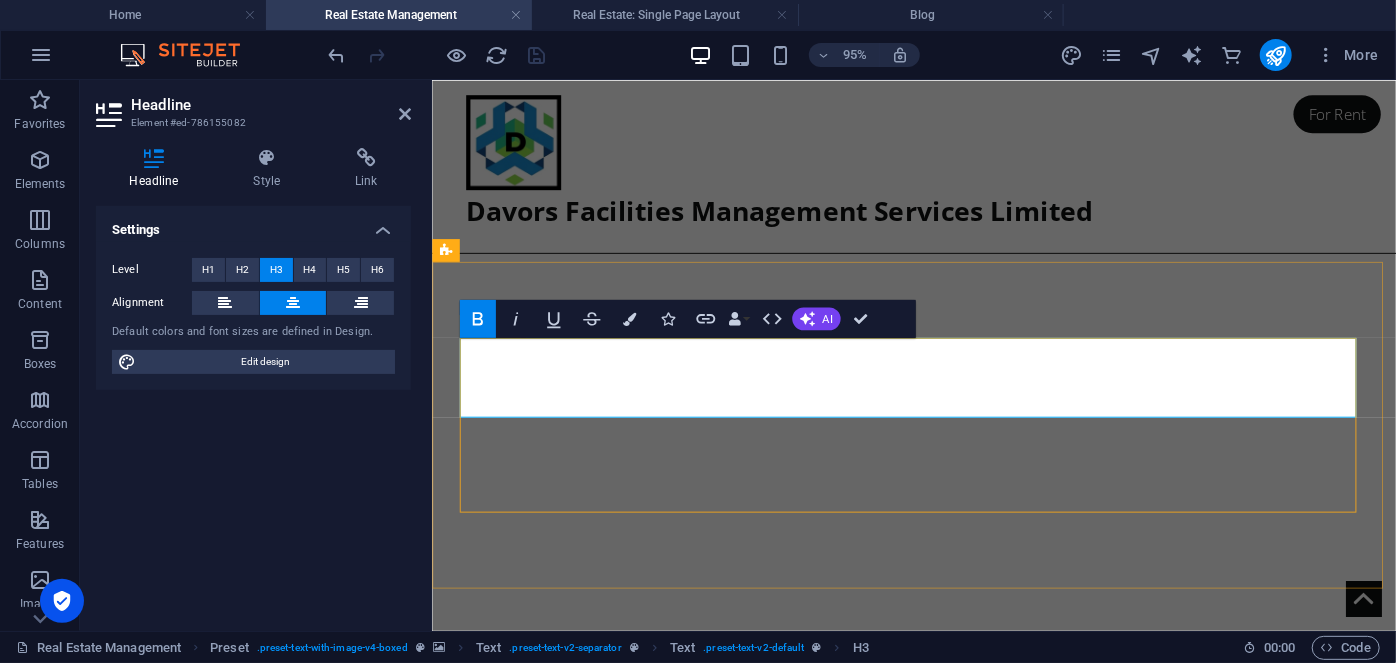 click on "‌Professional Real Estate Solutions for Modern Living in Ghana" at bounding box center [919, 758] 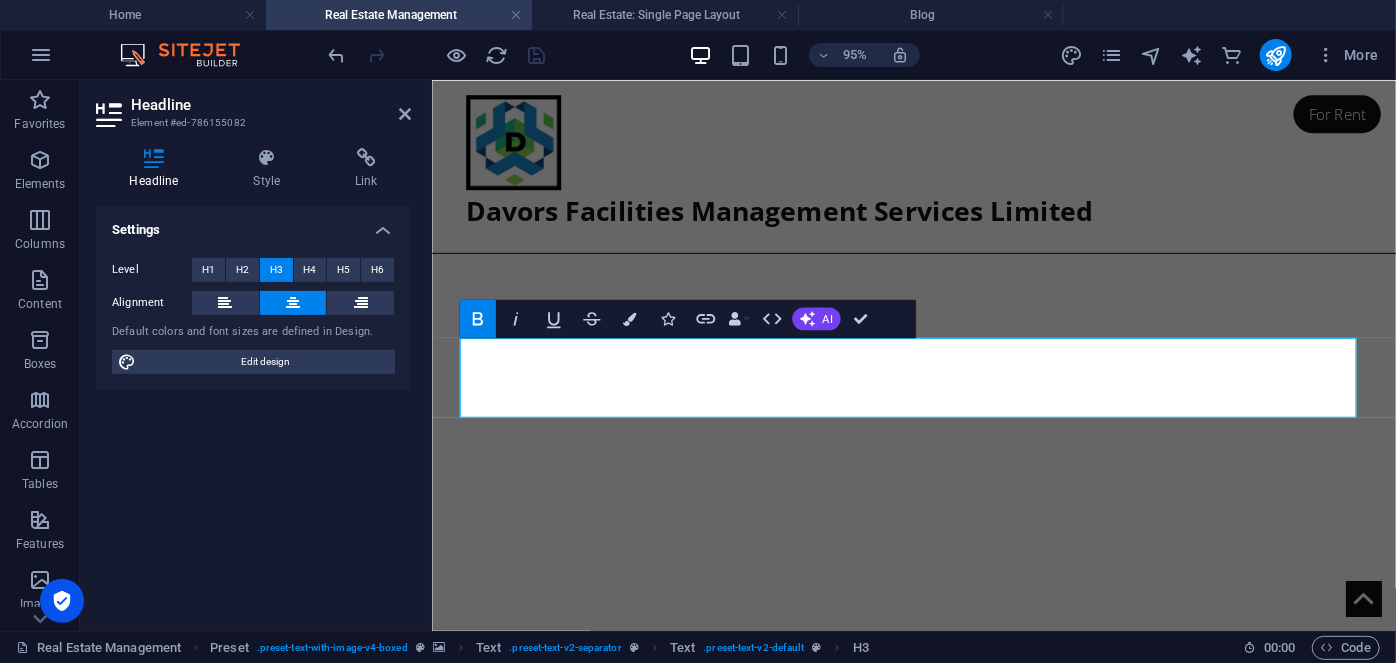 click at bounding box center (-70, 271) 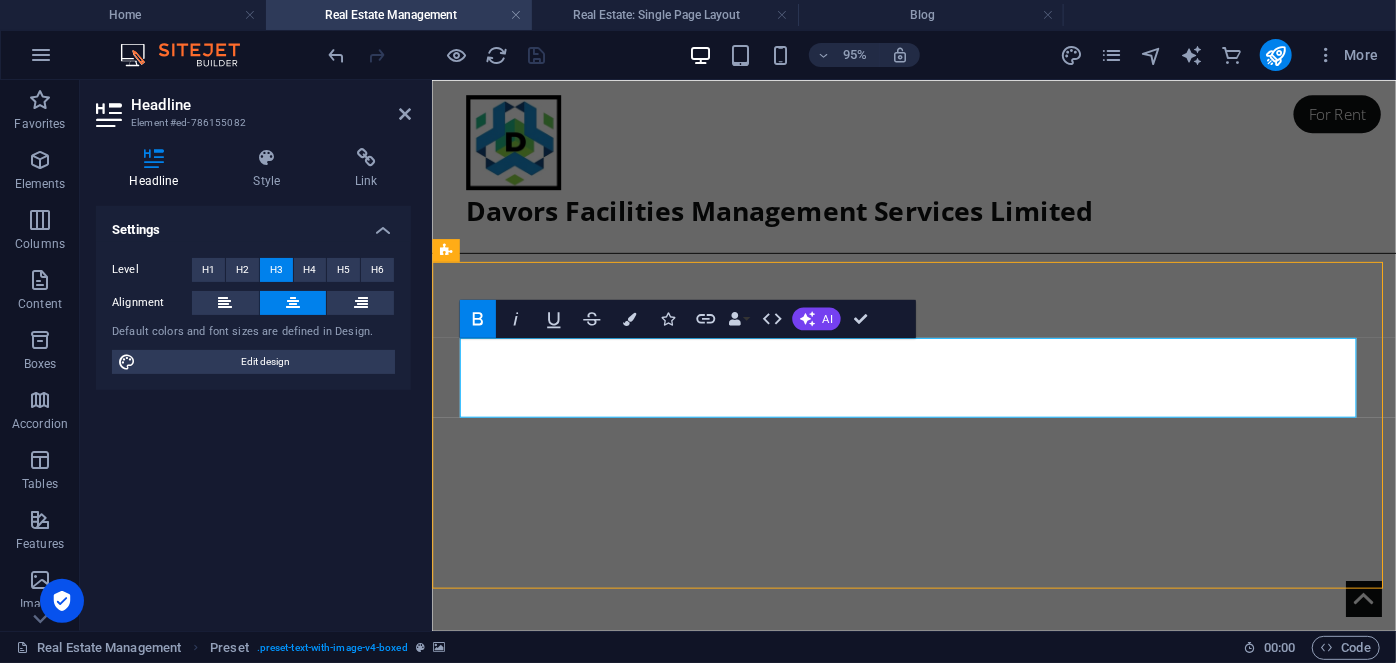 click on "‌Professional Real Estate Solutions for Modern Living in Ghana From rentals, sales to property management, we make real estate simple, secure, and profitable" at bounding box center [938, 636] 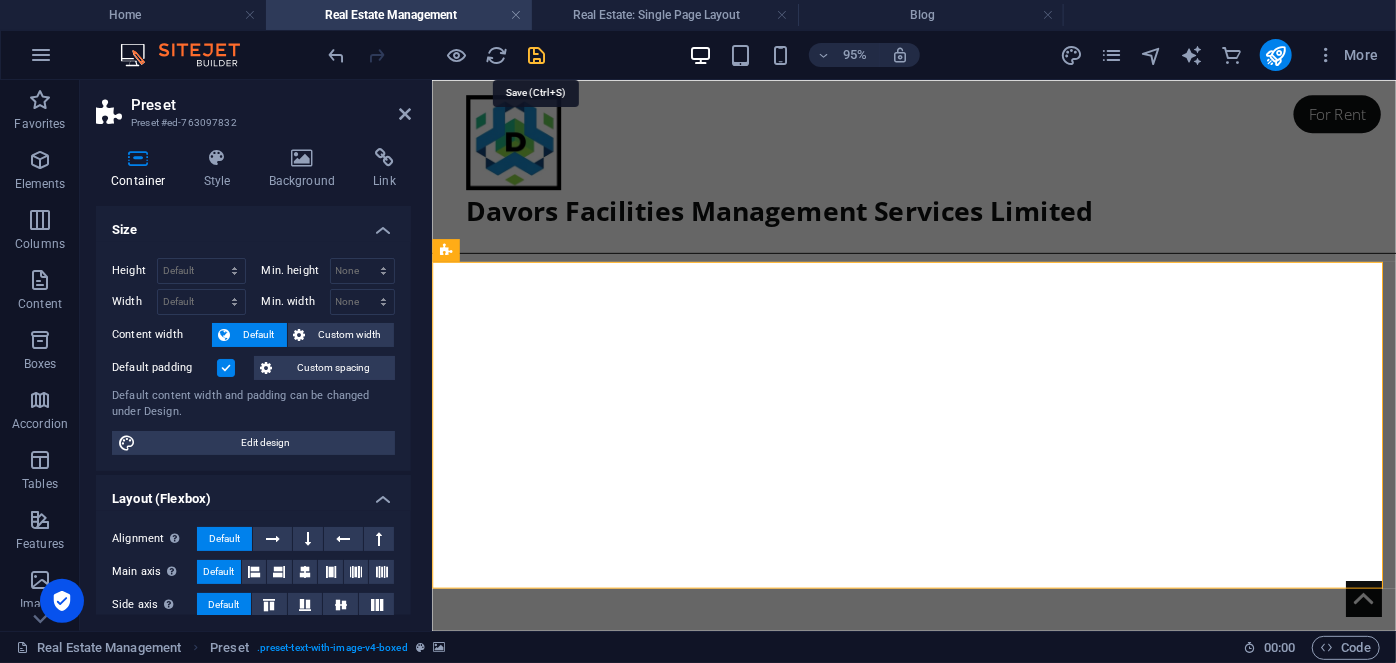 click at bounding box center (537, 55) 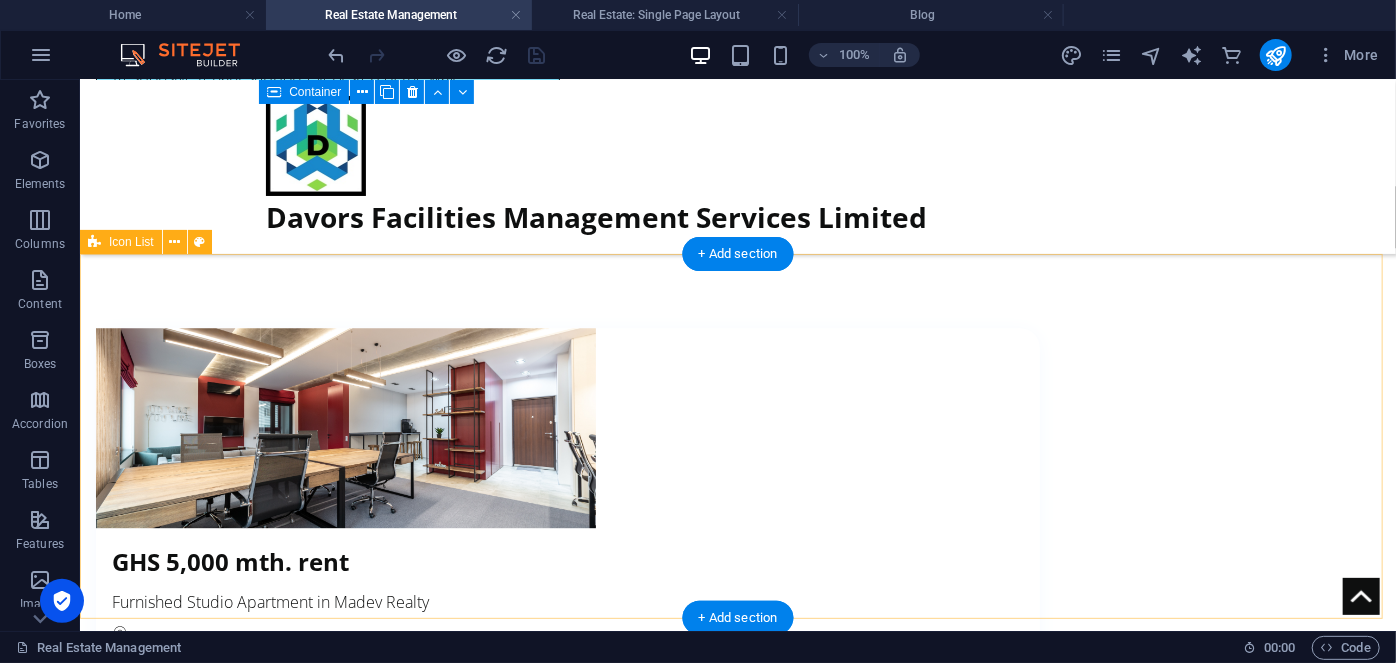scroll, scrollTop: 2723, scrollLeft: 0, axis: vertical 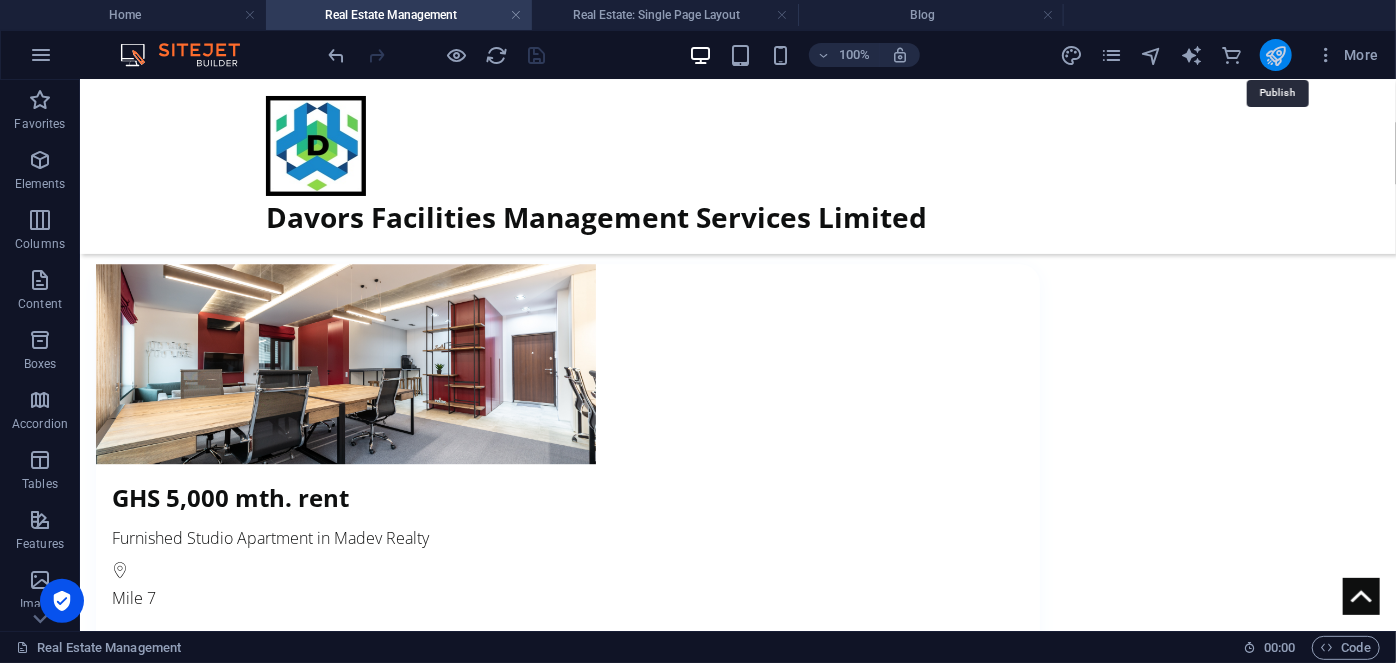 click at bounding box center (1275, 55) 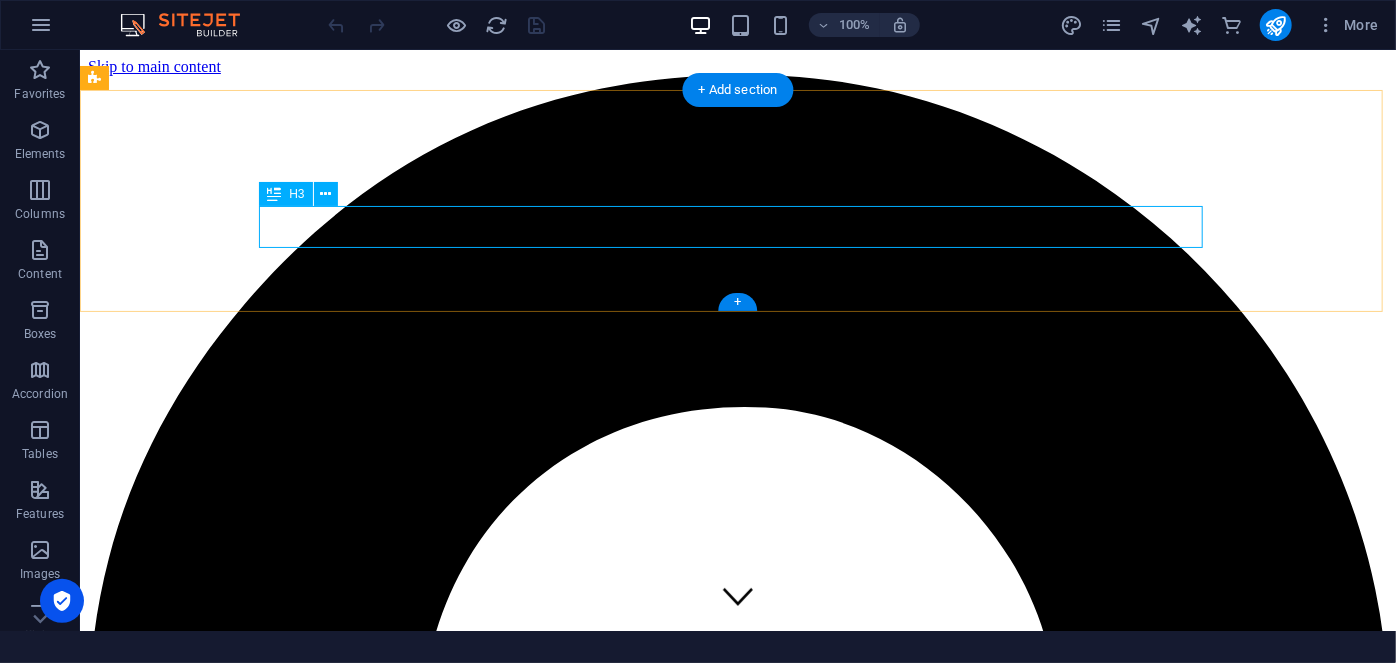 scroll, scrollTop: 0, scrollLeft: 0, axis: both 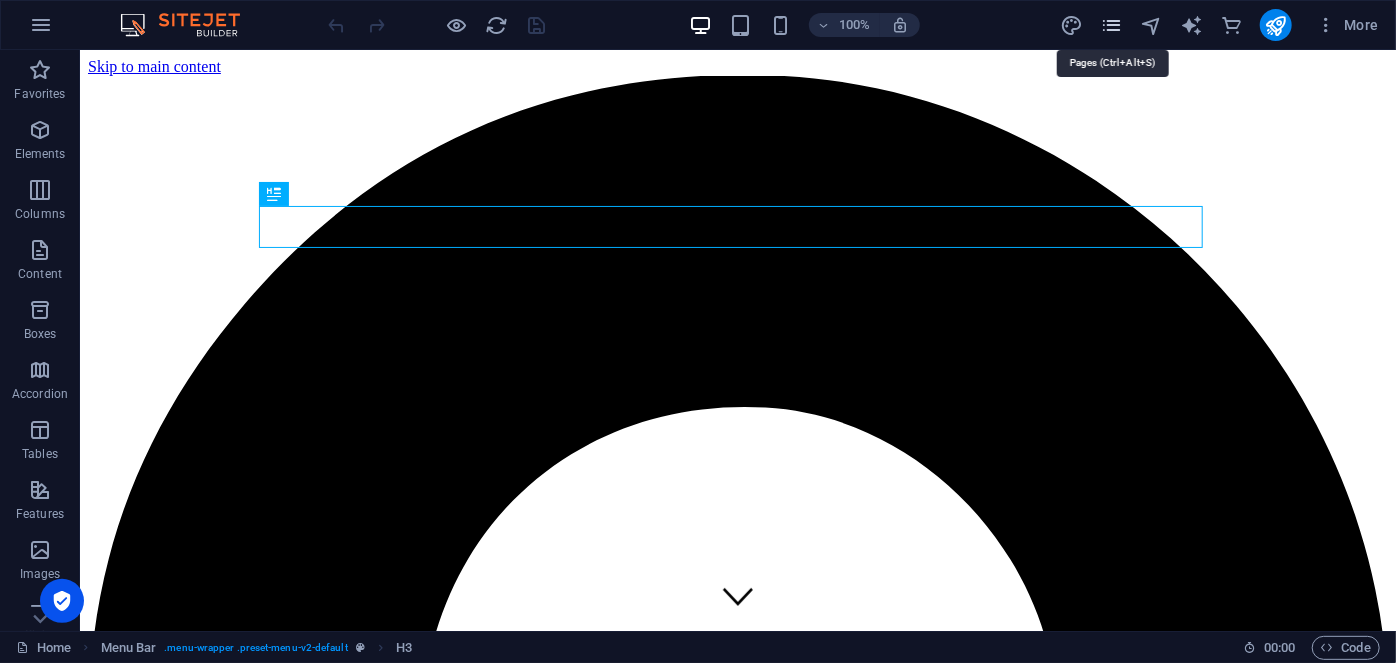 click at bounding box center (1111, 25) 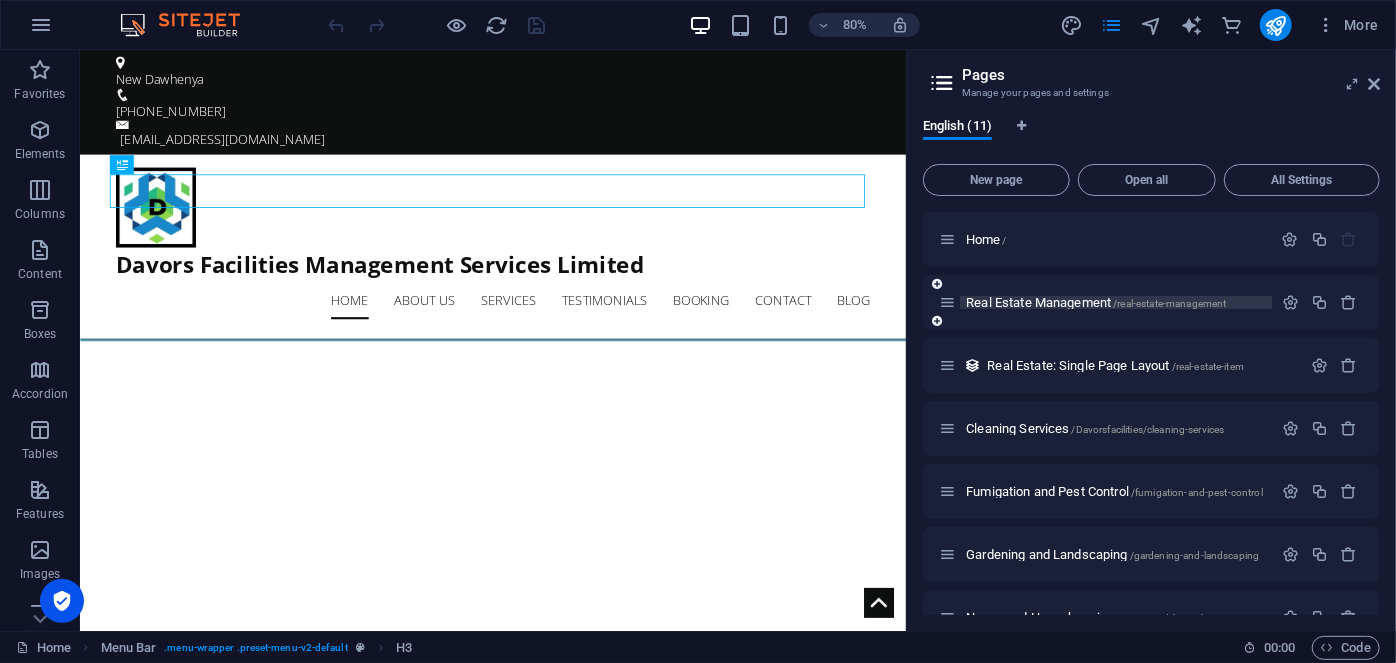 click on "Real Estate Management /real-estate-management" at bounding box center (1096, 302) 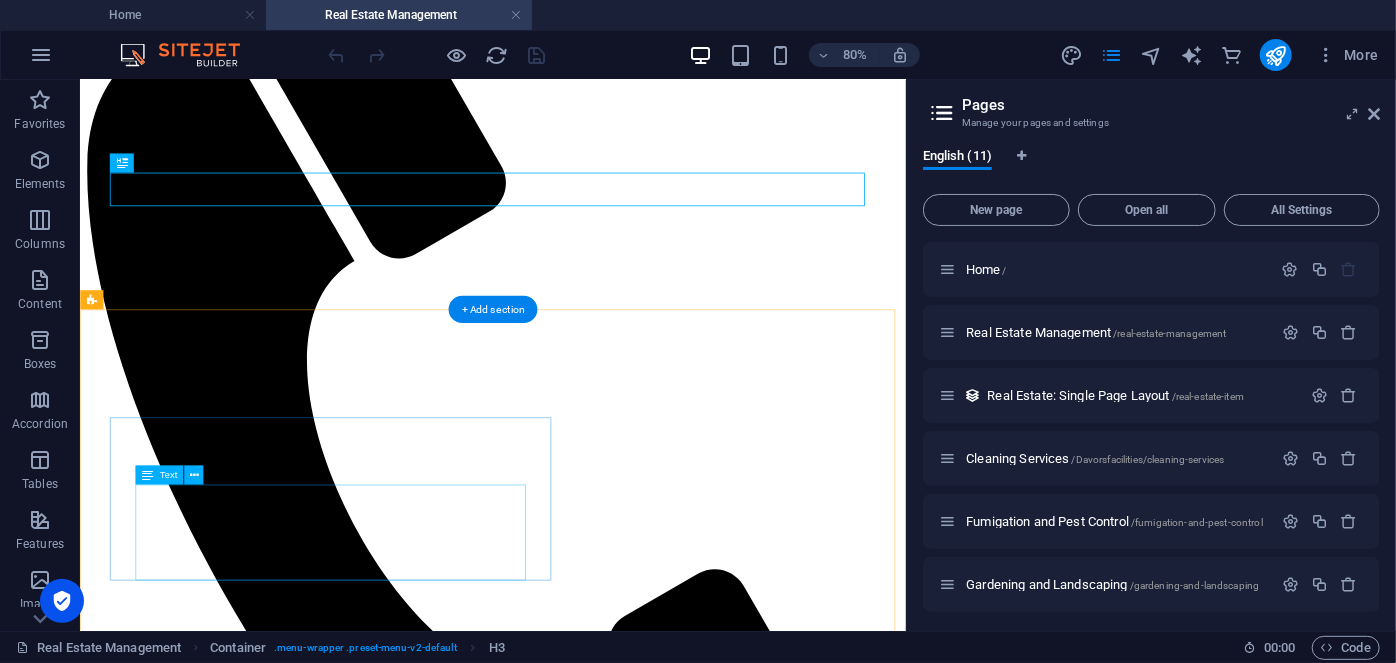 scroll, scrollTop: 545, scrollLeft: 0, axis: vertical 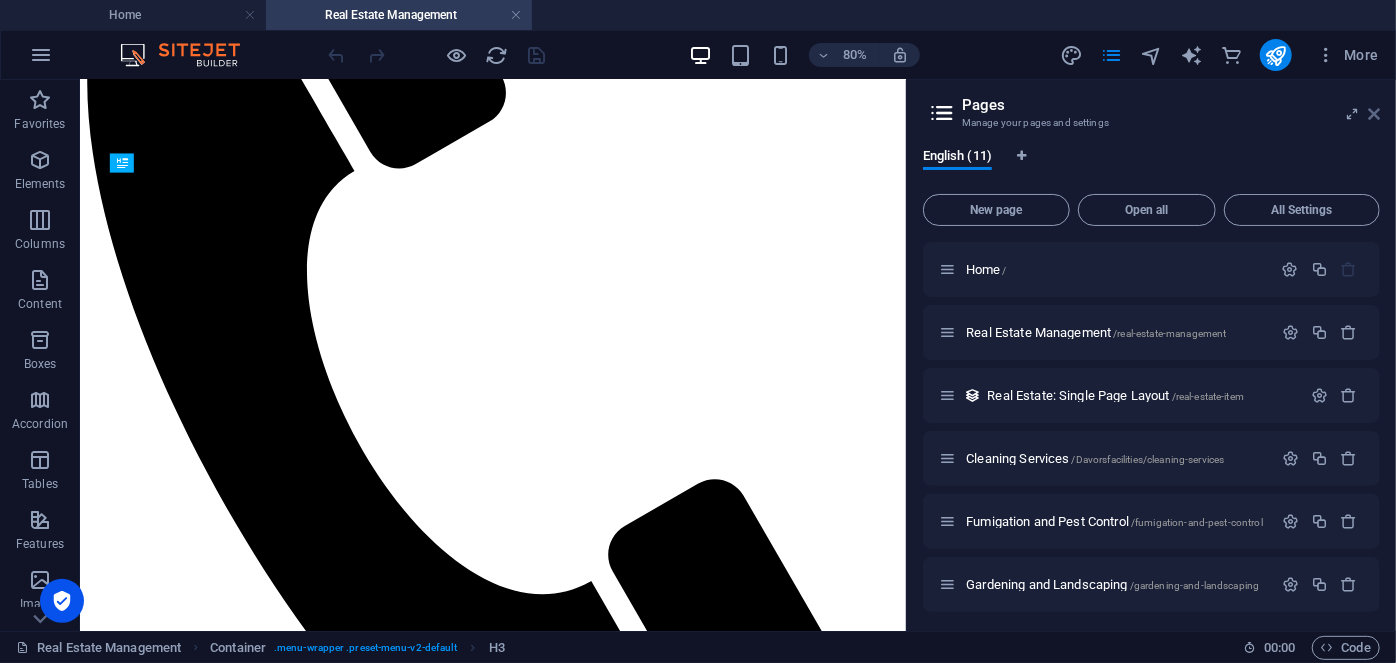 drag, startPoint x: 1375, startPoint y: 115, endPoint x: 1127, endPoint y: 157, distance: 251.53131 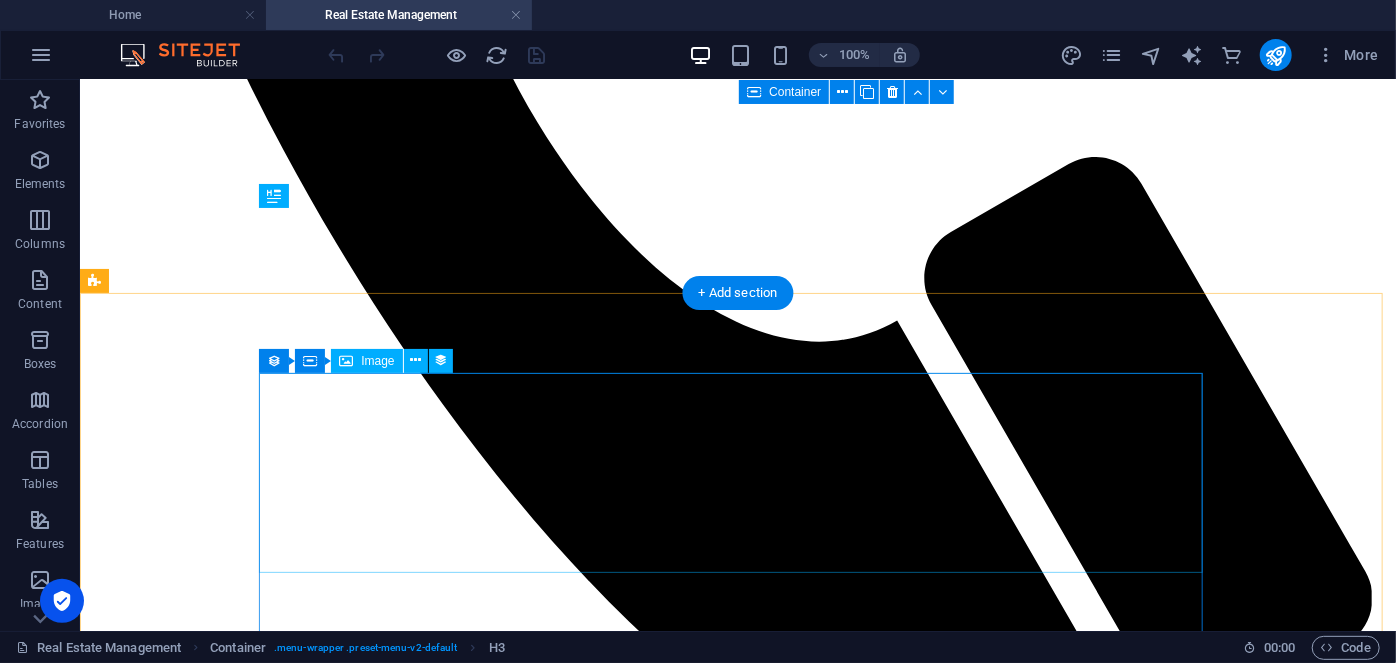 scroll, scrollTop: 1181, scrollLeft: 0, axis: vertical 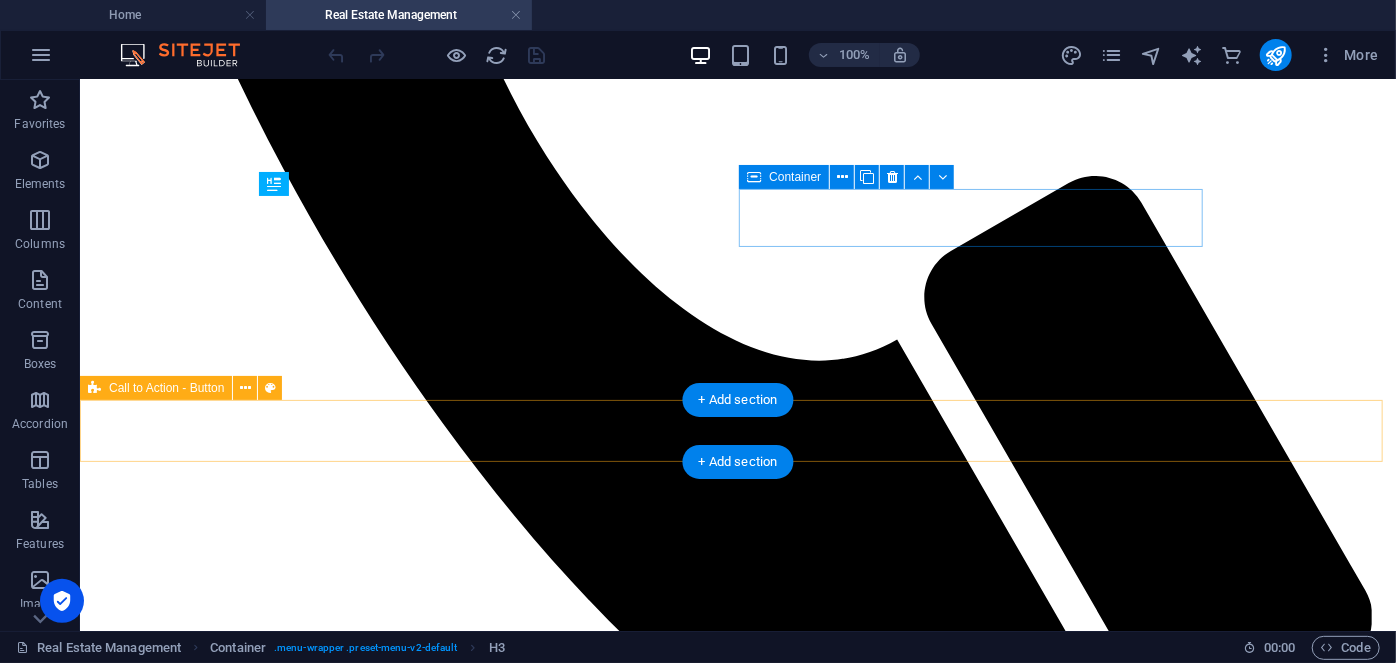 click on "See available properties below 👇" at bounding box center (737, 8208) 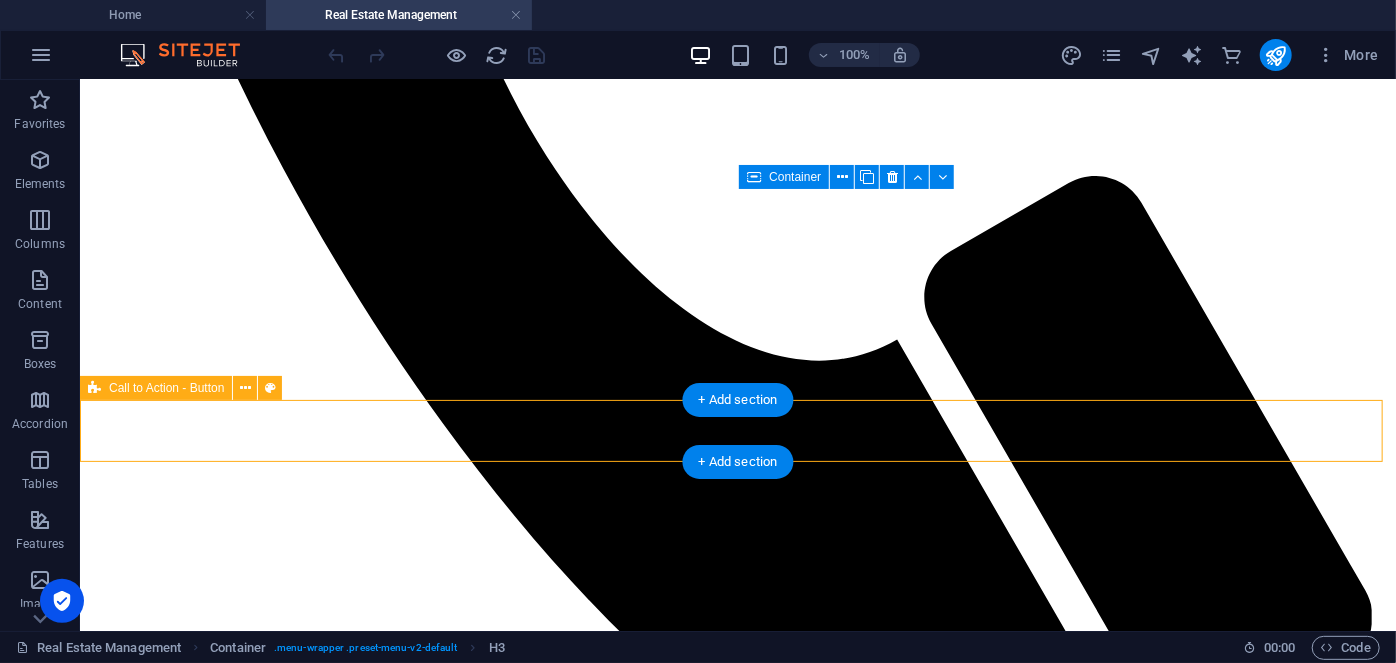click on "See available properties below 👇" at bounding box center [737, 8208] 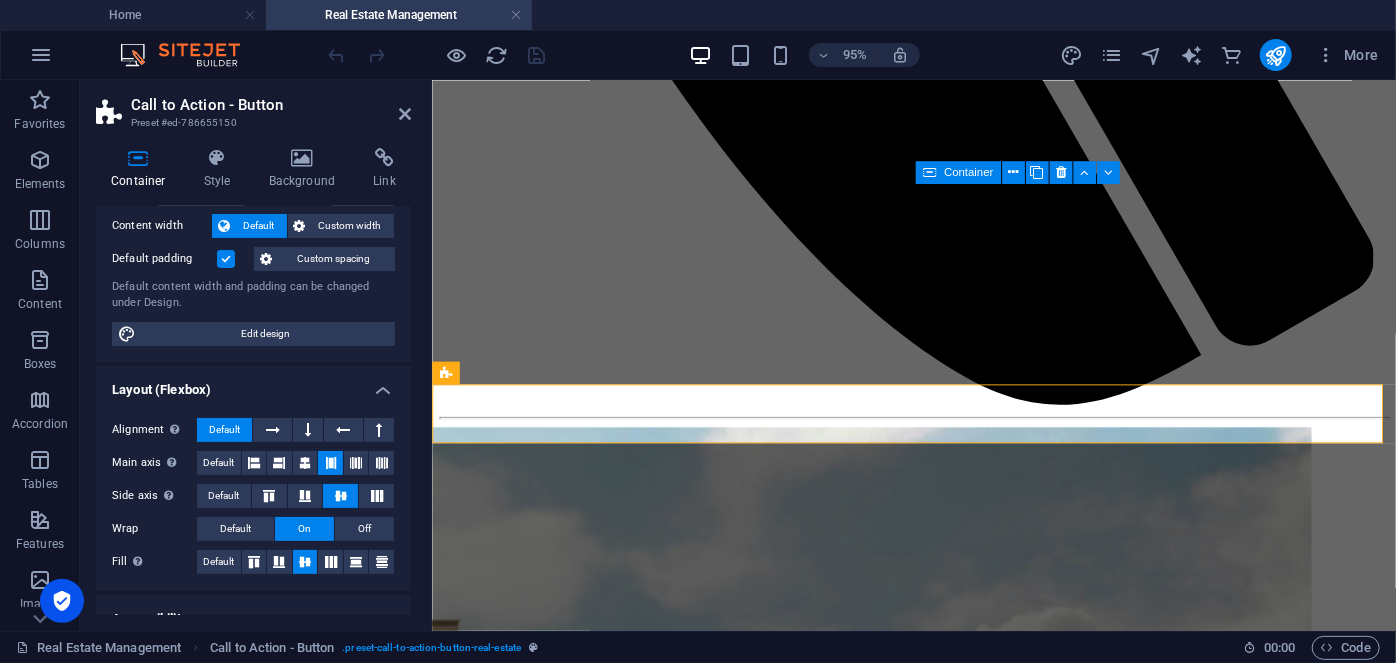 scroll, scrollTop: 181, scrollLeft: 0, axis: vertical 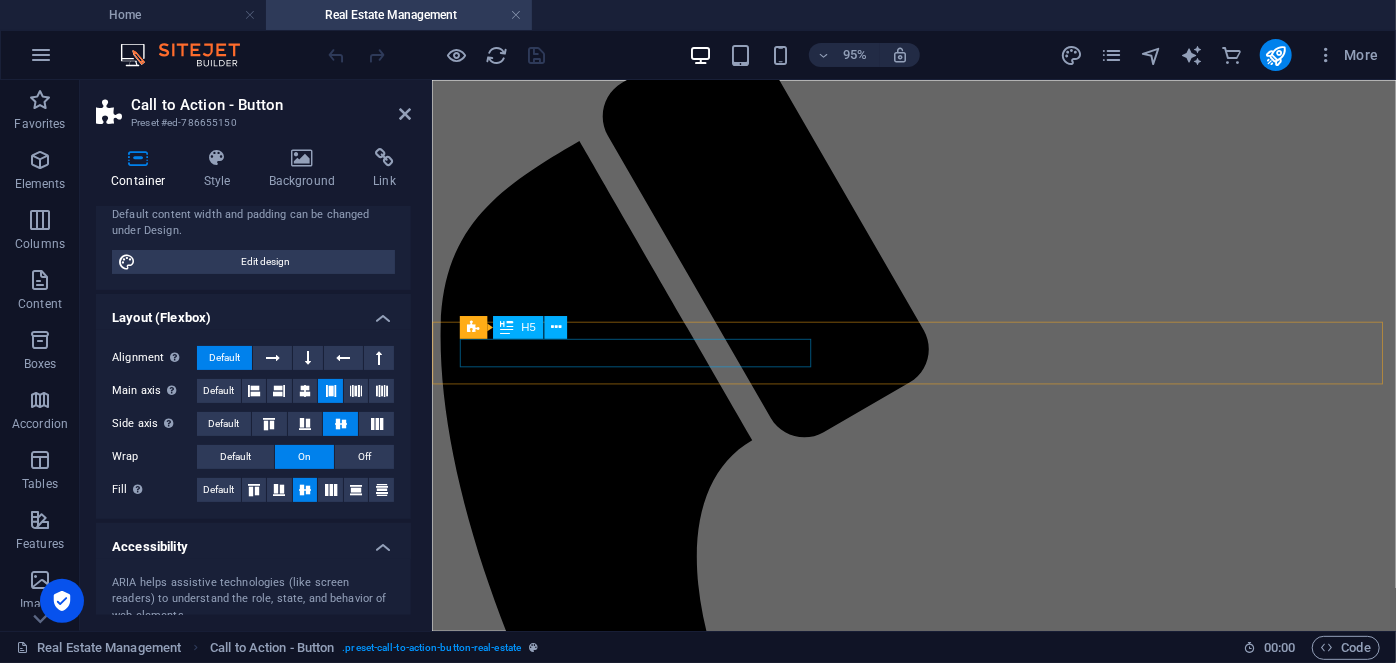 click on "Do you have a property..?" at bounding box center [938, 1935] 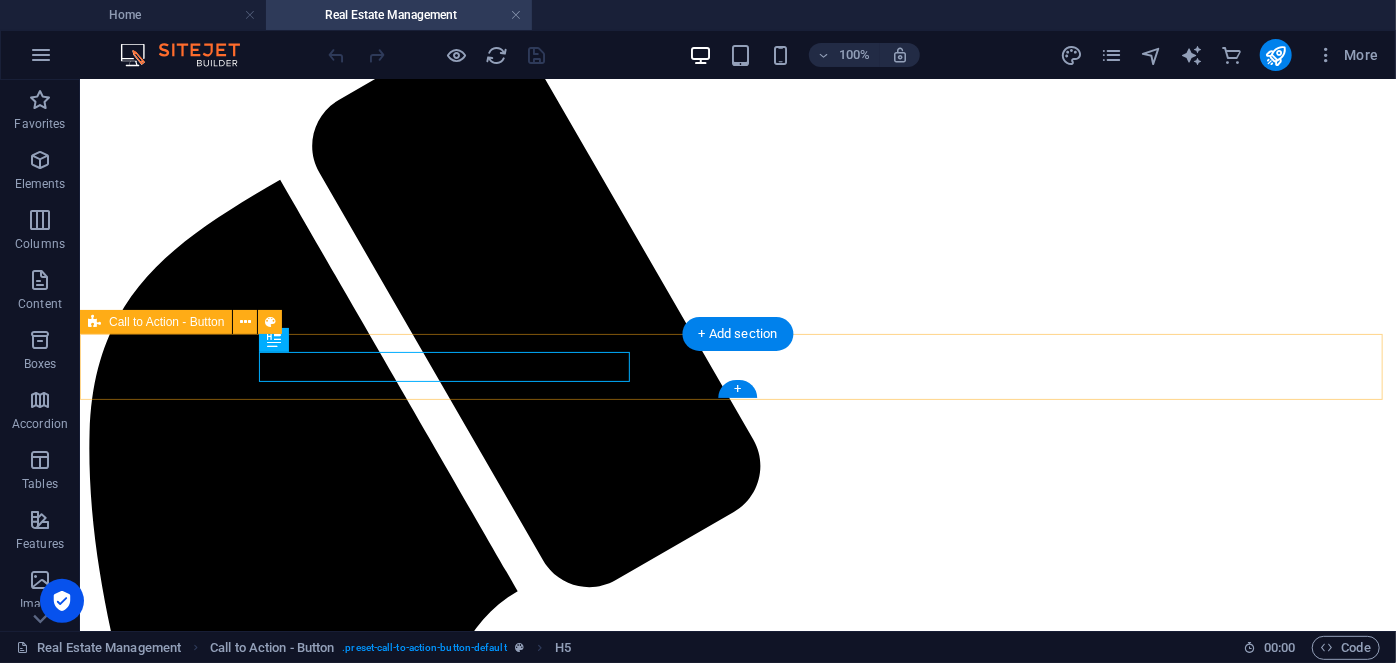 drag, startPoint x: 290, startPoint y: 413, endPoint x: 188, endPoint y: 348, distance: 120.9504 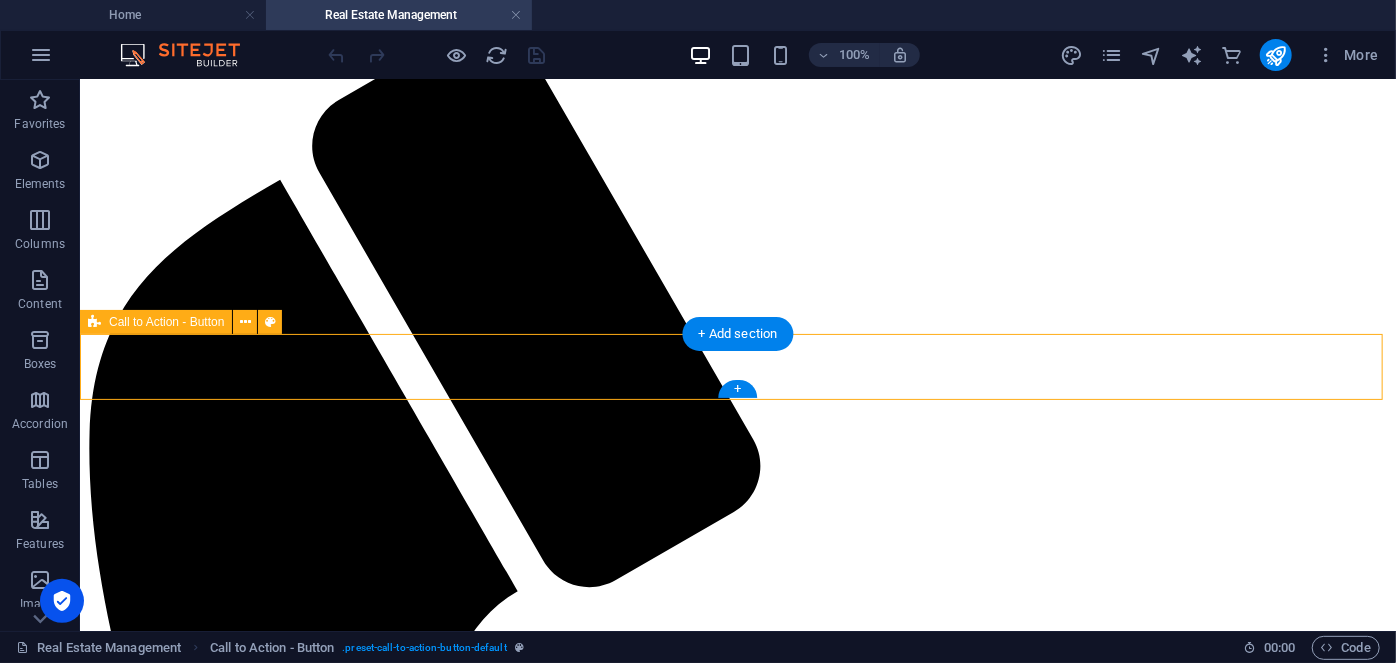 click on "Do you have a property..? Go to Owners Or scroll down to view listings" at bounding box center (737, 2352) 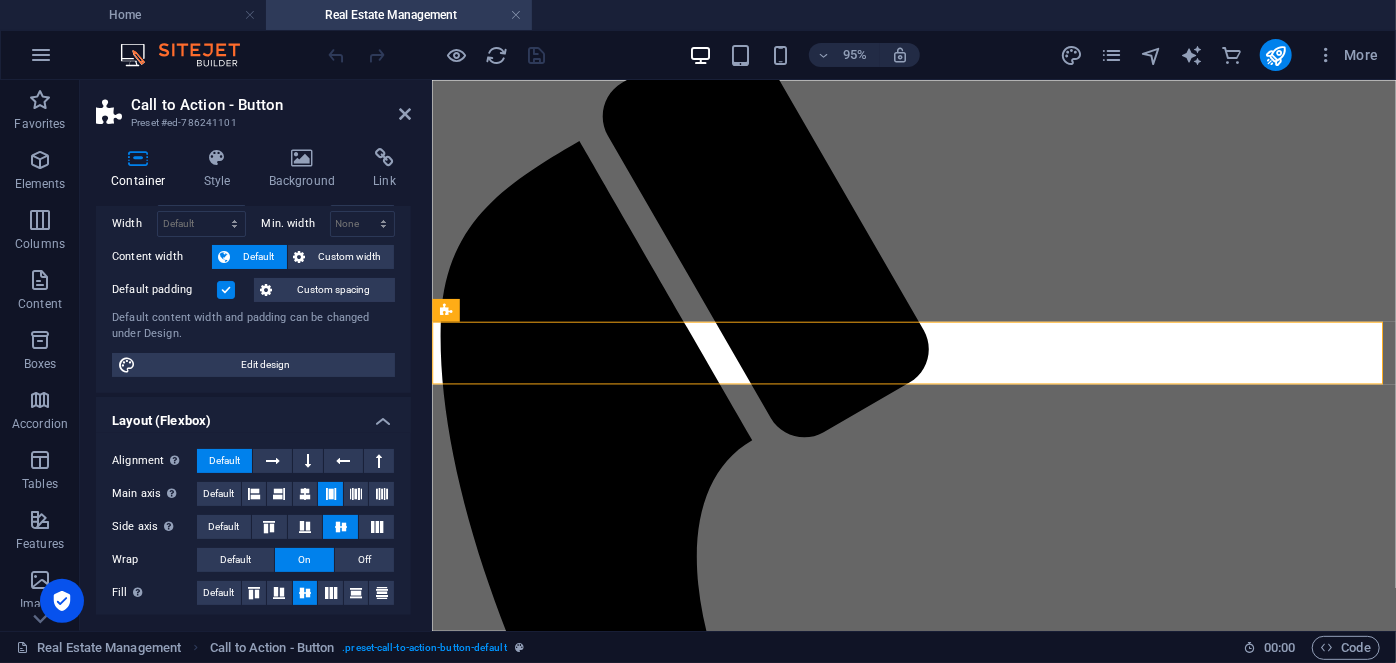 scroll, scrollTop: 272, scrollLeft: 0, axis: vertical 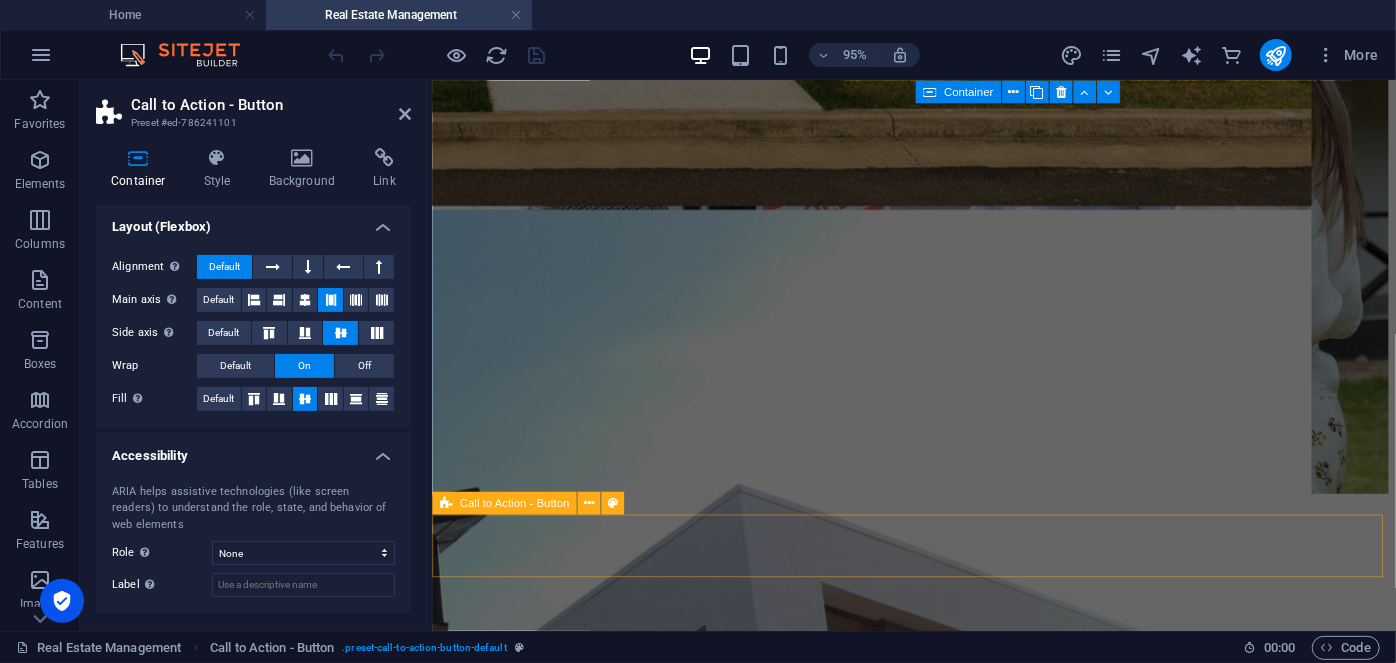 click on "Submit a Property Inquiry →  Request a QUOTE" at bounding box center [938, 12968] 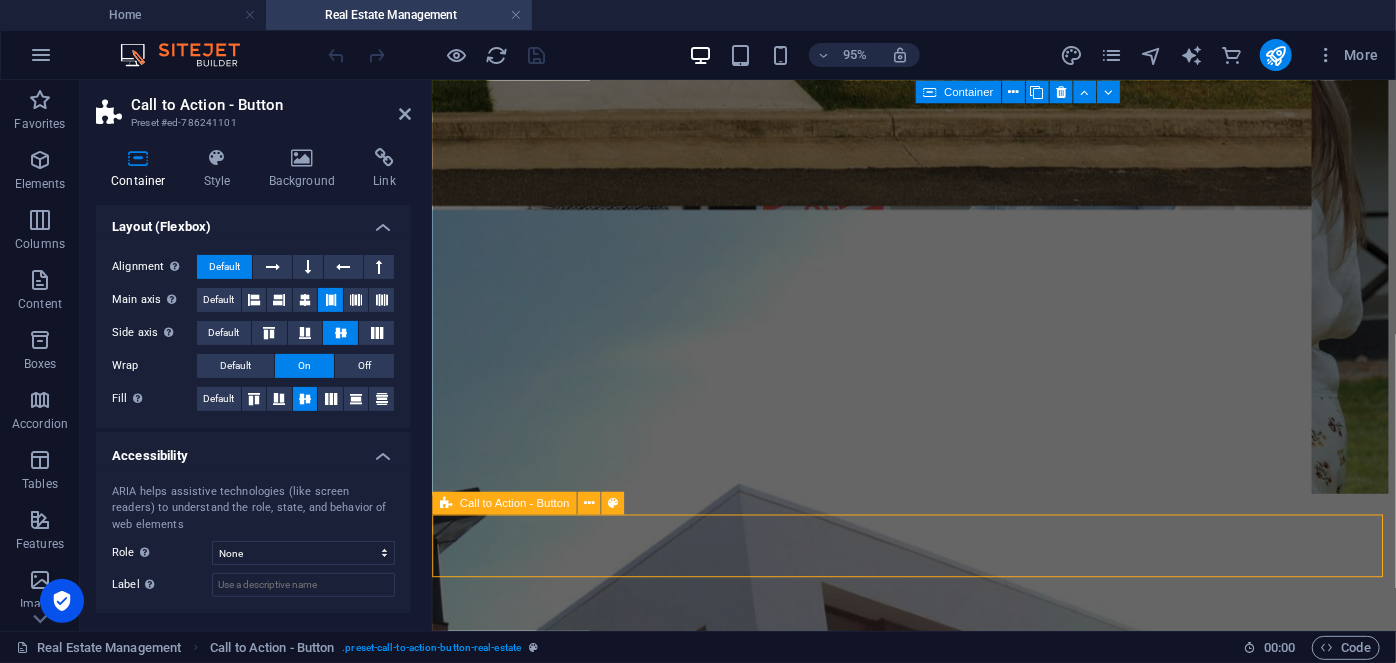 click on "Submit a Property Inquiry →  Request a QUOTE" at bounding box center (938, 12968) 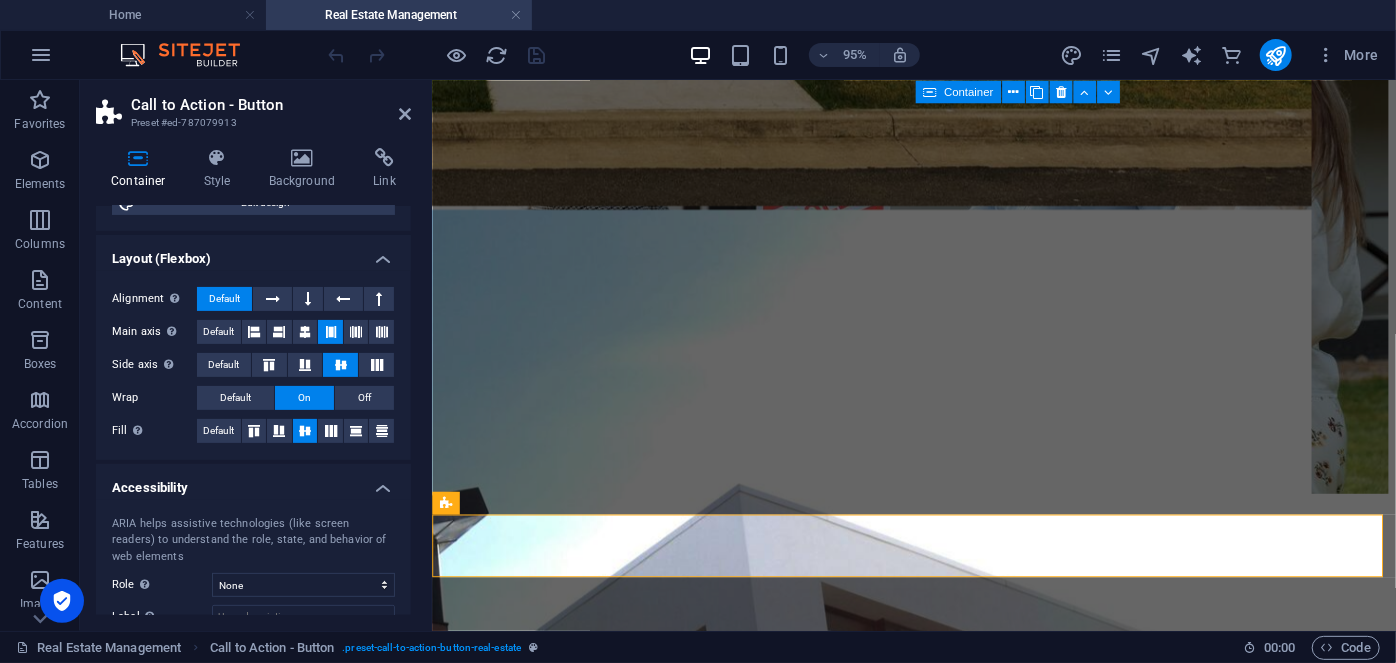 scroll, scrollTop: 272, scrollLeft: 0, axis: vertical 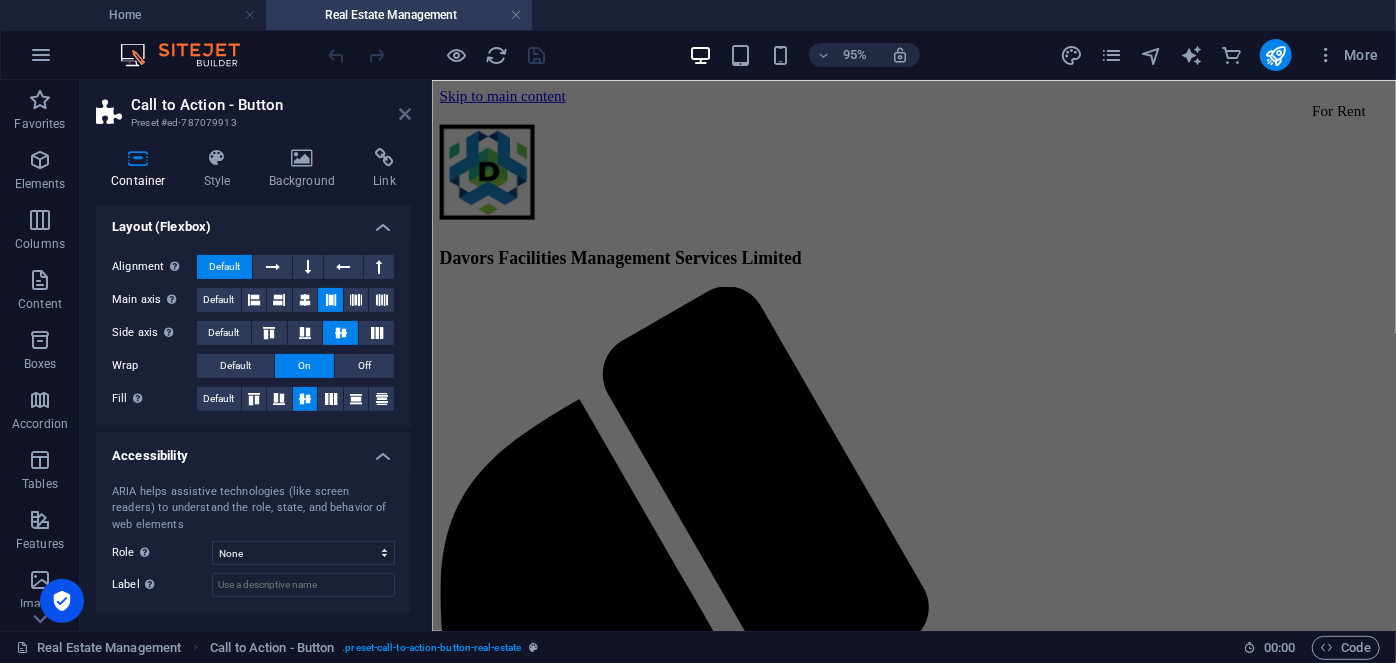 drag, startPoint x: 319, startPoint y: 32, endPoint x: 398, endPoint y: 109, distance: 110.317726 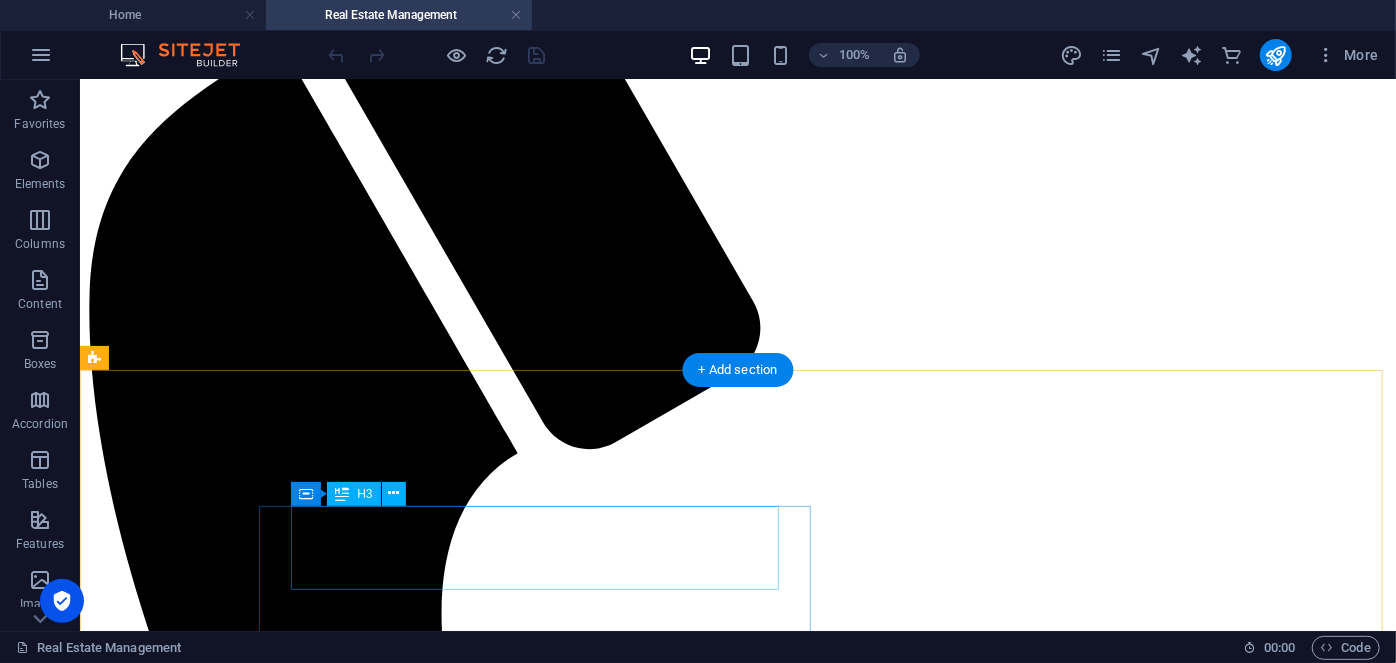 scroll, scrollTop: 450, scrollLeft: 0, axis: vertical 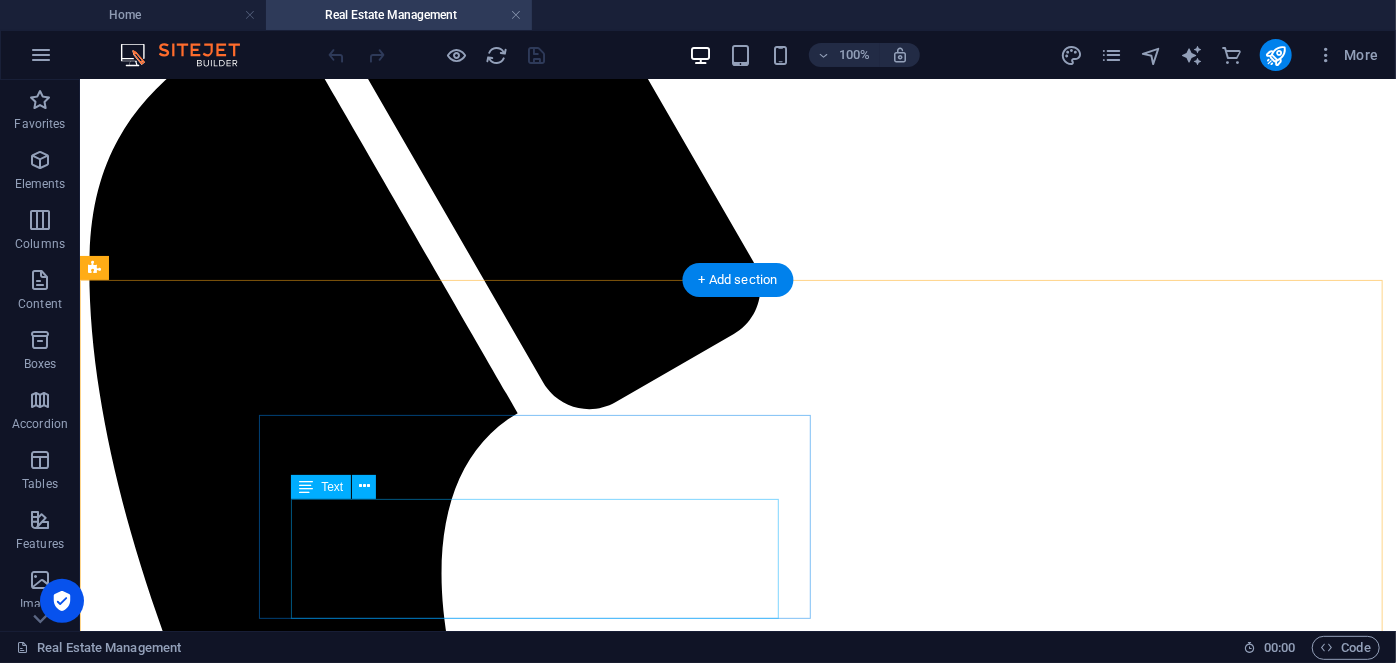 click on "Whether you're searching for a cozy apartment, a spacious family home, or a modern commercial space, an Airbnb or a parcel of land to buy, our team is here to help." at bounding box center (737, 2415) 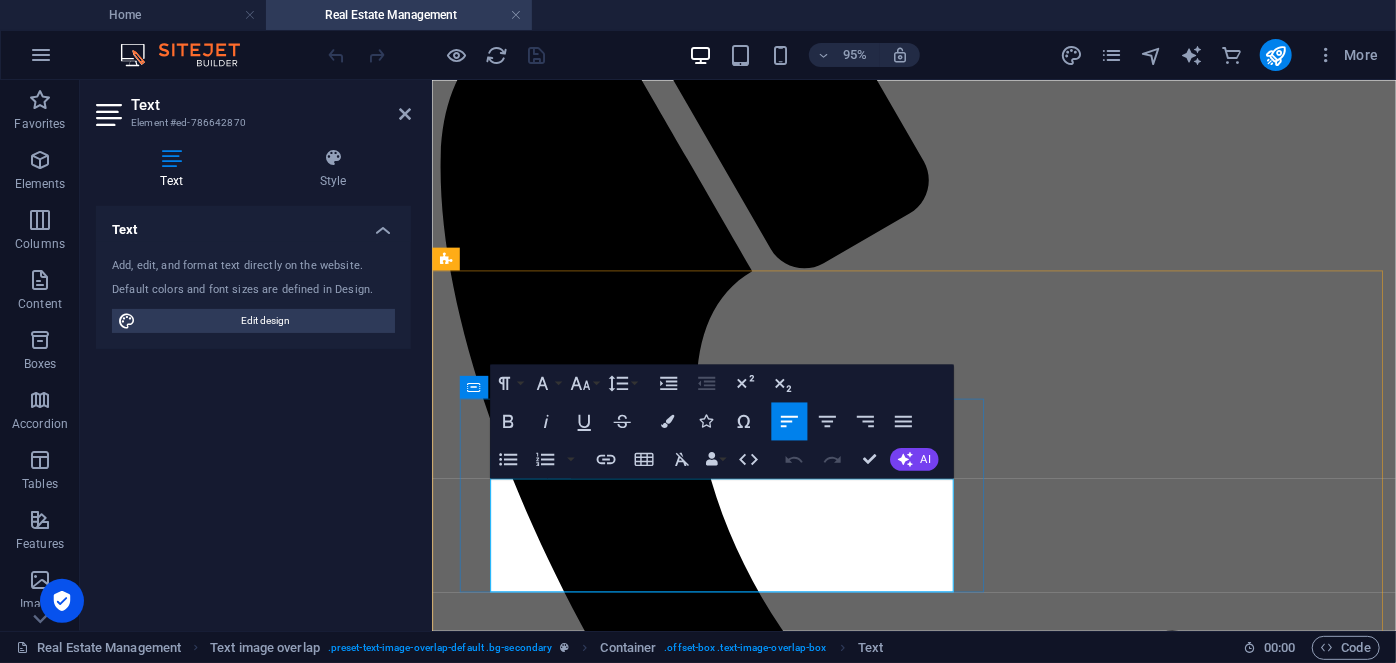 click on "Whether you're searching for a cozy apartment, a spacious family home, or a modern commercial space, an Airbnb or a parcel of land to buy, our team is here to help." at bounding box center [938, 1991] 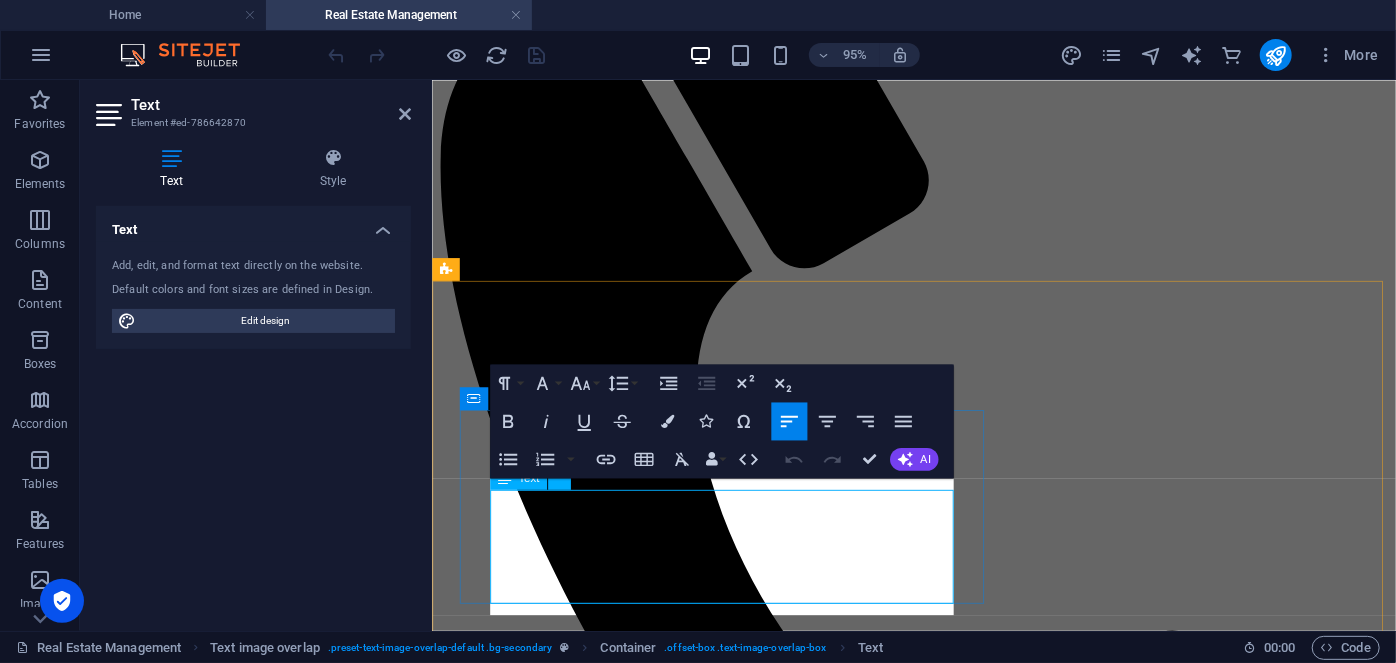 scroll, scrollTop: 439, scrollLeft: 0, axis: vertical 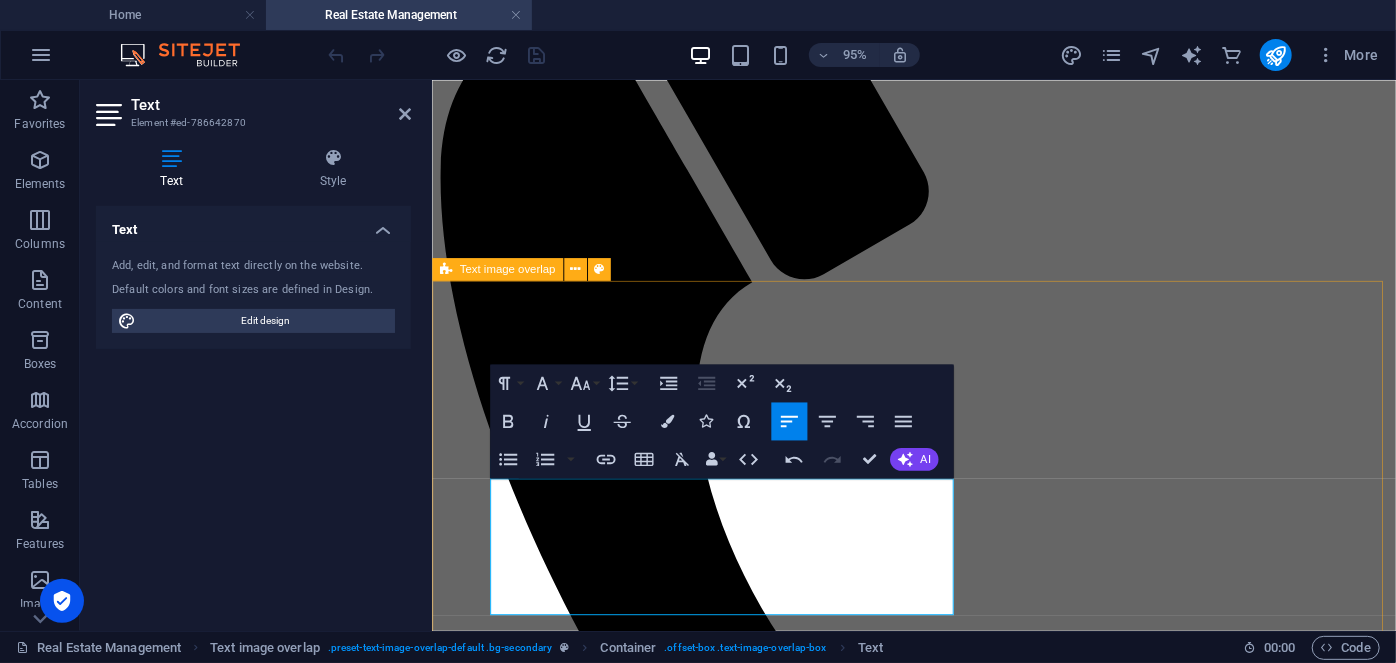 drag, startPoint x: 570, startPoint y: 322, endPoint x: 913, endPoint y: 310, distance: 343.20984 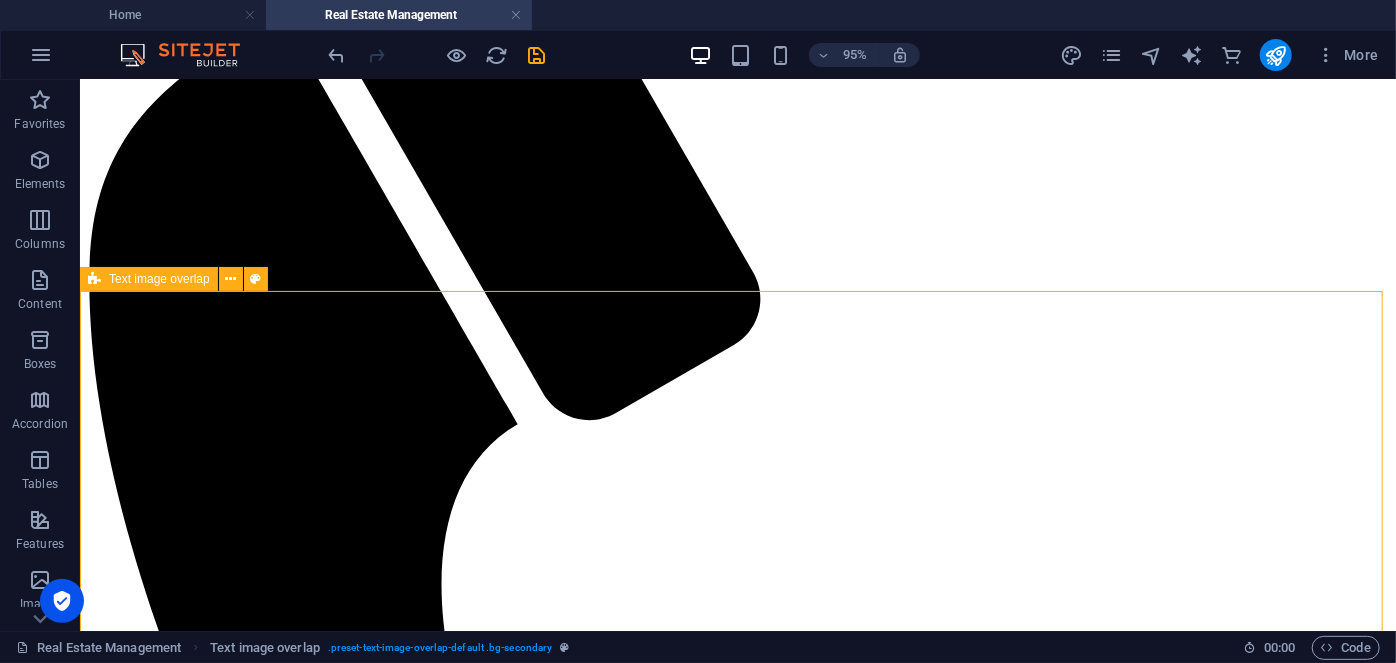 click on "Real Estate & Rentals Whether you're searching for a cozy apartment, a spacious family home, or a modern commercial space, an Airbnb or a parcel of land to buy, our team is here to help." at bounding box center (737, 2845) 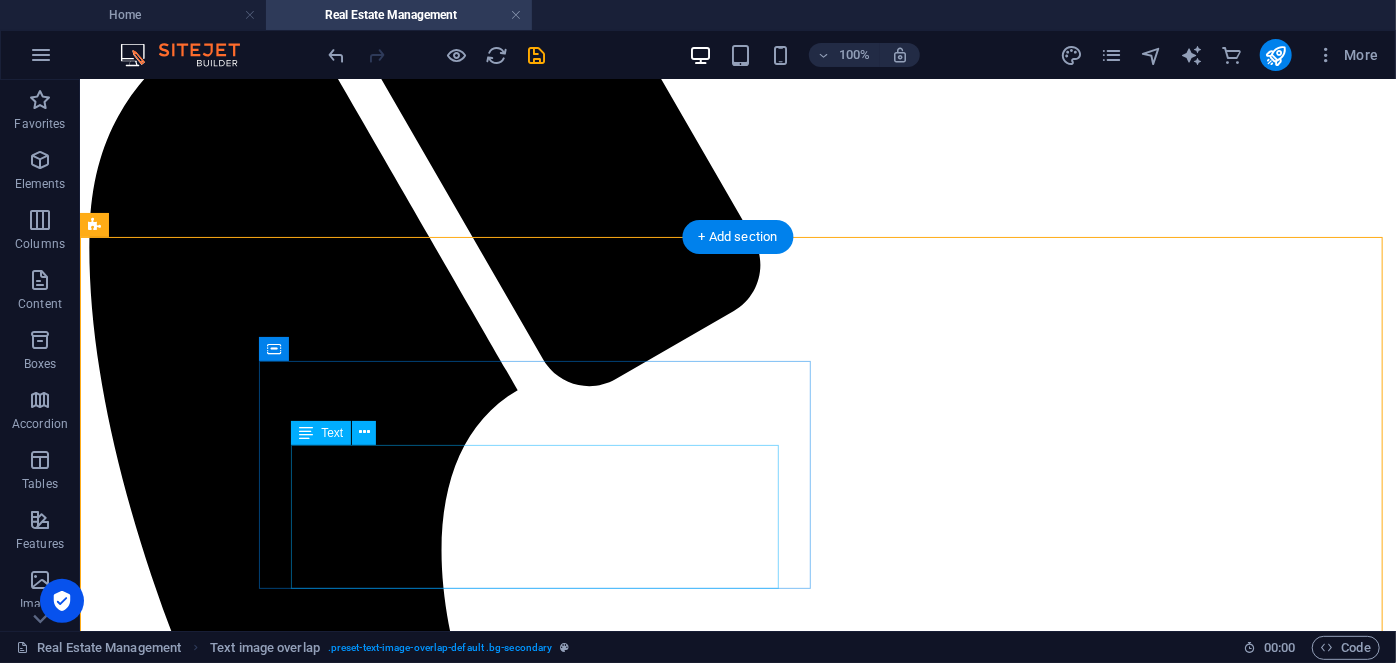 scroll, scrollTop: 530, scrollLeft: 0, axis: vertical 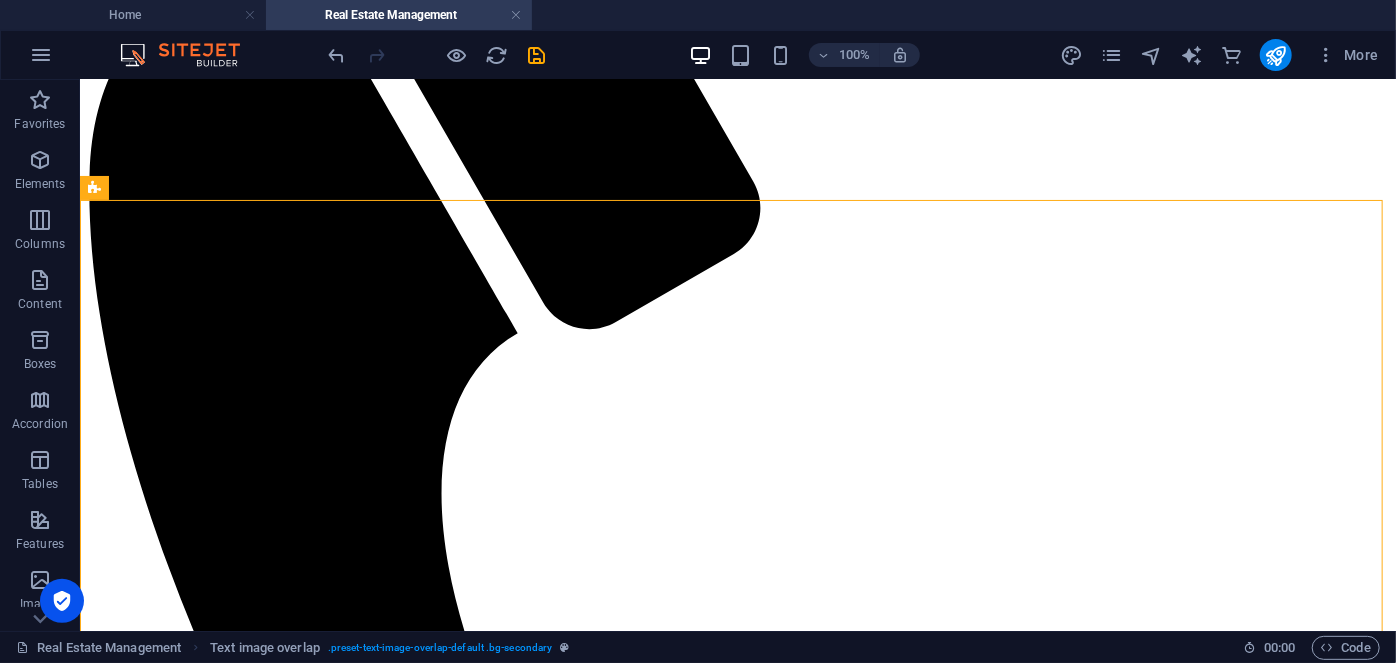 click at bounding box center (437, 55) 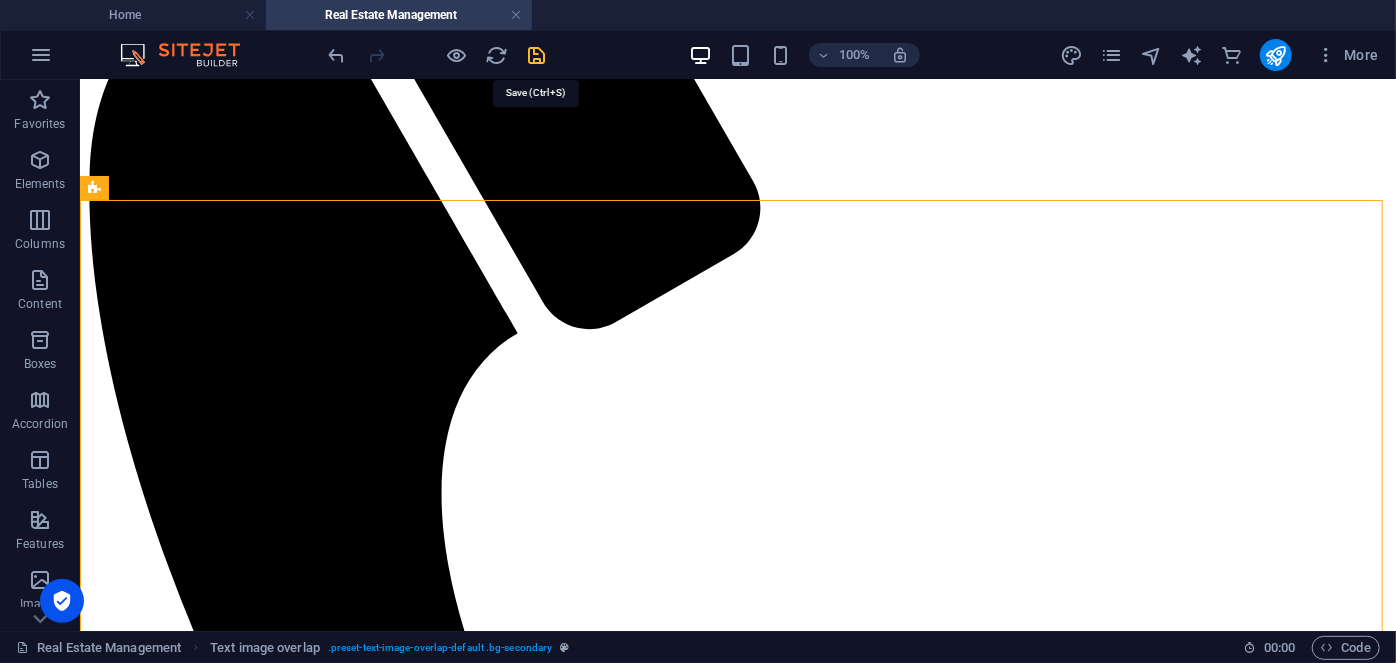 click at bounding box center (537, 55) 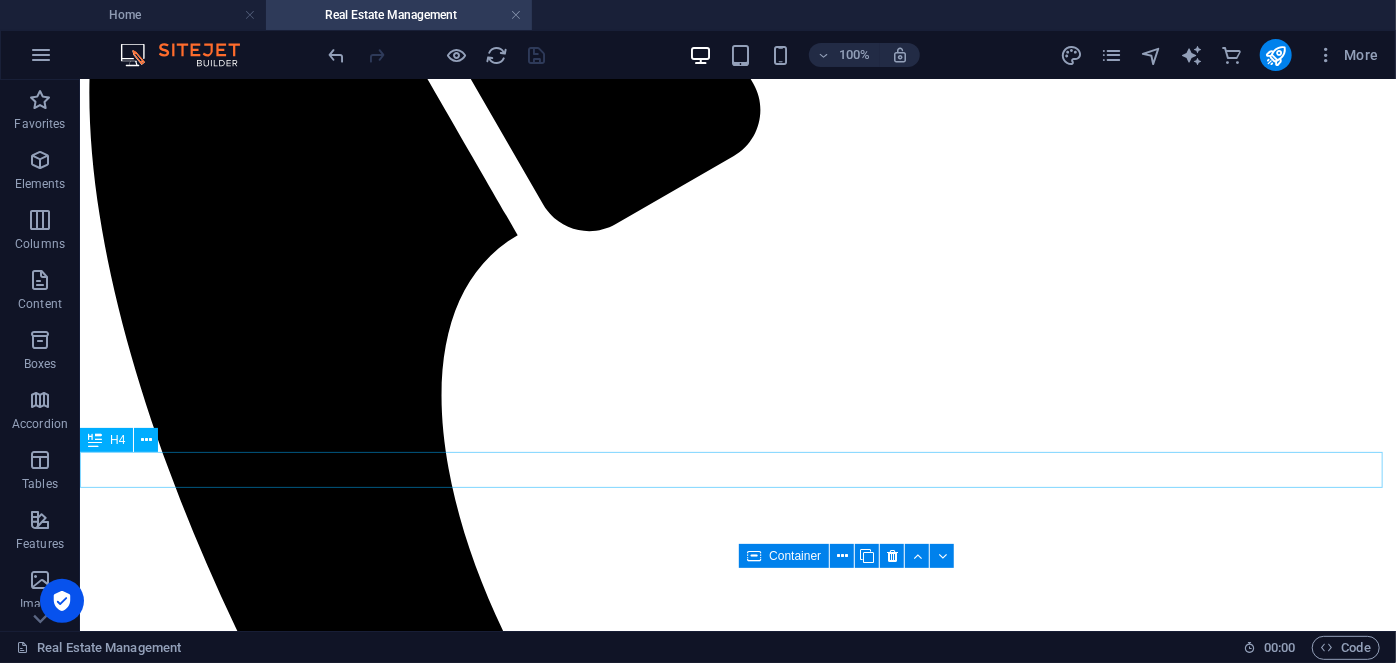 scroll, scrollTop: 439, scrollLeft: 0, axis: vertical 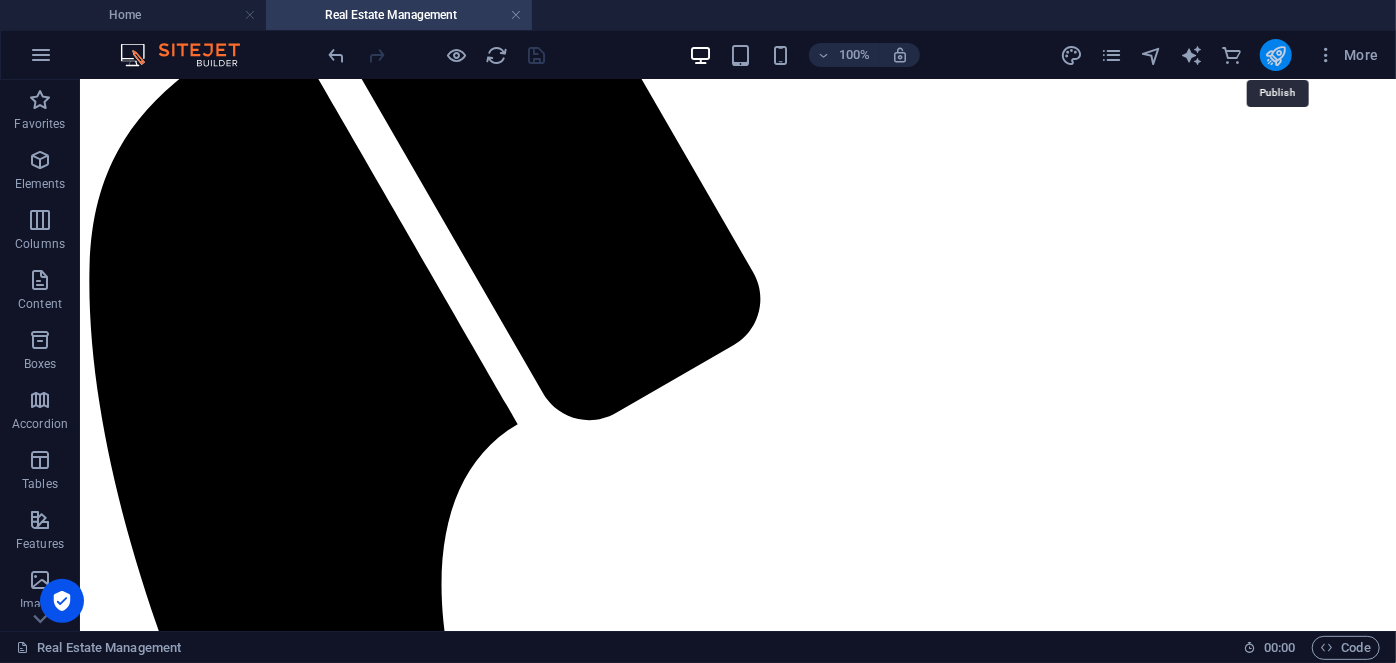 click at bounding box center (1275, 55) 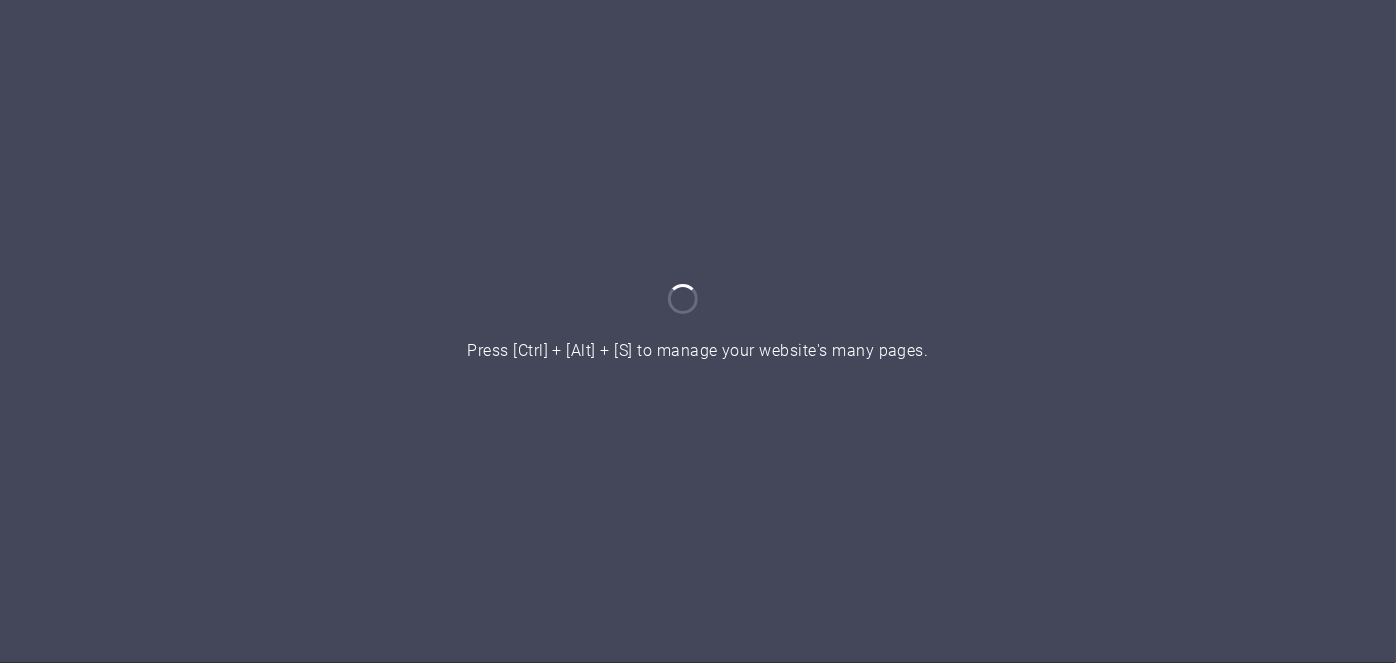 scroll, scrollTop: 0, scrollLeft: 0, axis: both 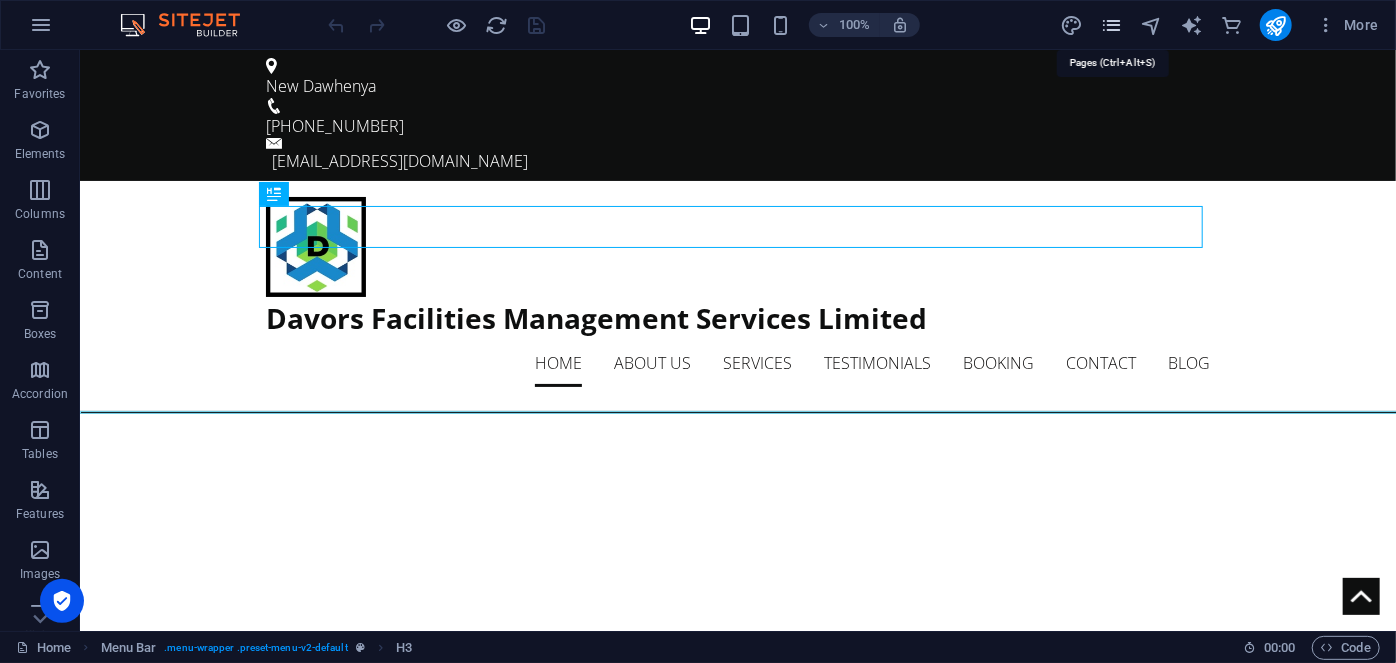click at bounding box center (1111, 25) 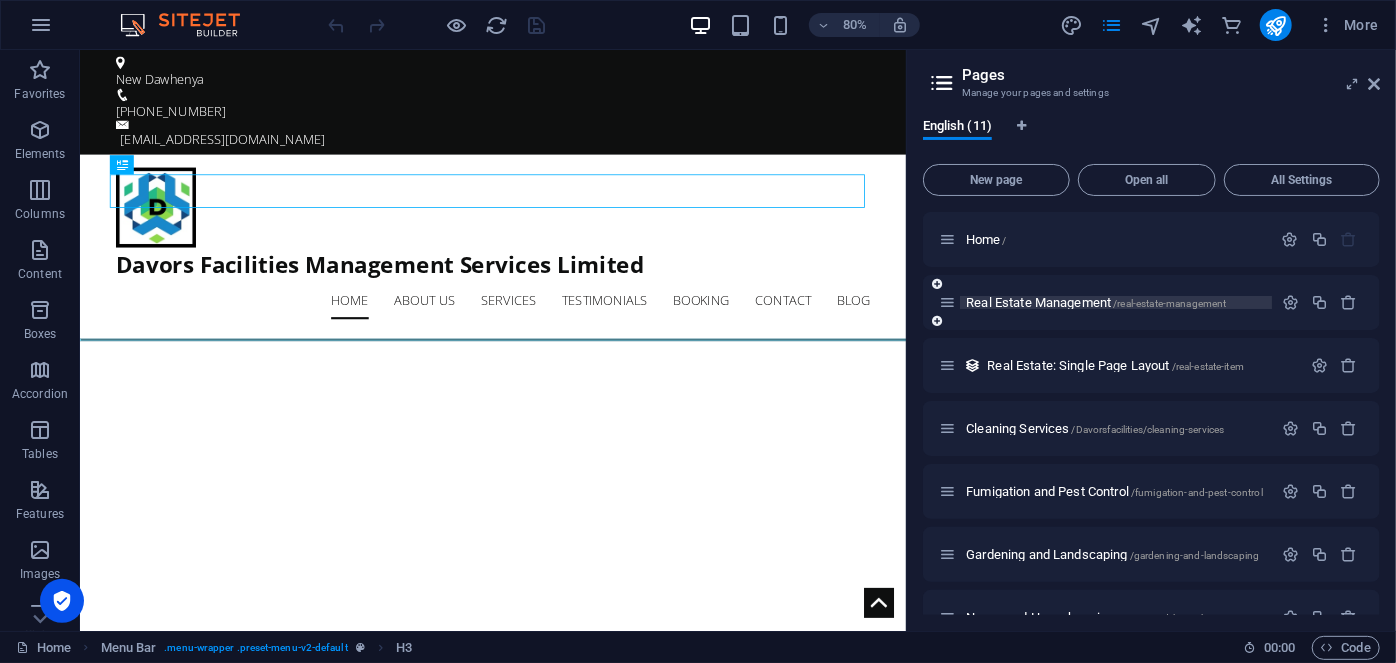 click on "Real Estate Management /real-estate-management" at bounding box center (1096, 302) 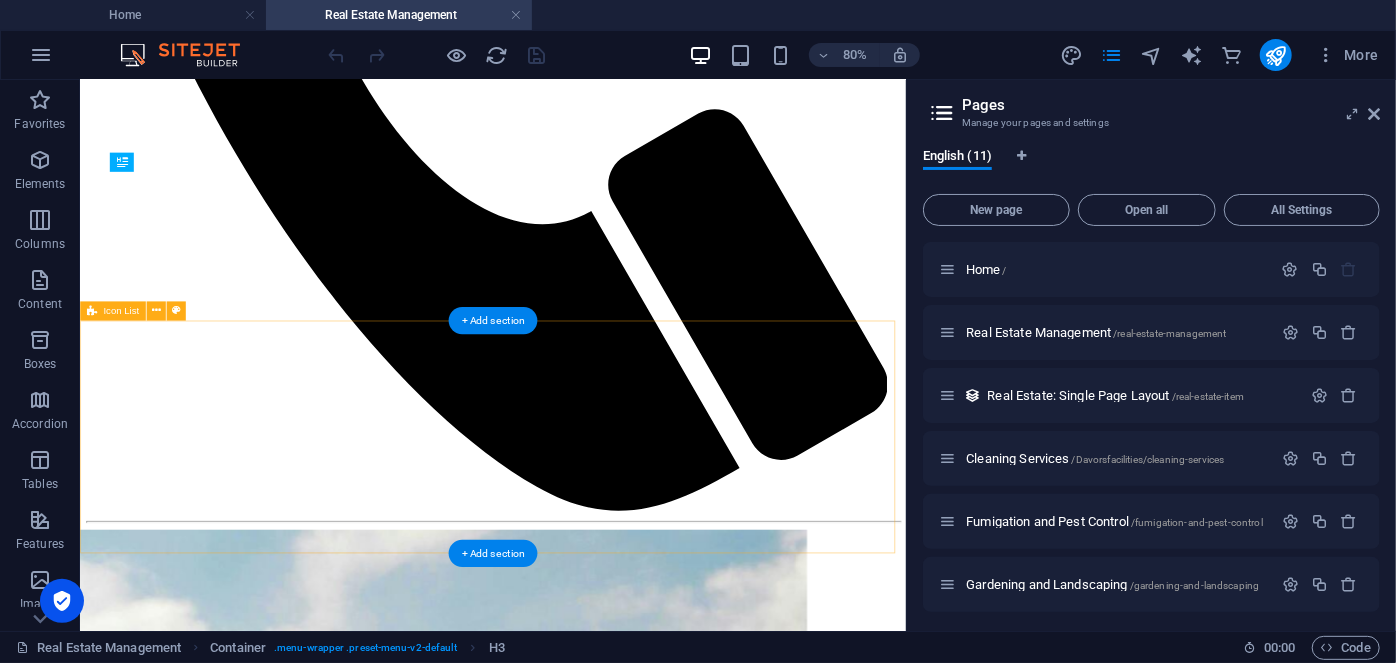 scroll, scrollTop: 1090, scrollLeft: 0, axis: vertical 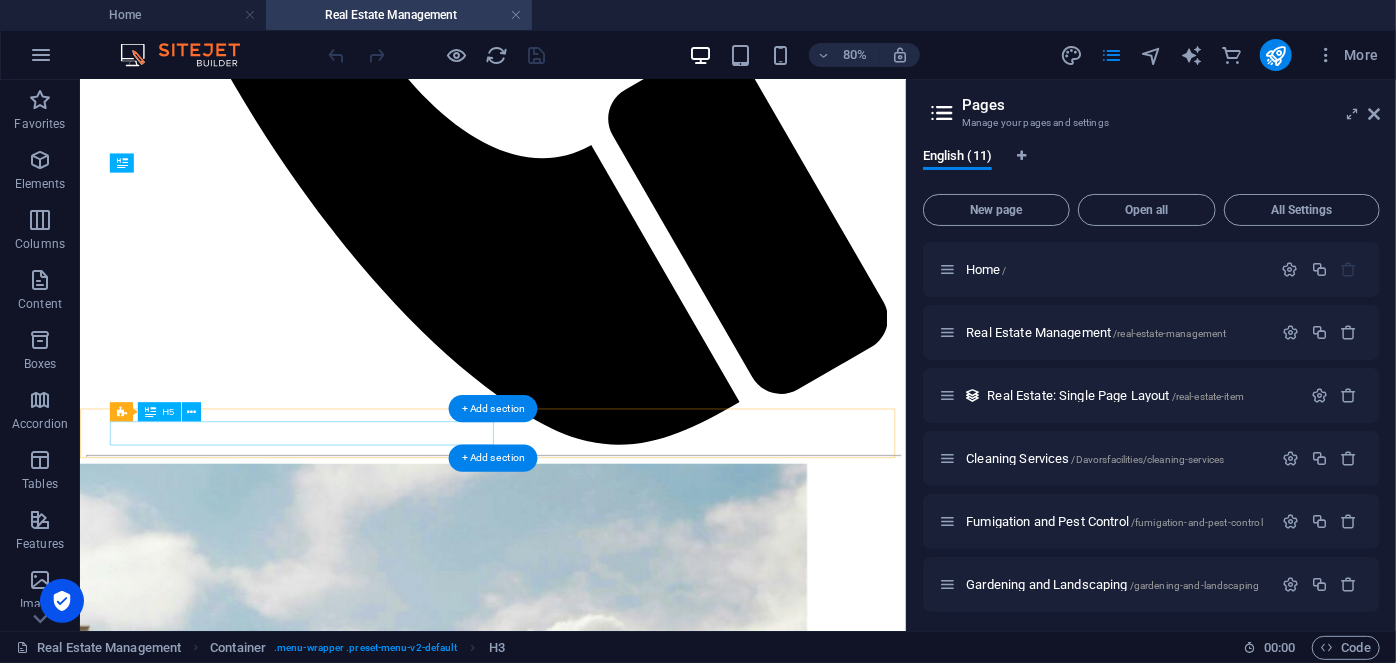 click on "See available properties below 👇" at bounding box center (595, 6654) 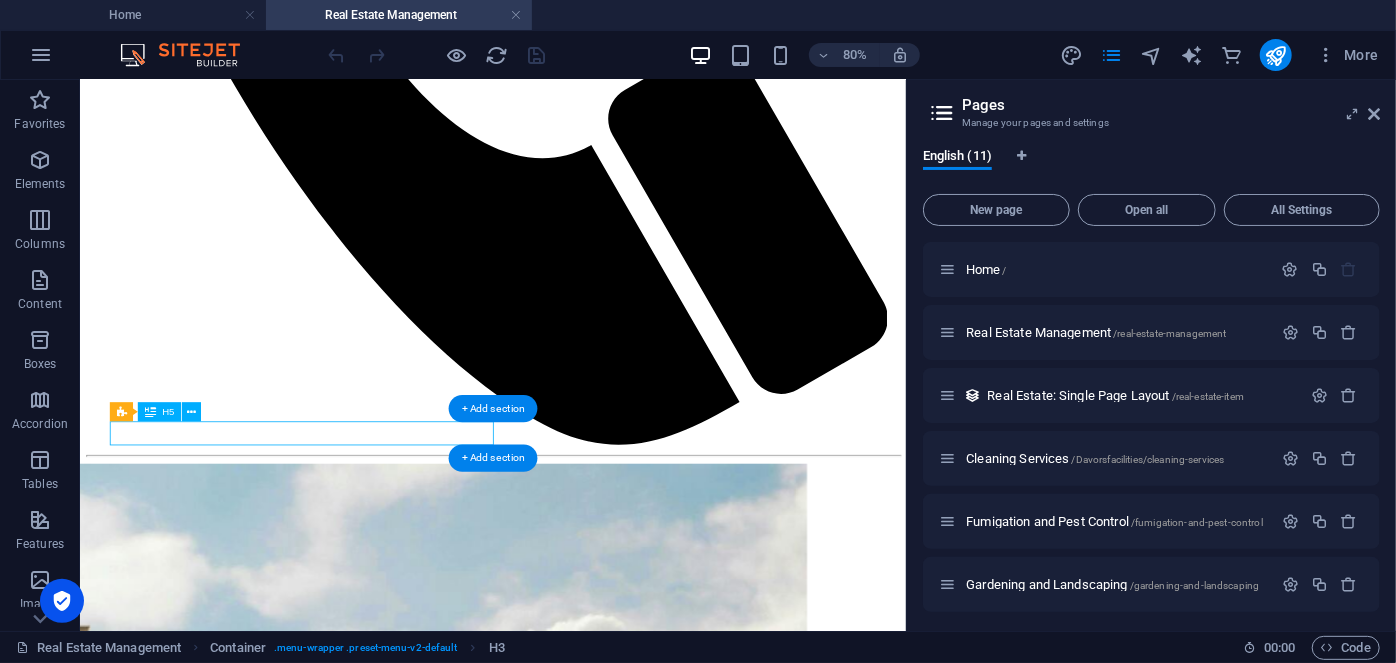 click on "See available properties below 👇" at bounding box center (595, 6654) 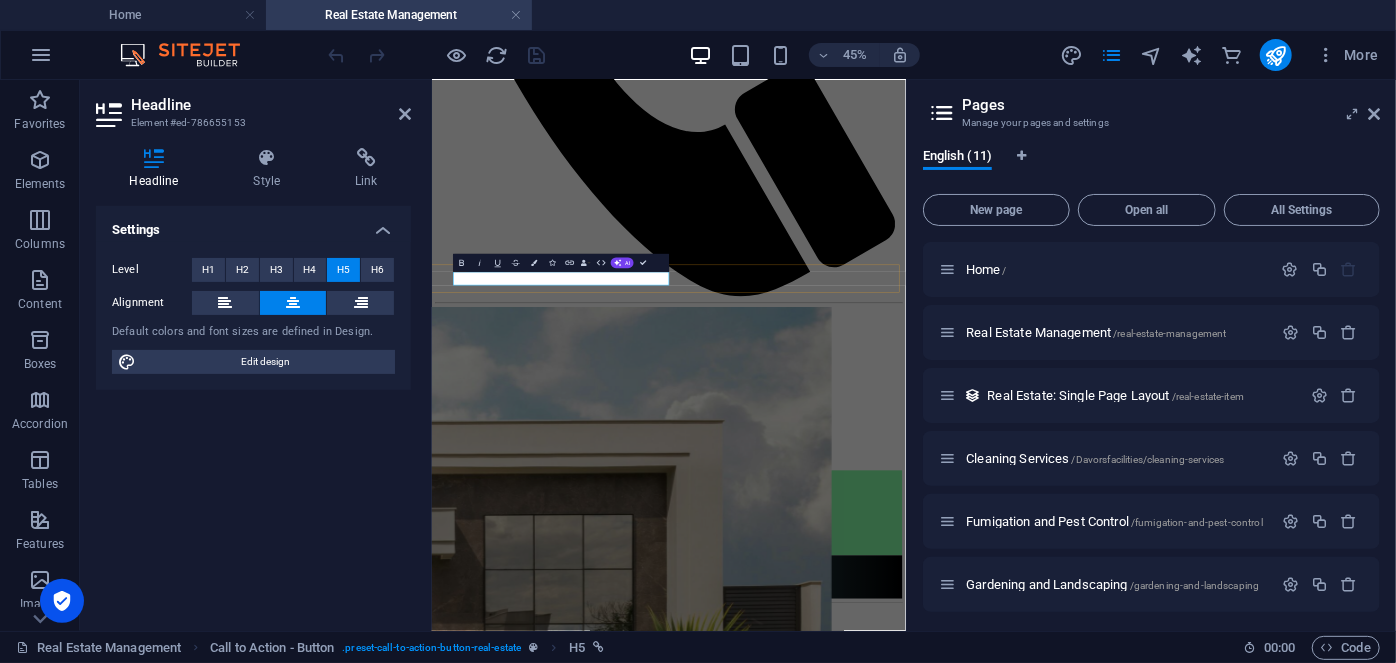click on "See available properties below 👇" at bounding box center [957, 6774] 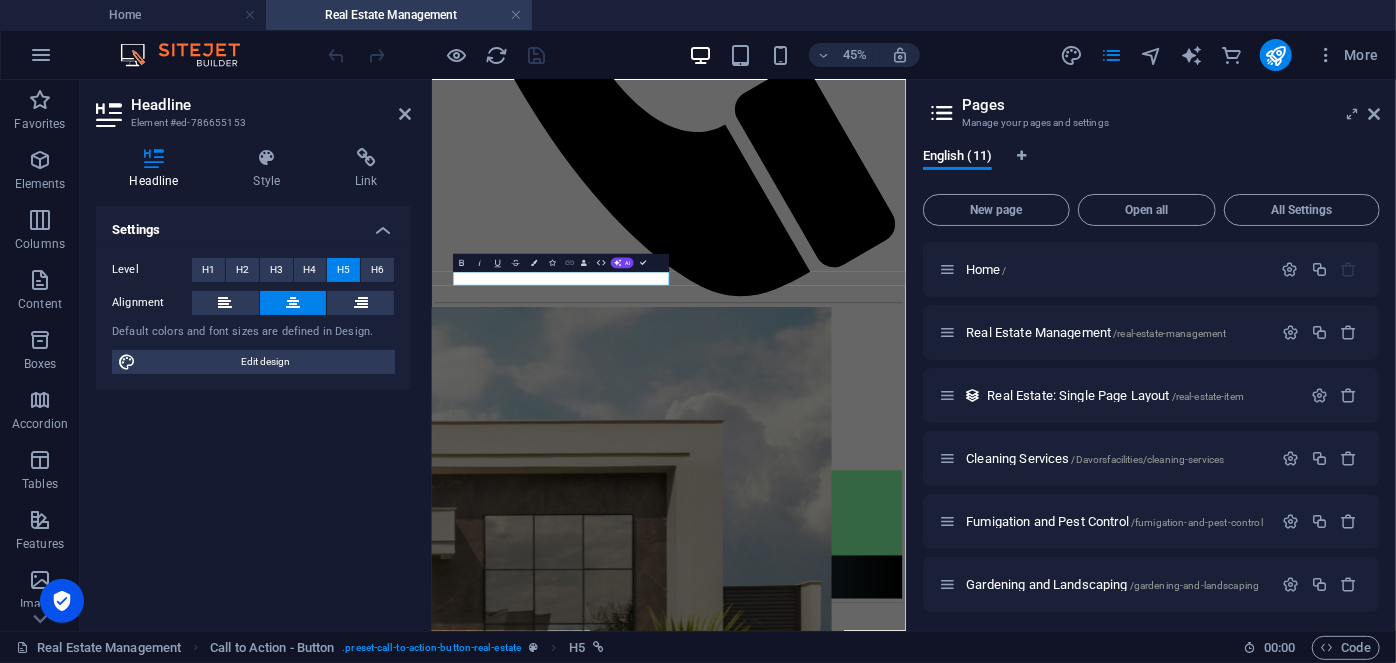 click 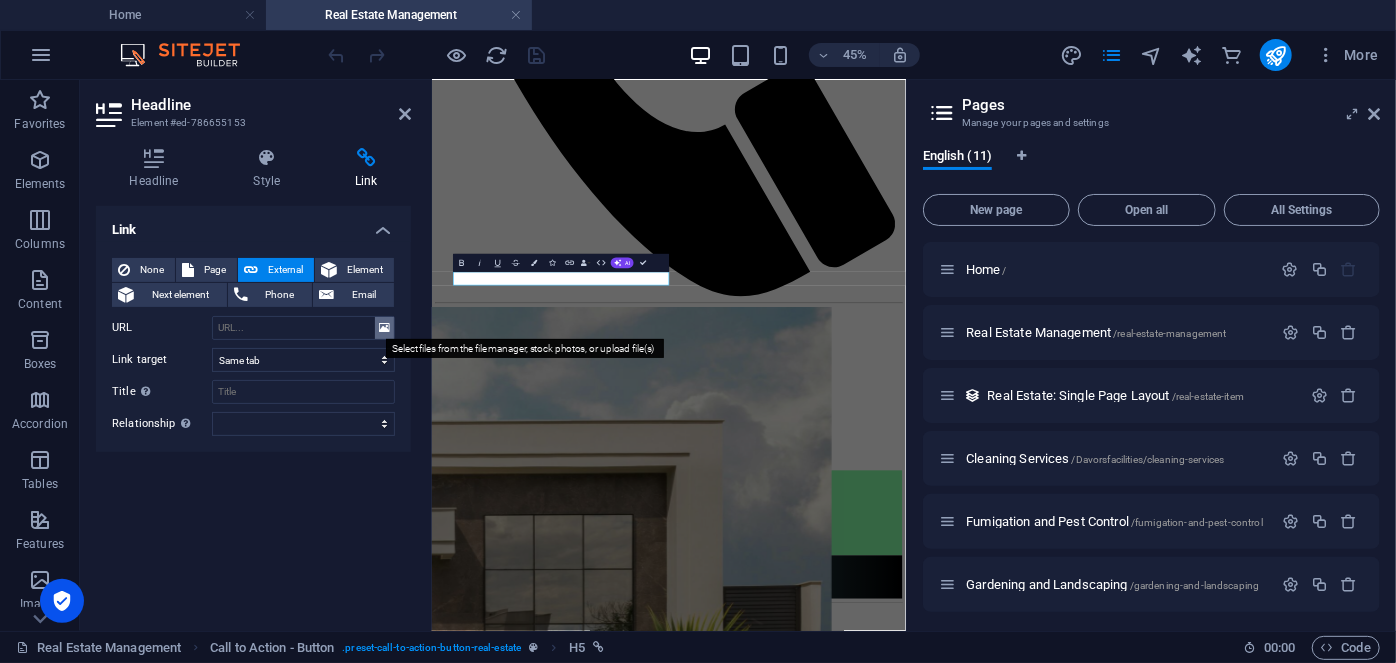 click at bounding box center [384, 328] 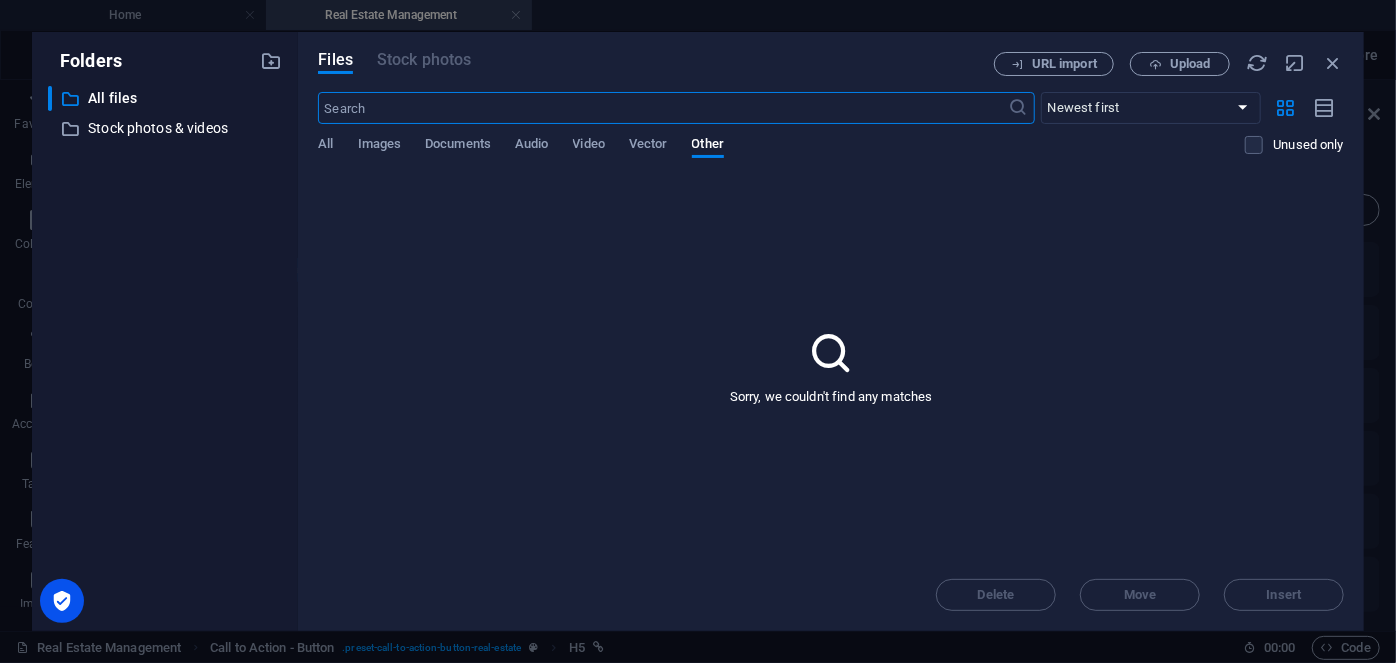 scroll, scrollTop: 6827, scrollLeft: 0, axis: vertical 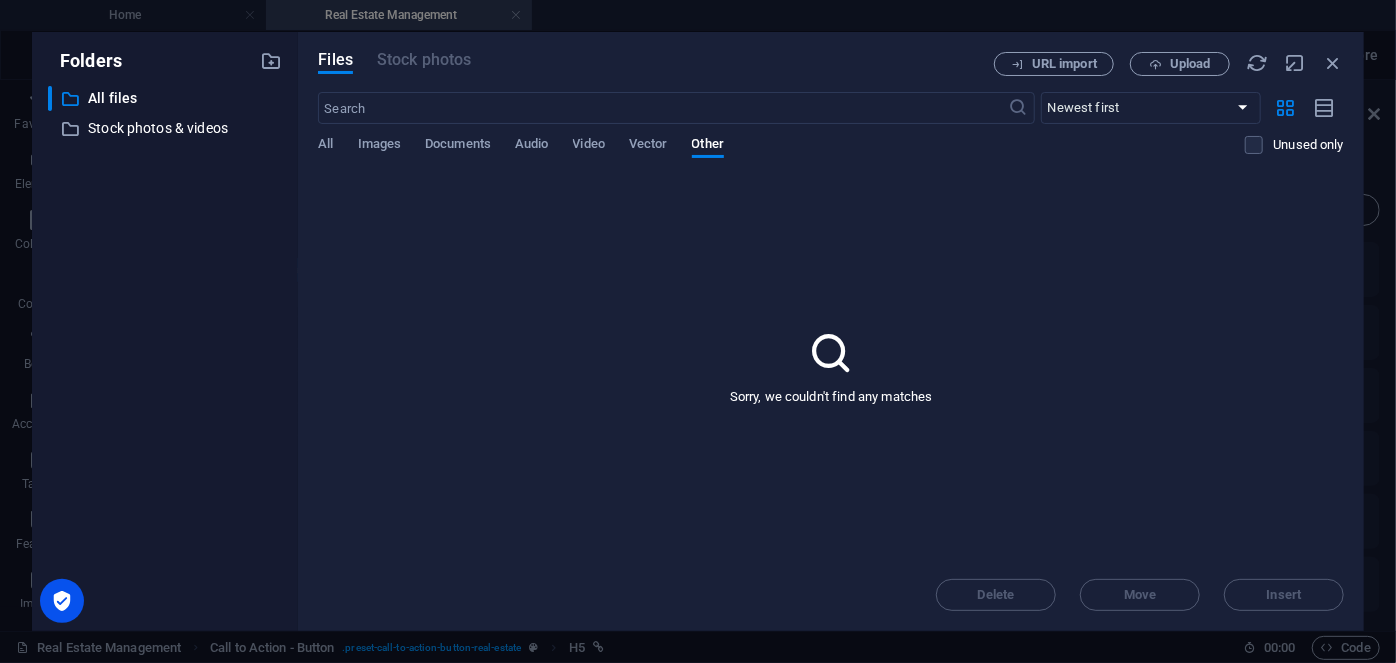 click on "Folders ​ All files All files ​ Stock photos & videos Stock photos & videos Files Stock photos URL import Upload ​ Newest first Oldest first Name (A-Z) Name (Z-A) Size (0-9) Size (9-0) Resolution (0-9) Resolution (9-0) All Images Documents Audio Video Vector Other Unused only Sorry, we couldn't find any matches Delete Move Insert" at bounding box center (698, 331) 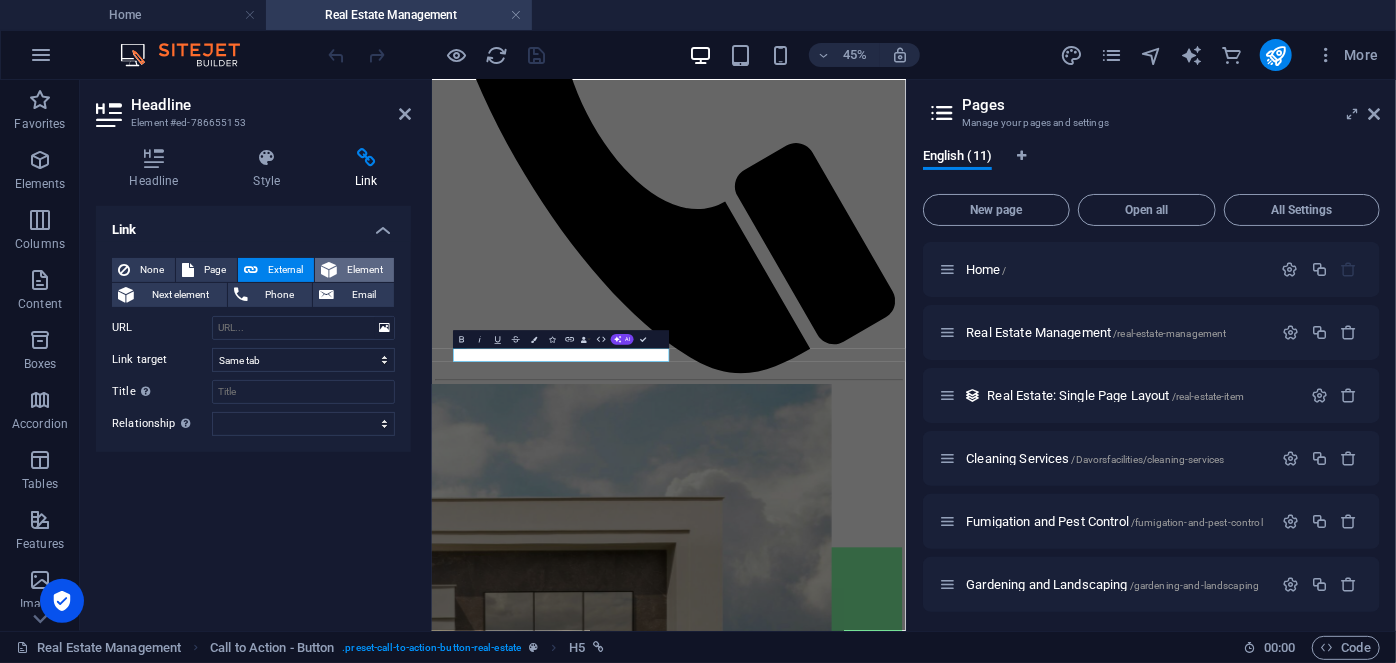 click on "Element" at bounding box center [365, 270] 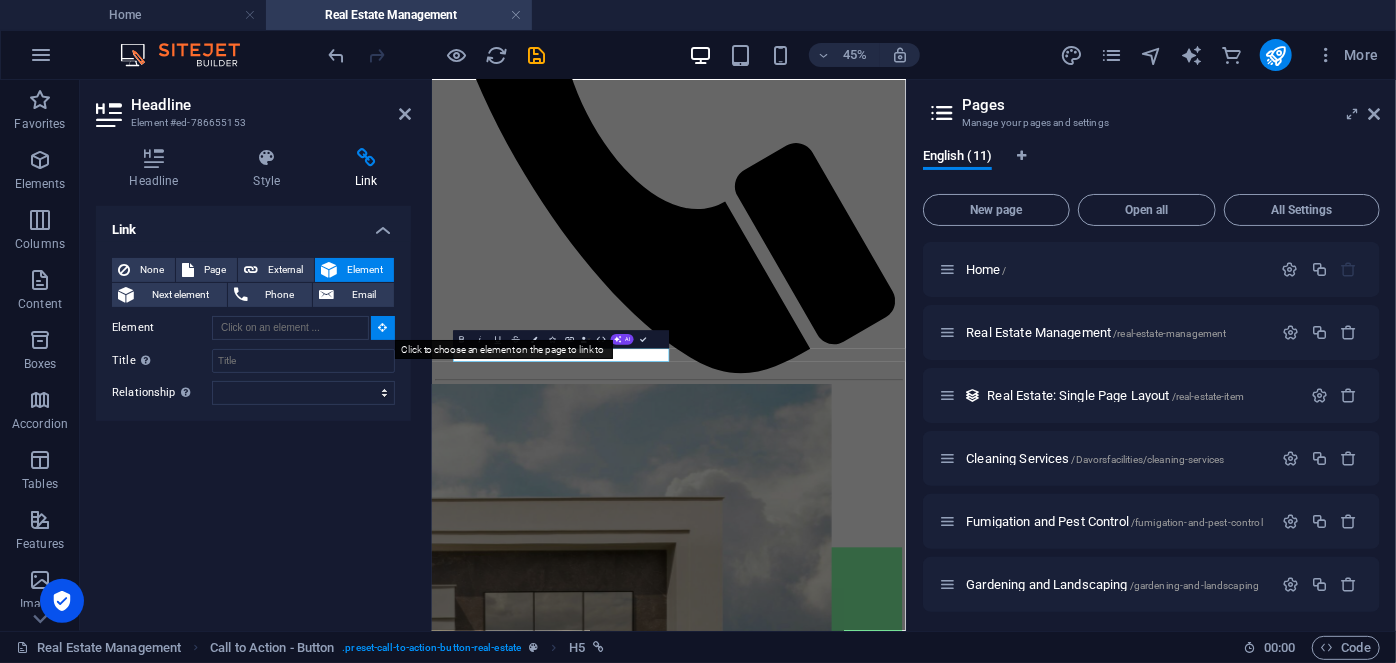 click at bounding box center (383, 327) 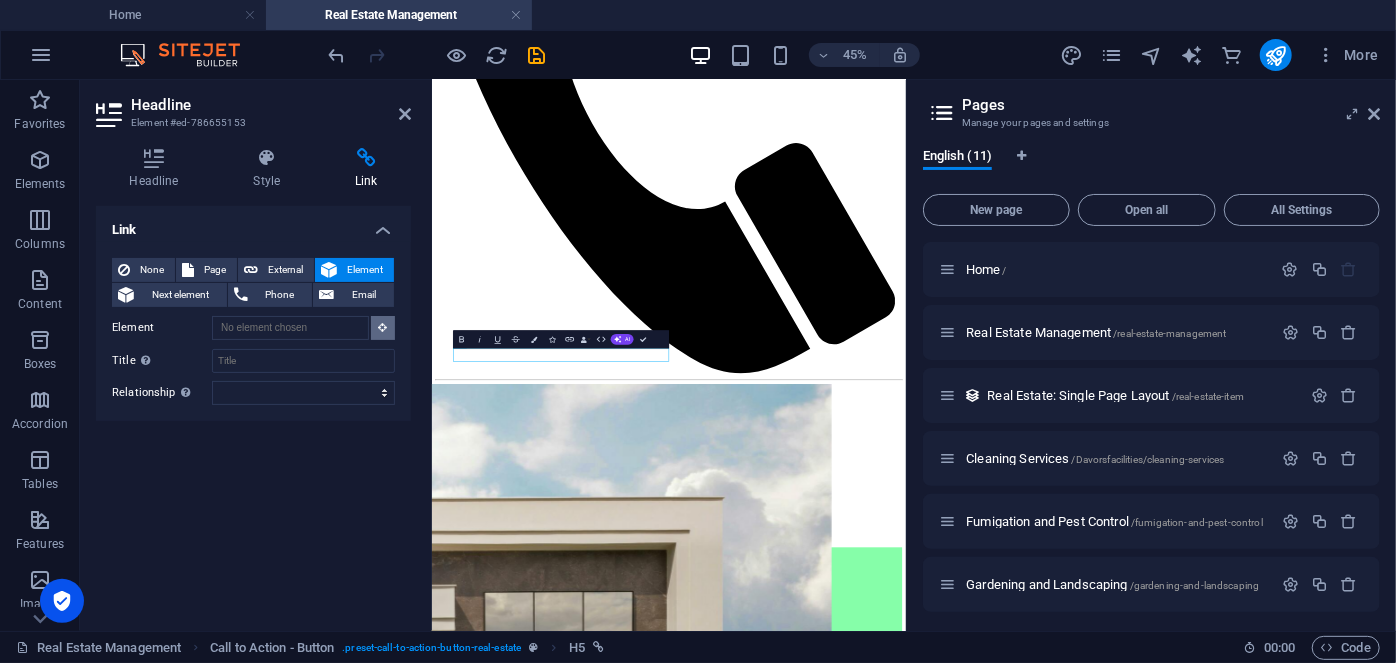 click at bounding box center (383, 327) 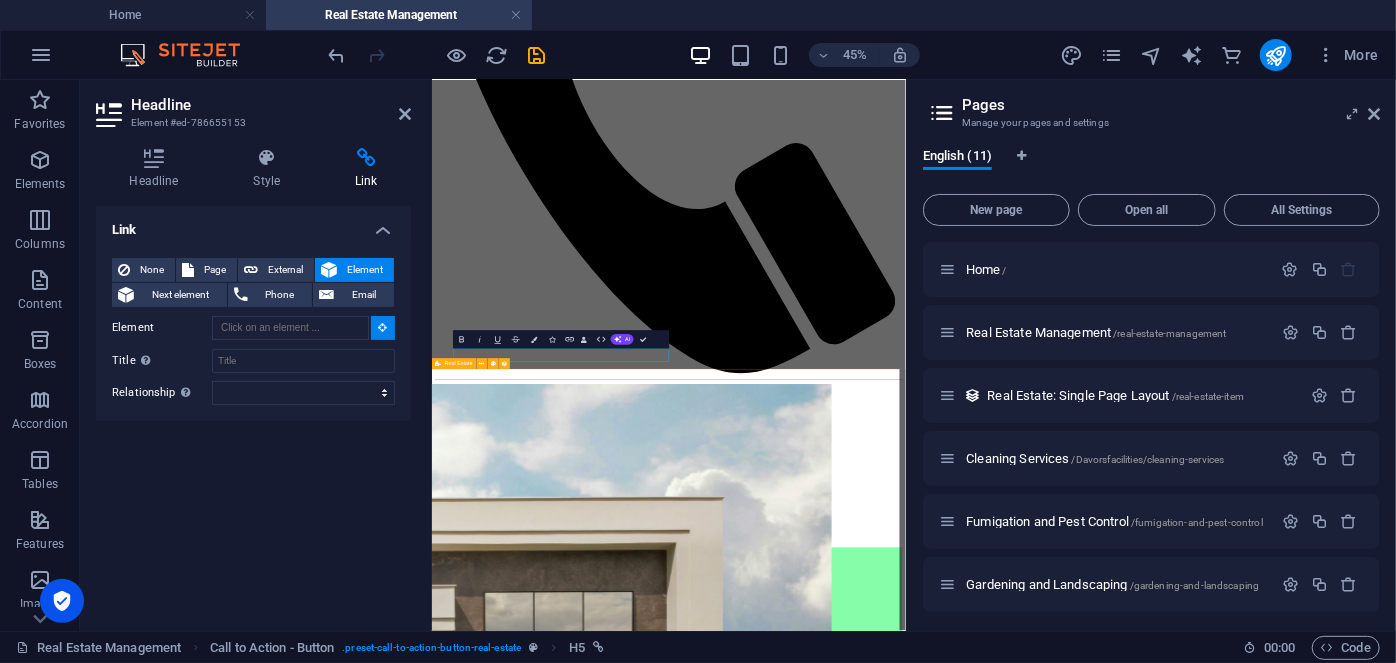 click on "For Rent GHS 5,000 mth. rent Furnished Studio Apartment in Madev Realty Mile 7 14 sqm 1 2  Previous Next" at bounding box center (957, 7283) 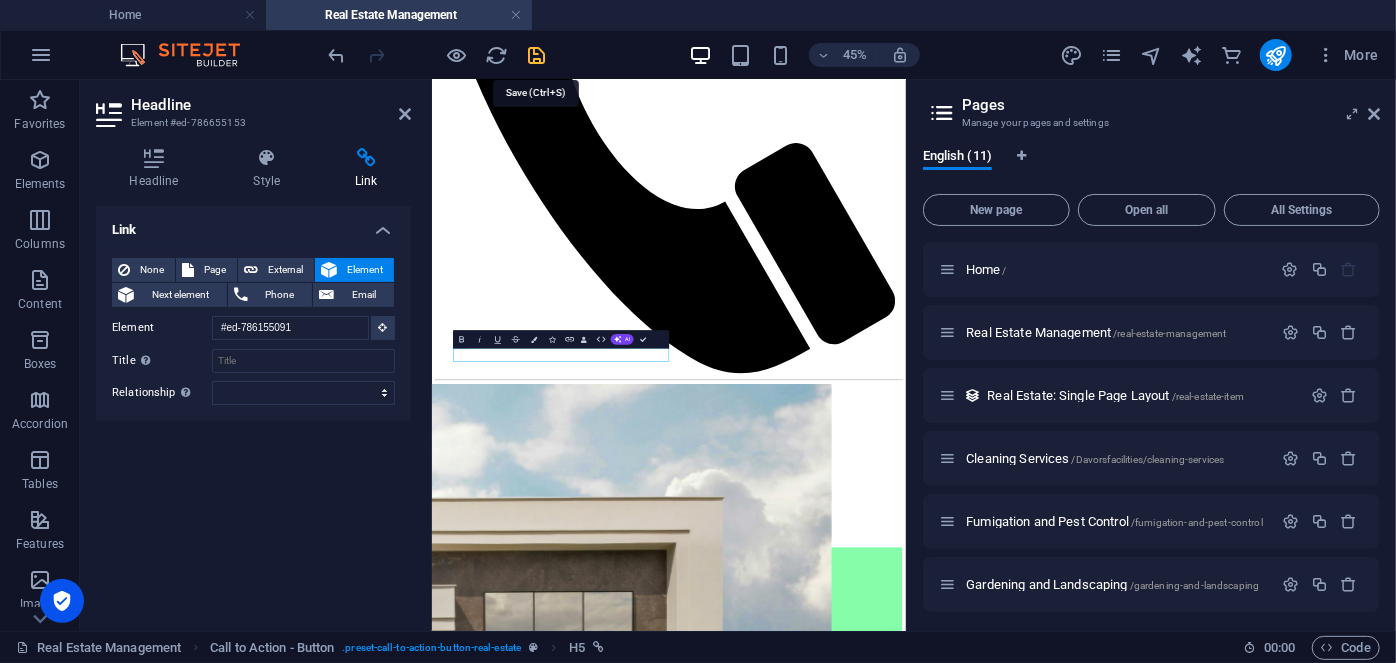 click at bounding box center (537, 55) 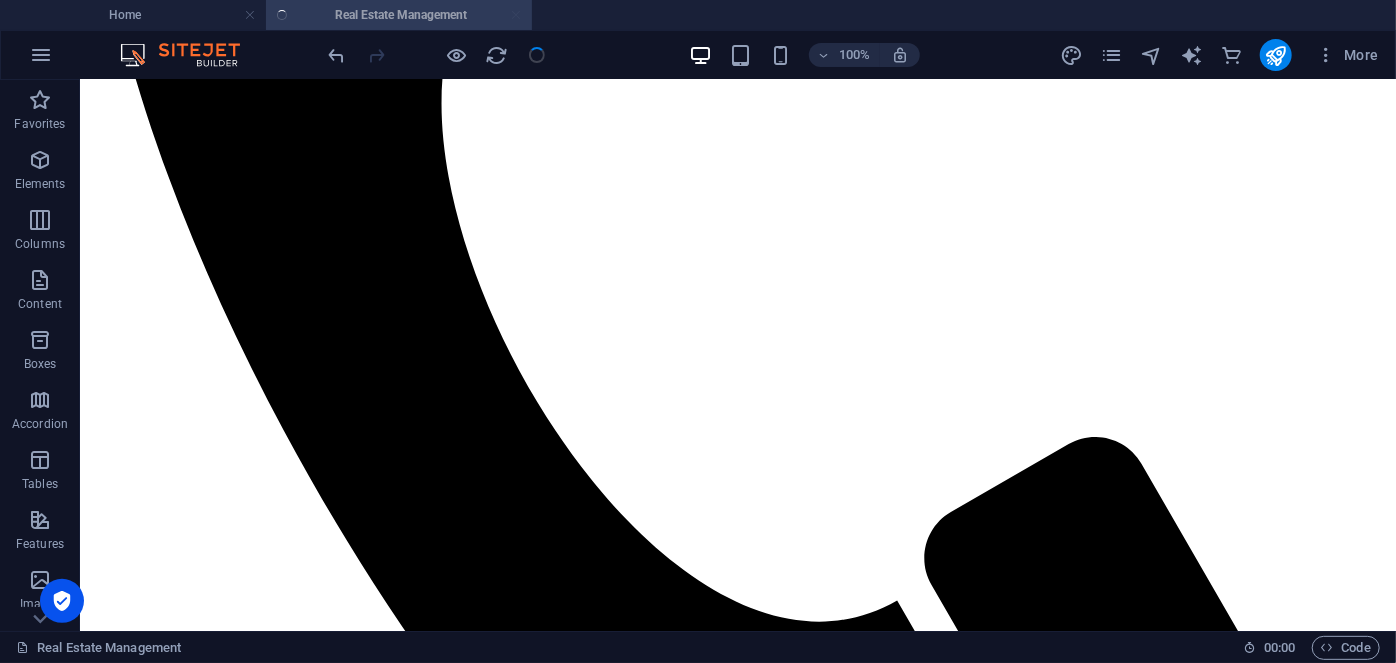 scroll, scrollTop: 1242, scrollLeft: 0, axis: vertical 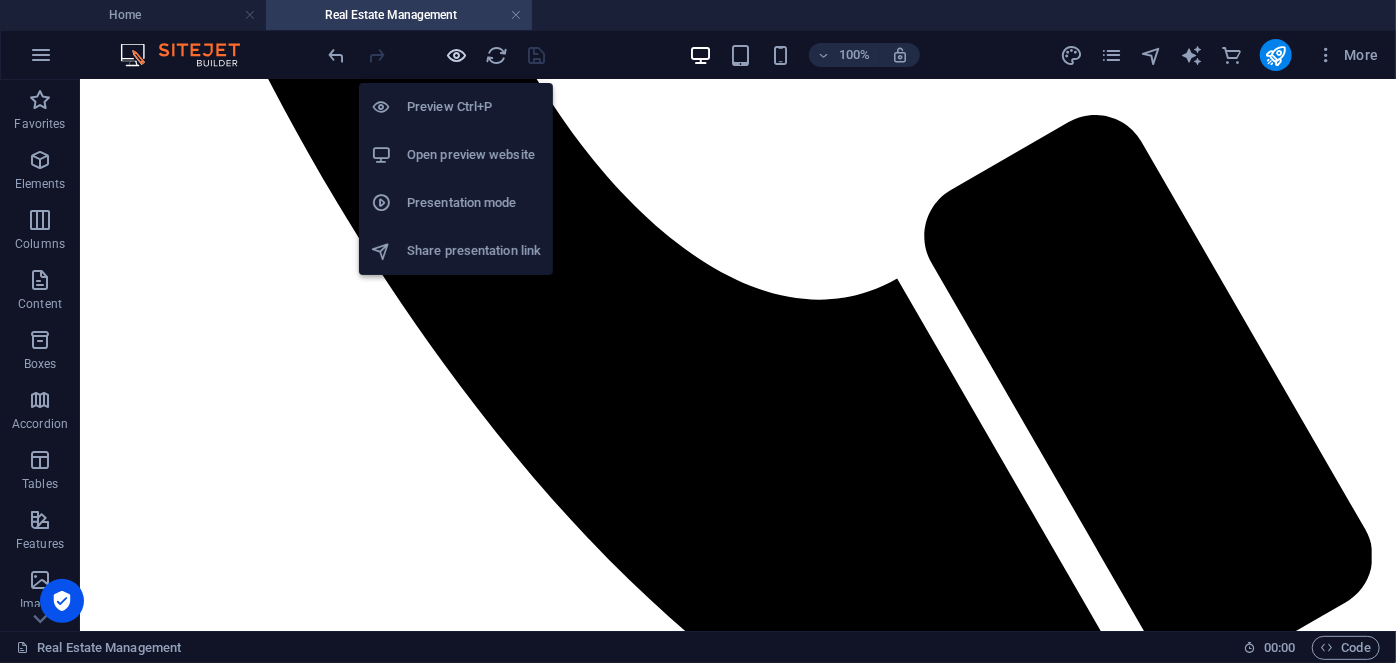 click at bounding box center (457, 55) 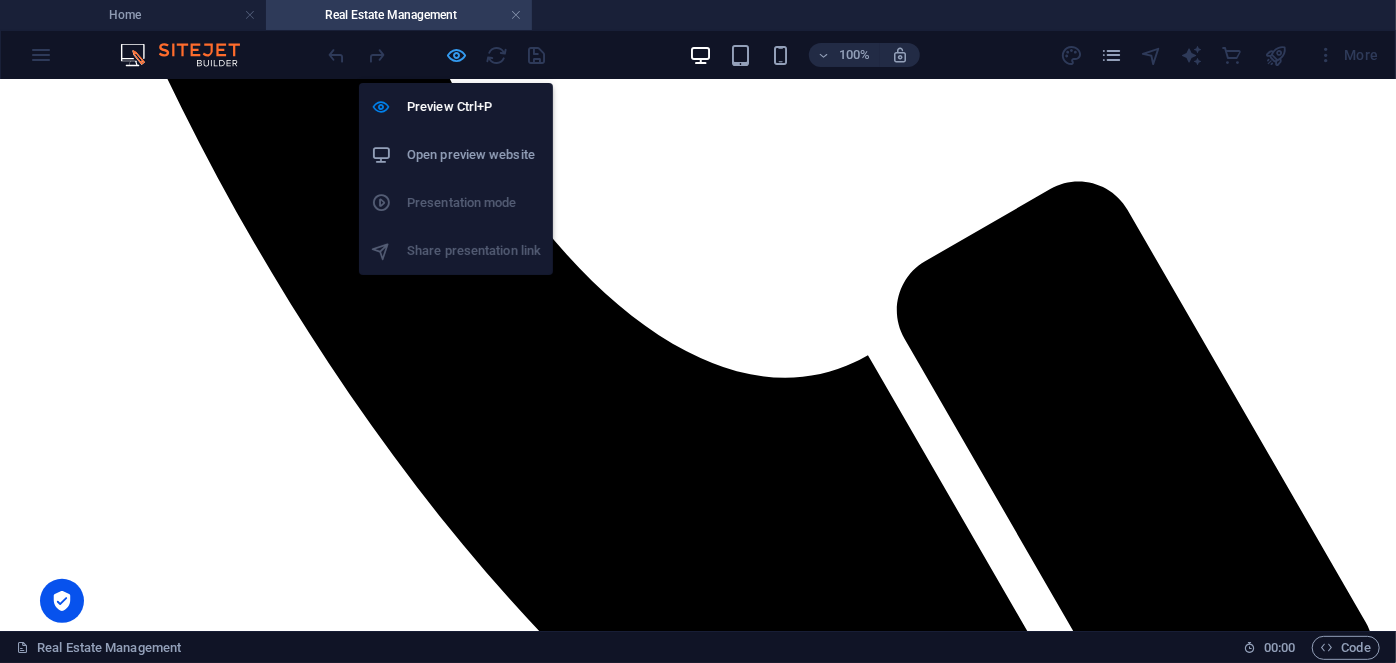 click at bounding box center (457, 55) 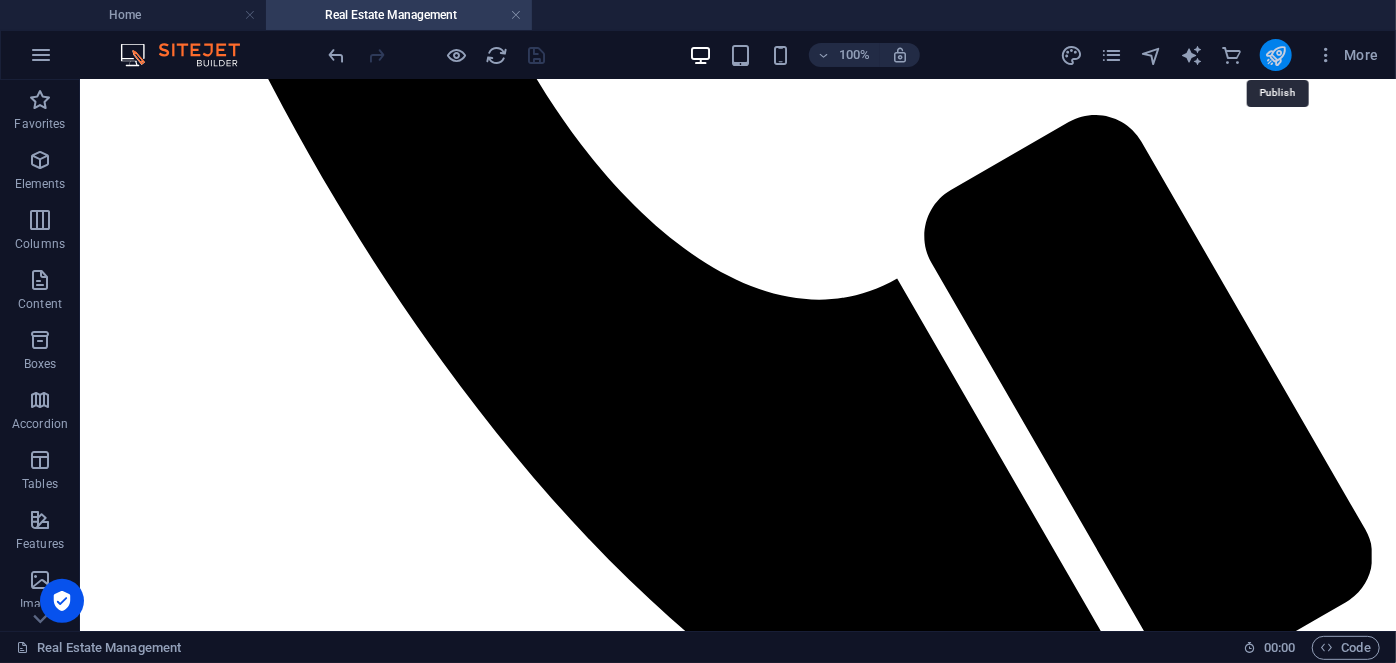 click at bounding box center (1275, 55) 